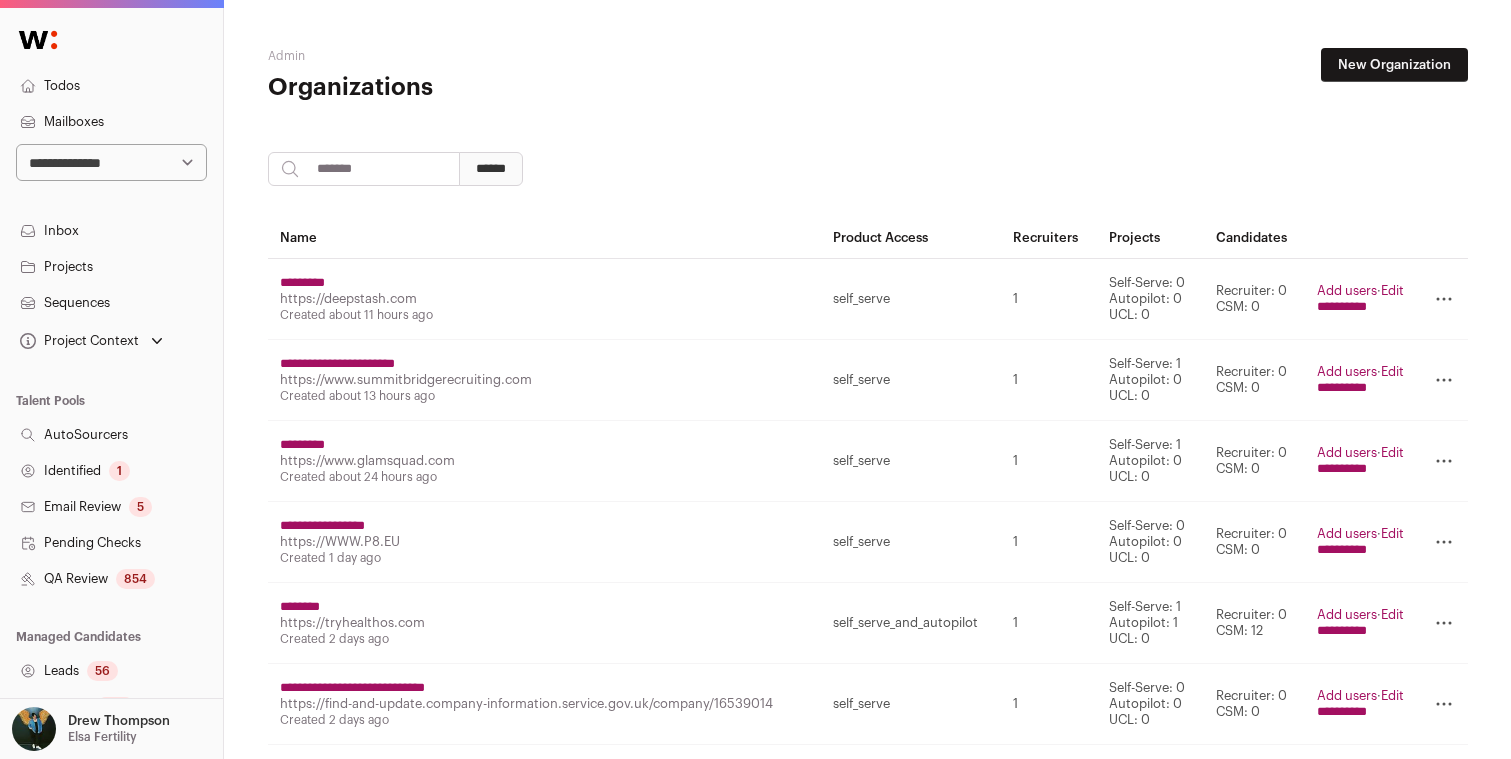 scroll, scrollTop: 0, scrollLeft: 0, axis: both 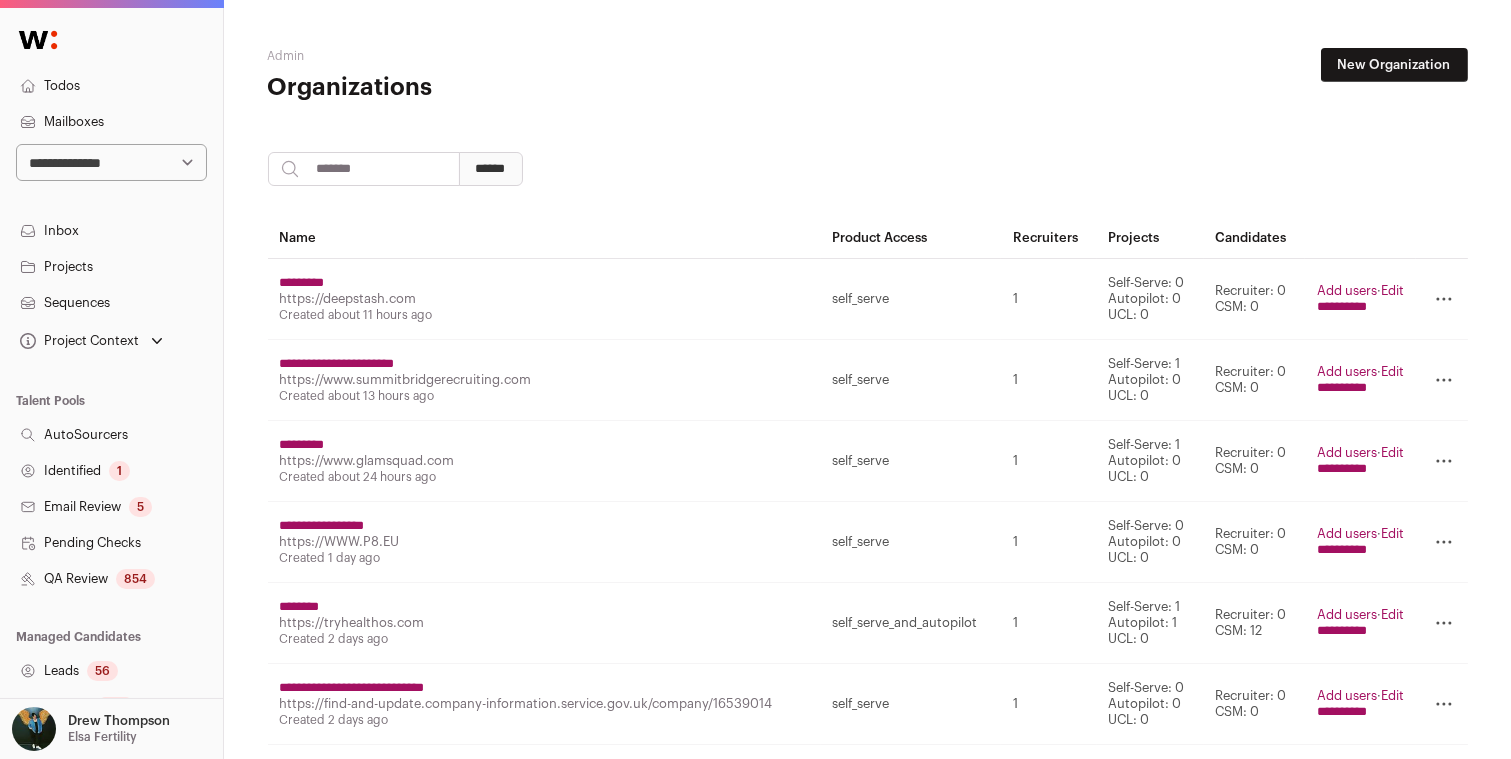 click on "Leads
56" at bounding box center [111, 671] 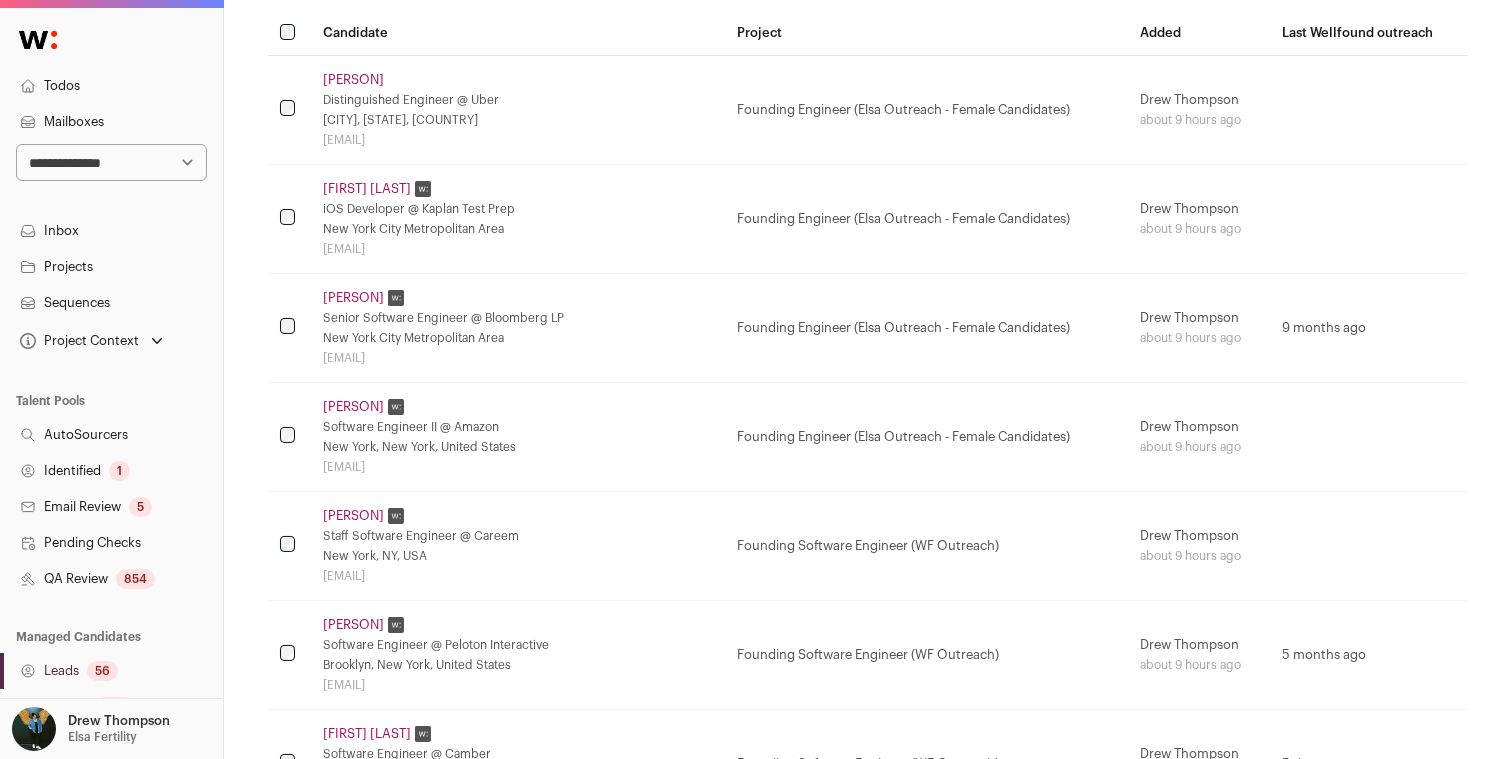 scroll, scrollTop: 0, scrollLeft: 0, axis: both 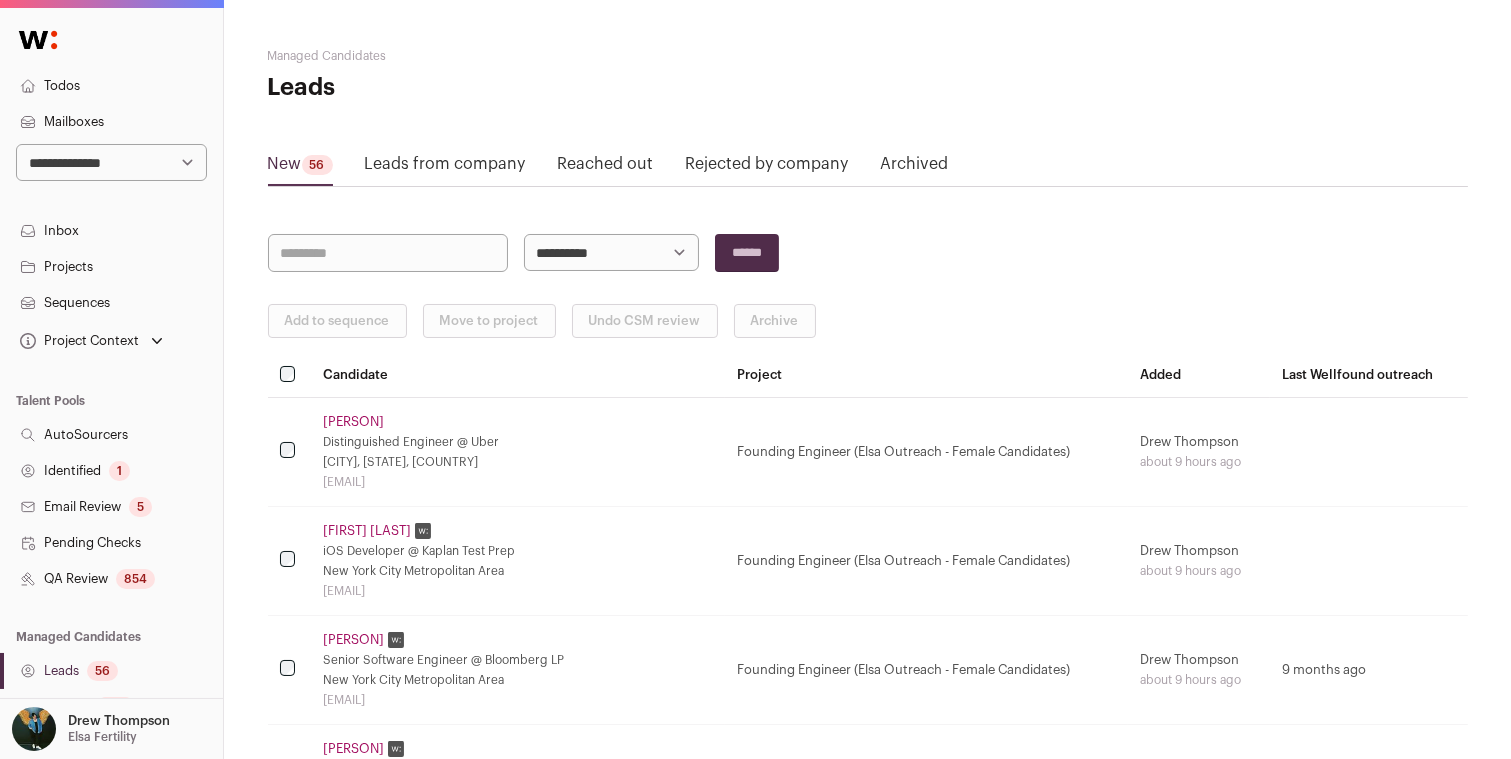 click on "**********" at bounding box center (868, 3013) 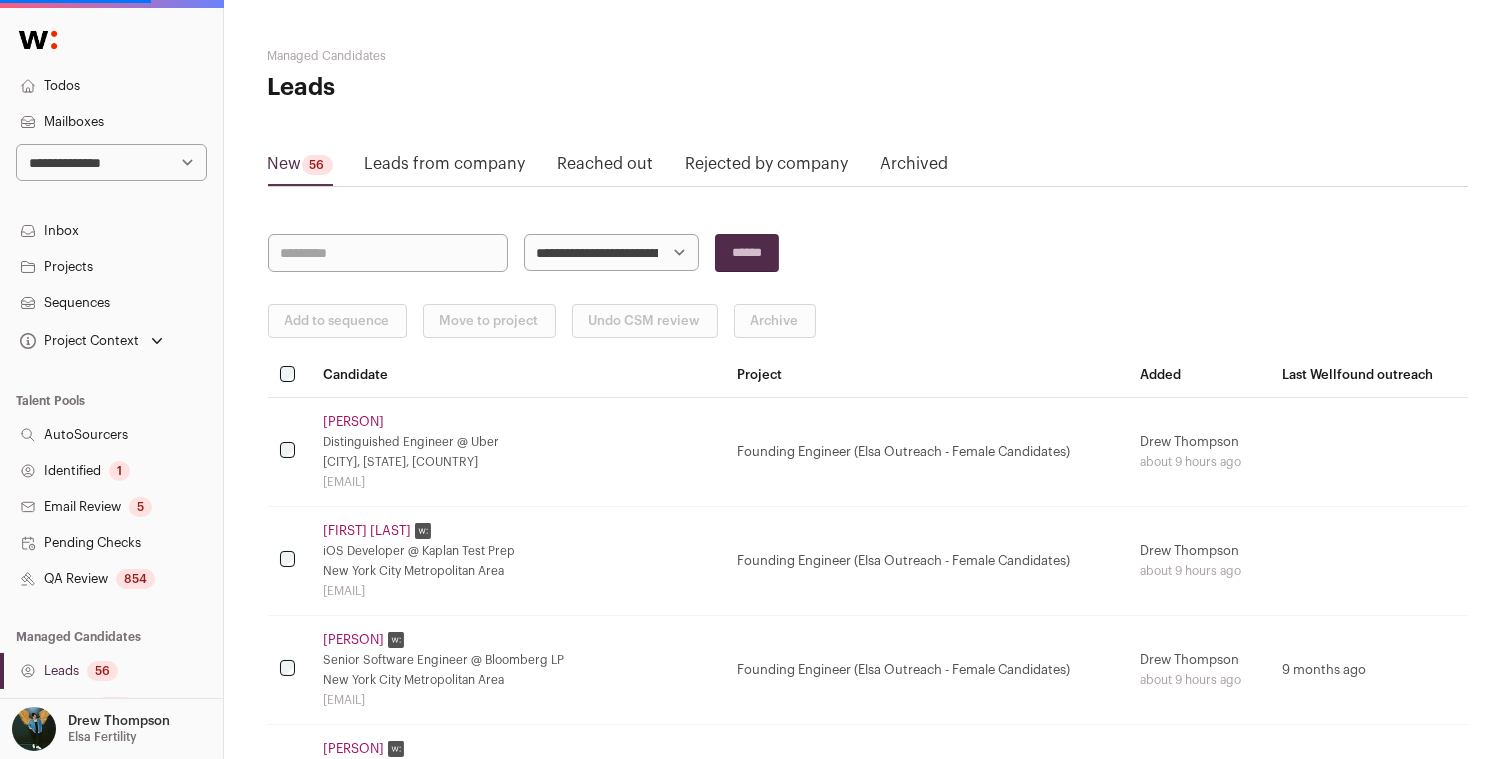click on "******" at bounding box center (747, 253) 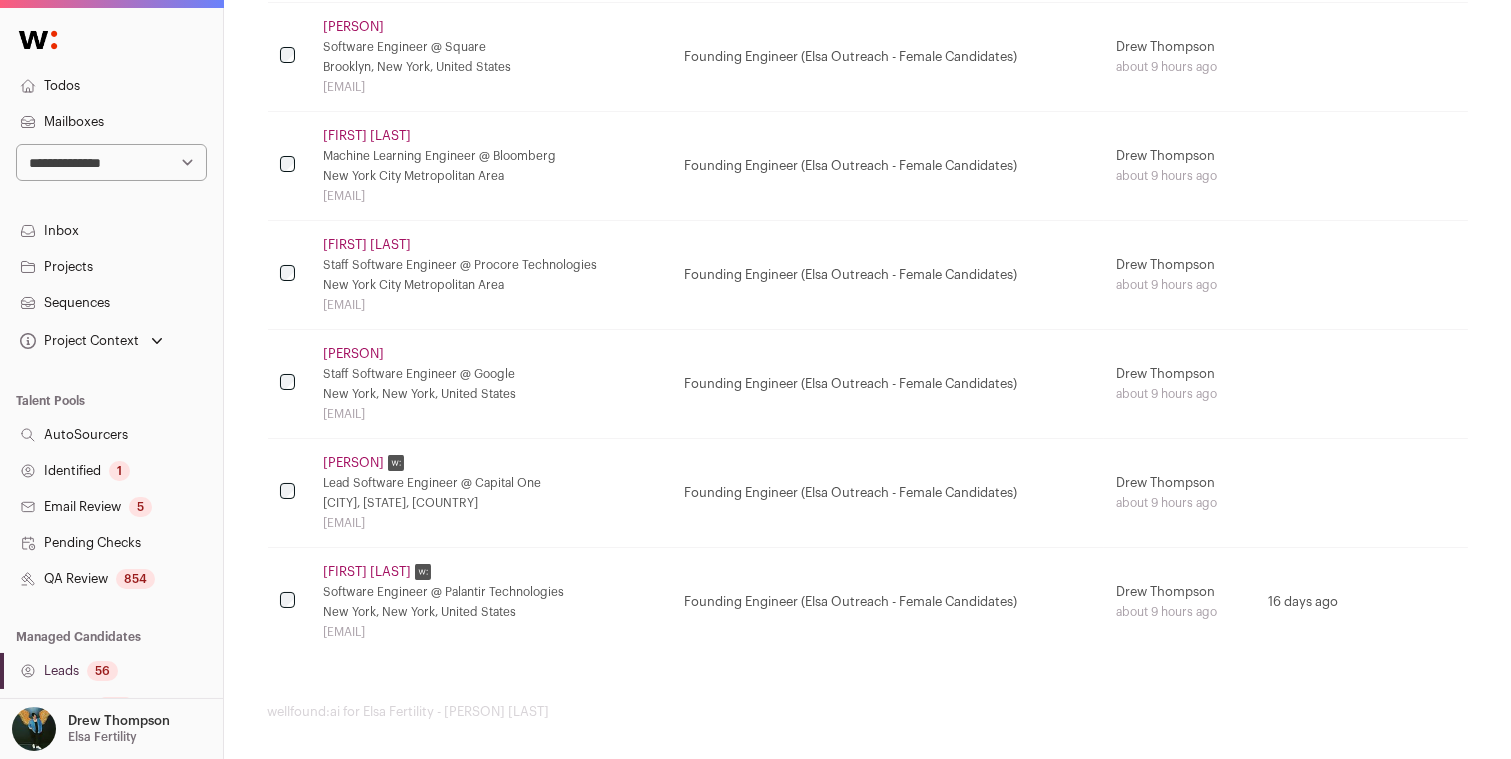 scroll, scrollTop: 0, scrollLeft: 0, axis: both 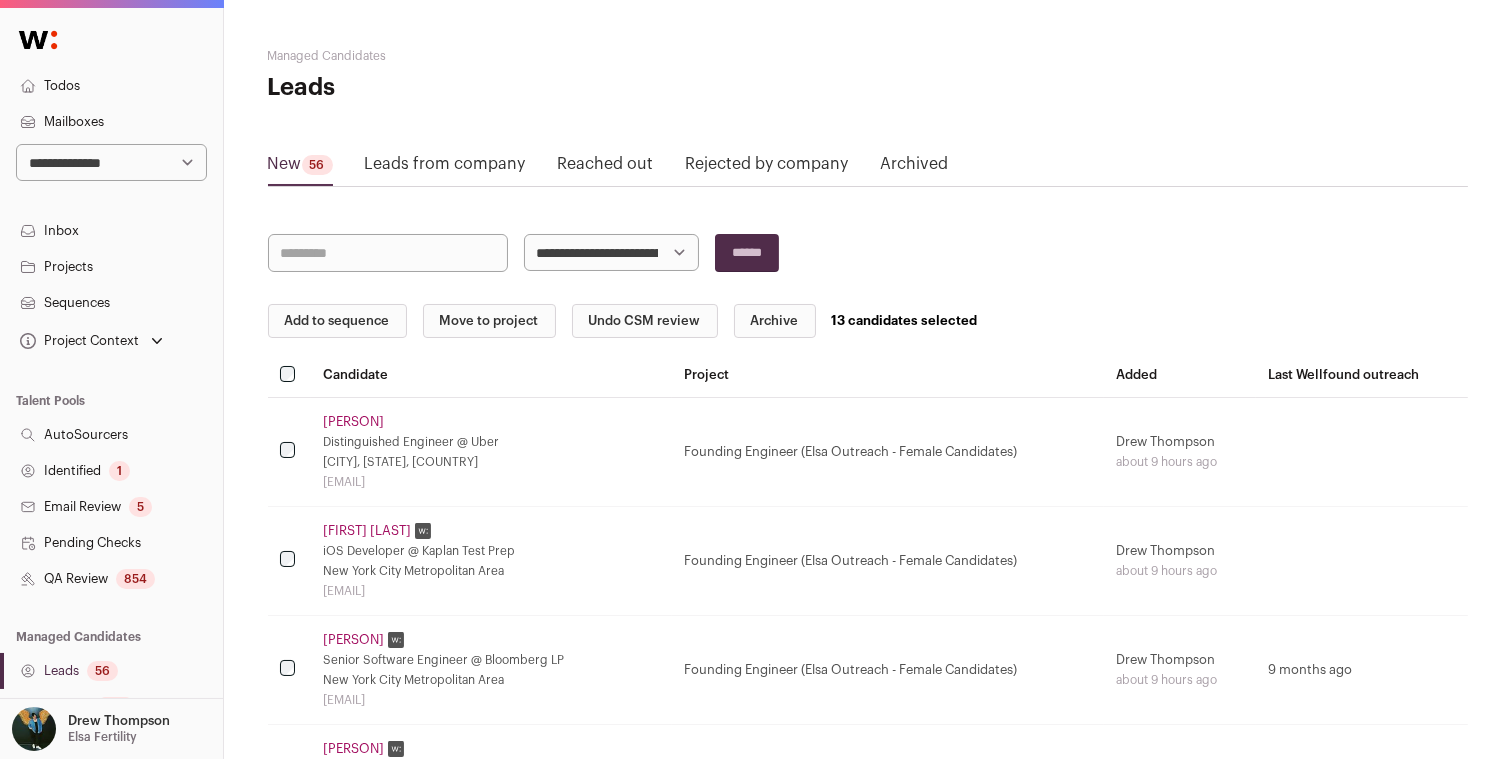 click on "**********" at bounding box center [868, 963] 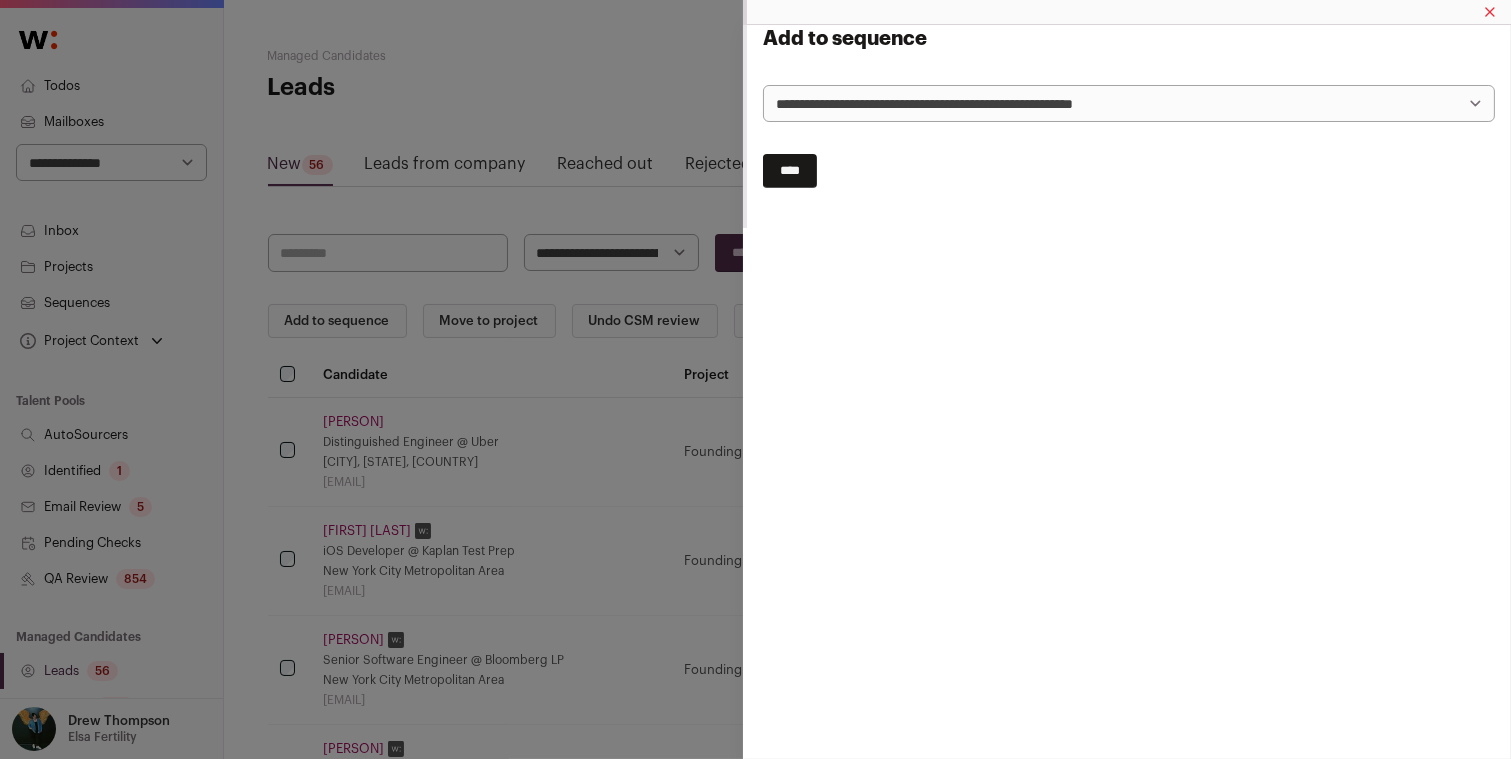 click on "**********" at bounding box center [1129, 103] 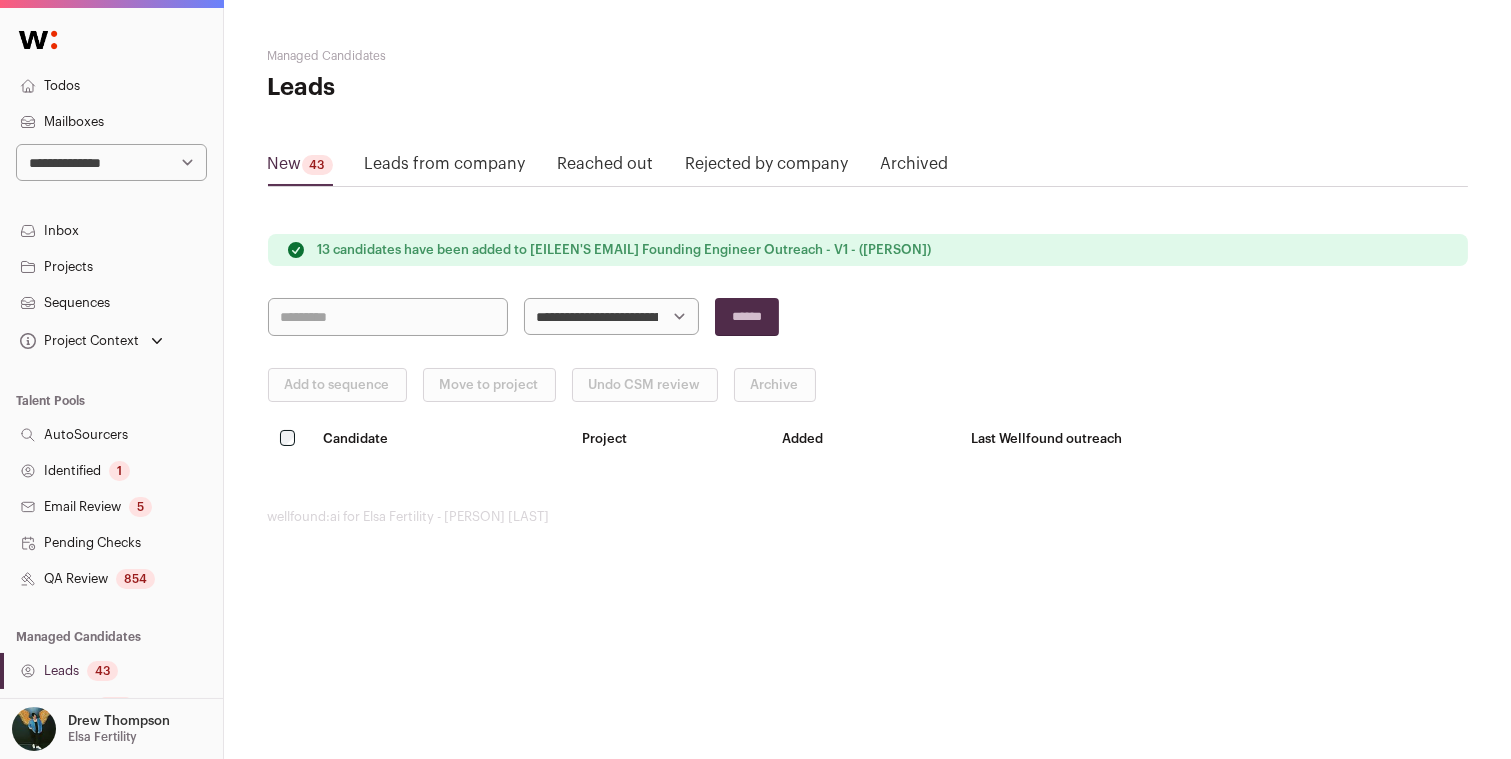 click on "**********" at bounding box center [612, 316] 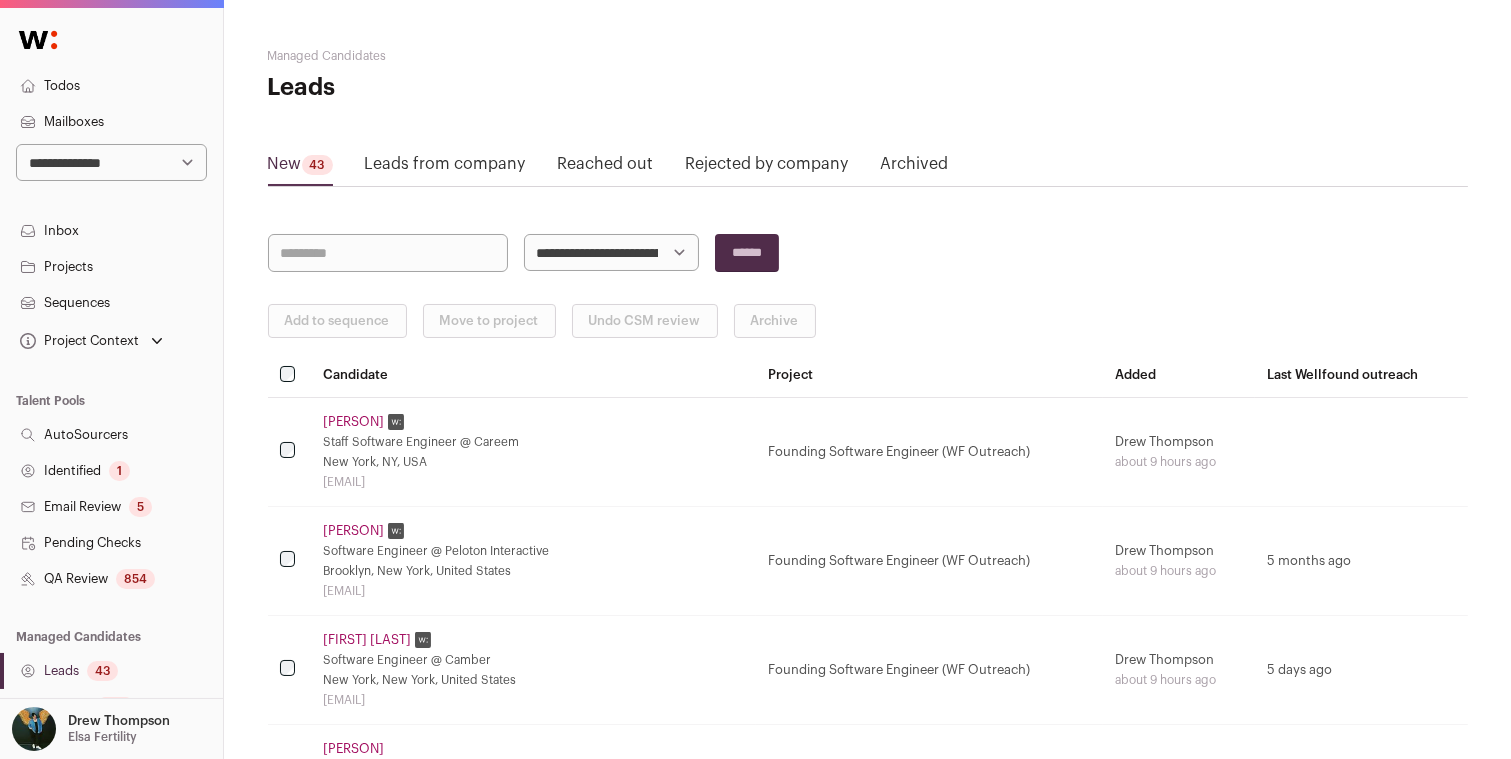 click on "Add to sequence
Move to project
Undo CSM review
Archive
Candidate
Project
Added
Last Wellfound outreach
[FIRST] [LAST]
Staff Software Engineer @
Careem
New York, NY, USA
[EMAIL]
Founding Software Engineer (WF Outreach)
[PERSON] [LAST]
about 9 hours ago" at bounding box center [868, 2694] 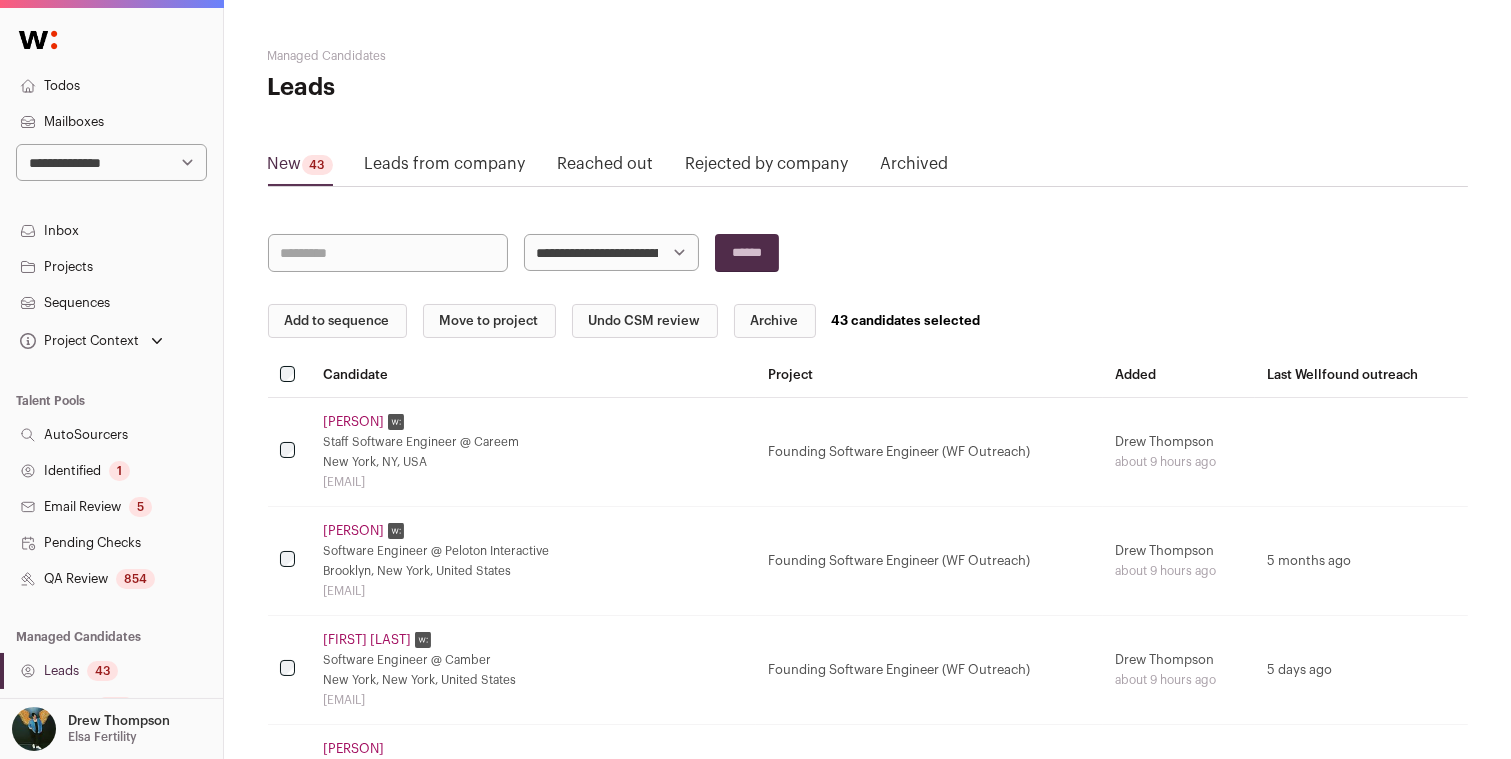 click on "Add to sequence" at bounding box center [337, 321] 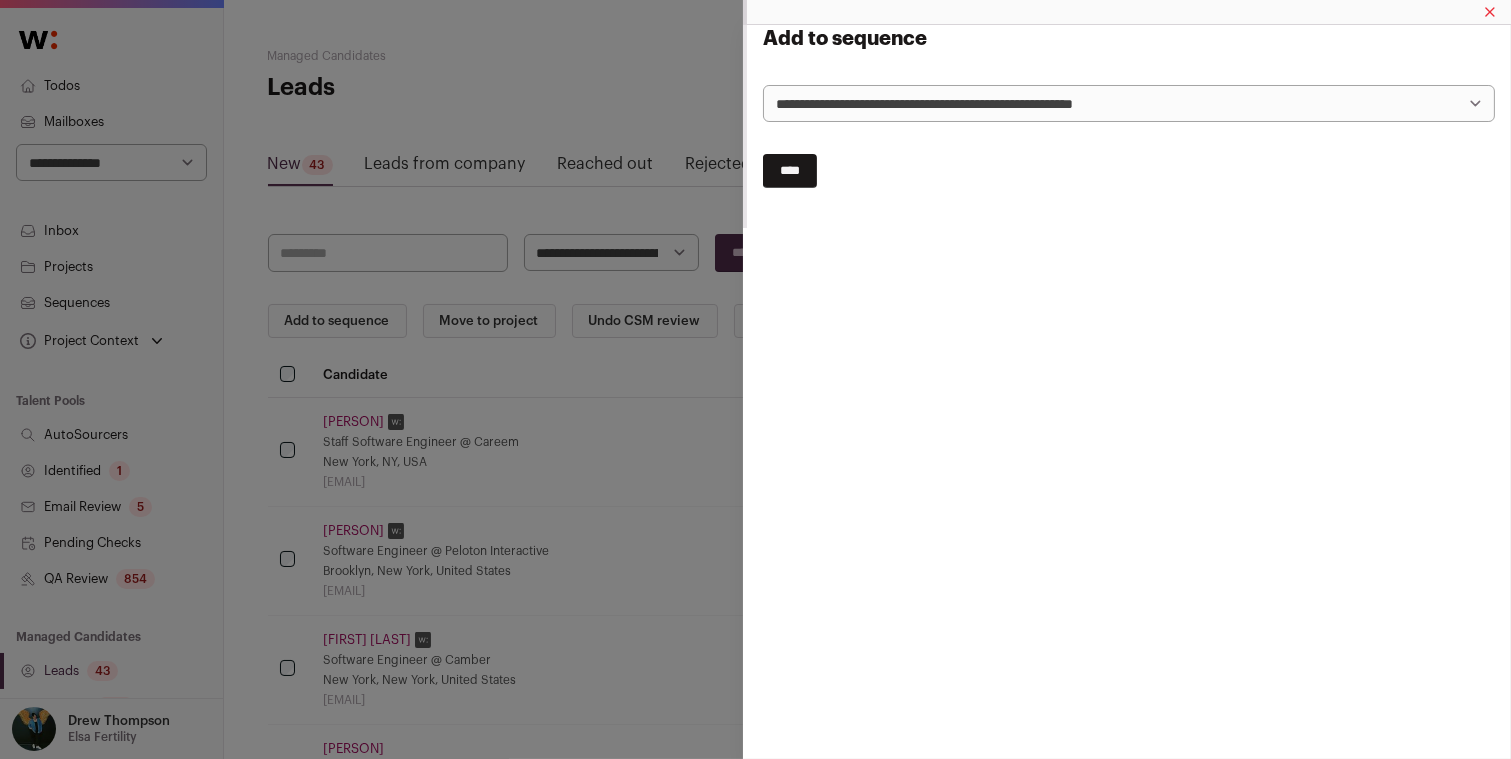 click on "**********" at bounding box center [1129, 103] 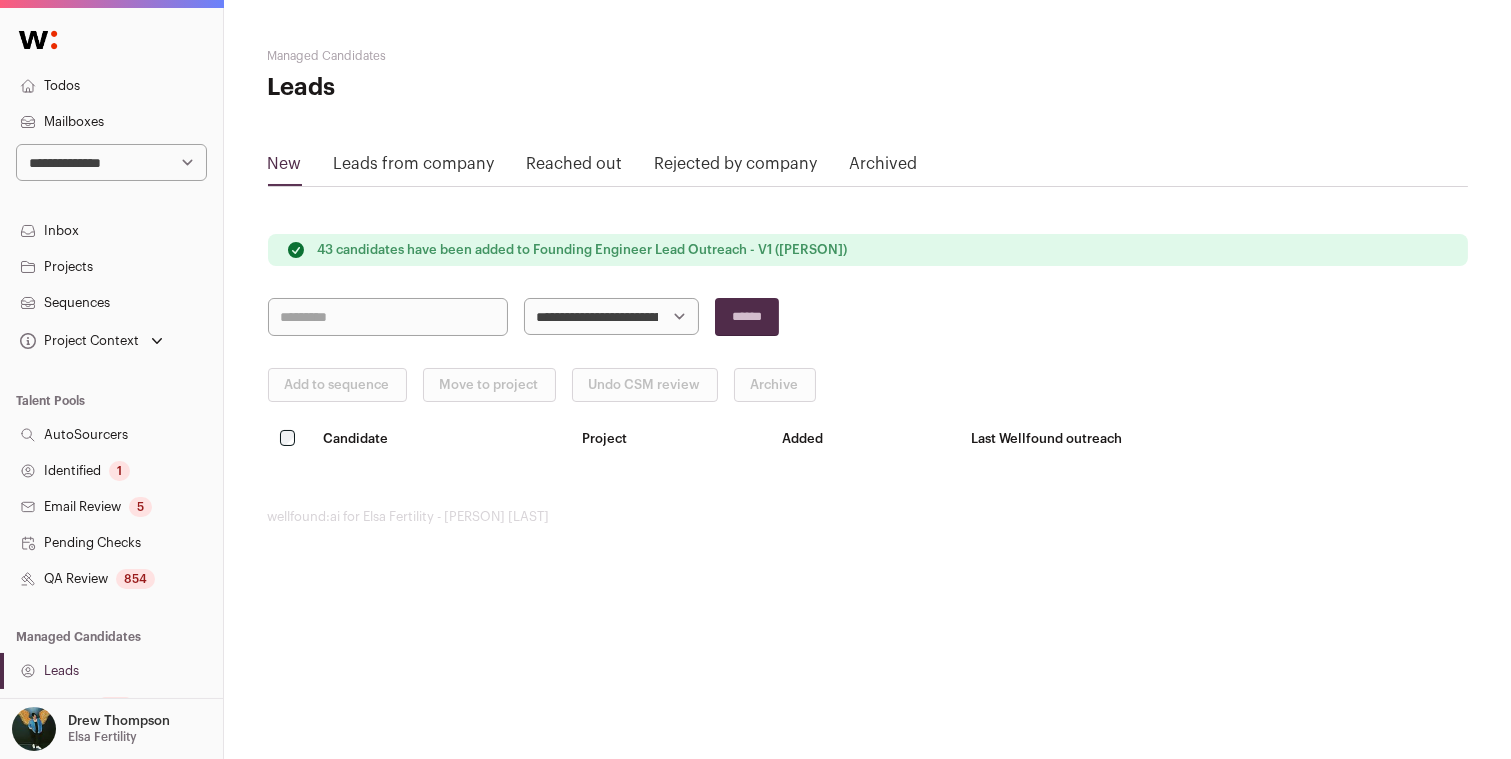 click on "Project Context
Founding Engineer (Elsa Outreach - Female Candidates)
Founding Software Engineer (WF Outreach)" at bounding box center (111, 341) 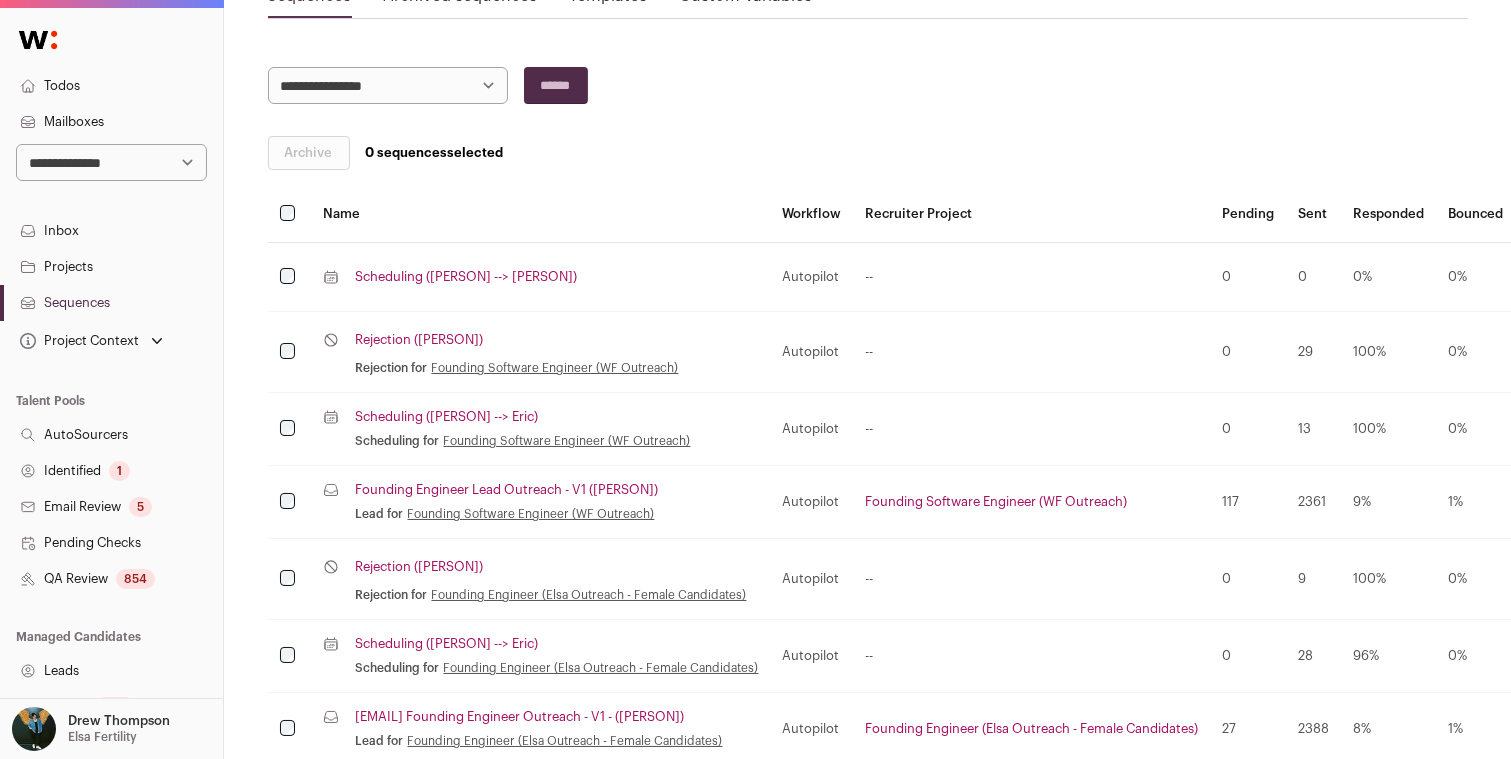 scroll, scrollTop: 355, scrollLeft: 0, axis: vertical 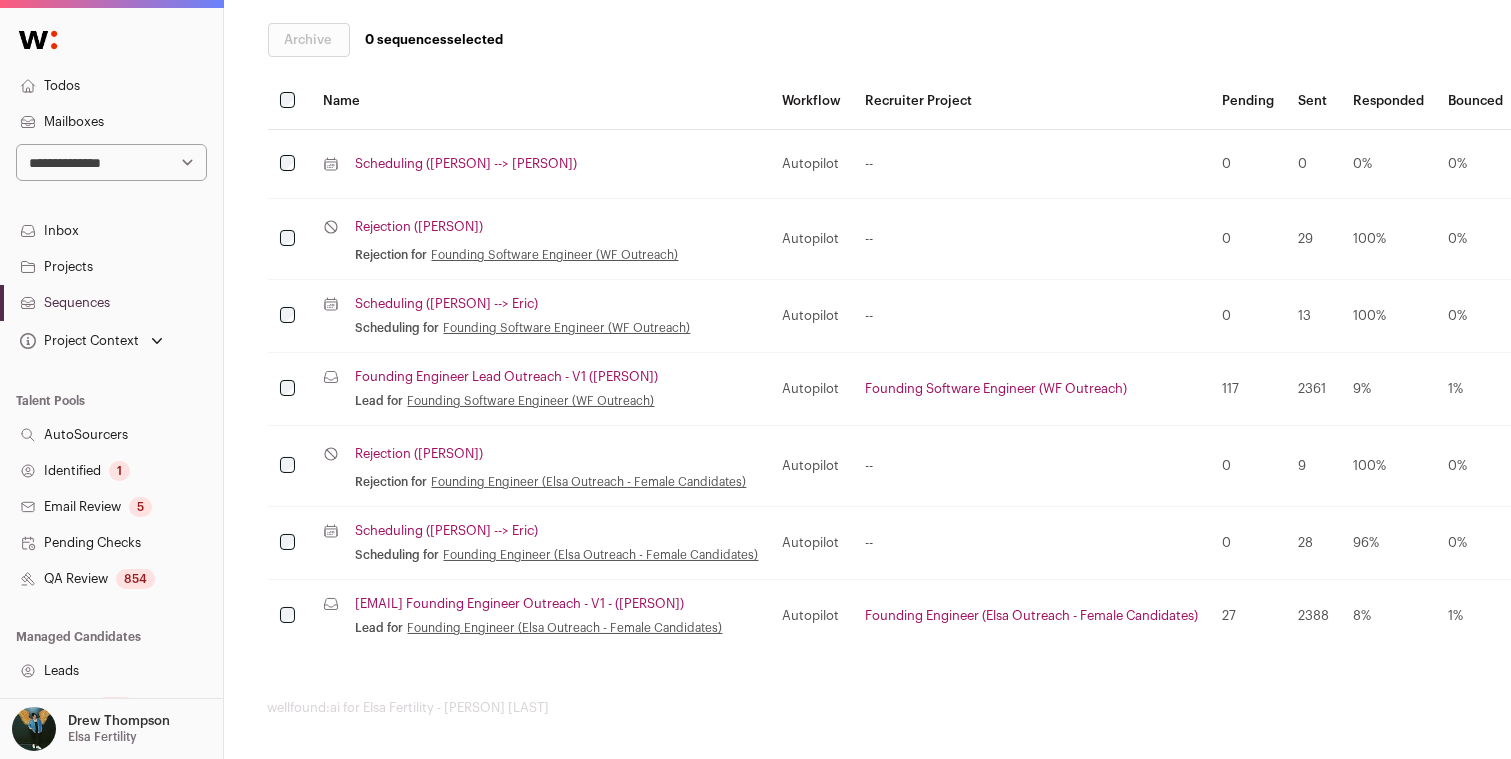 click on "Founding Engineer Lead Outreach - V1 (Drew)" at bounding box center [506, 377] 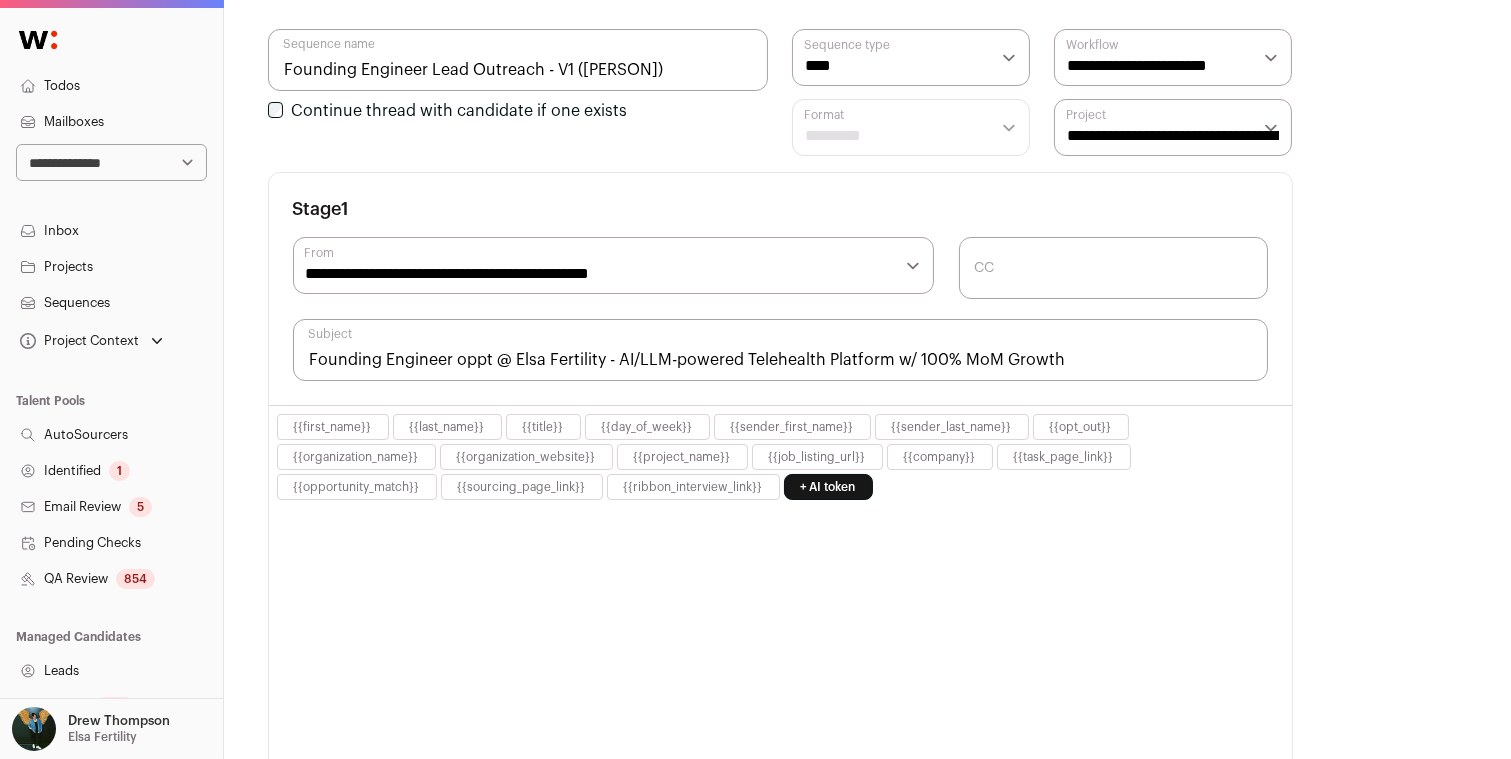 scroll, scrollTop: 0, scrollLeft: 0, axis: both 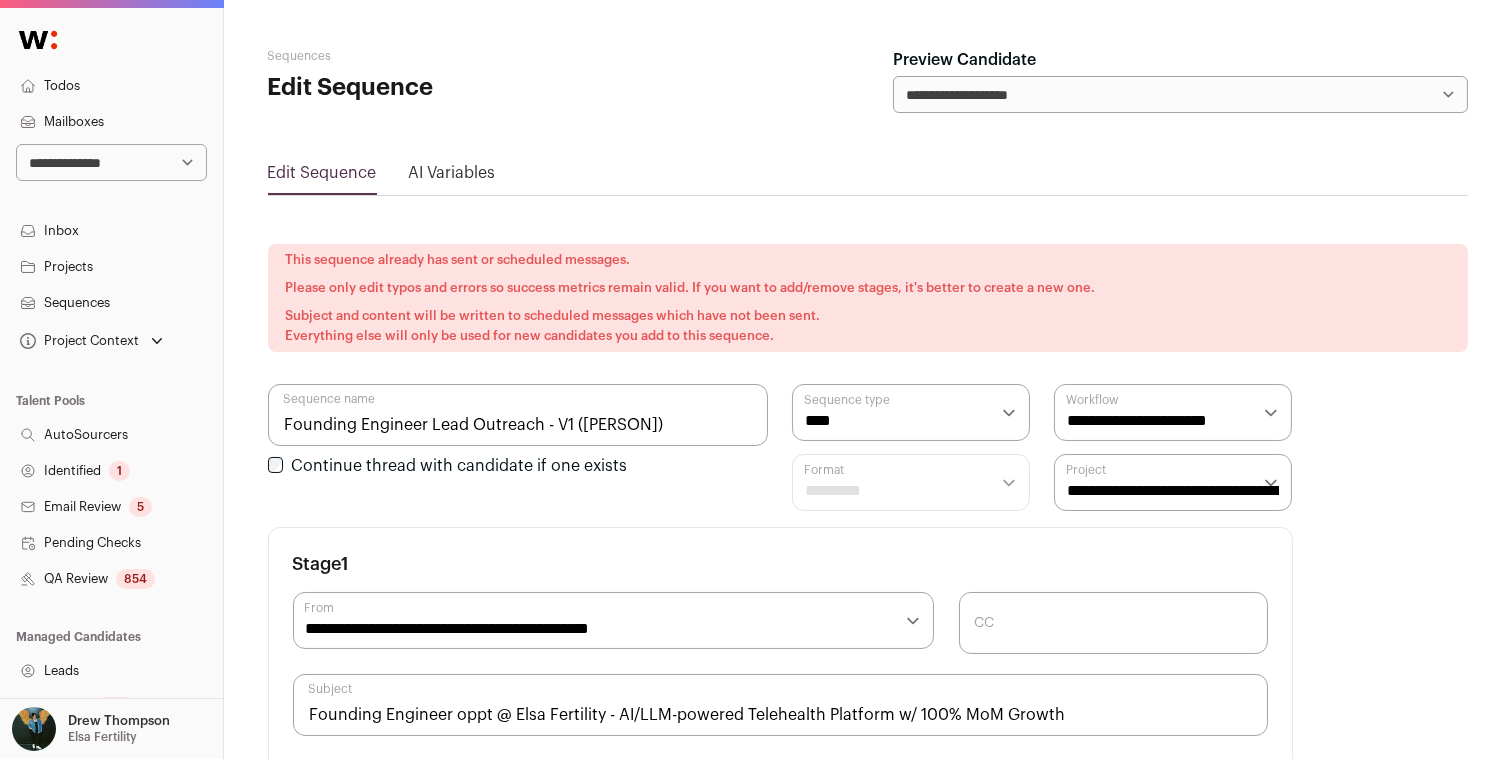 select on "****" 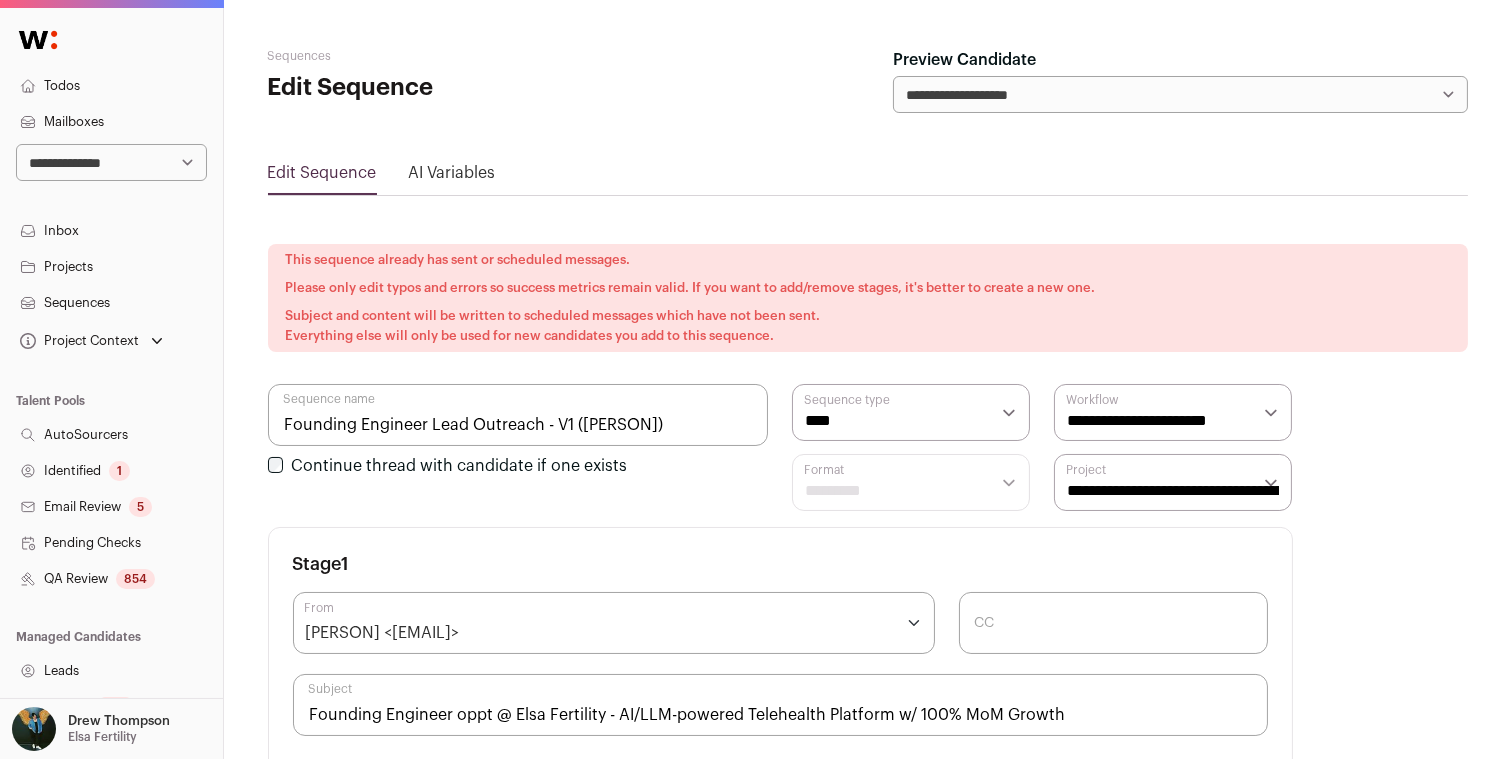 scroll, scrollTop: 355, scrollLeft: 0, axis: vertical 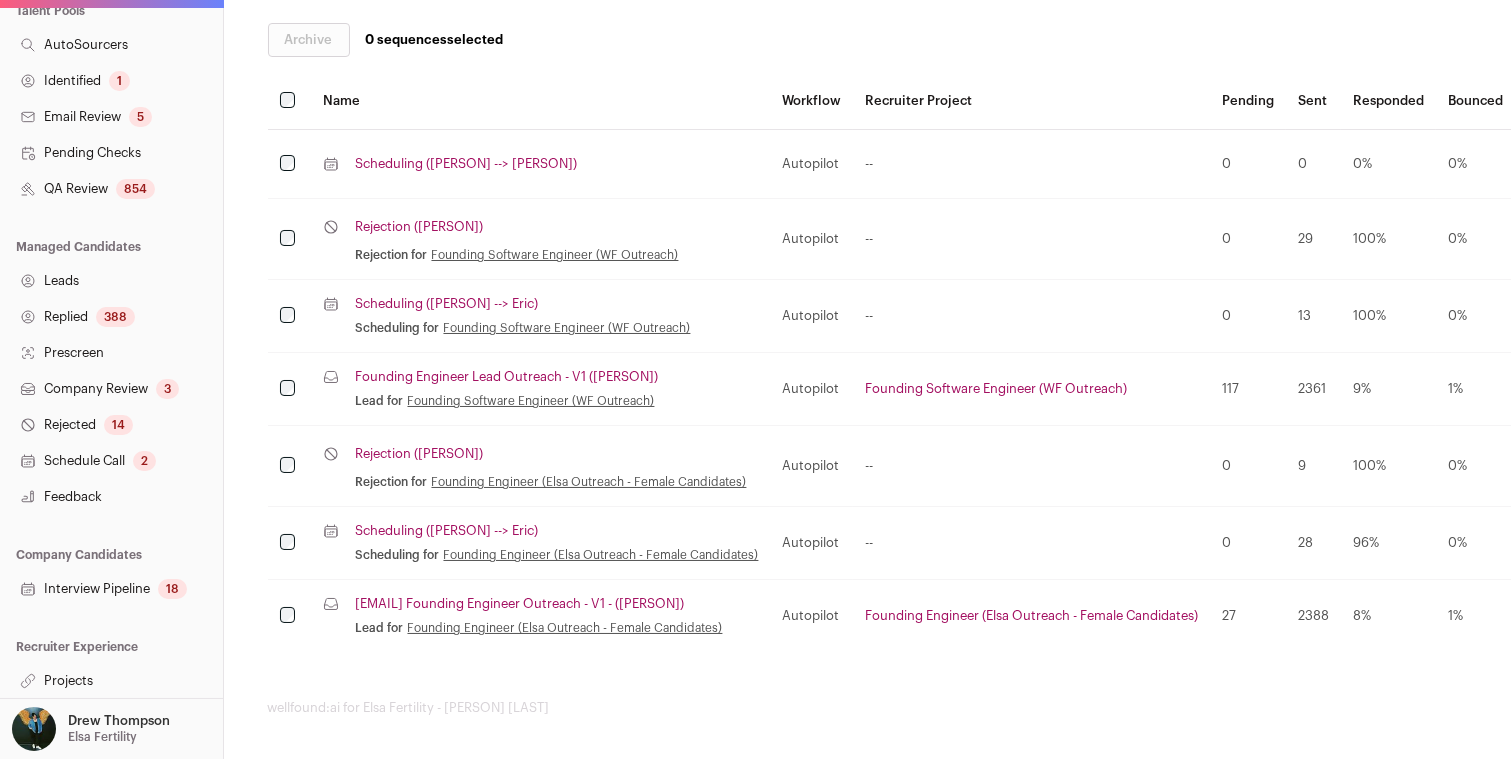 click on "Projects" at bounding box center [111, 681] 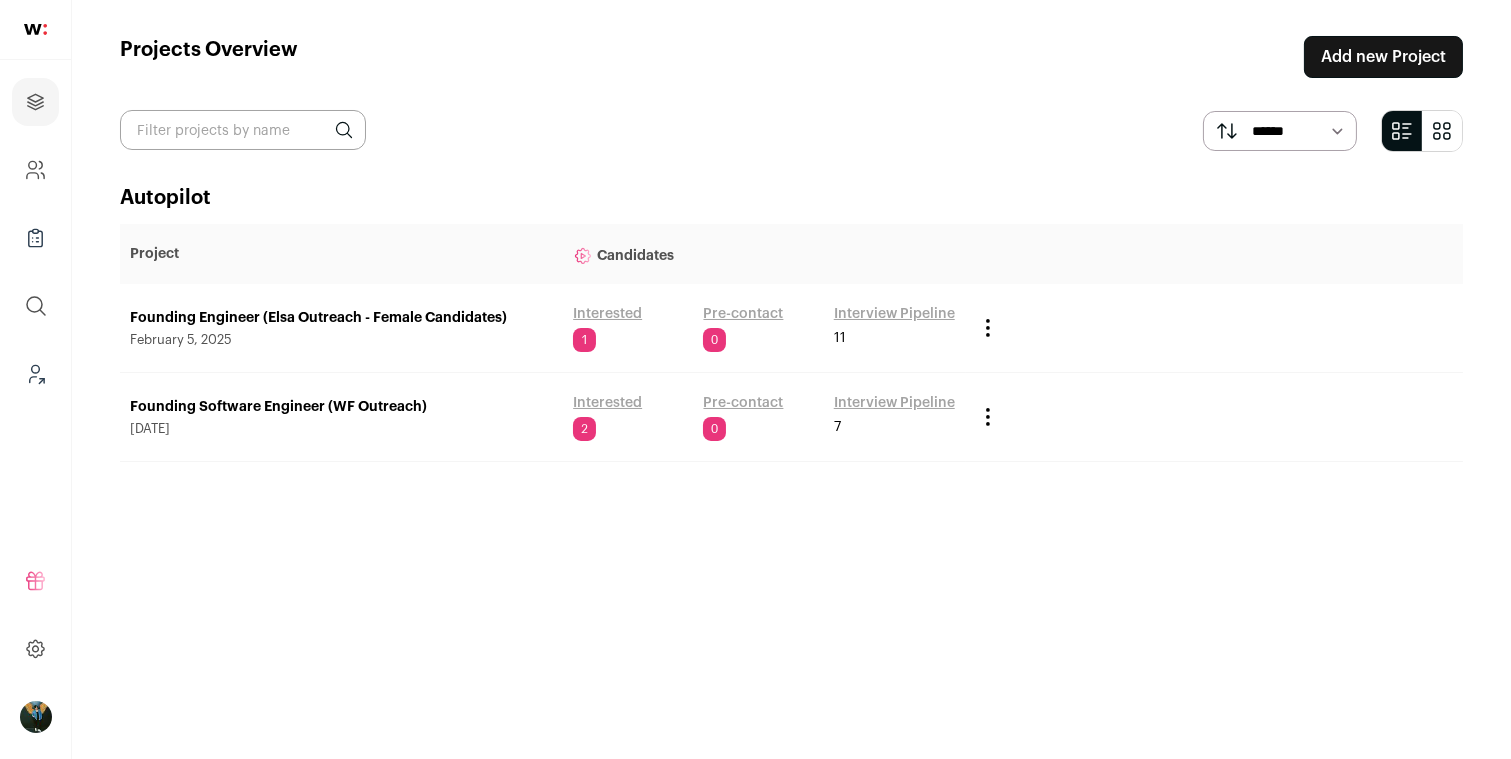 scroll, scrollTop: 0, scrollLeft: 0, axis: both 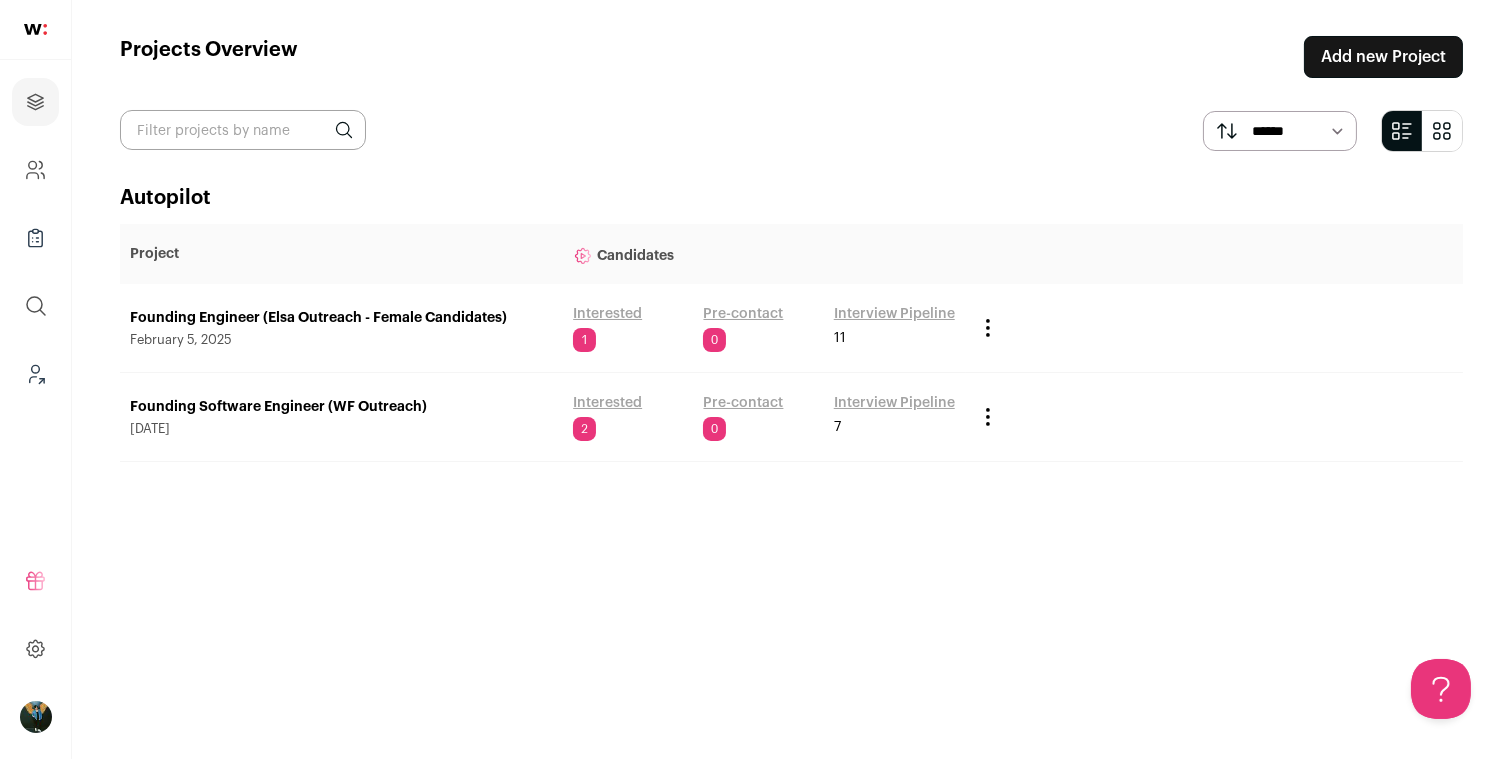 click on "Founding Software Engineer (WF Outreach)" at bounding box center (341, 407) 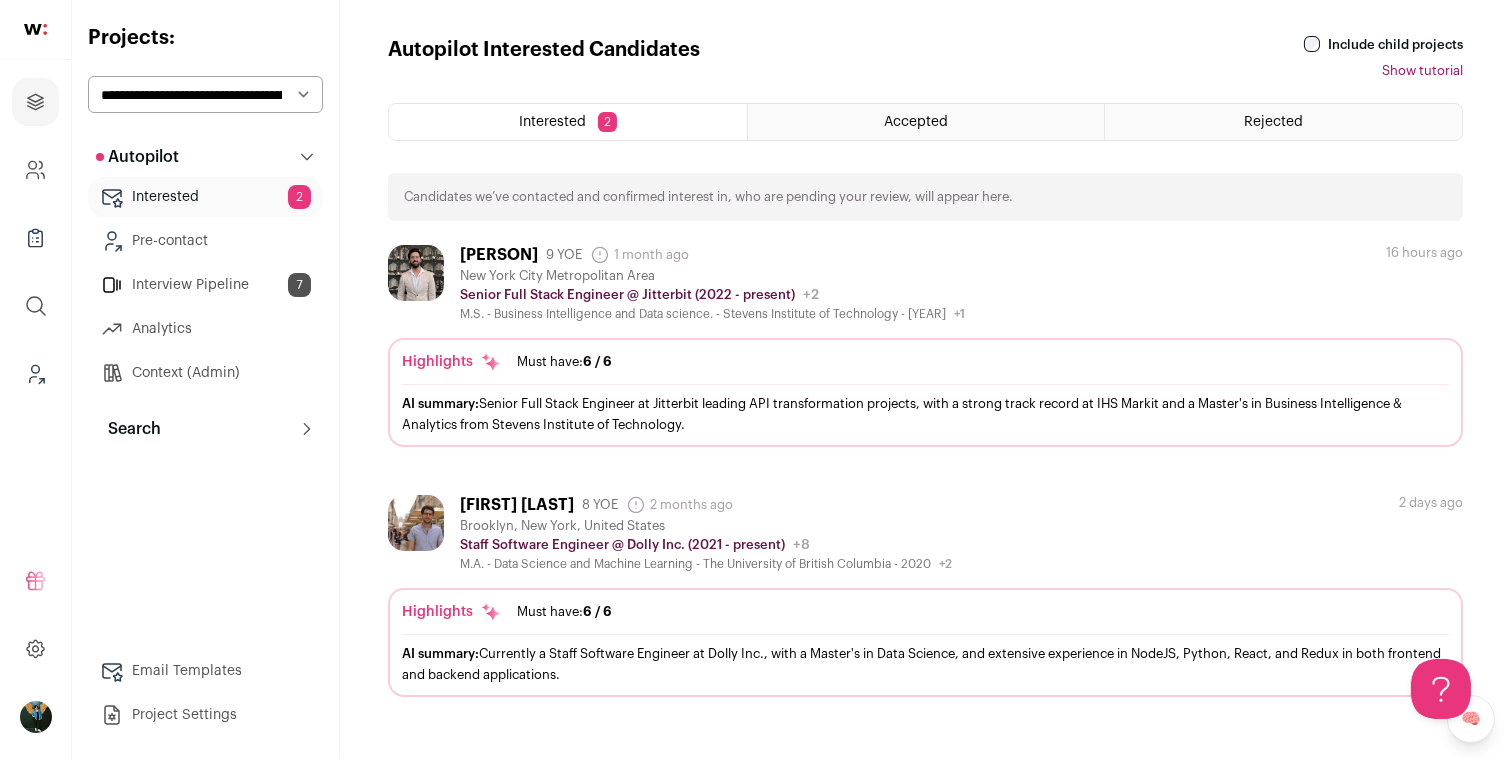 scroll, scrollTop: 0, scrollLeft: 0, axis: both 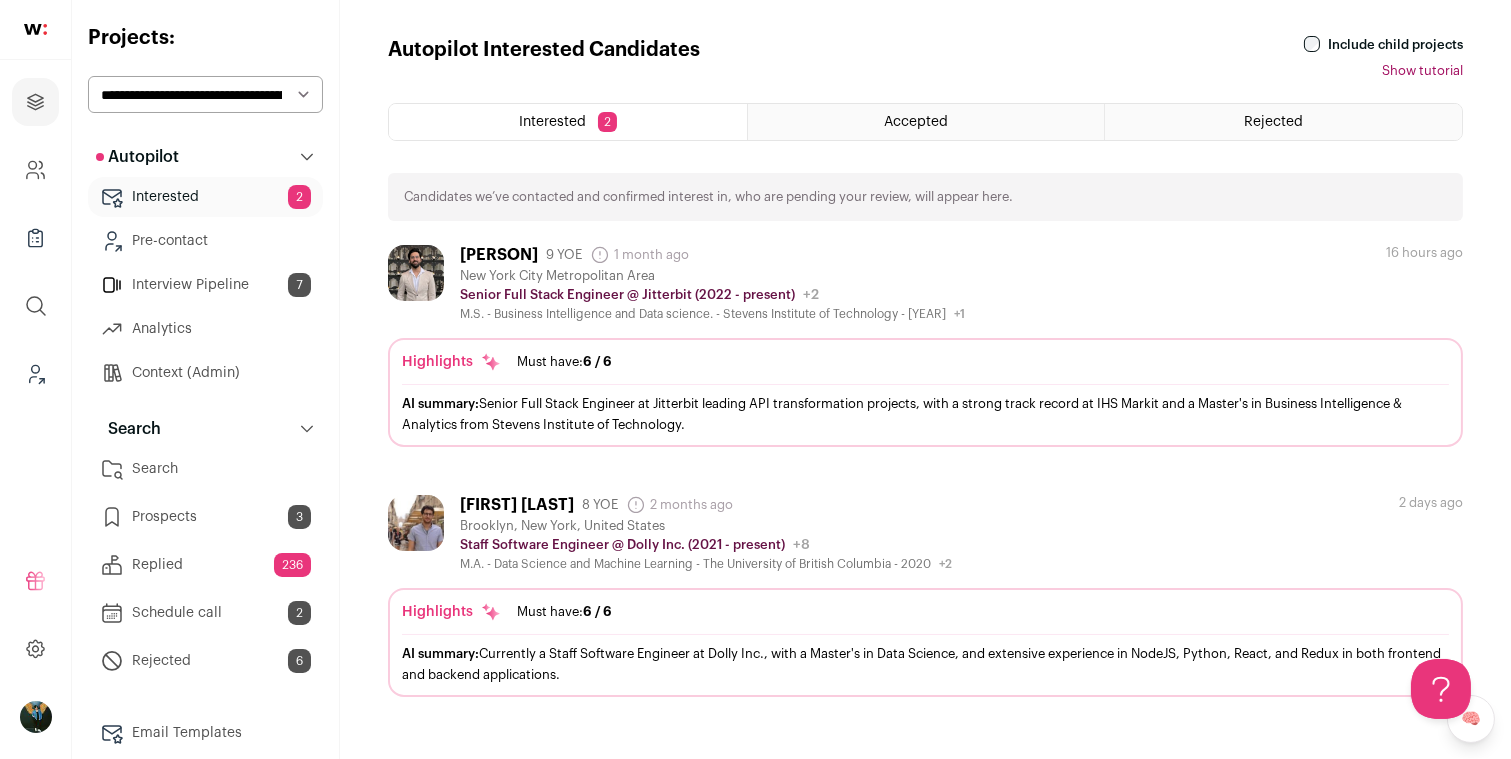 click on "Search" at bounding box center (205, 469) 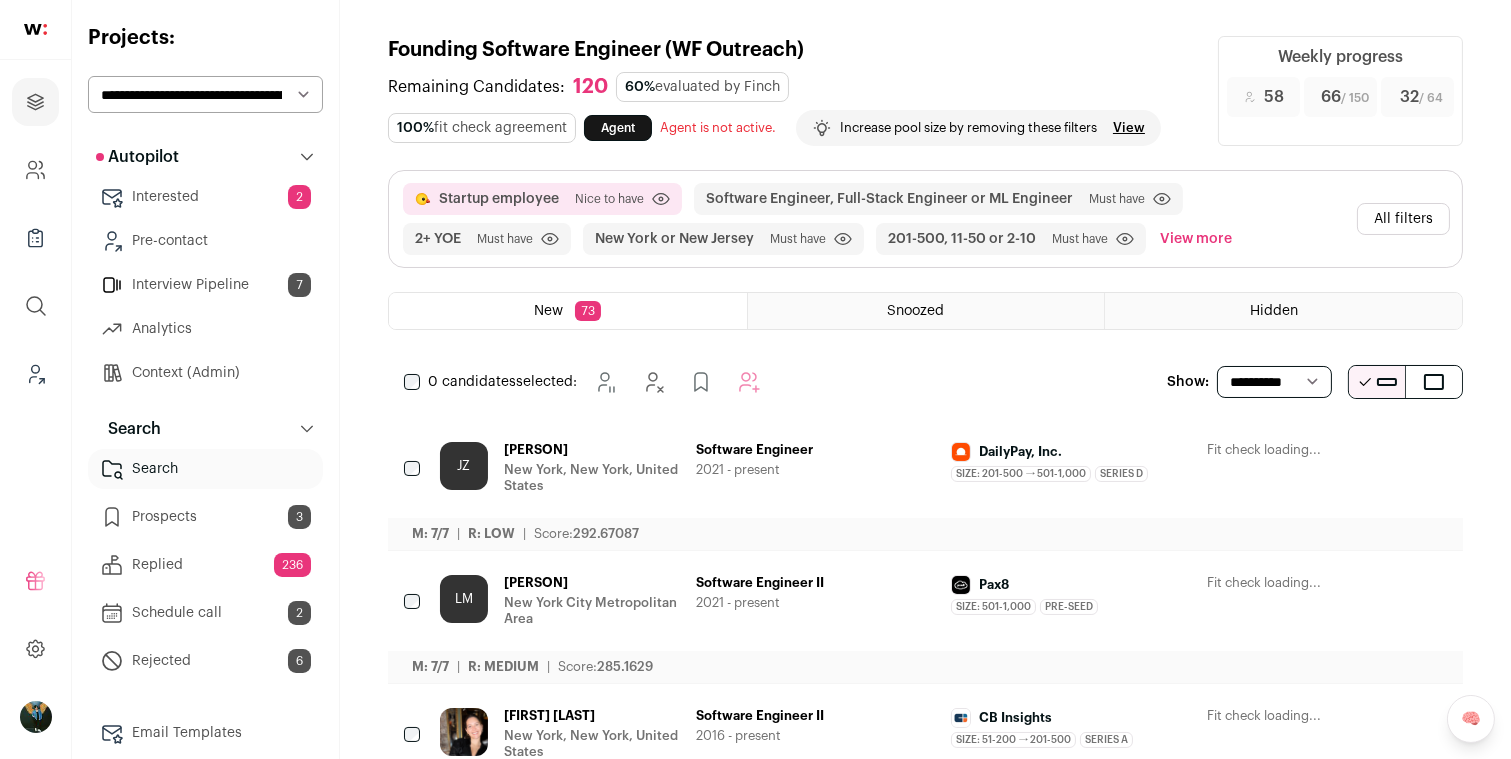 scroll, scrollTop: 0, scrollLeft: 0, axis: both 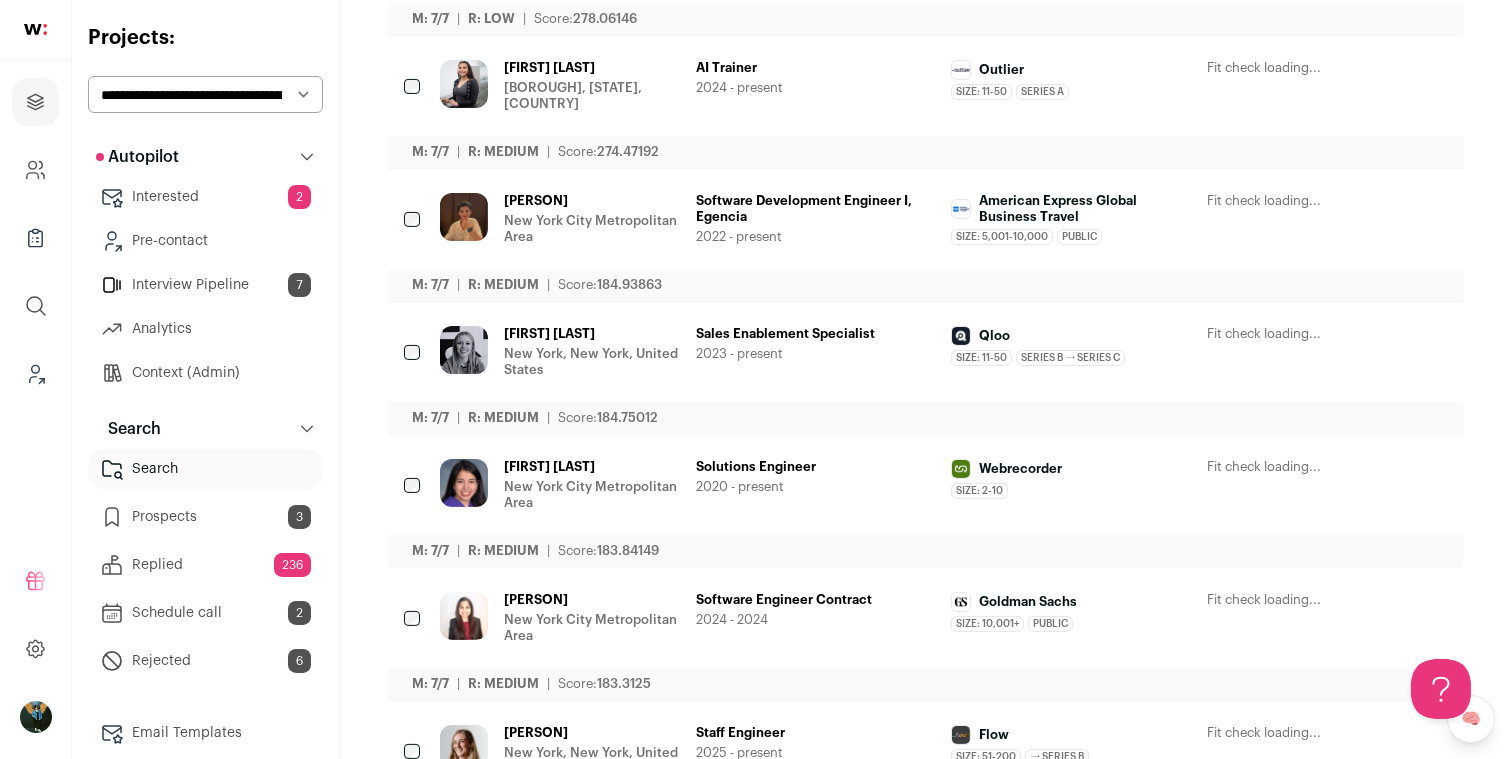 click on "Mae Schreck
New York, New York, United States
Sales Enablement Specialist
2023 - present
Qloo
Size: 11-50
Qloo's size has been 11-50 employees during Mae's time there
Series B → Series C
Qloo transitioned from Series B to Series C during Mae's time there
Qloo
51-100" at bounding box center [925, 368] 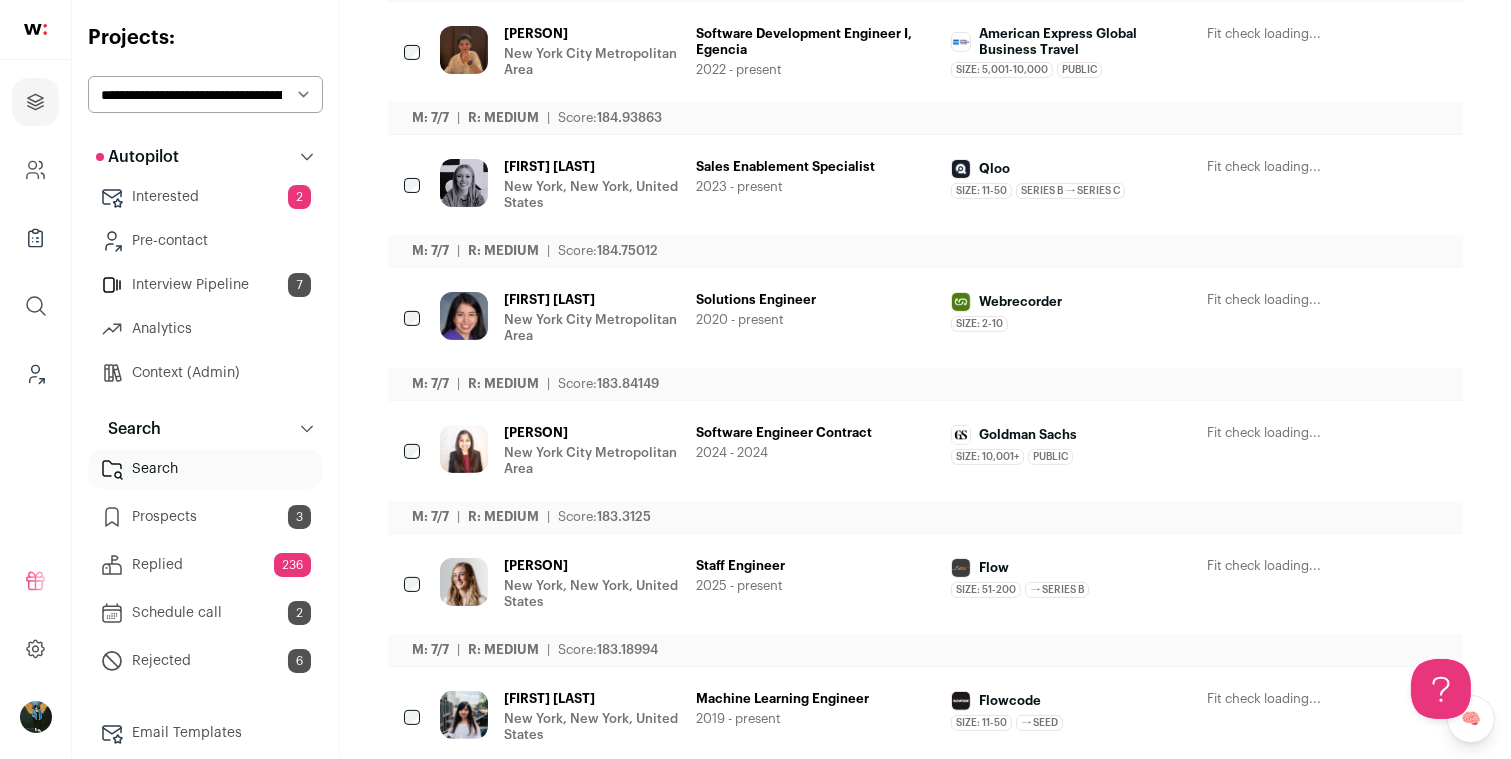 scroll, scrollTop: 1083, scrollLeft: 0, axis: vertical 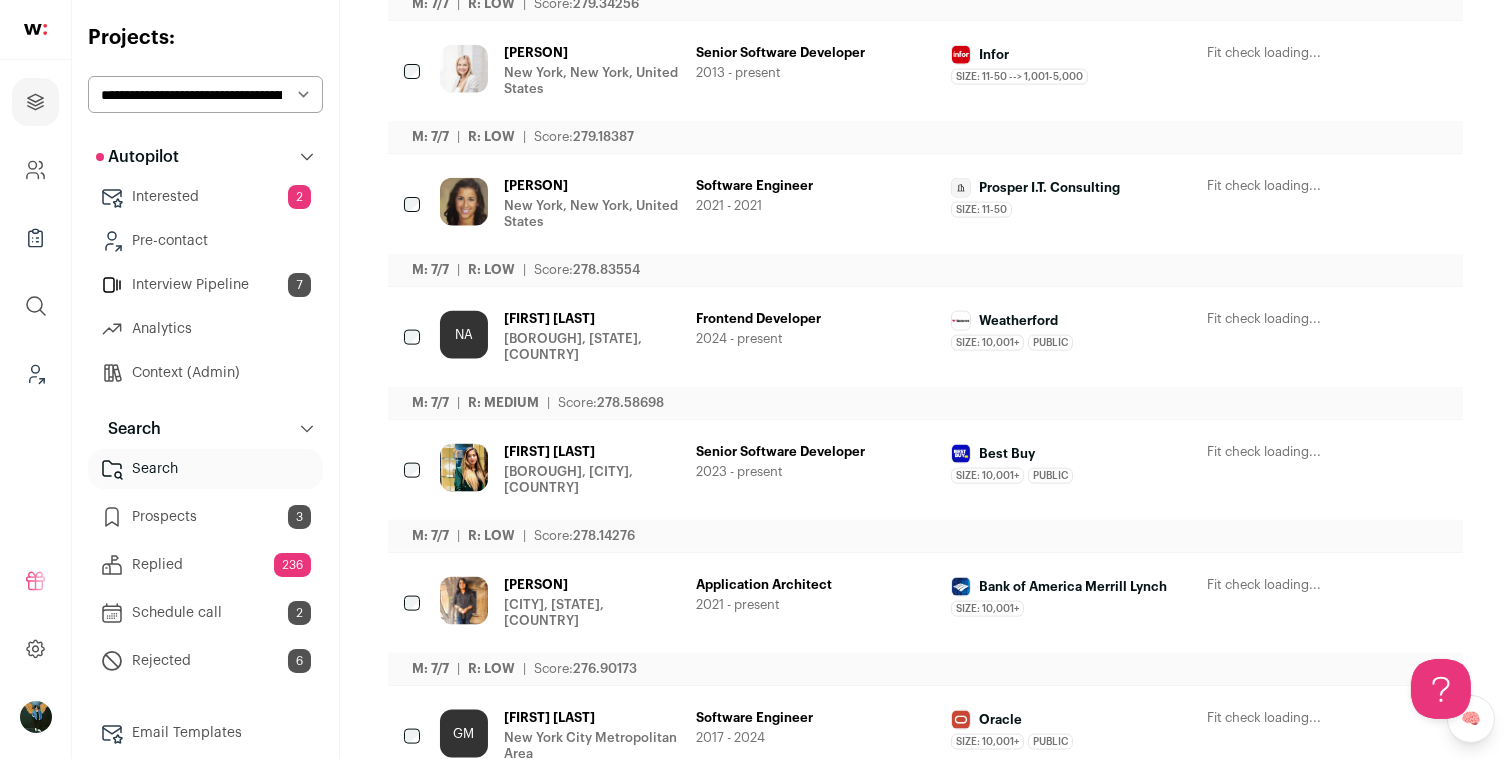 click at bounding box center [414, 339] 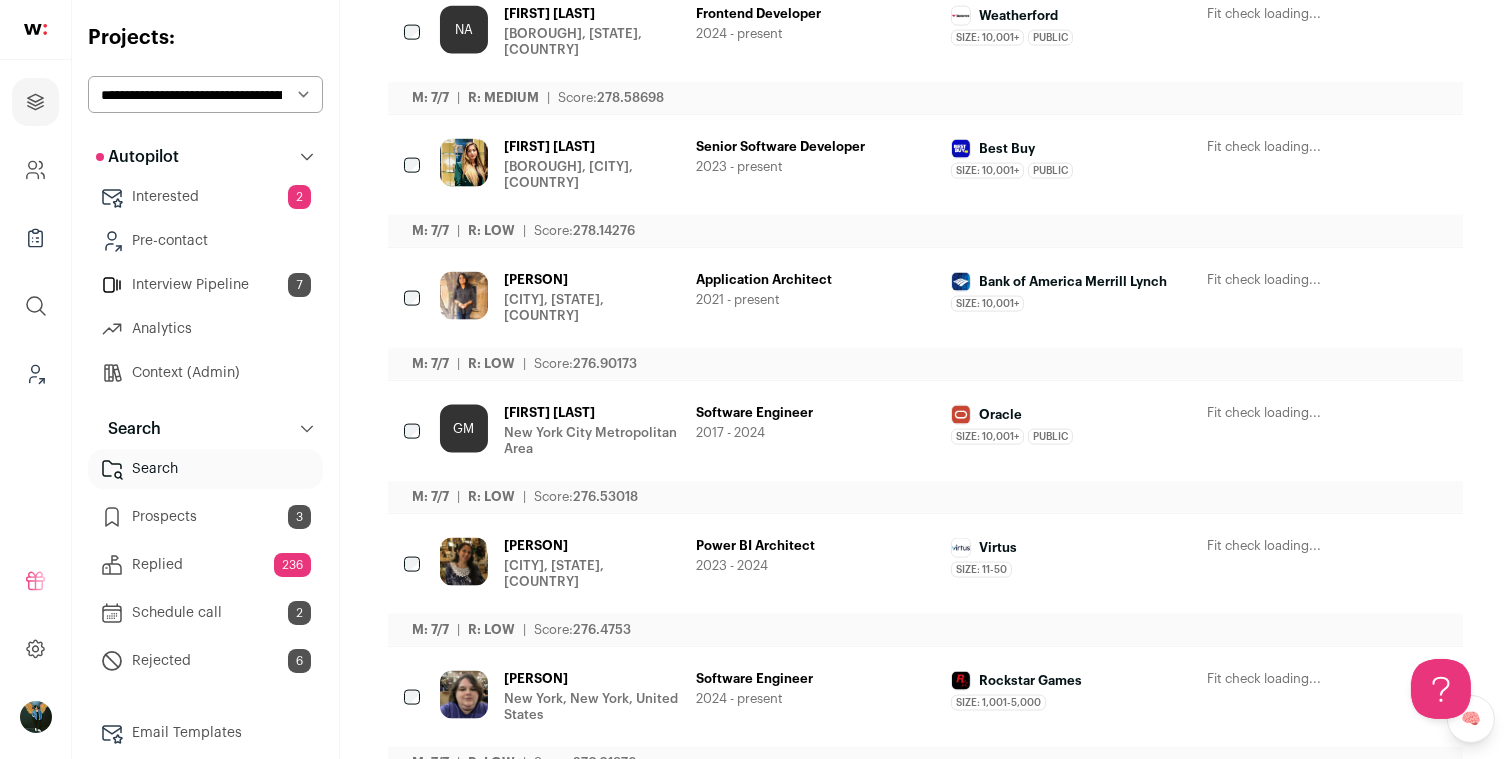scroll, scrollTop: 5160, scrollLeft: 0, axis: vertical 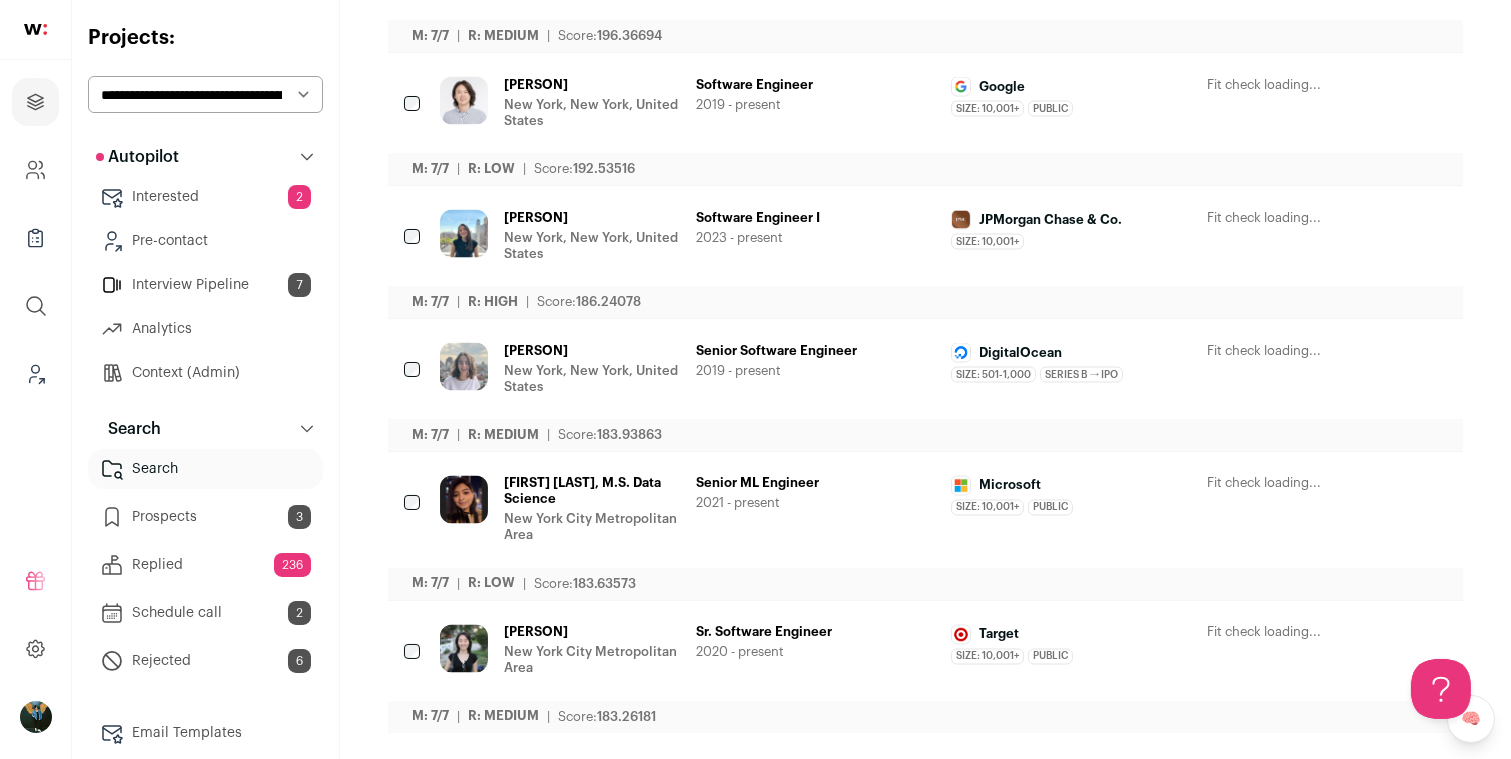 click at bounding box center [414, 653] 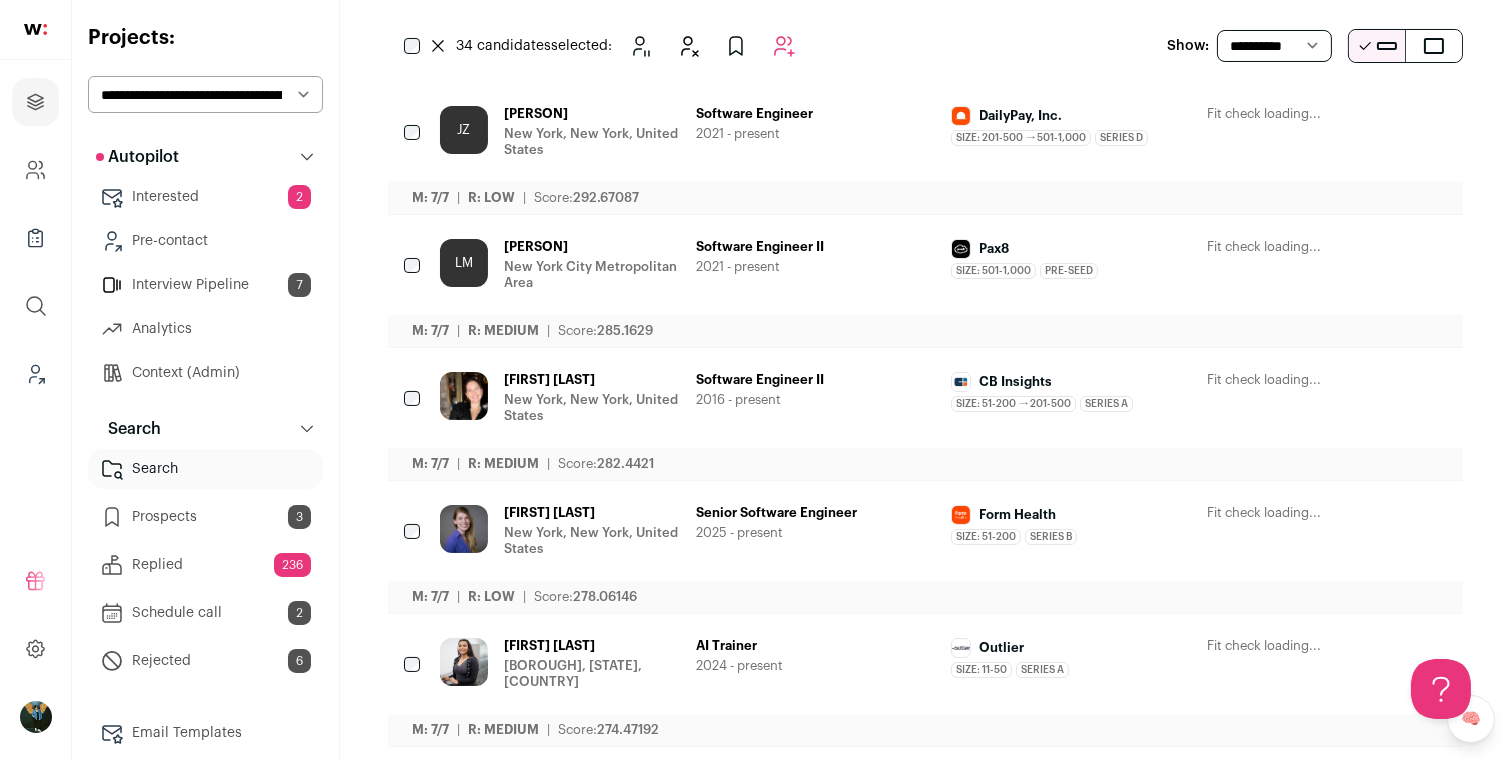 scroll, scrollTop: 0, scrollLeft: 0, axis: both 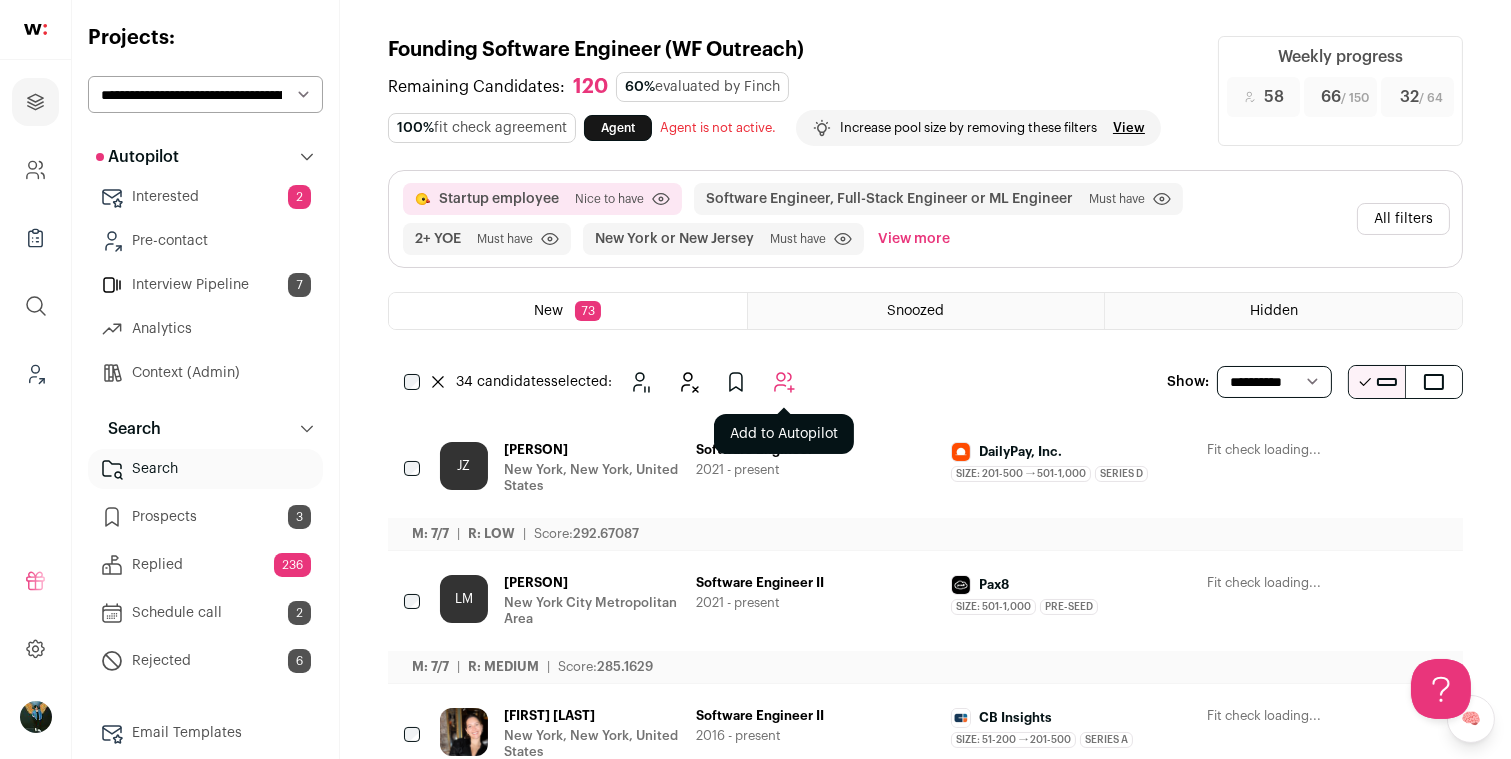 click 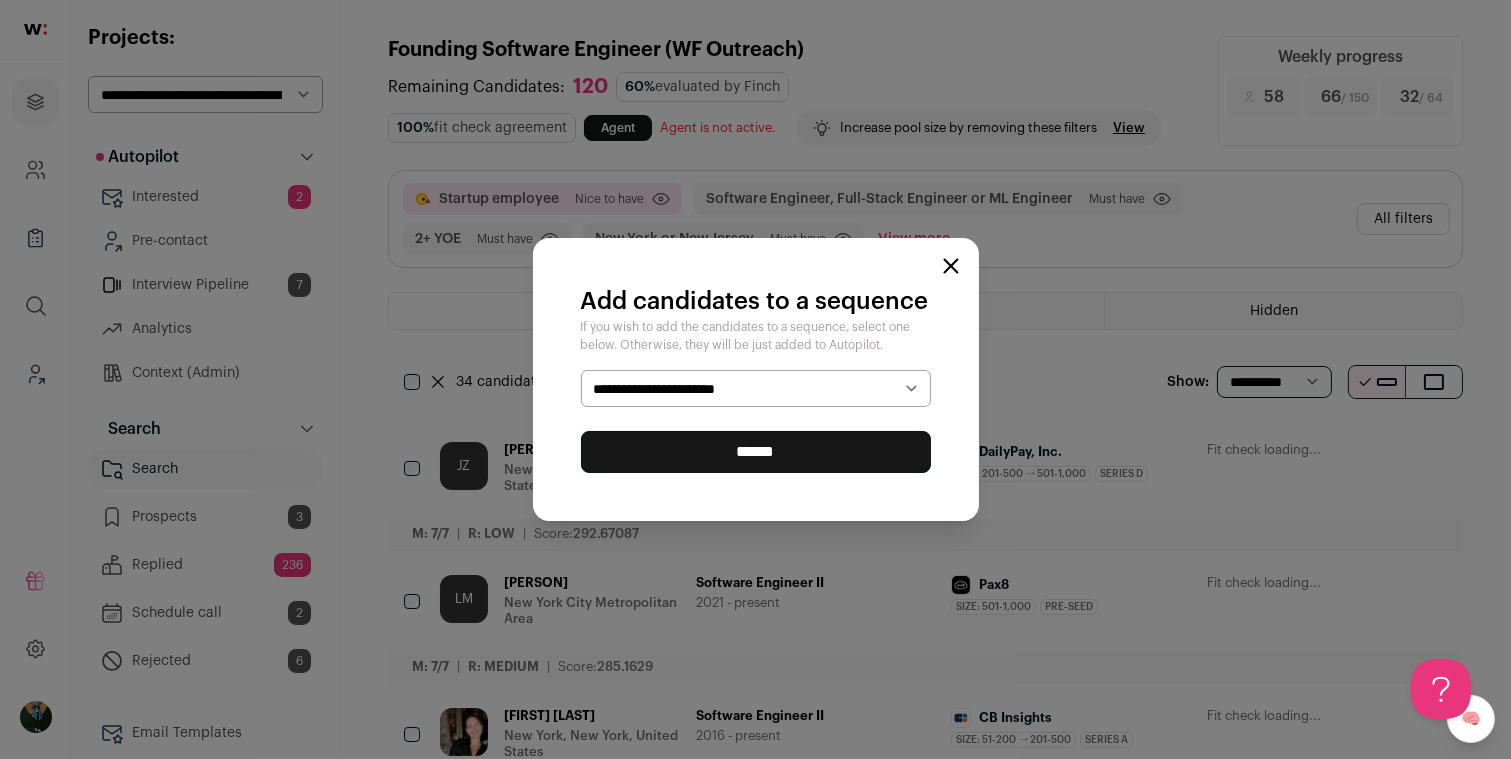 select on "*****" 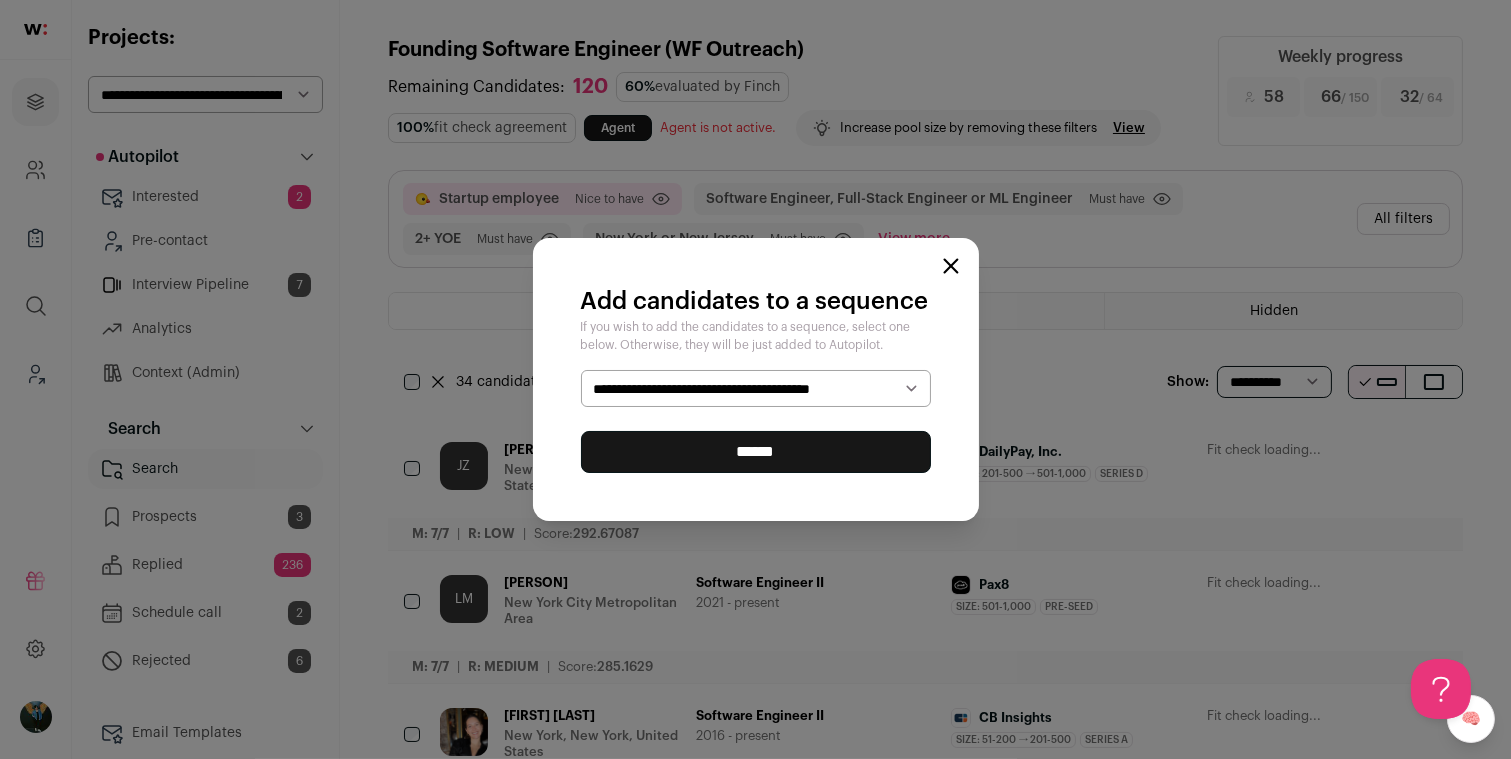 click on "**********" at bounding box center [756, 379] 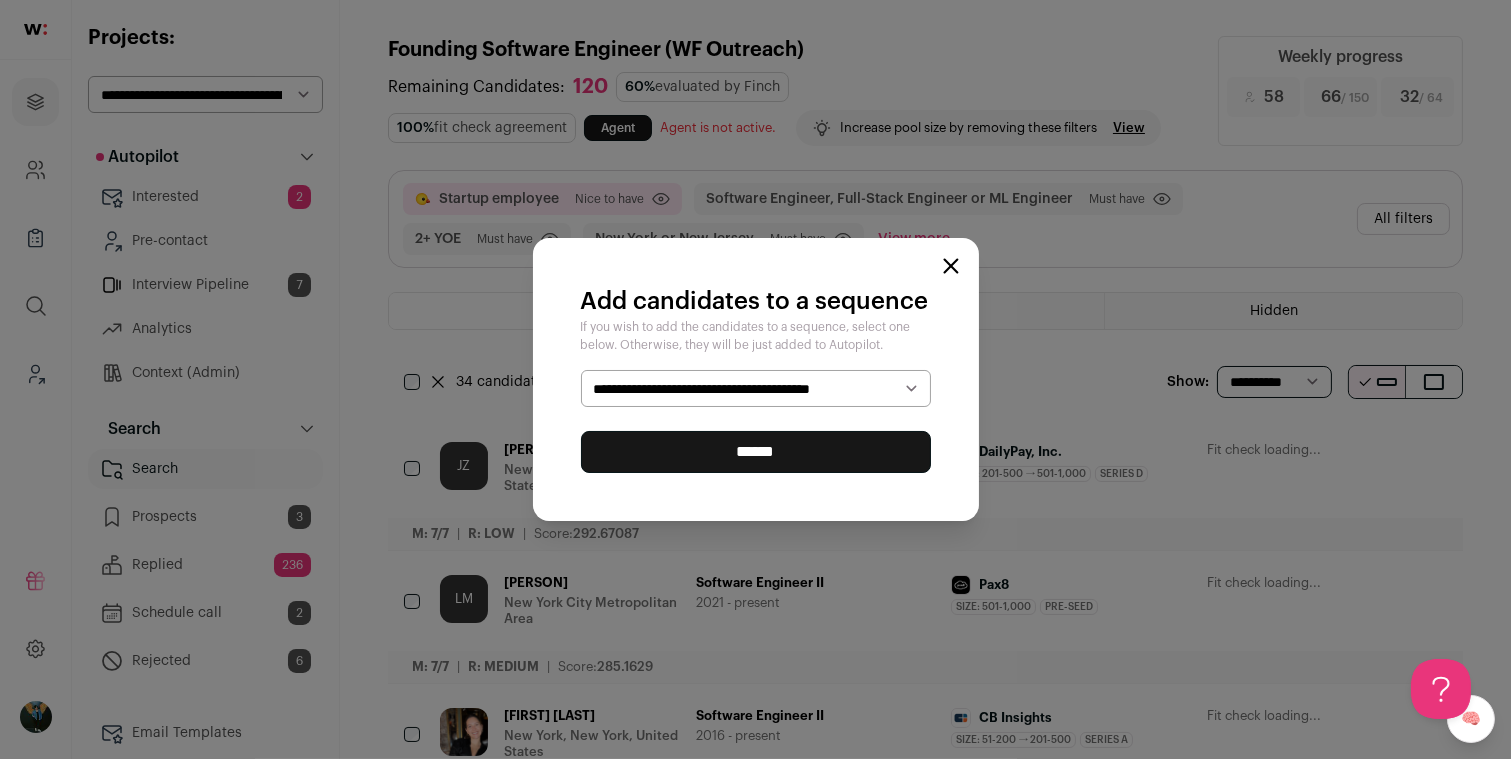 click on "******" at bounding box center (756, 452) 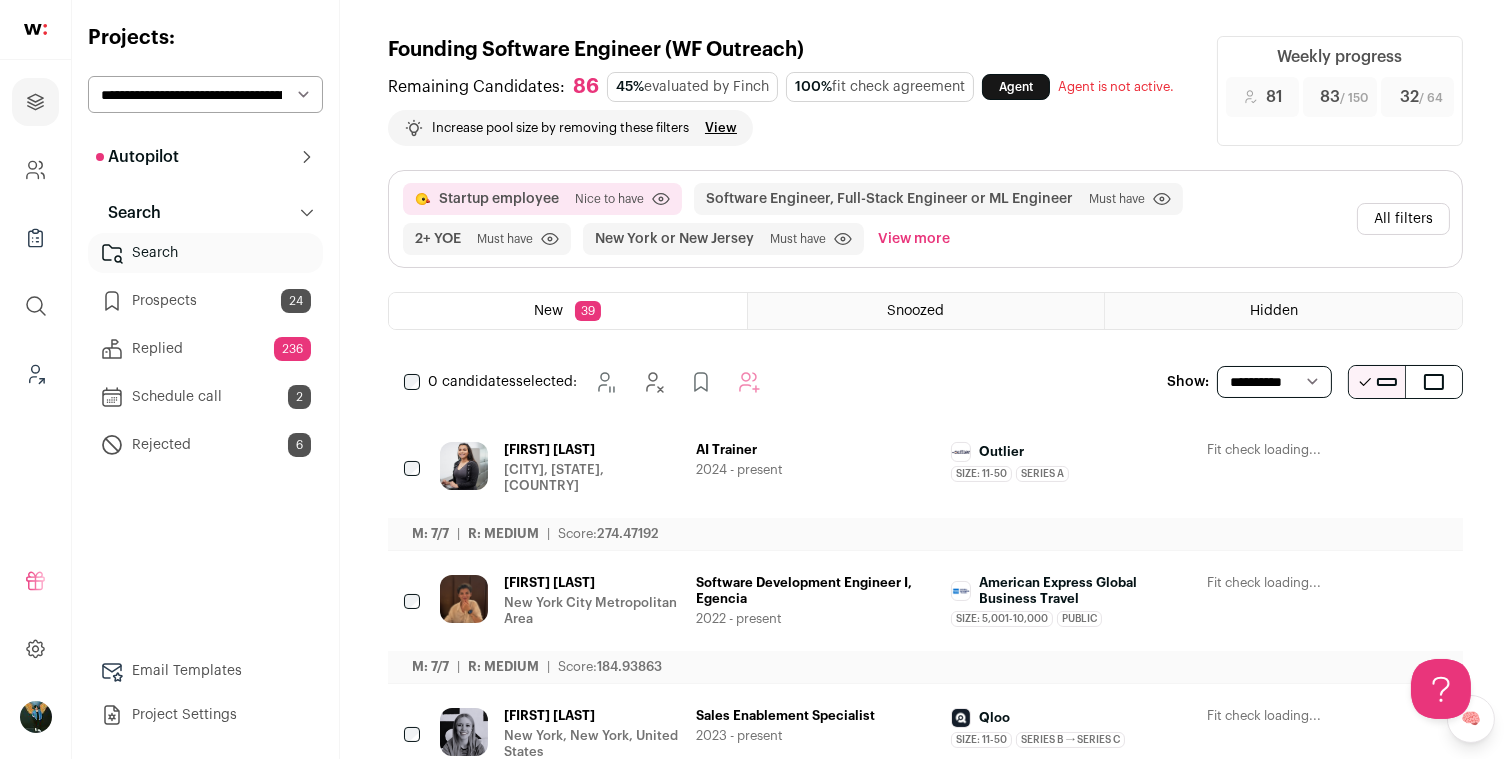 scroll, scrollTop: 0, scrollLeft: 0, axis: both 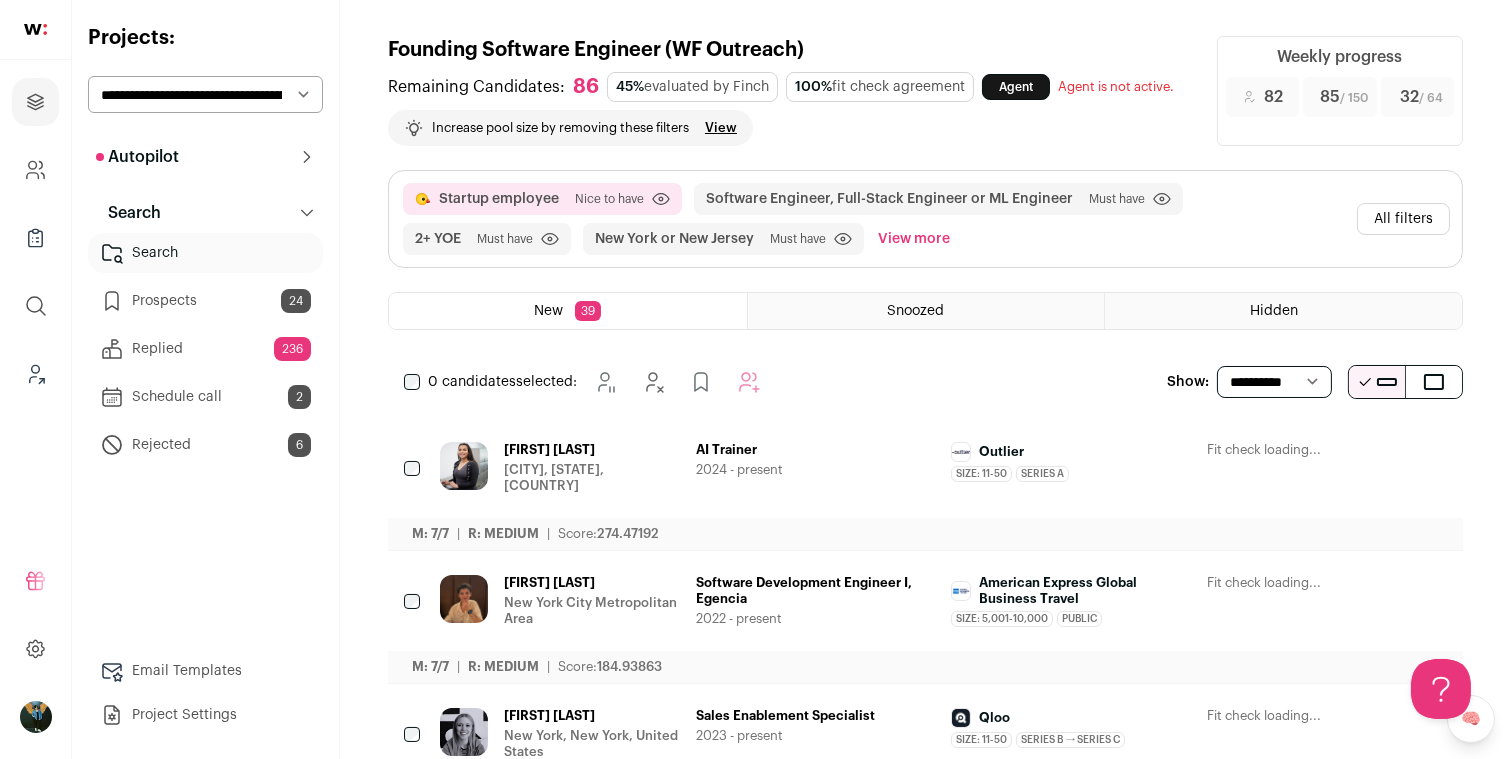 click at bounding box center (1322, 451) 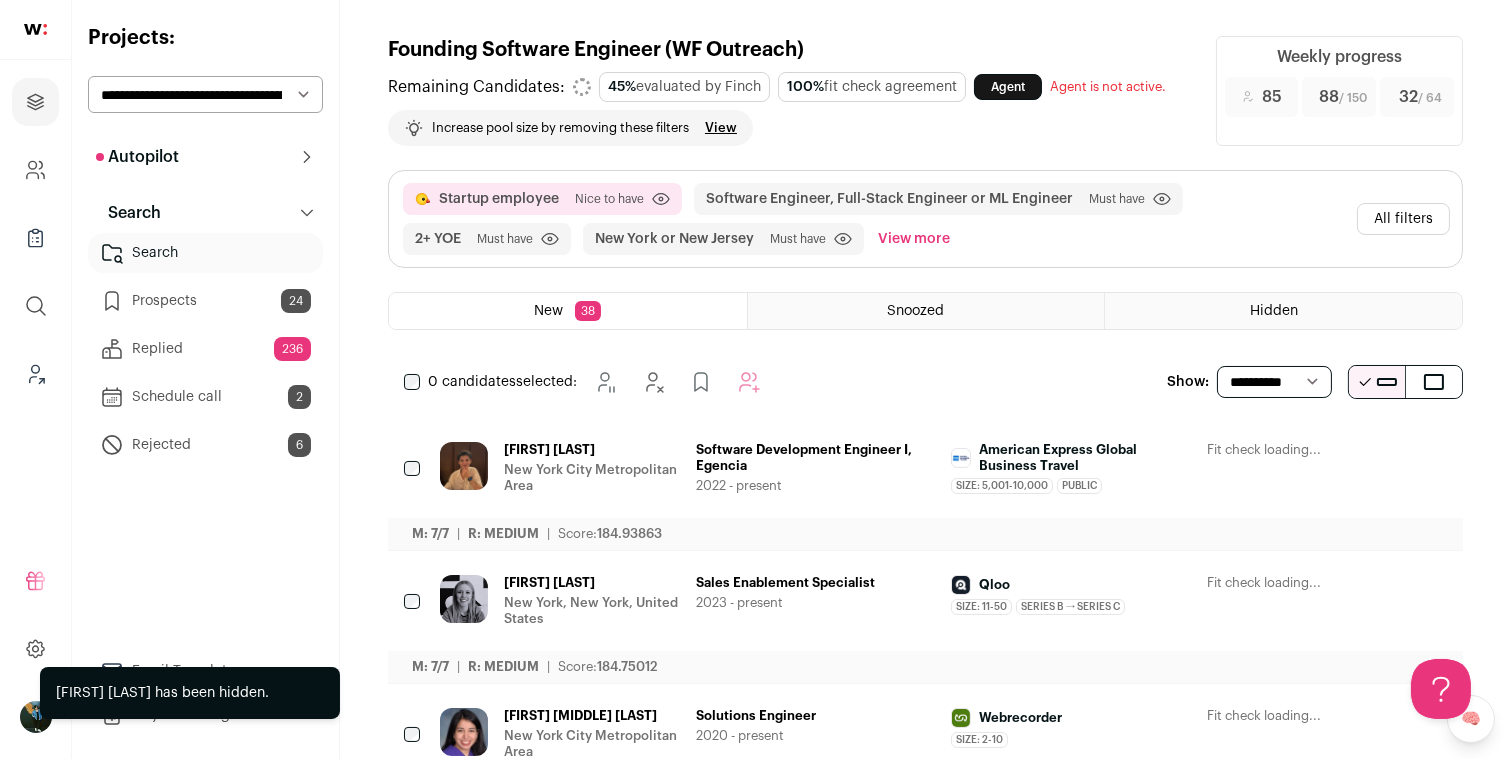 click at bounding box center (1322, 451) 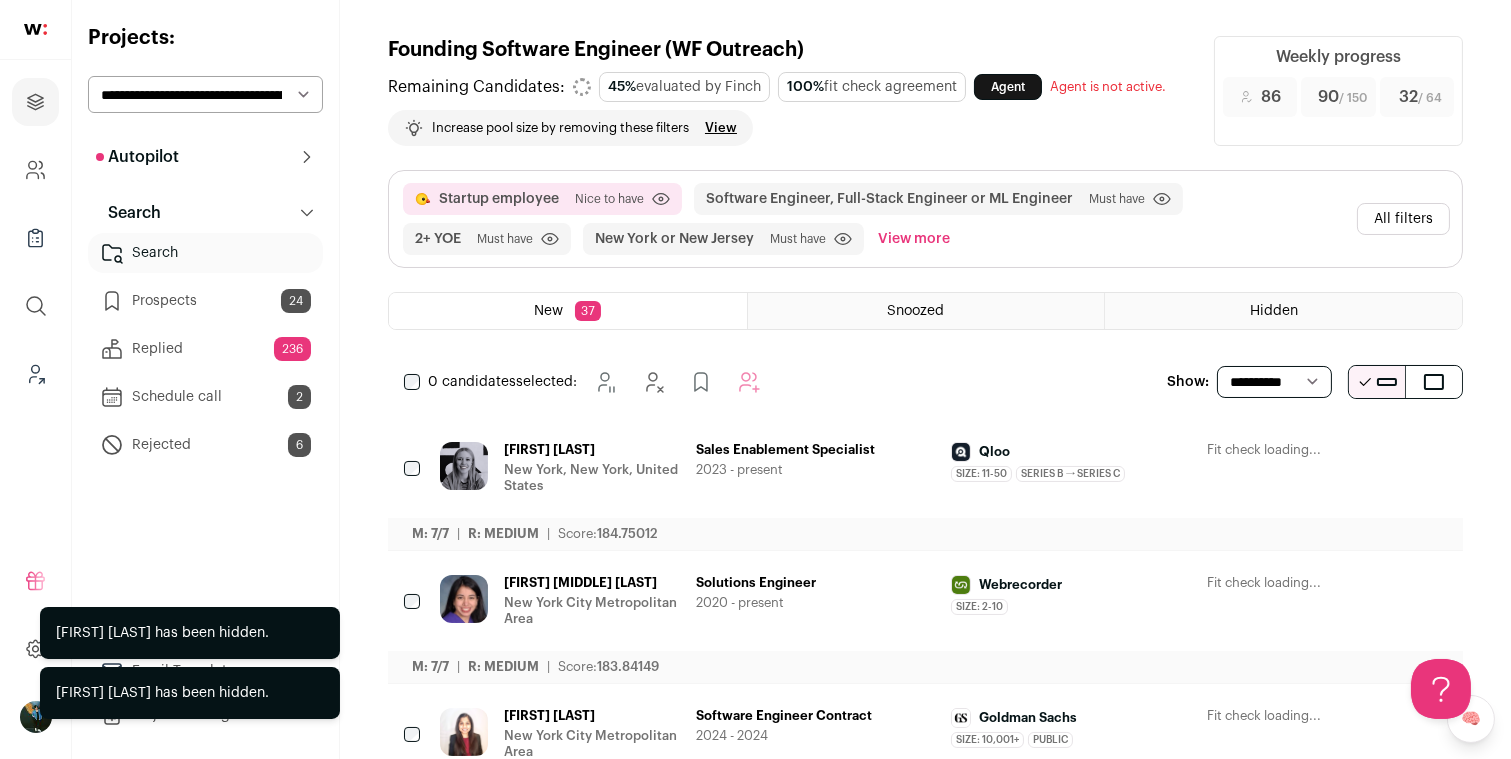 click on "Mae Schreck
New York, New York, United States
Sales Enablement Specialist
2023 - present
Qloo
Size: 11-50
Qloo's size has been 11-50 employees during Mae's time there
Series B → Series C
Qloo transitioned from Series B to Series C during Mae's time there
Qloo
AI" at bounding box center (925, 2878) 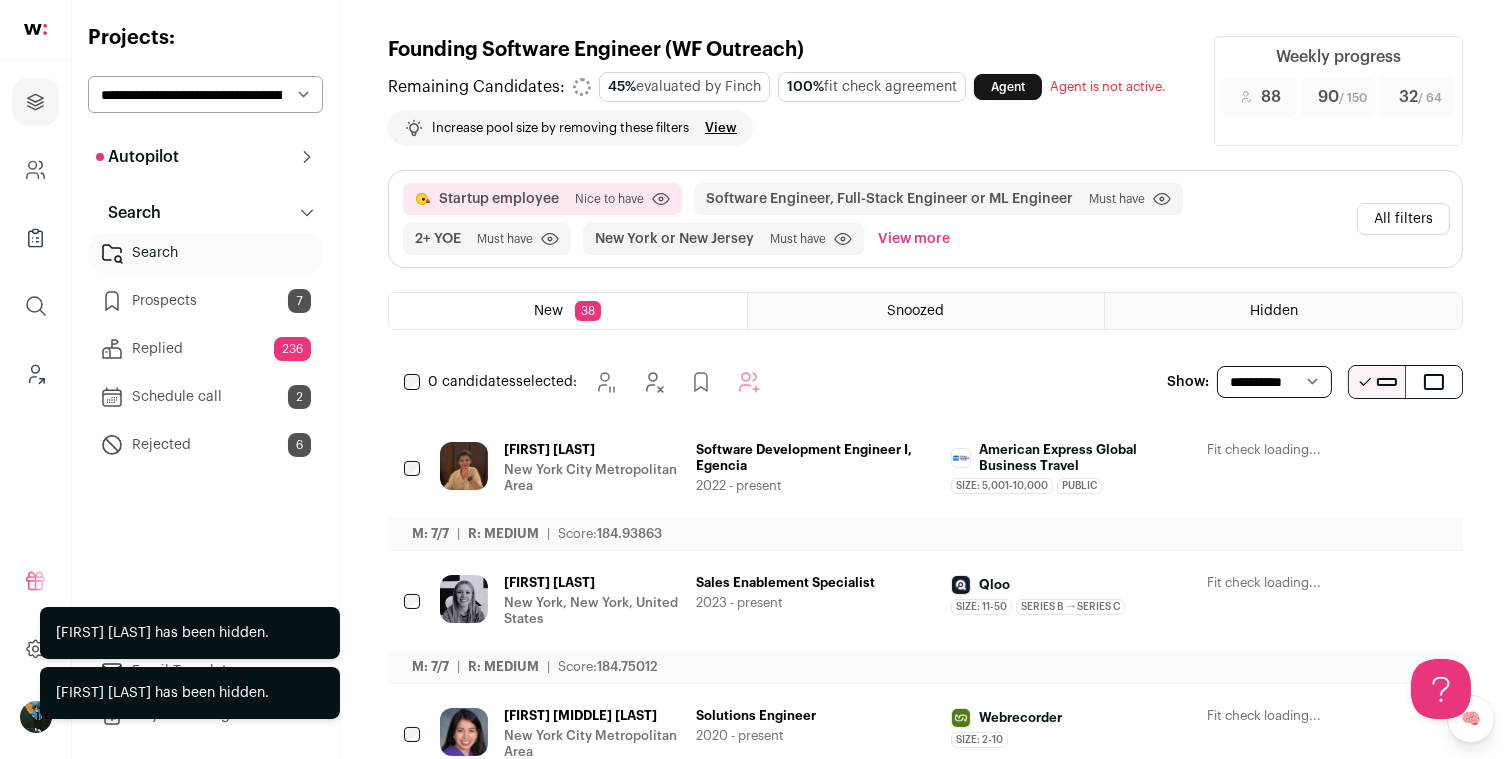 click at bounding box center (1322, 451) 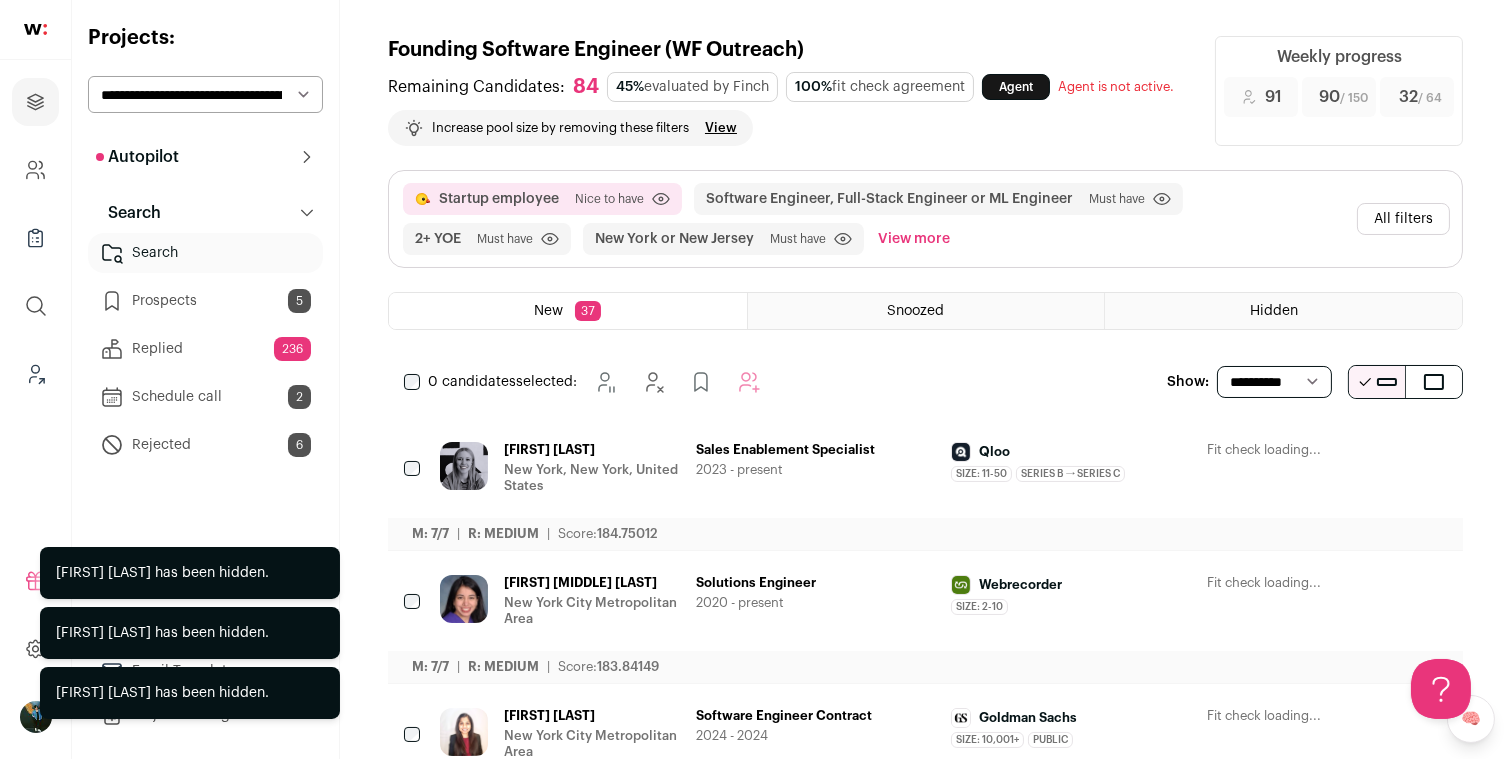 click at bounding box center [1322, 451] 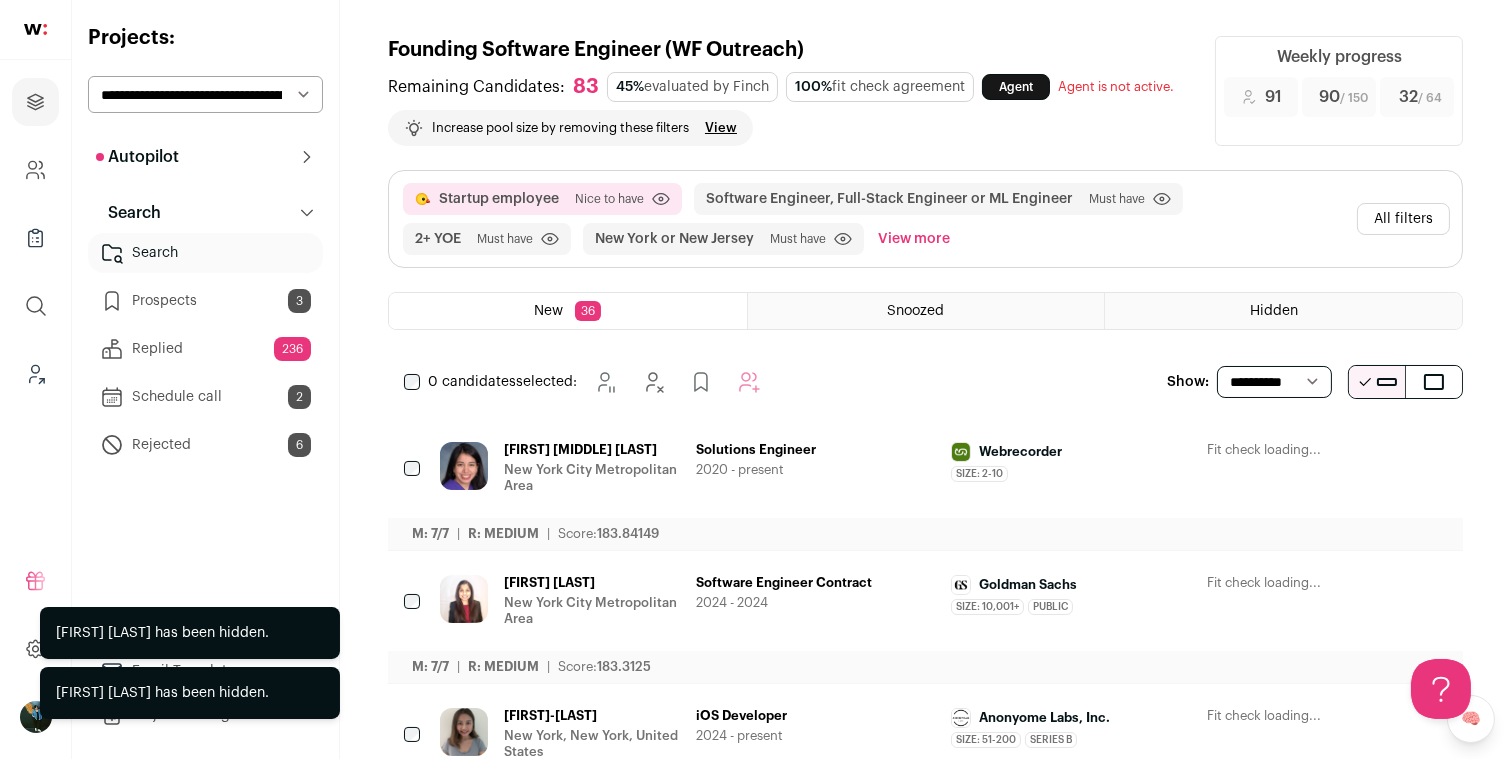 click at bounding box center [1322, 451] 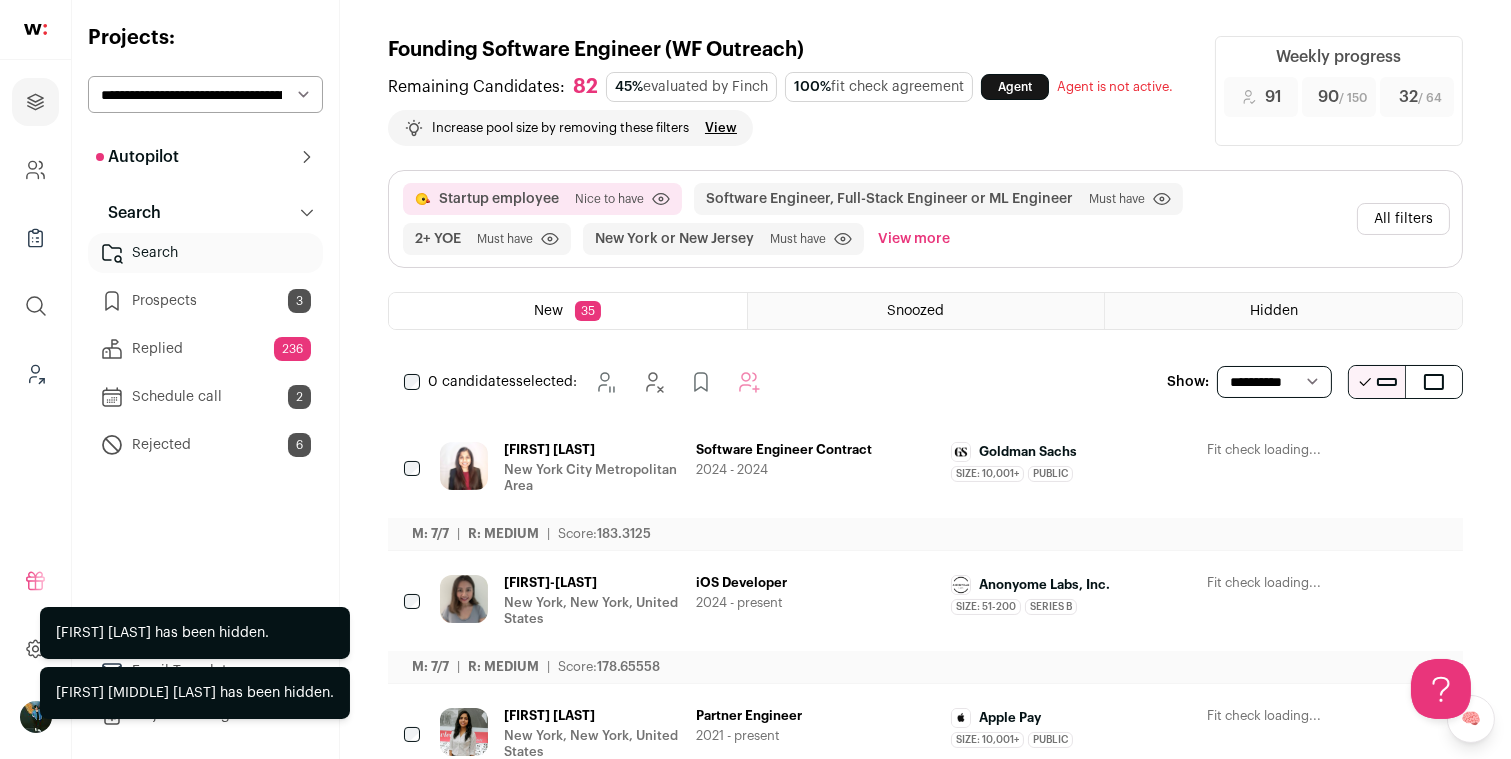 click at bounding box center [1322, 451] 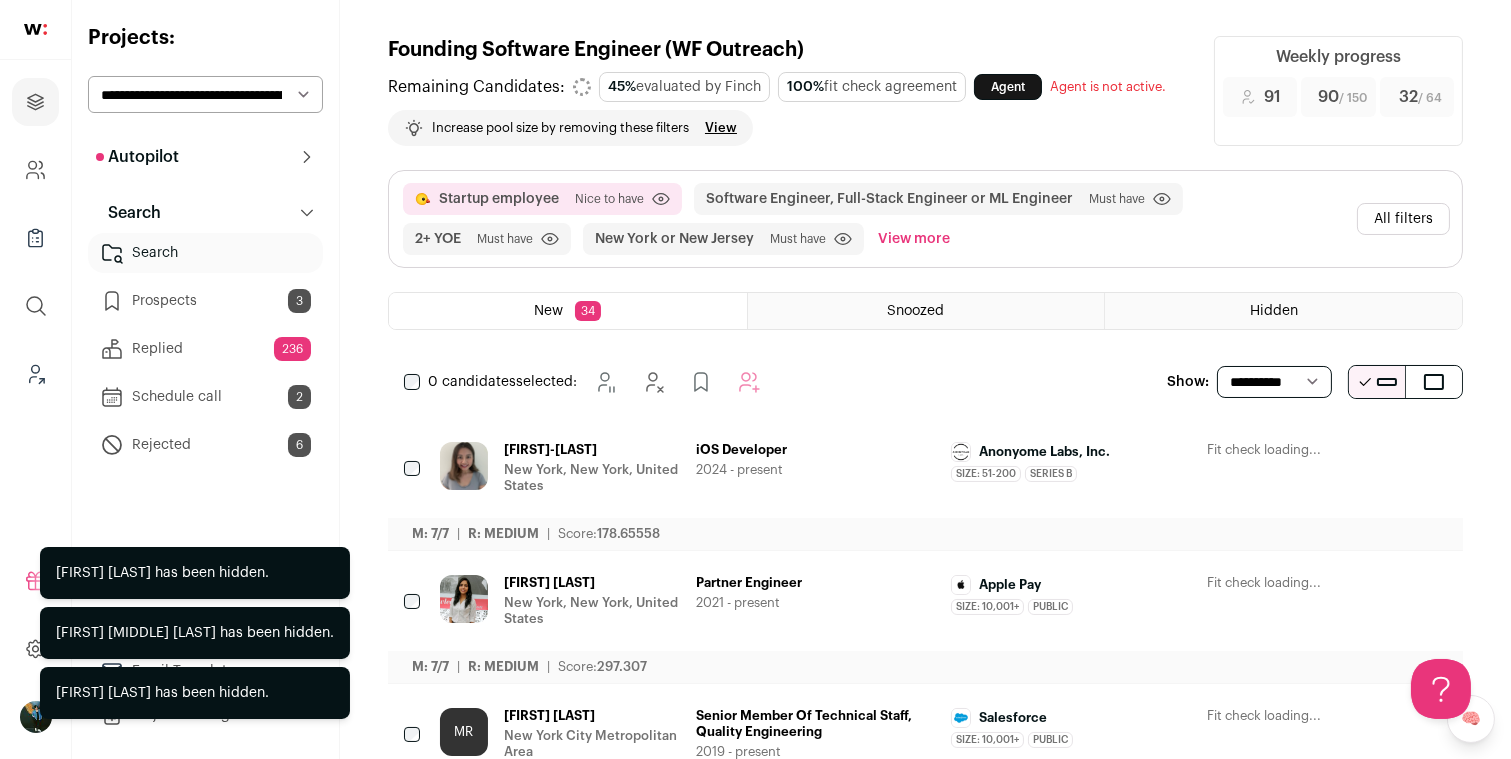 click at bounding box center [1322, 451] 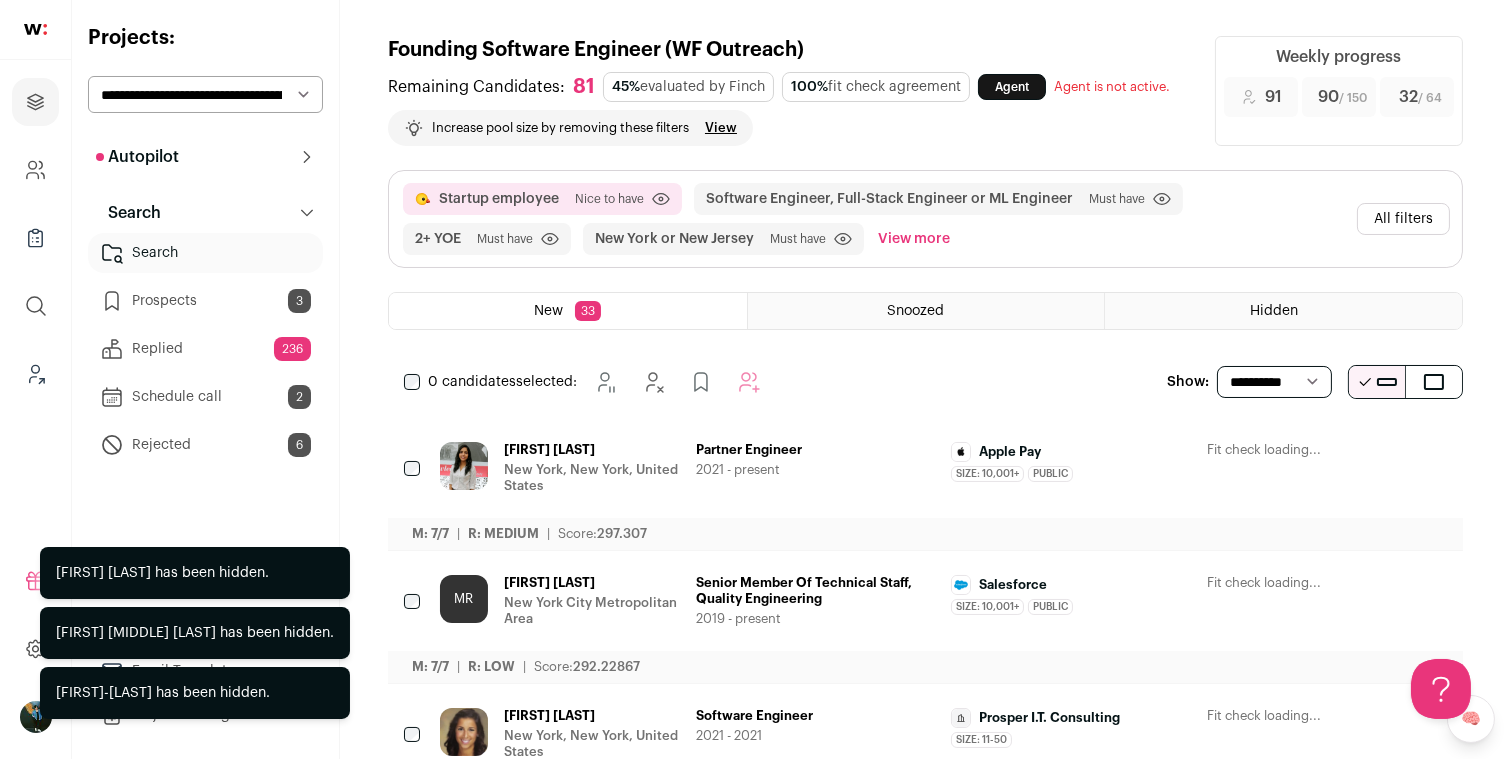 click at bounding box center (1322, 451) 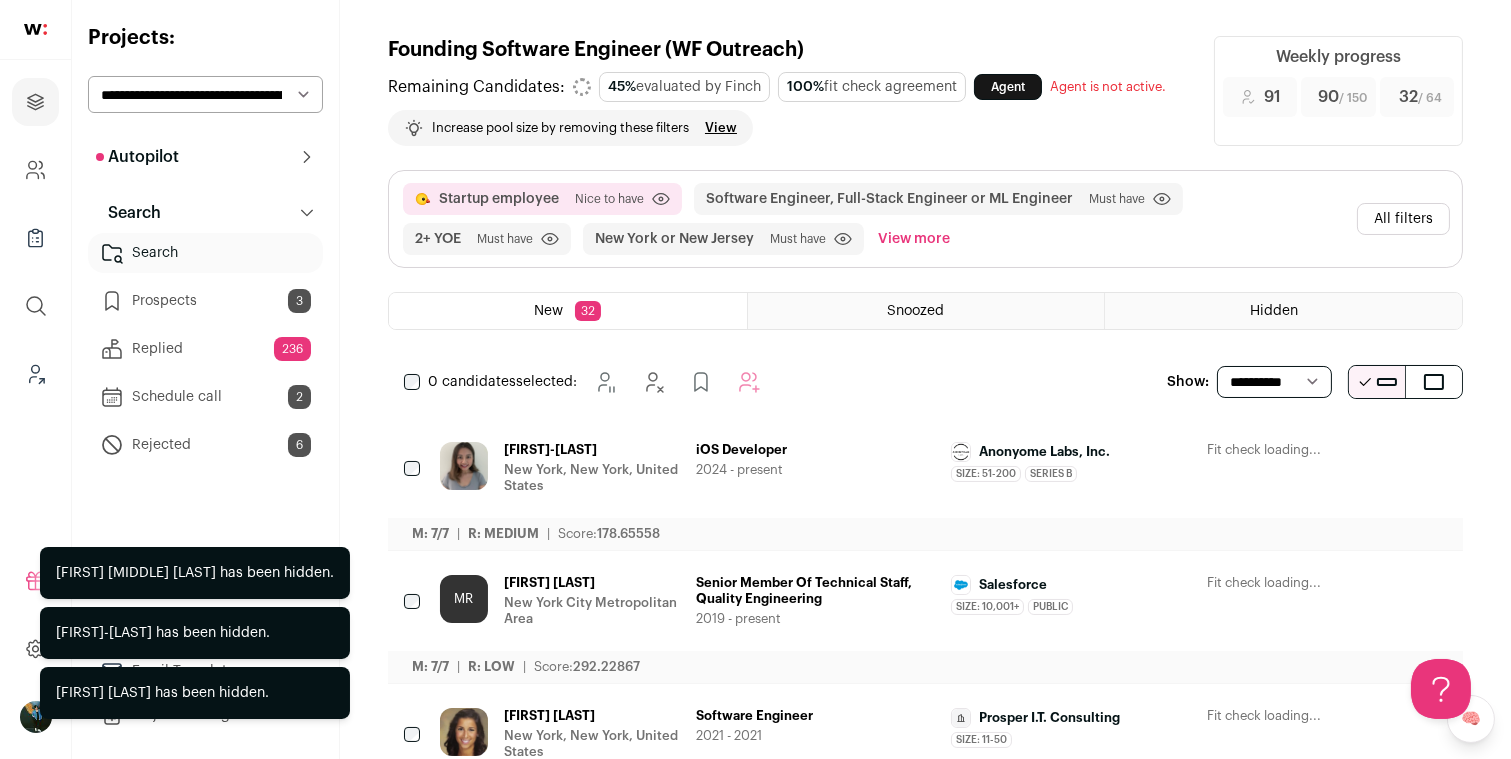 click at bounding box center (1322, 451) 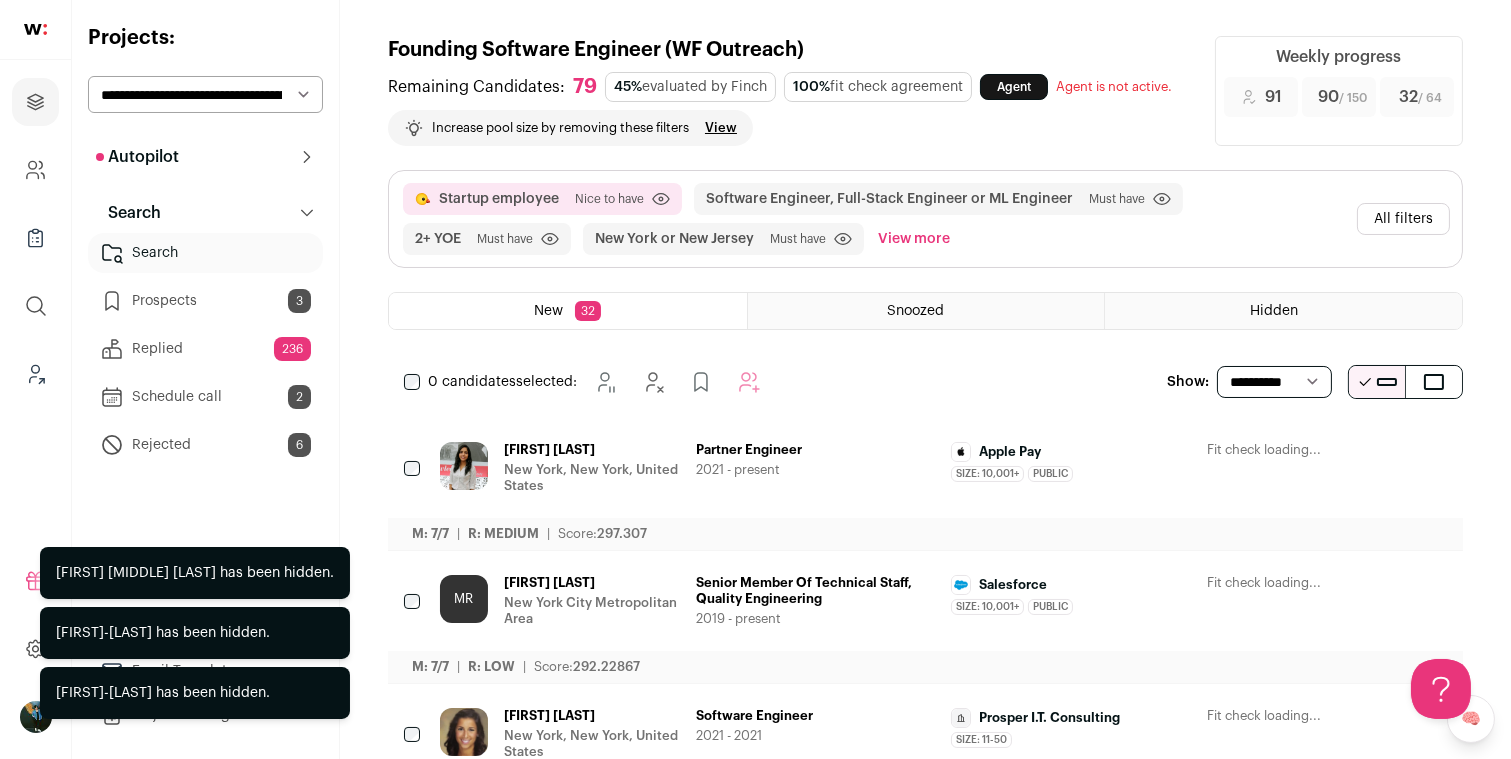 click at bounding box center (1322, 451) 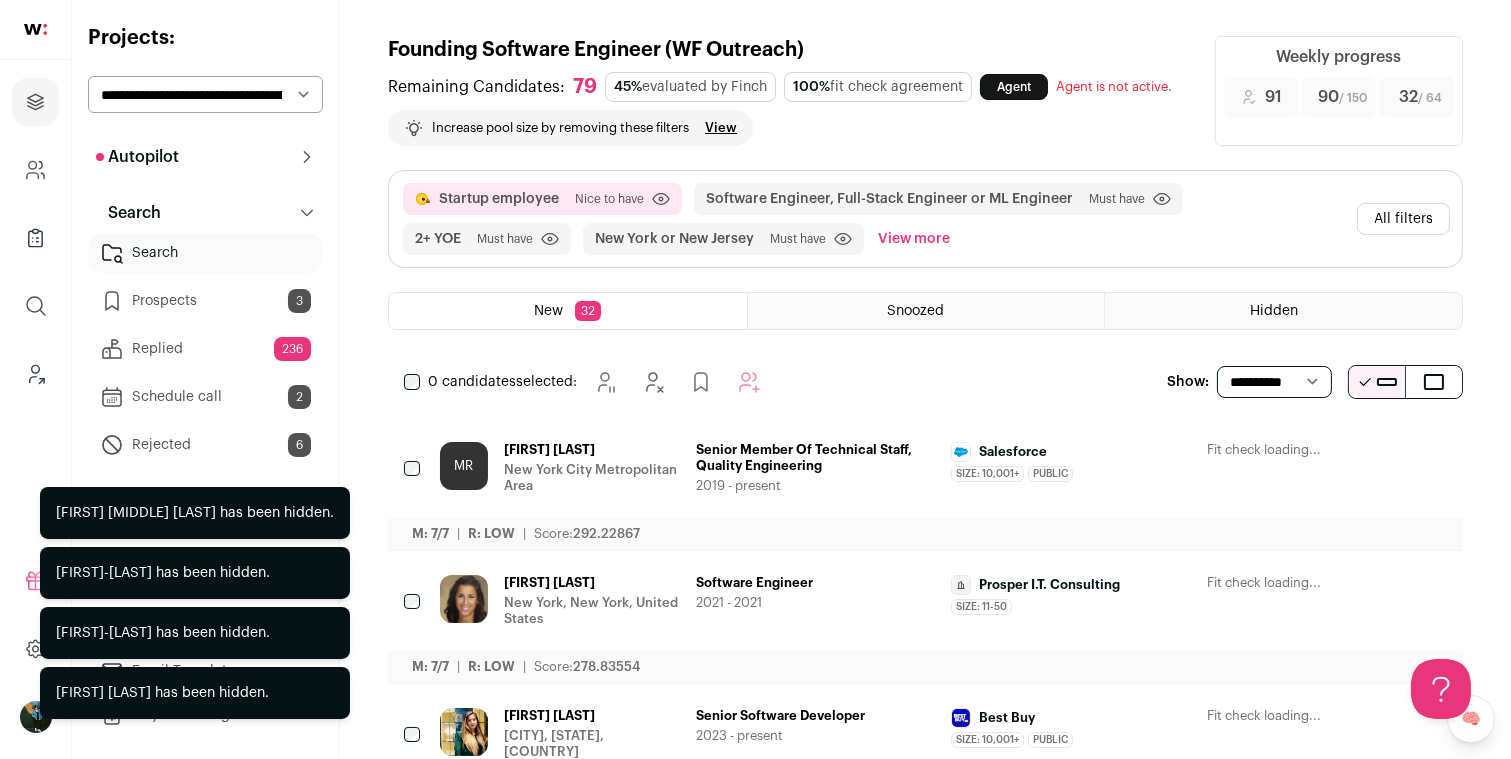 click at bounding box center [1322, 451] 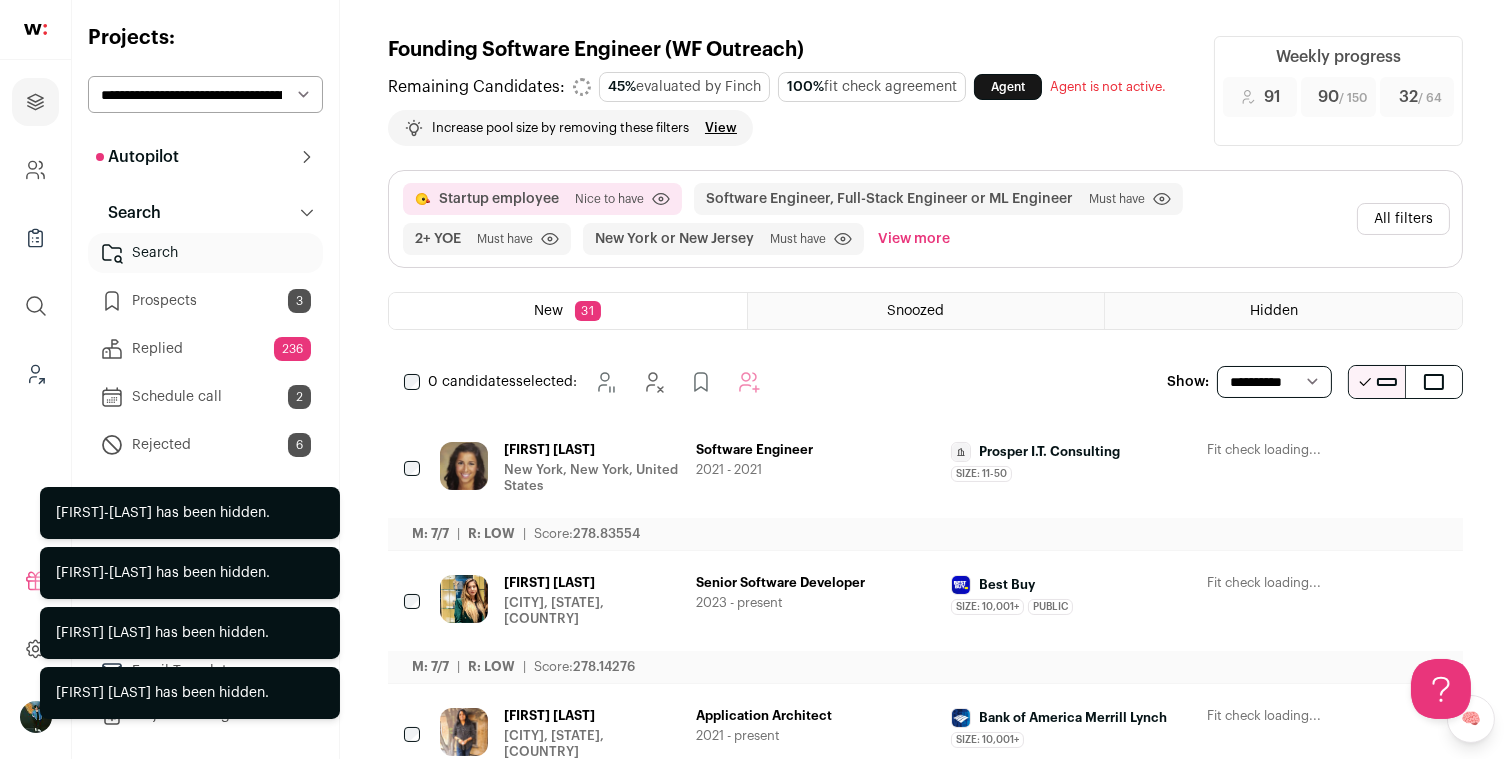 click at bounding box center [1322, 451] 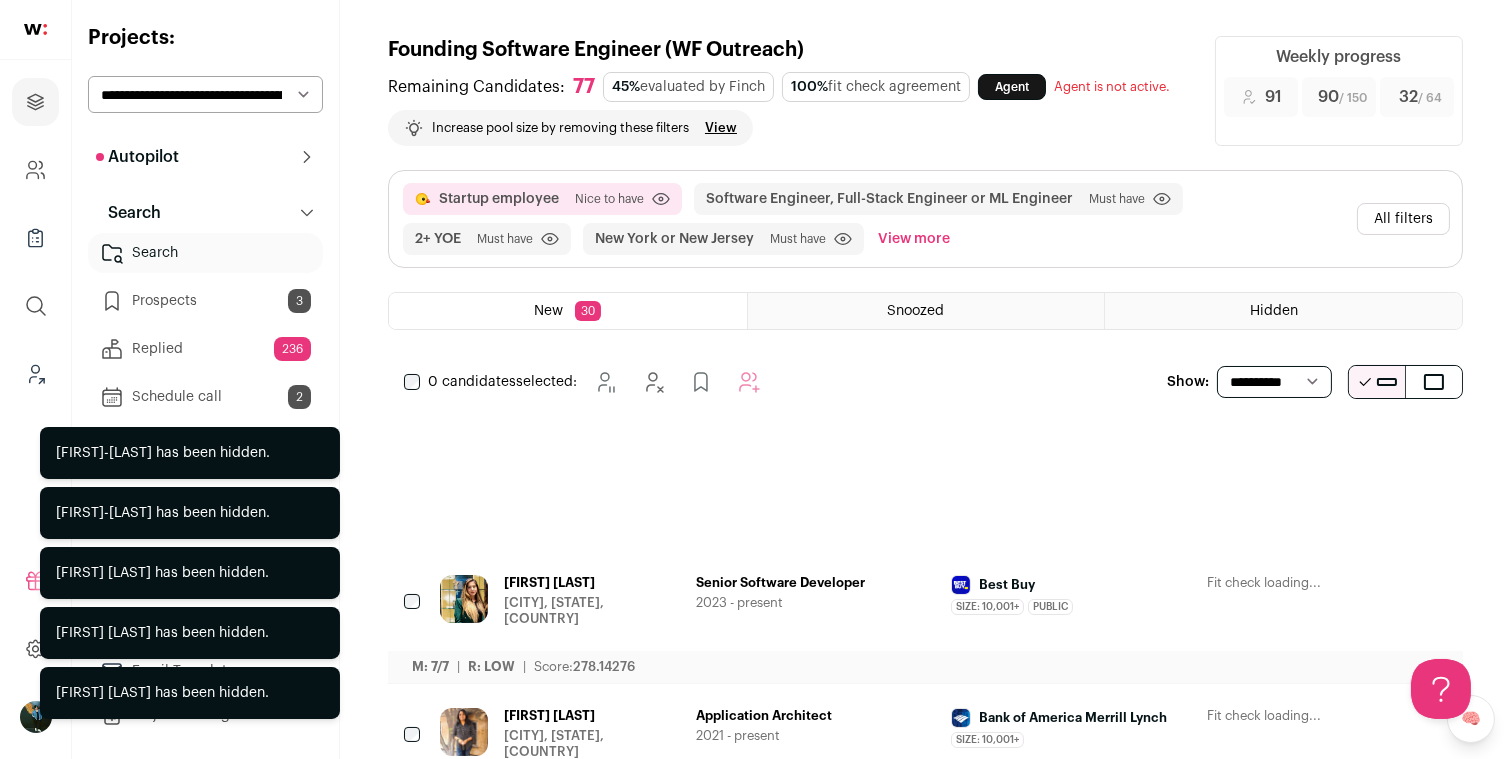 click at bounding box center [1322, 431] 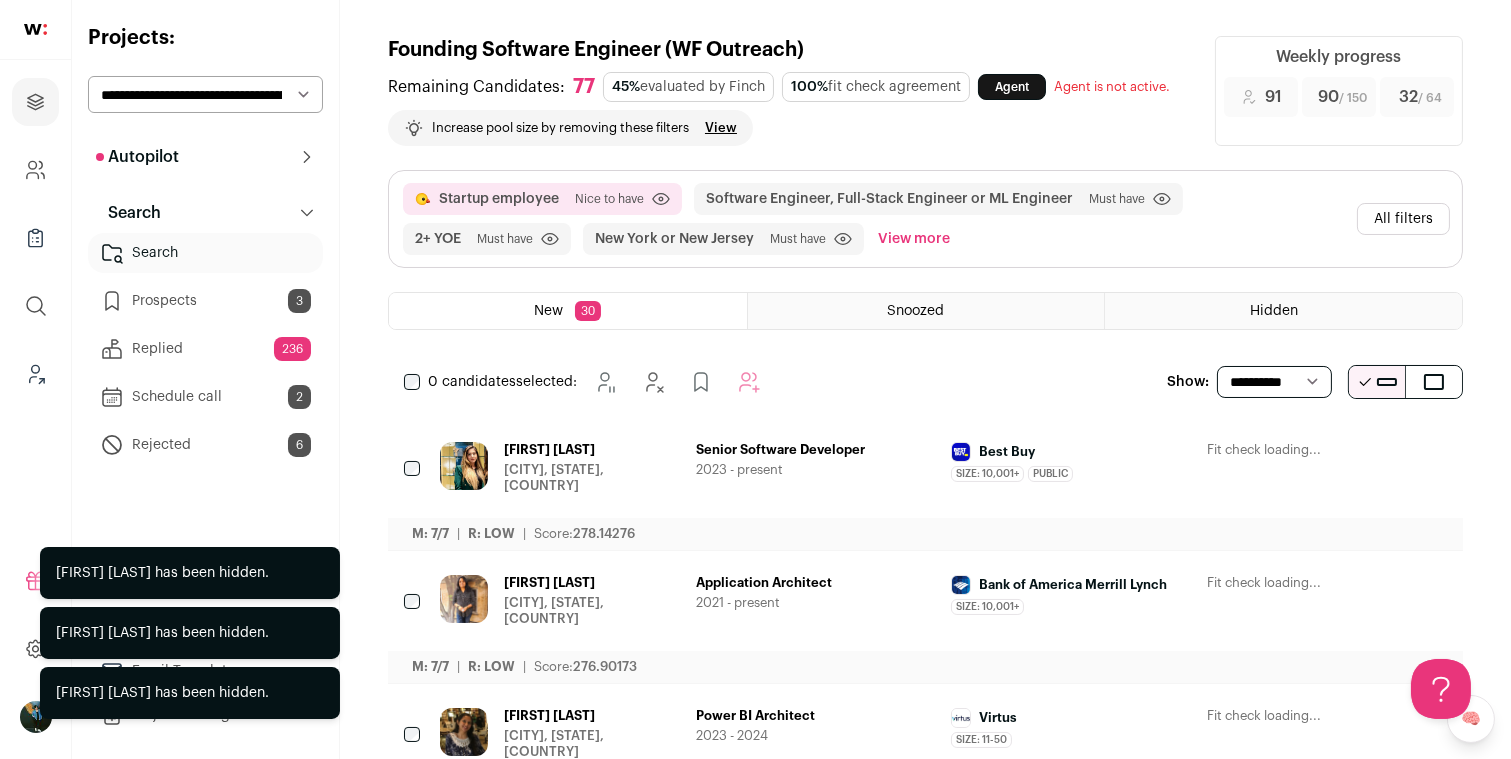 click at bounding box center (1322, 451) 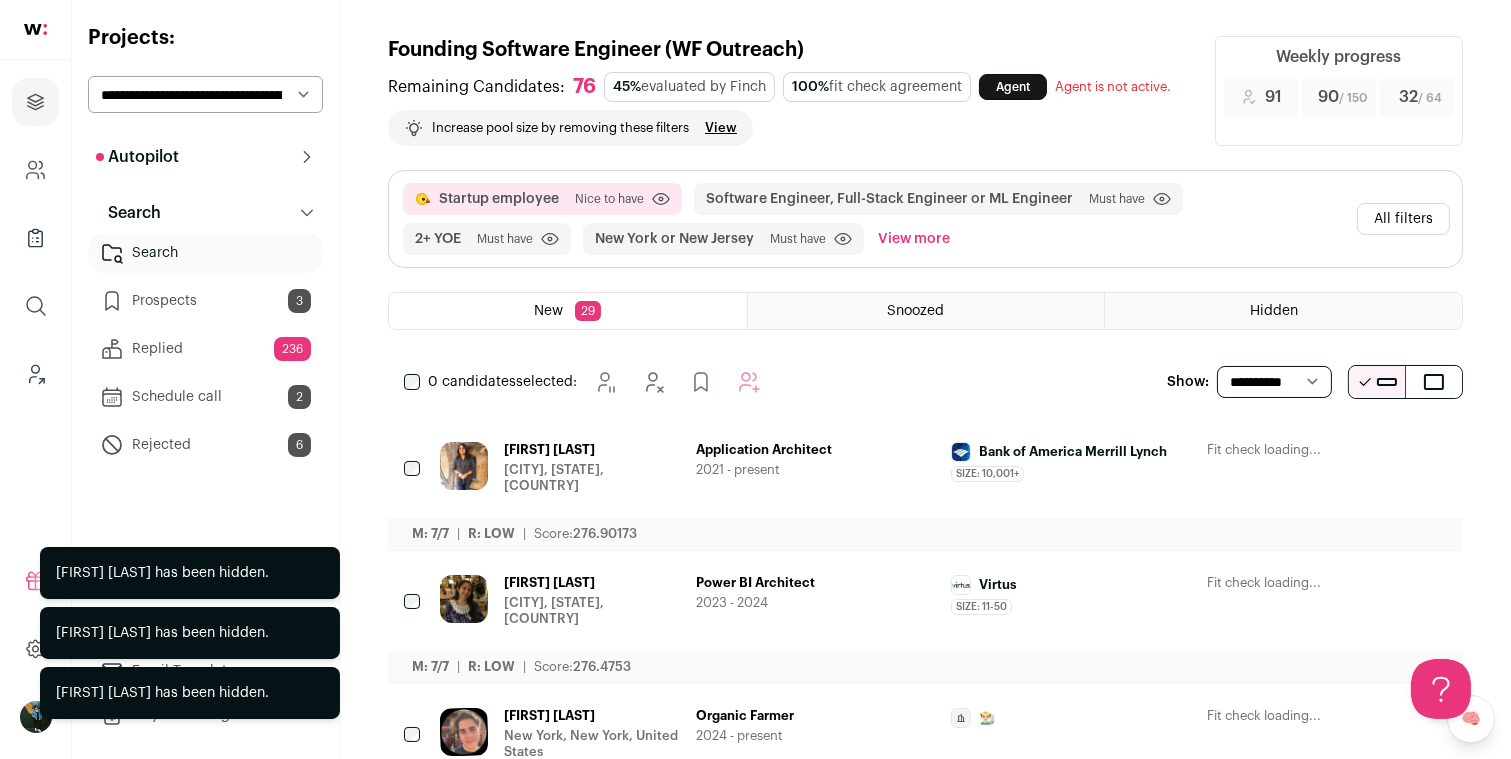 click at bounding box center [1322, 451] 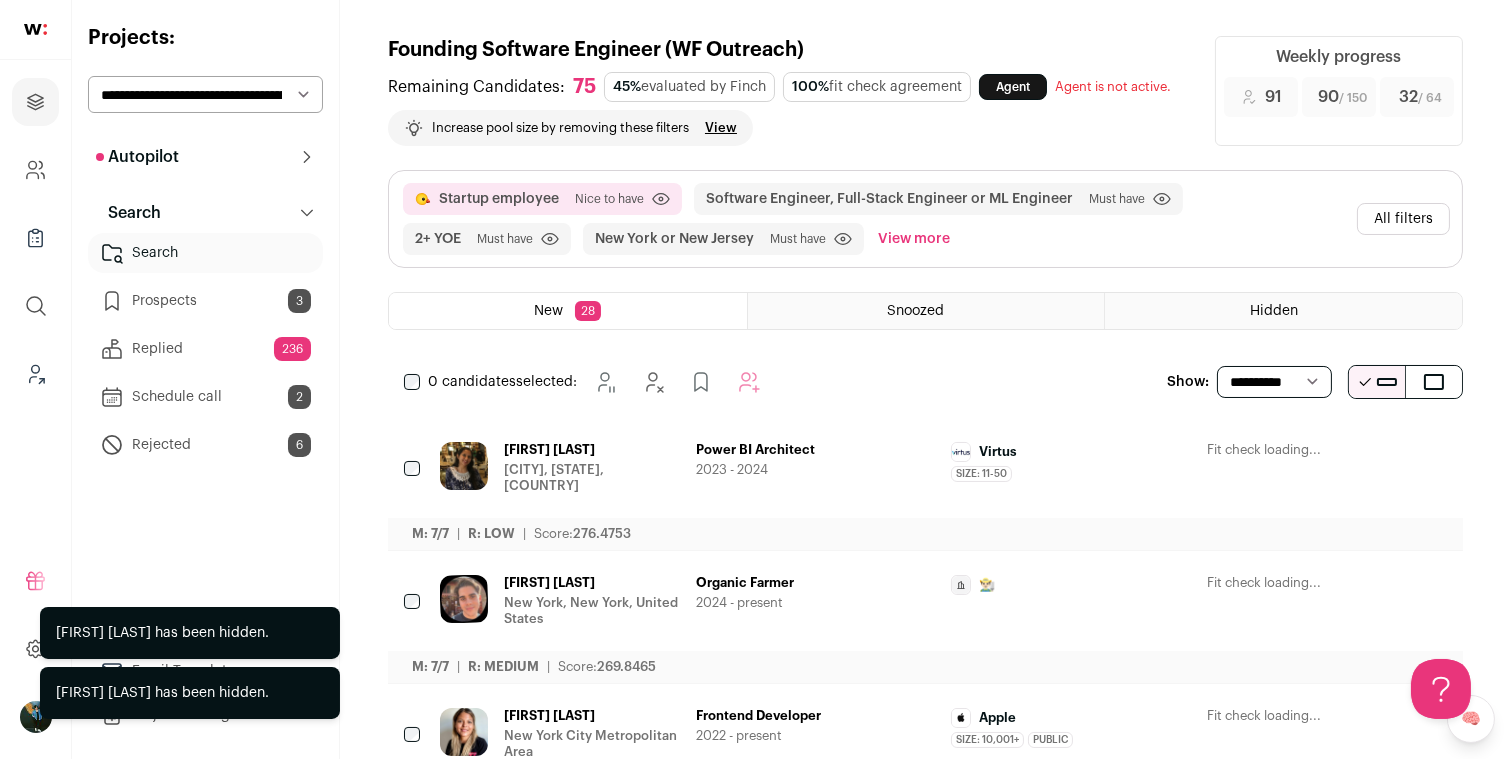 click at bounding box center (1322, 584) 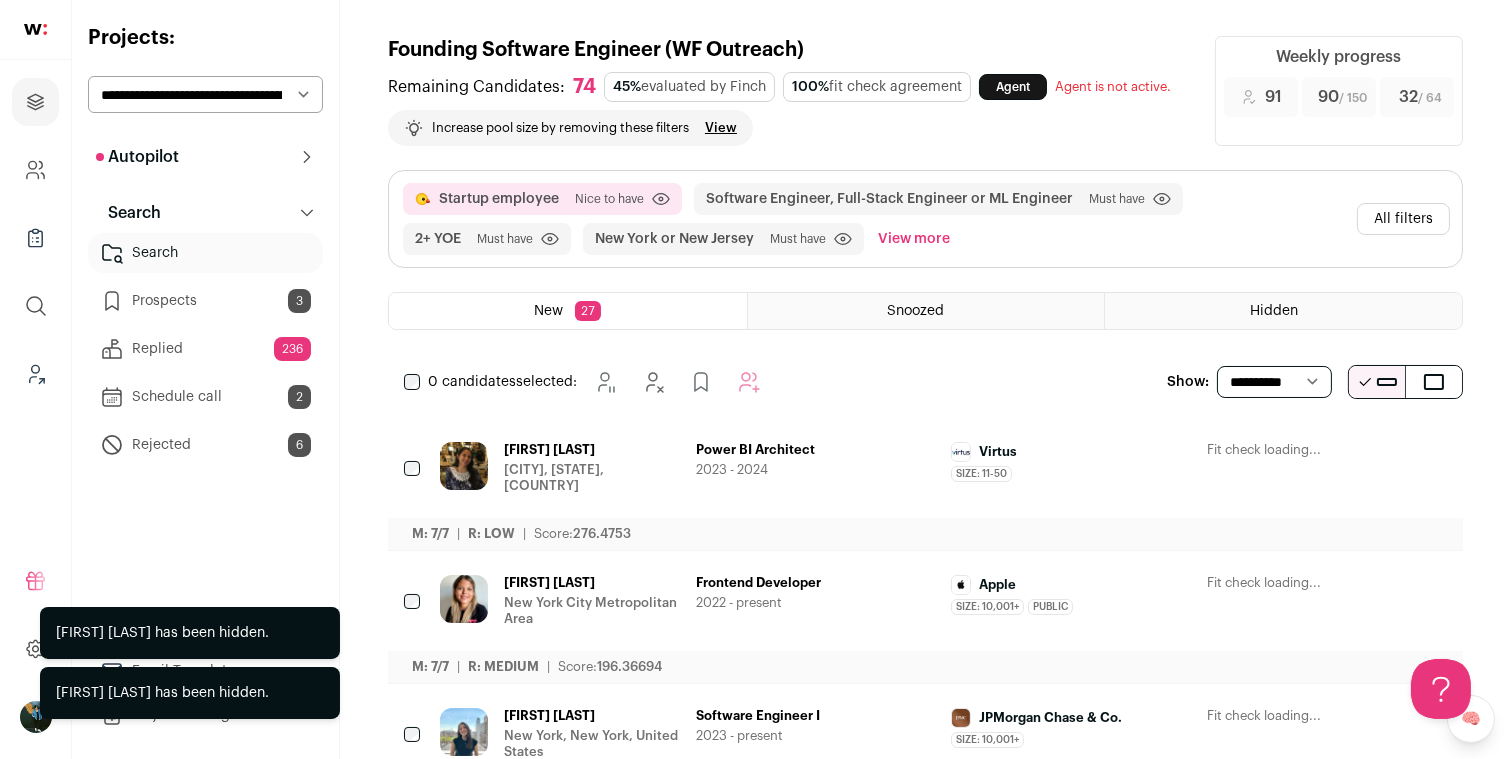 click 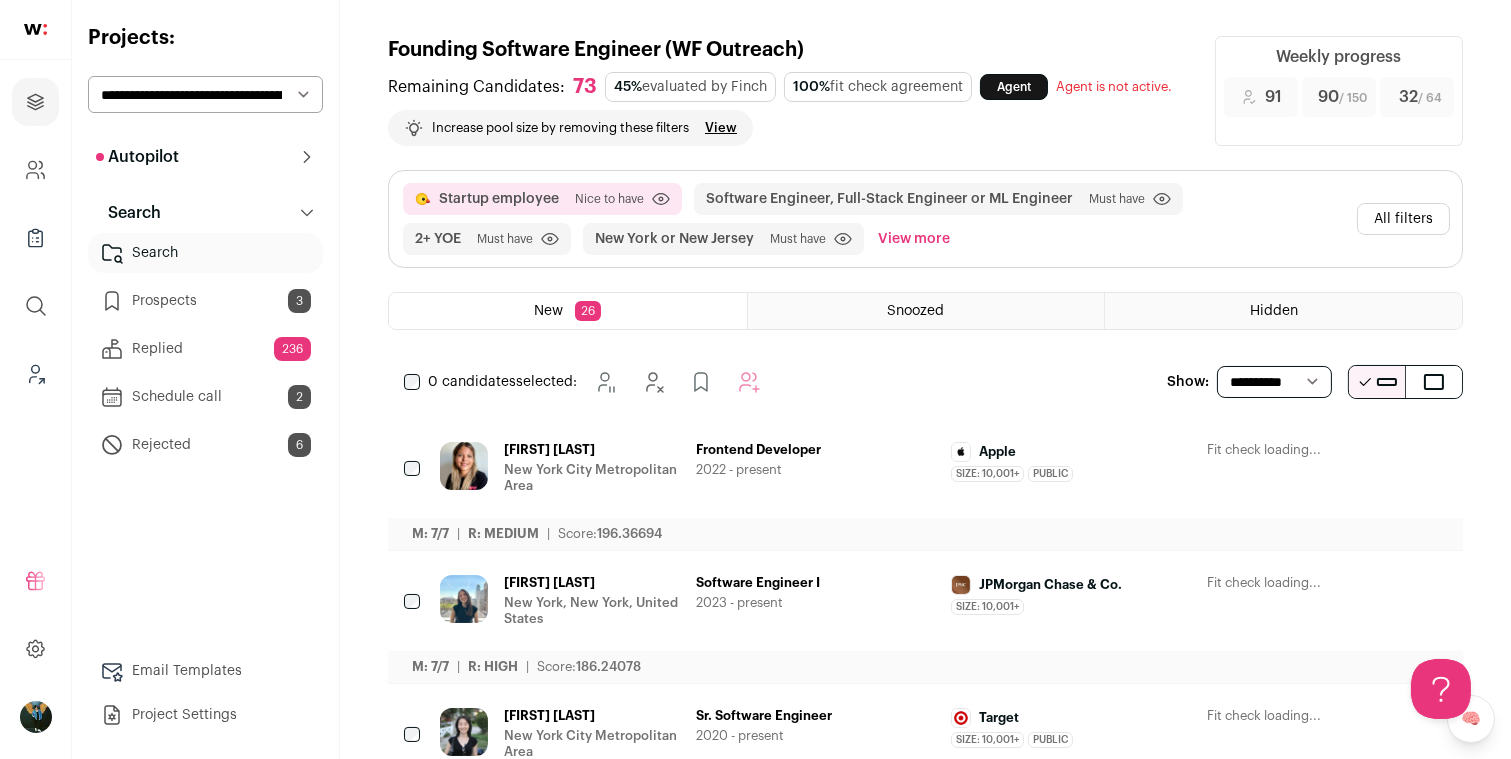 click 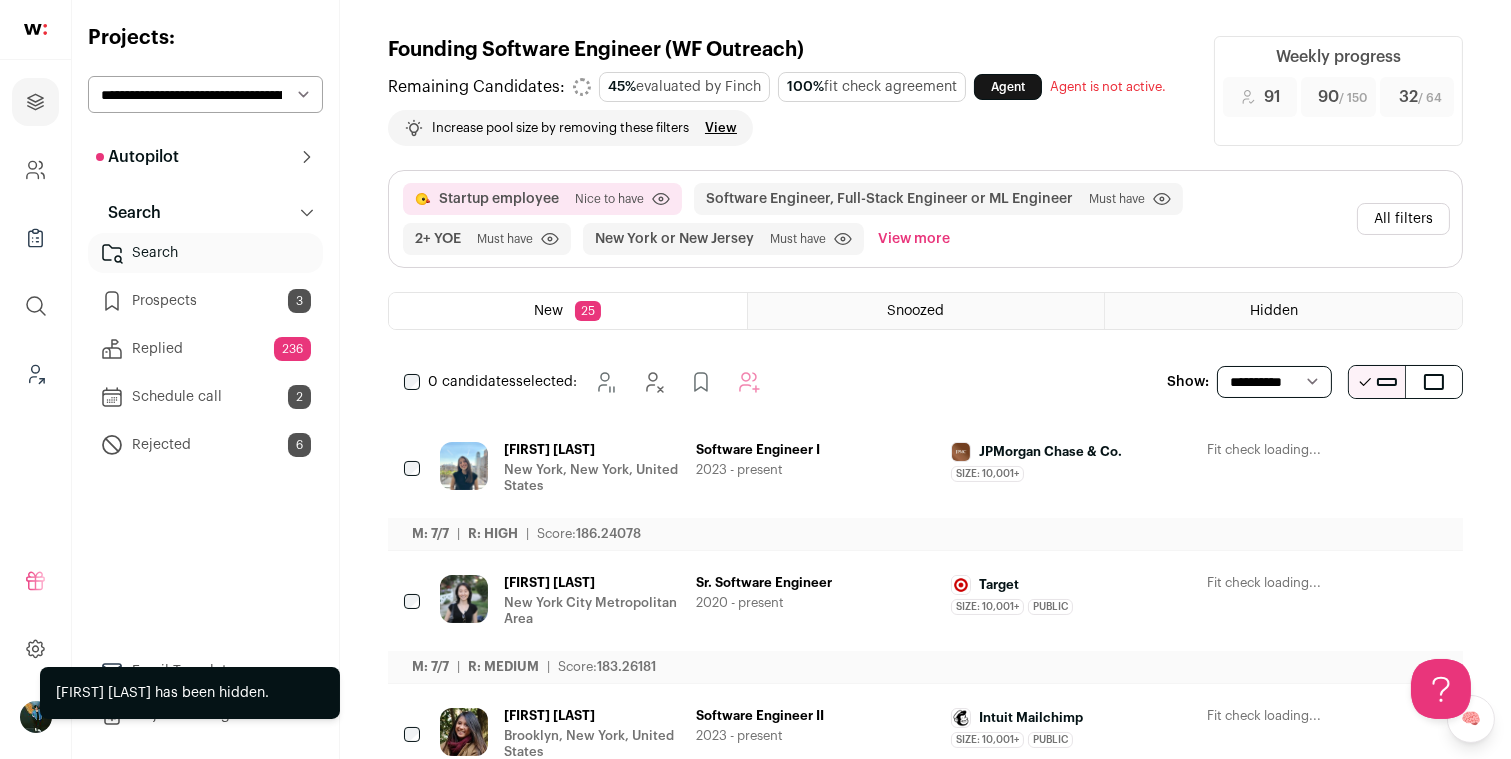 scroll, scrollTop: 27, scrollLeft: 0, axis: vertical 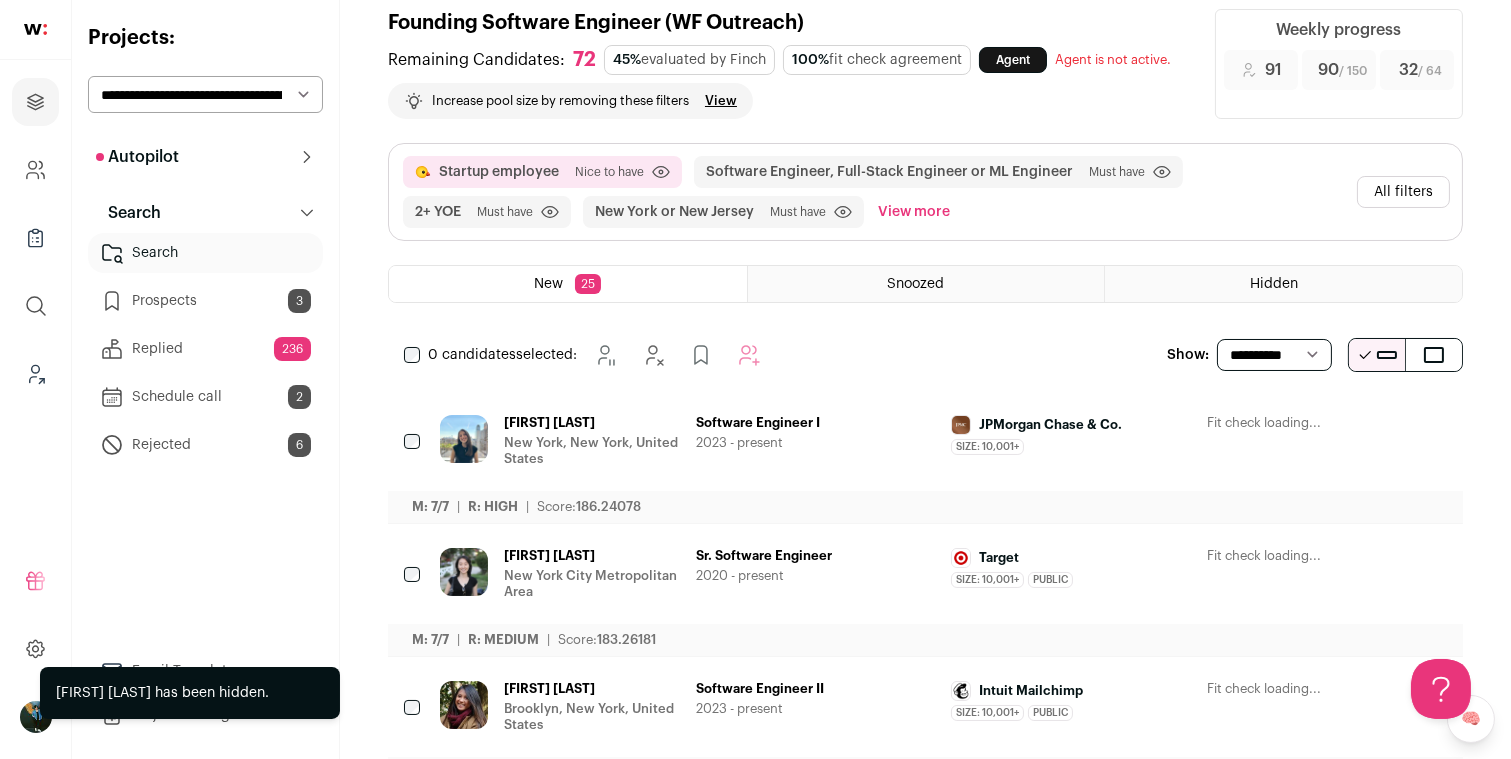 click 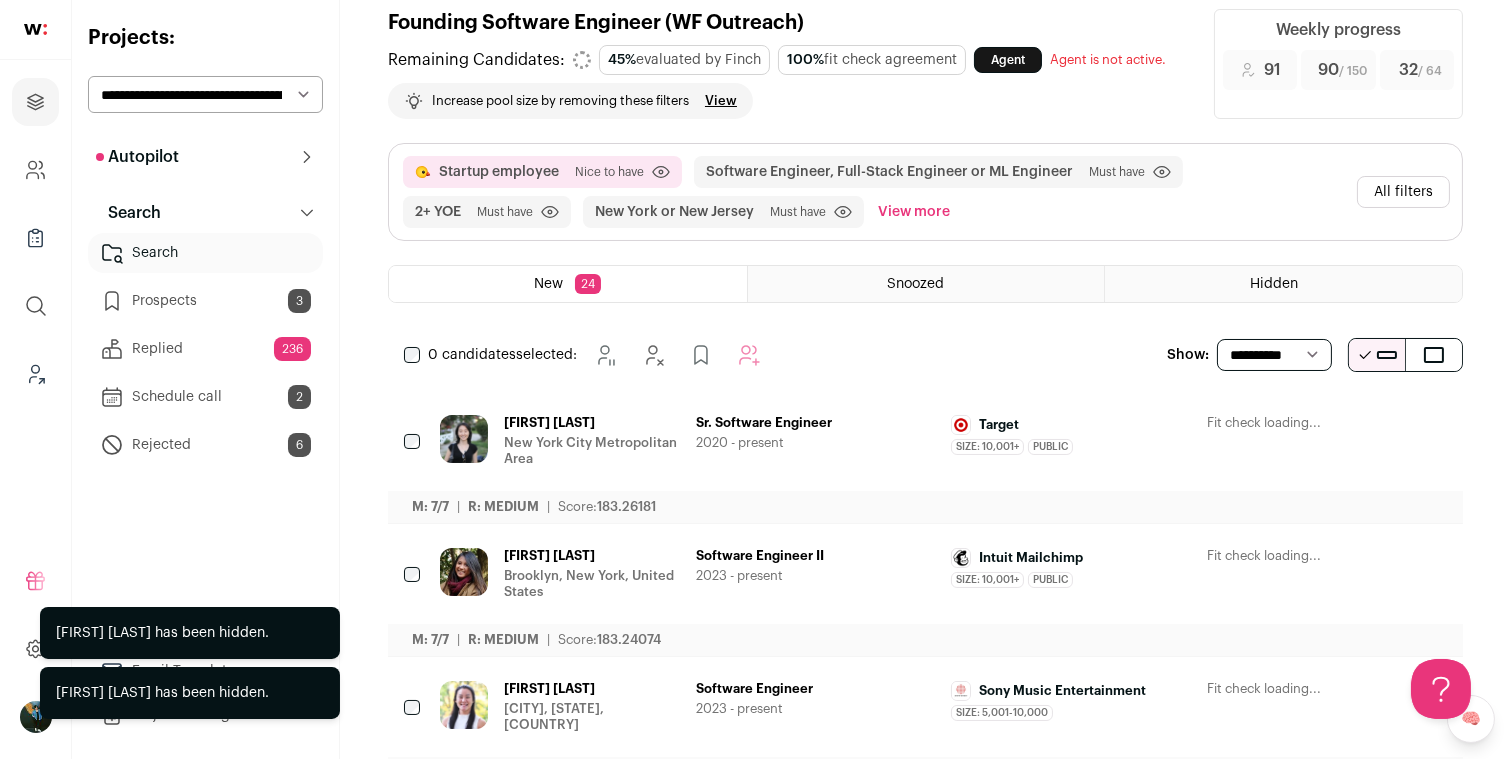 click 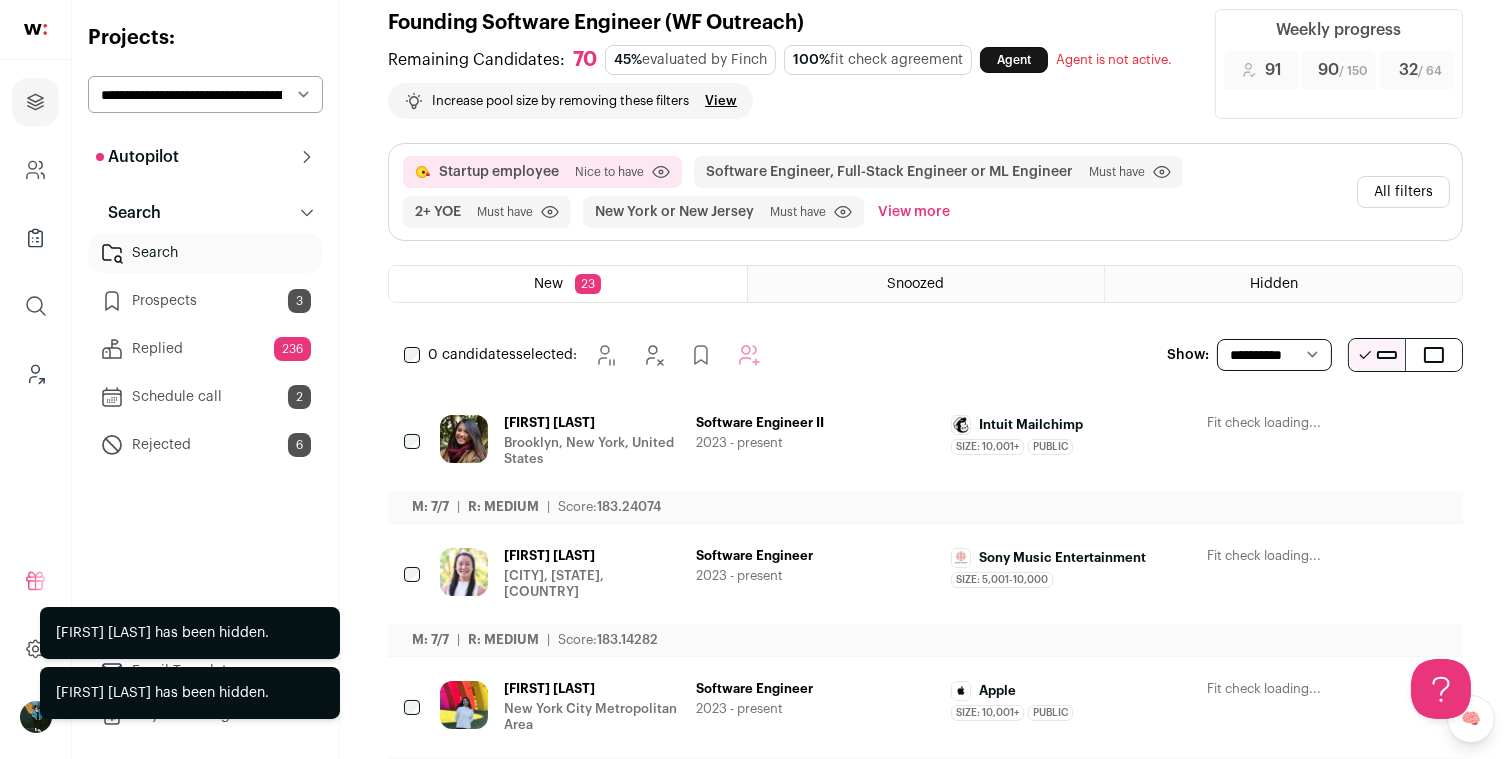 click 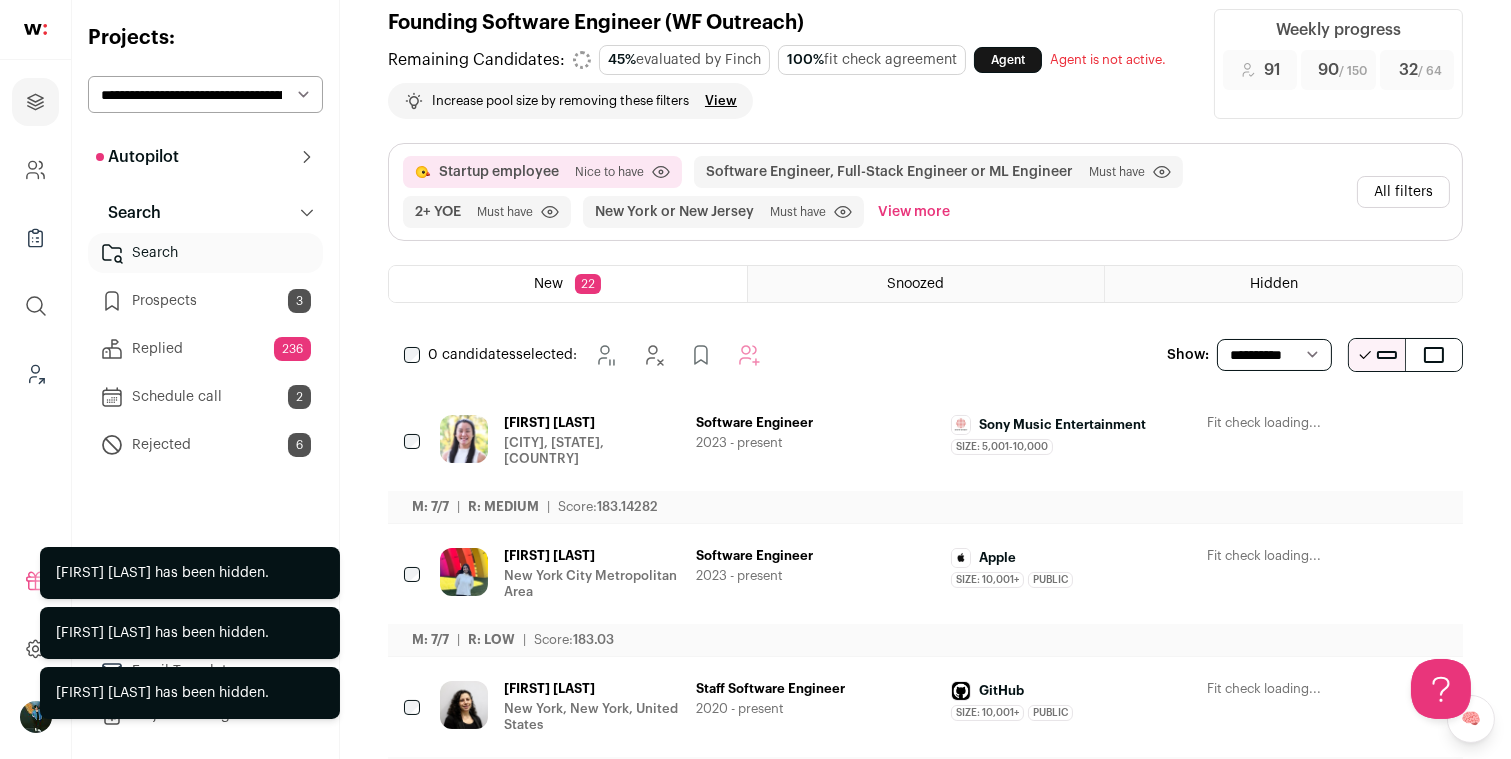 click 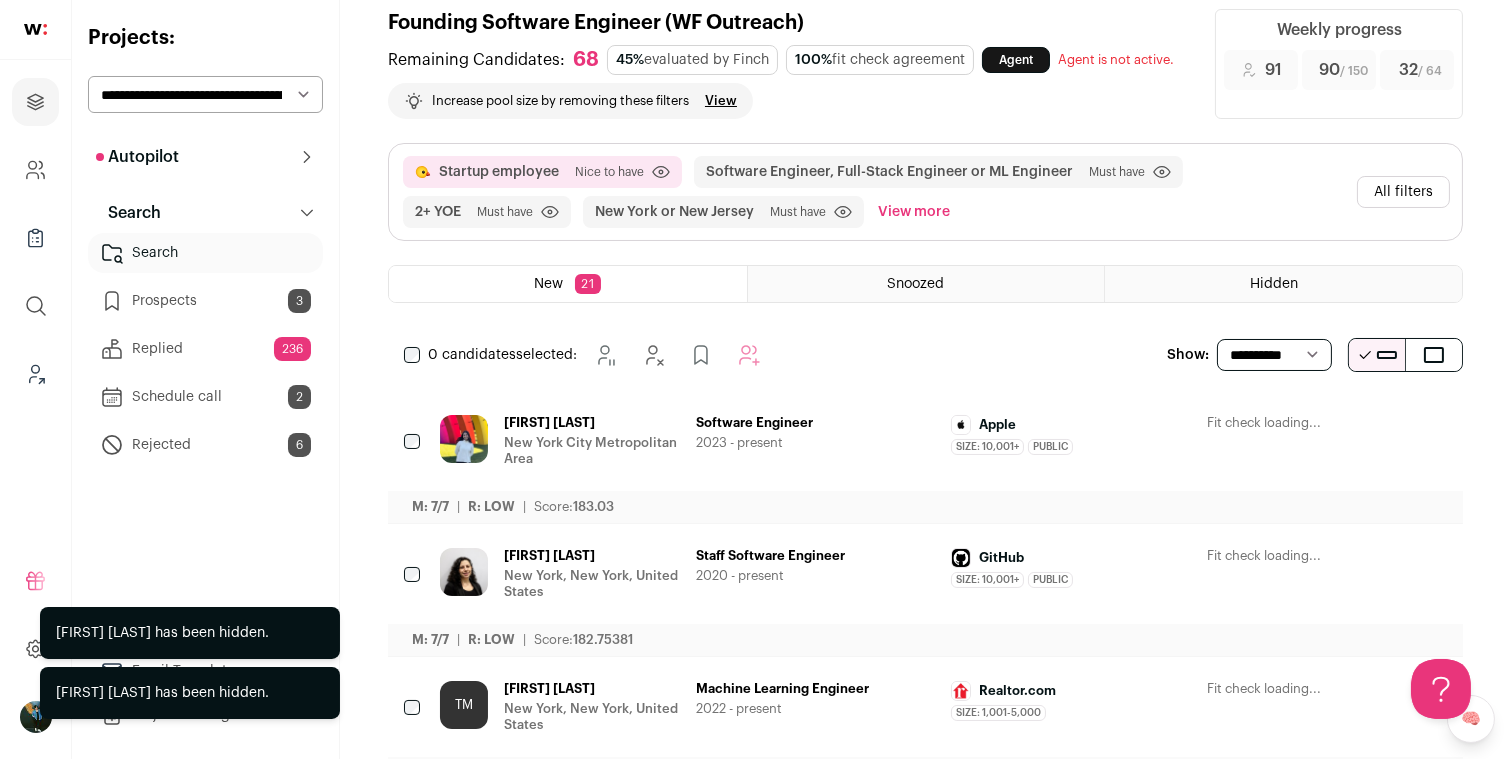 click on "**********" at bounding box center (205, 94) 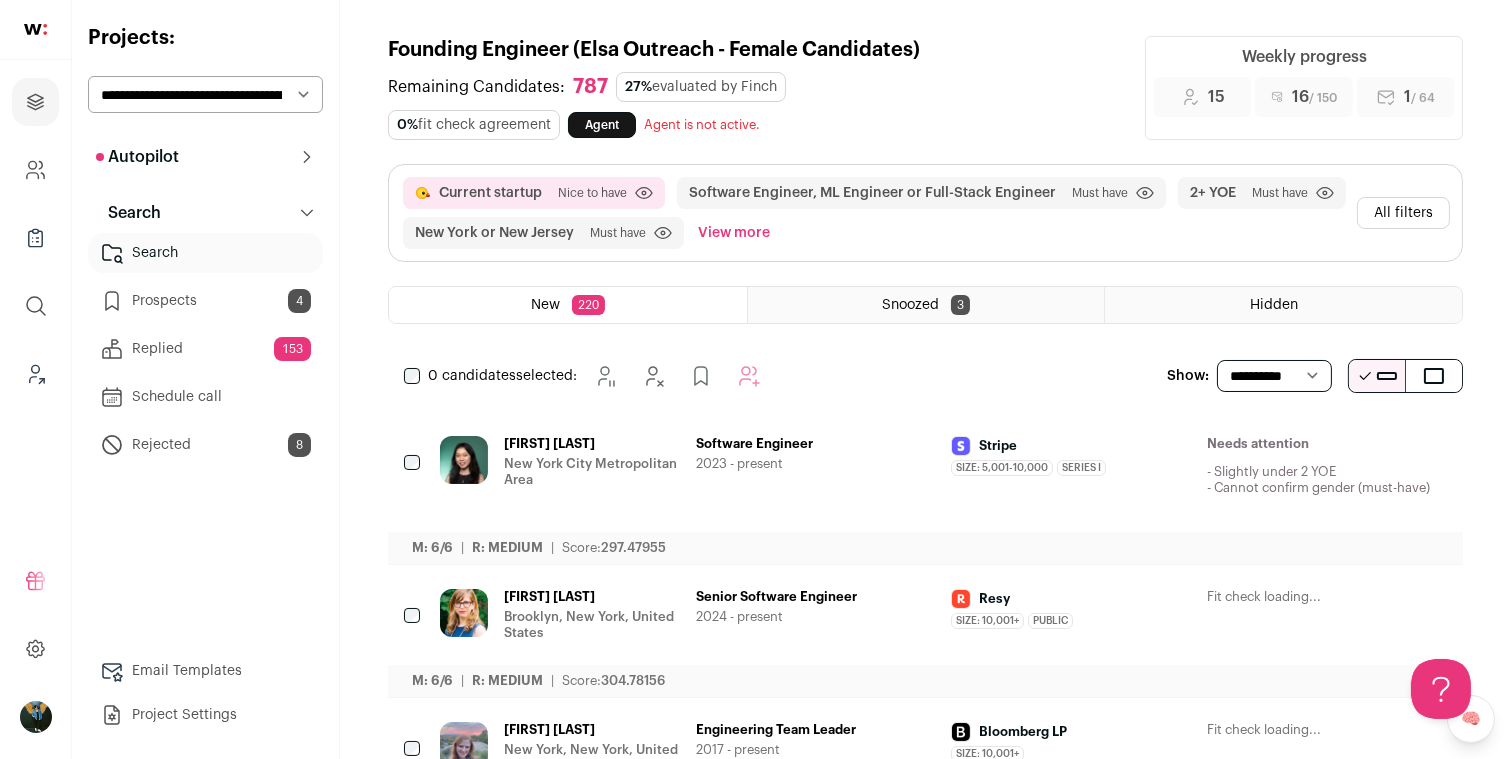 scroll, scrollTop: 0, scrollLeft: 0, axis: both 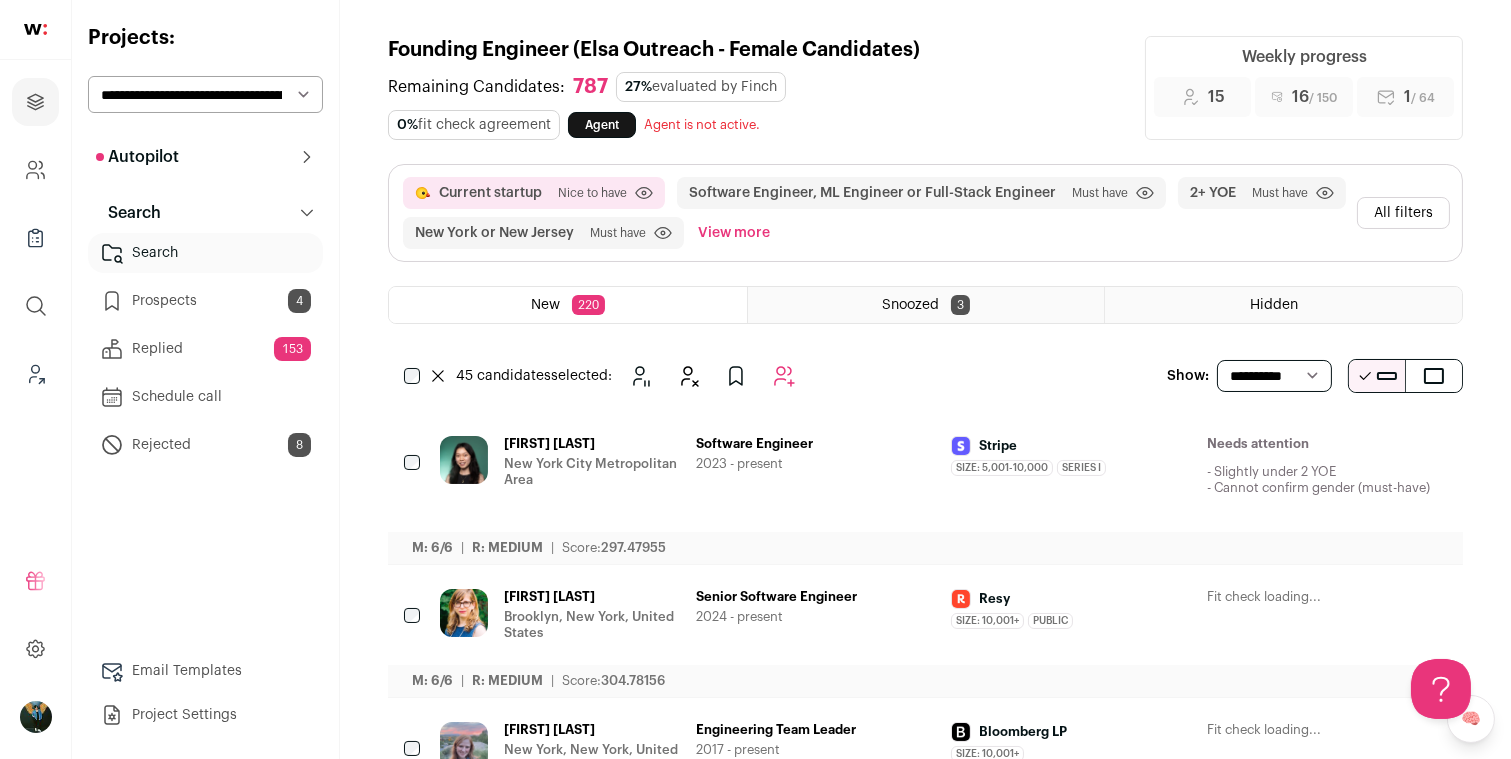 click on "Current startup
Nice to have
Click to disable/enable criteria
Software Engineer, ML Engineer or Full-Stack Engineer
Must have
Click to disable/enable filter
2+ YOE
Must have
Click to disable/enable filter
New York or New Jersey
Must have" at bounding box center (925, 260) 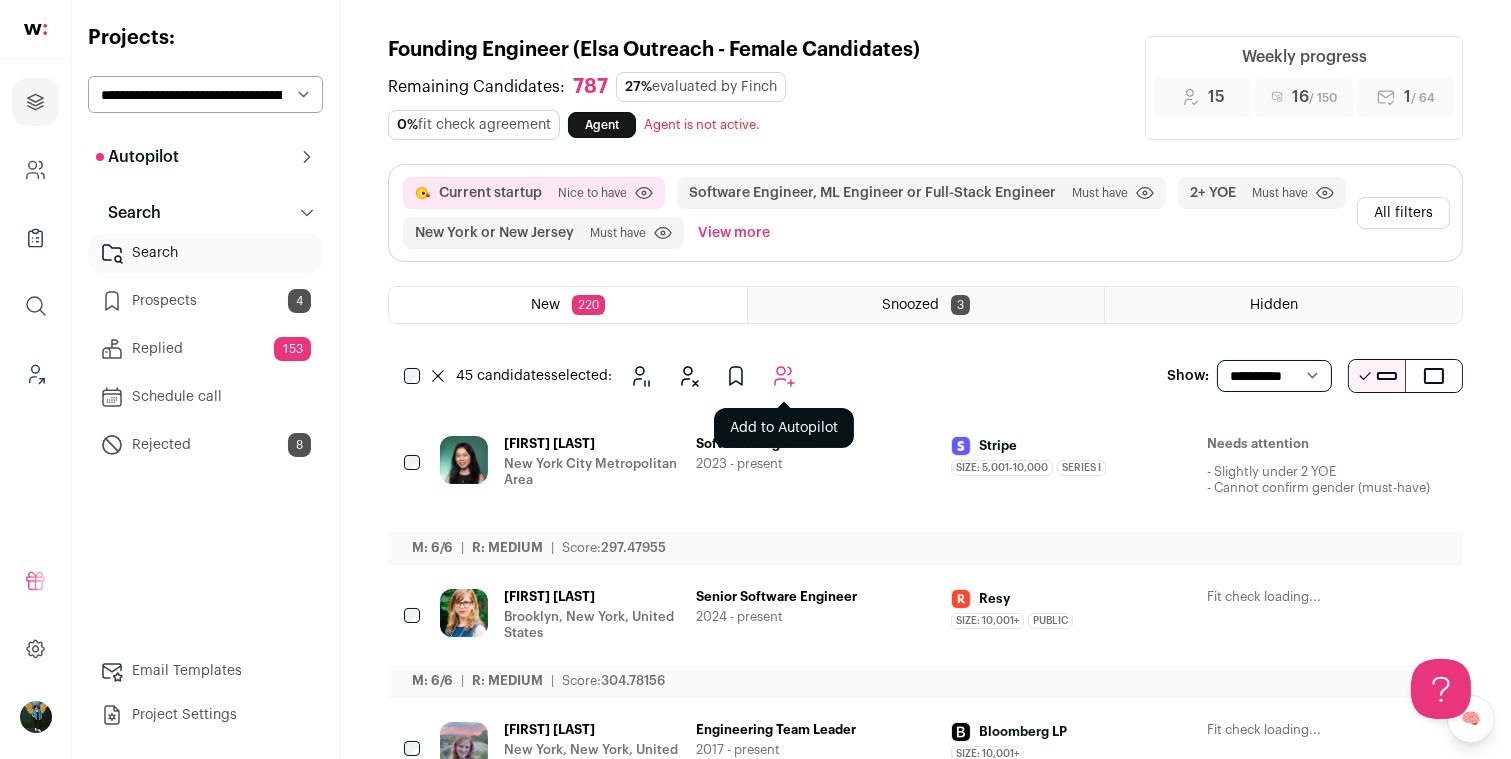 click 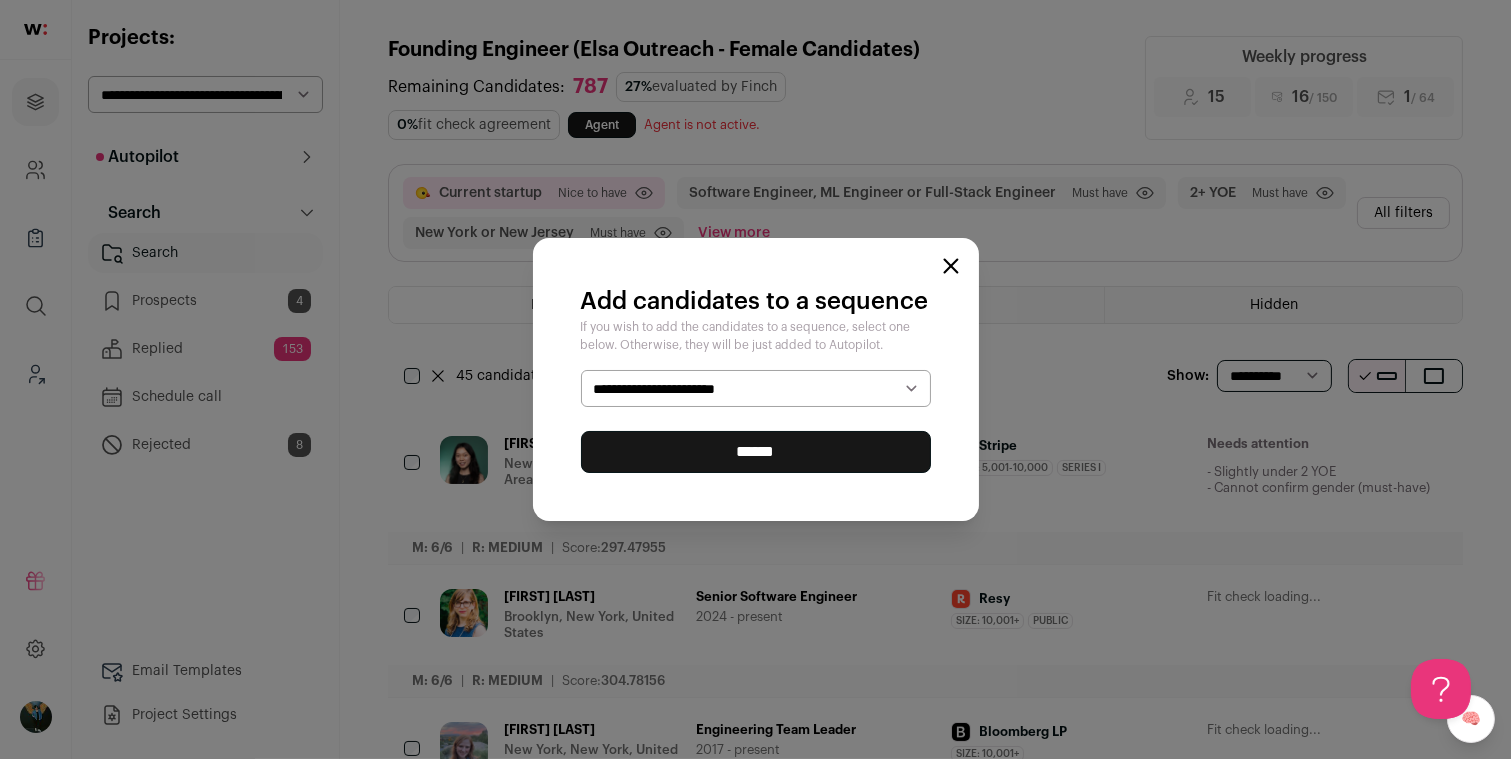 select on "*****" 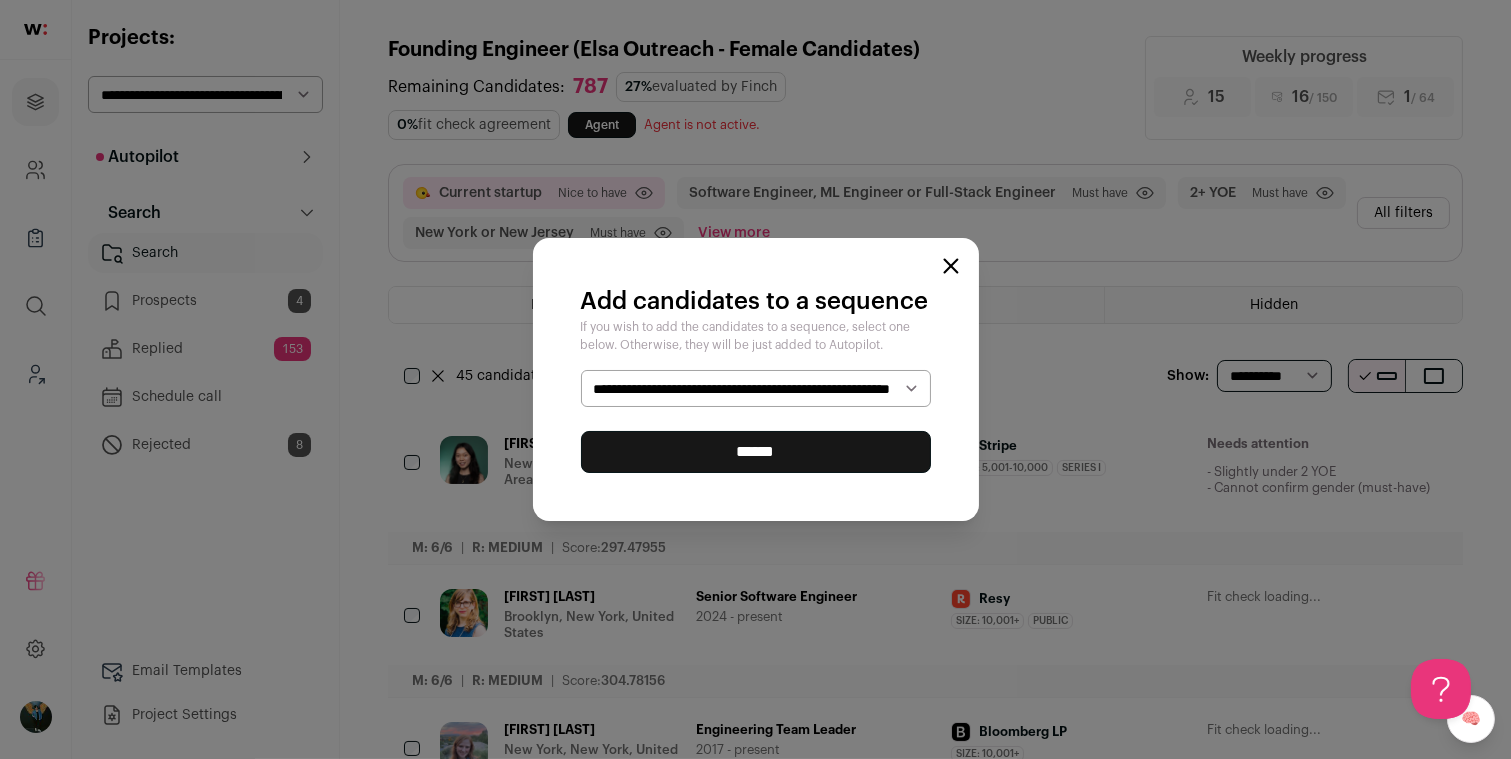 click on "******" at bounding box center (756, 452) 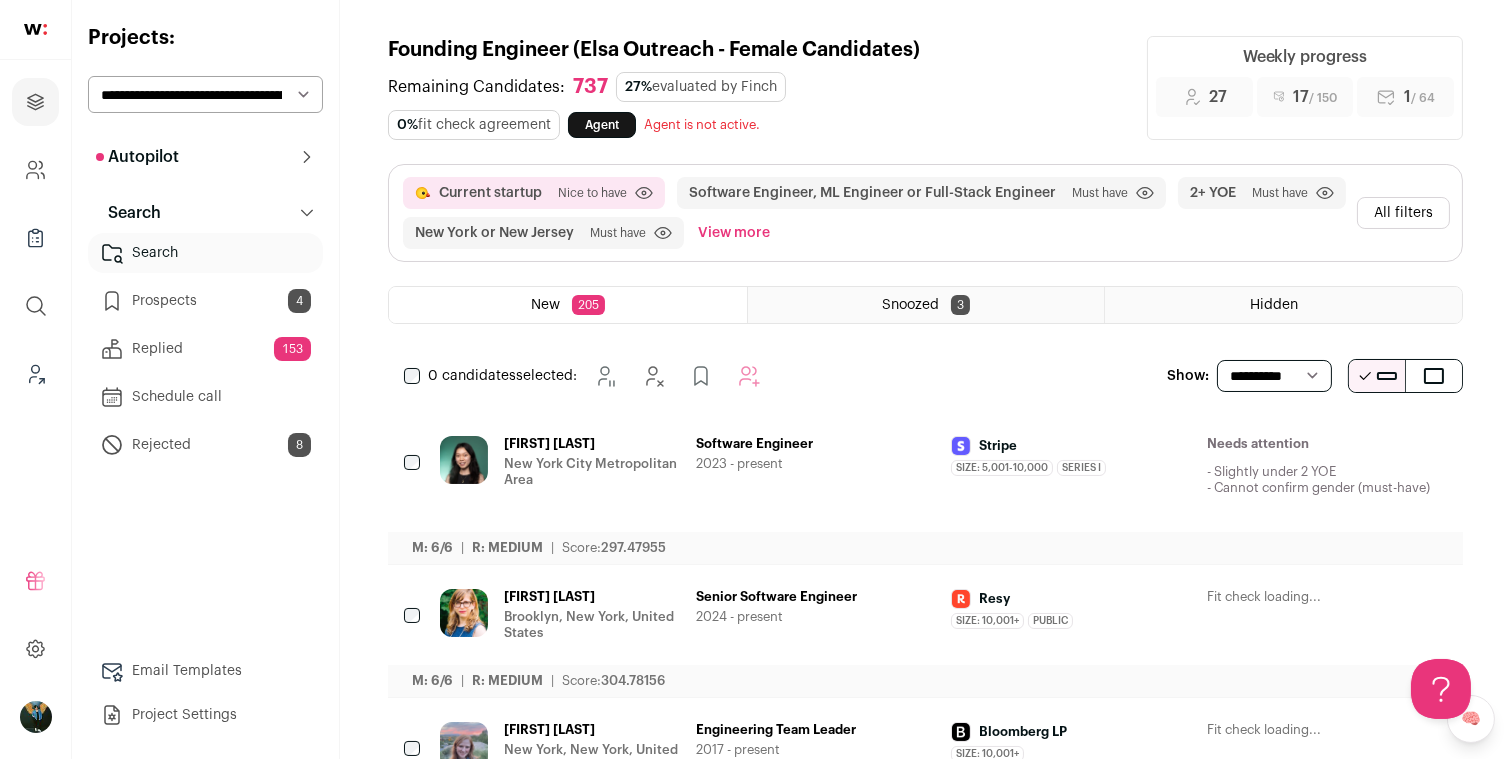 scroll, scrollTop: 0, scrollLeft: 0, axis: both 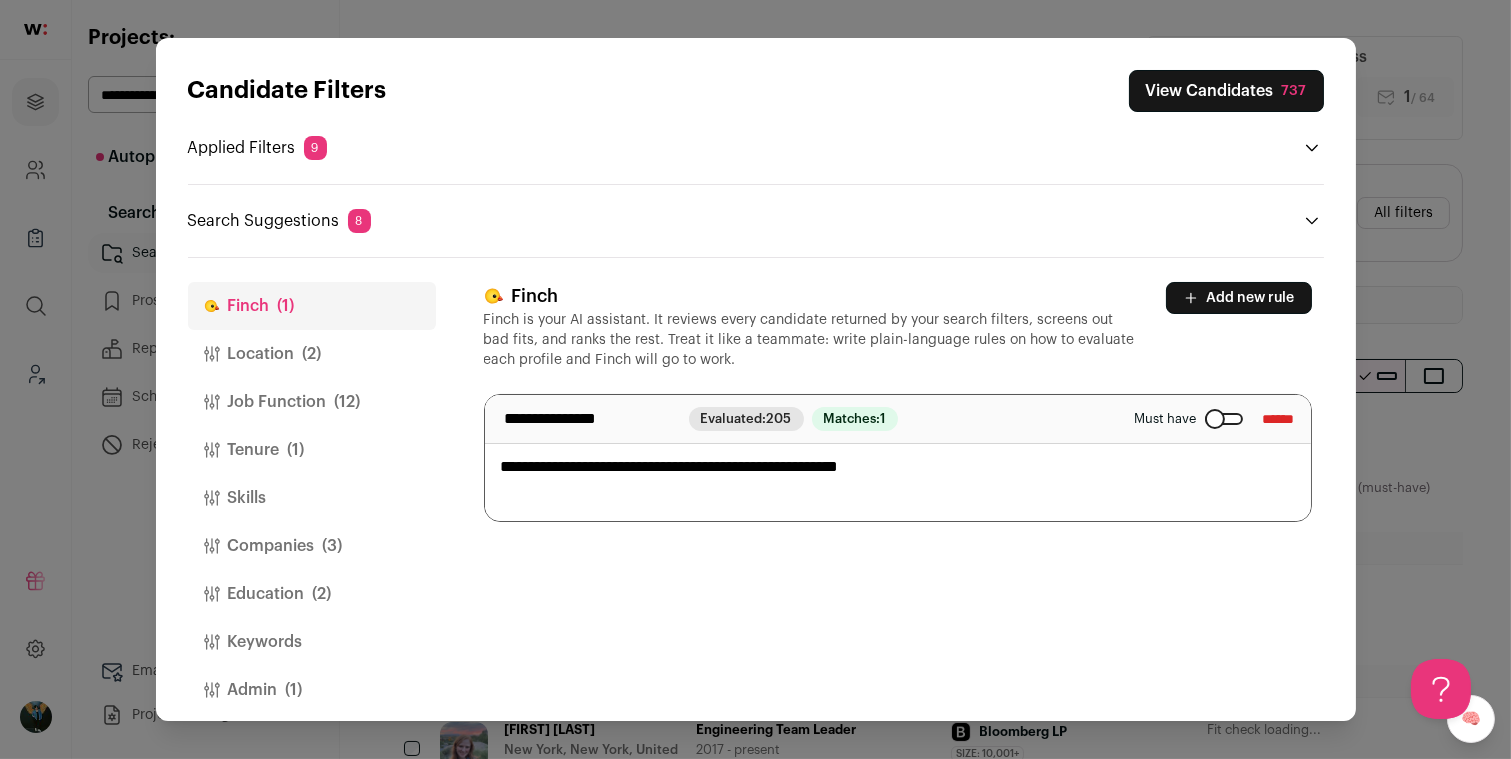 click on "(12)" at bounding box center (348, 402) 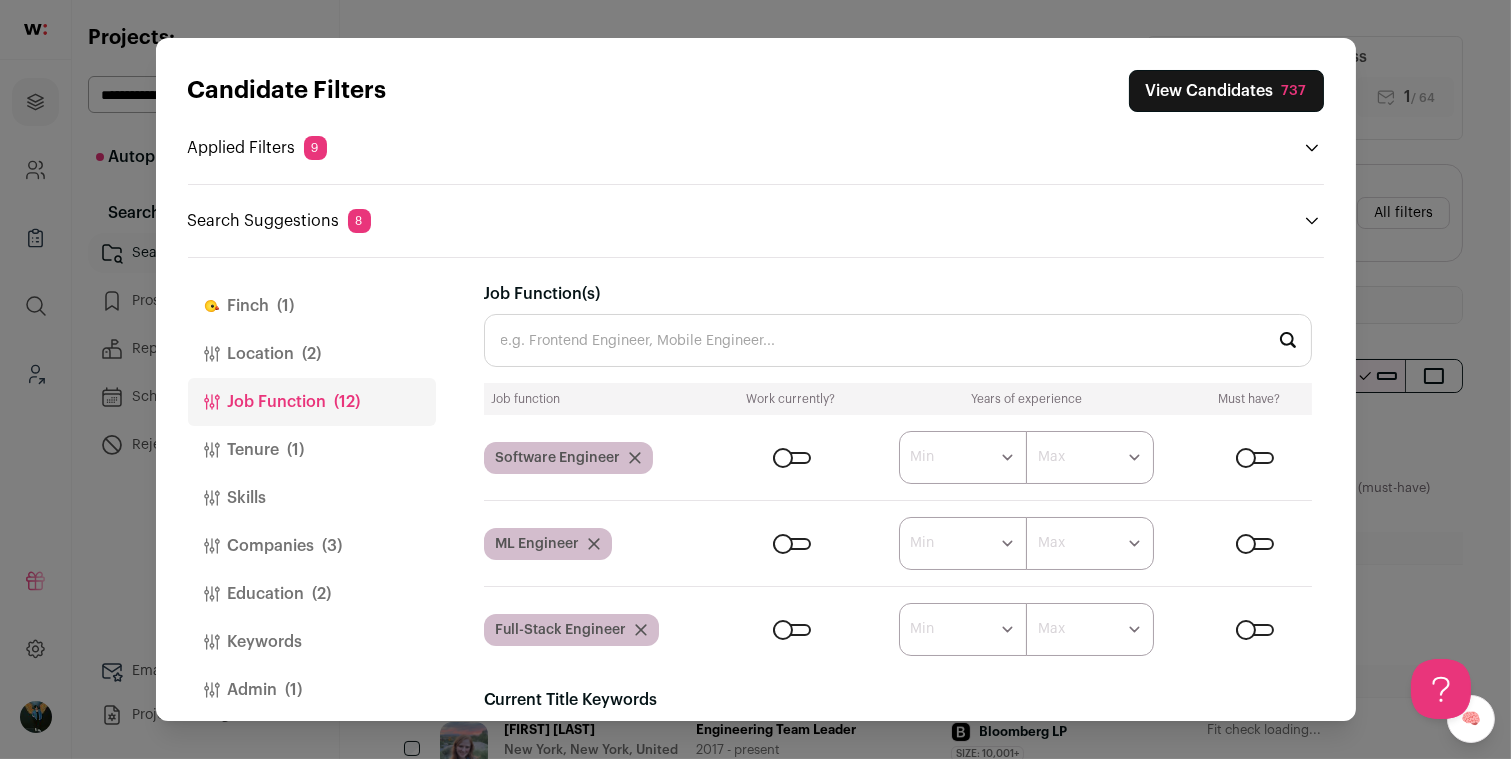 click on "Finch
(1)" at bounding box center [312, 306] 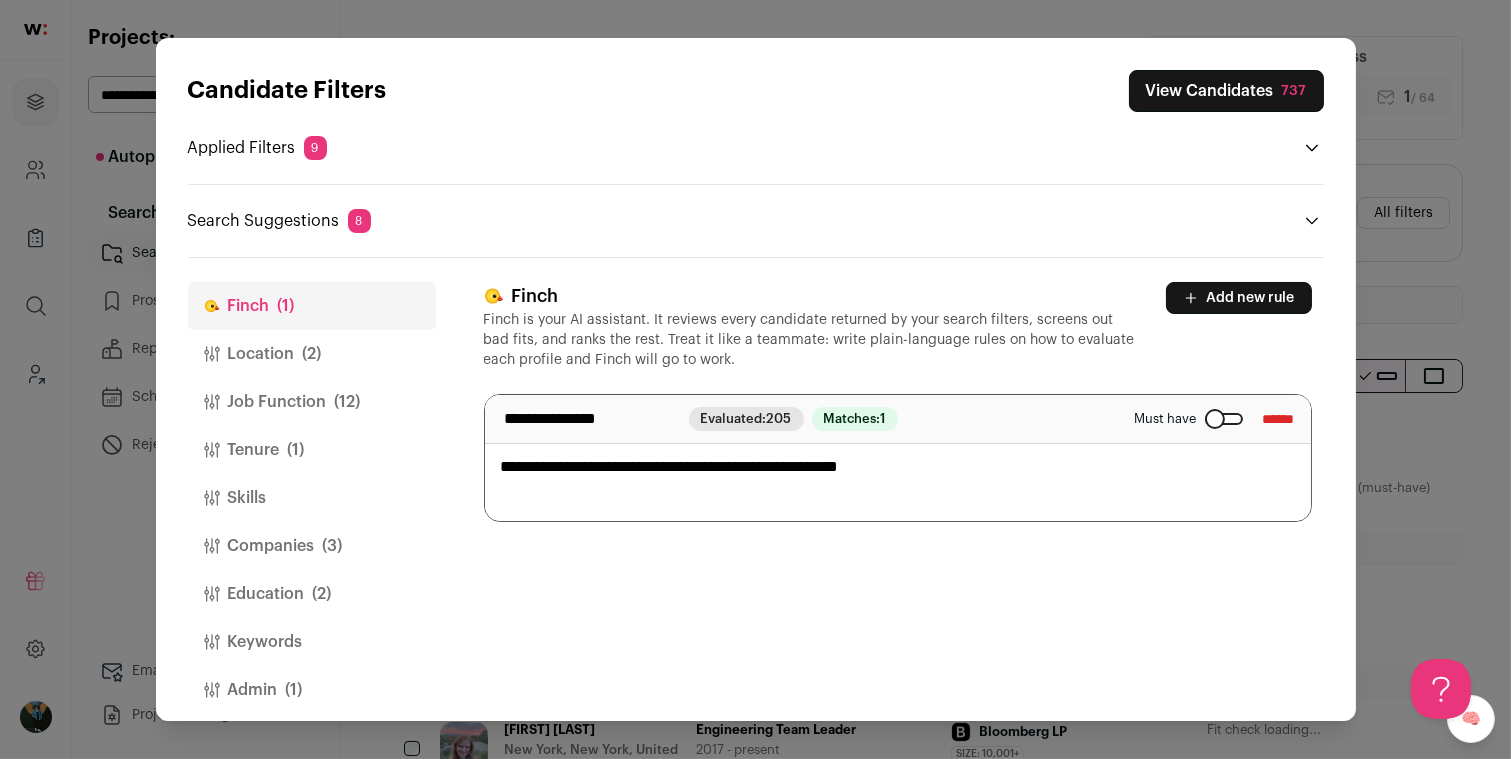 drag, startPoint x: 915, startPoint y: 468, endPoint x: 824, endPoint y: 461, distance: 91.26884 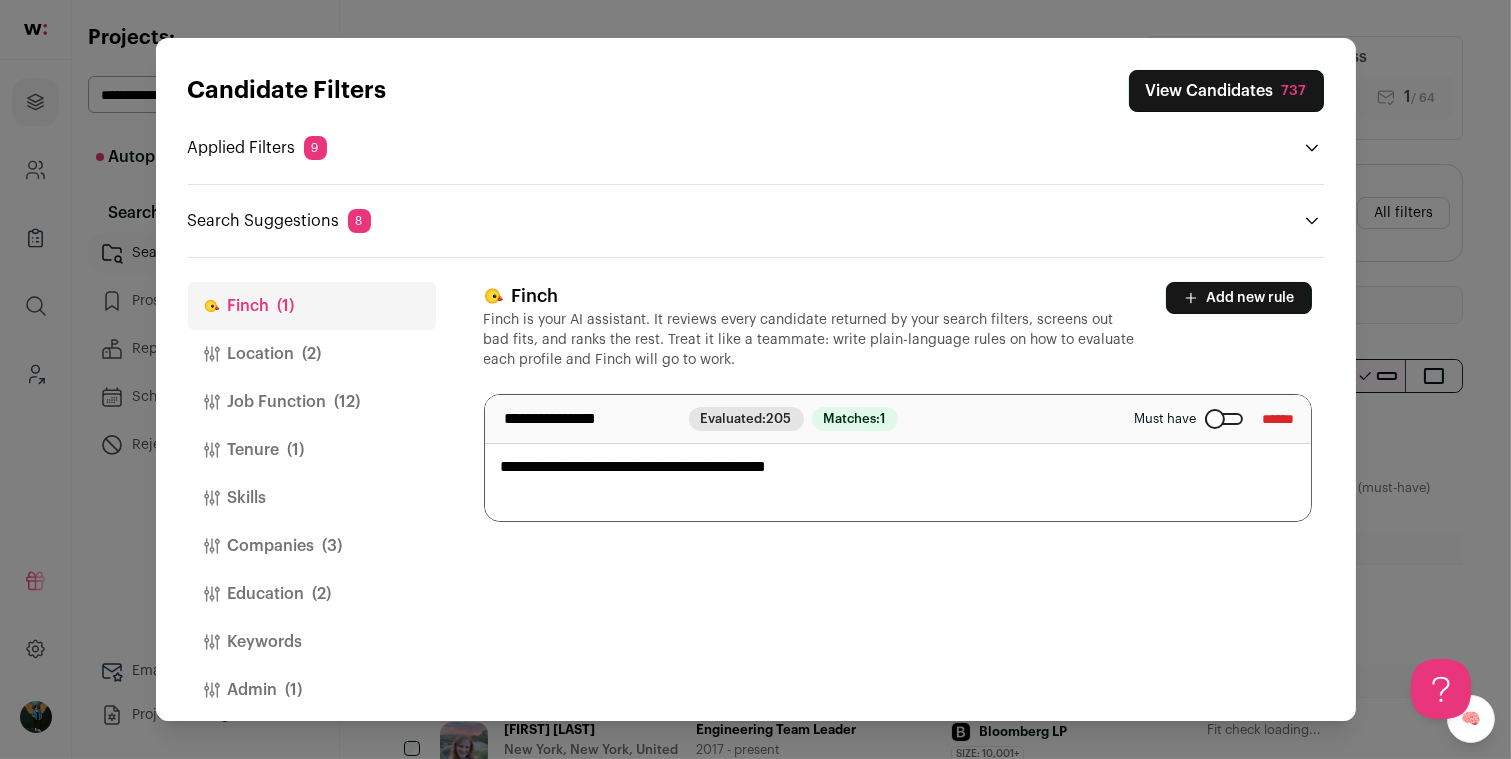 type on "**********" 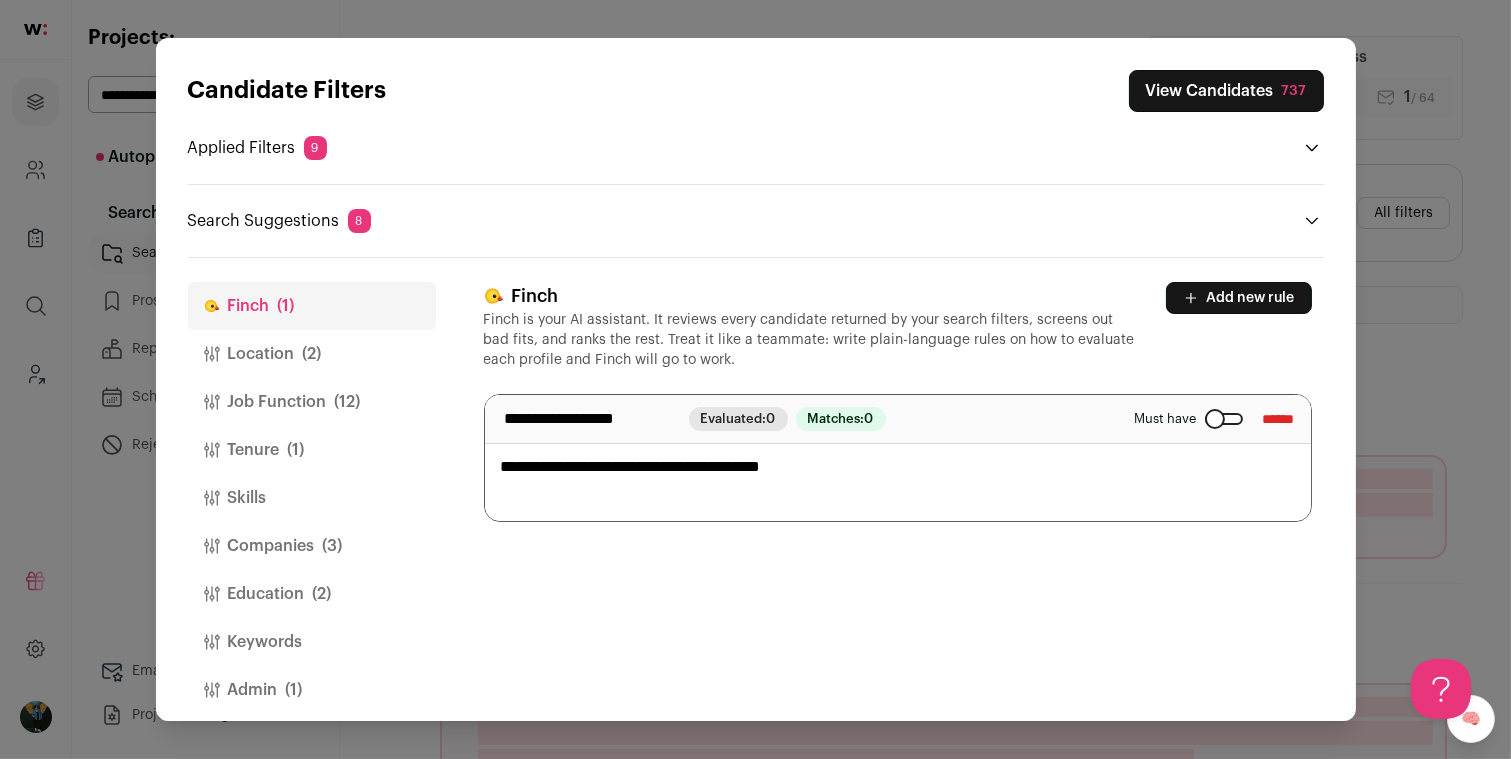 click on "**********" at bounding box center [898, 458] 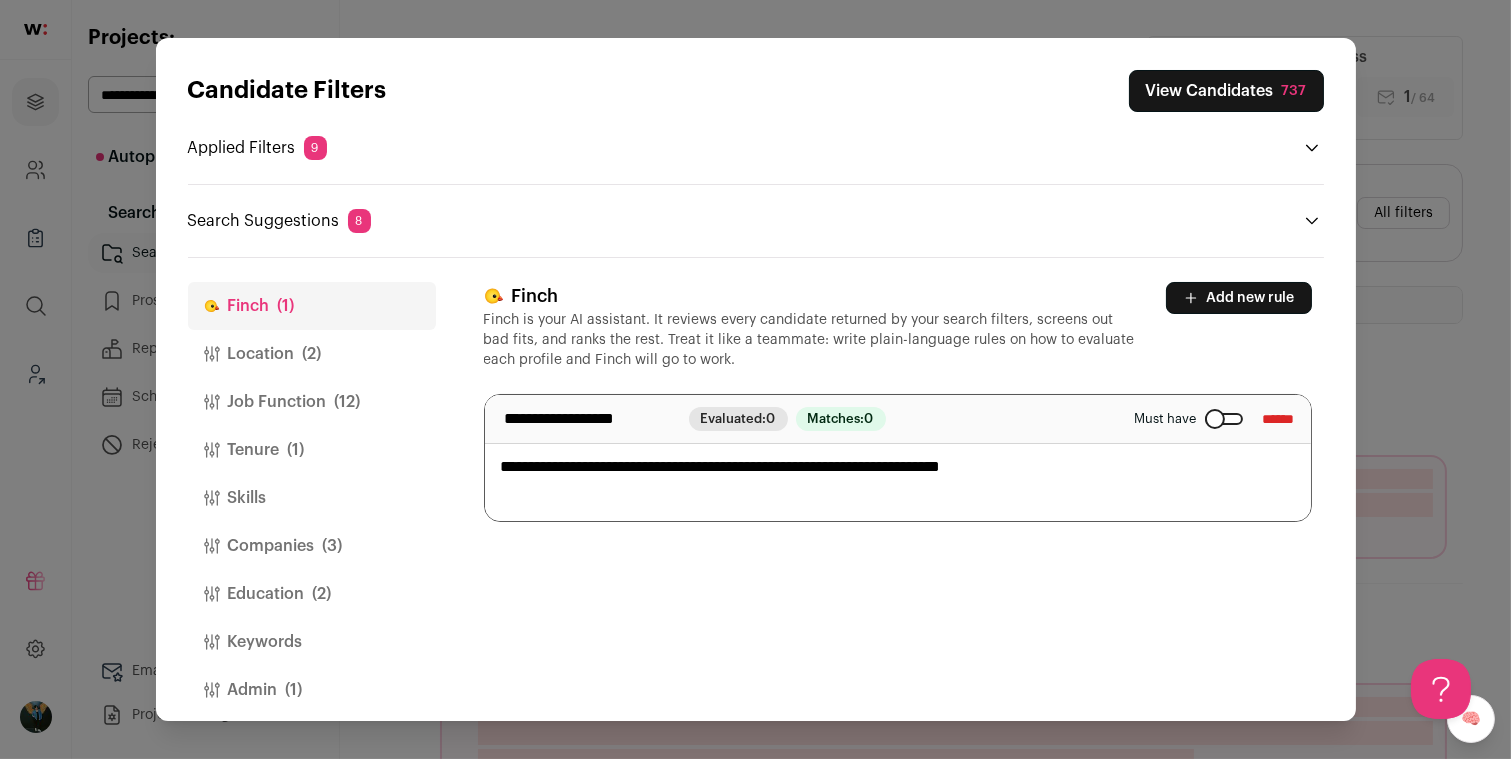 type on "**********" 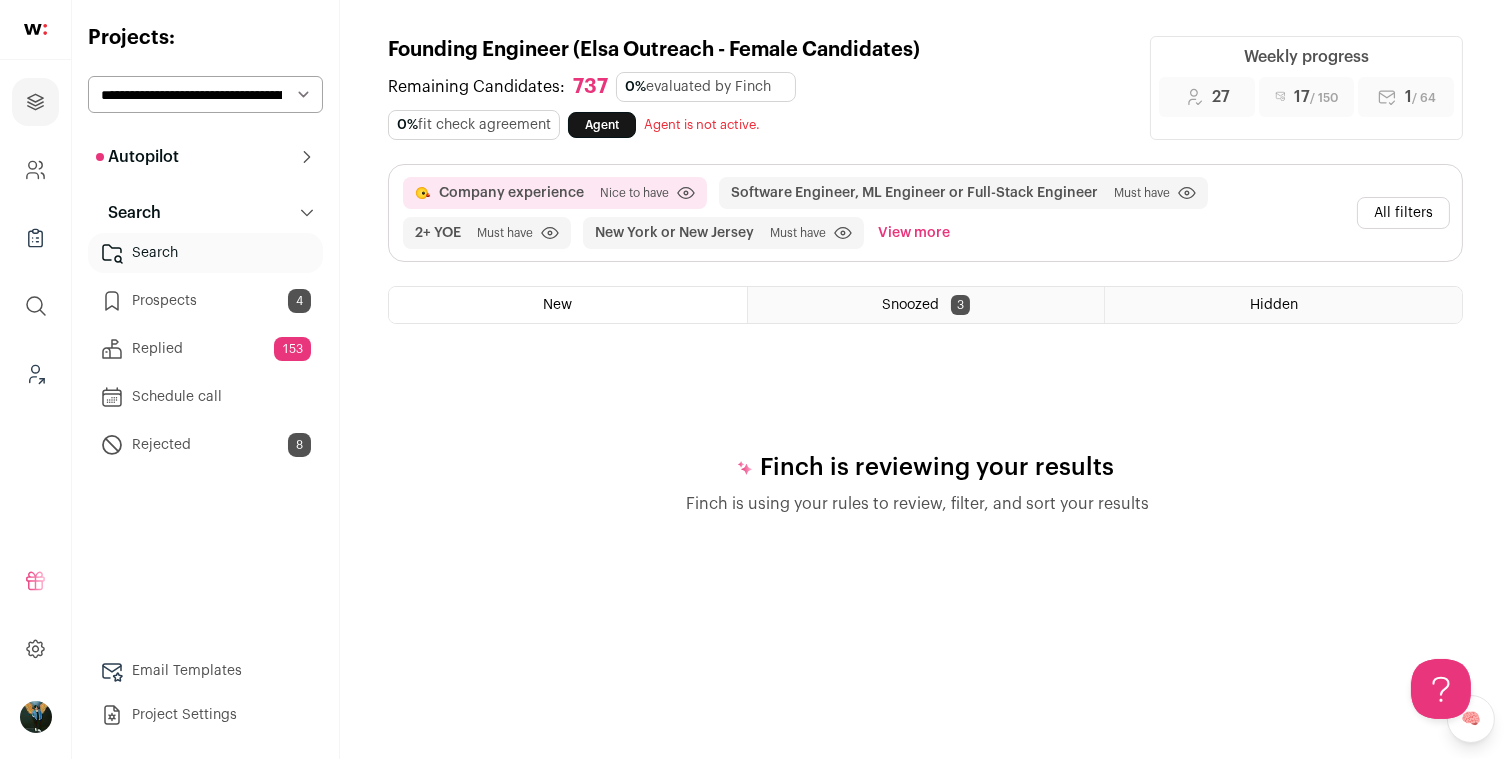scroll, scrollTop: 0, scrollLeft: 0, axis: both 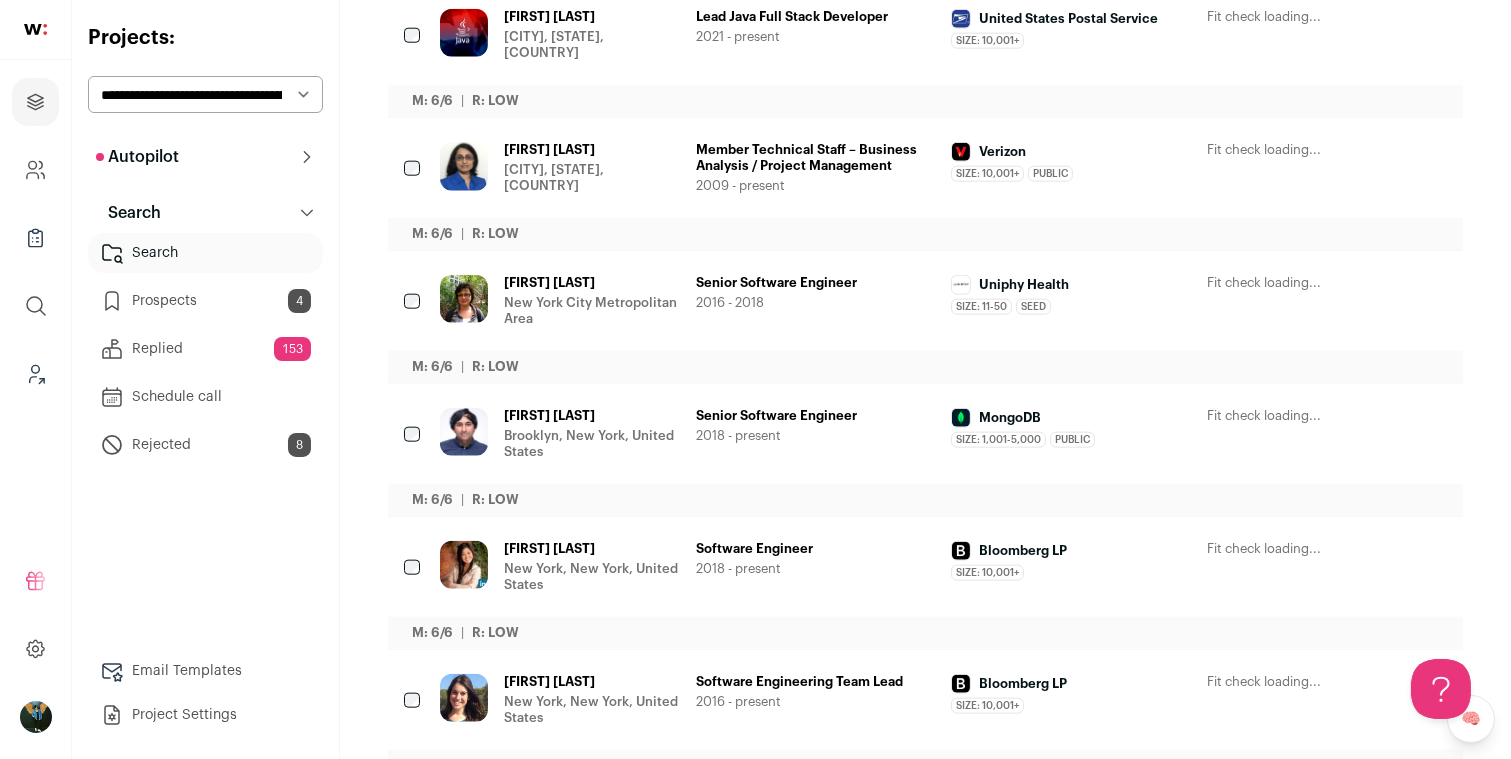 click on "Nataliya Gutina
New York City Metropolitan Area
Senior Software Engineer
2016 - 2018
Uniphy Health
Size: 11-50
Uniphy Health's size has been 11-50 employees during Nataliya's time there
Seed
Uniphy Health was Seed during Nataliya's time there
Uniphy Health" at bounding box center [925, 317] 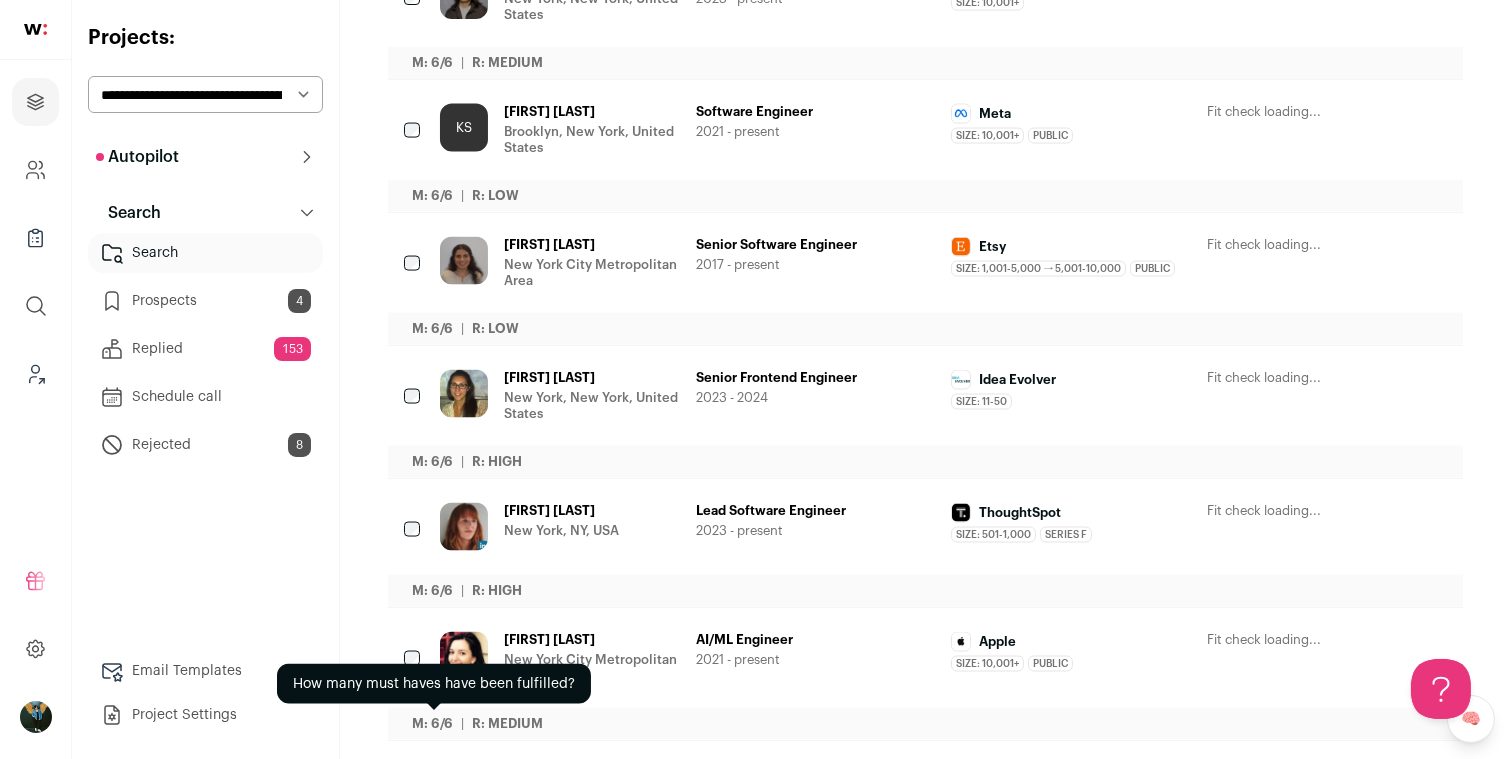 scroll, scrollTop: 5948, scrollLeft: 0, axis: vertical 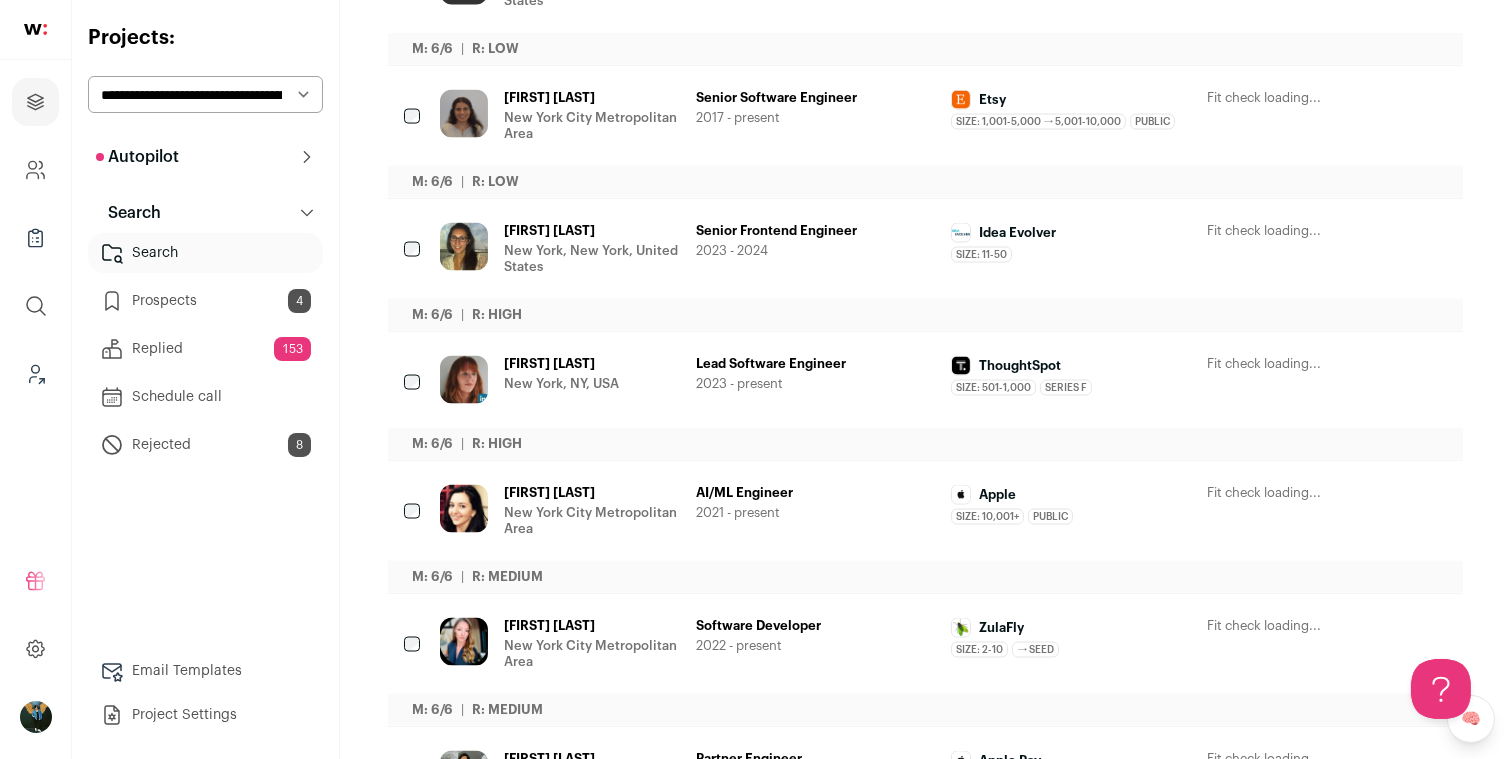 click at bounding box center [414, 384] 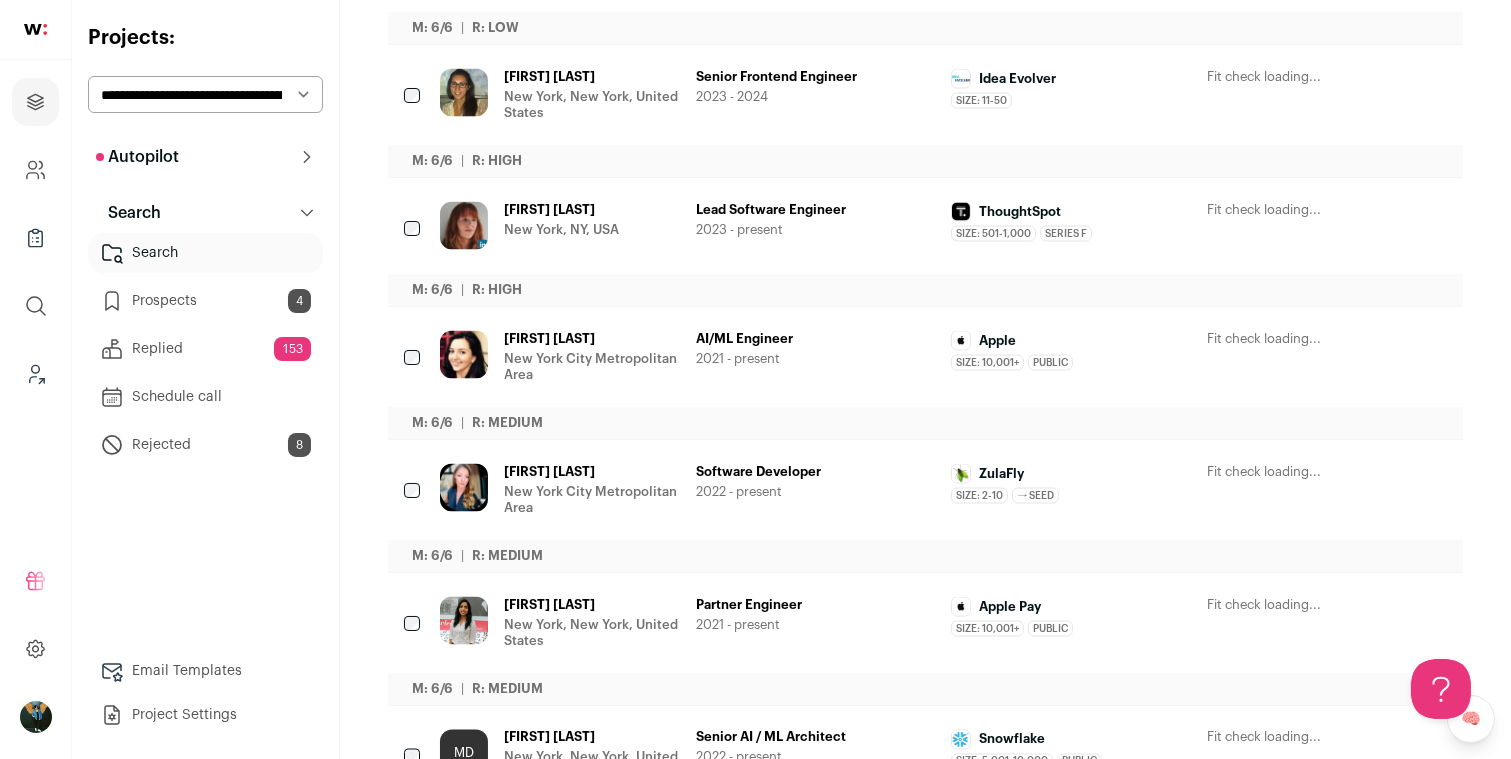 scroll, scrollTop: 6245, scrollLeft: 0, axis: vertical 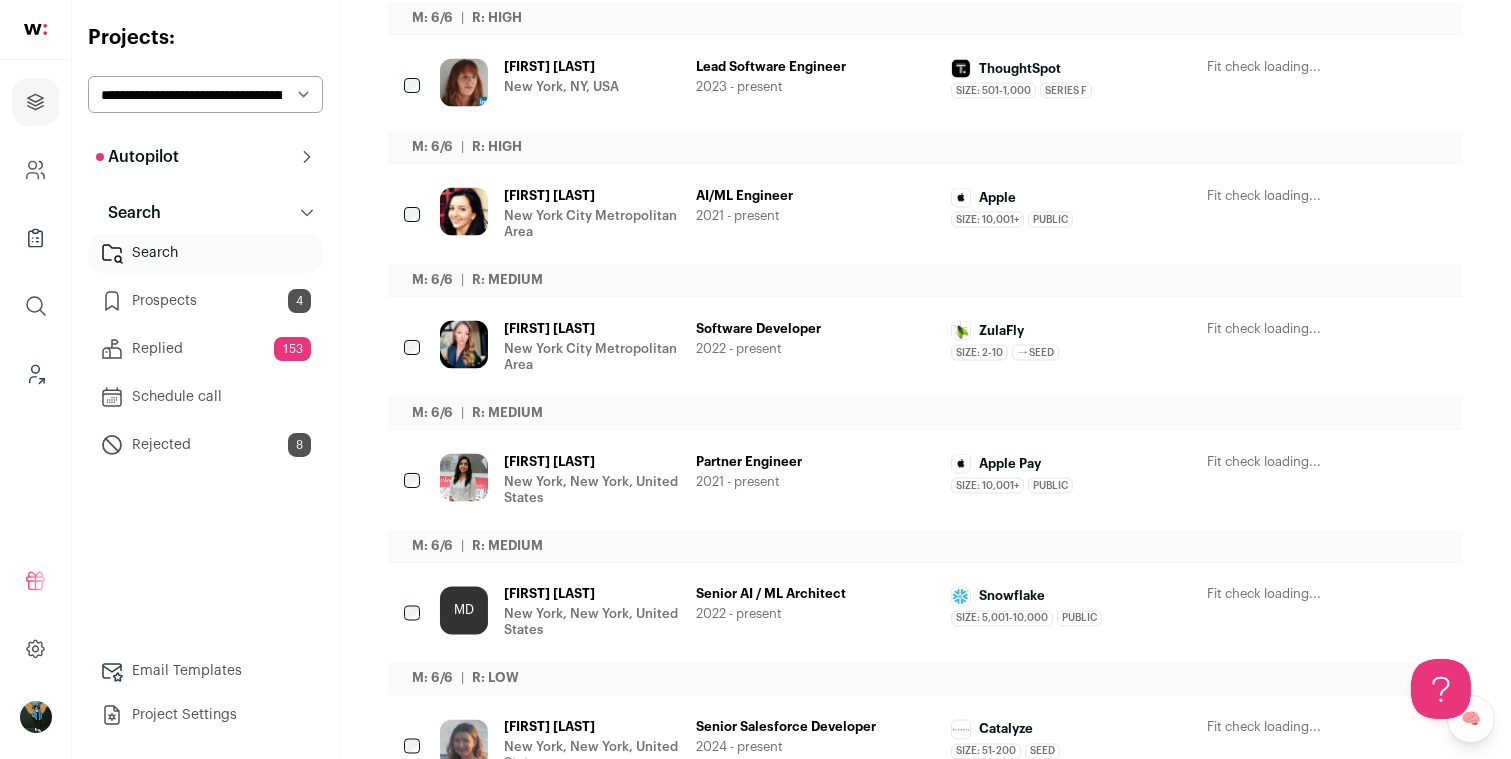 click on "Varshini Ailavajhala
New York, New York, United States
Partner Engineer
2021 - present
Apple Pay
Size: 10,001+
Apple Pay's size has been 10,001+ employees during Varshini's time there
Public
Apple Pay was a public company during Varshini's time there
Apple Pay
Public" at bounding box center (925, 496) 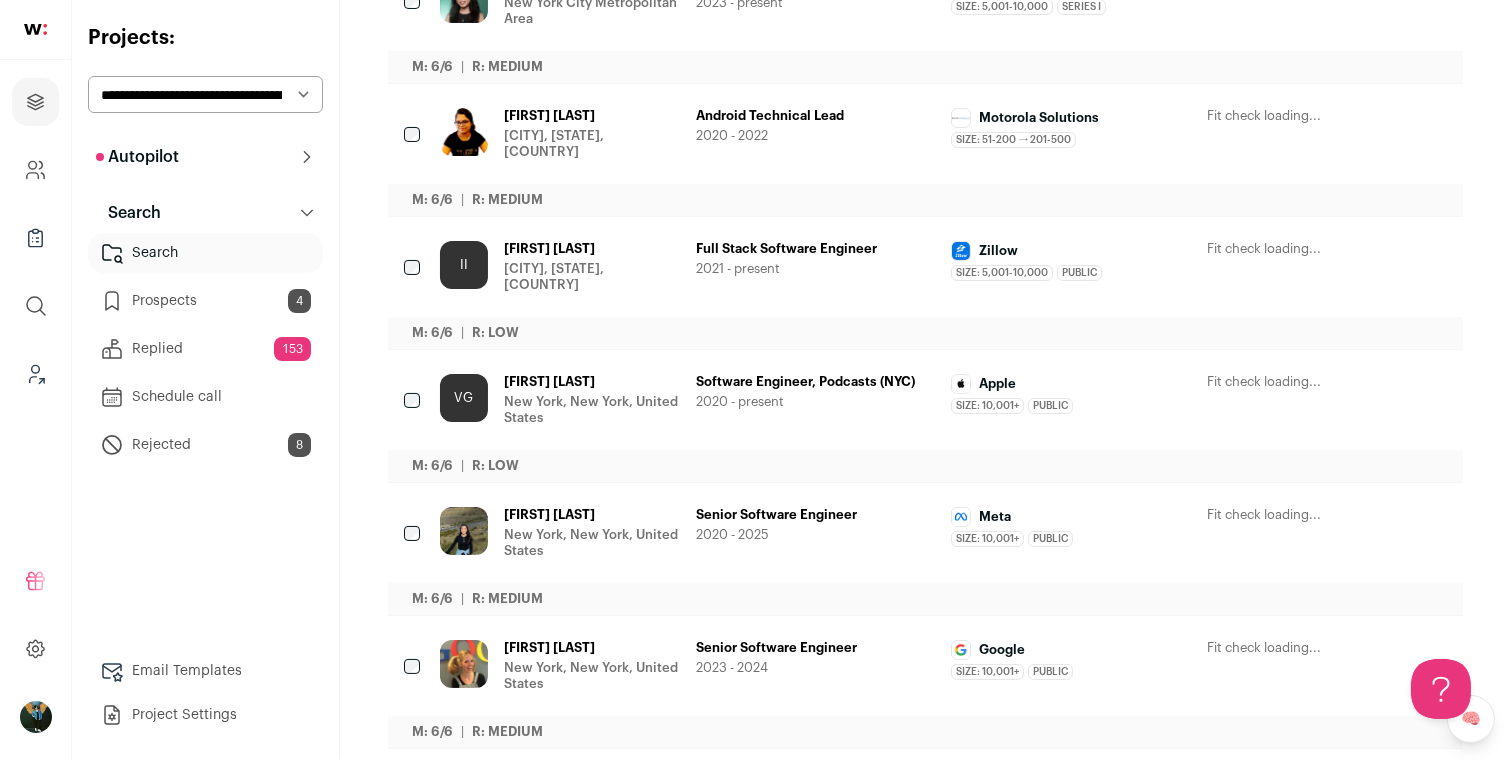 scroll, scrollTop: 0, scrollLeft: 0, axis: both 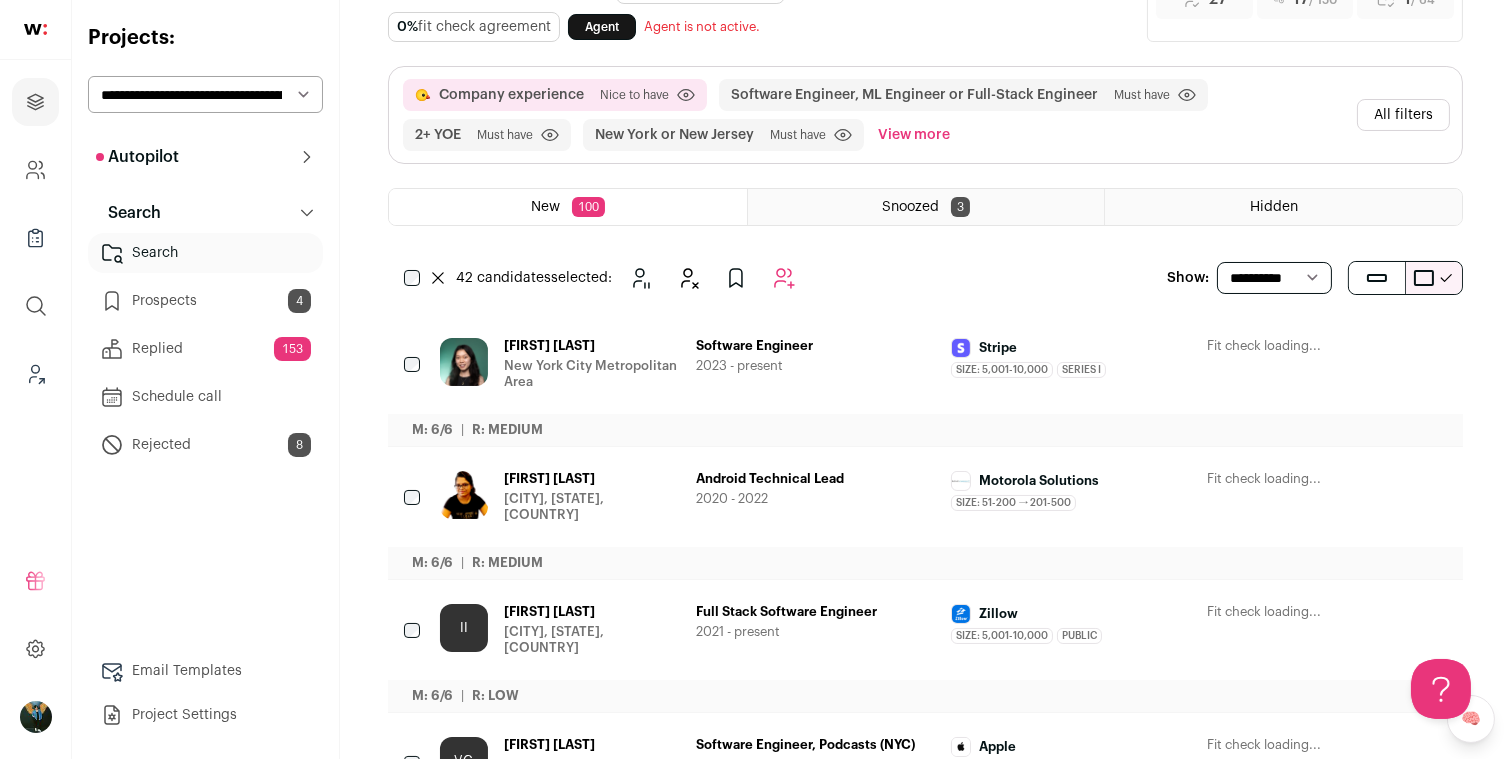 click 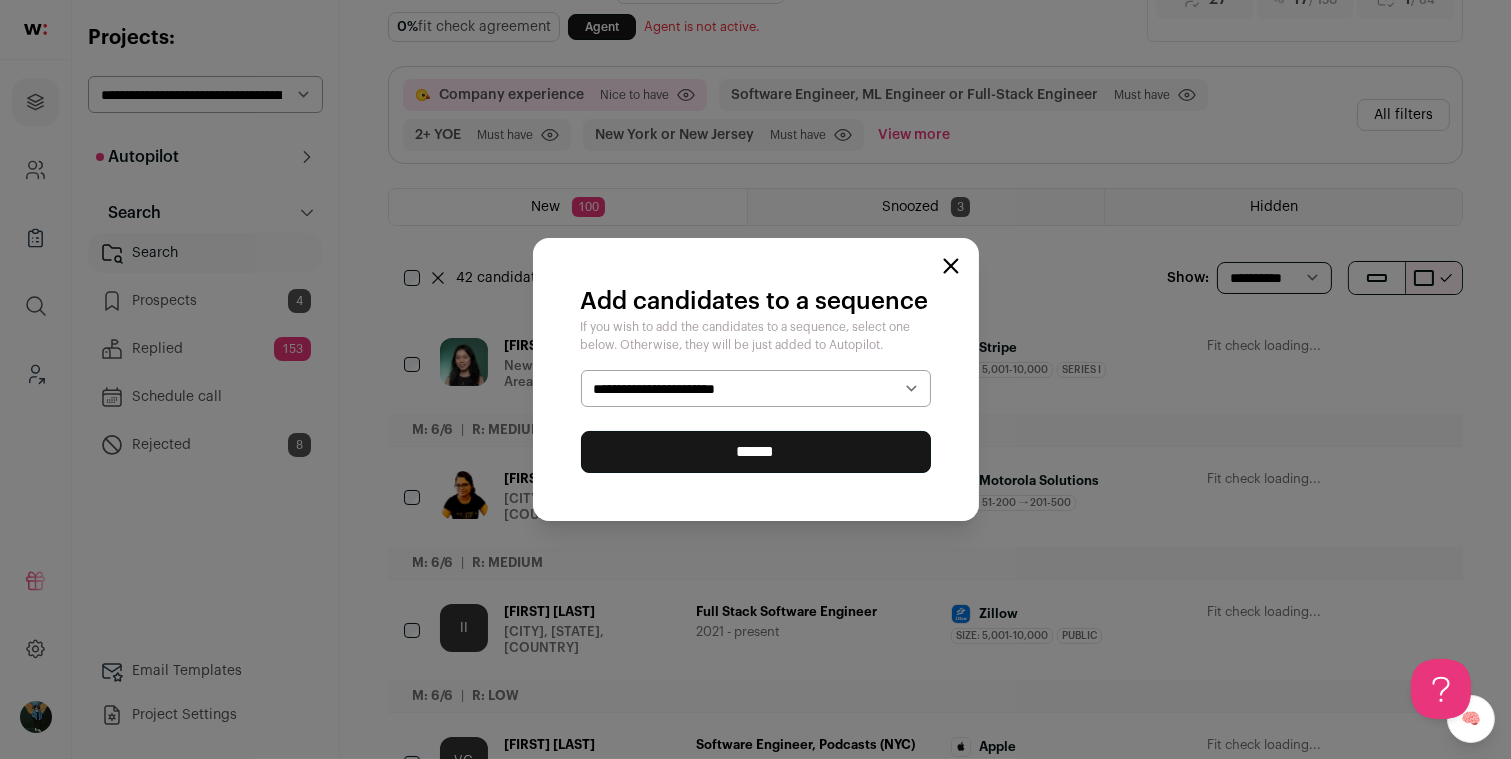 select on "*****" 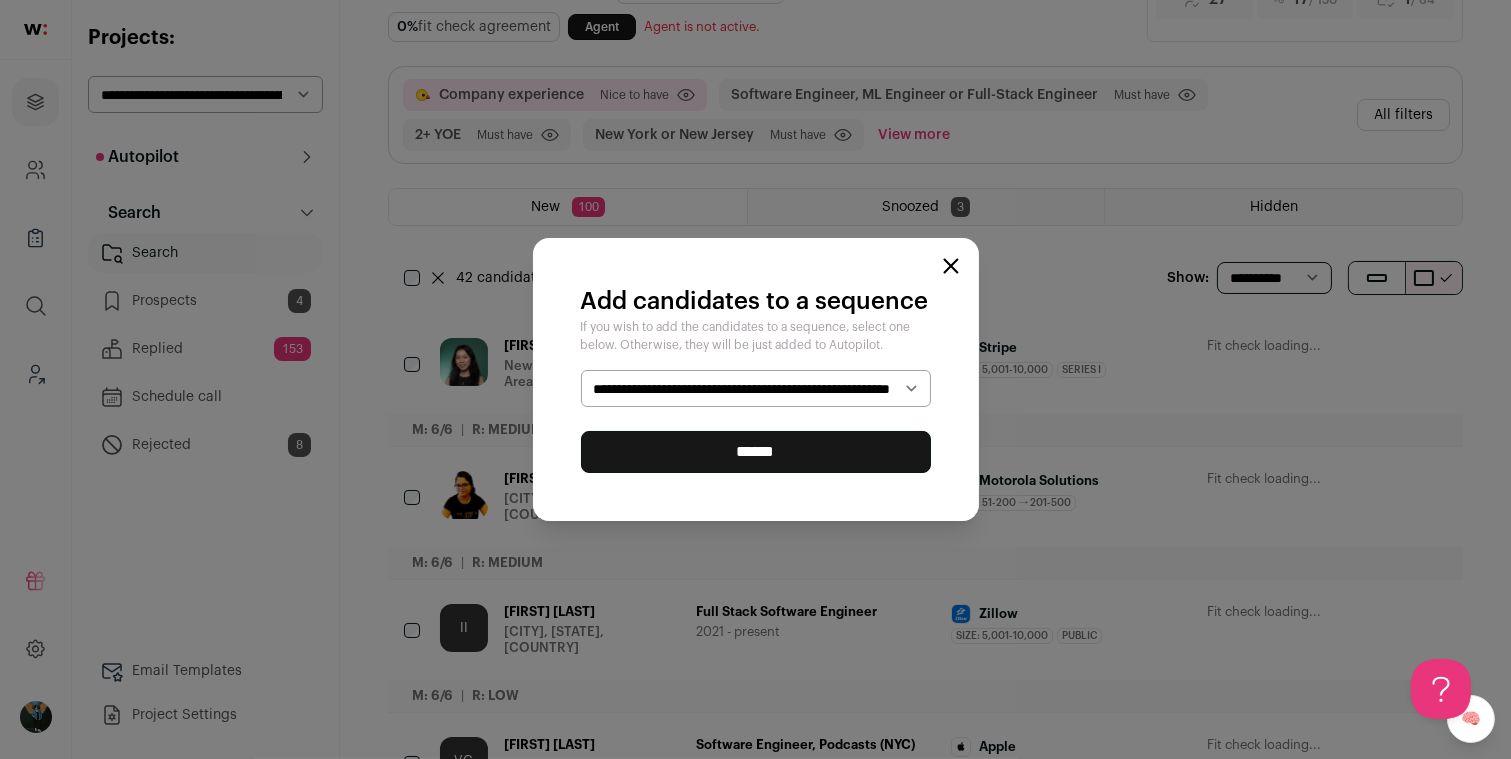 click on "******" at bounding box center (756, 452) 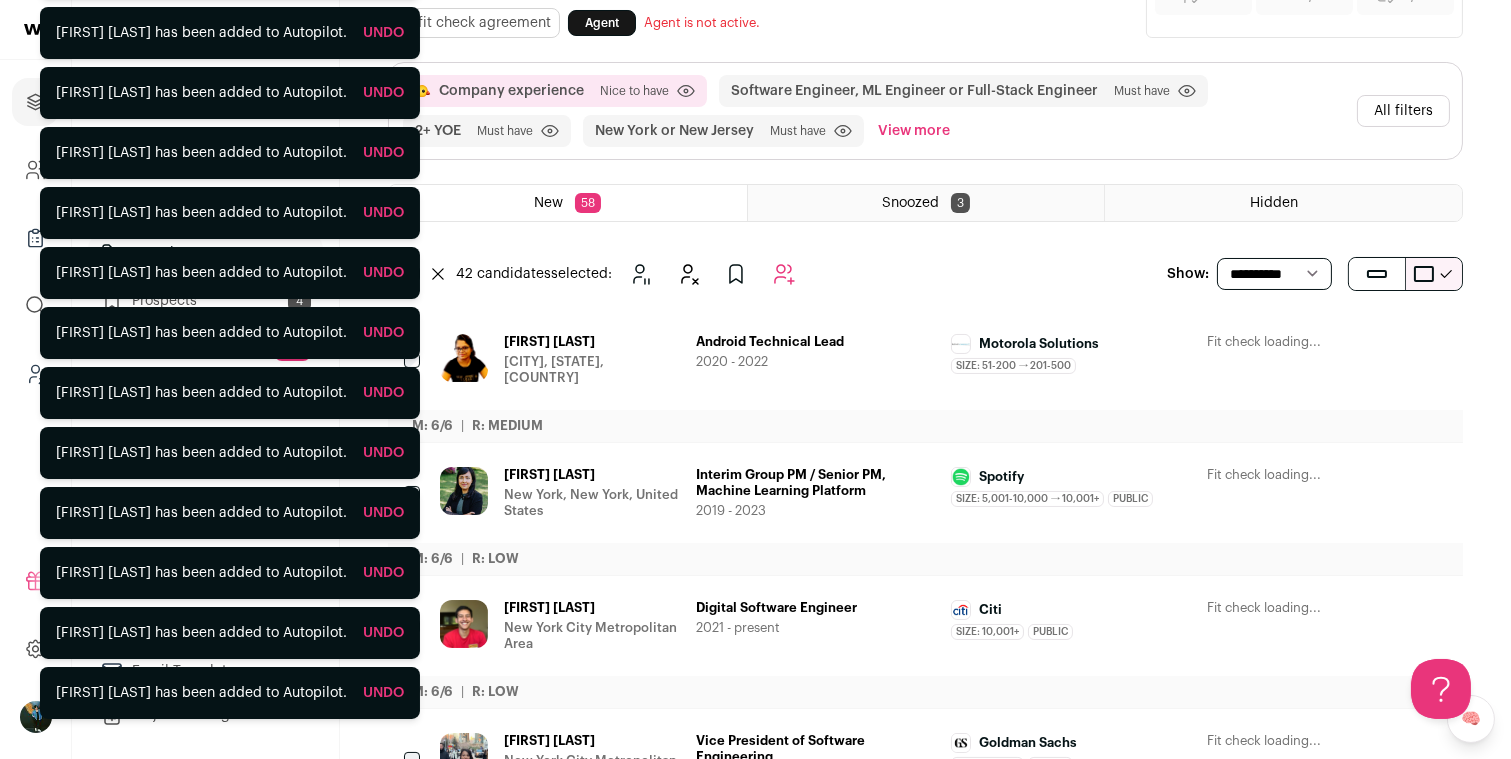 scroll, scrollTop: 98, scrollLeft: 0, axis: vertical 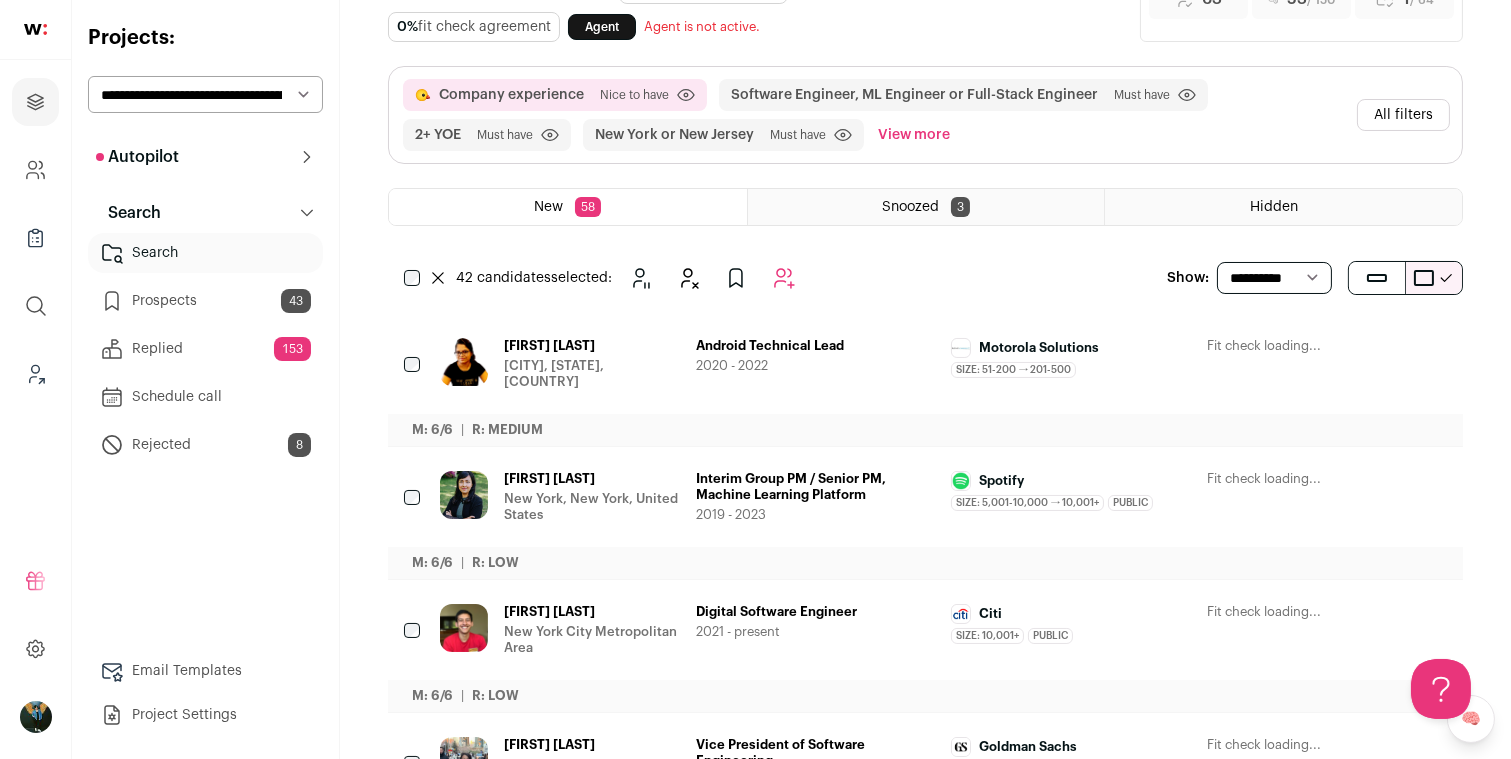 click 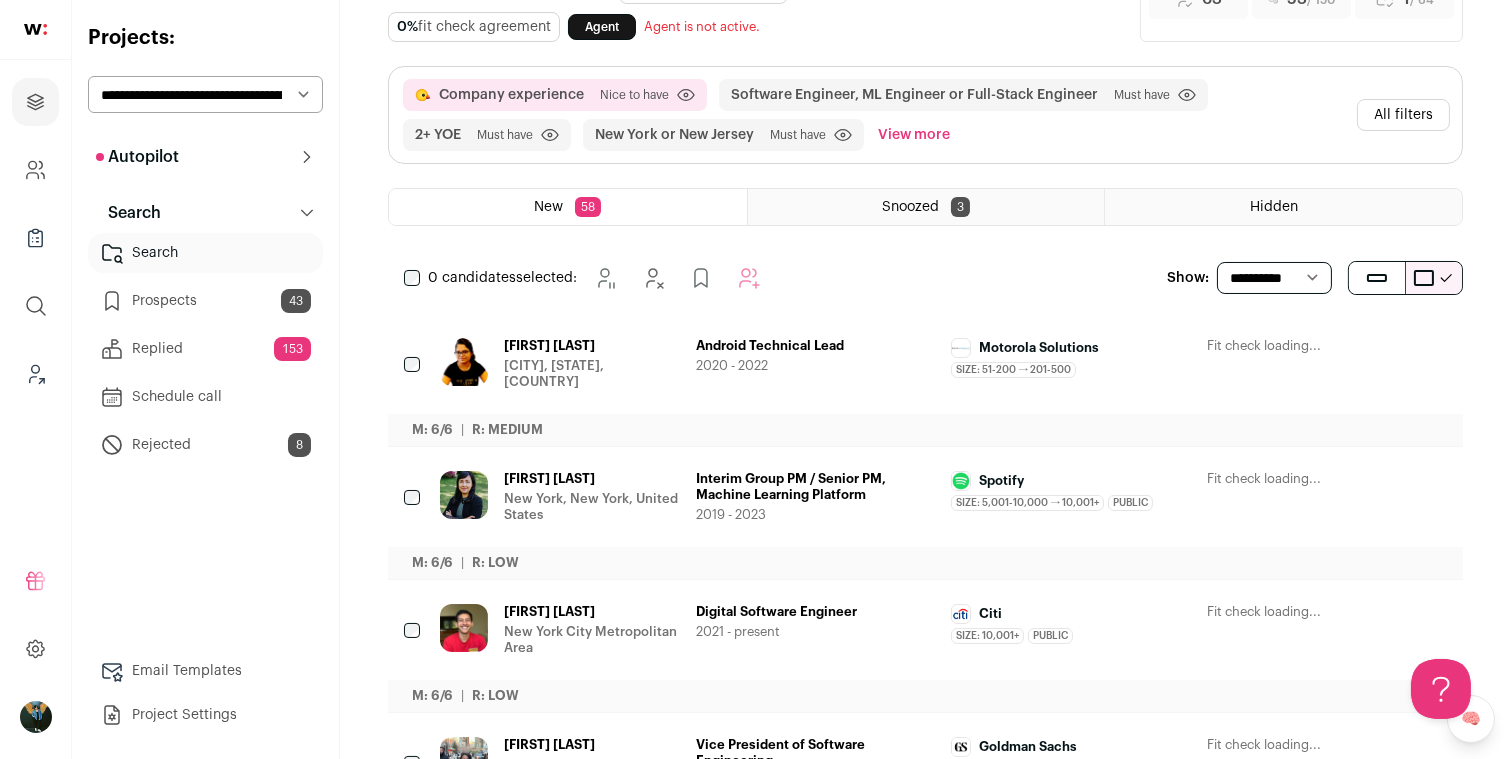 click on "**********" at bounding box center [1274, 278] 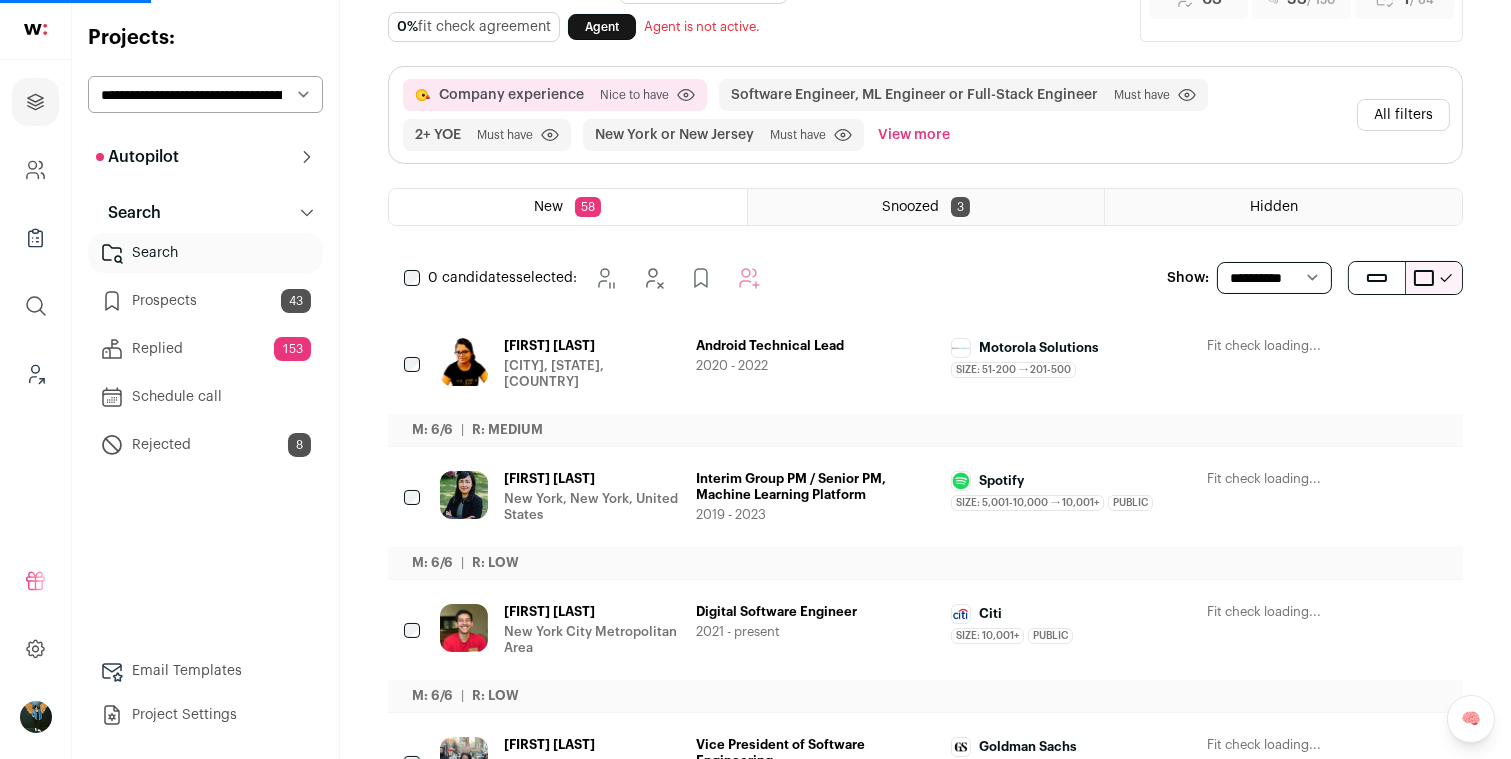 click 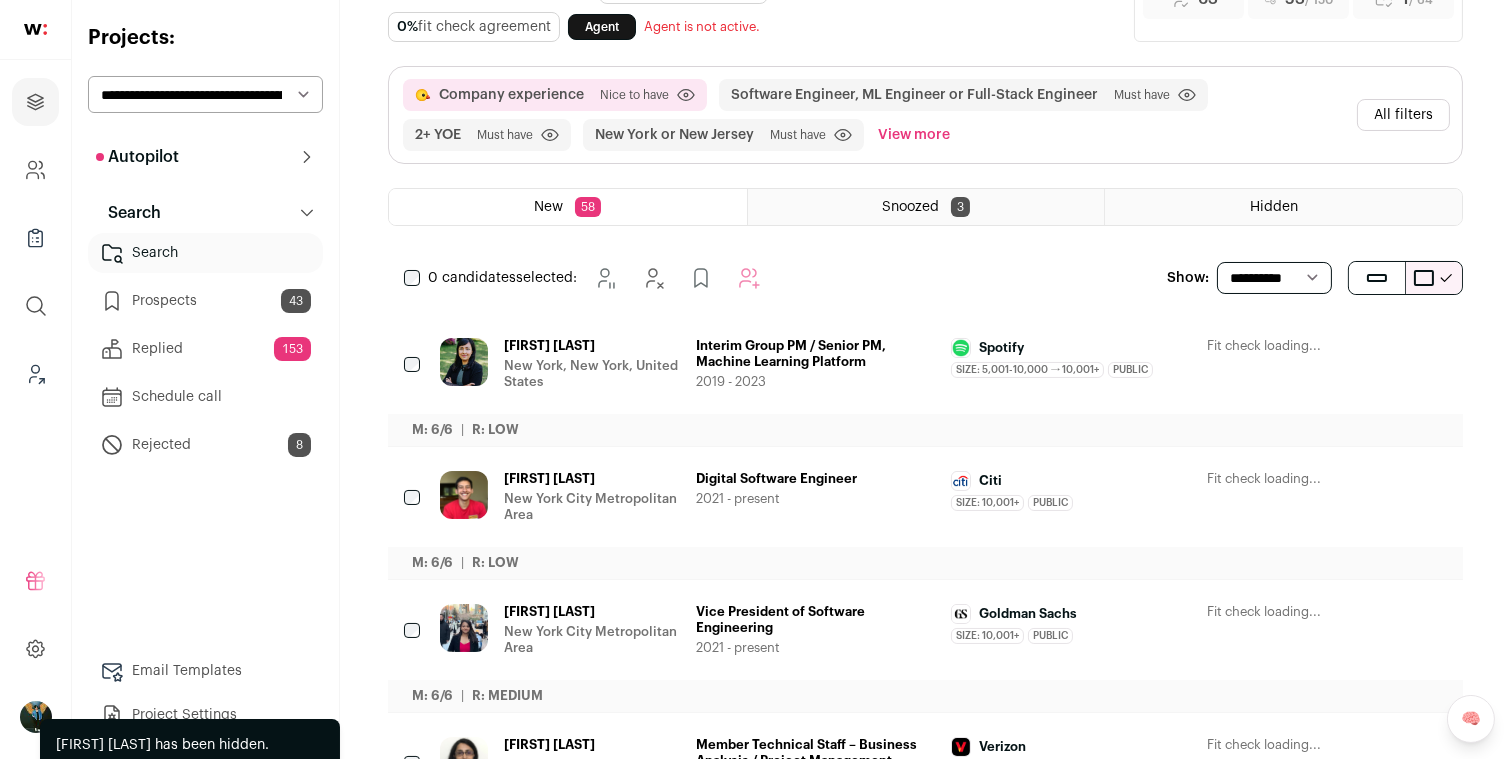 scroll, scrollTop: 102, scrollLeft: 0, axis: vertical 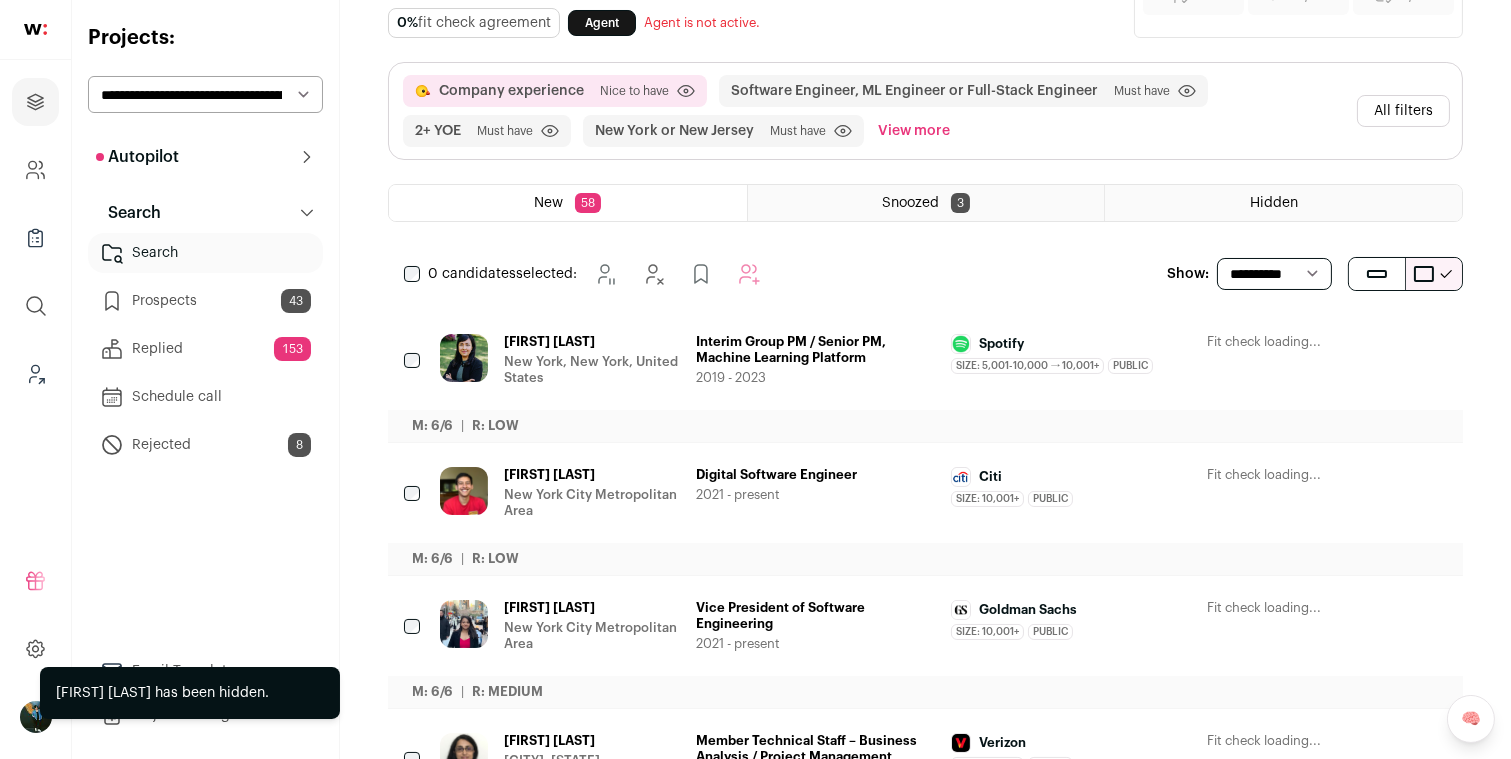 click 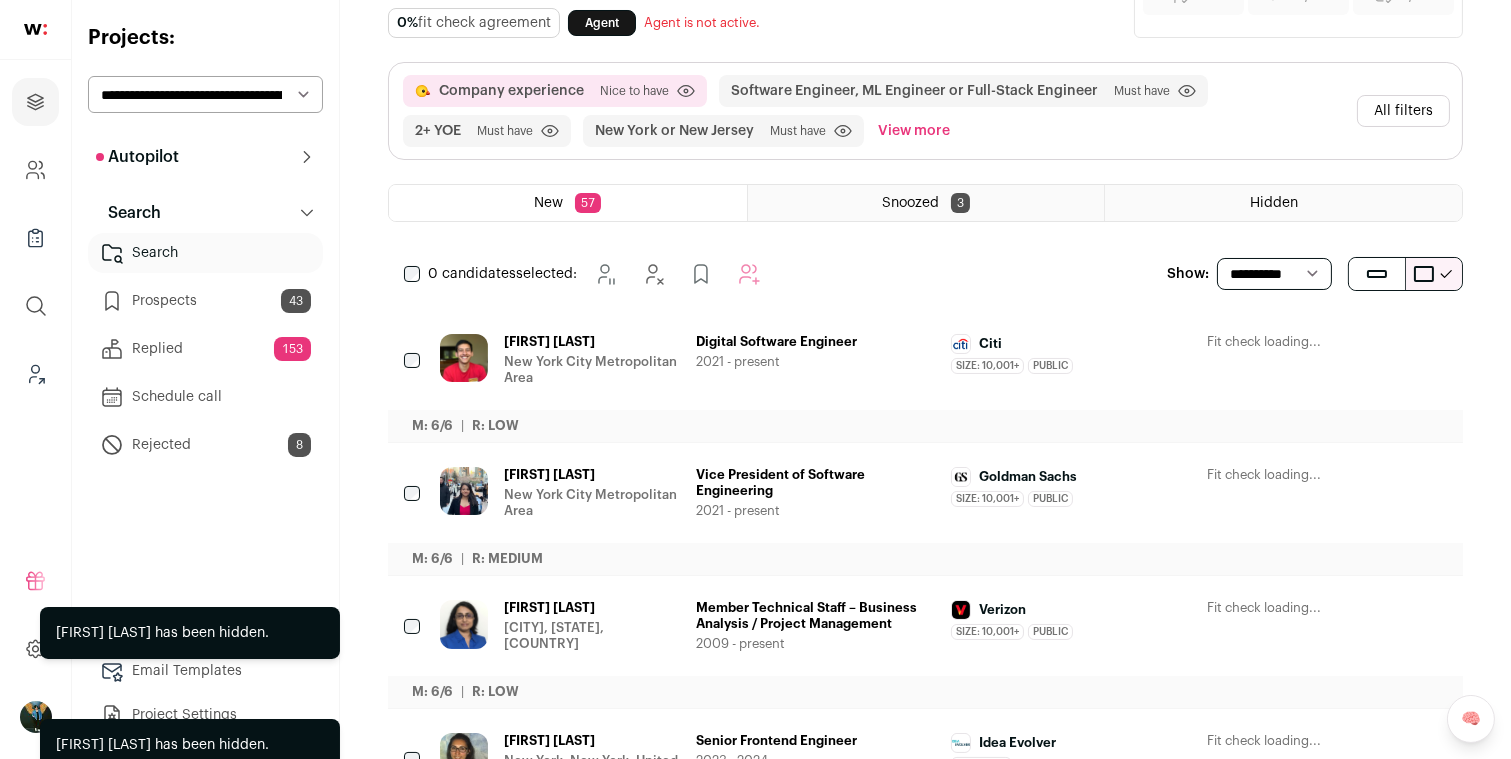 click 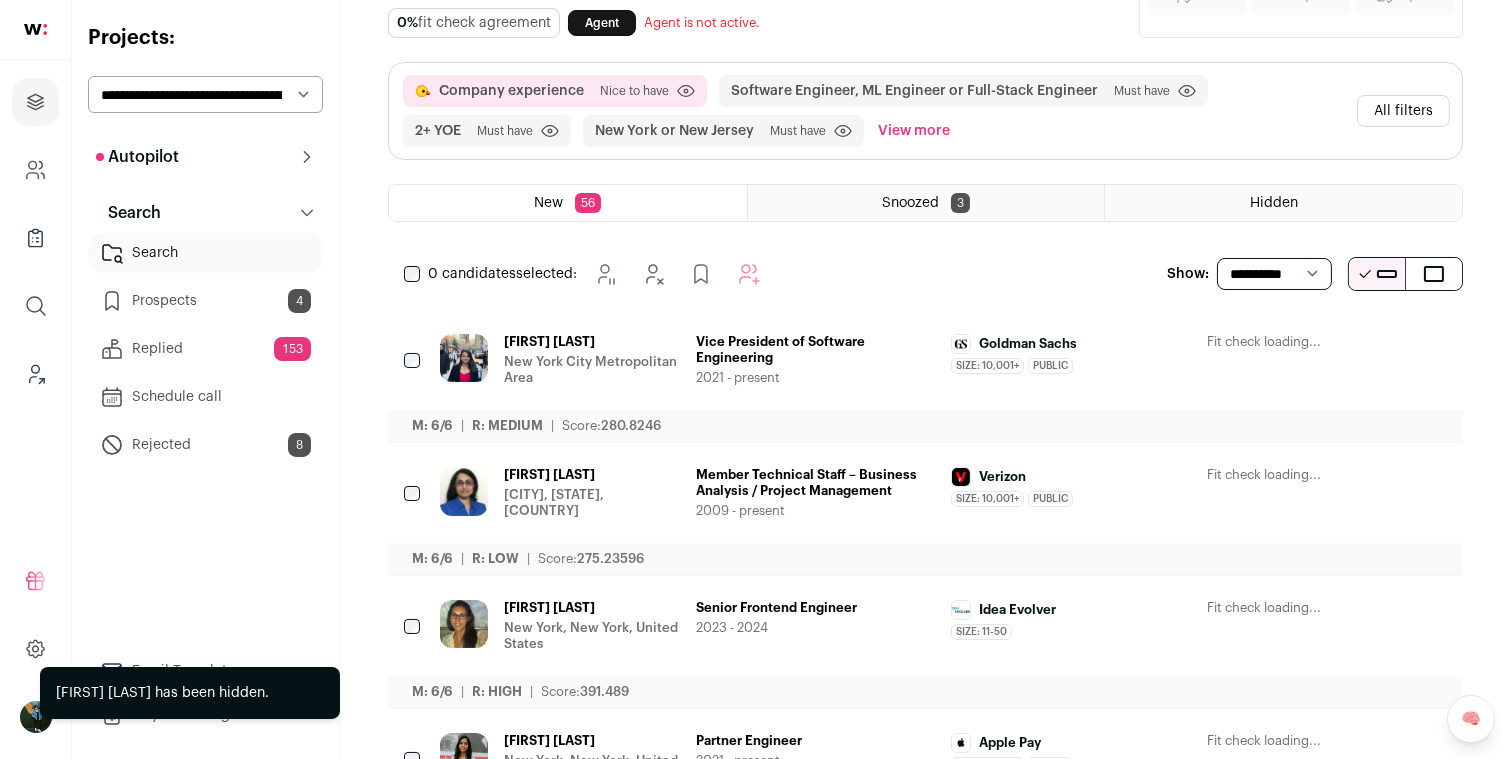 click 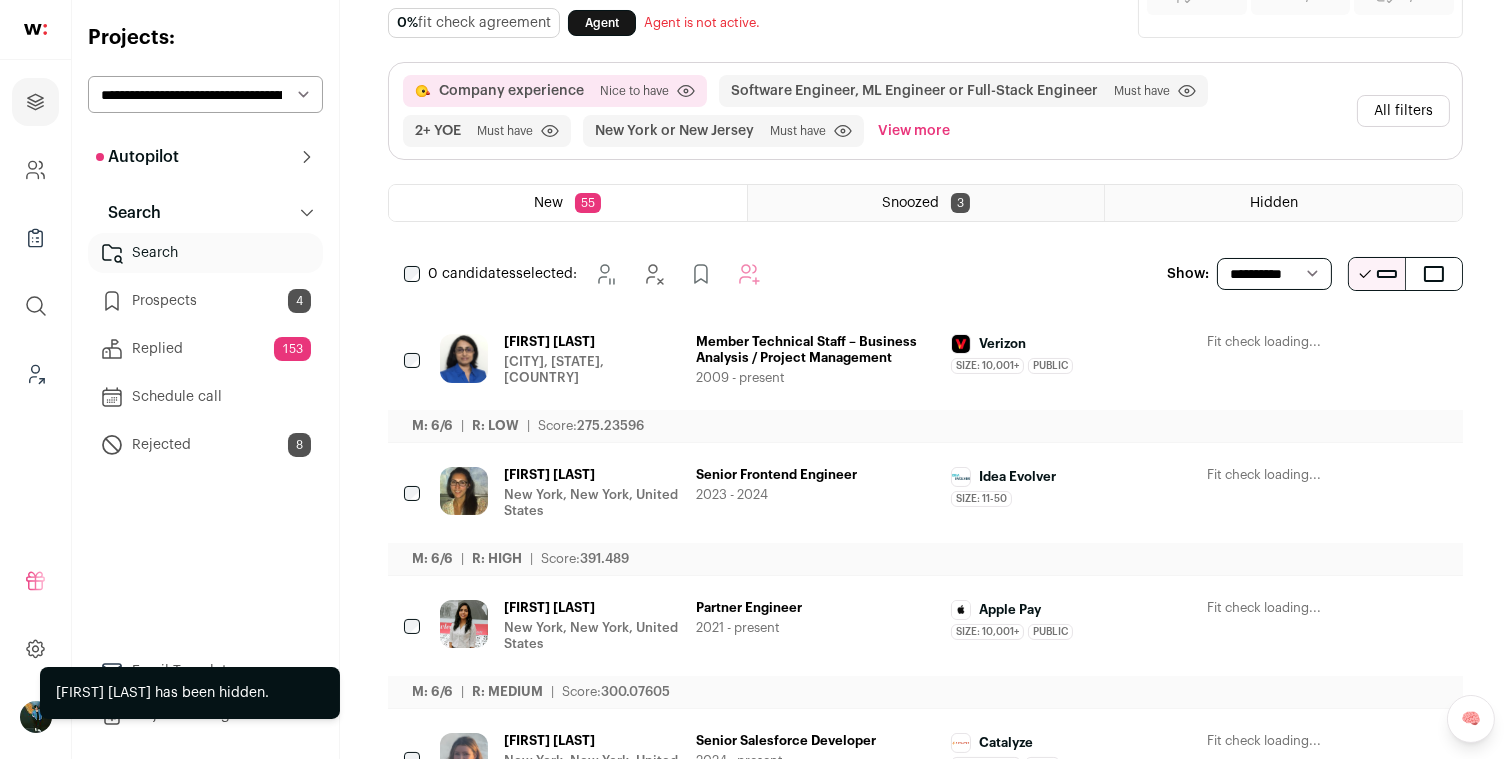 click 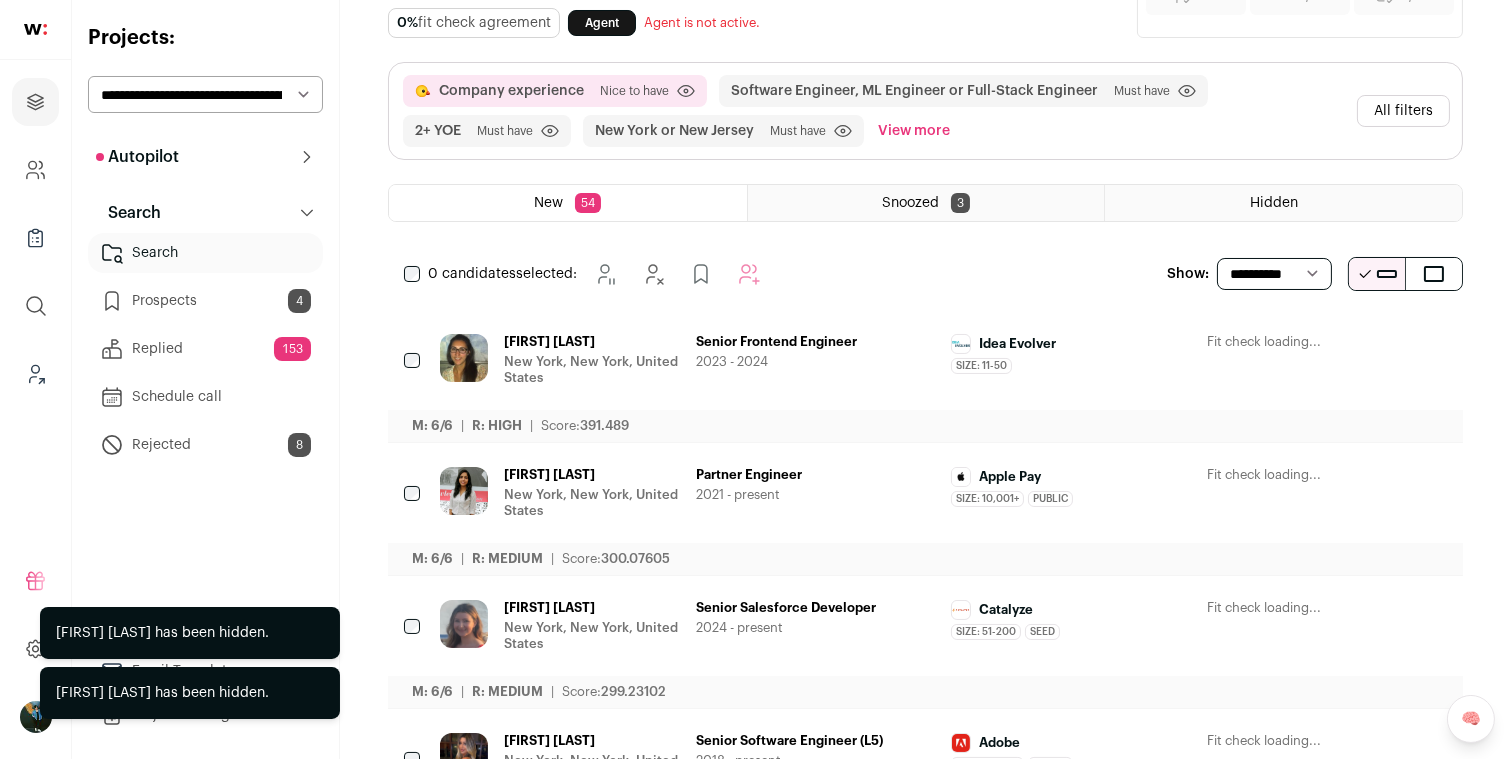 click 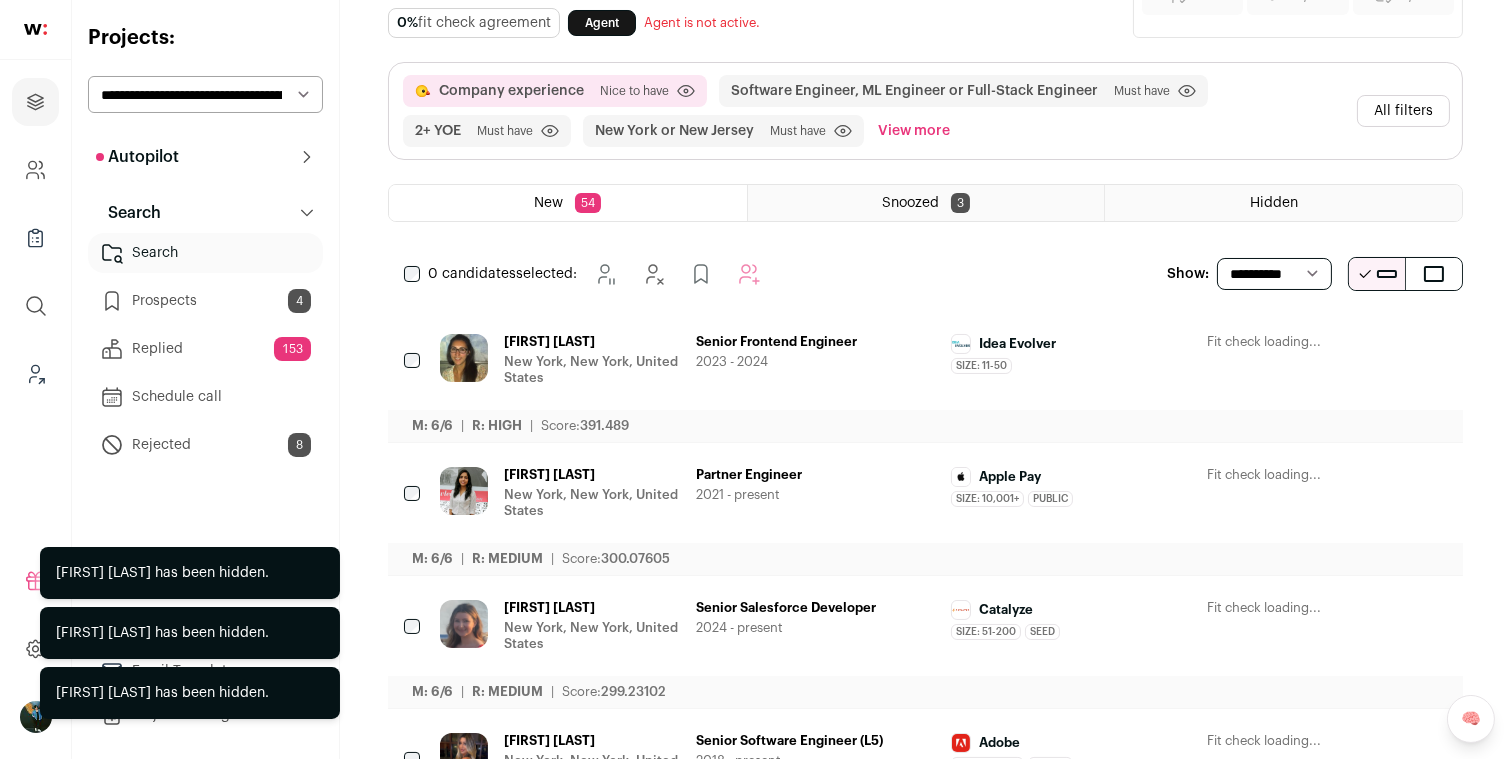 click 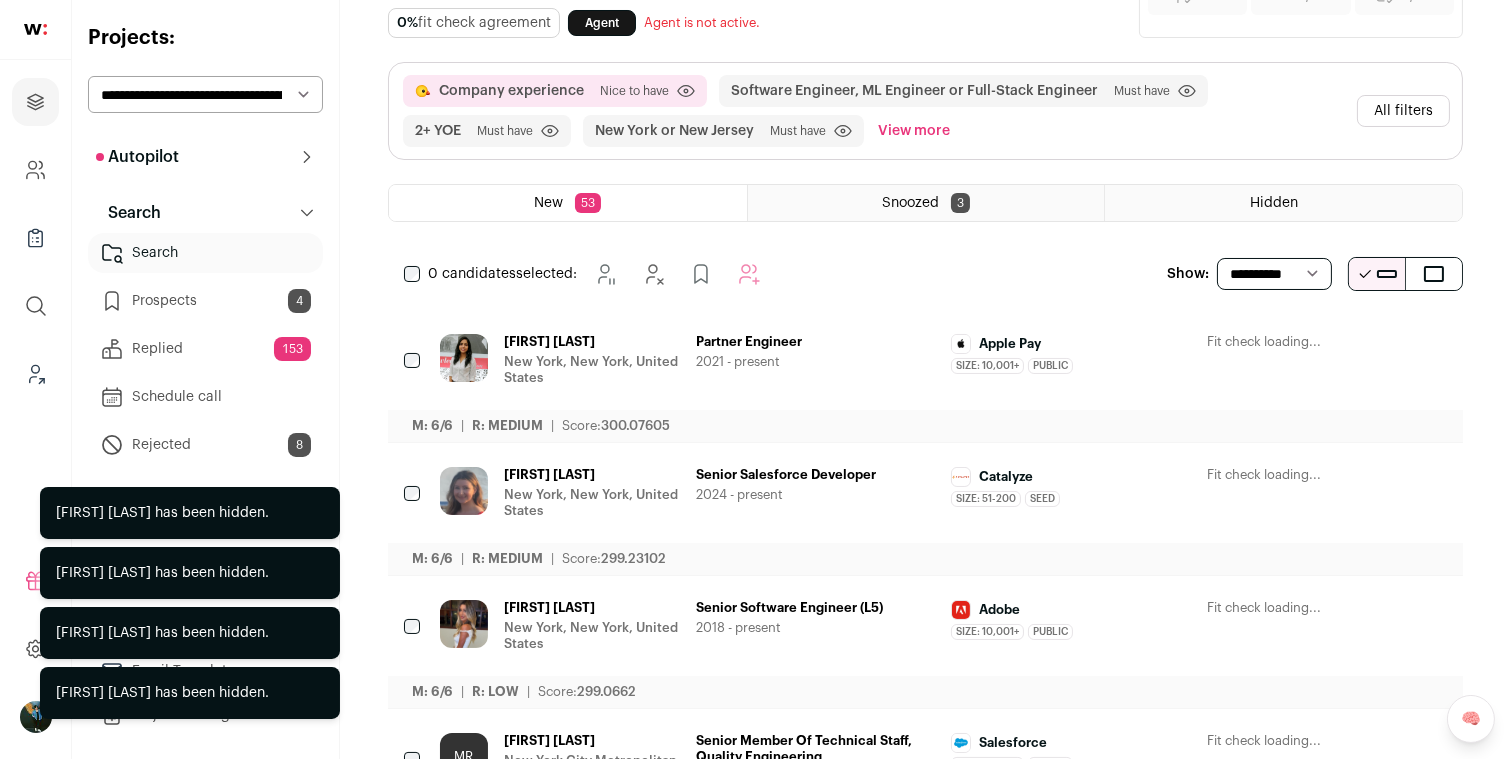 click 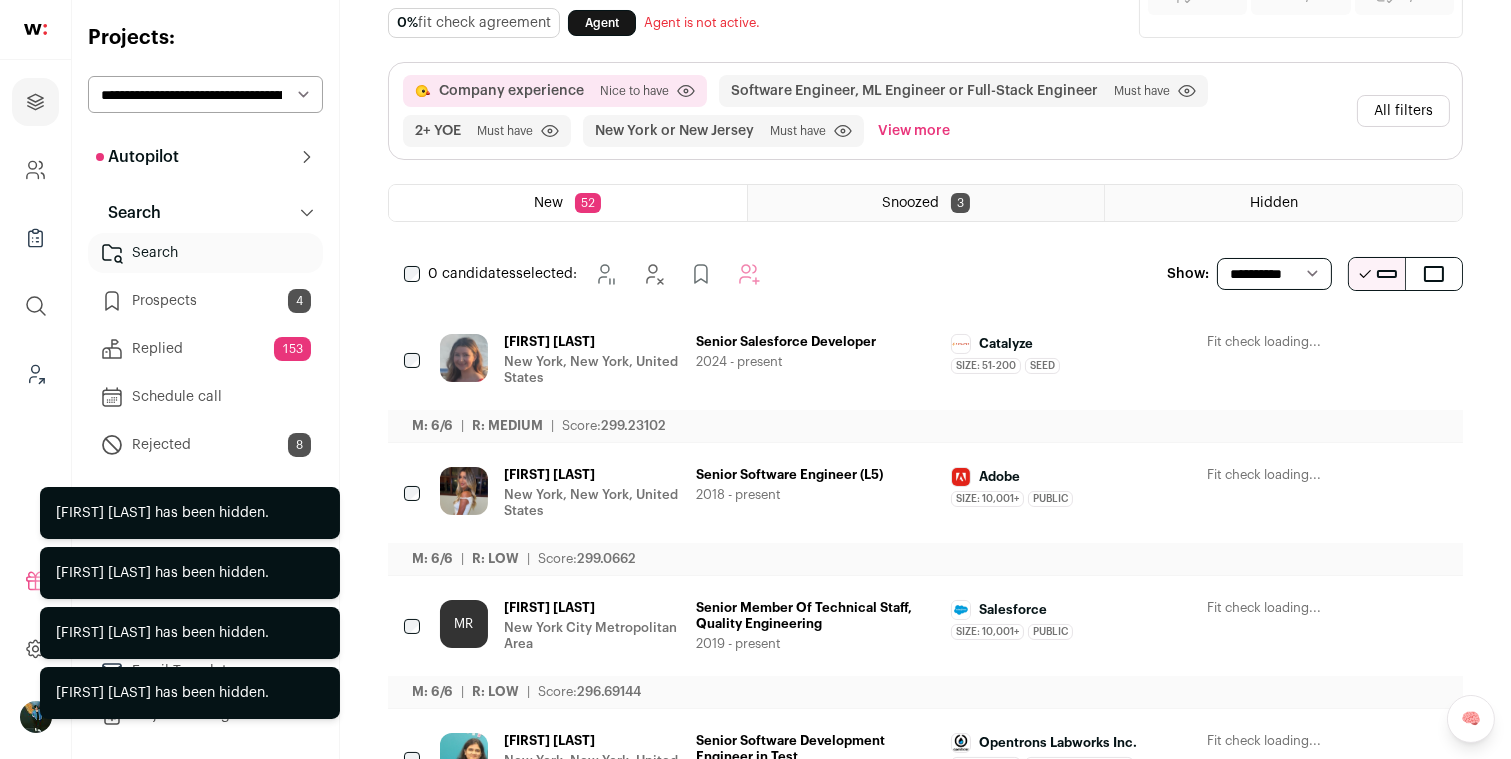 click 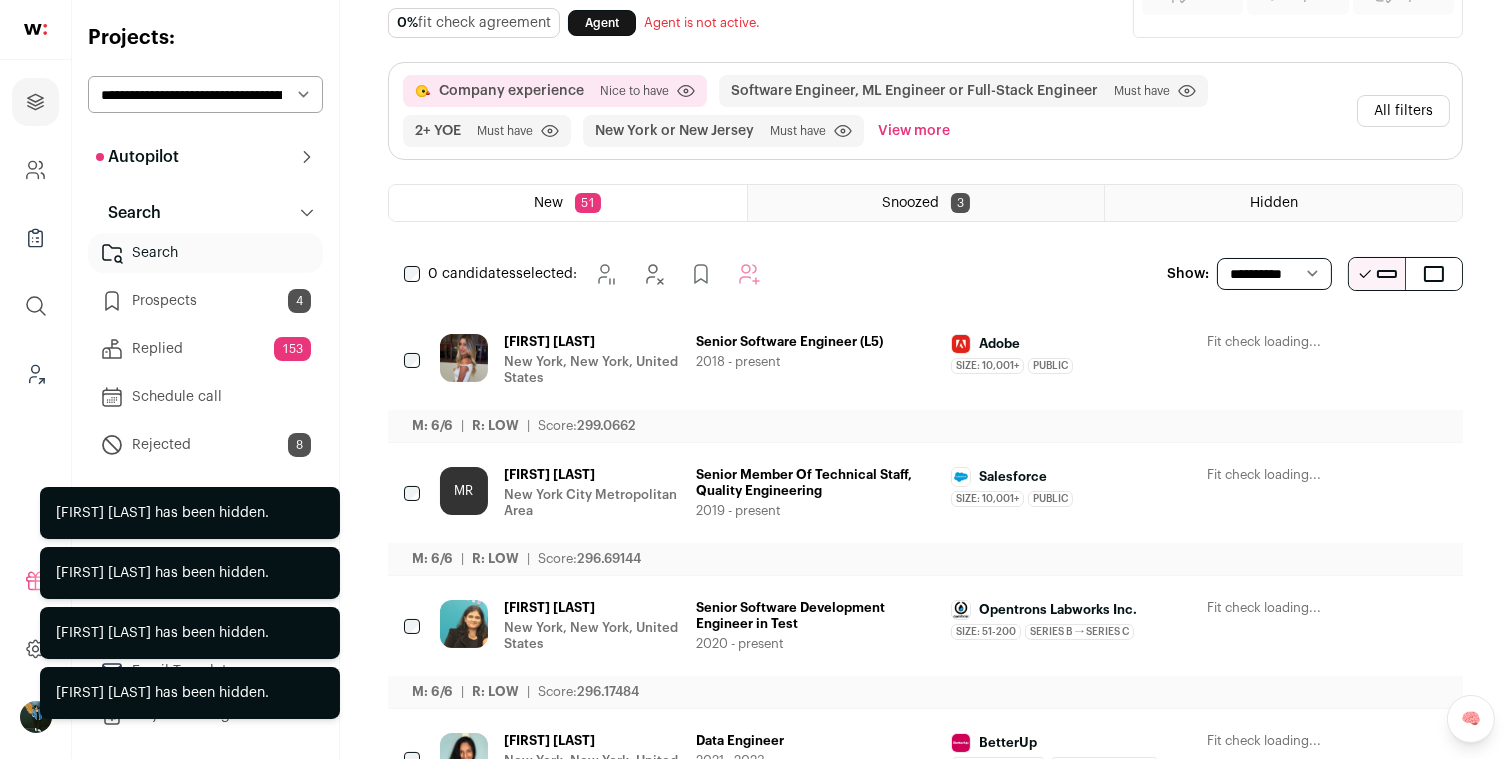 click 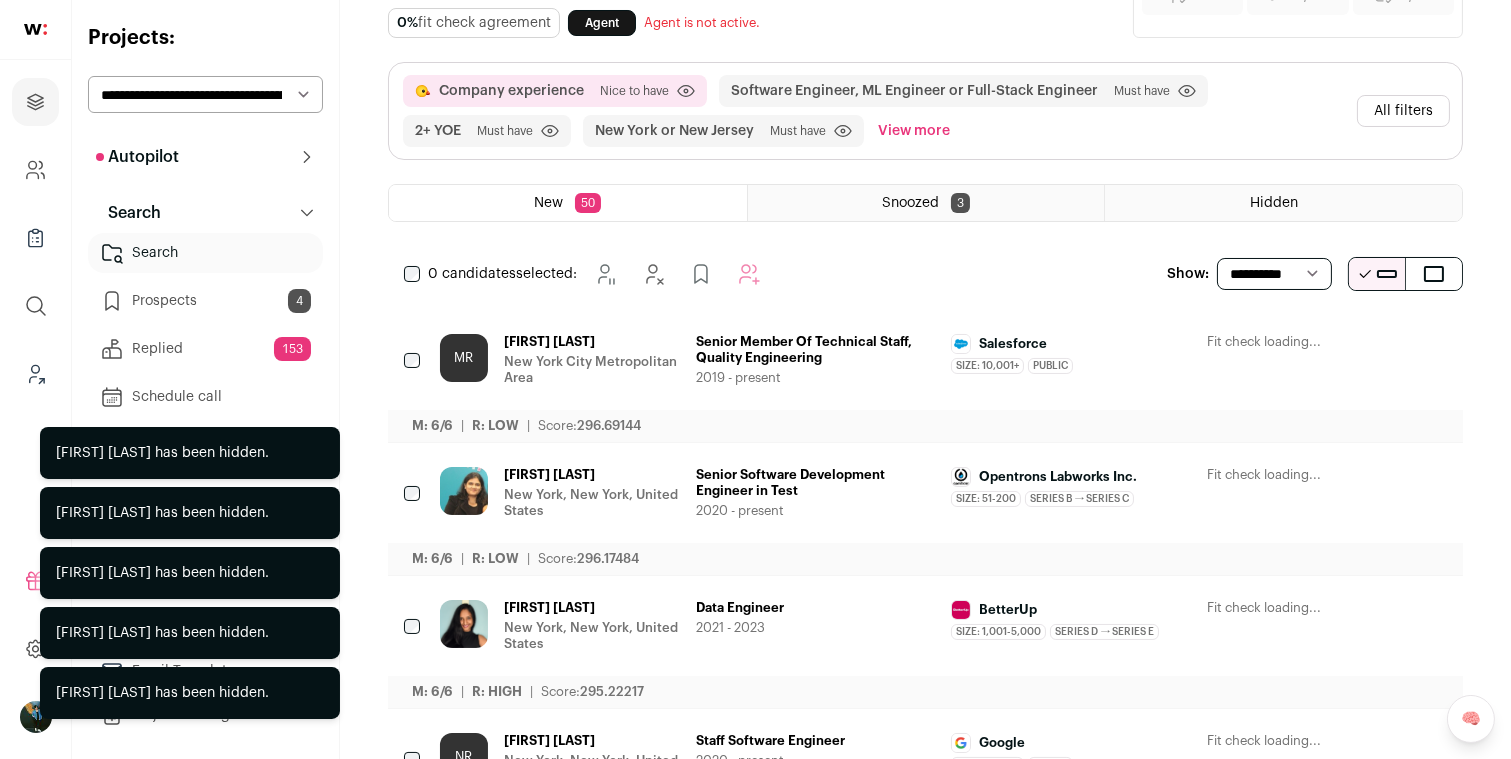 click 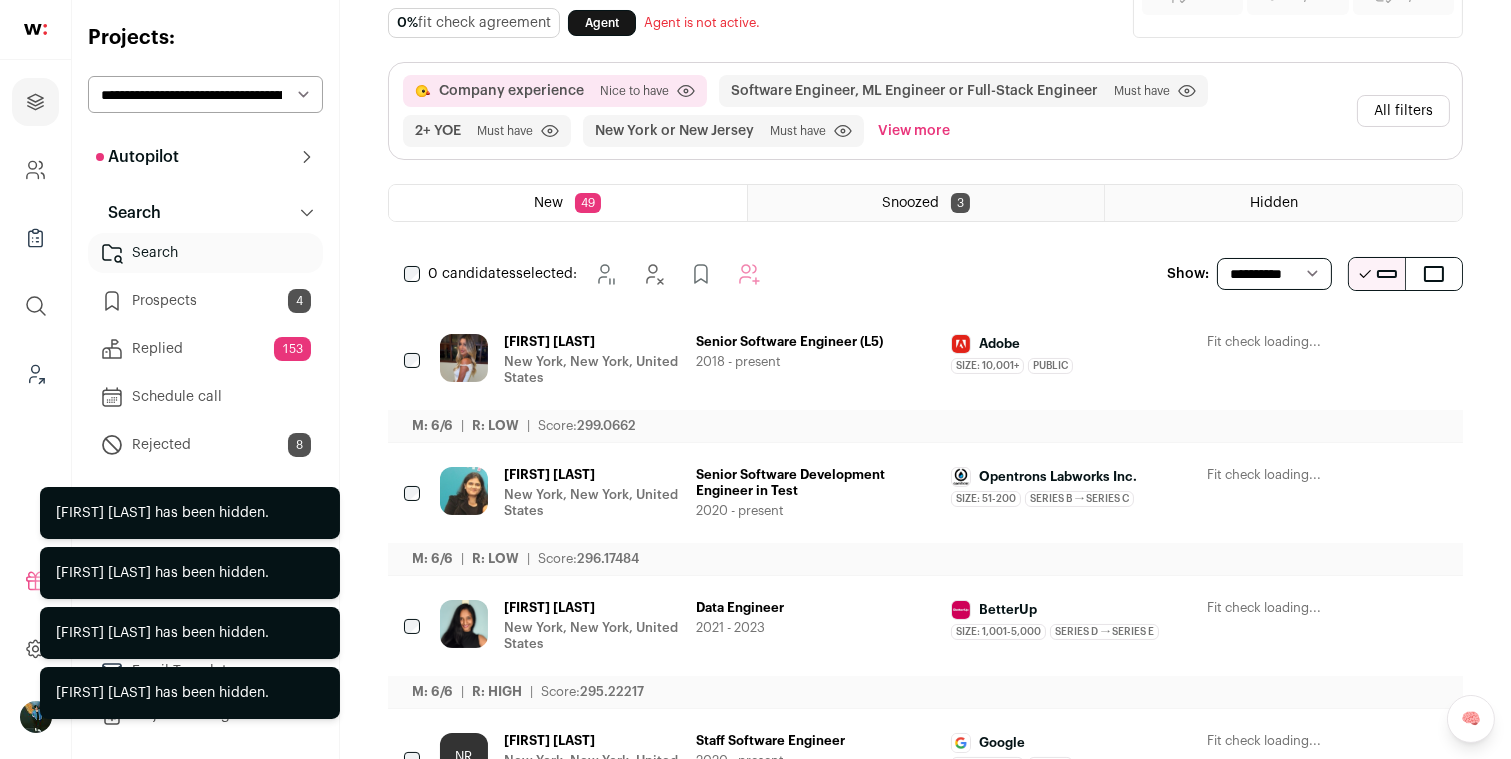click 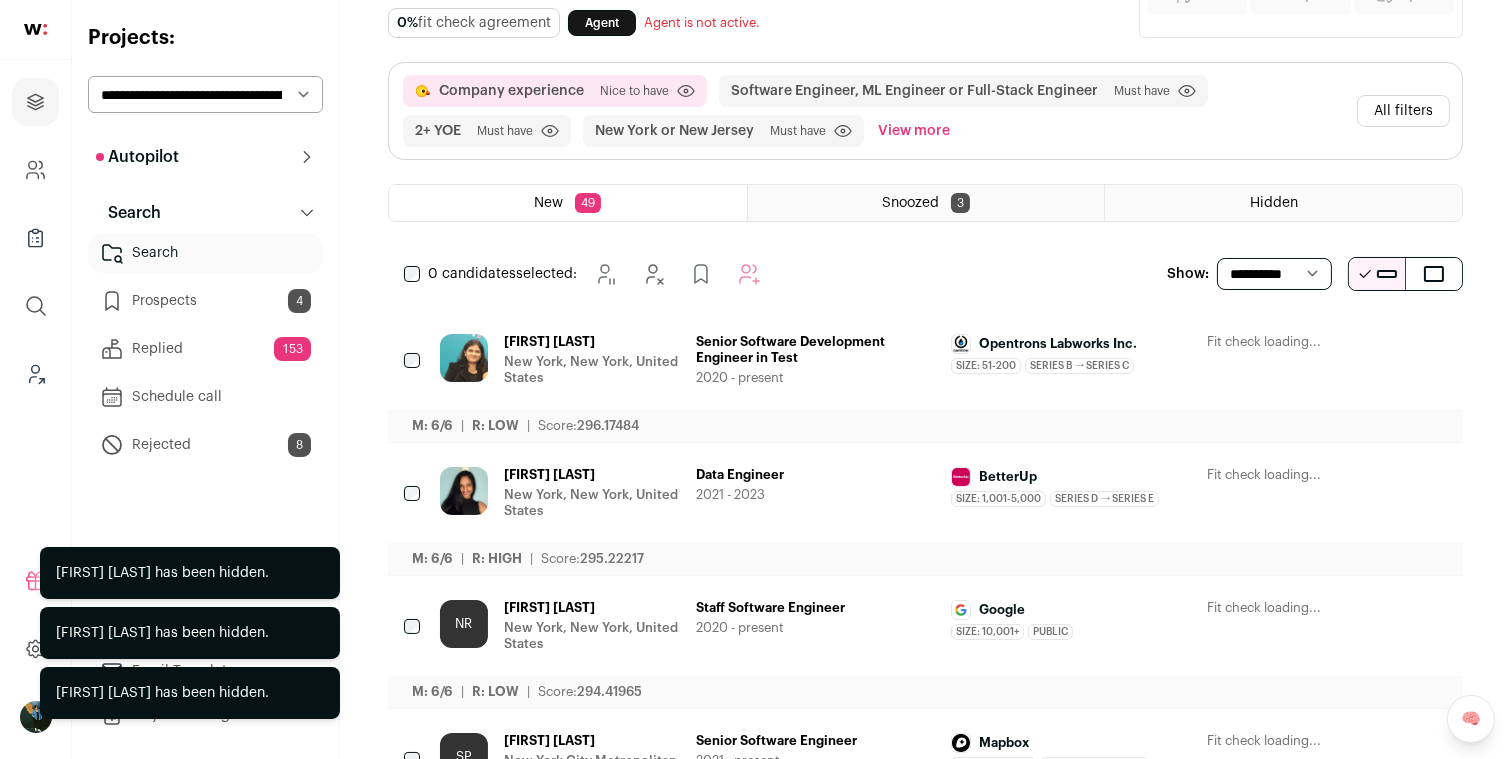 click 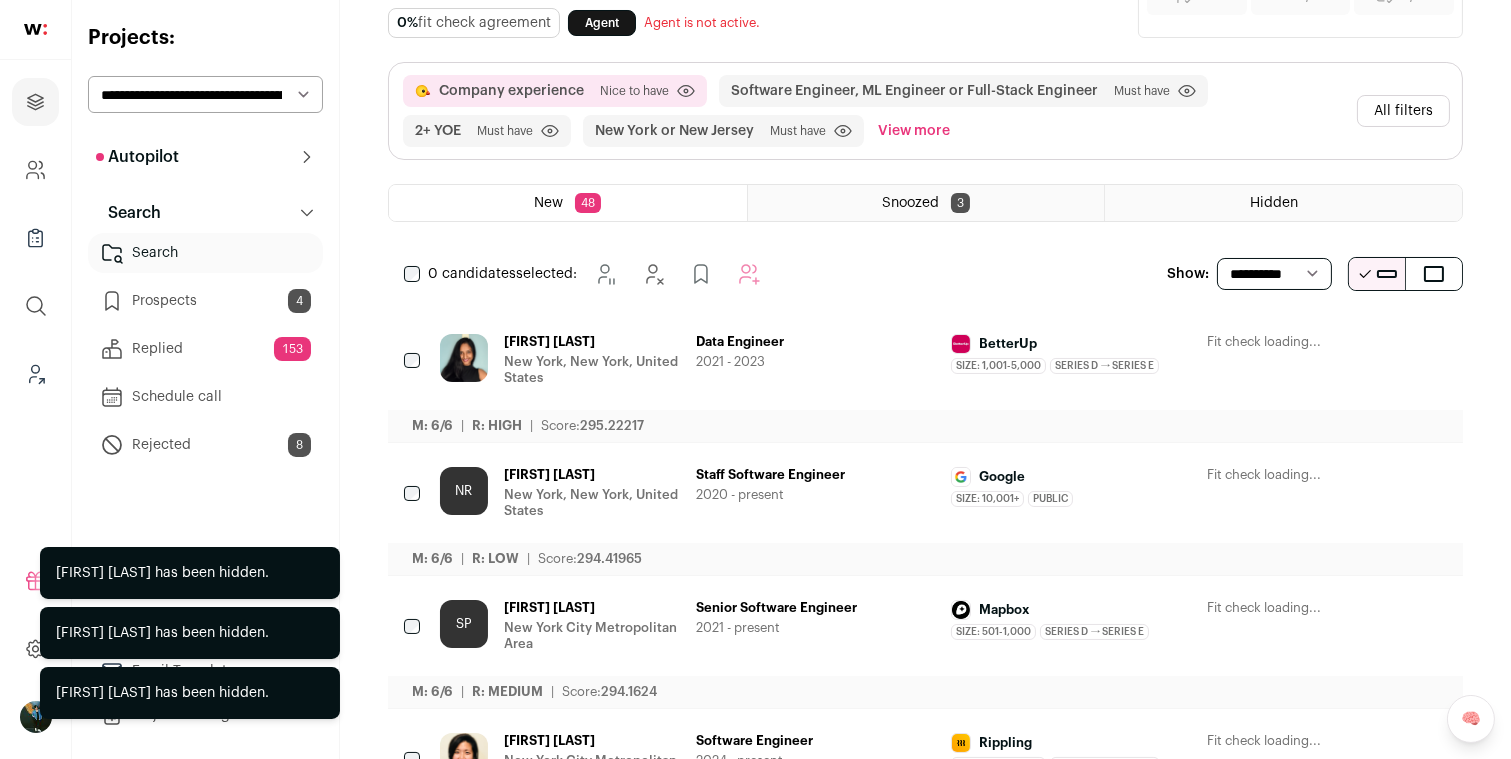 click 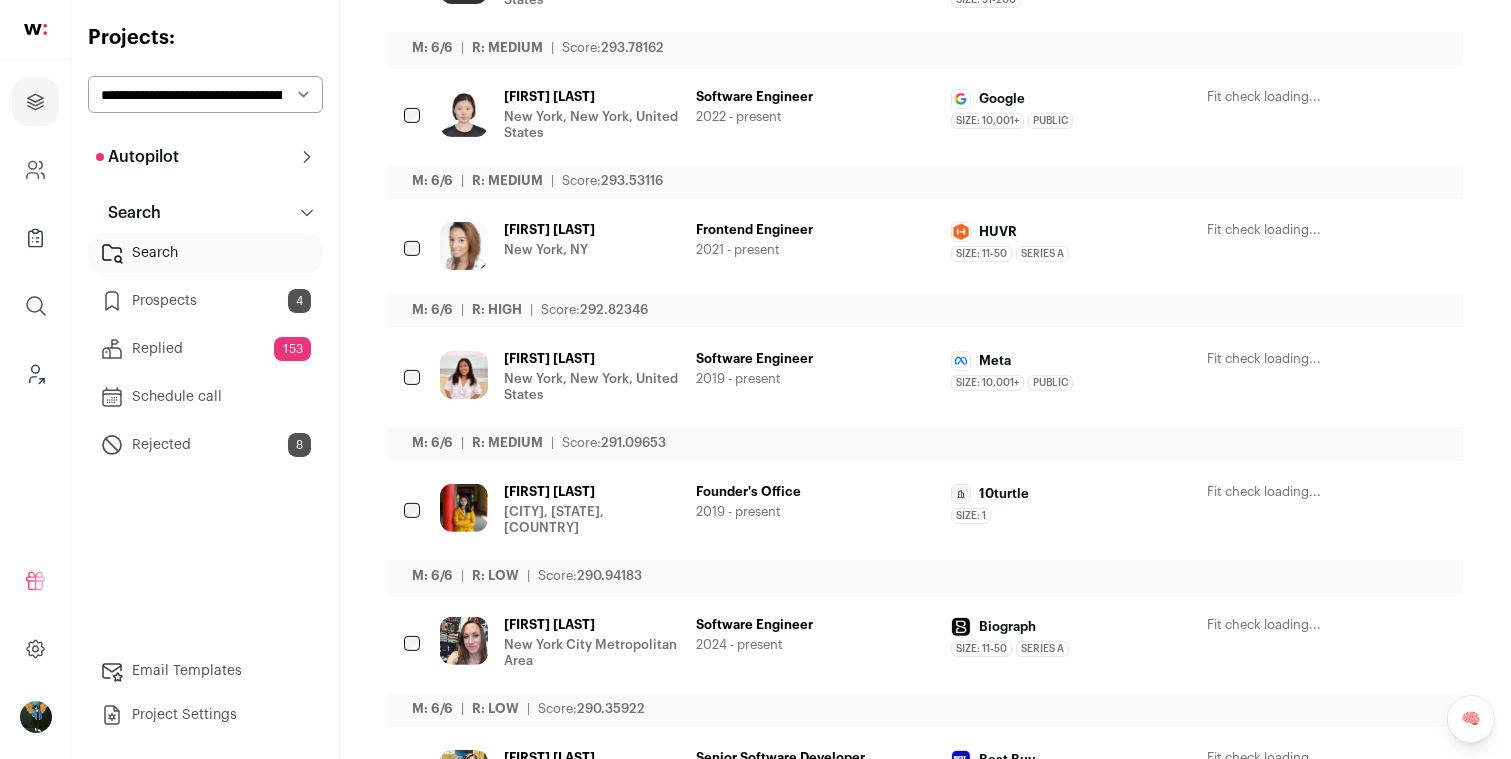 scroll, scrollTop: 1353, scrollLeft: 0, axis: vertical 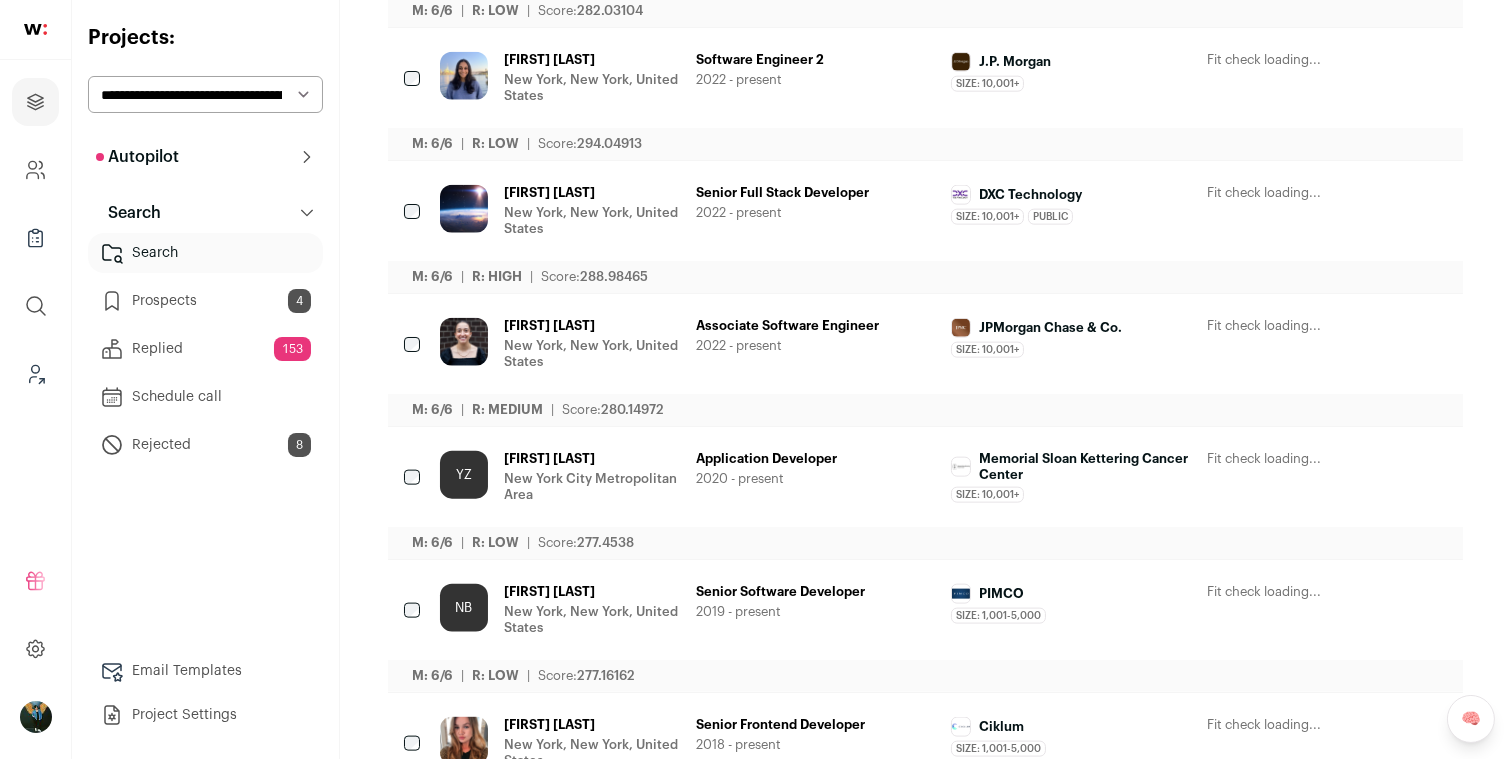 click at bounding box center [414, 612] 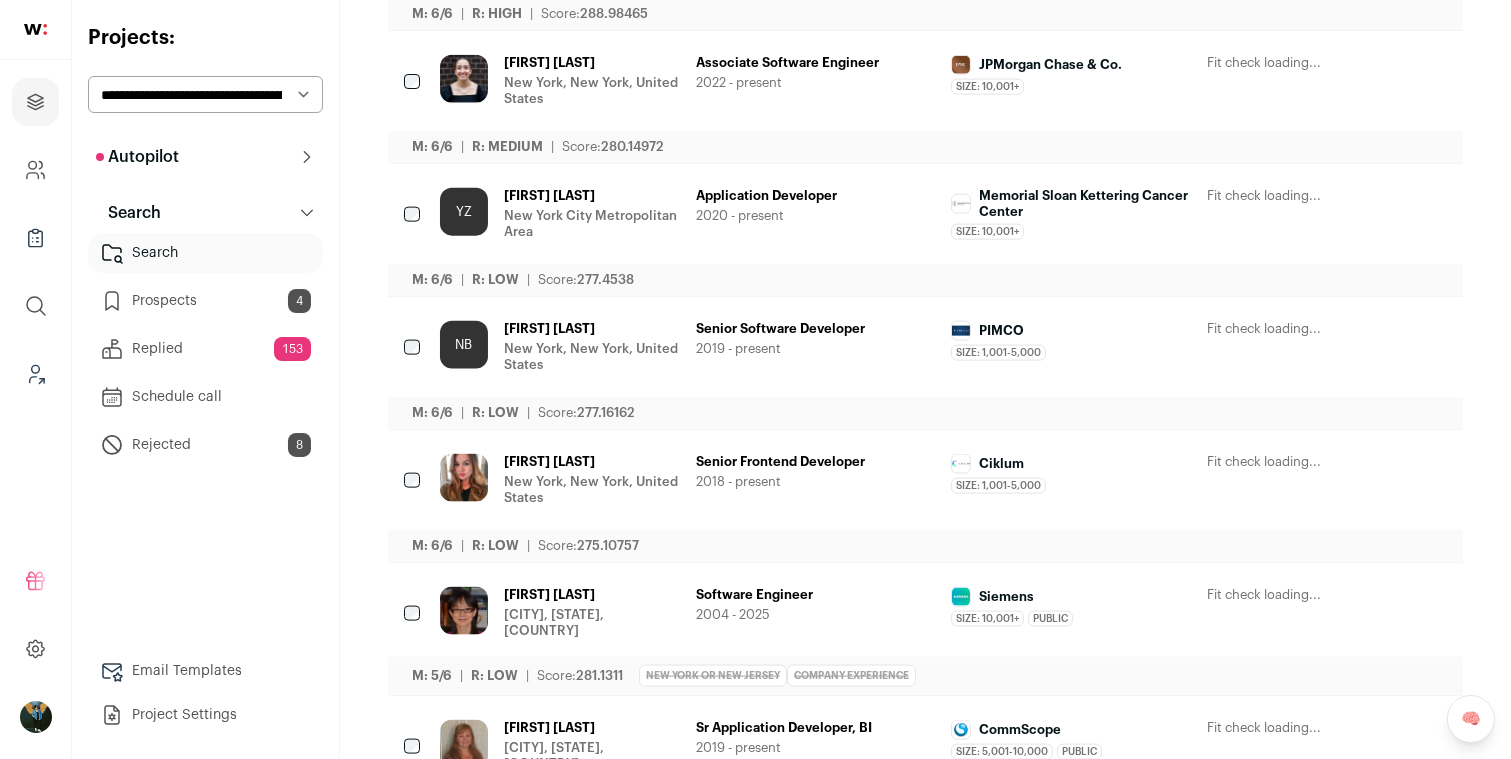 scroll, scrollTop: 4799, scrollLeft: 0, axis: vertical 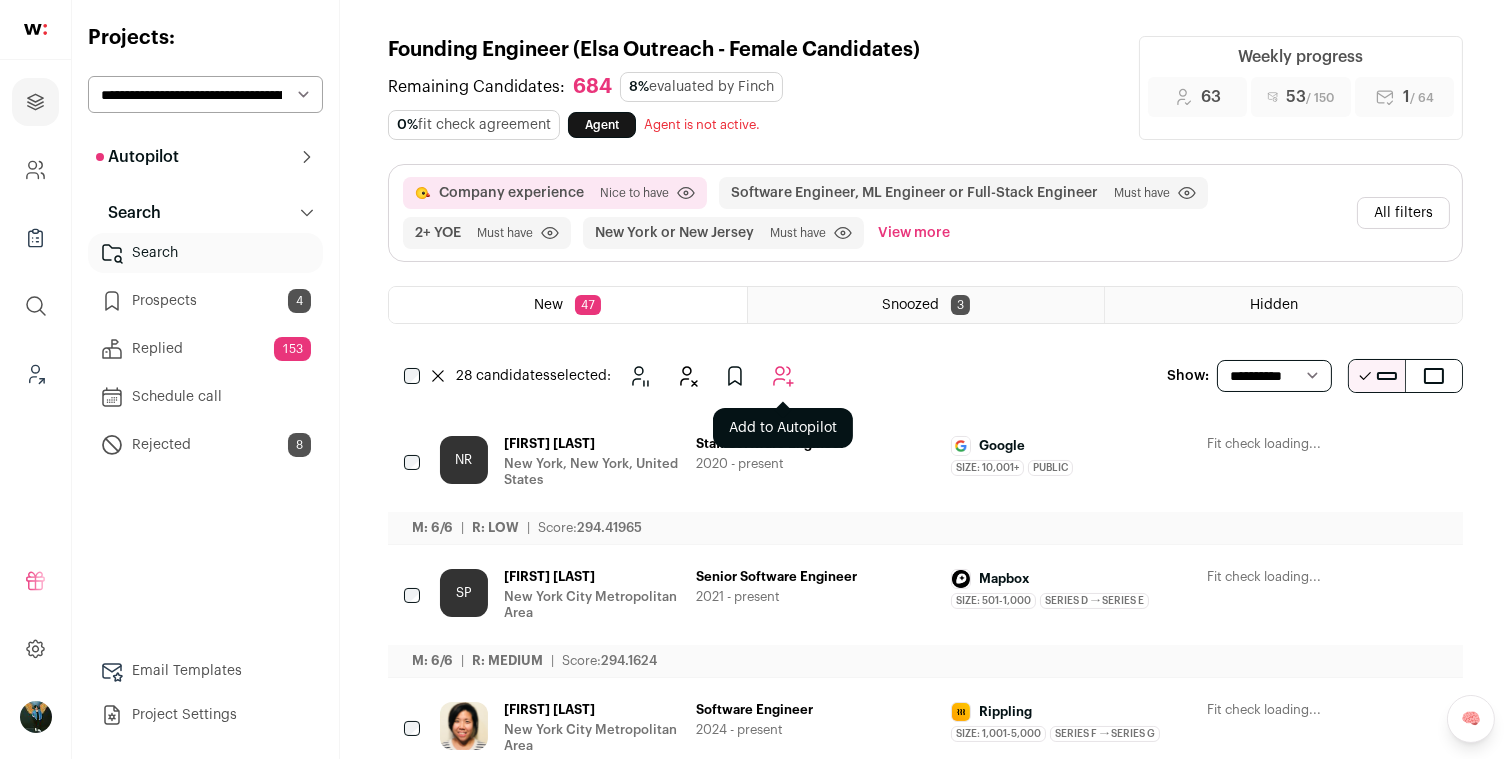 click 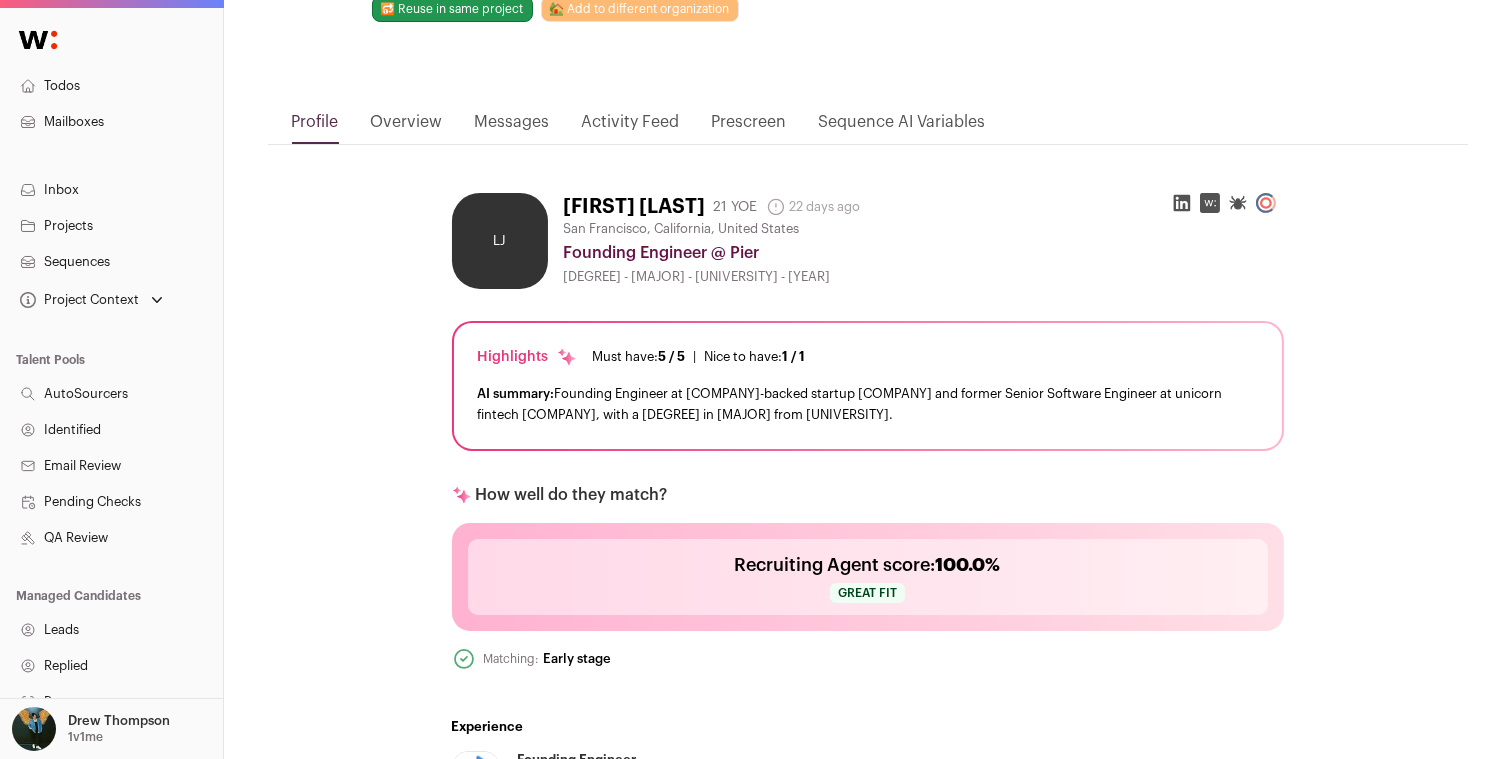 scroll, scrollTop: 16, scrollLeft: 0, axis: vertical 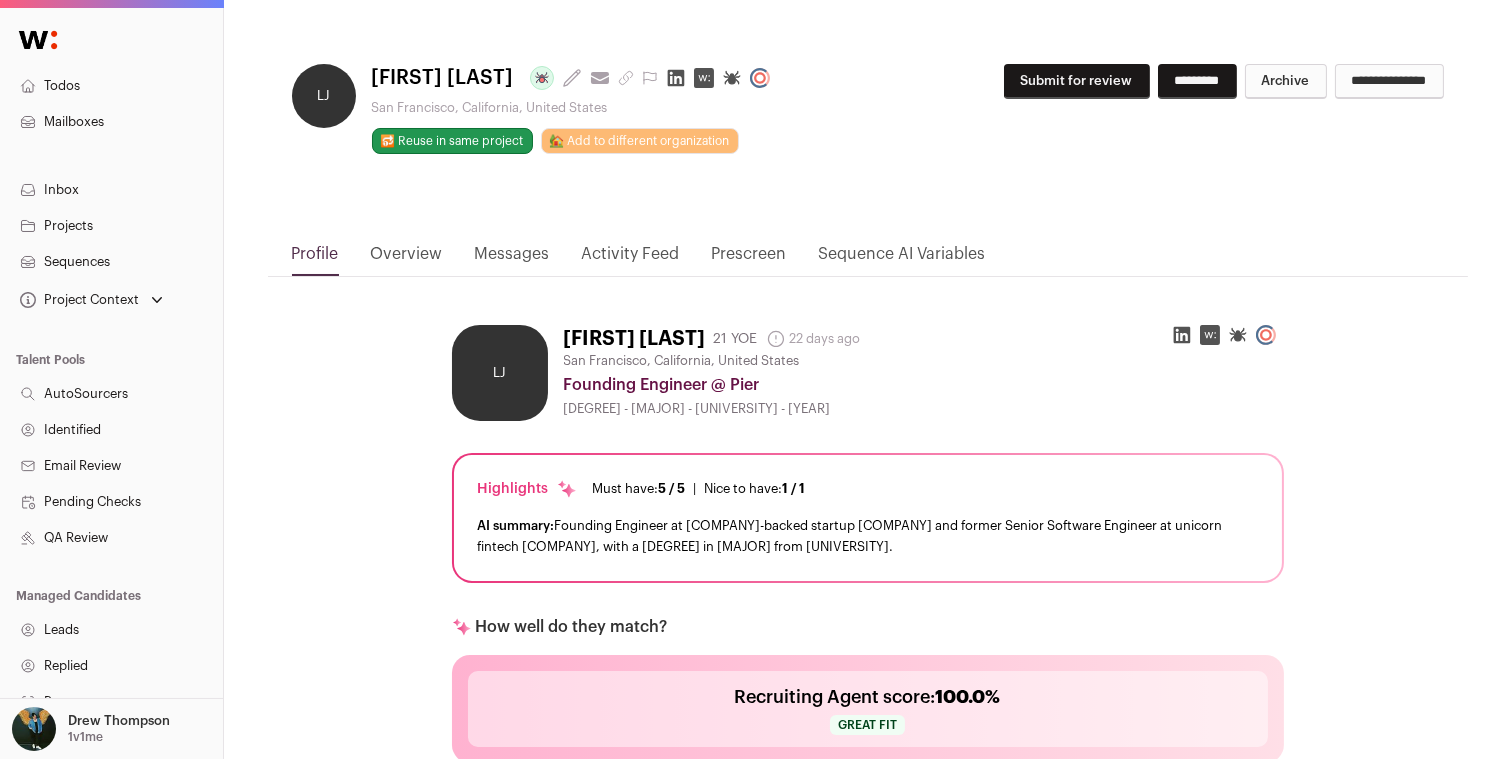 click on "[INITIALS]
[FIRST] [LAST]
Last update:  [DURATION]
View most recent conversation in Front
[CITY], [STATE], [COUNTRY]
🔂 Reuse in same project
🏡 Add to different organization
Submit for review" at bounding box center [868, 137] 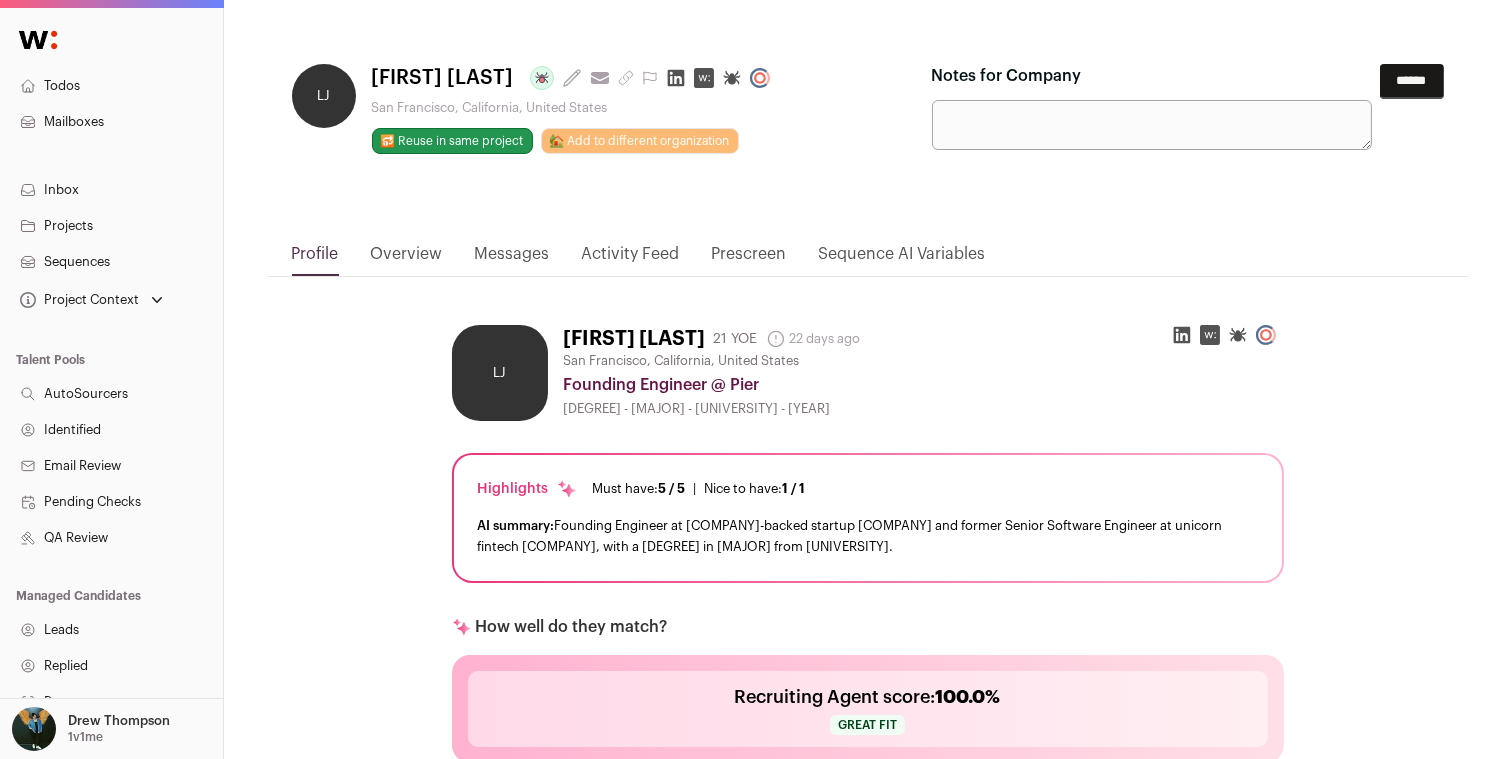 click on "******" at bounding box center (1412, 81) 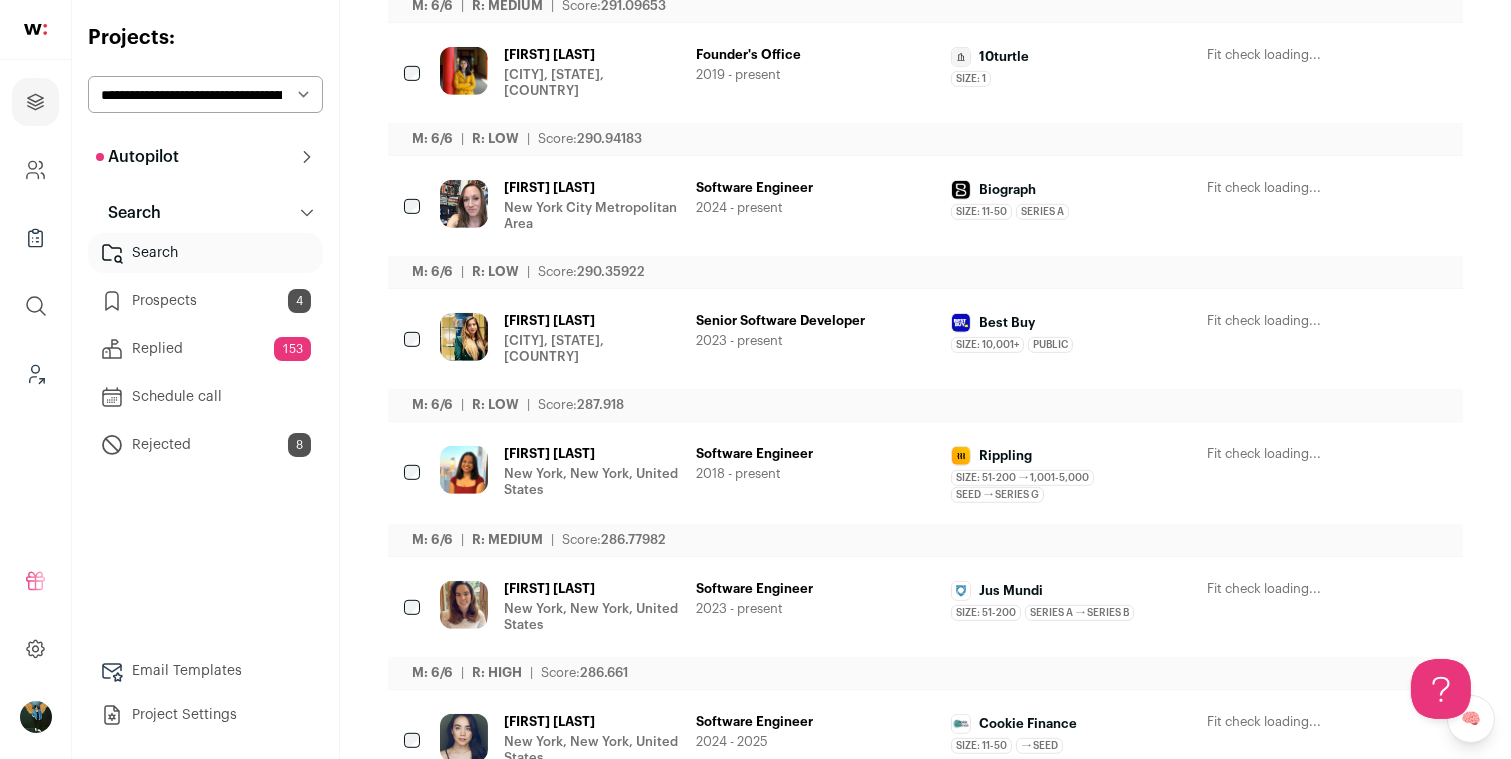 scroll, scrollTop: 2004, scrollLeft: 0, axis: vertical 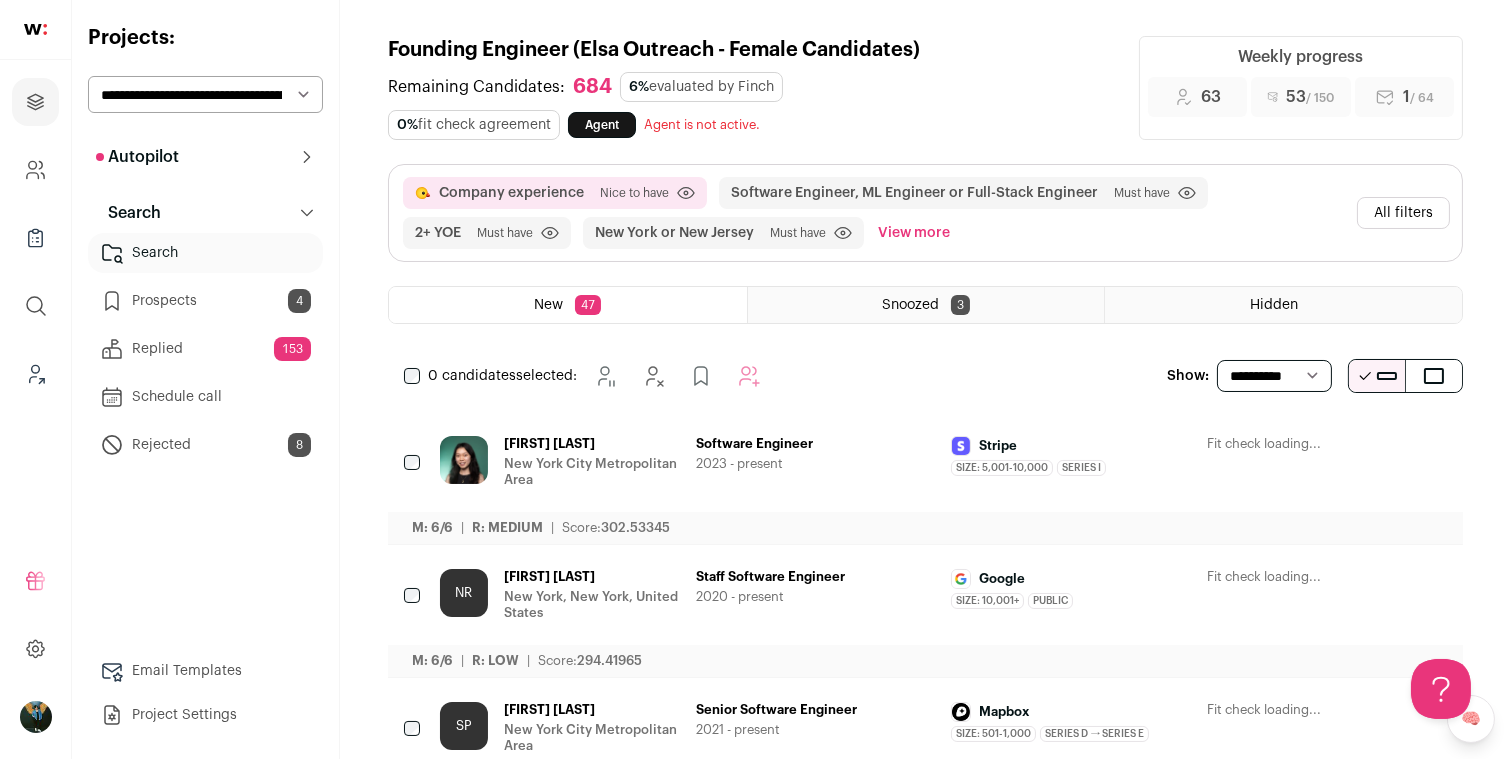 click on "Company experience
Nice to have
Click to disable/enable criteria
Software Engineer, ML Engineer or Full-Stack Engineer
Must have
Click to disable/enable filter
2+ YOE
Must have
Click to disable/enable filter
New York or New Jersey
Must have" at bounding box center [925, 260] 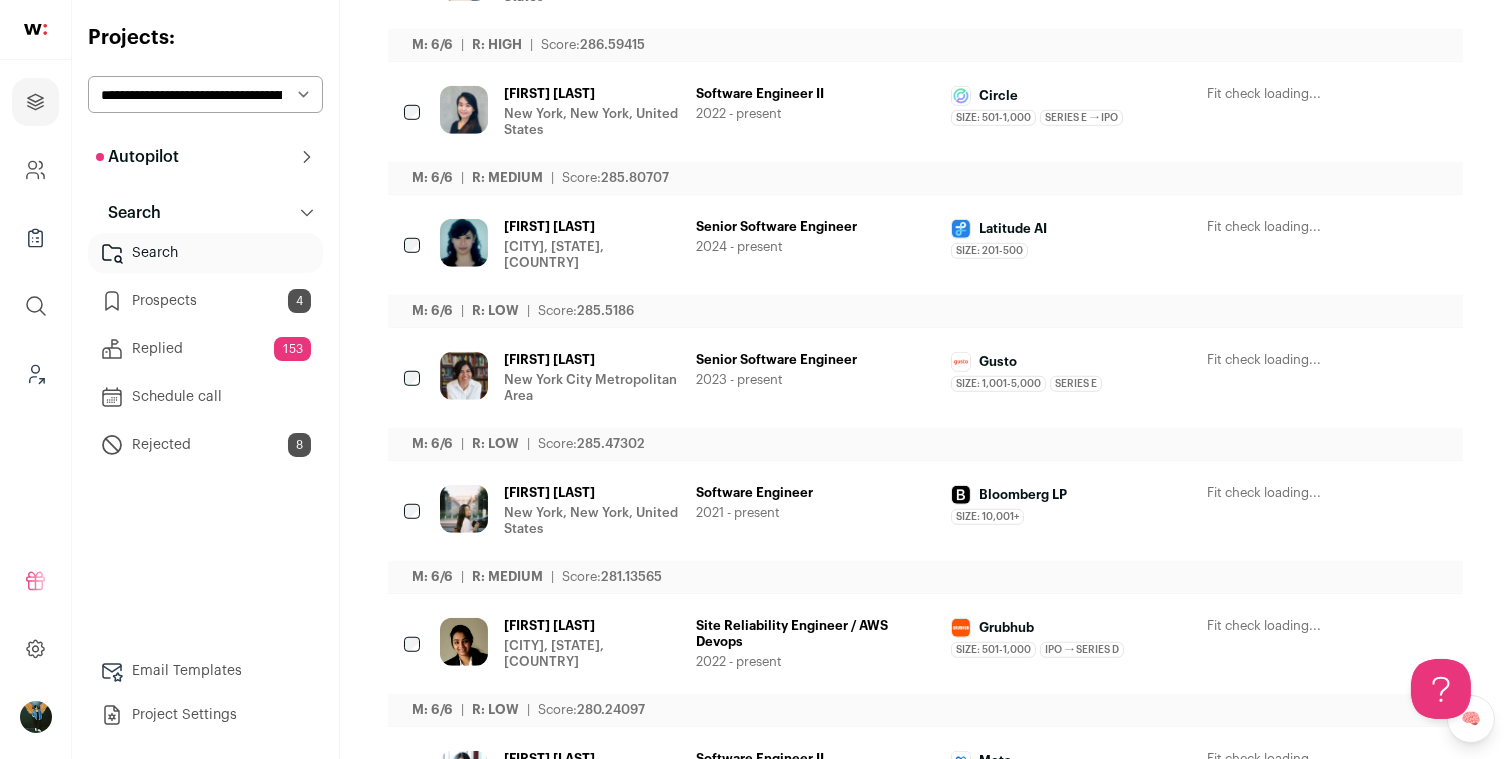 scroll, scrollTop: 2612, scrollLeft: 0, axis: vertical 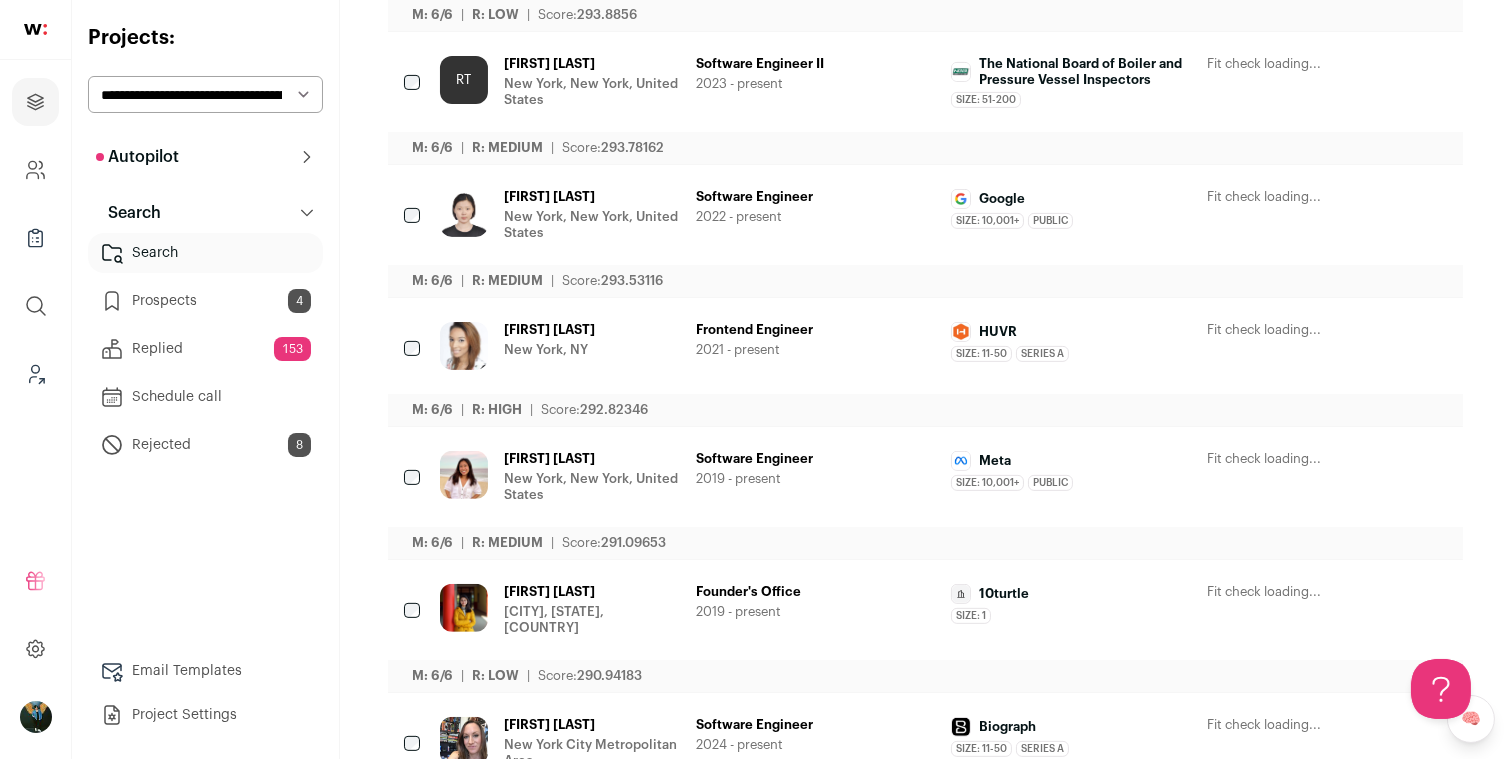 click at bounding box center [414, 350] 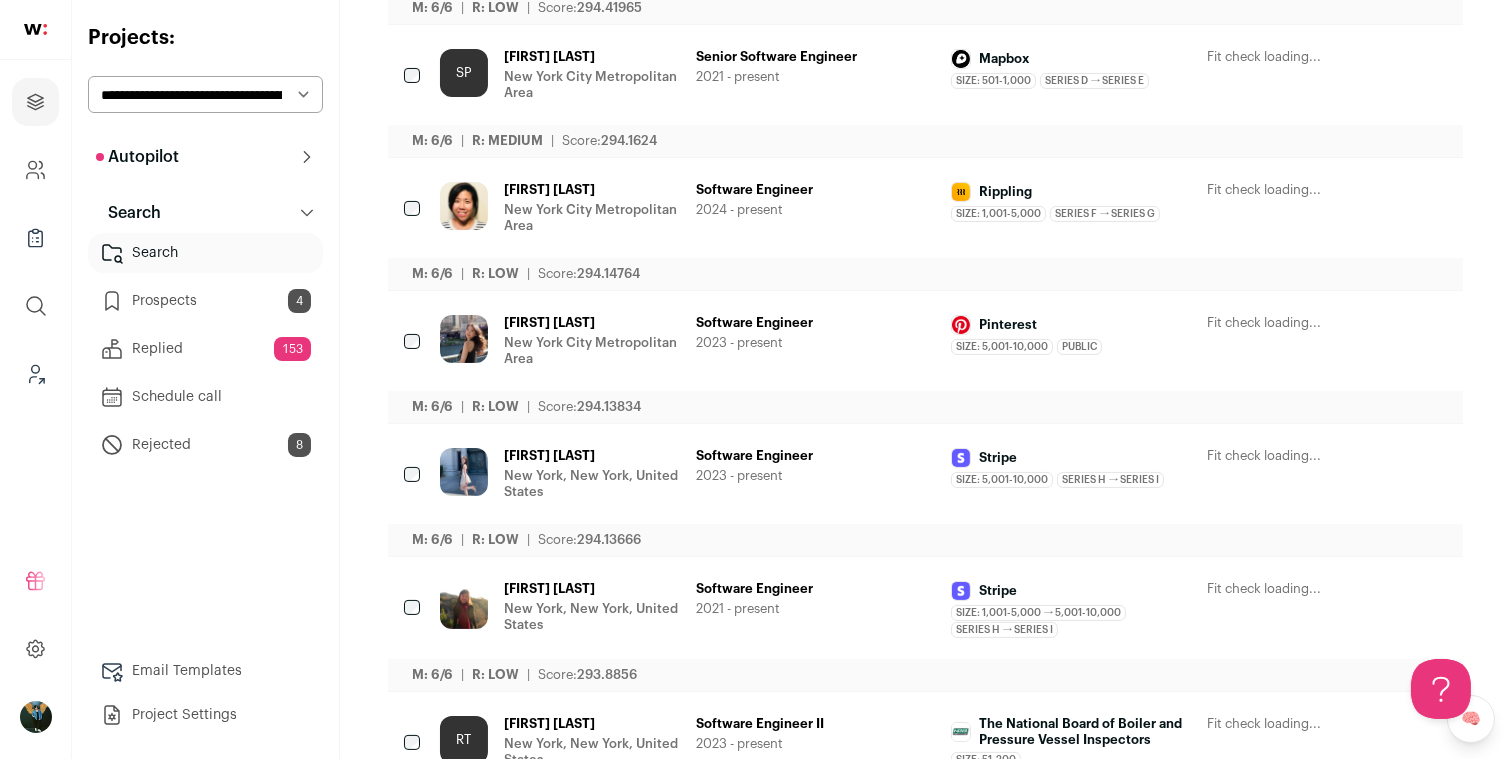 scroll, scrollTop: 1098, scrollLeft: 0, axis: vertical 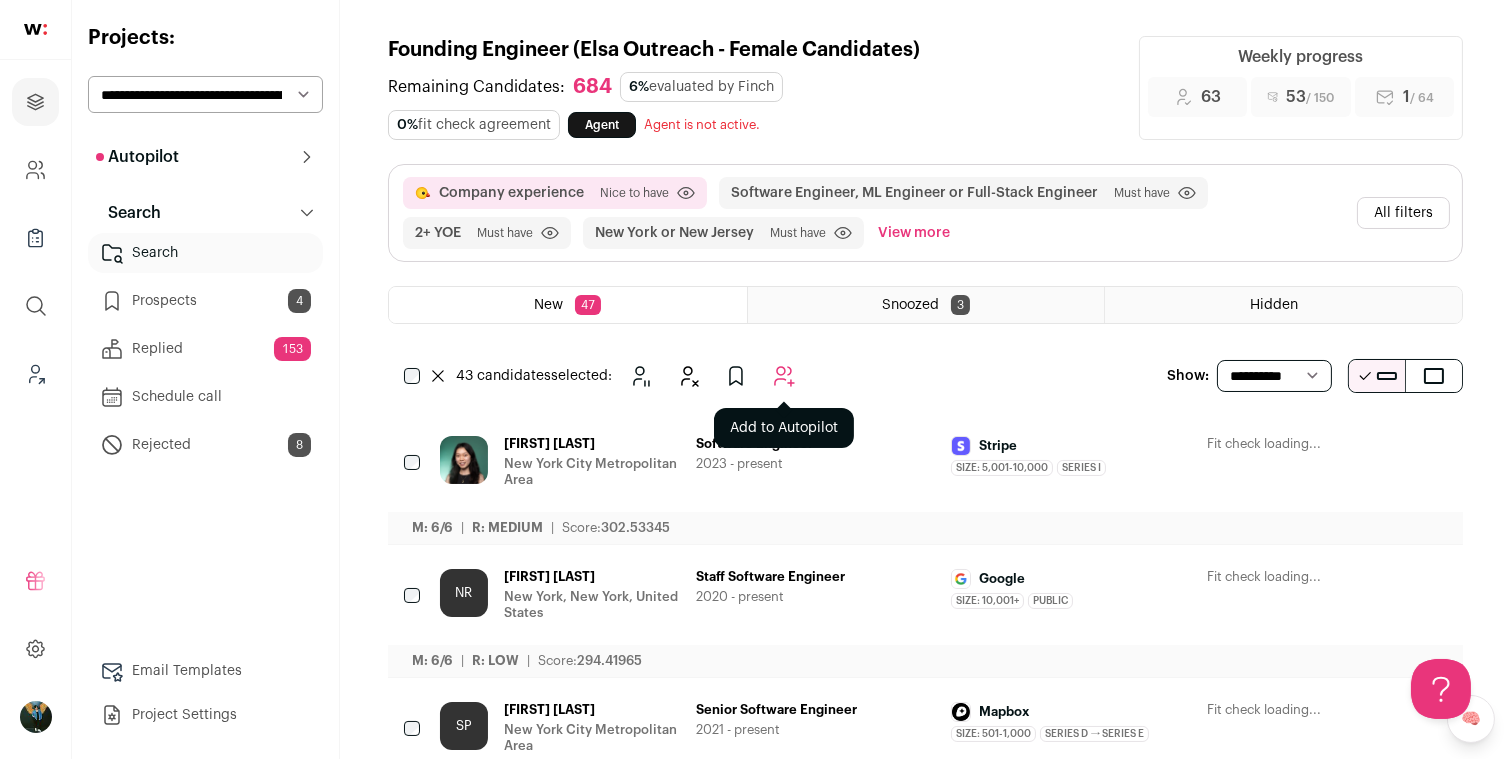 click 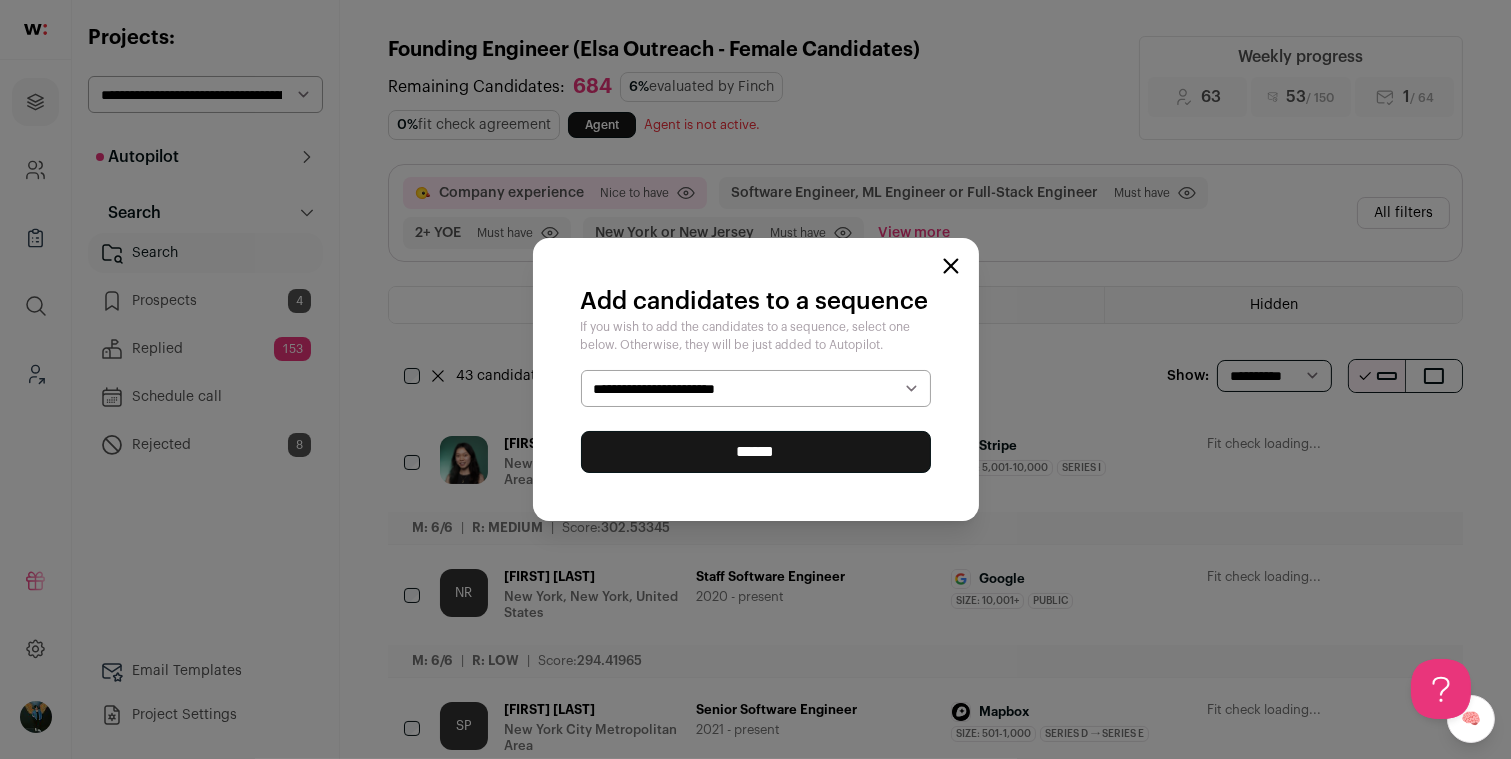 click on "******" at bounding box center (756, 452) 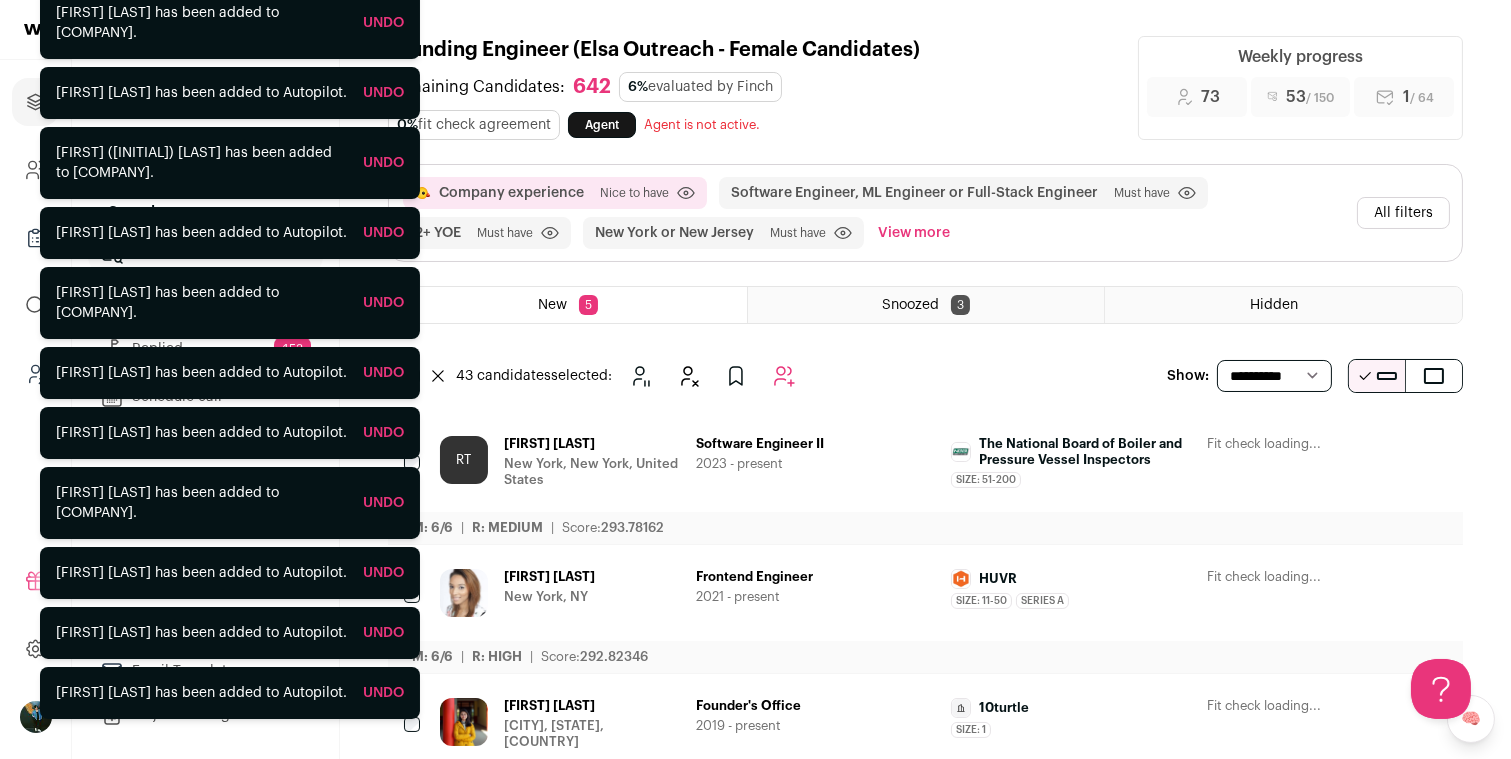 click on "All filters" at bounding box center (1403, 213) 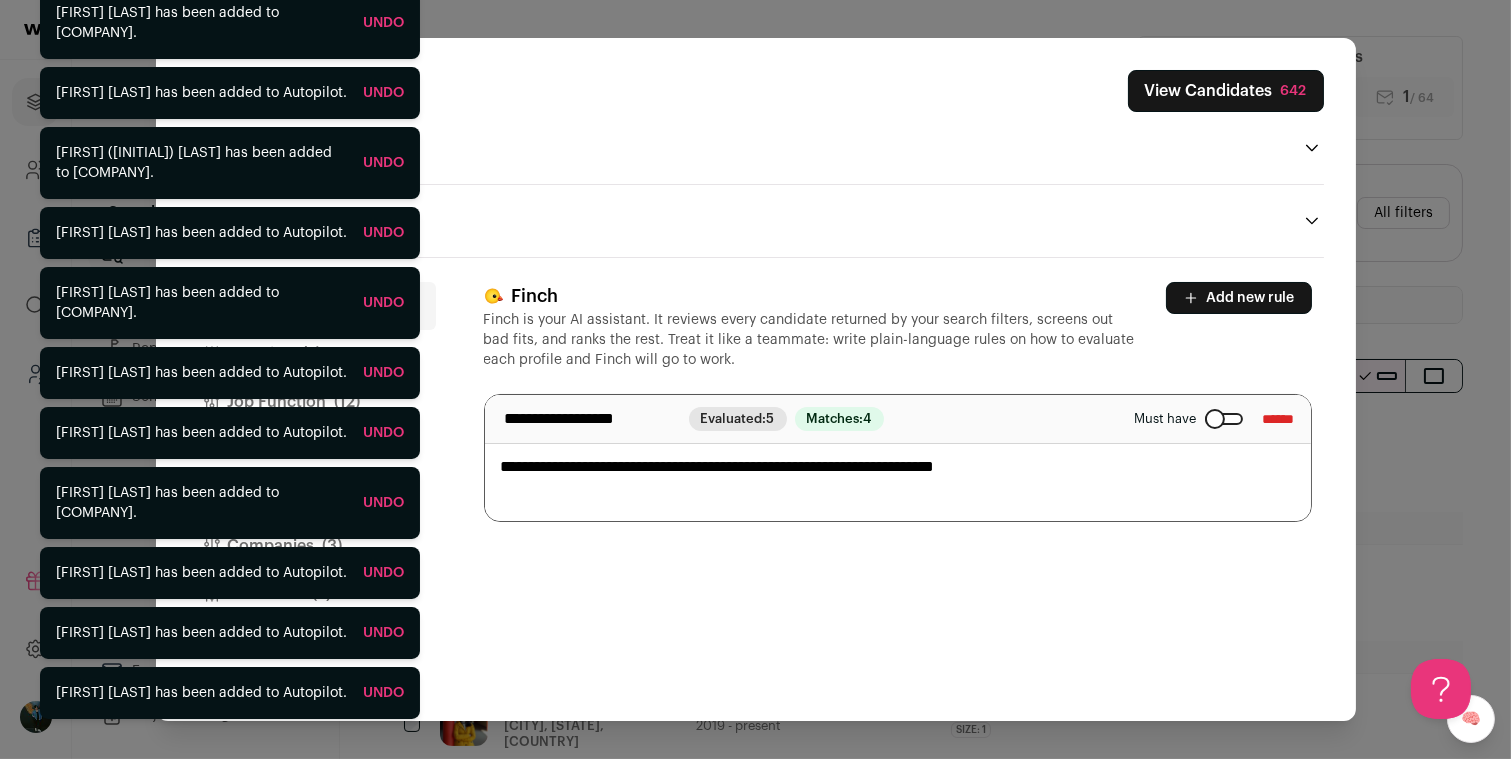 click on "Location
(2)" at bounding box center (312, 354) 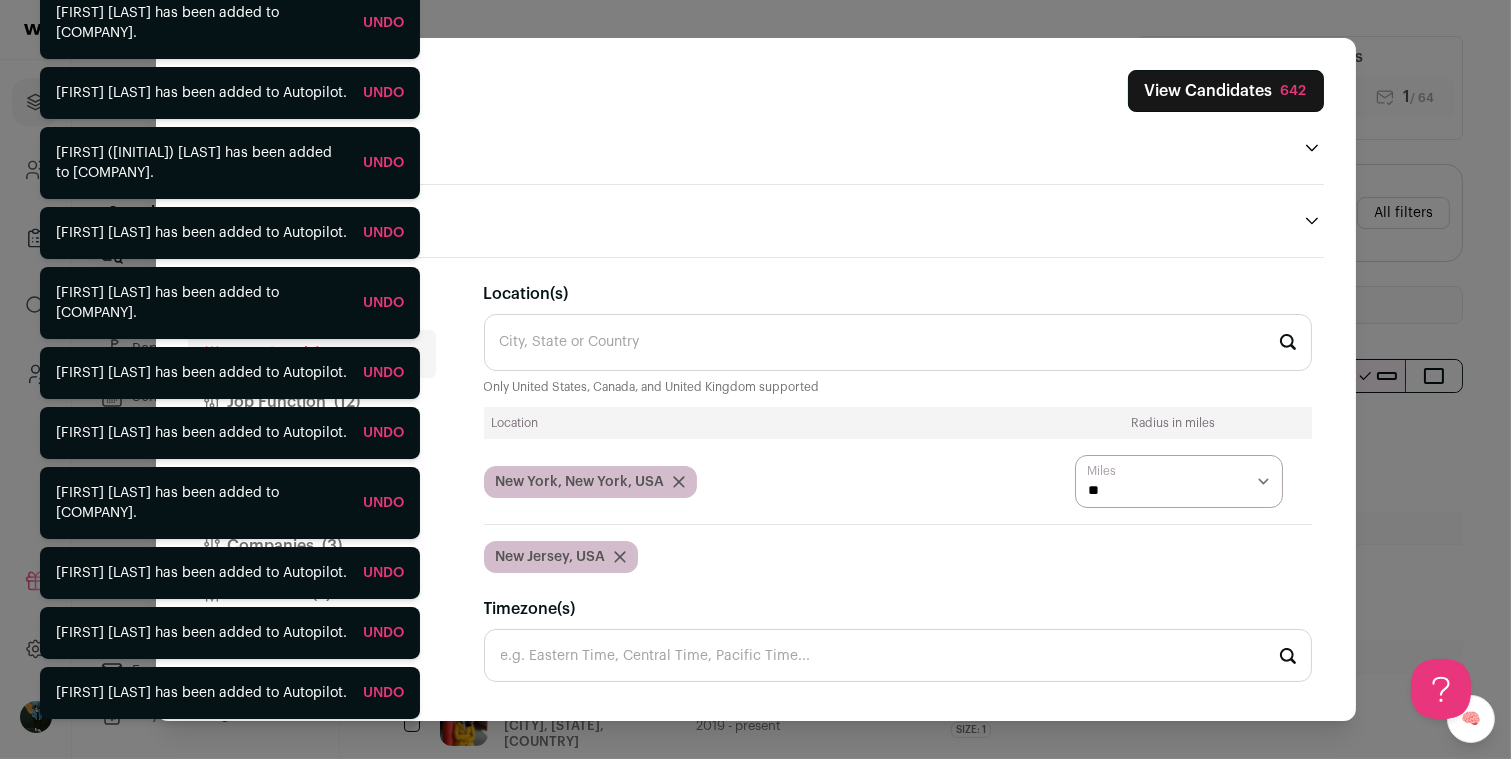 scroll, scrollTop: 166, scrollLeft: 0, axis: vertical 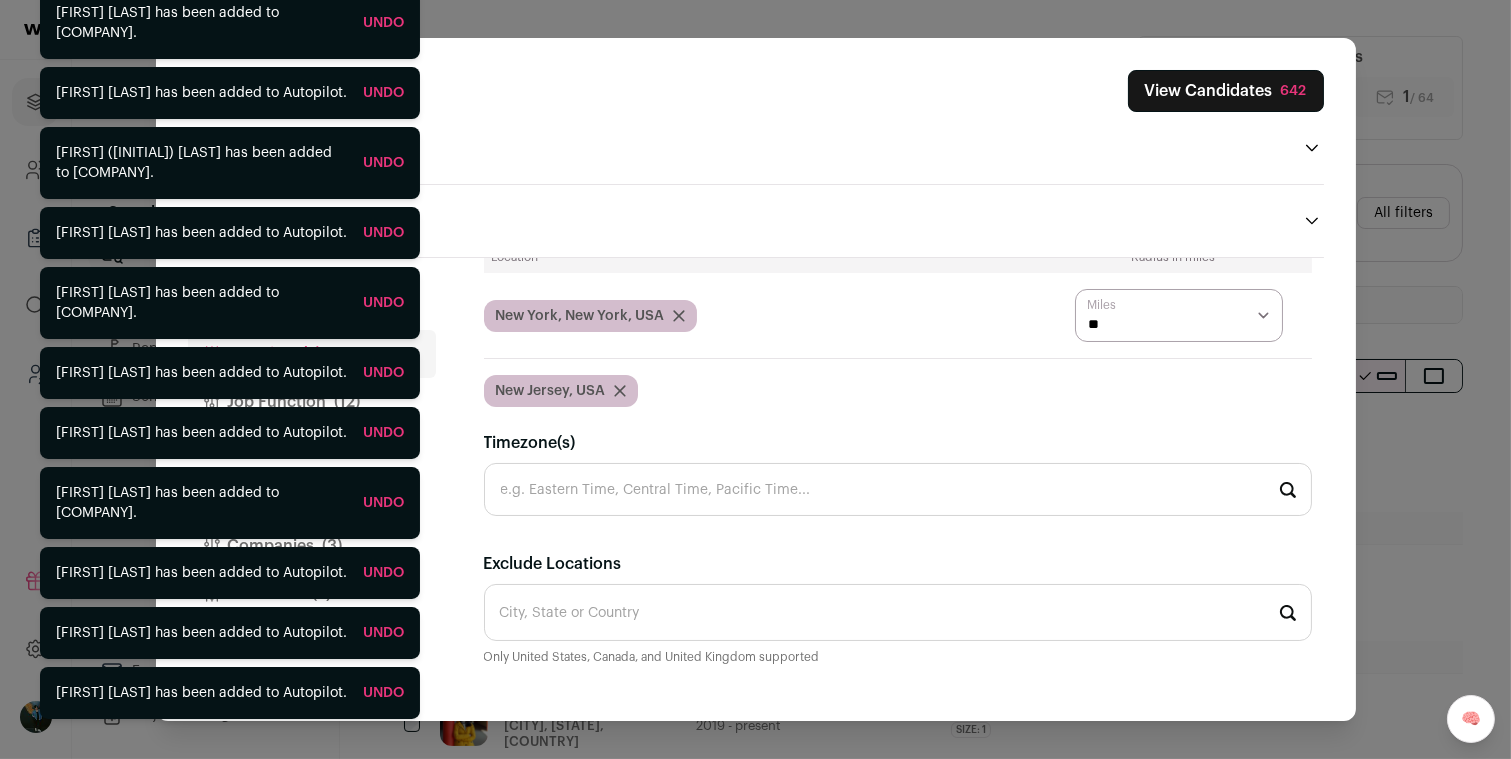 click on "Job Function
(12)" at bounding box center [312, 402] 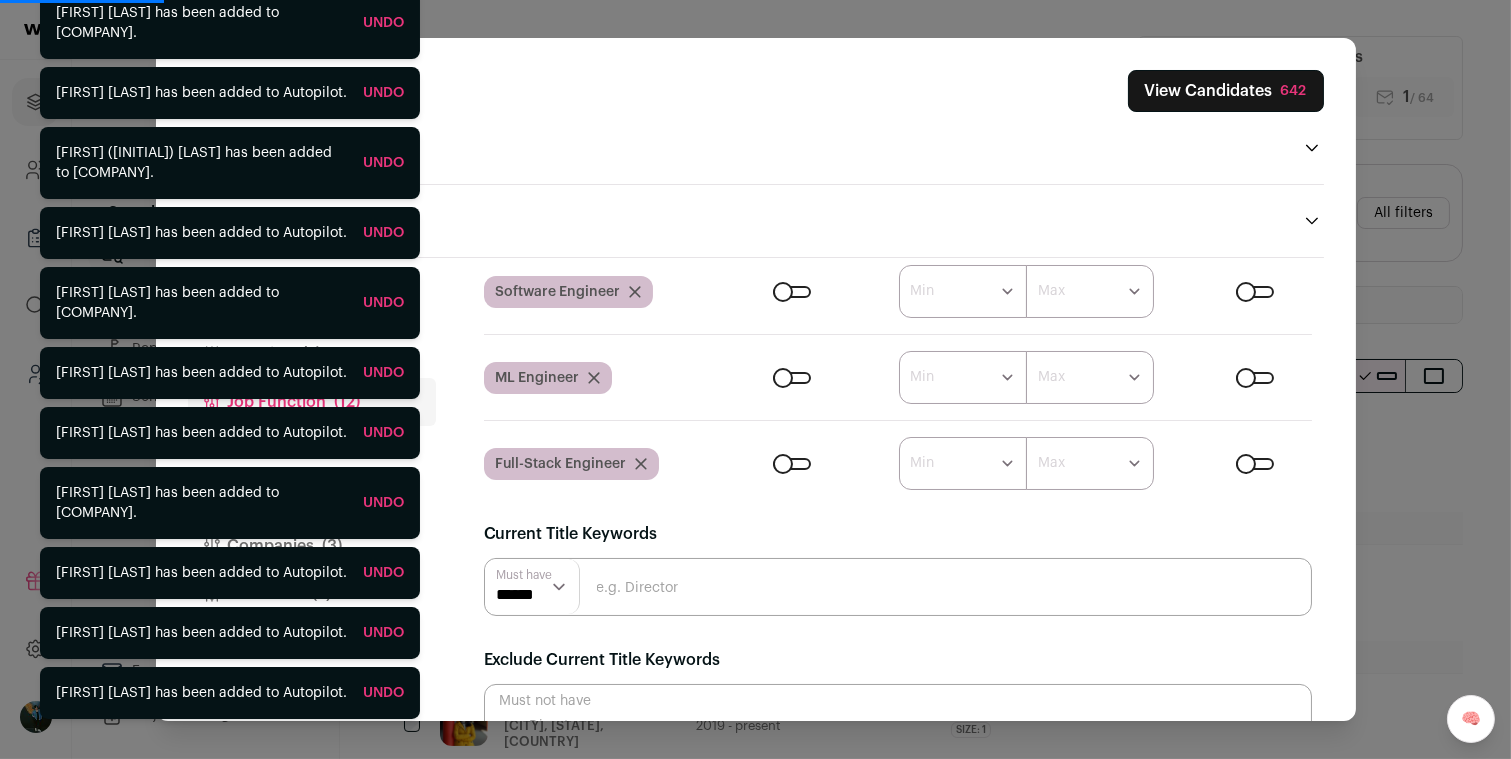 scroll, scrollTop: 298, scrollLeft: 0, axis: vertical 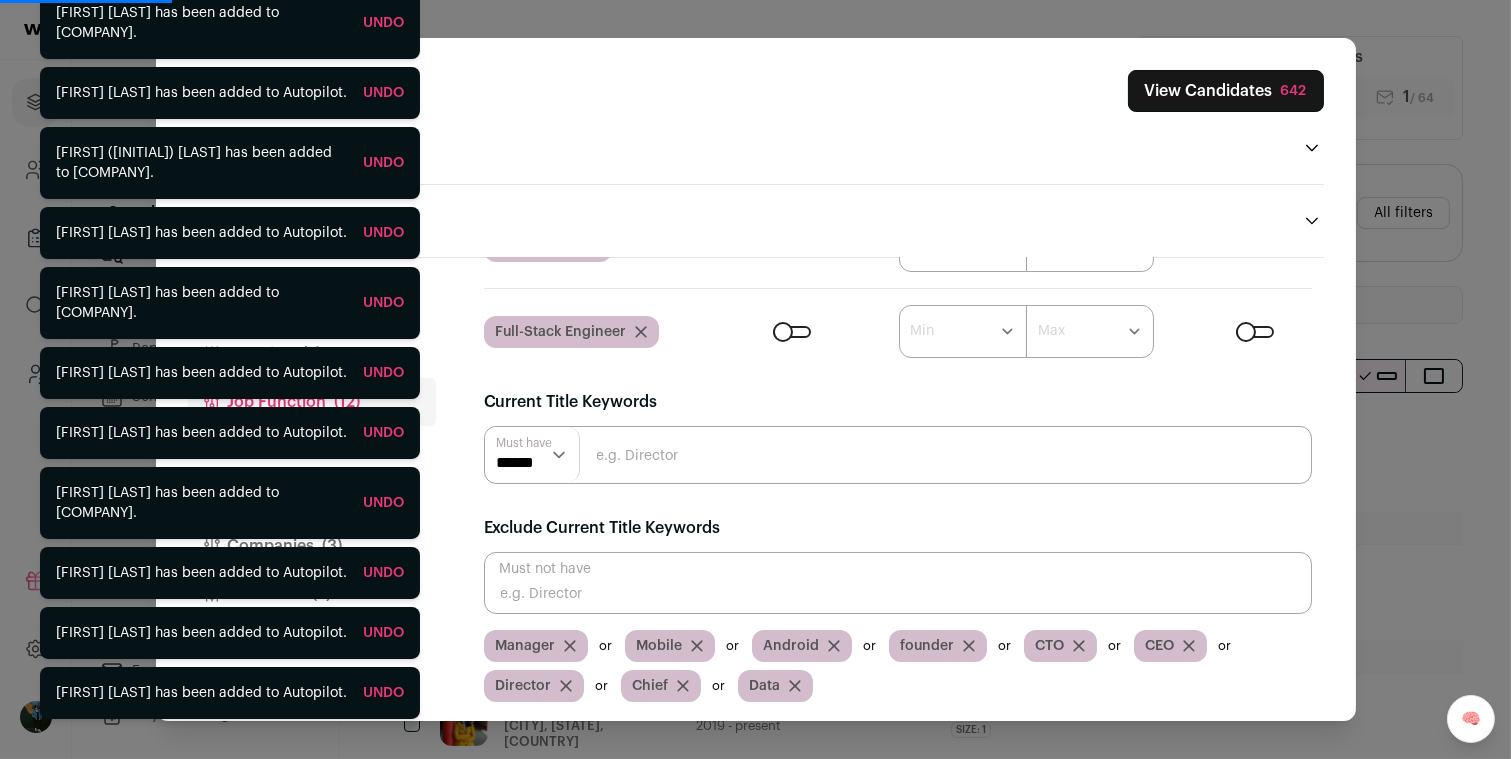 click at bounding box center (898, 583) 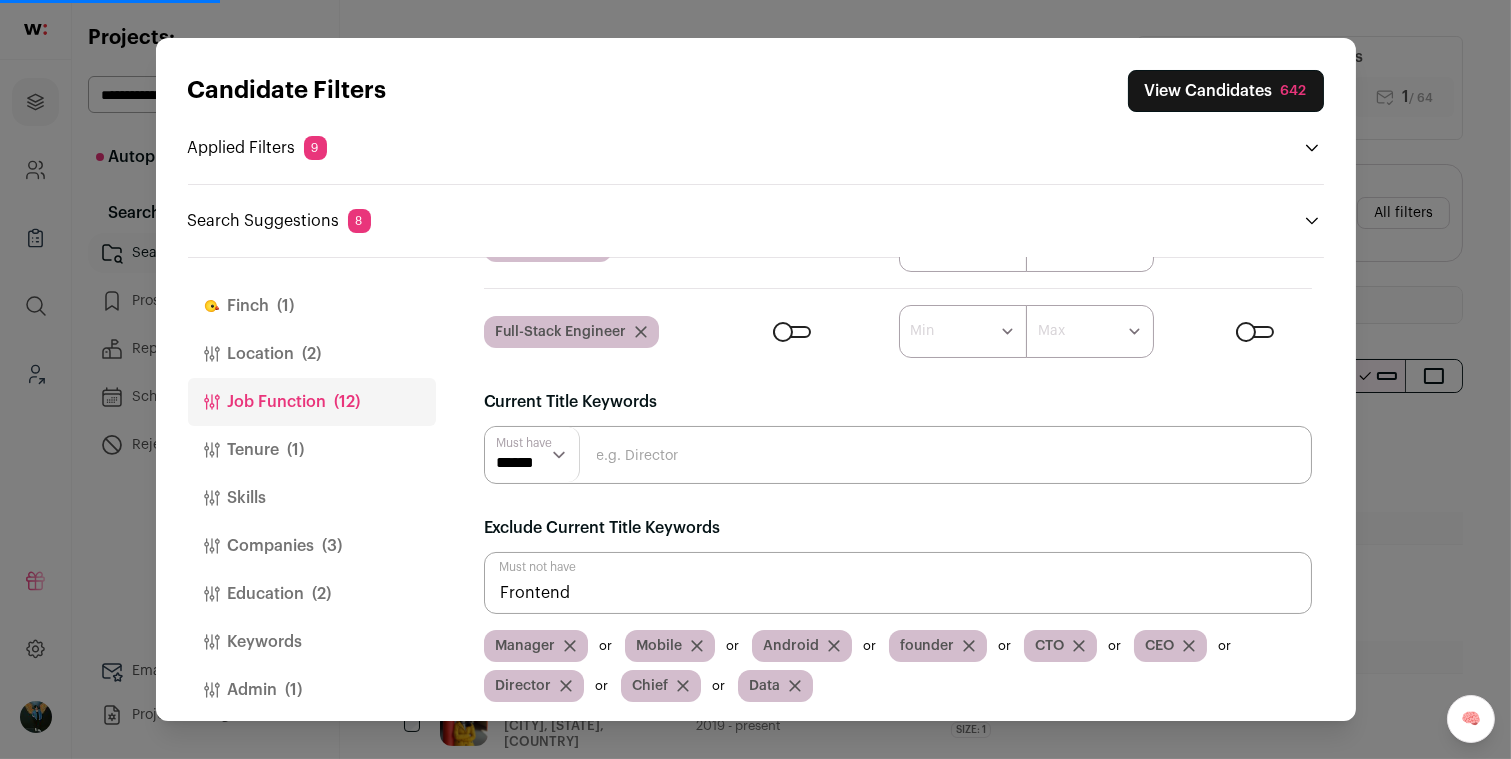 type on "Frontend" 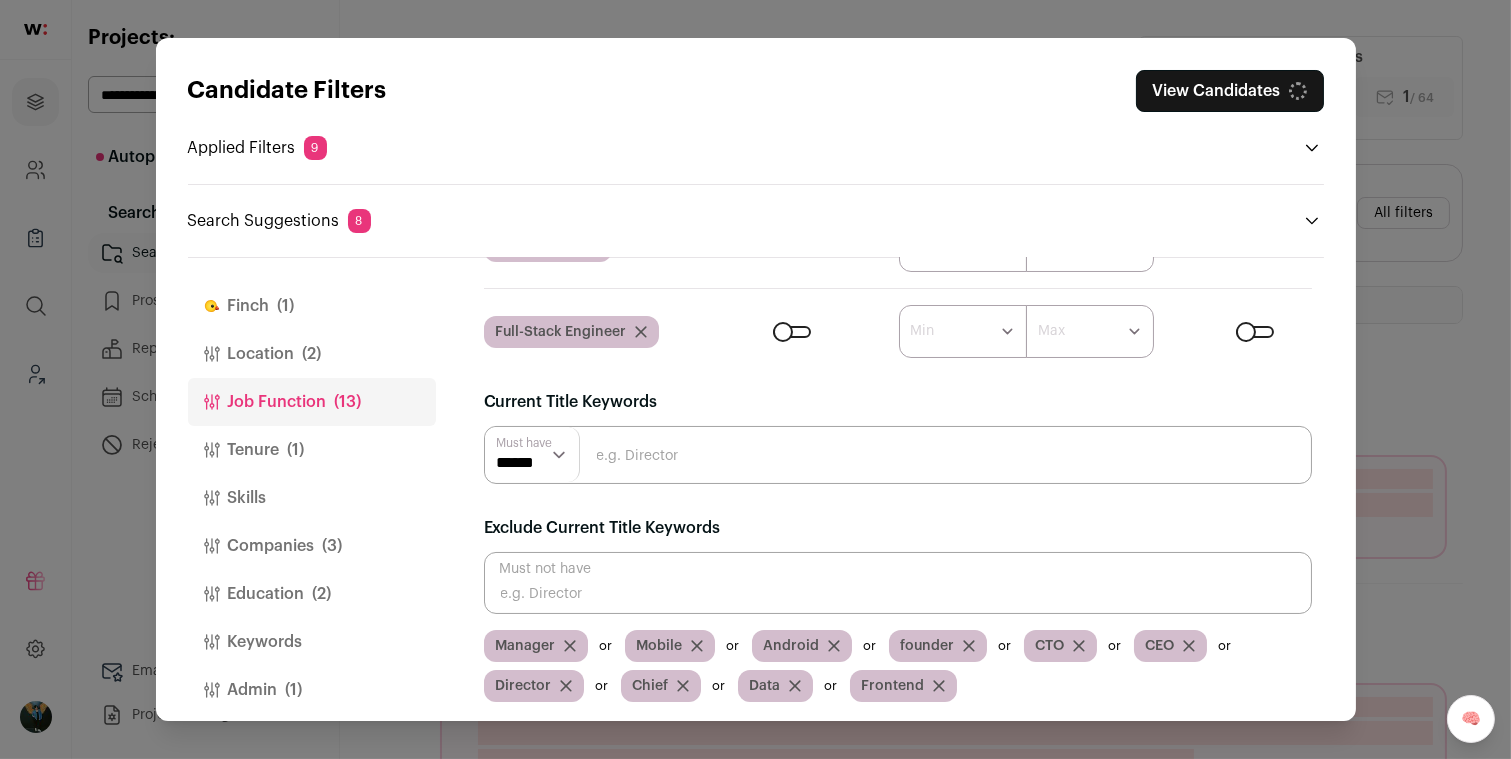 click at bounding box center [898, 583] 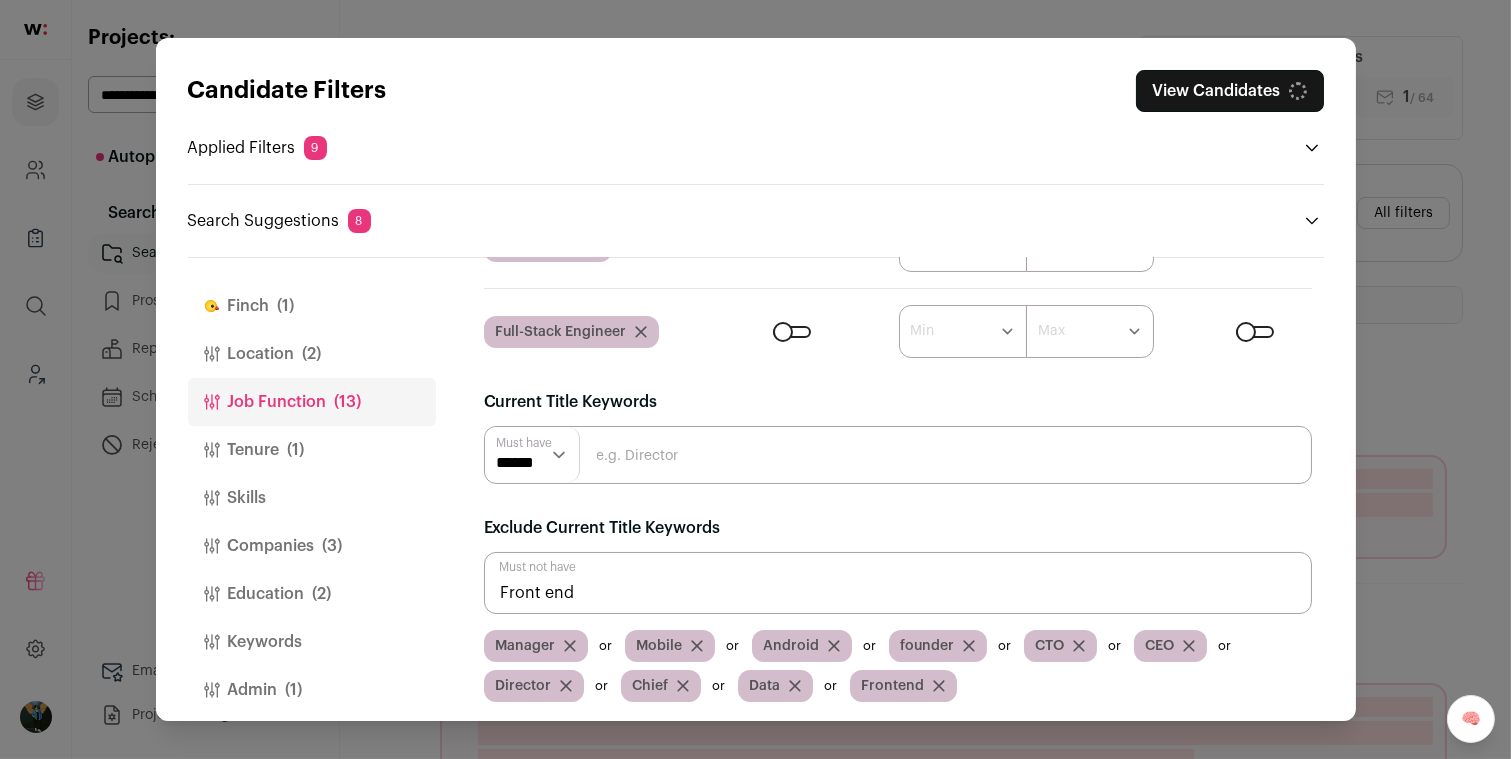 type on "Front end" 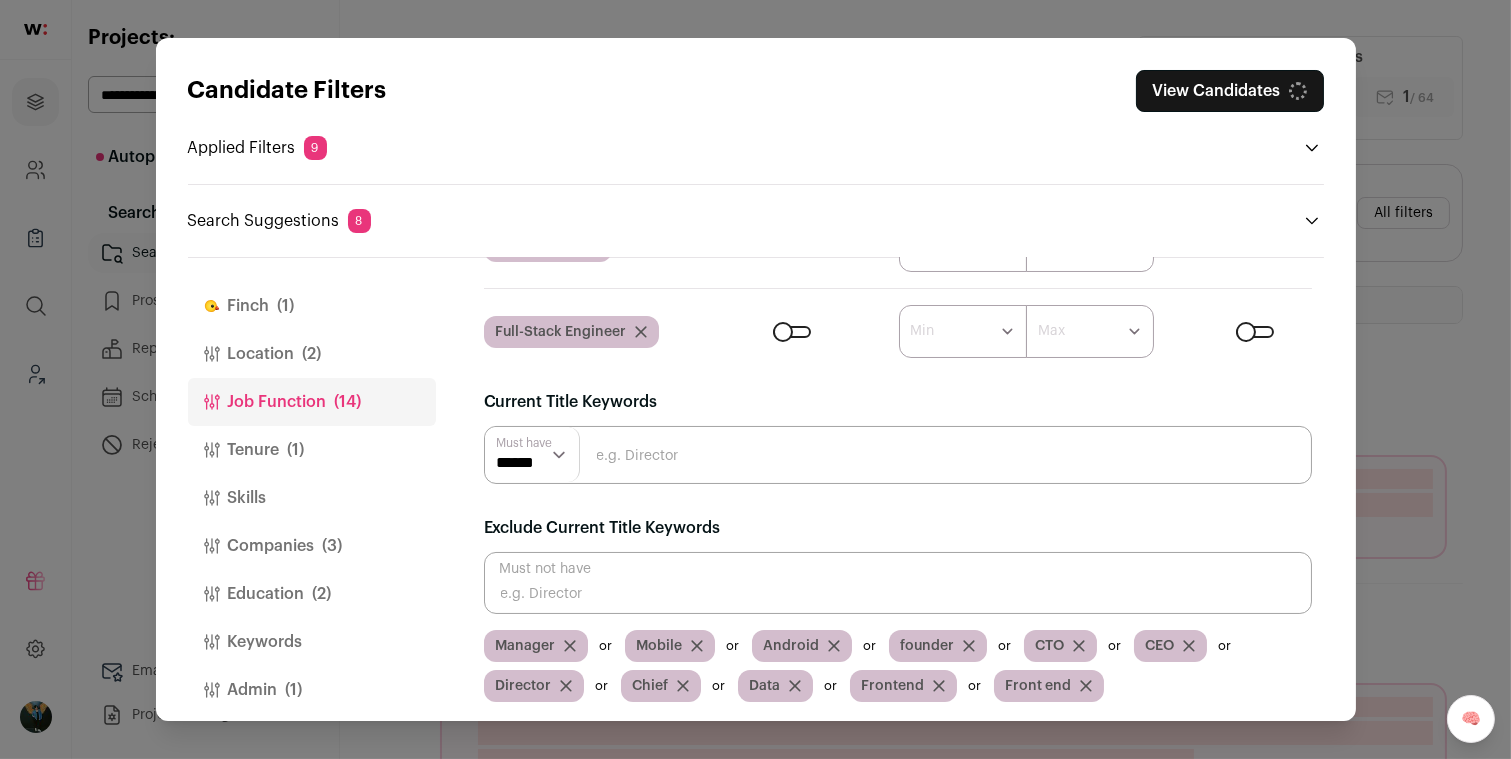click at bounding box center (898, 583) 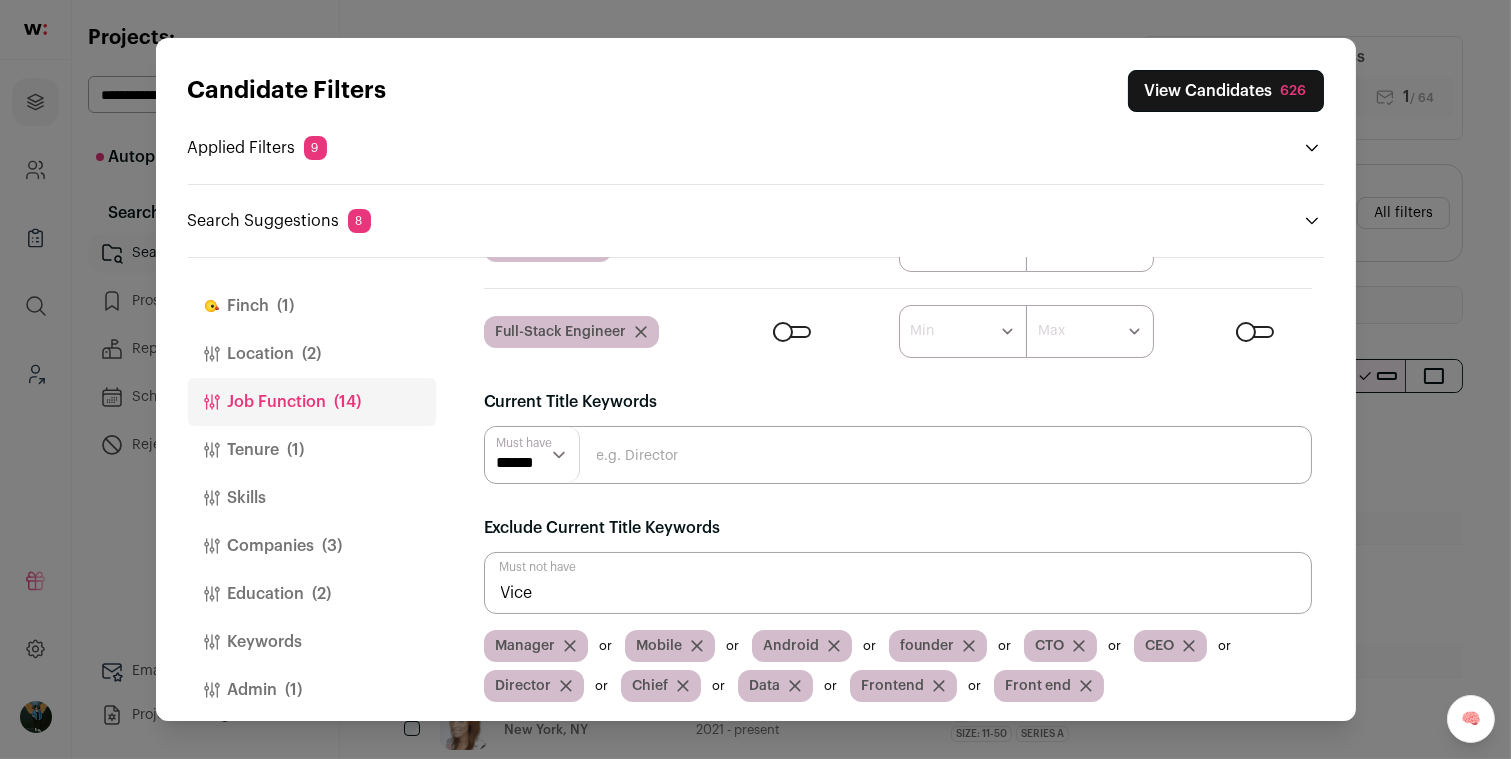 type on "Vice" 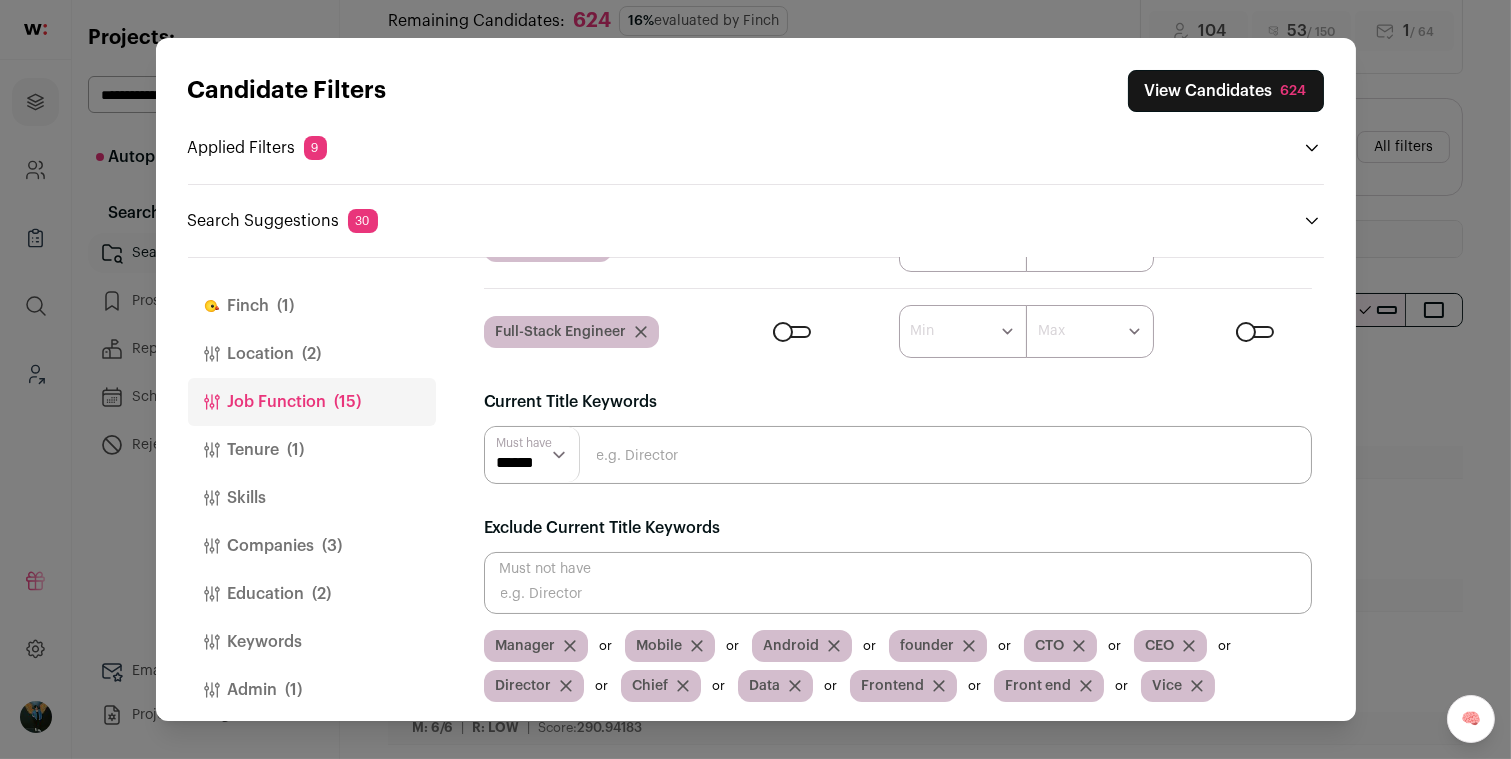 scroll, scrollTop: 73, scrollLeft: 0, axis: vertical 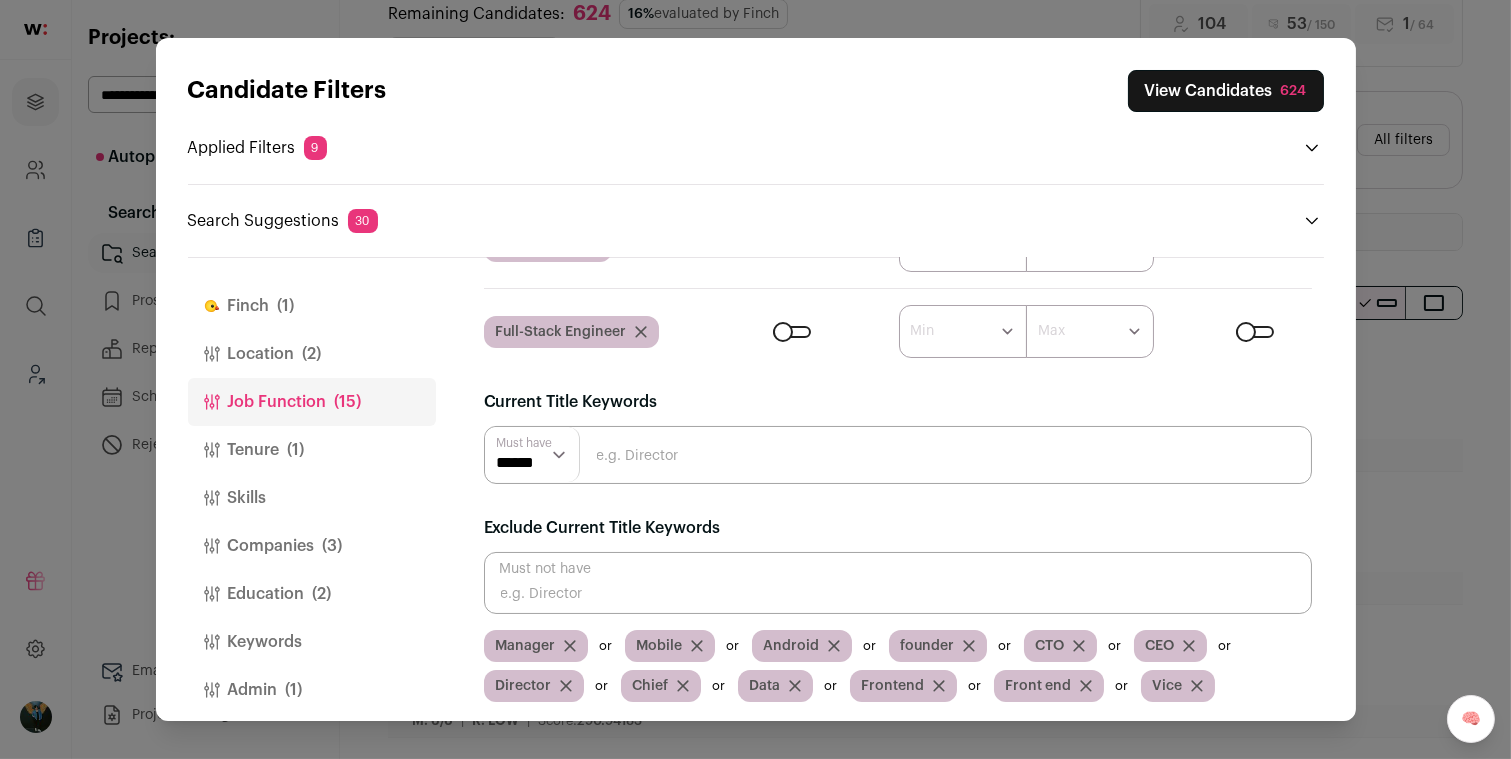 click on "View Candidates
624" at bounding box center [1226, 91] 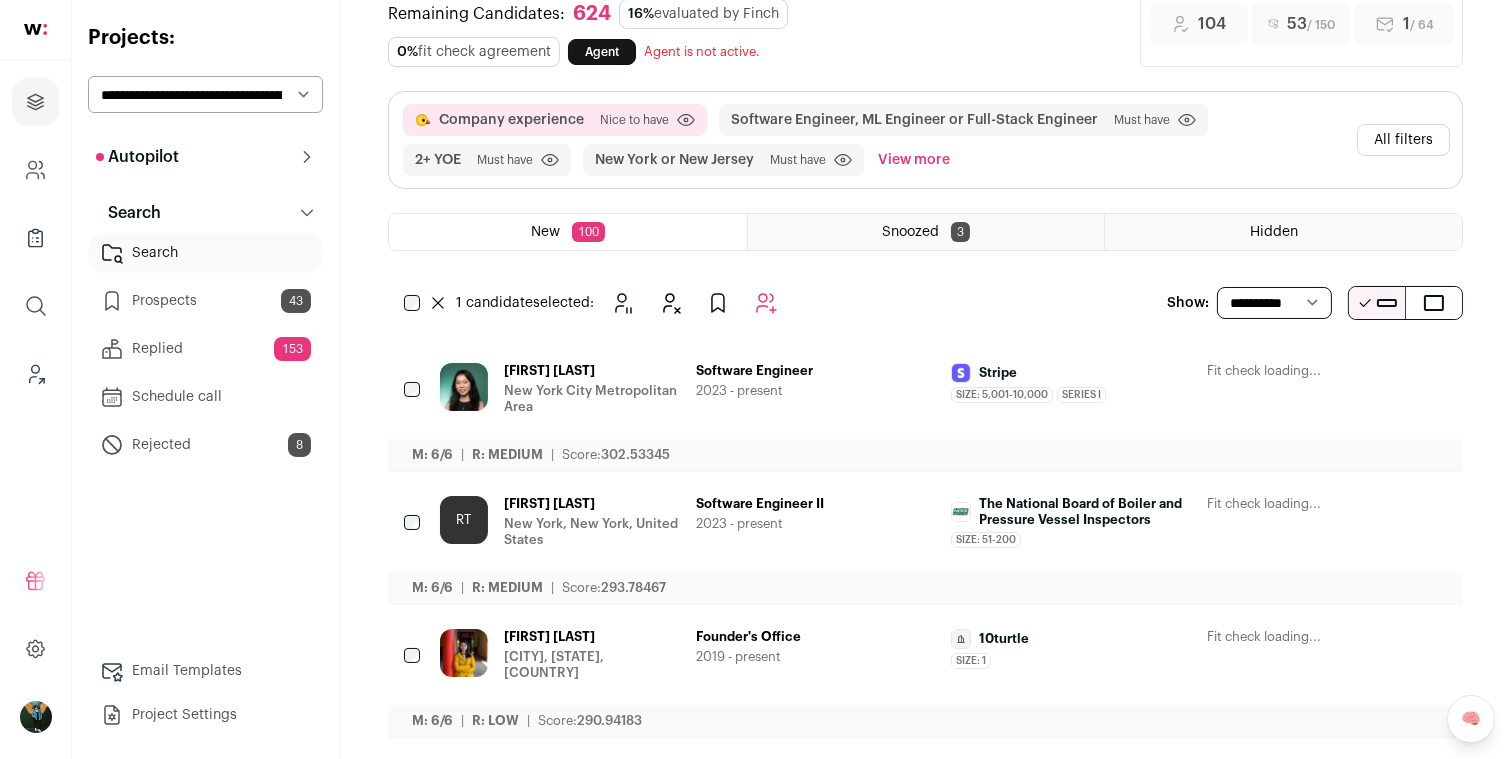 click on "Ann Zhang
New York City Metropolitan Area
Software Engineer
2023 - present
Stripe
Size: 5,001-10,000
Stripe's size has been 5,001-10,000 employees during Ann's time there
Series I
Stripe was Series I during Ann's time there
Stripe" at bounding box center (925, 405) 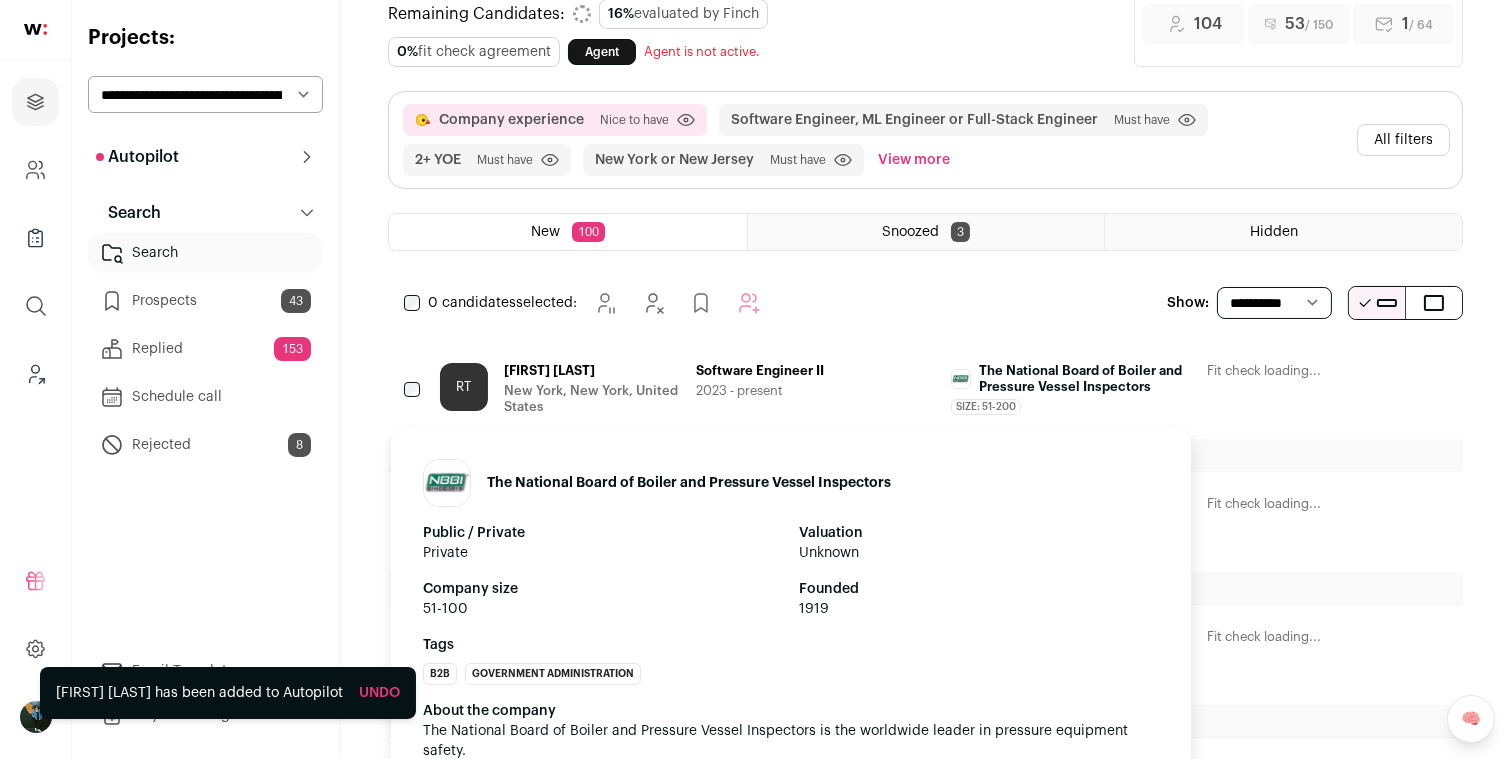 scroll, scrollTop: 73, scrollLeft: 0, axis: vertical 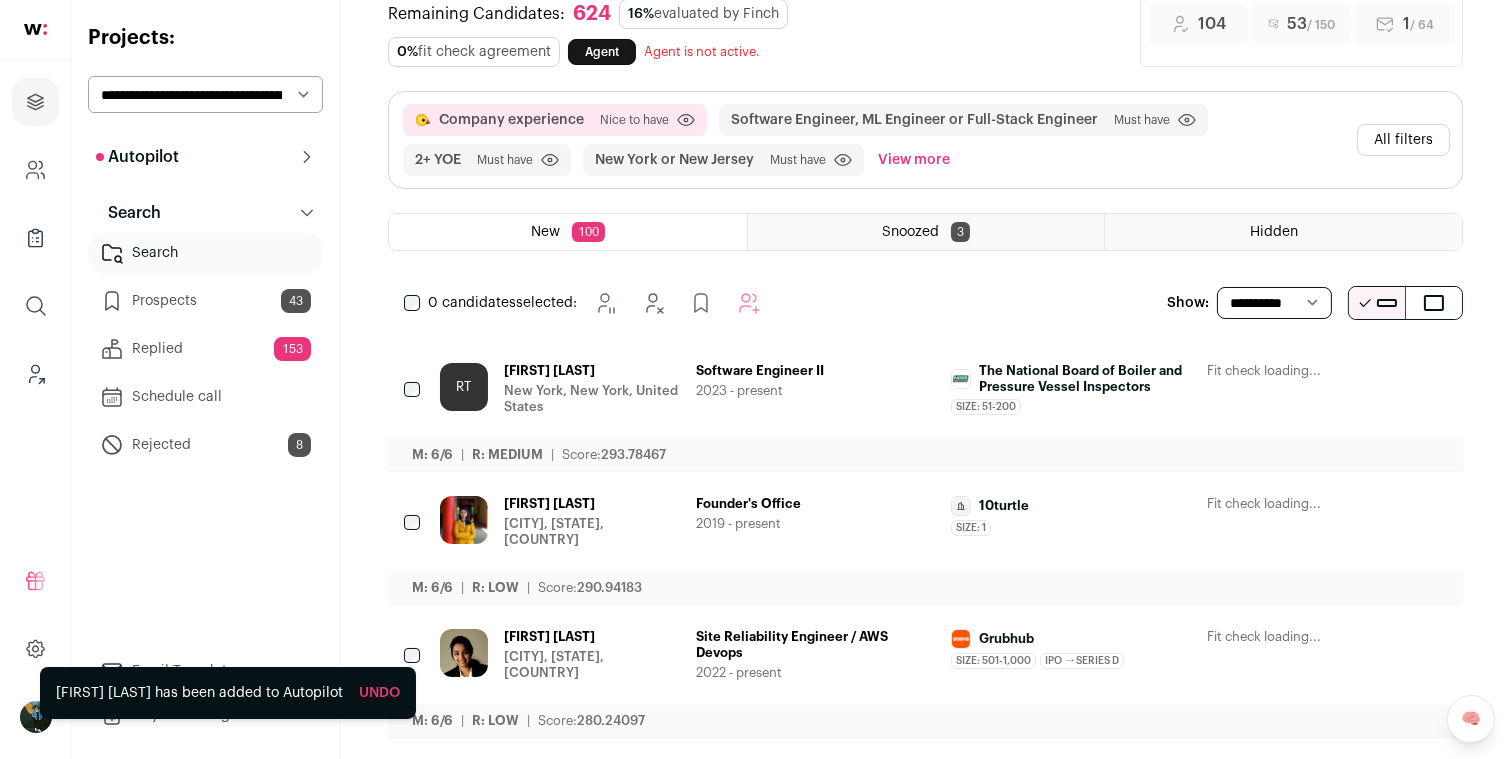 click 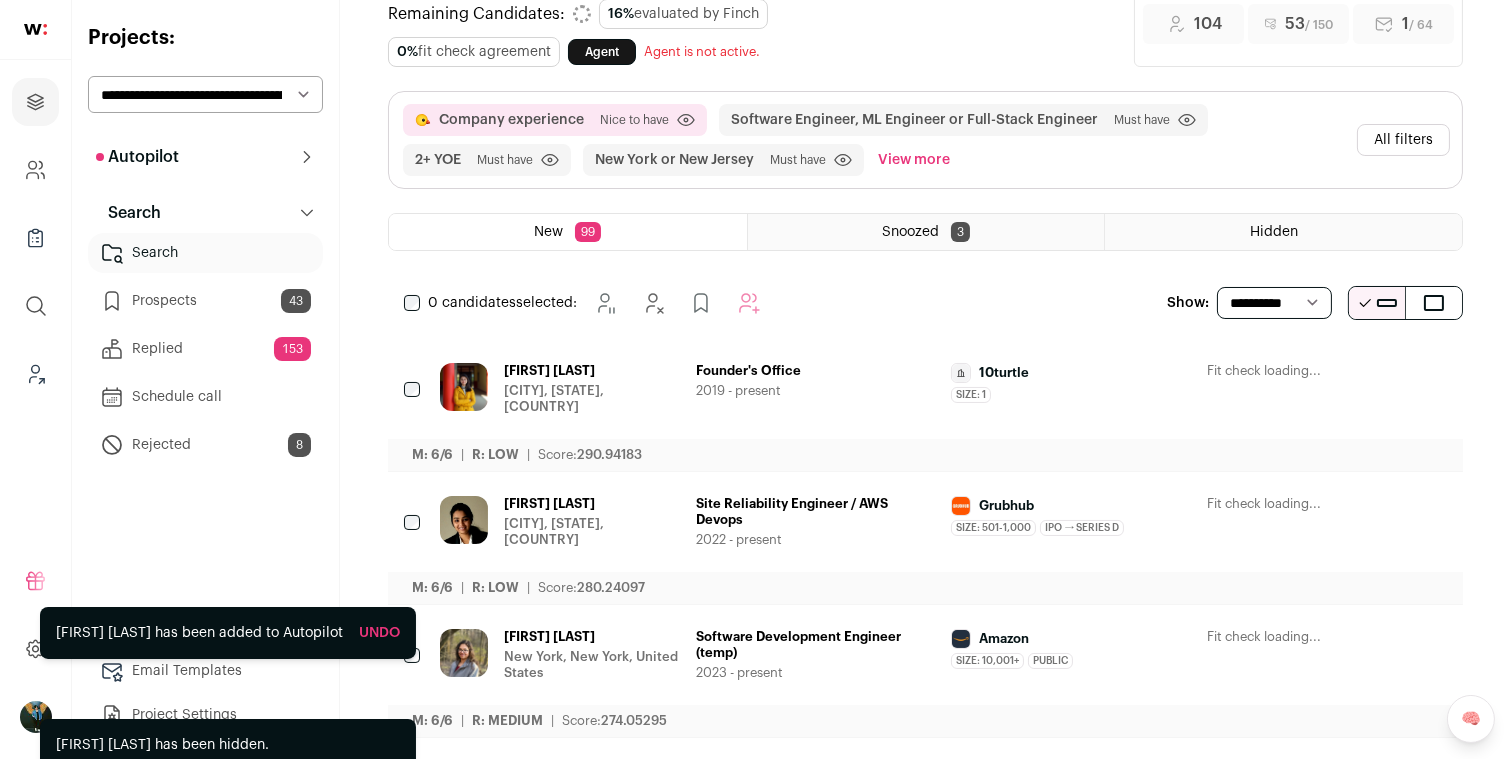 scroll, scrollTop: 73, scrollLeft: 0, axis: vertical 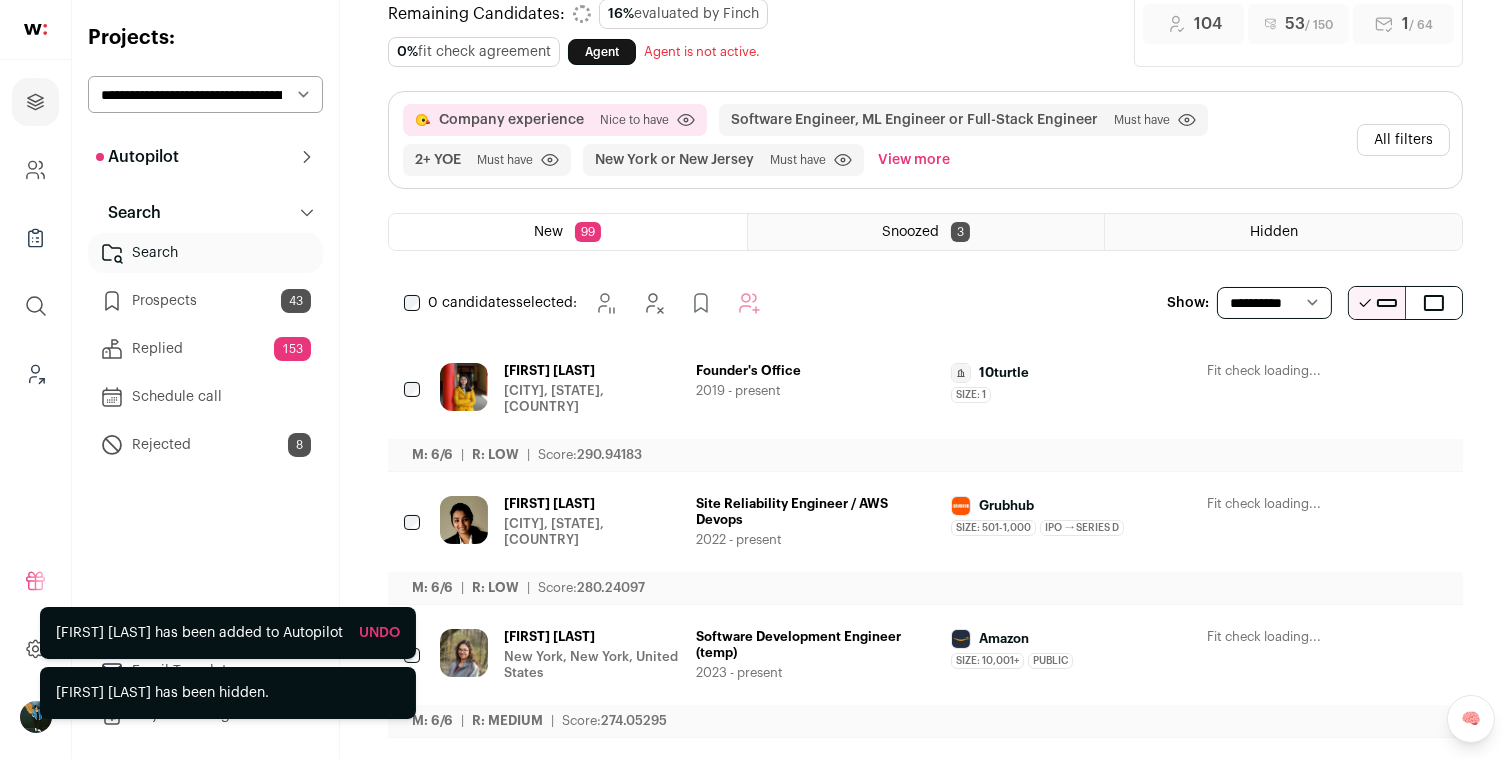 click 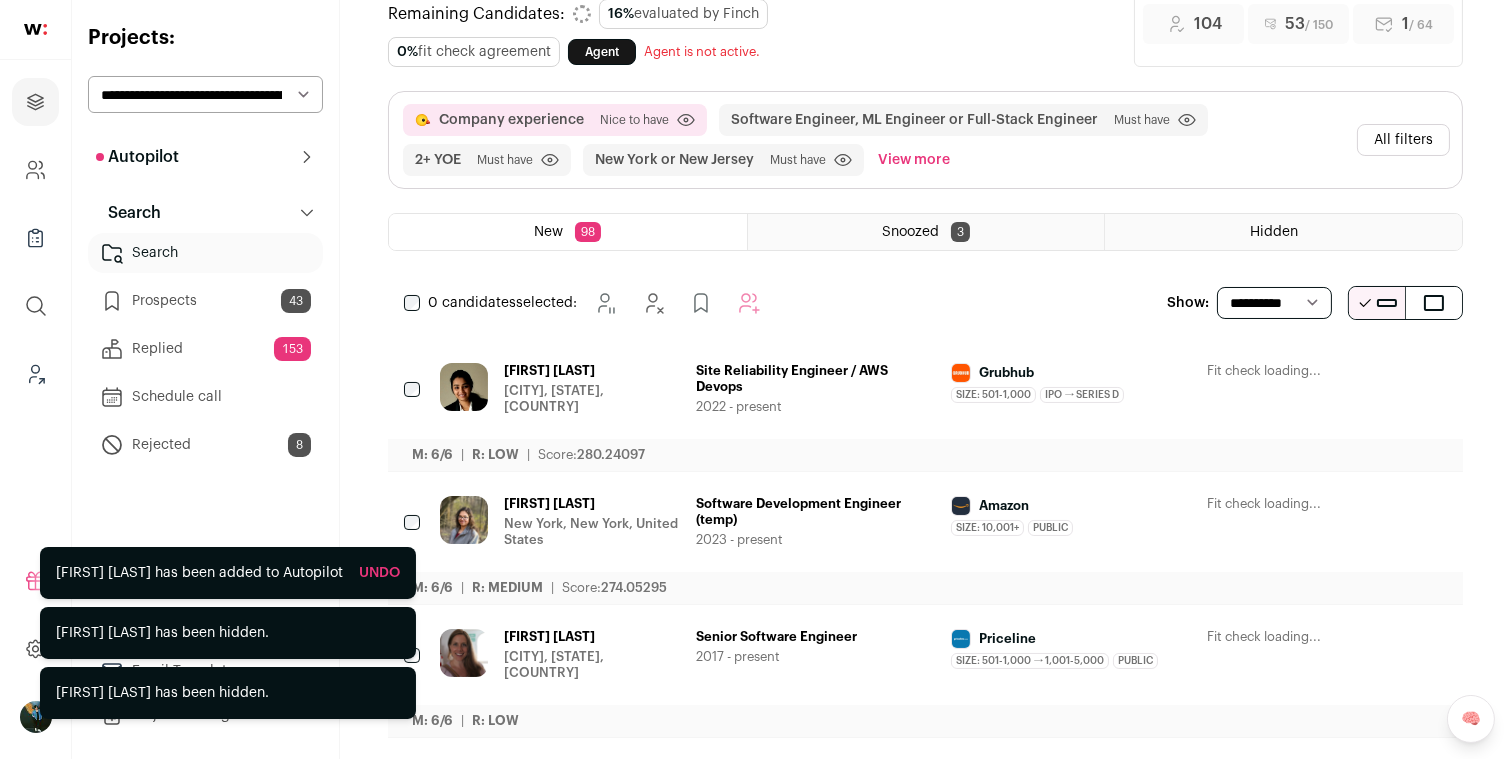 click 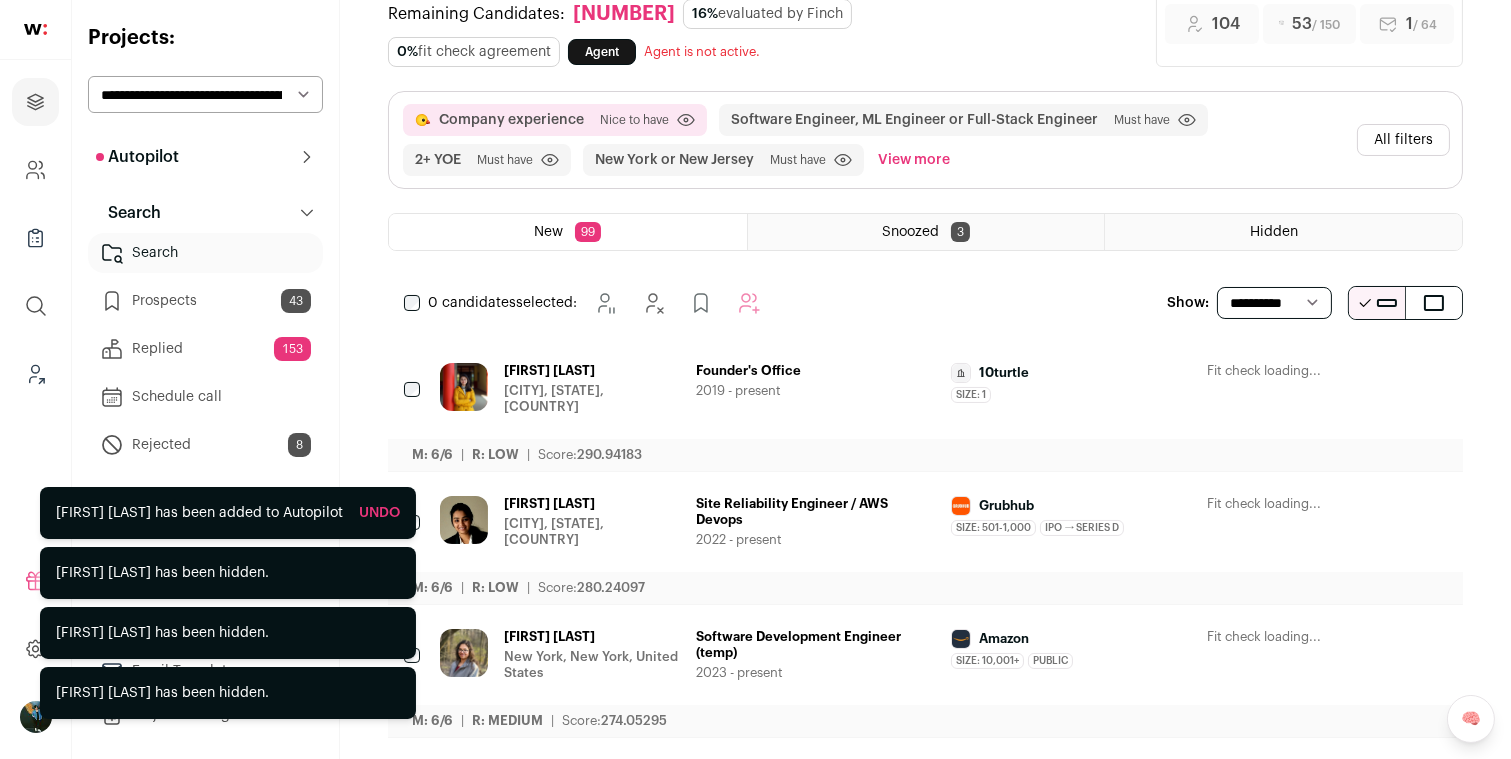 scroll, scrollTop: 73, scrollLeft: 0, axis: vertical 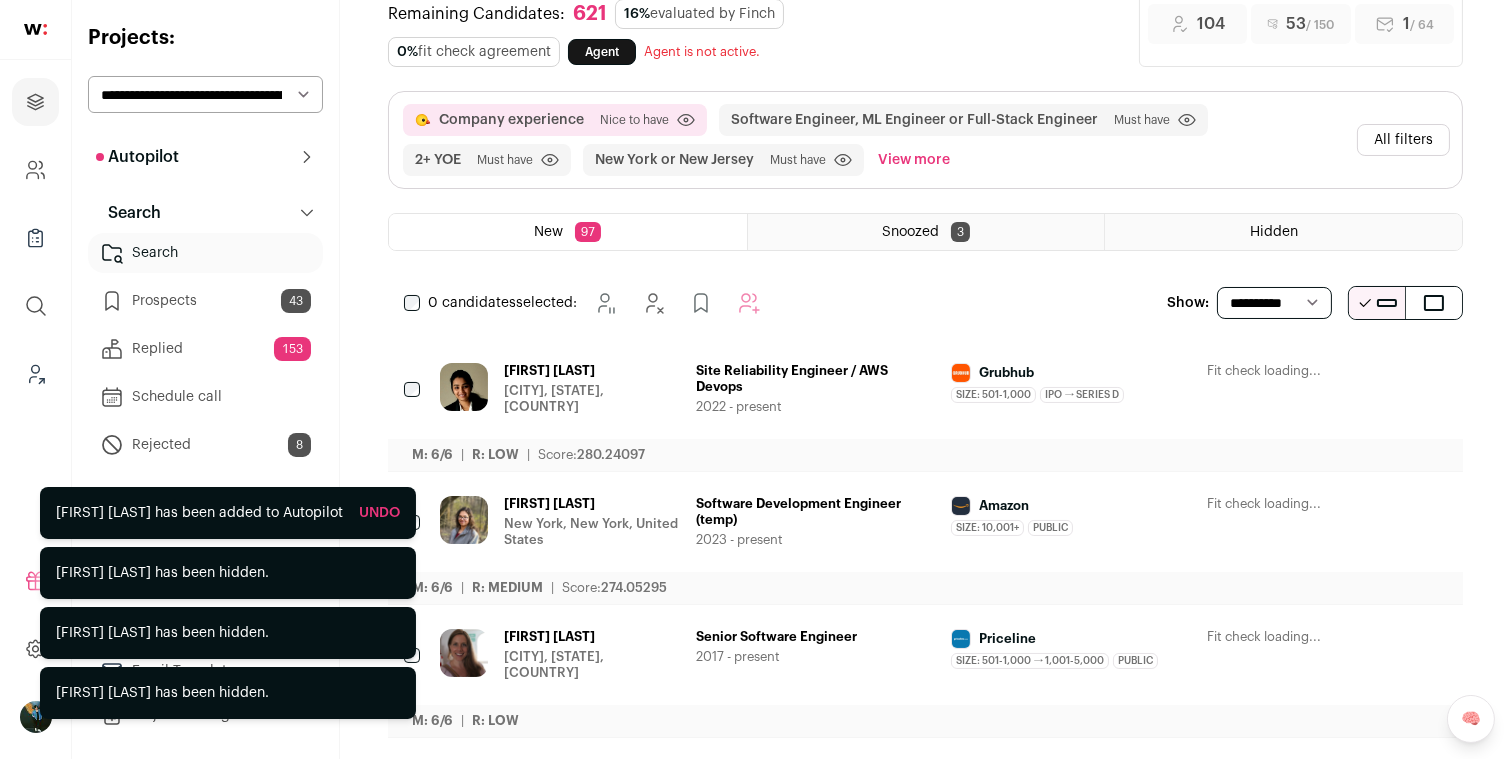 click 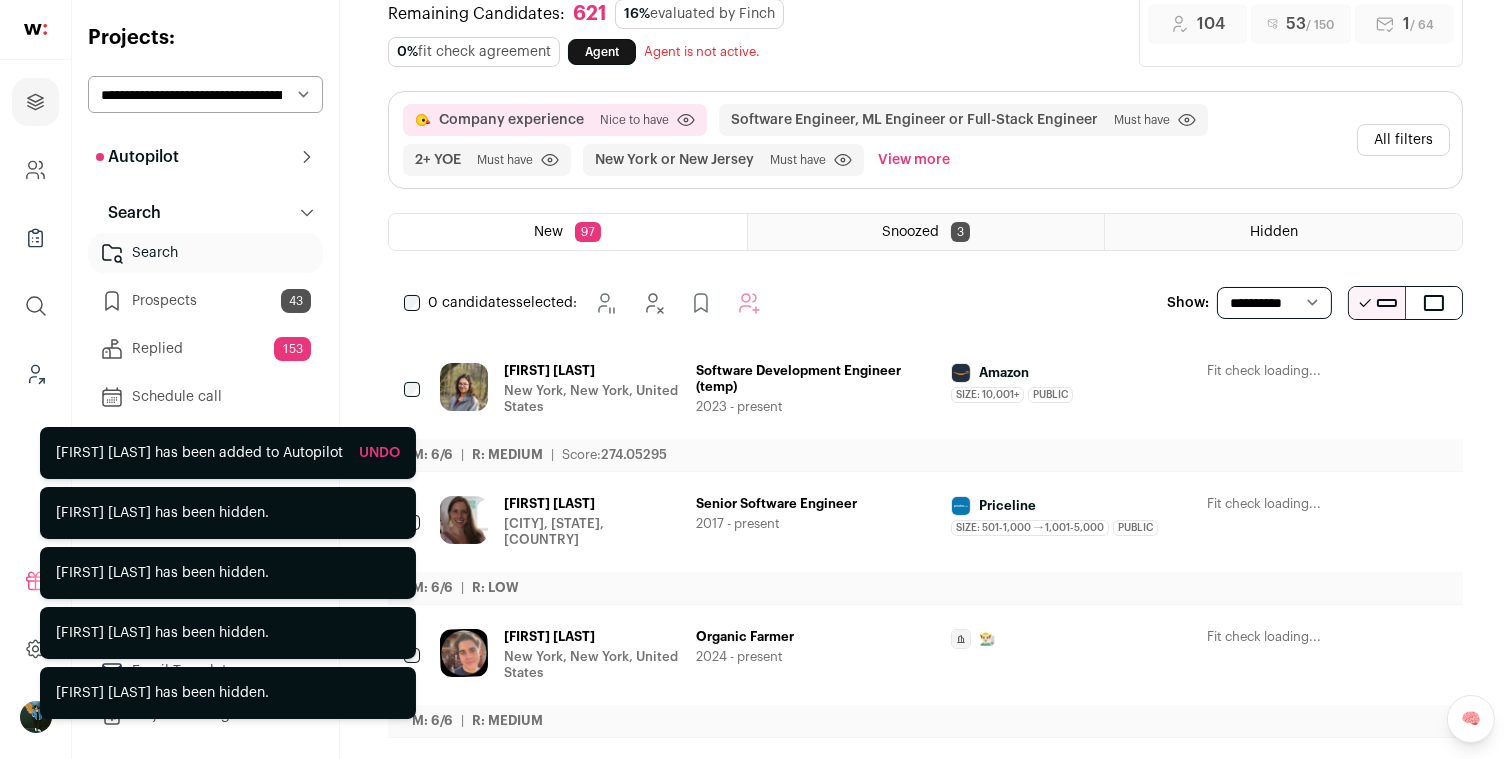 click 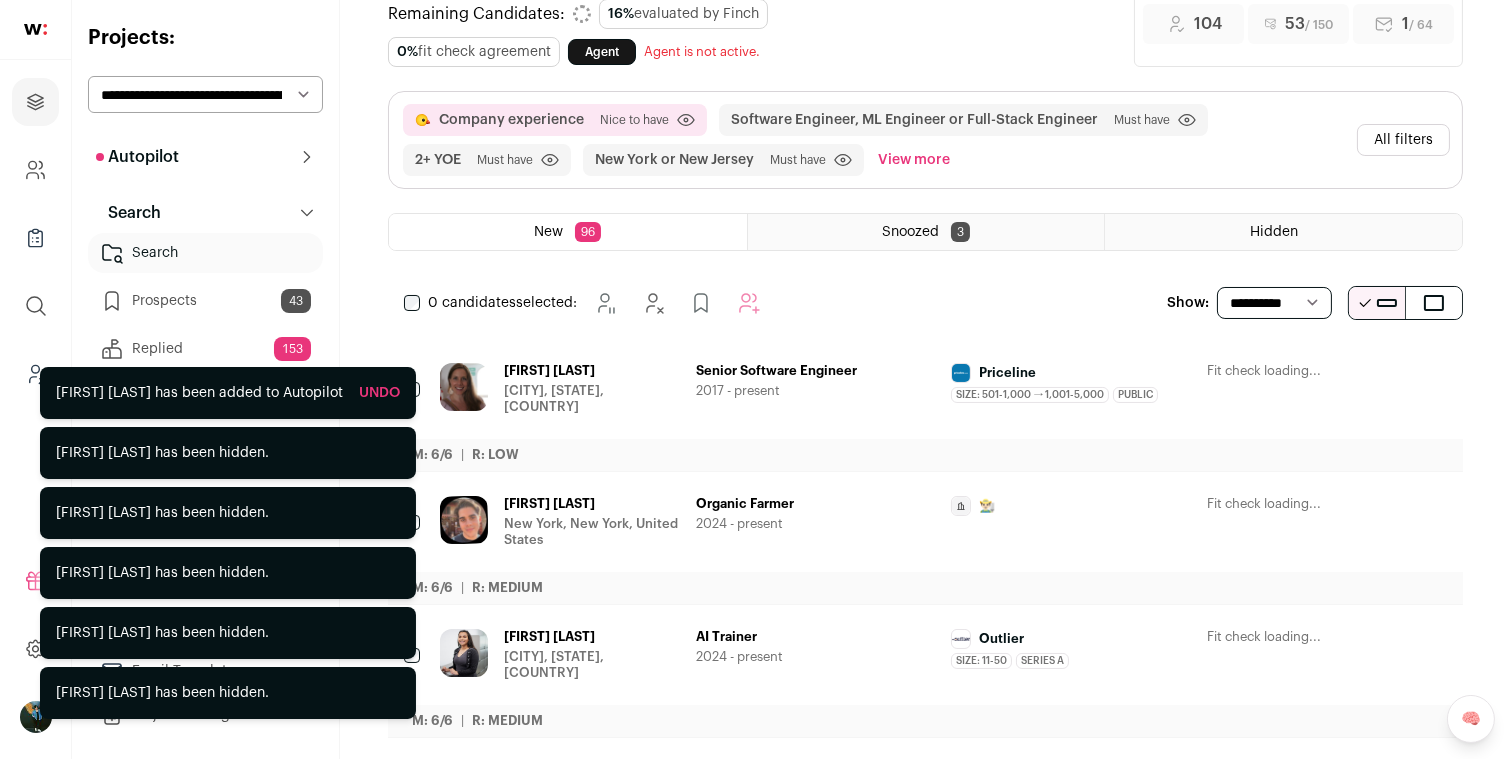click 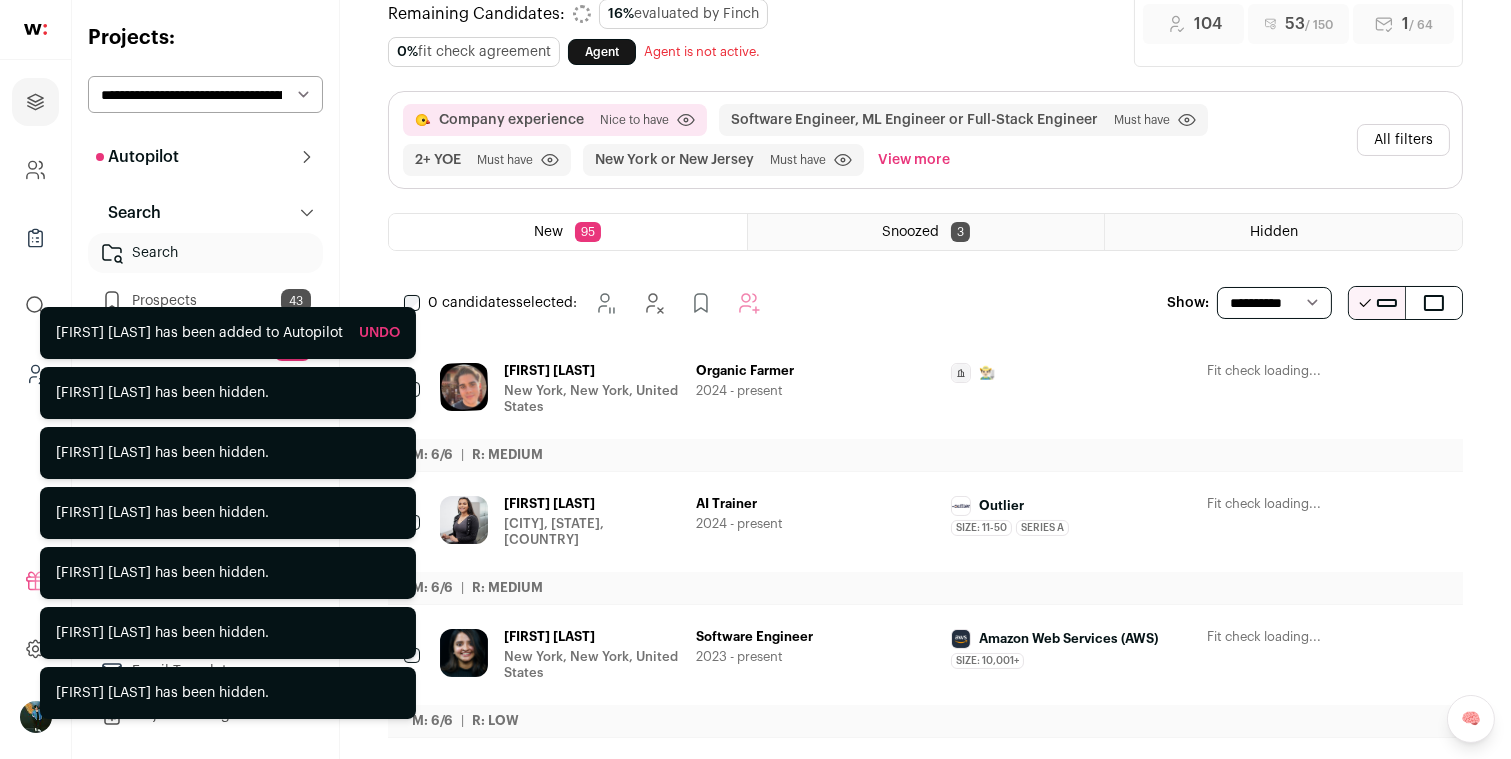 click 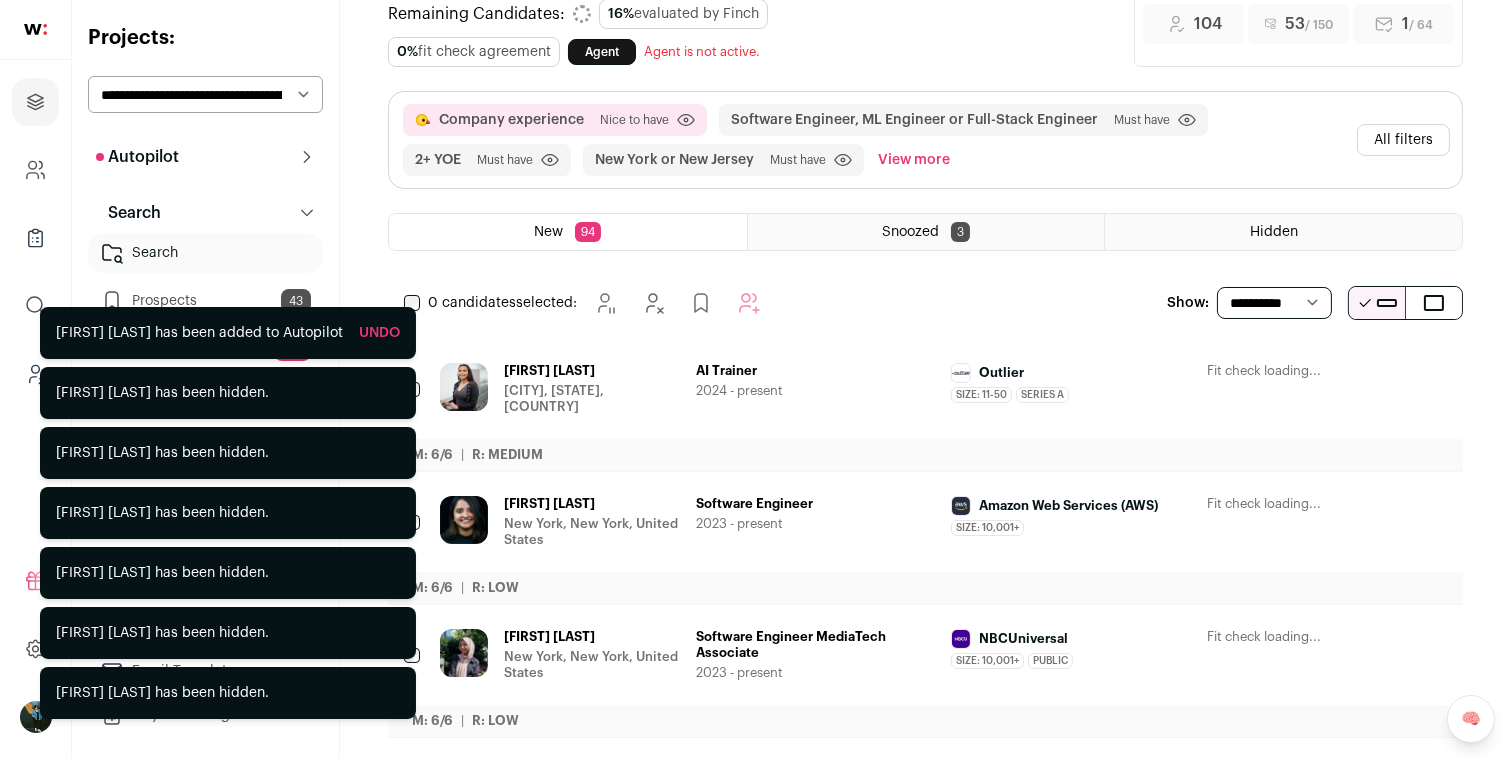 click 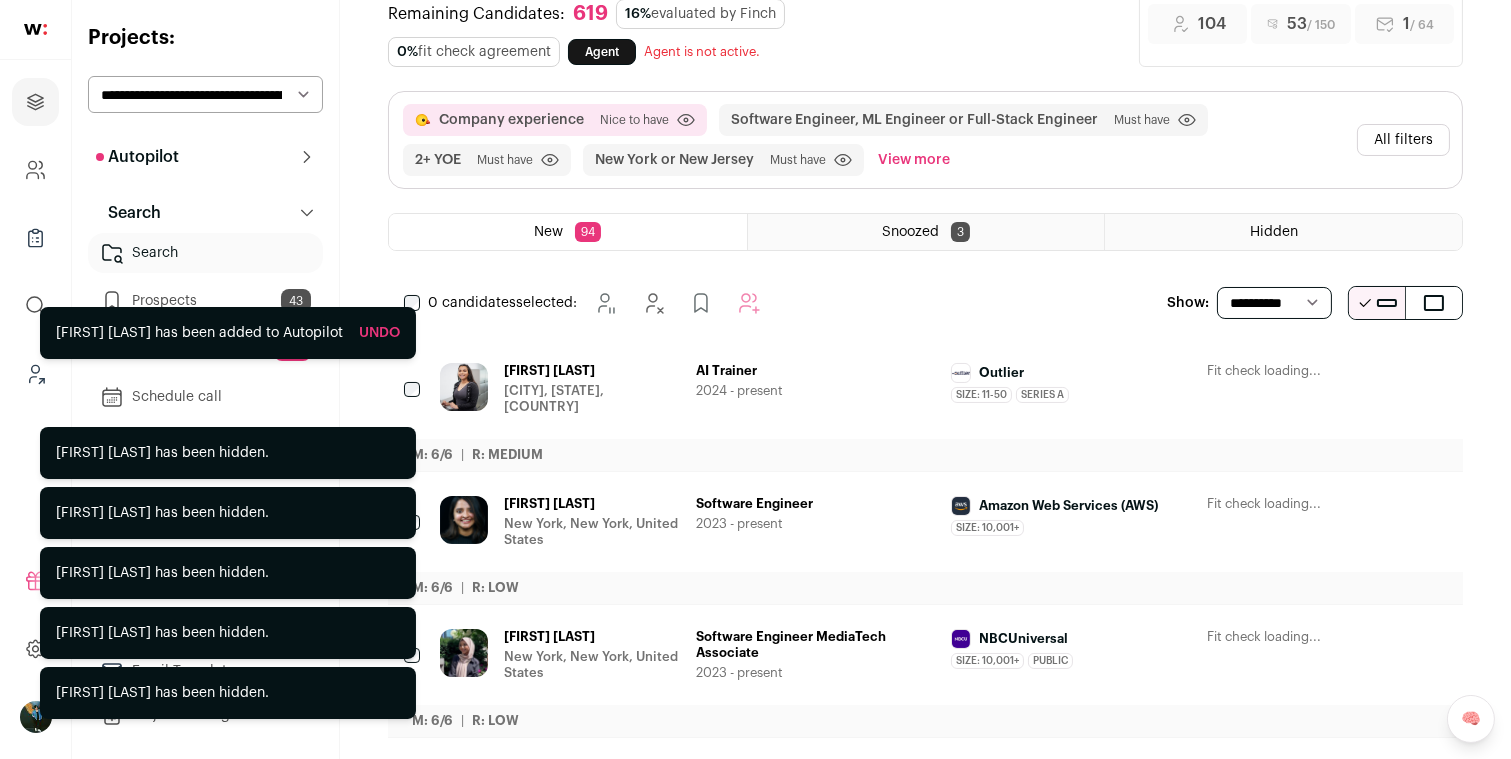 click on "Catherine Escano
Hackensack, New Jersey, United States
AI Trainer
2024 - present
Outlier
Size: 11-50
Outlier's size has been 11-50 employees during Catherine's time there
Series A
Outlier was Series A during Catherine's time there
Outlier
Private" at bounding box center (925, 3399) 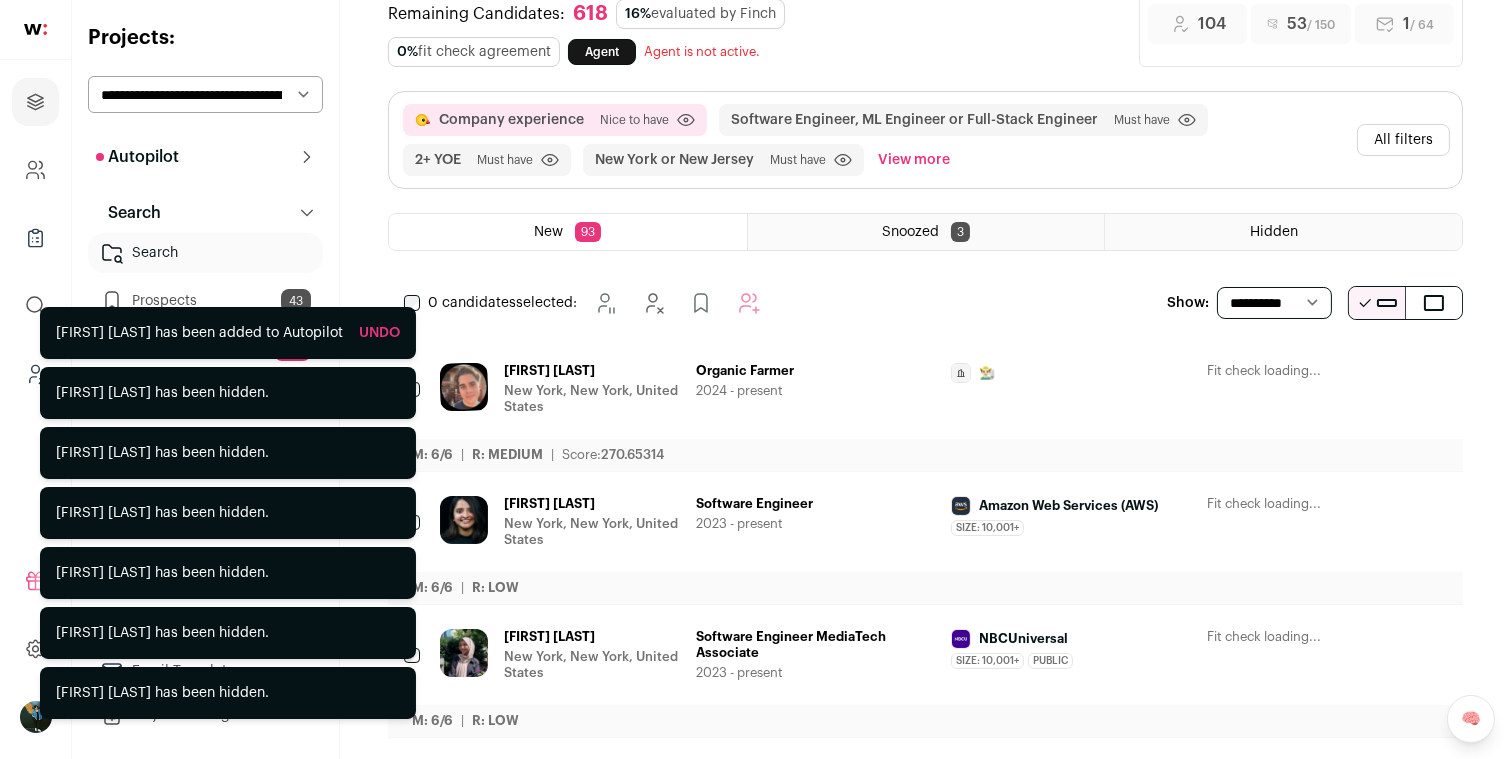 scroll, scrollTop: 73, scrollLeft: 0, axis: vertical 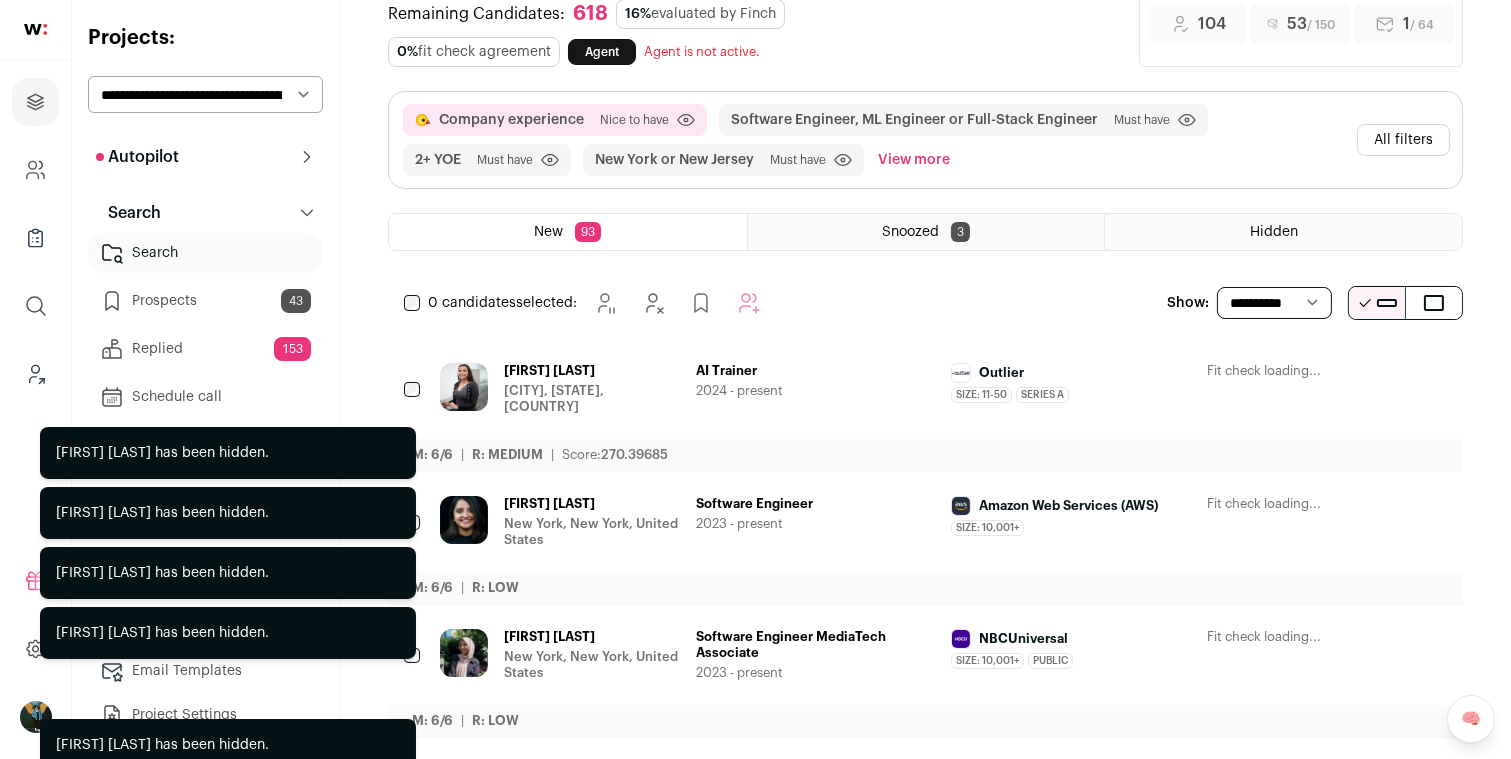 click 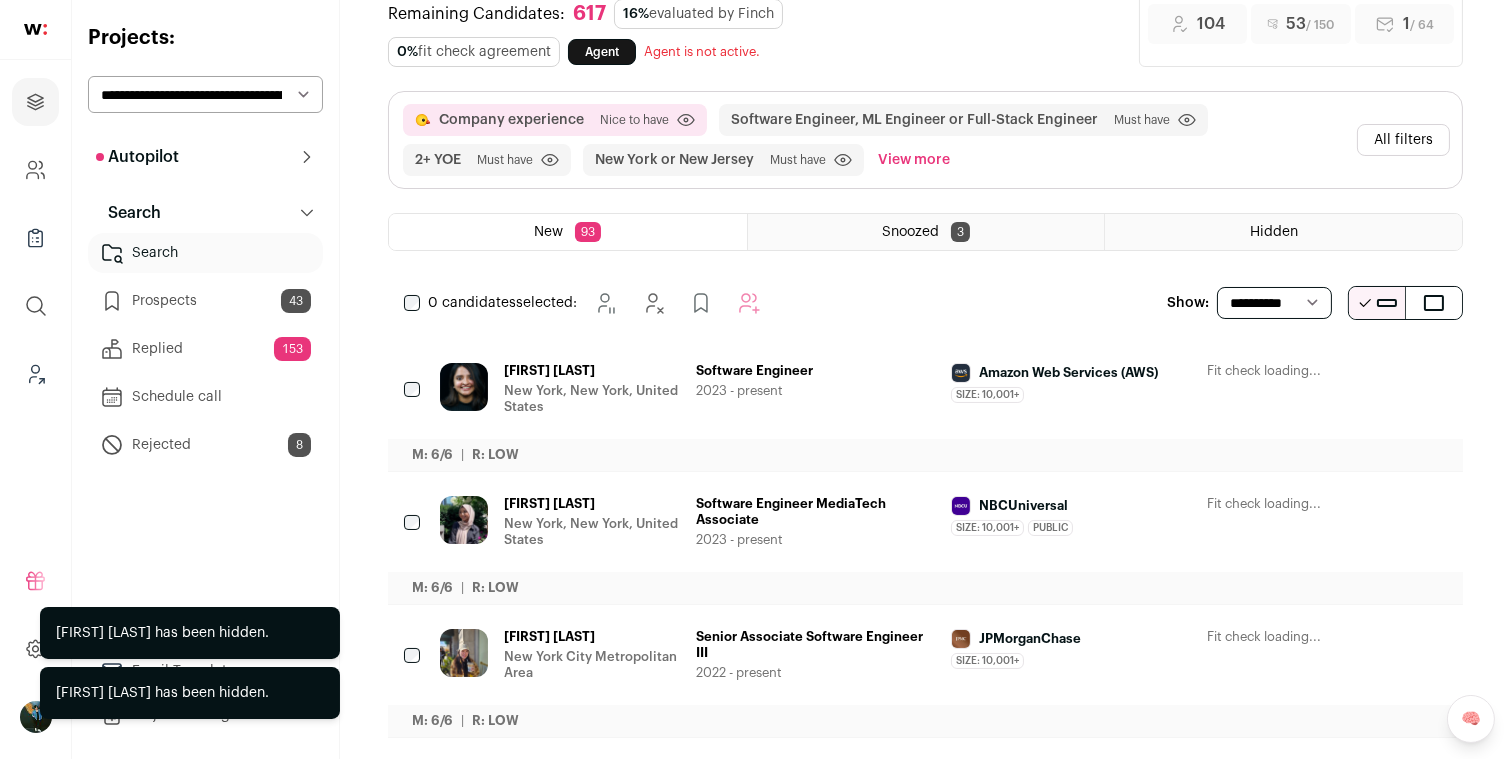 click at bounding box center (1322, 505) 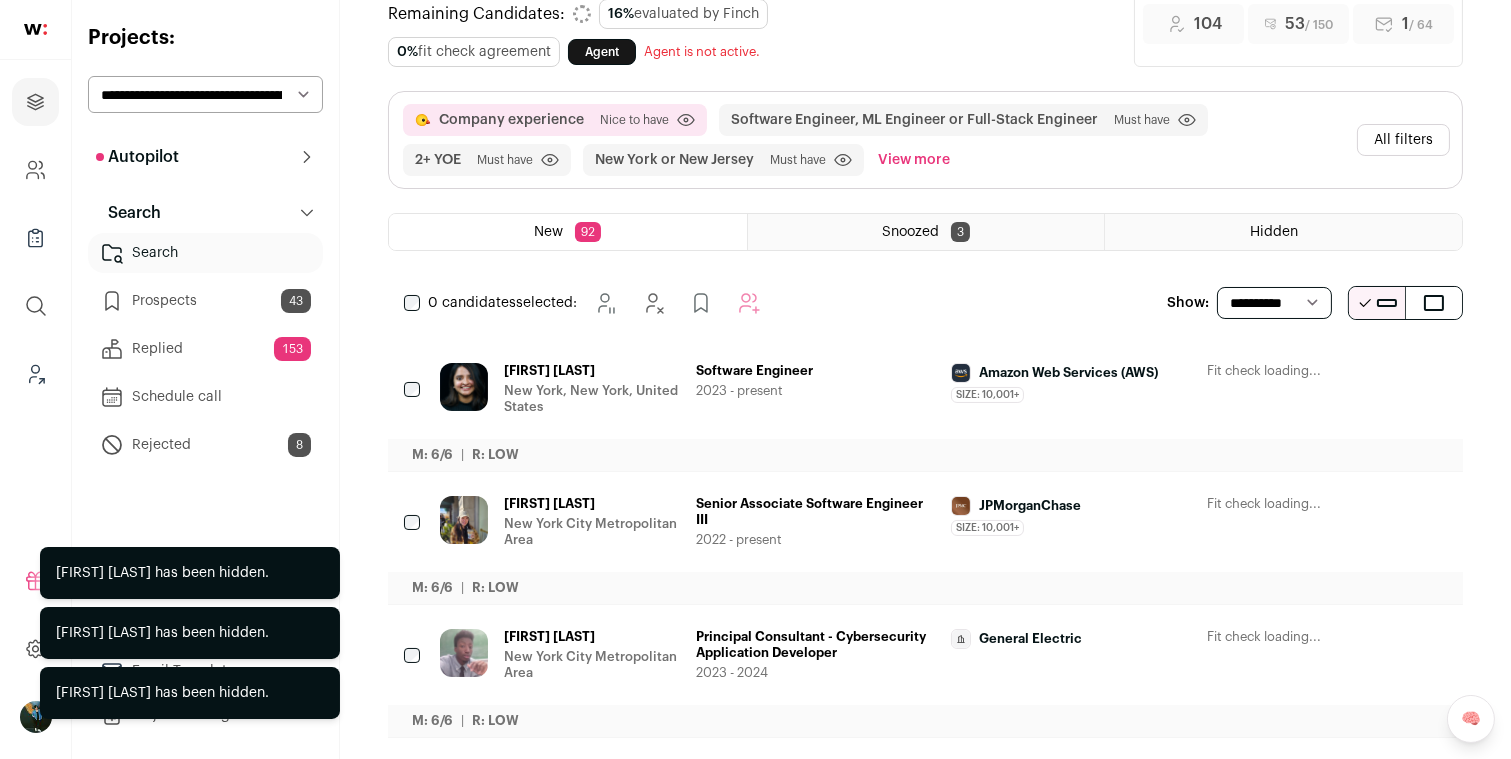 click at bounding box center (1322, 505) 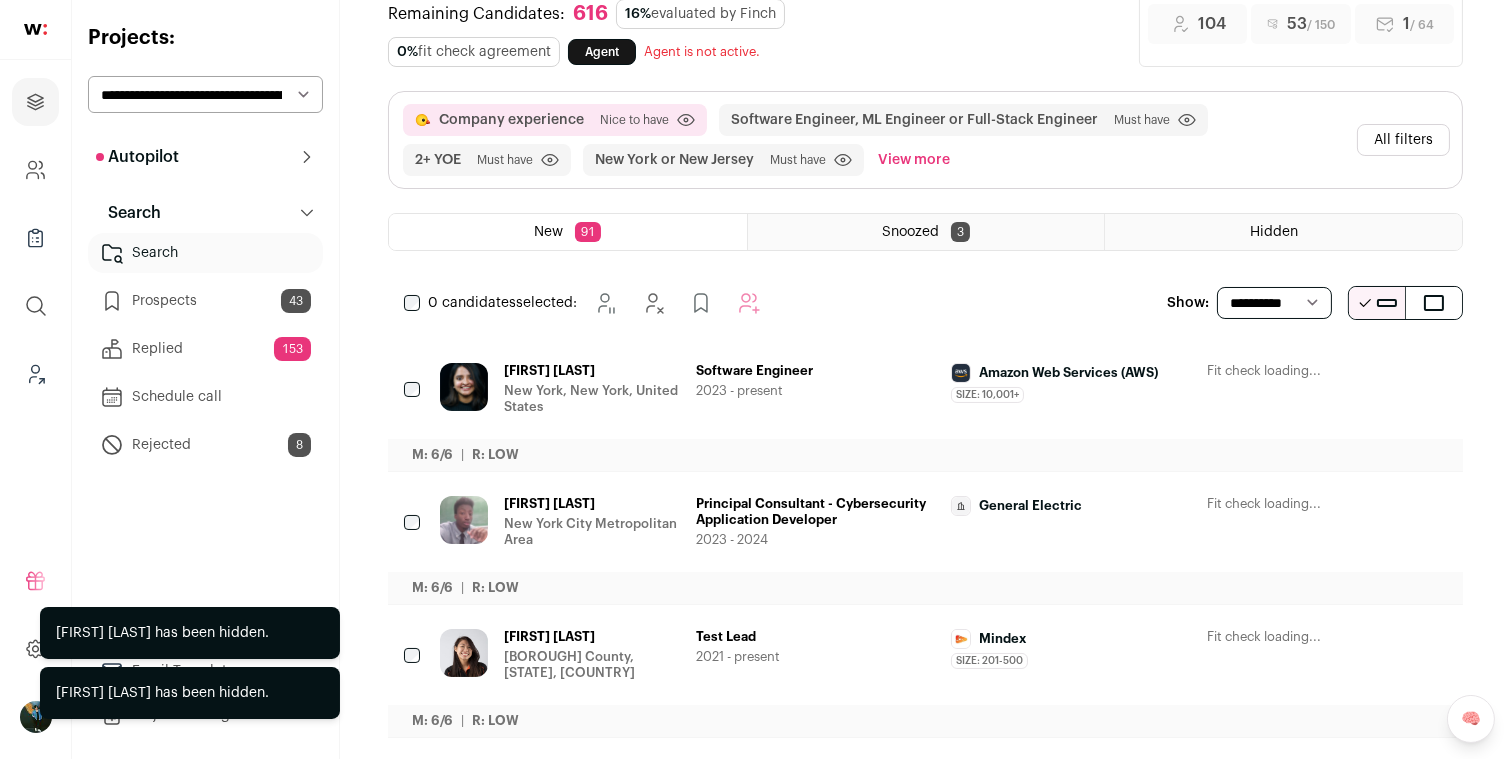 scroll, scrollTop: 73, scrollLeft: 0, axis: vertical 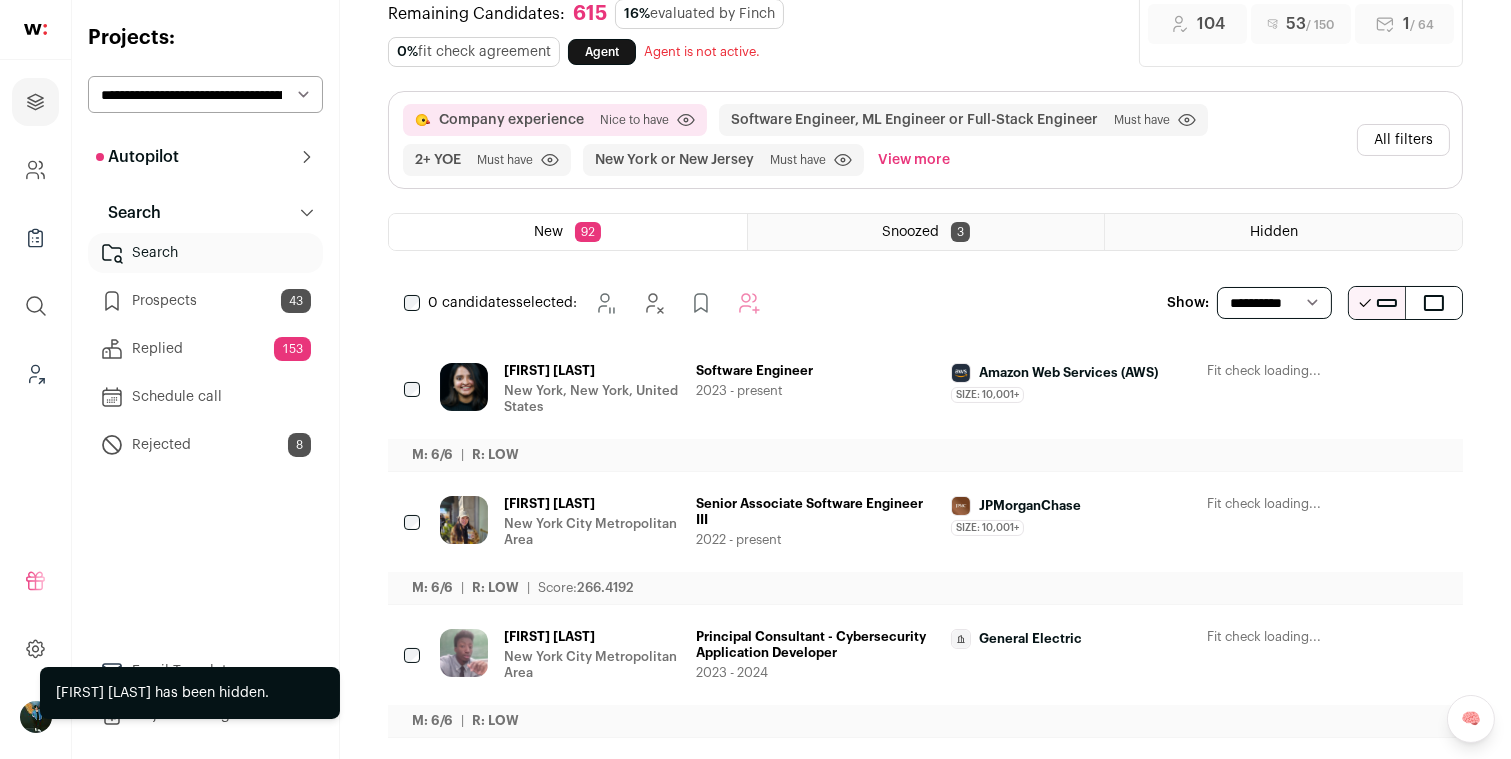 click at bounding box center [1322, 505] 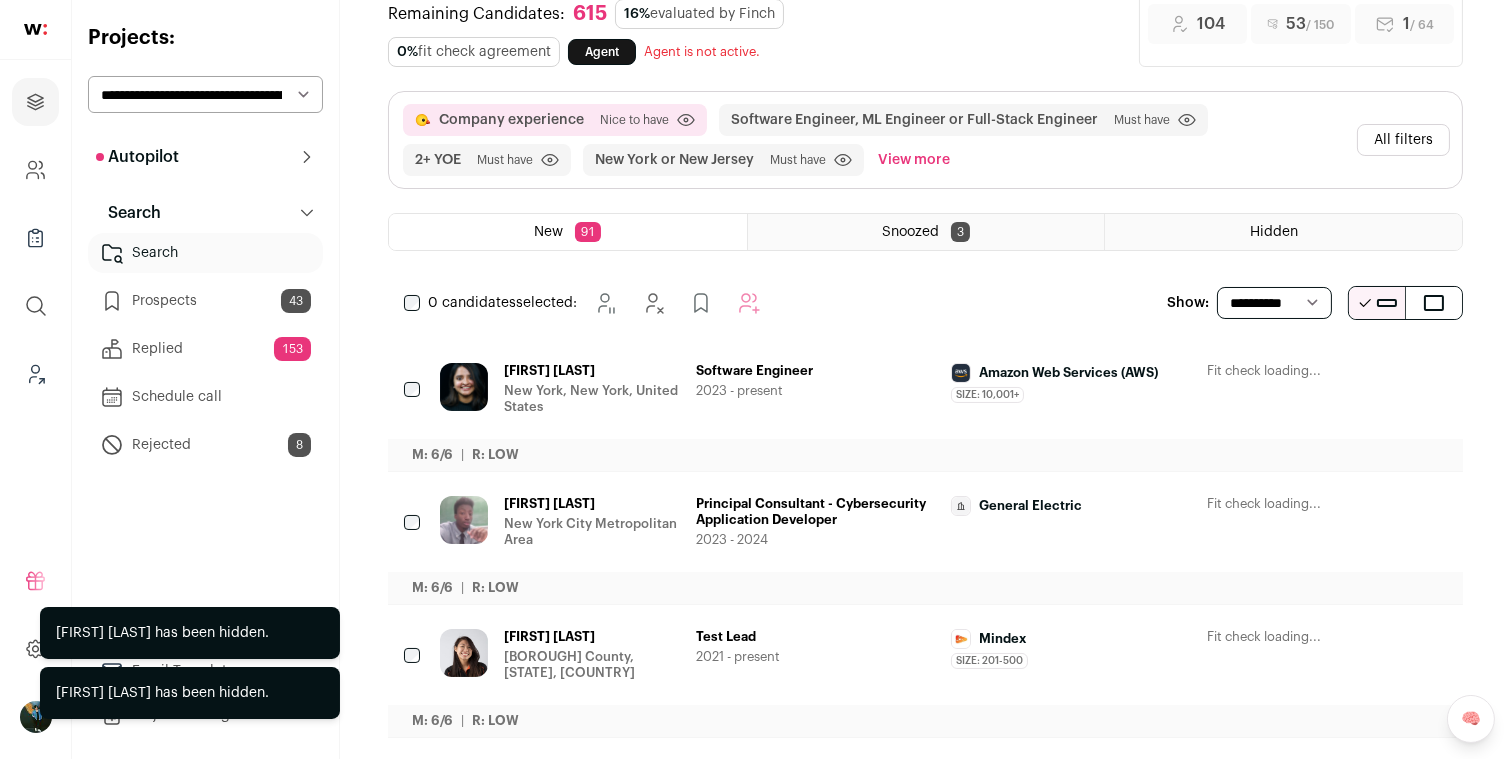click at bounding box center (1322, 505) 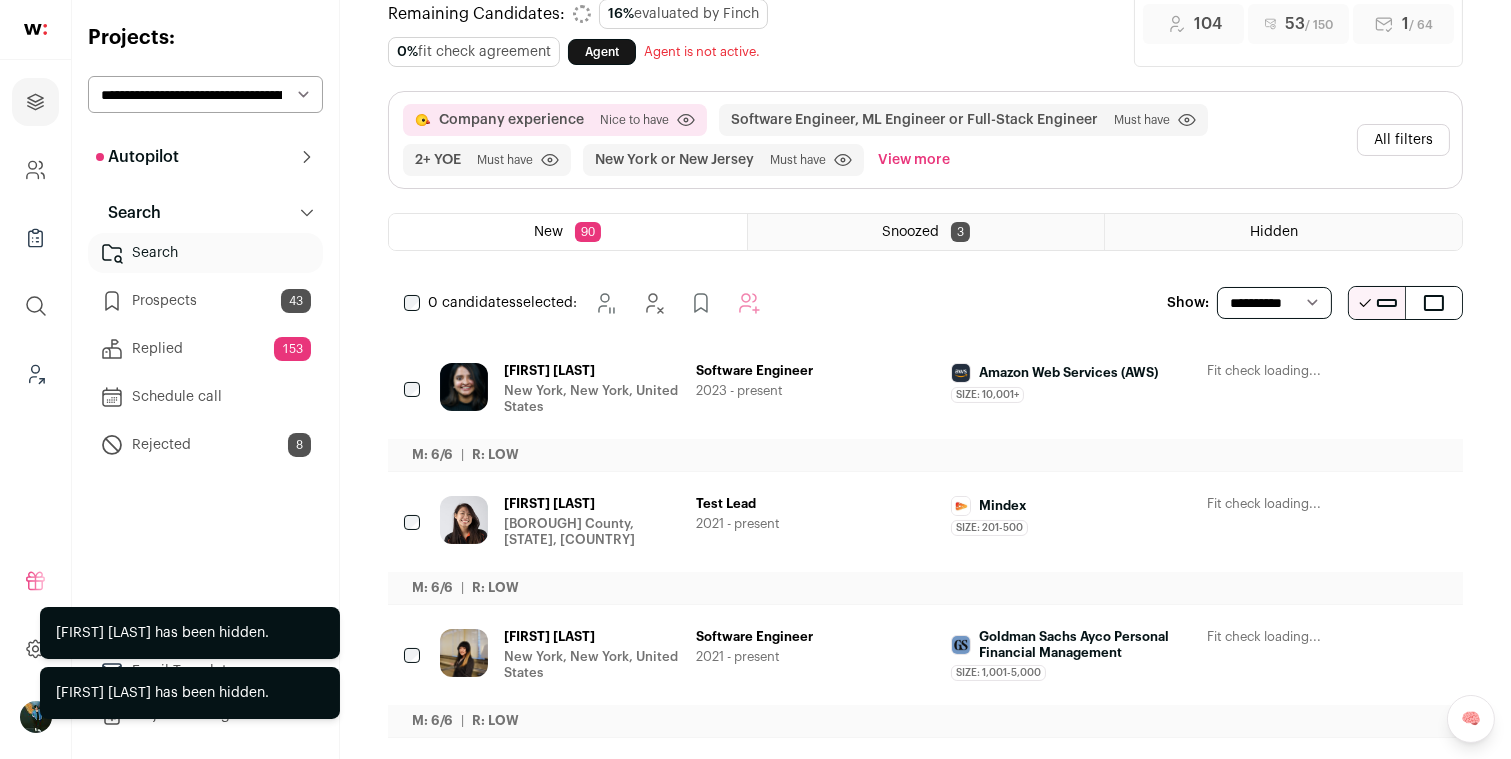 click at bounding box center (1322, 505) 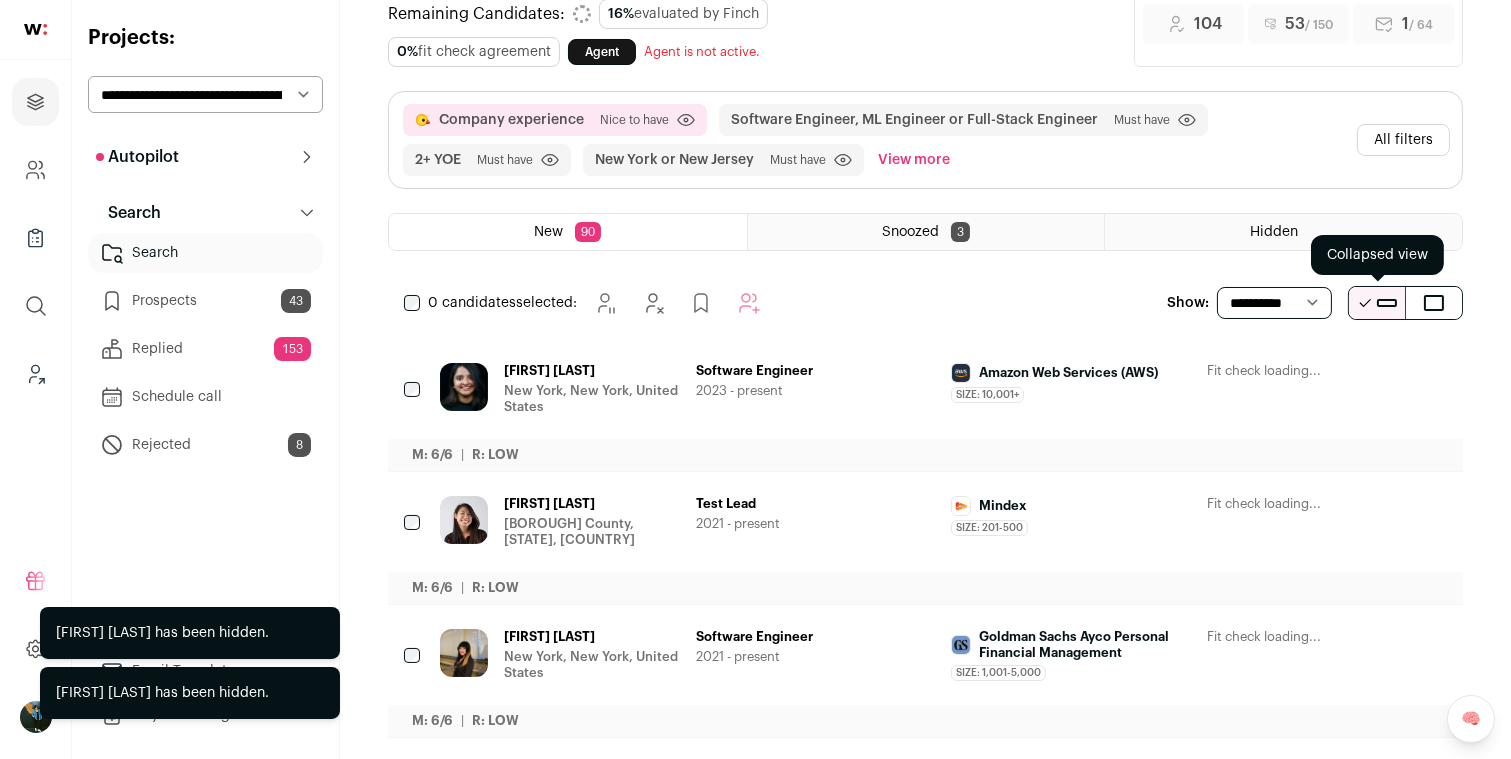 scroll, scrollTop: 73, scrollLeft: 0, axis: vertical 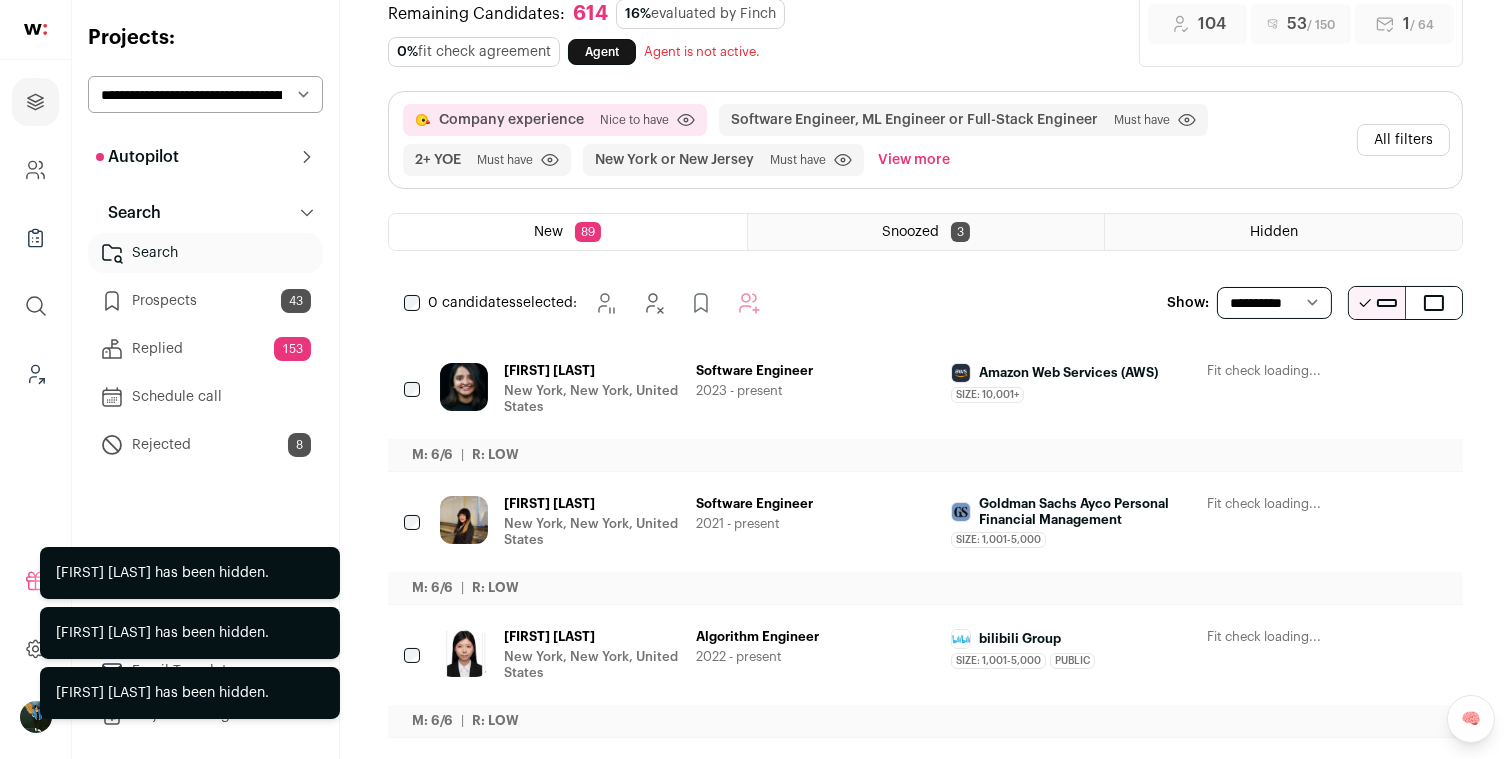 click on "All filters" at bounding box center [1403, 140] 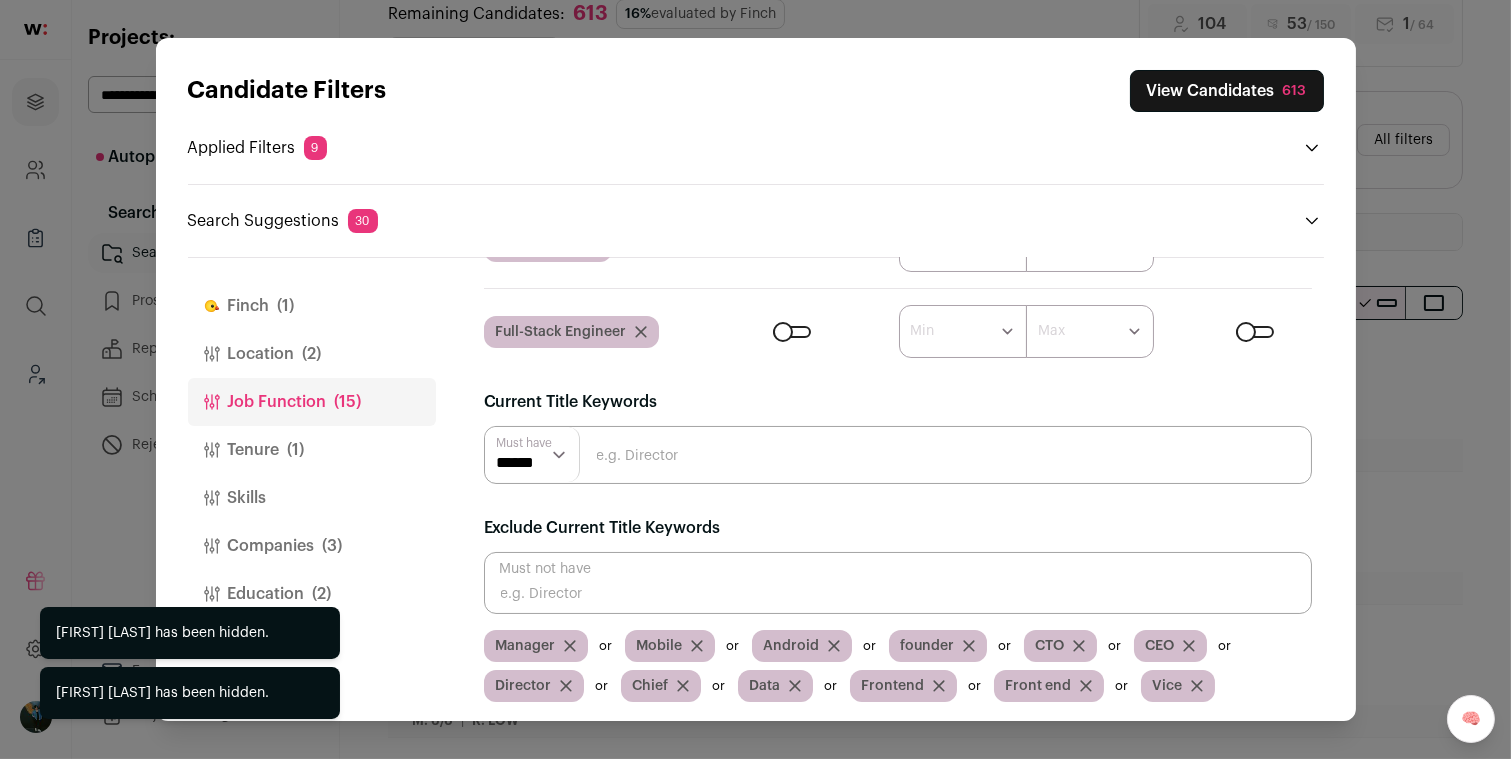 click on "Companies
(3)" at bounding box center [312, 546] 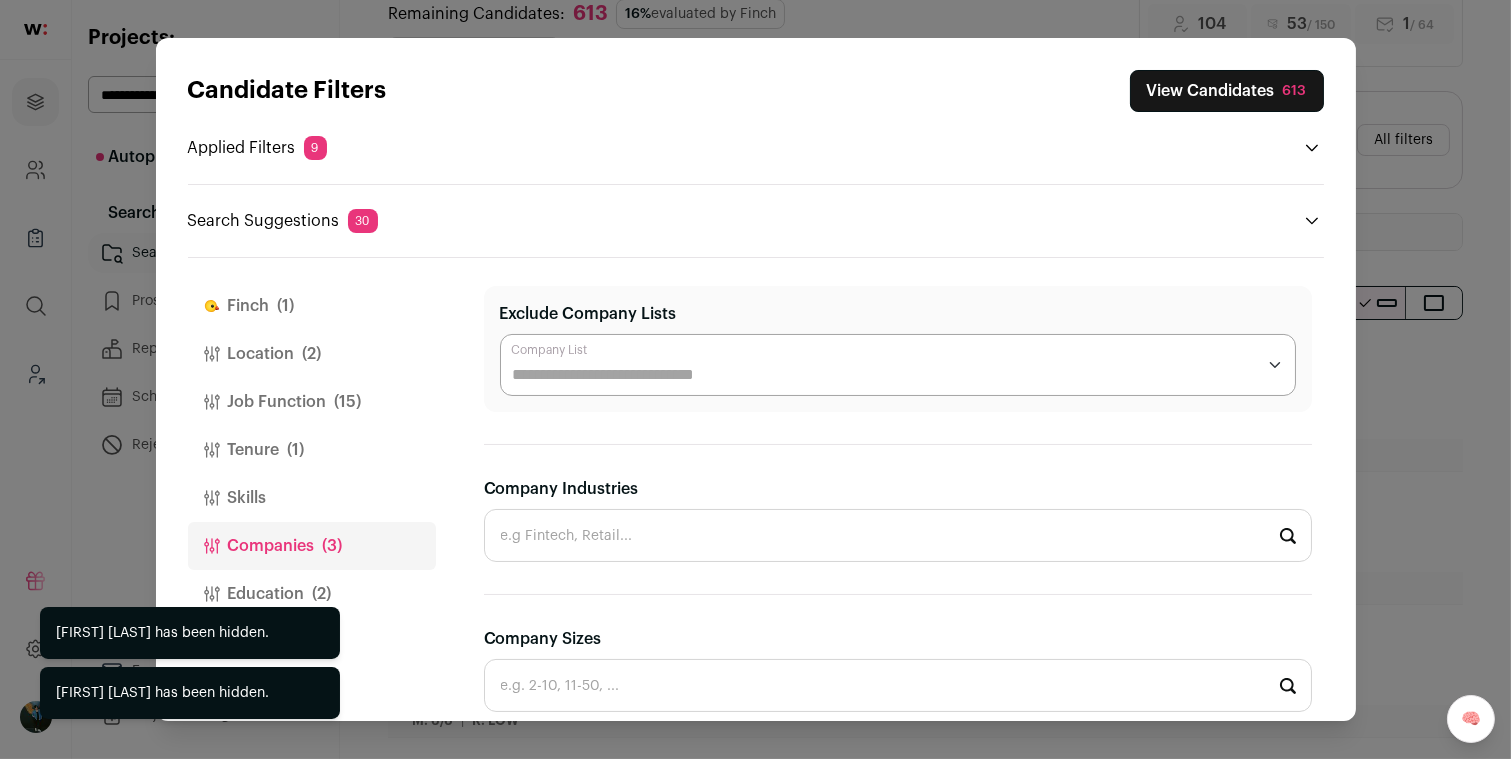 scroll, scrollTop: 511, scrollLeft: 0, axis: vertical 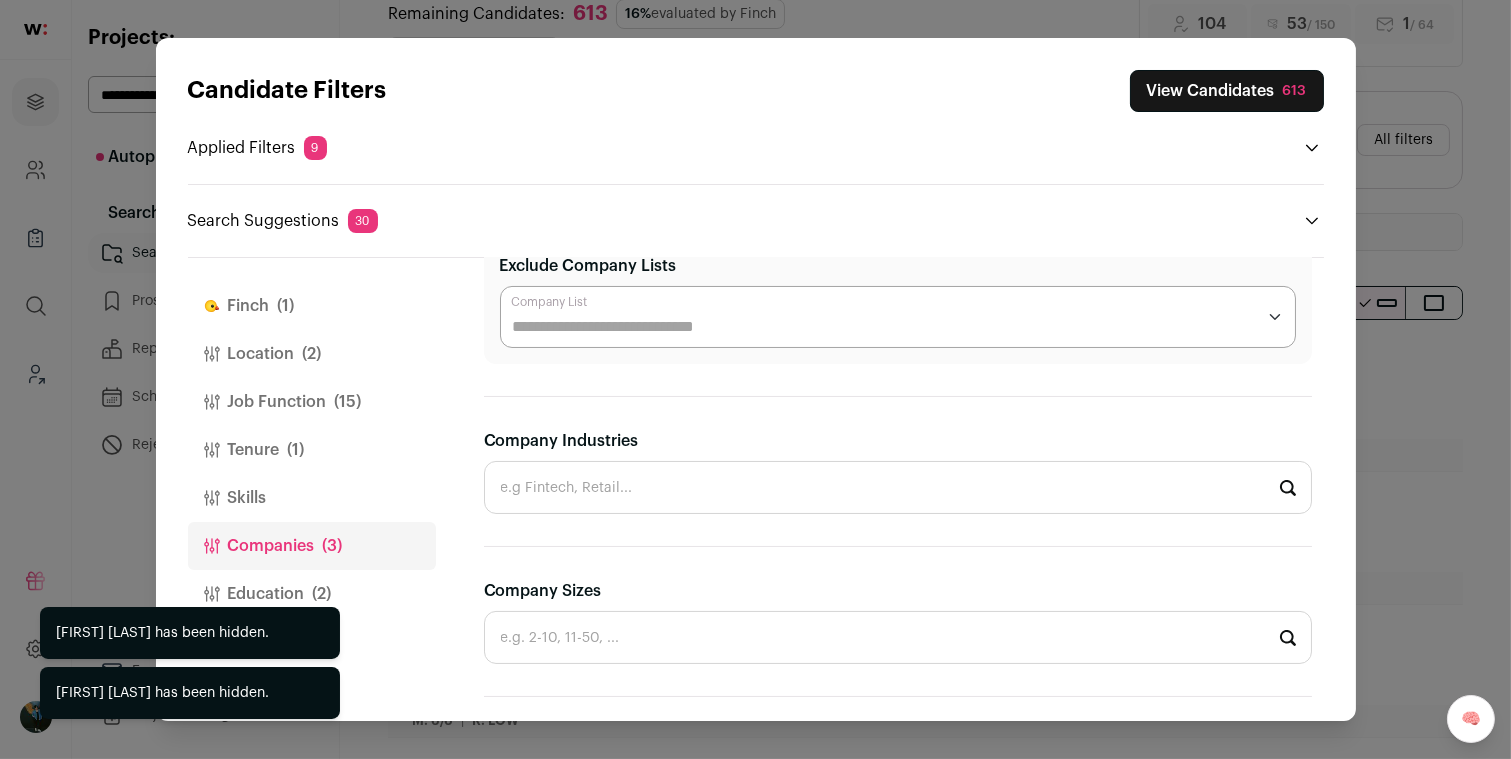 click on "Company Industries" at bounding box center (898, 487) 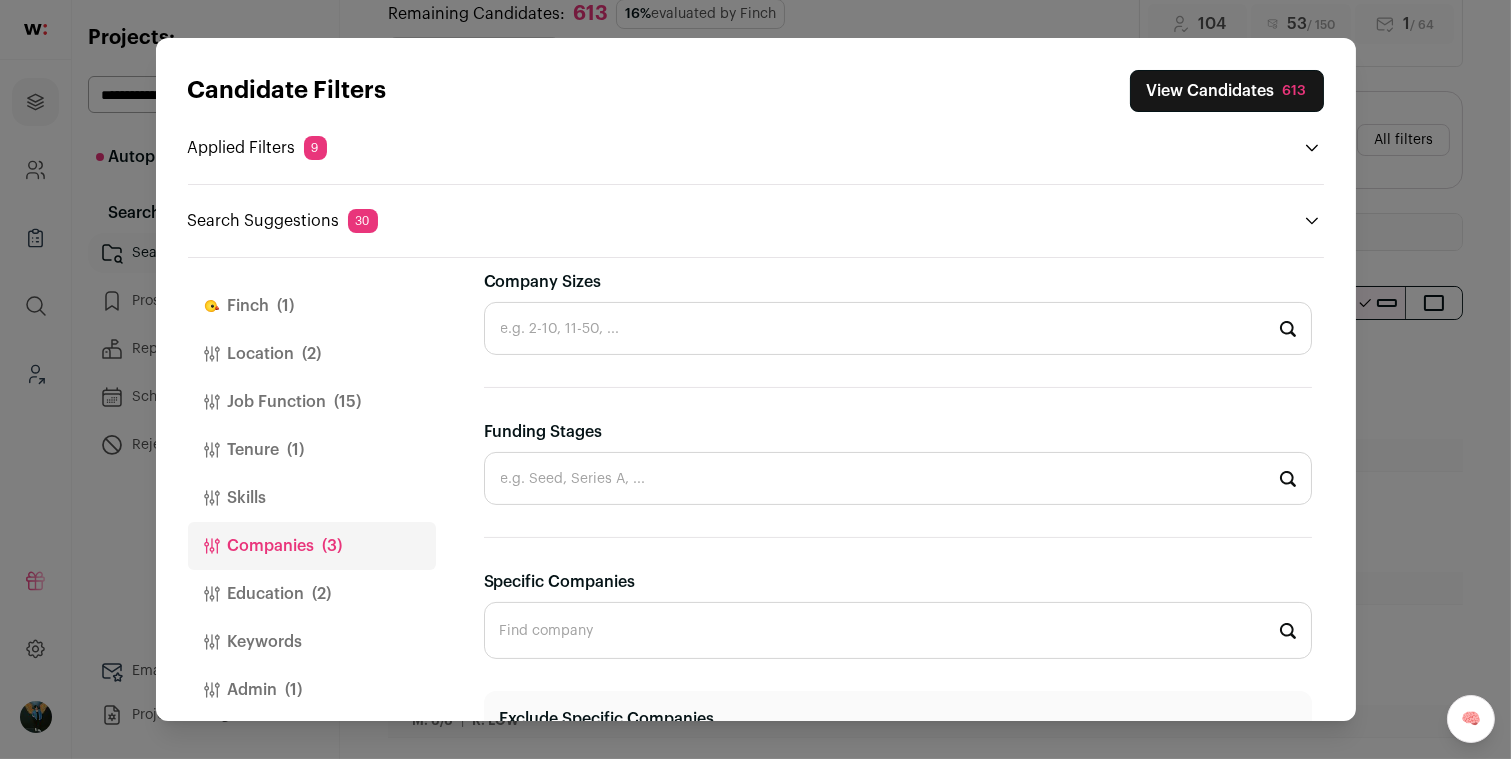 scroll, scrollTop: 926, scrollLeft: 0, axis: vertical 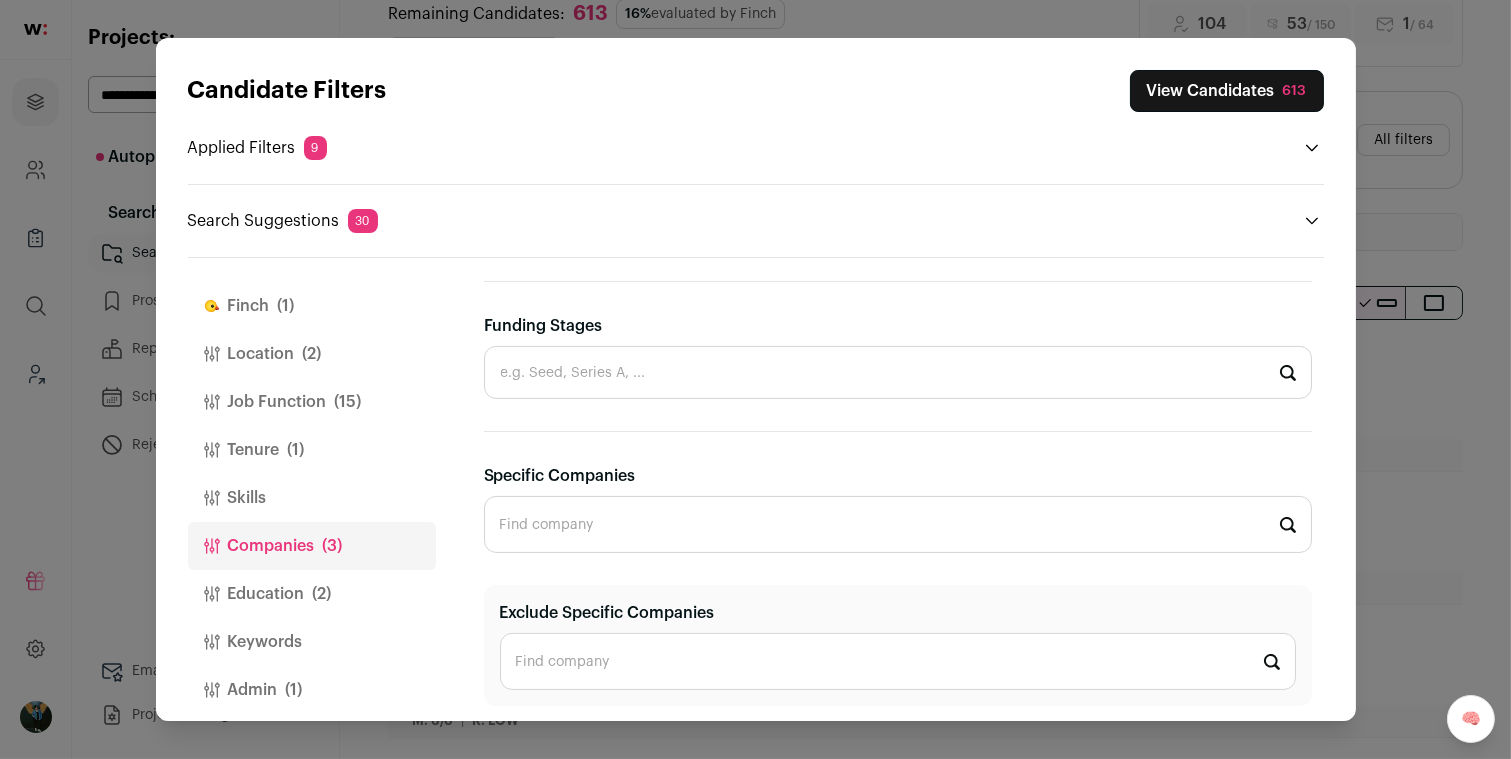 click on "Exclude Specific Companies" at bounding box center (898, 661) 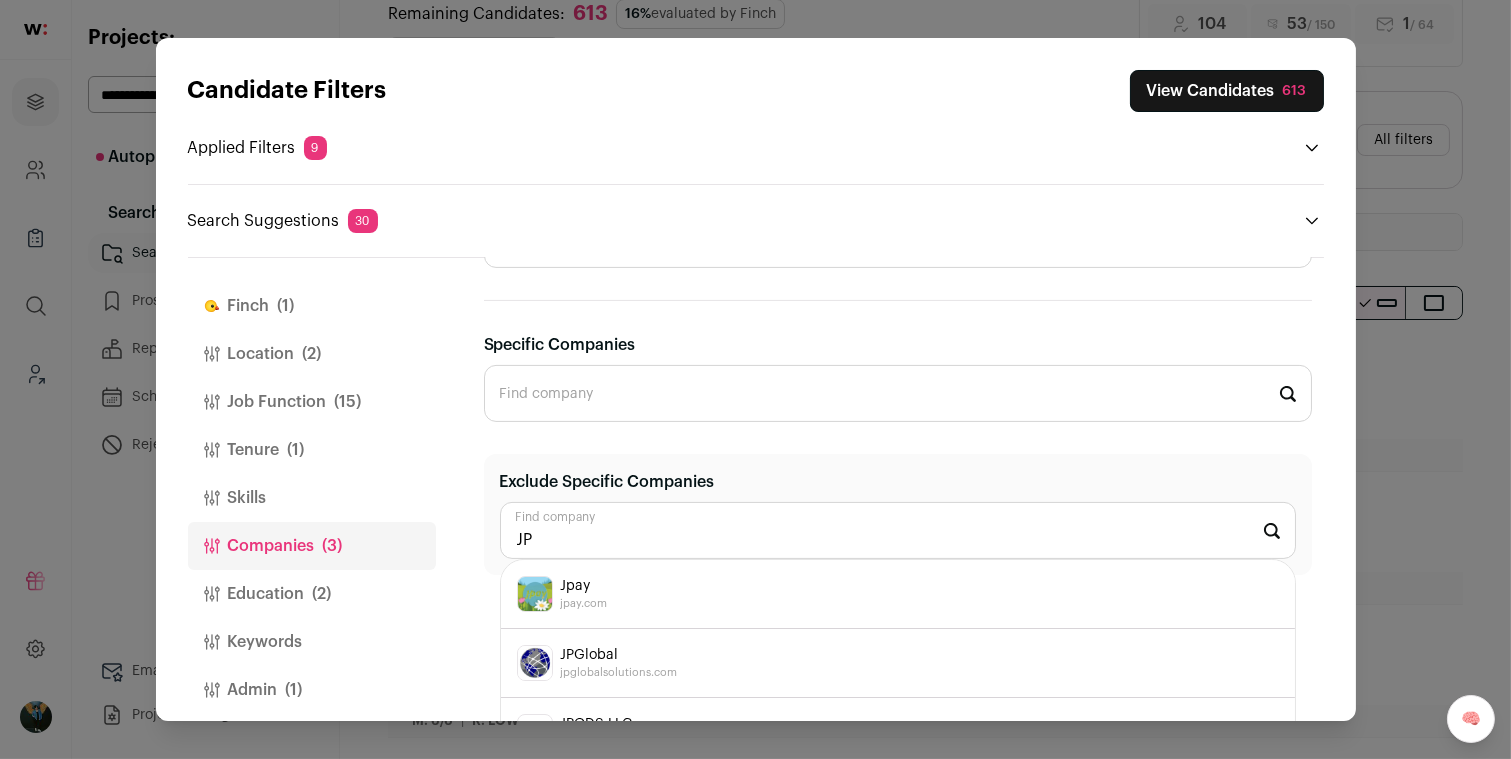 scroll, scrollTop: 1060, scrollLeft: 0, axis: vertical 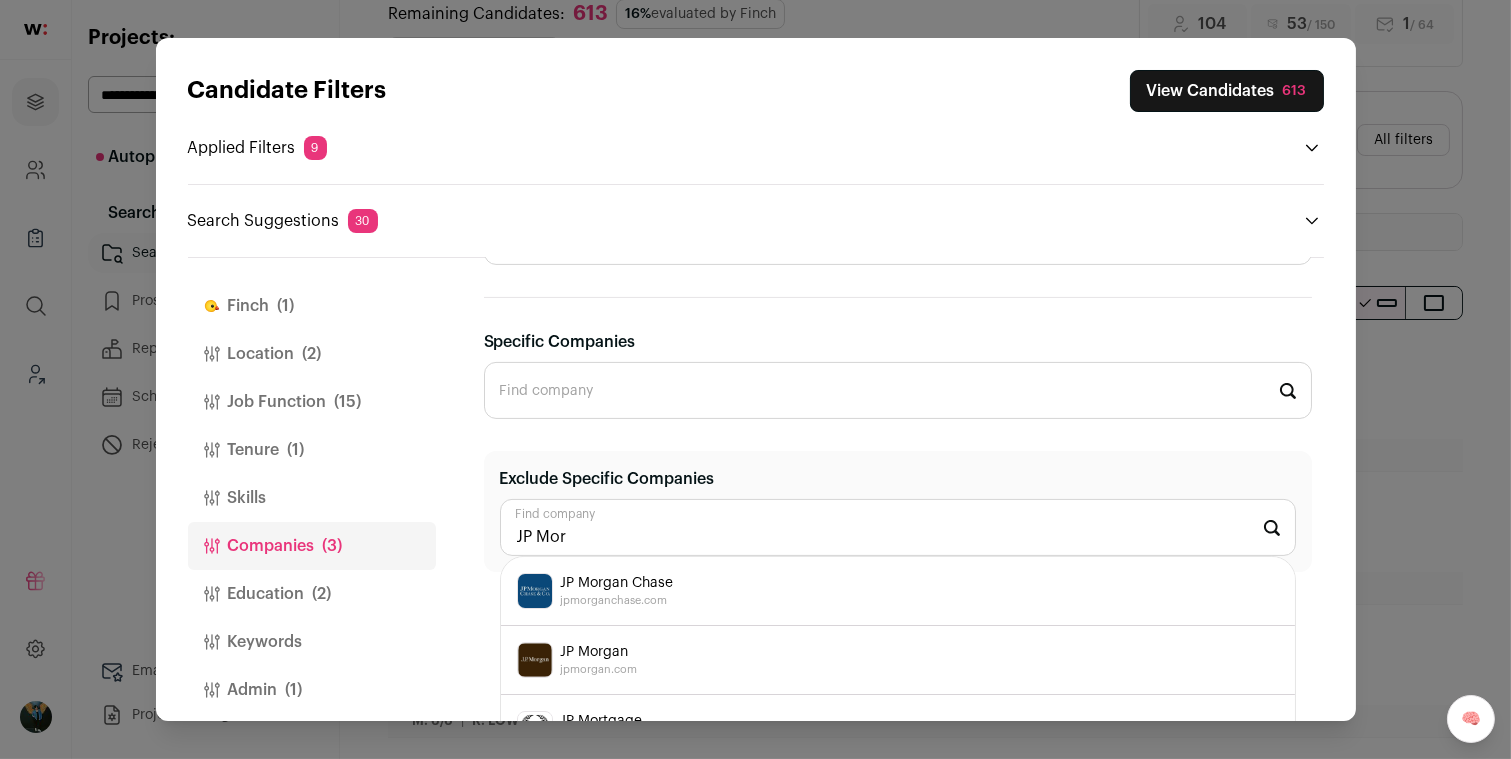 click on "jpmorganchase.com" at bounding box center [617, 601] 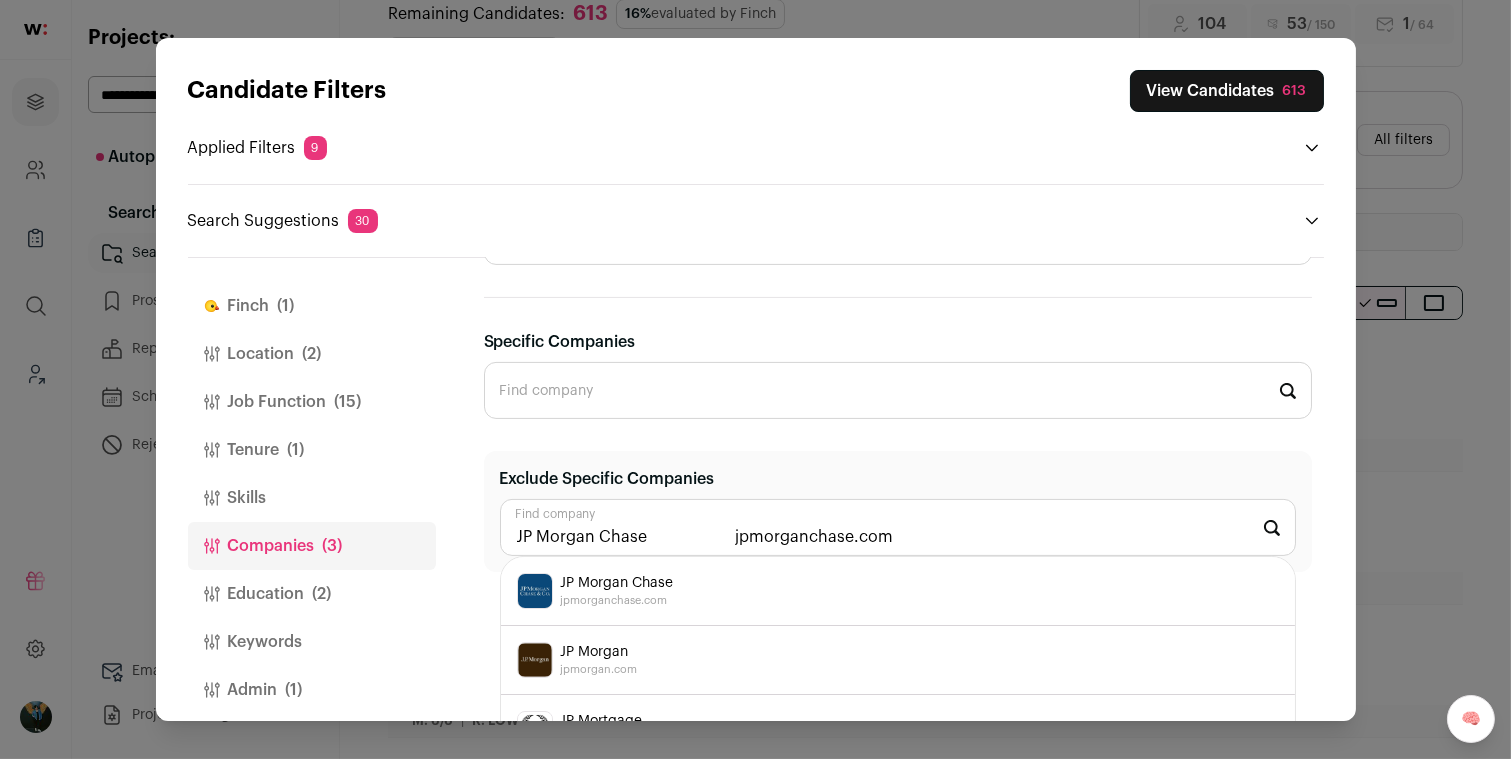 scroll, scrollTop: 926, scrollLeft: 0, axis: vertical 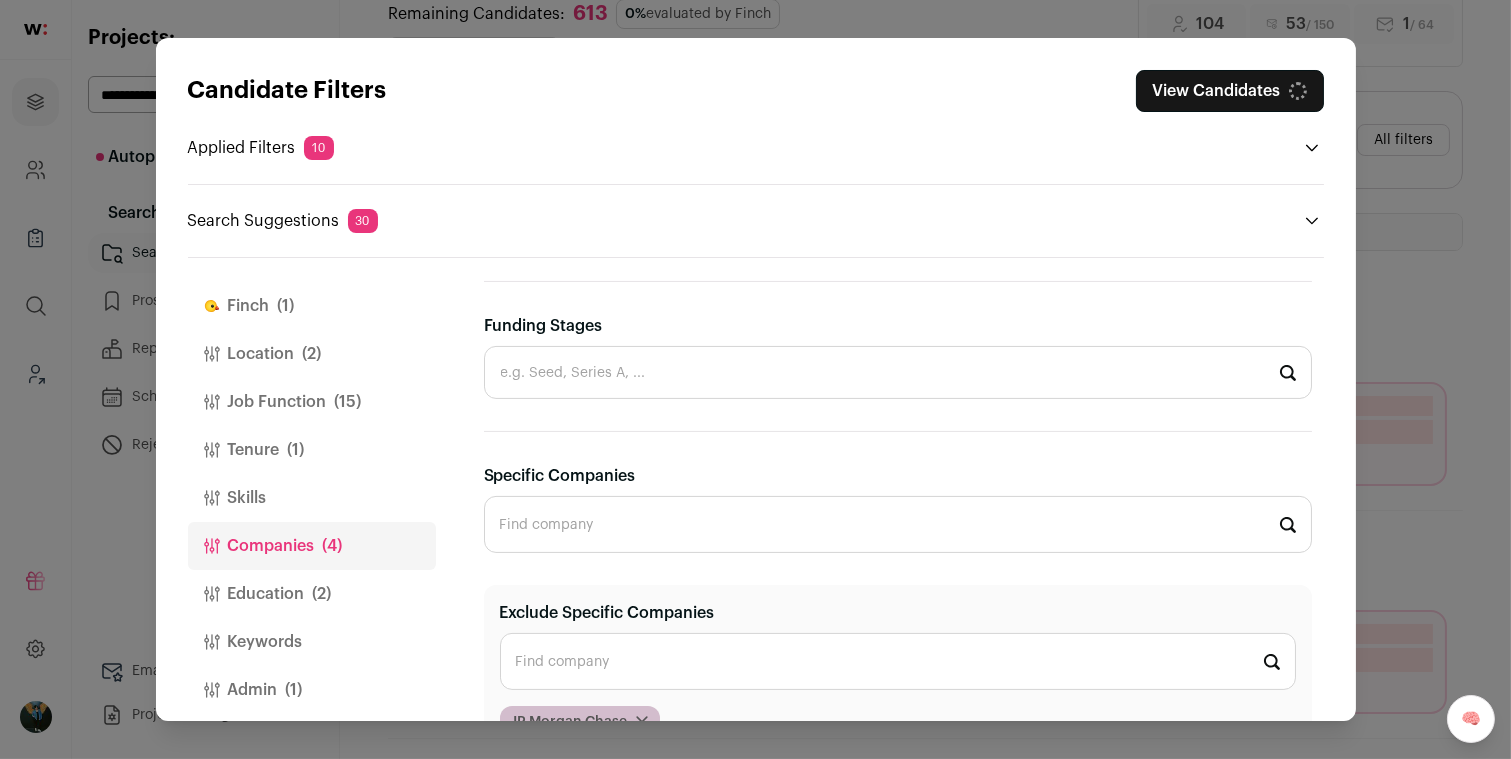 click on "Exclude Specific Companies" at bounding box center (898, 661) 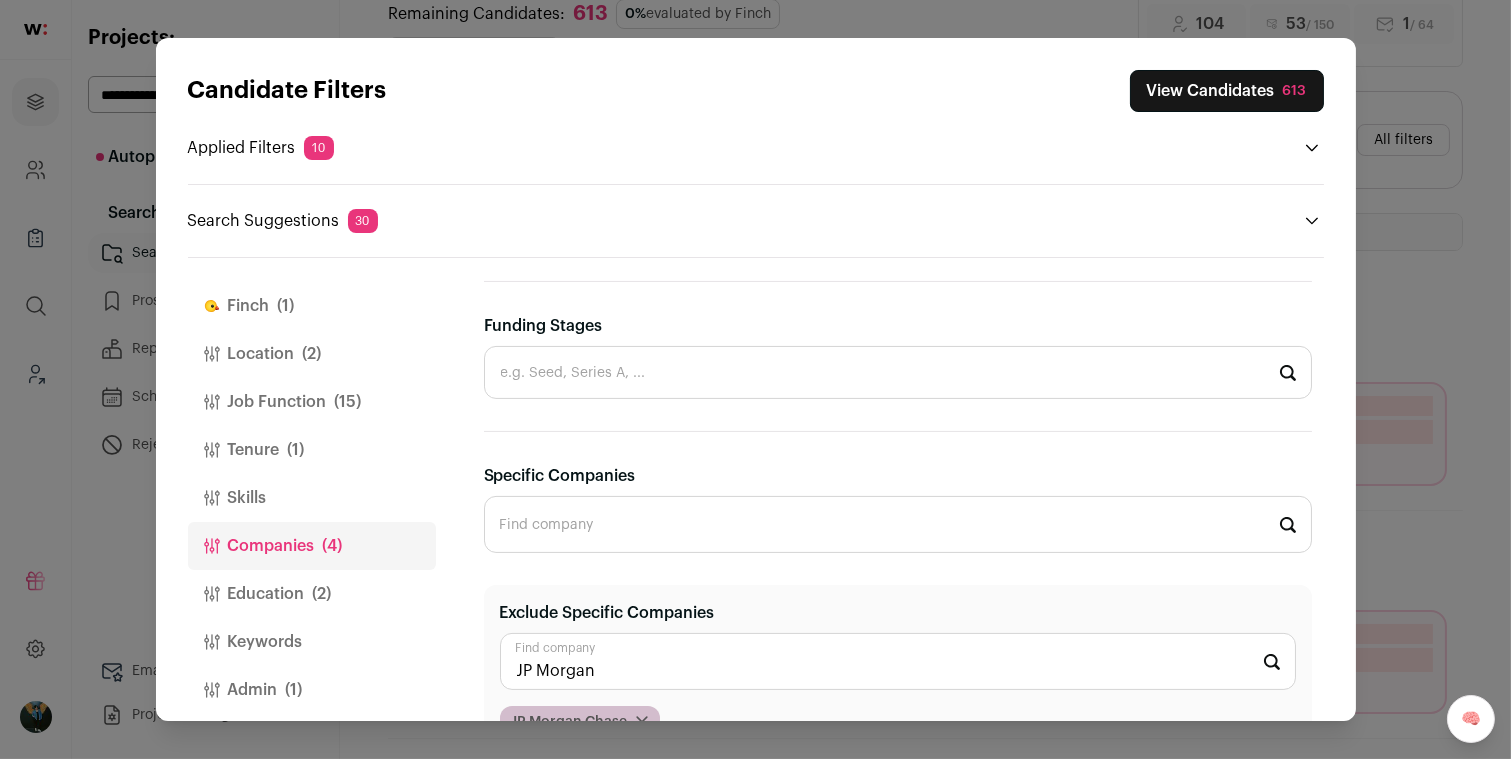 scroll, scrollTop: 974, scrollLeft: 0, axis: vertical 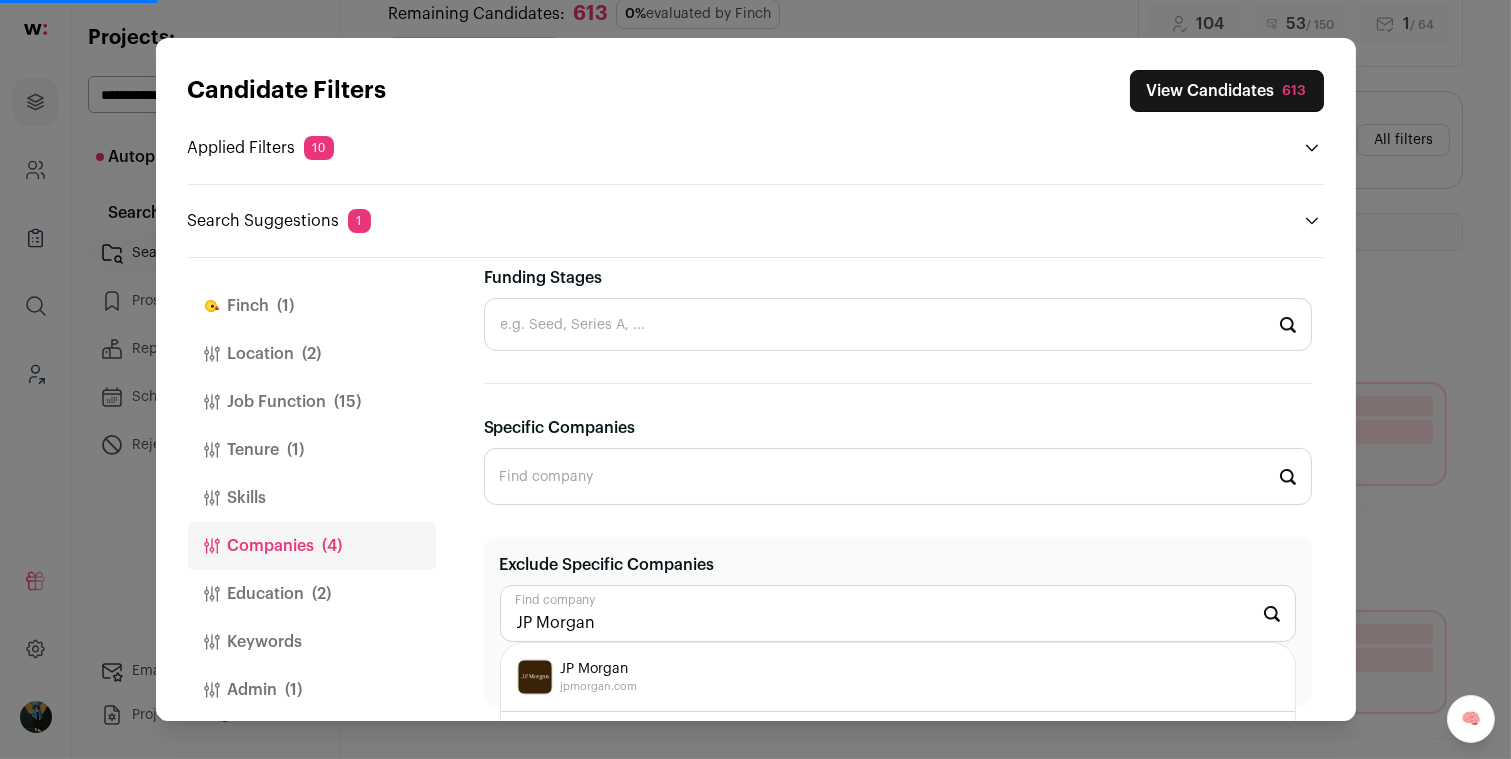 click on "JP Morgan
jpmorgan.com" at bounding box center (898, 677) 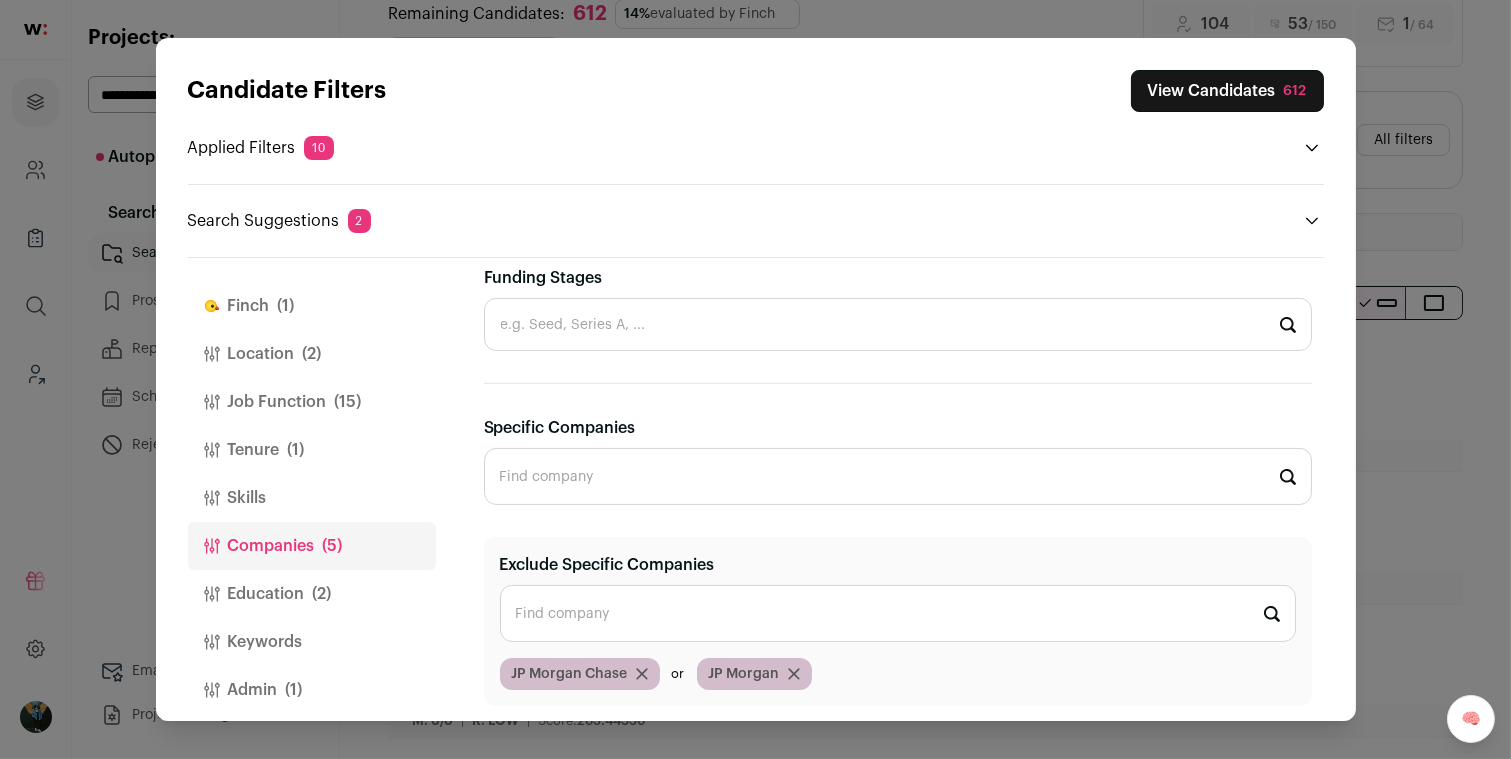 click on "View Candidates
612" at bounding box center [1227, 91] 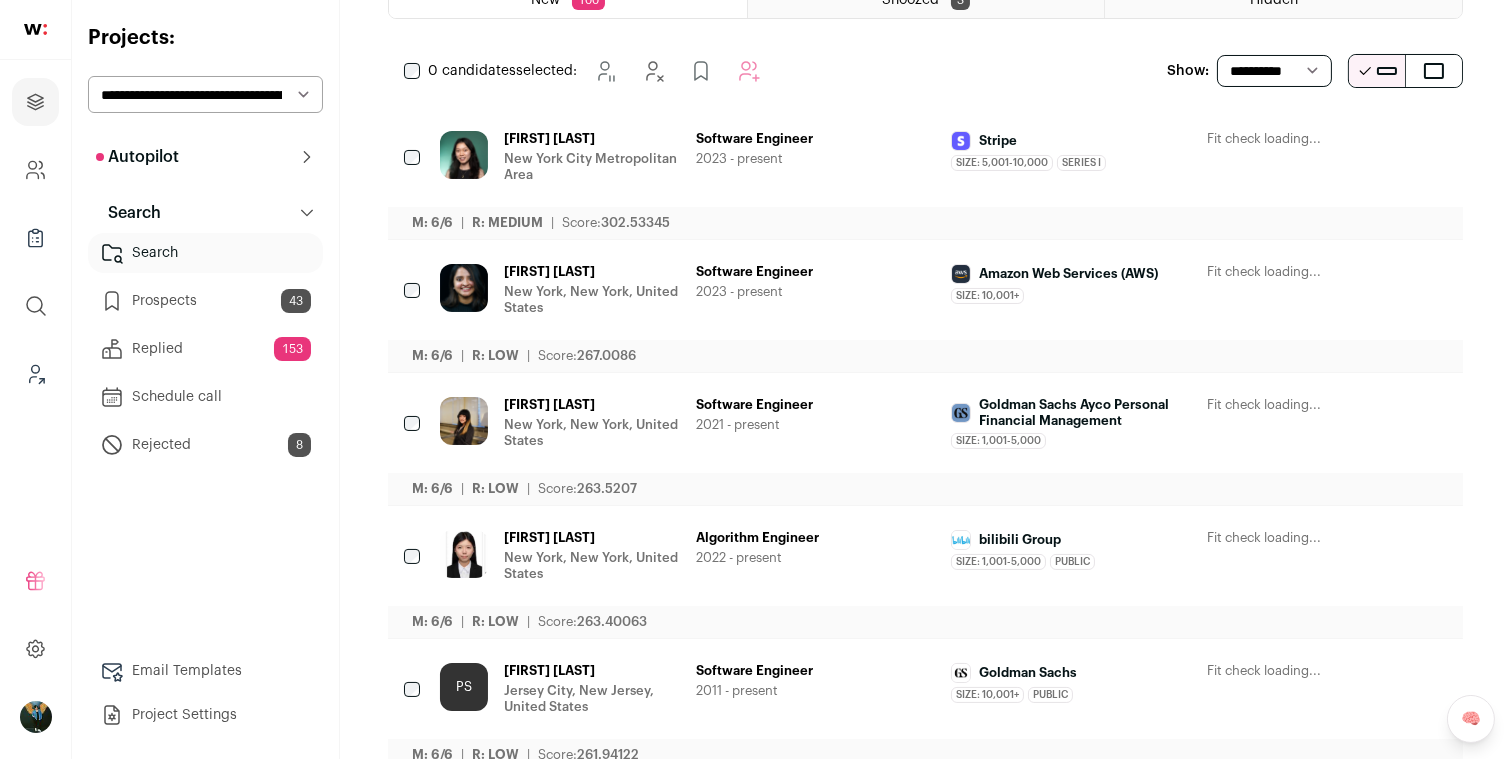 scroll, scrollTop: 852, scrollLeft: 0, axis: vertical 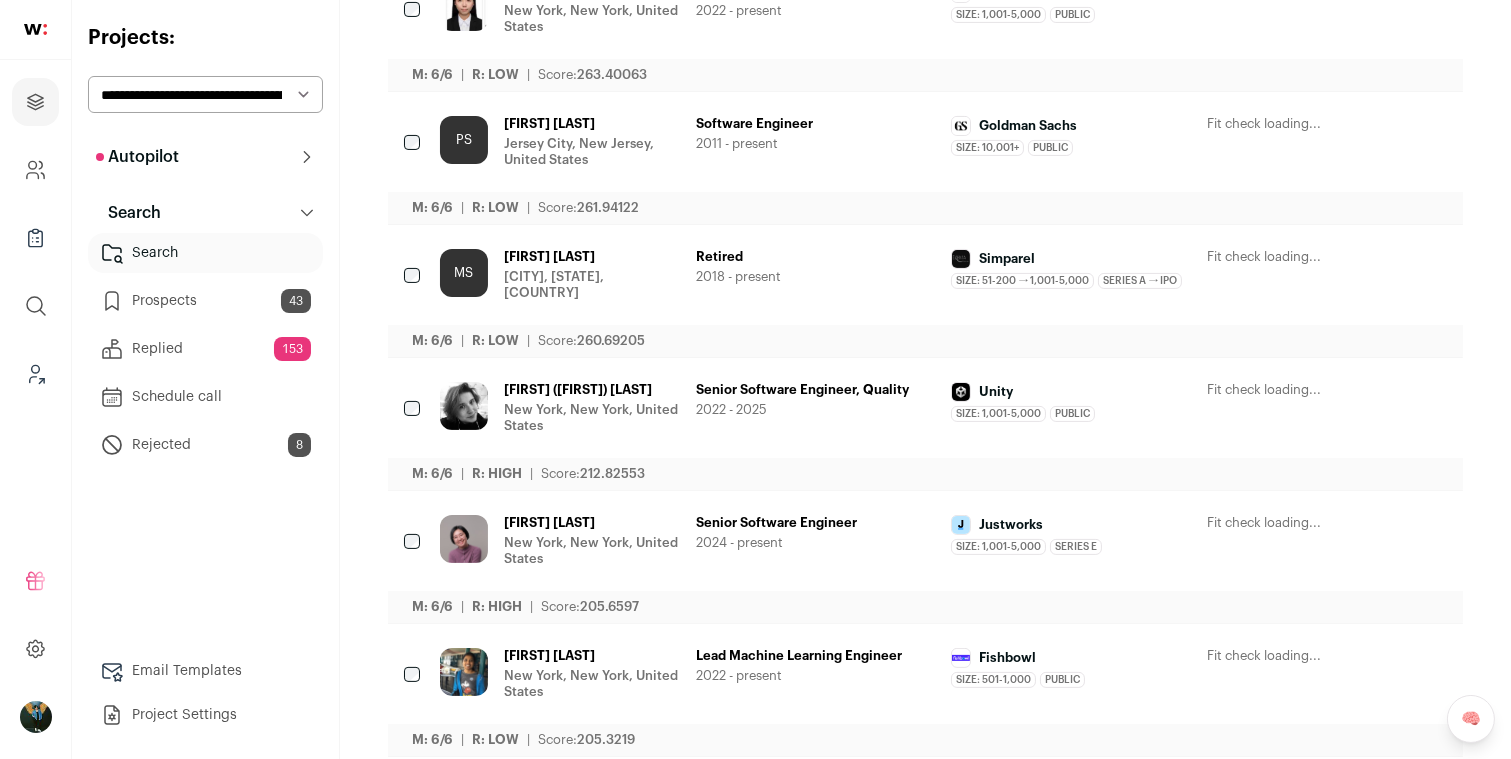 click 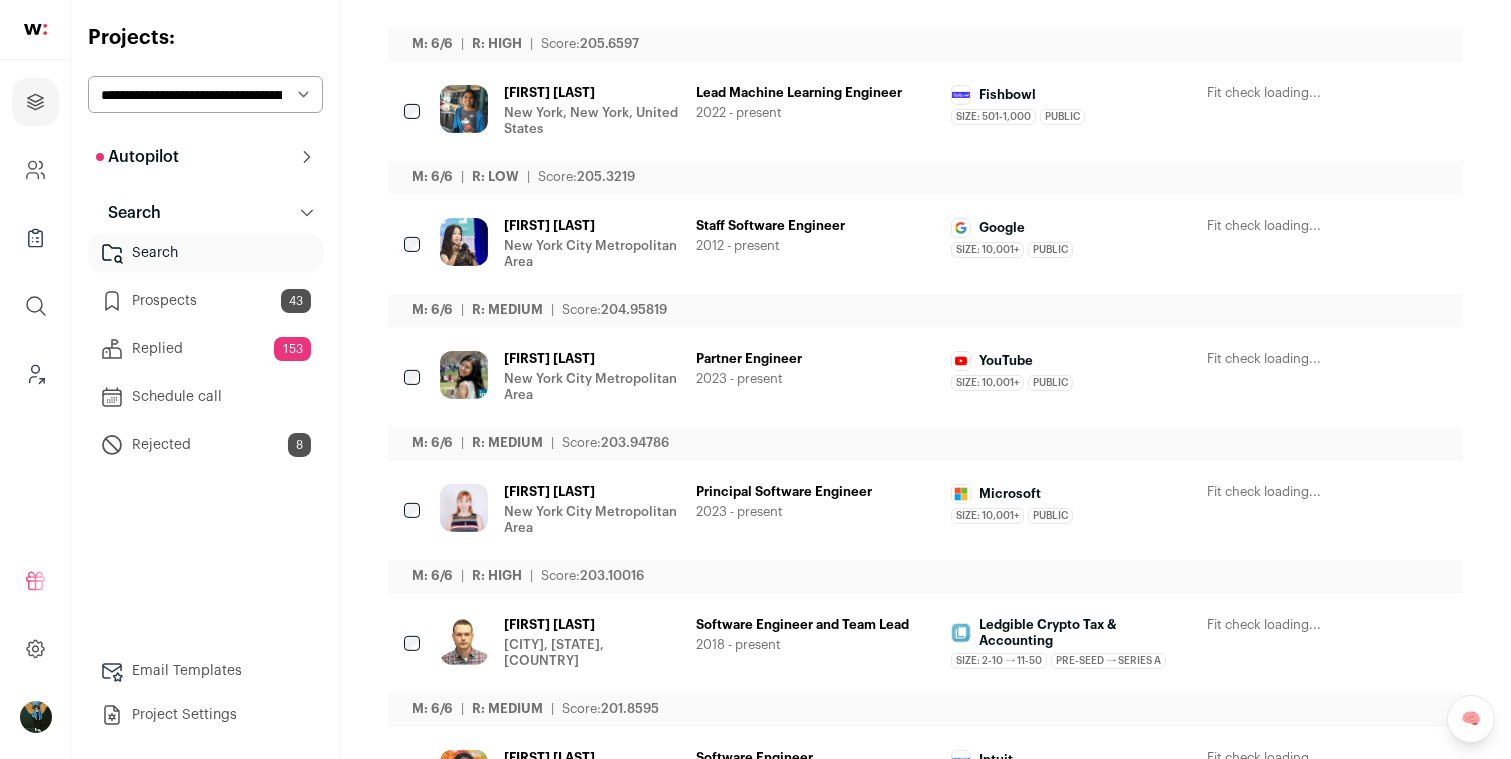 scroll, scrollTop: 1286, scrollLeft: 0, axis: vertical 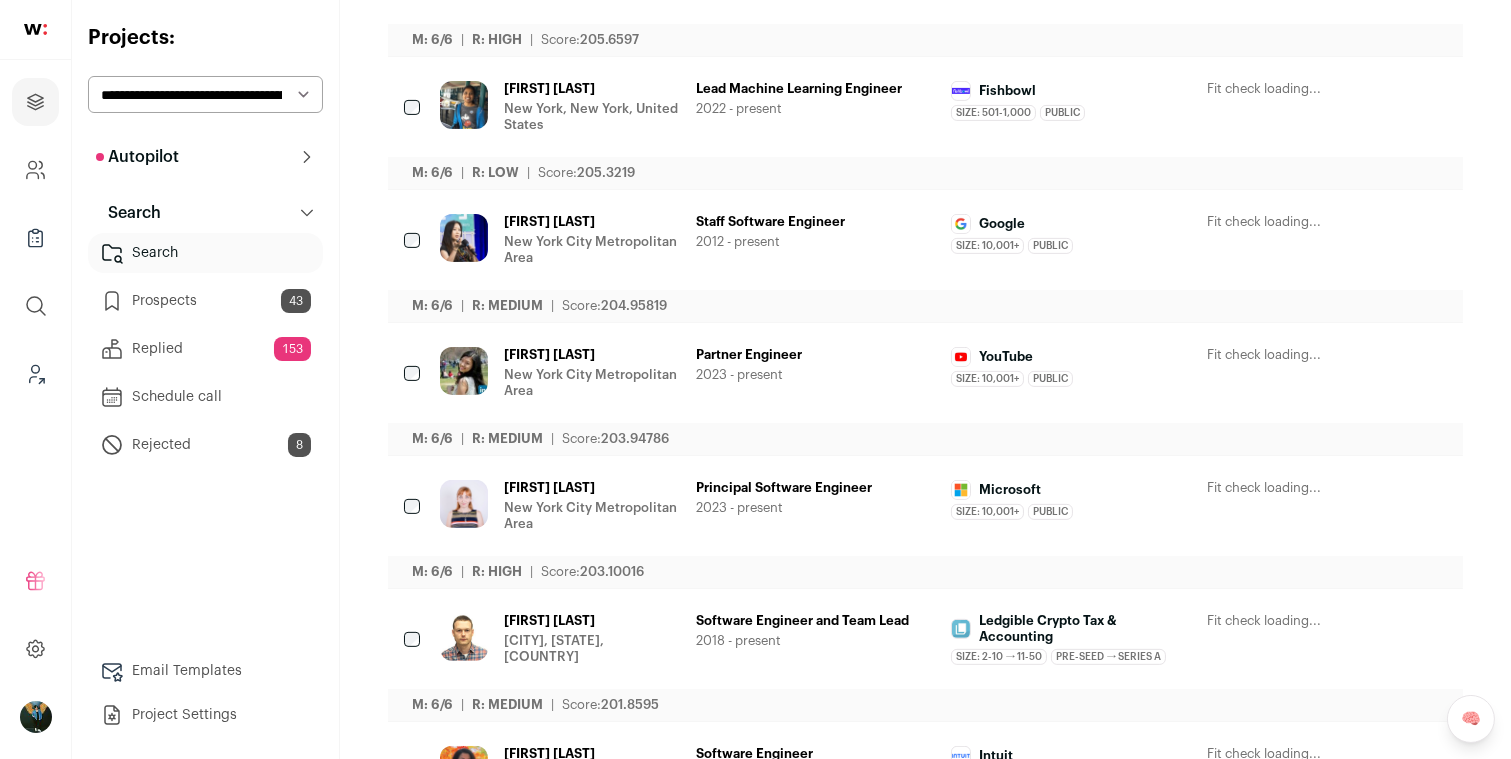 click 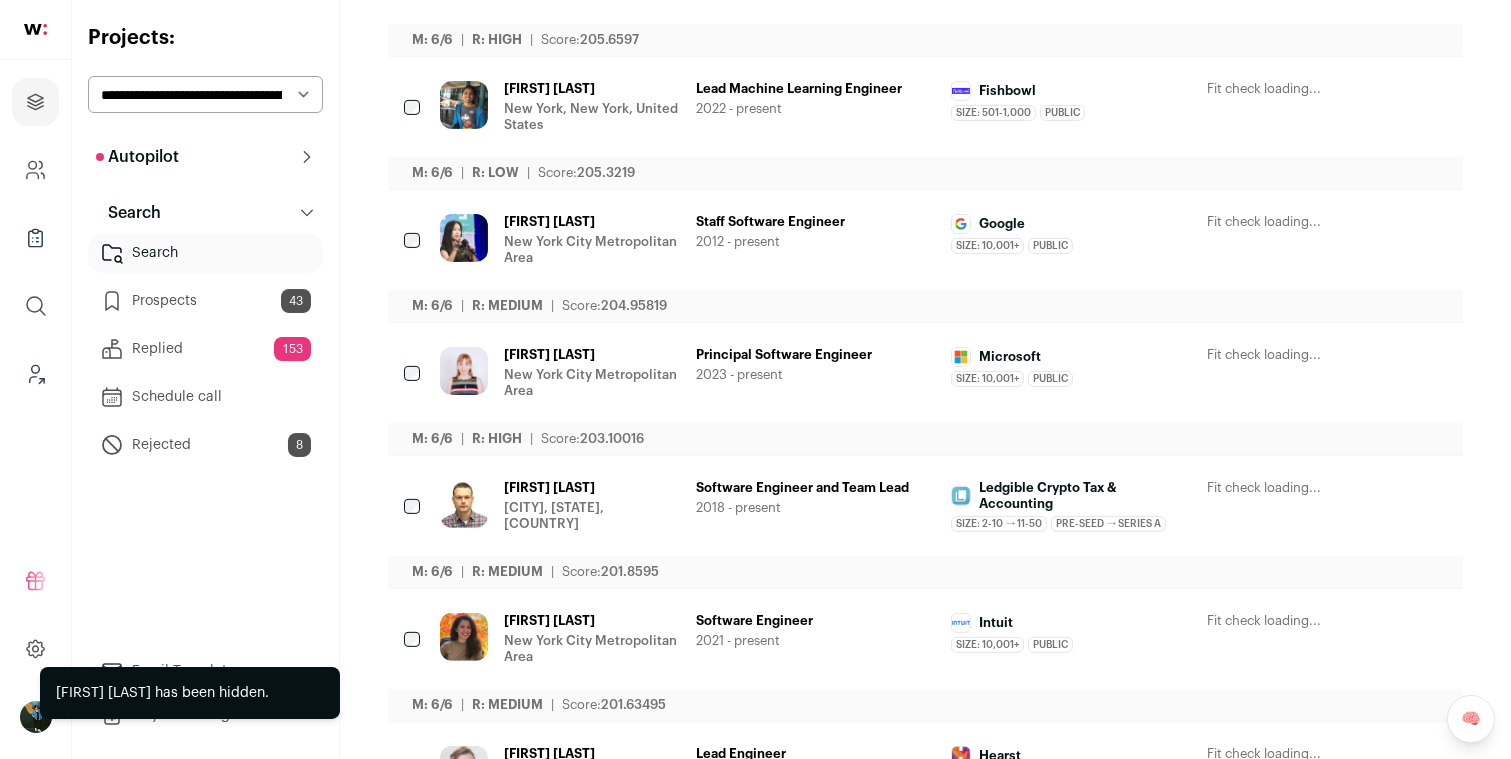 click 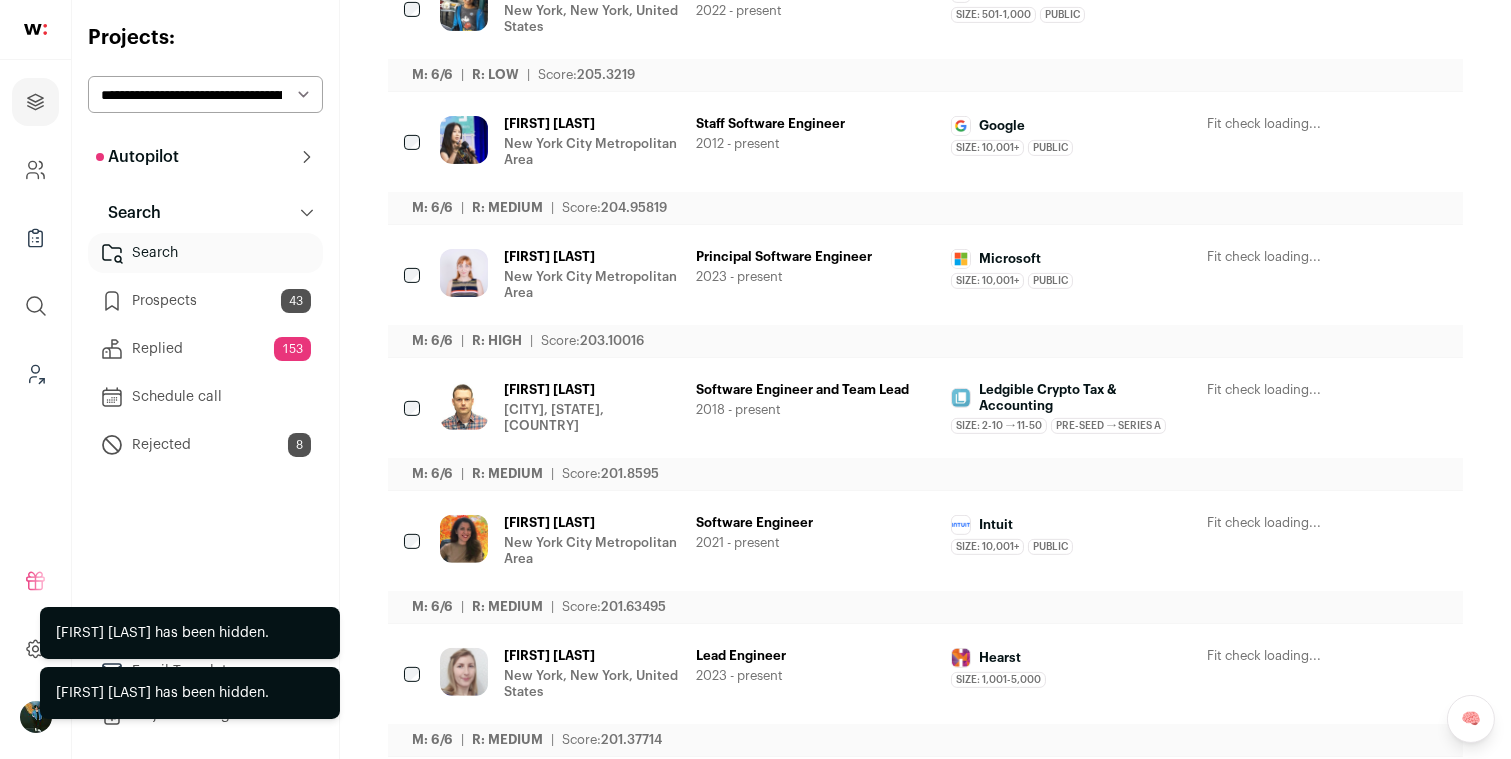 scroll, scrollTop: 1631, scrollLeft: 0, axis: vertical 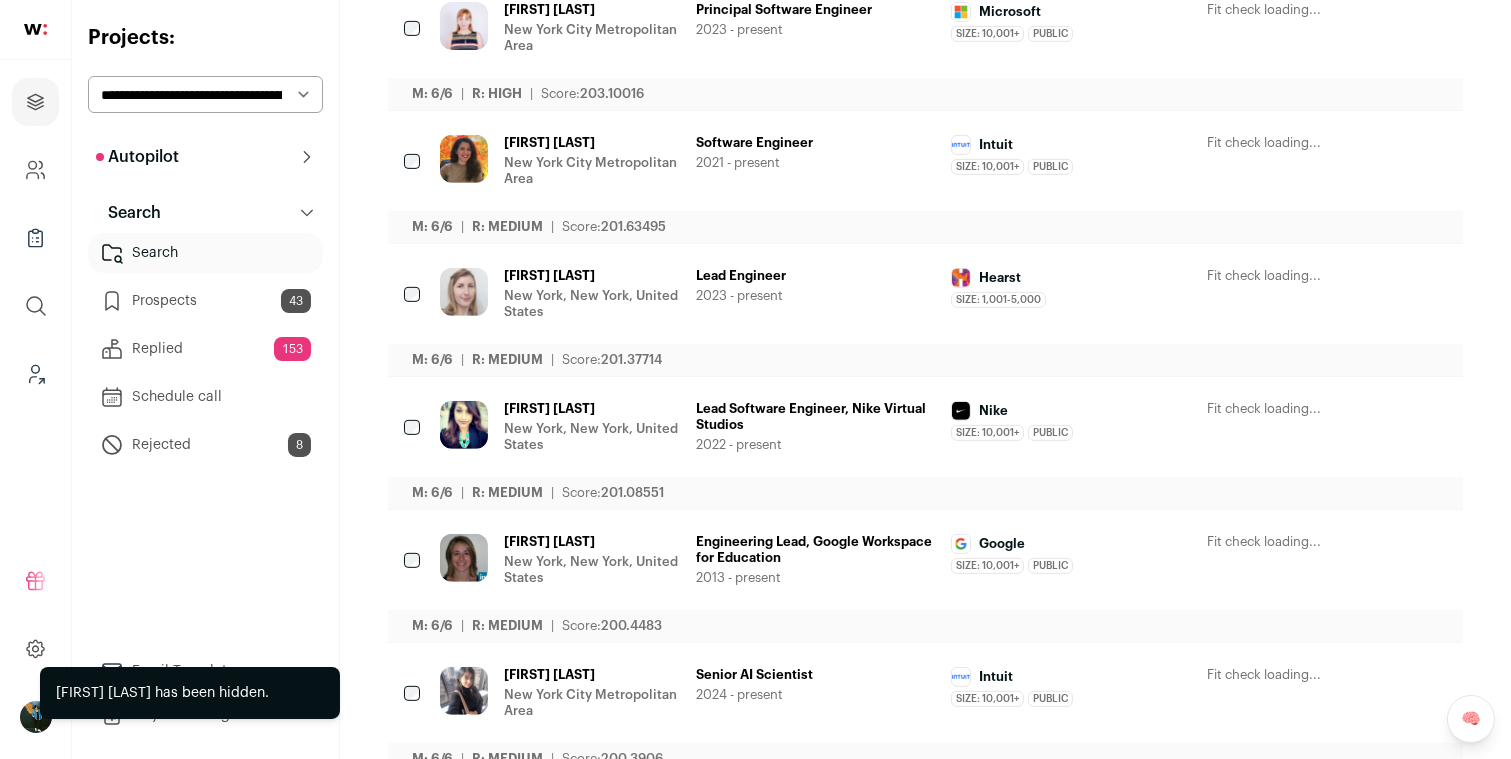 click at bounding box center (1322, 410) 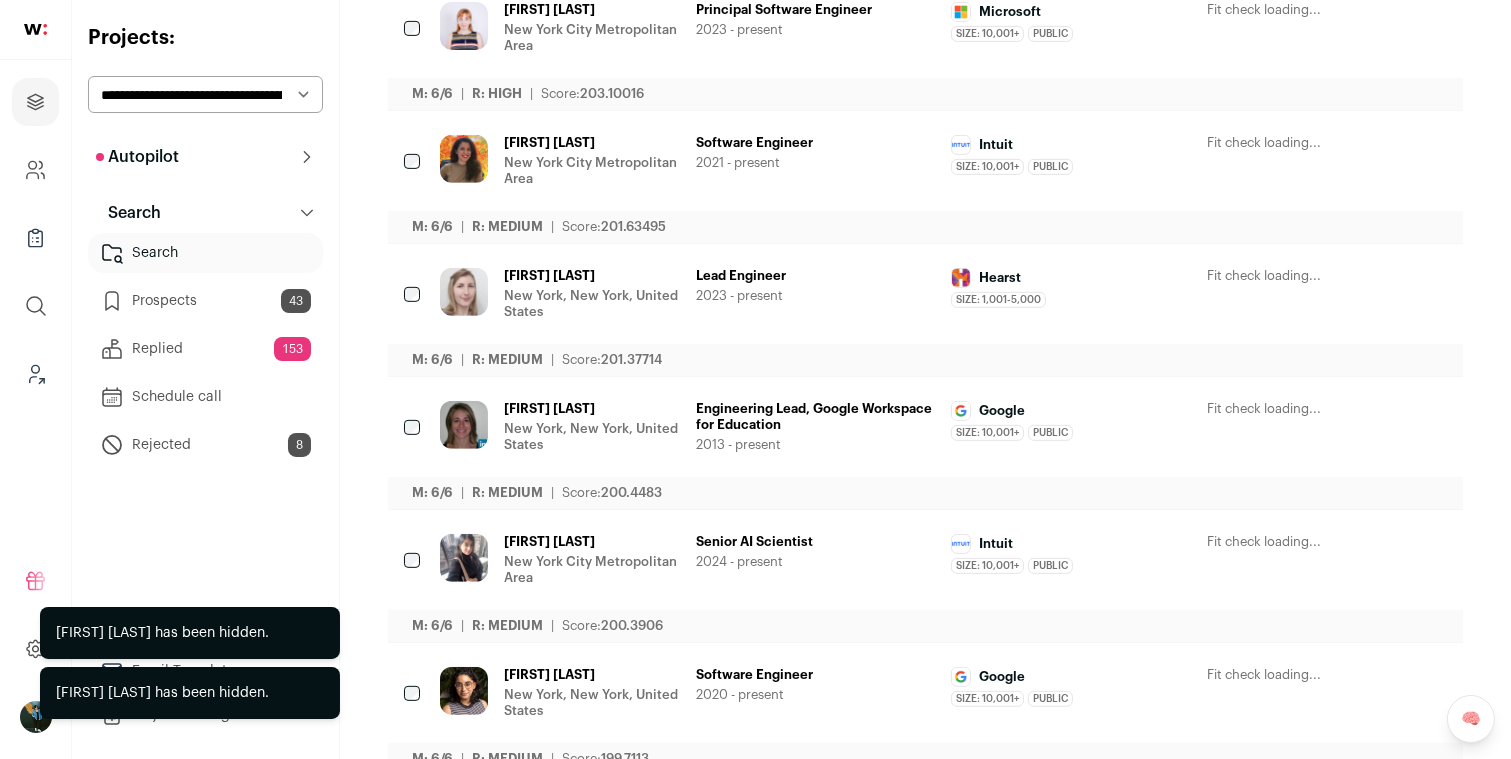 click at bounding box center (1322, 410) 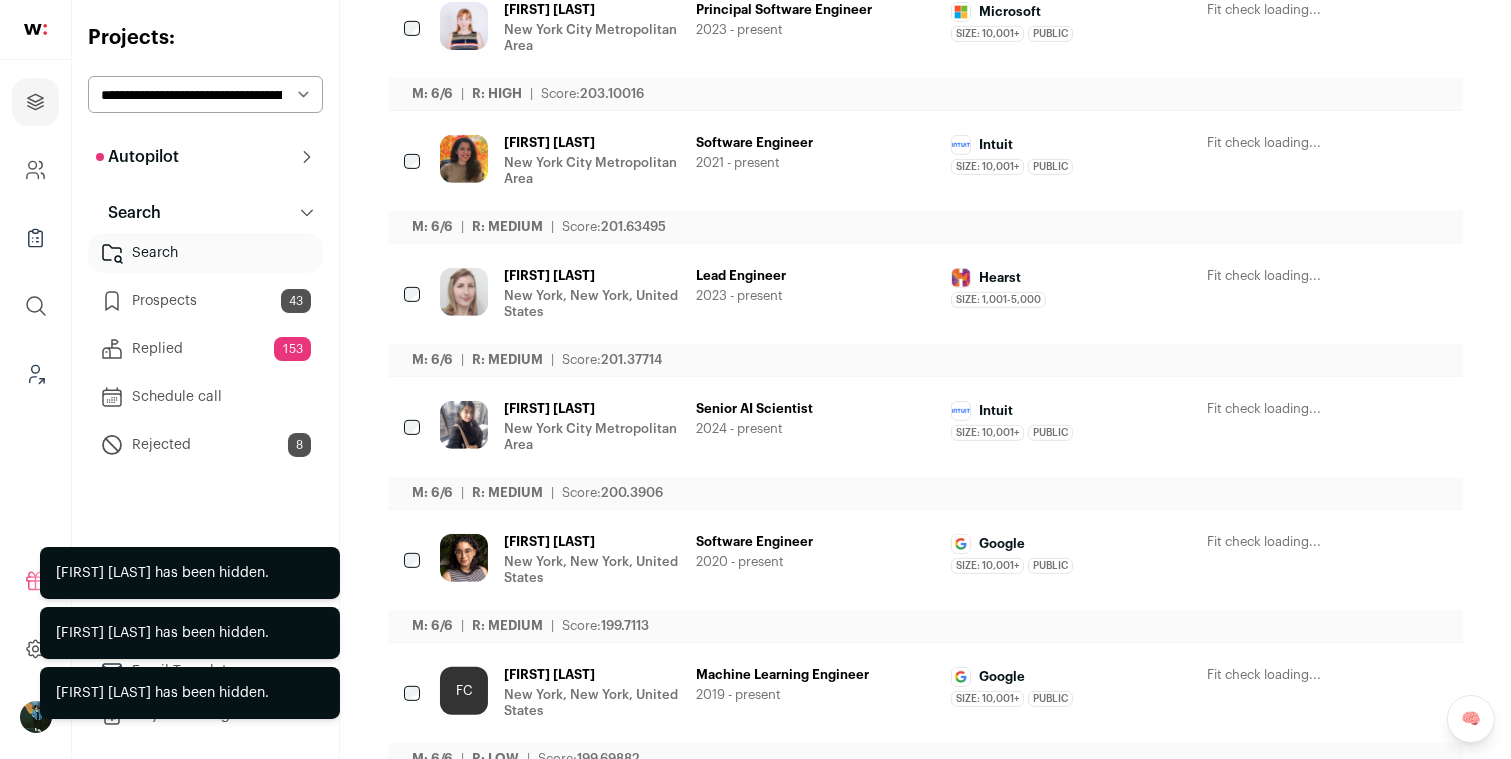 click at bounding box center [1322, 410] 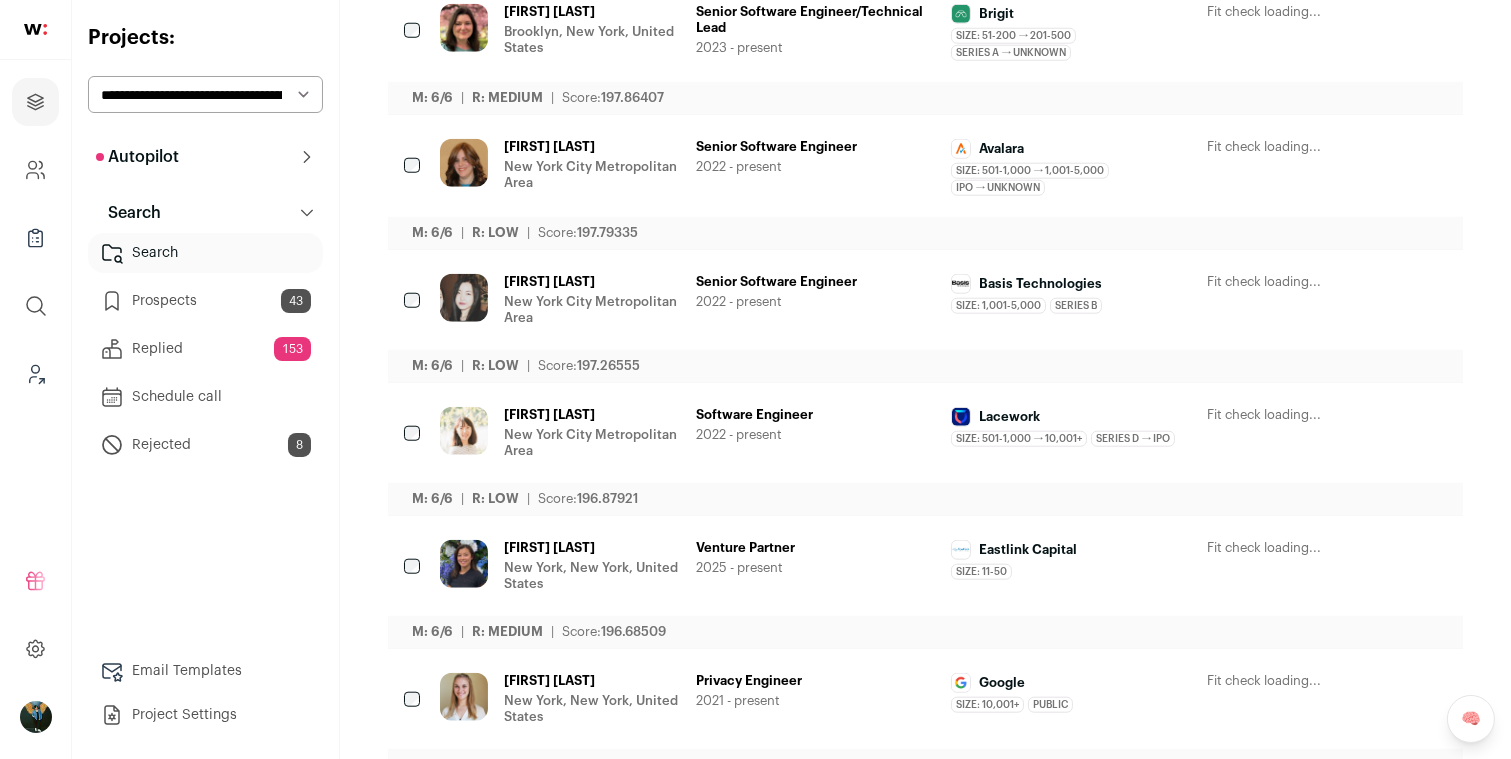 scroll, scrollTop: 3562, scrollLeft: 0, axis: vertical 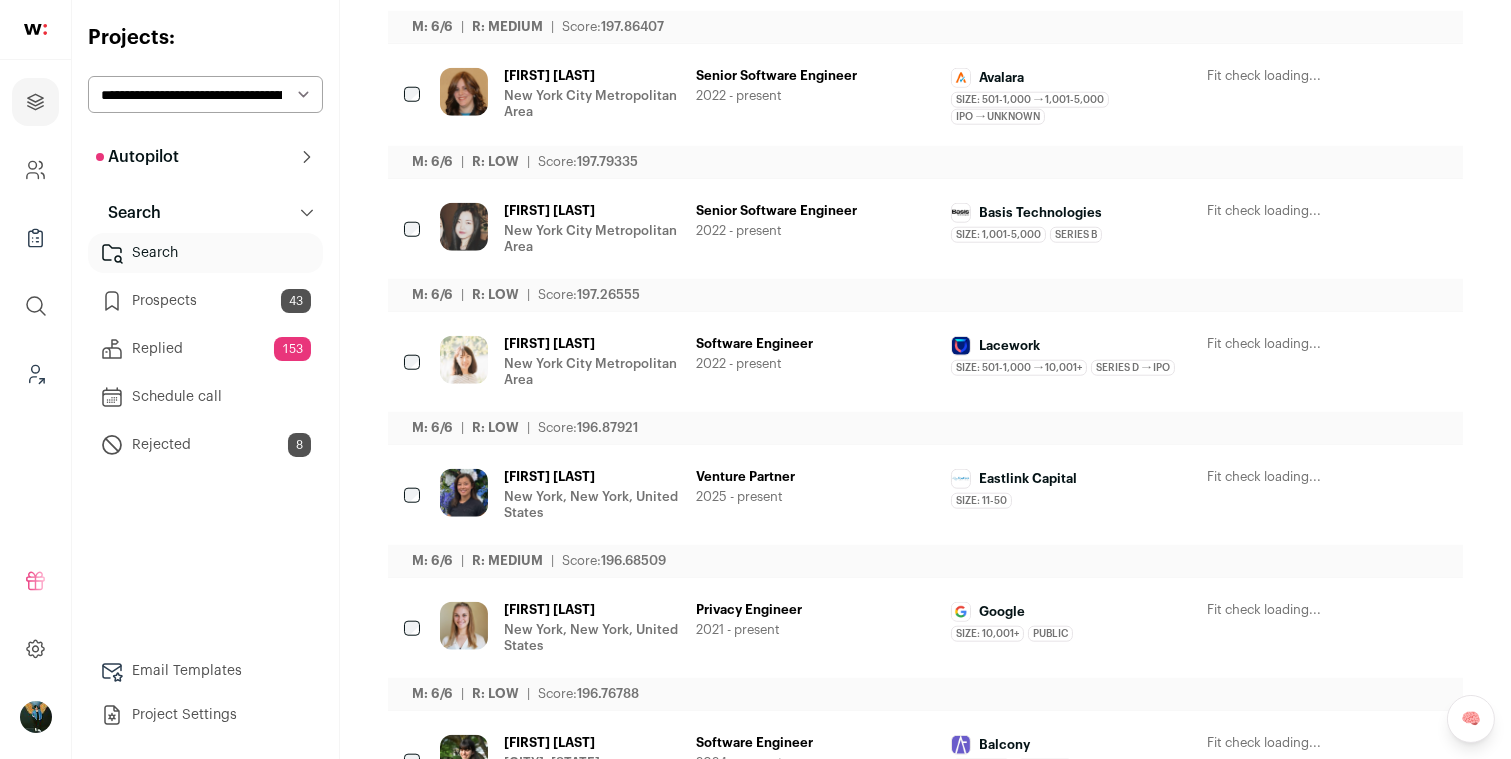 click at bounding box center [1322, 478] 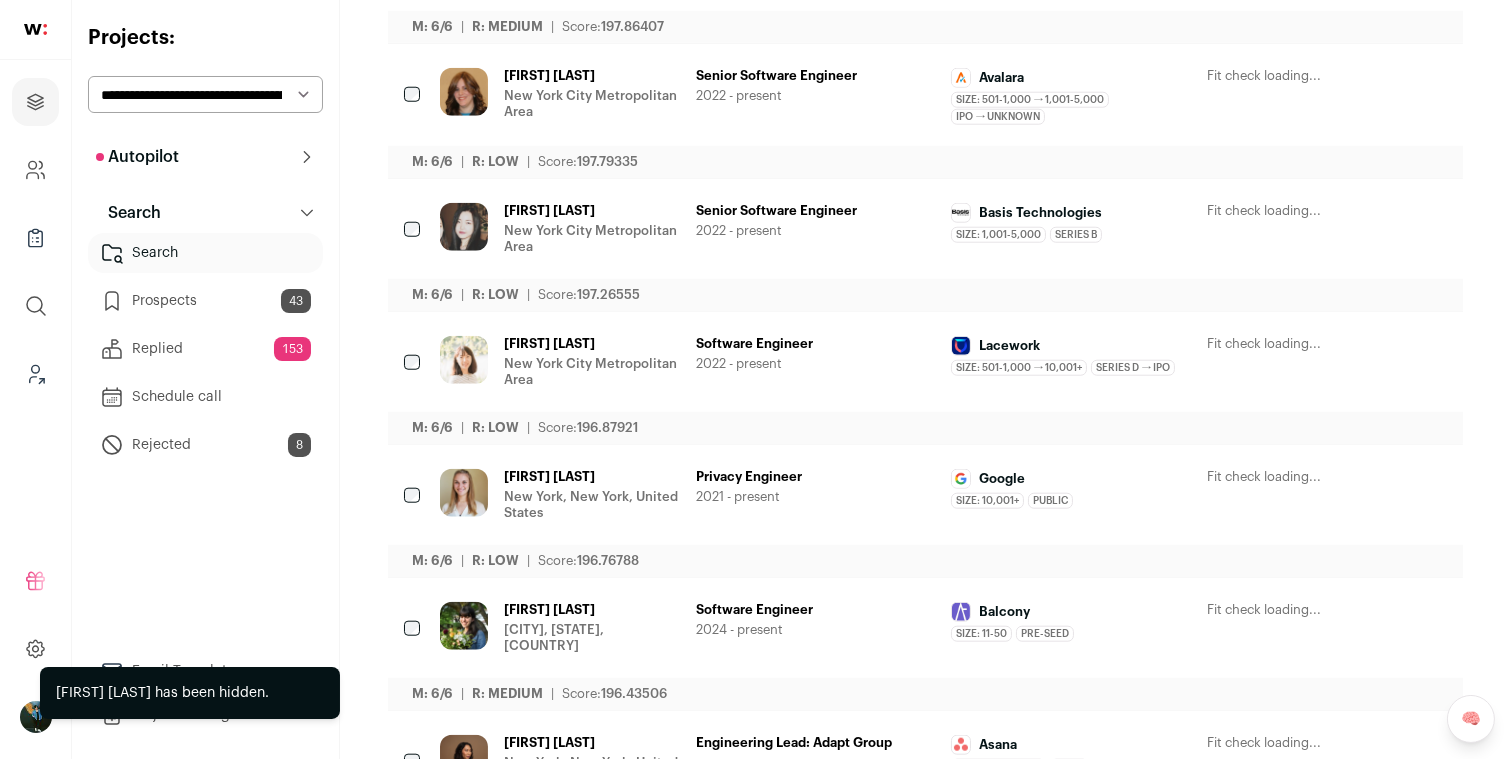 click at bounding box center (1322, 478) 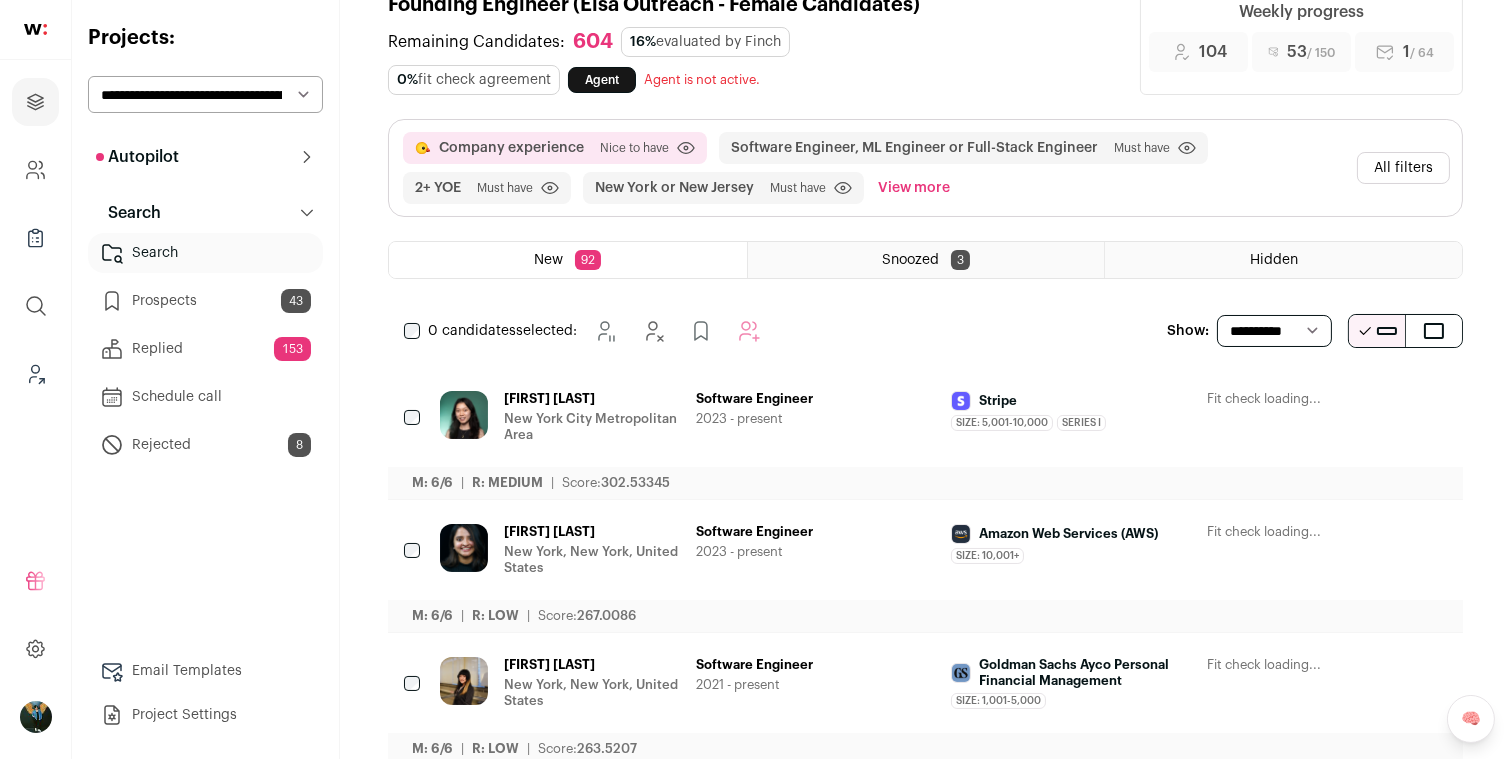 scroll, scrollTop: 0, scrollLeft: 0, axis: both 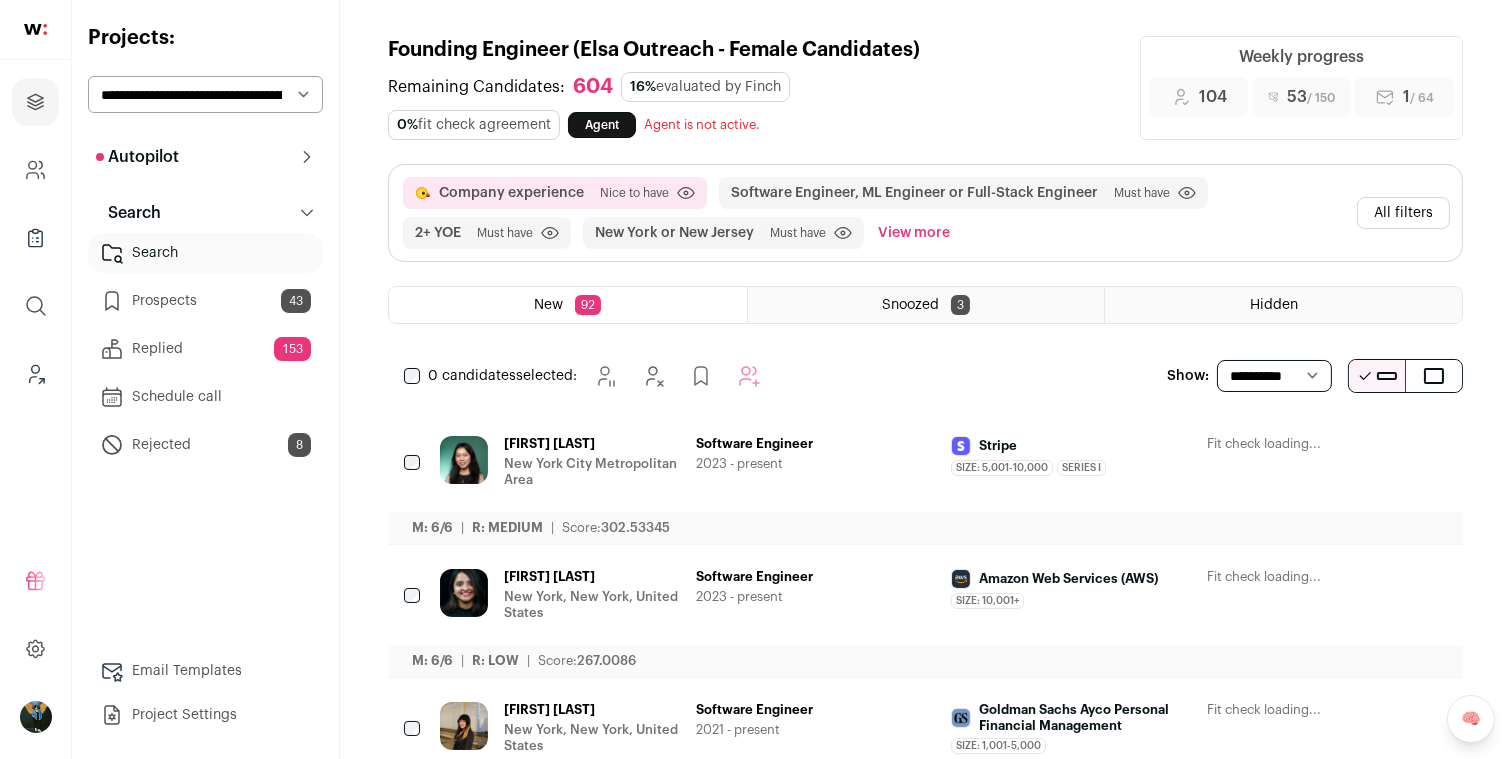 click on "0 candidates
selected:" at bounding box center (586, 376) 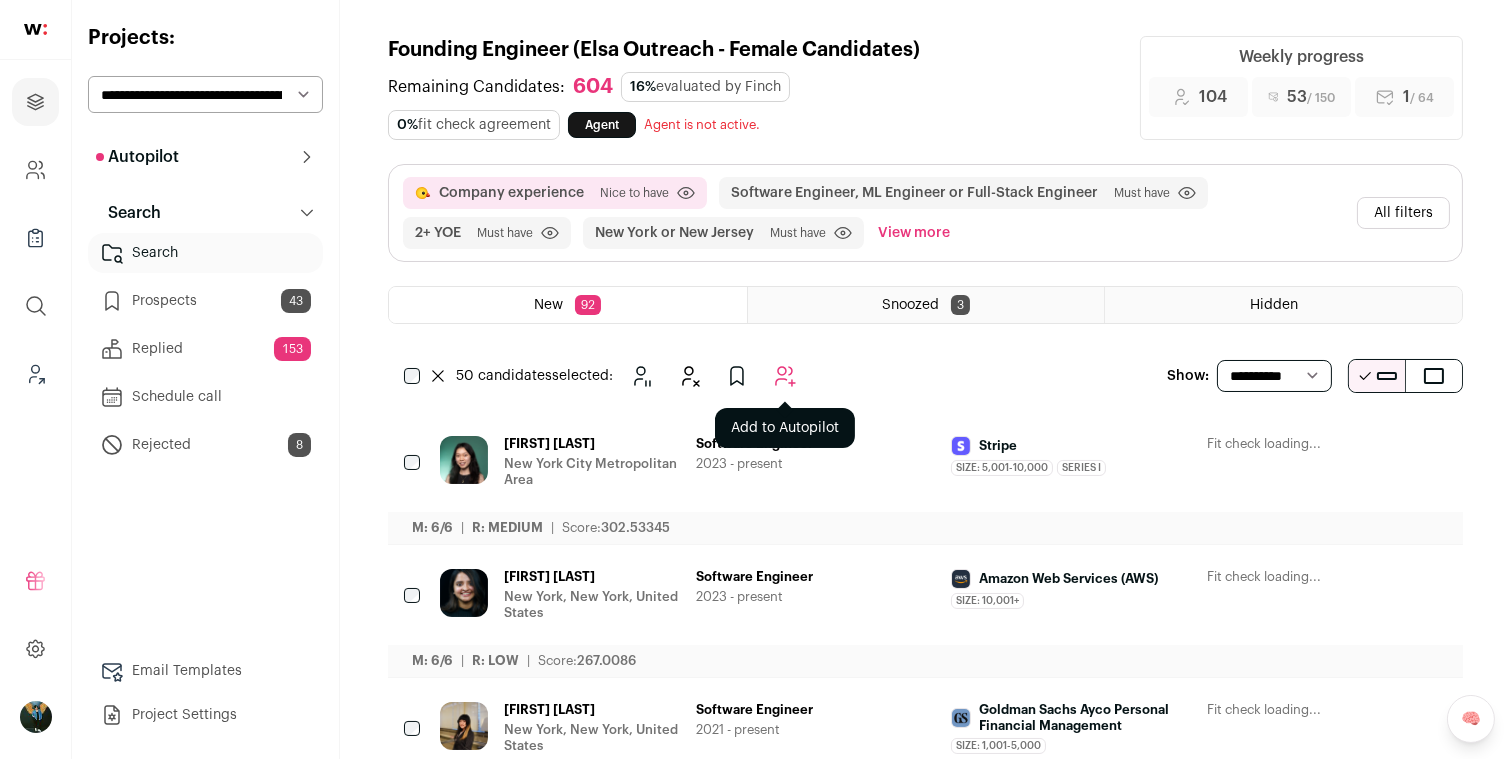 click at bounding box center [785, 376] 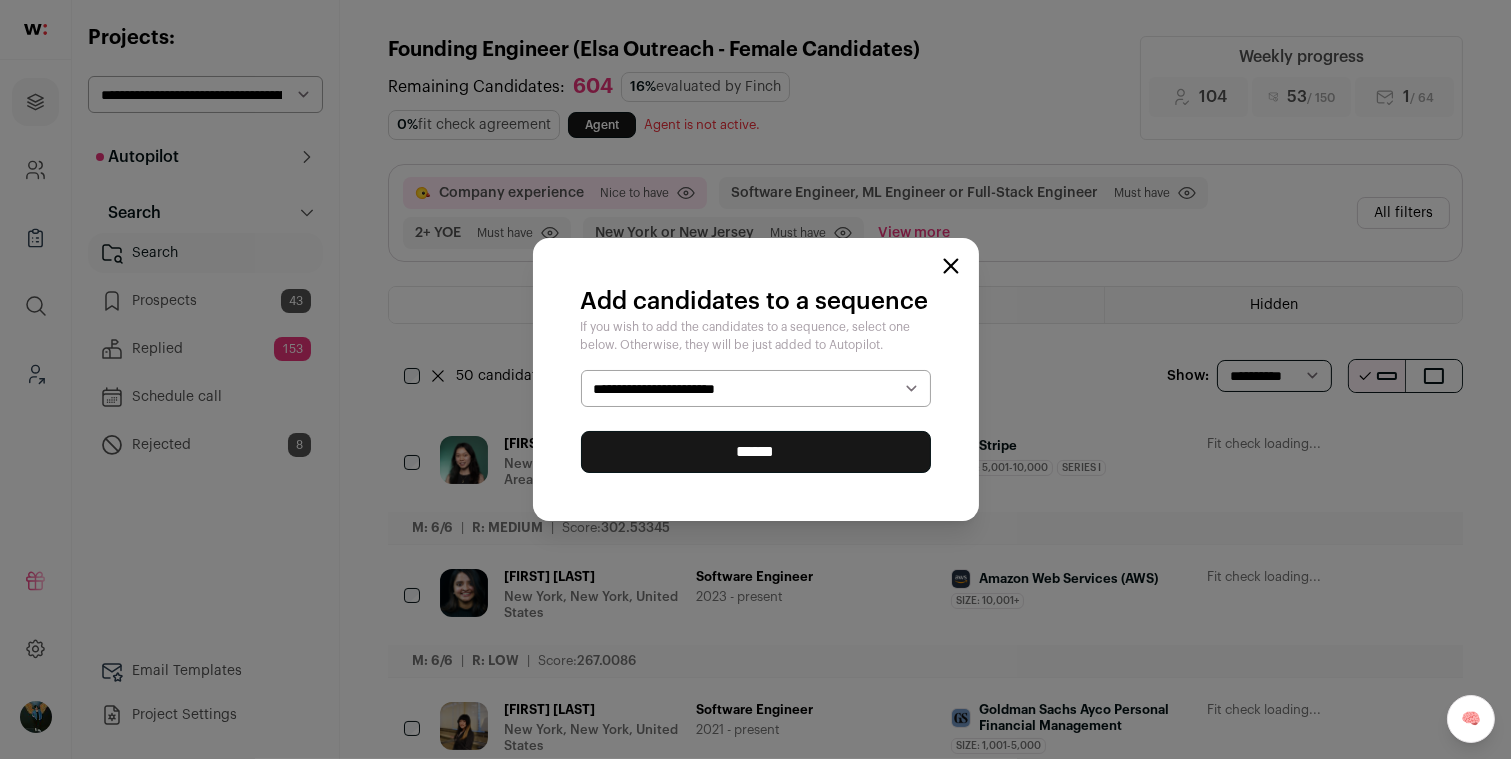 select on "*****" 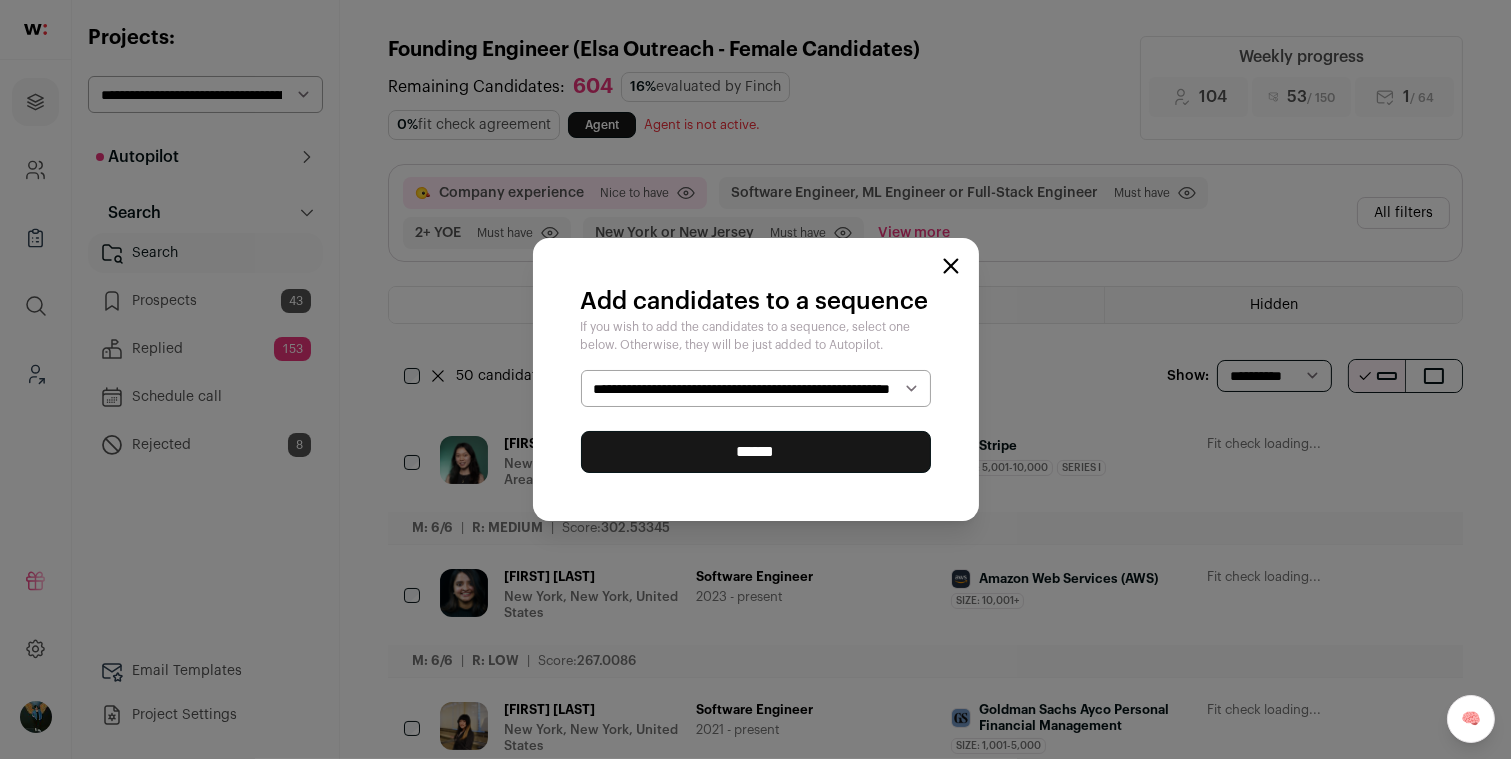 click on "******" at bounding box center (756, 452) 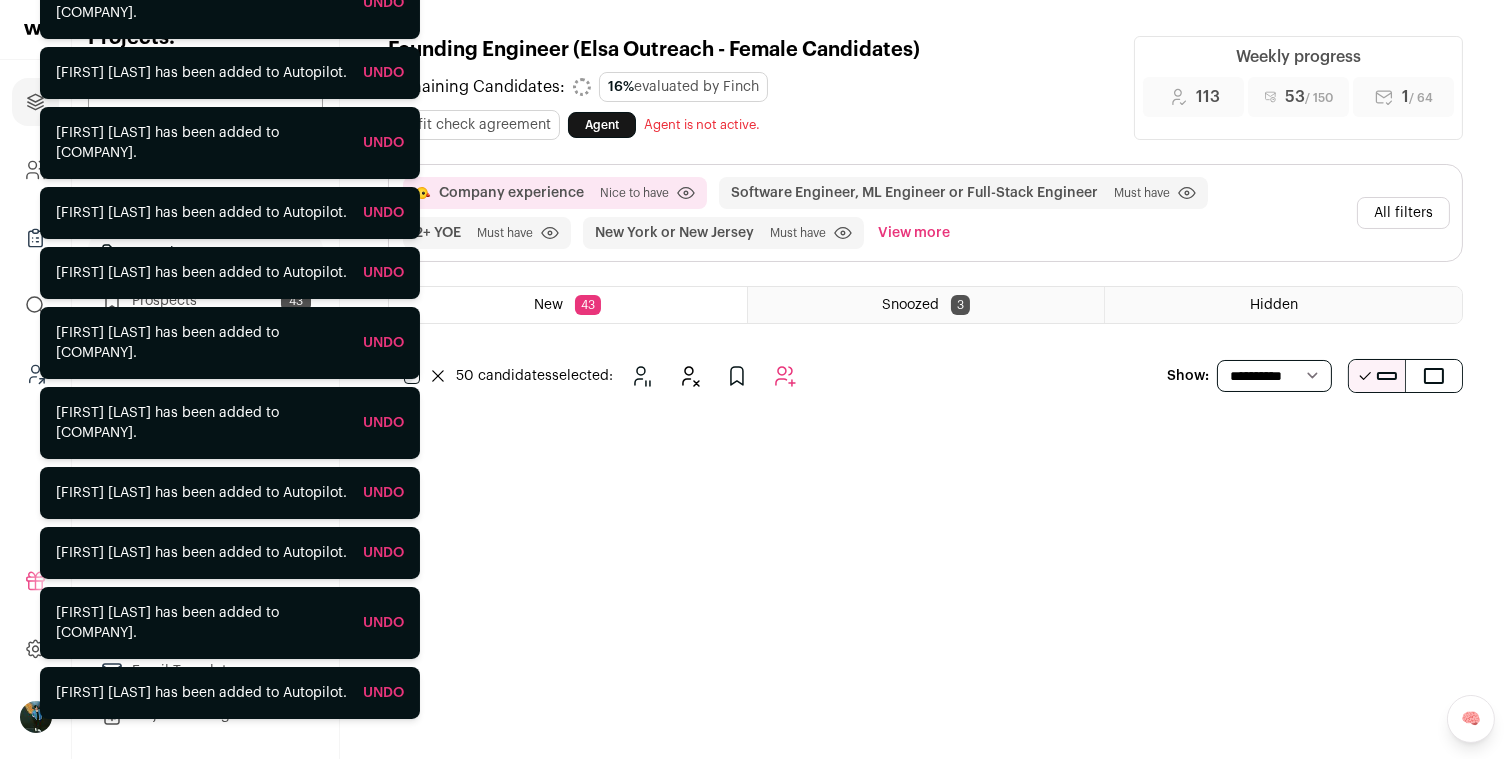 click on "Projects
Company and ATS Settings
Company Lists (Experimental)
Global Search
Leads (Backoffice)
Refer and earn $
User Settings" at bounding box center (36, 379) 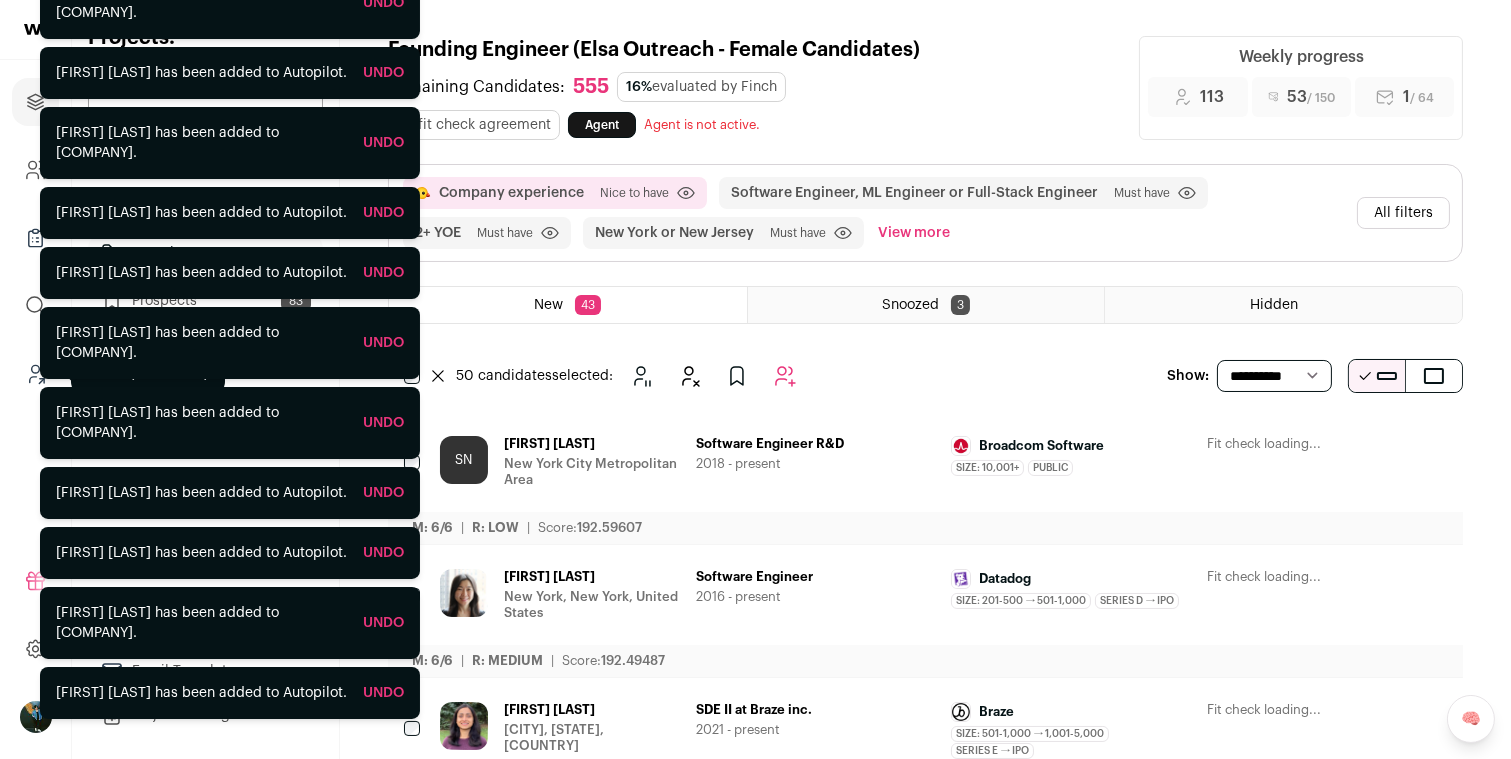 click at bounding box center [35, 374] 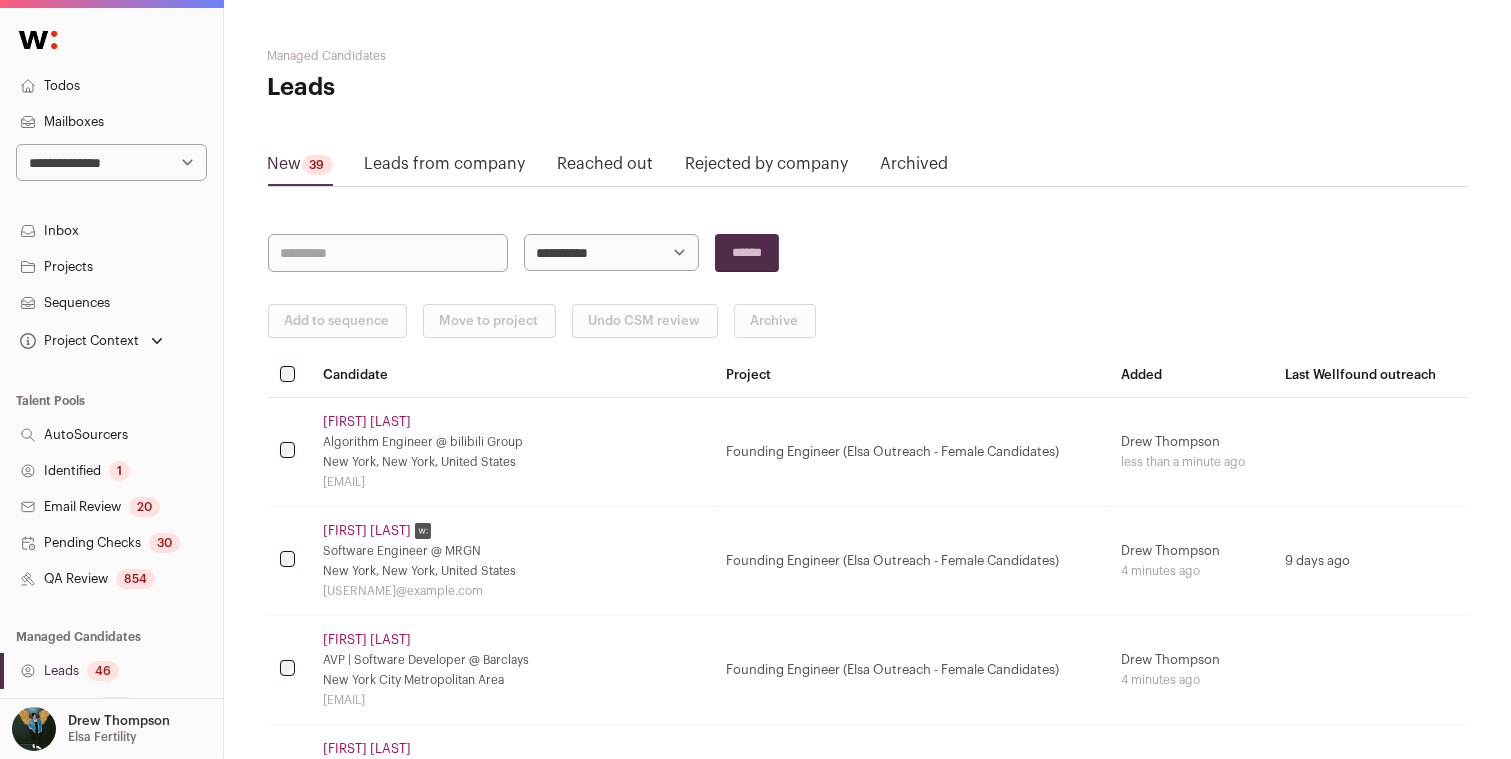 click on "46" at bounding box center [103, 671] 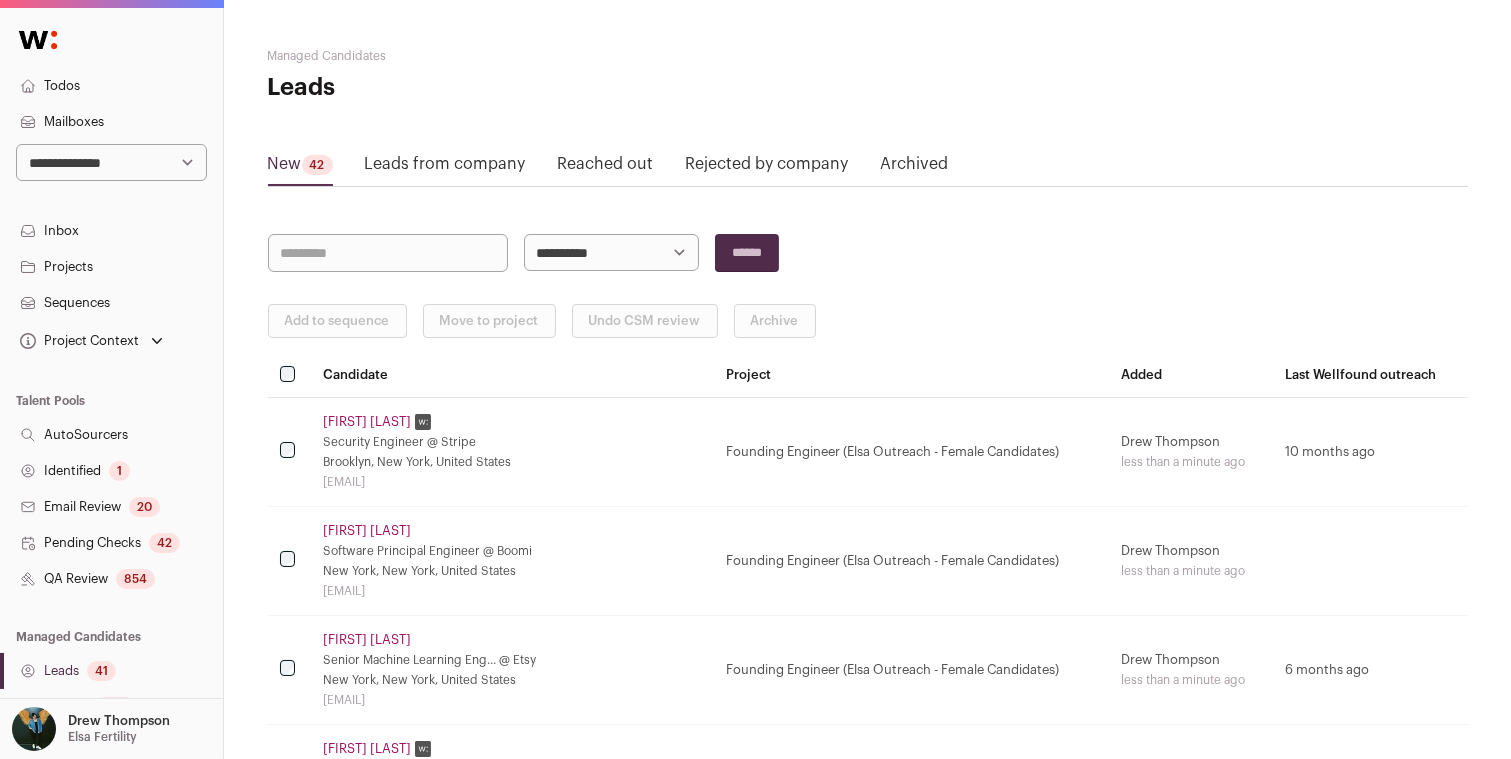 click on "**********" at bounding box center [612, 252] 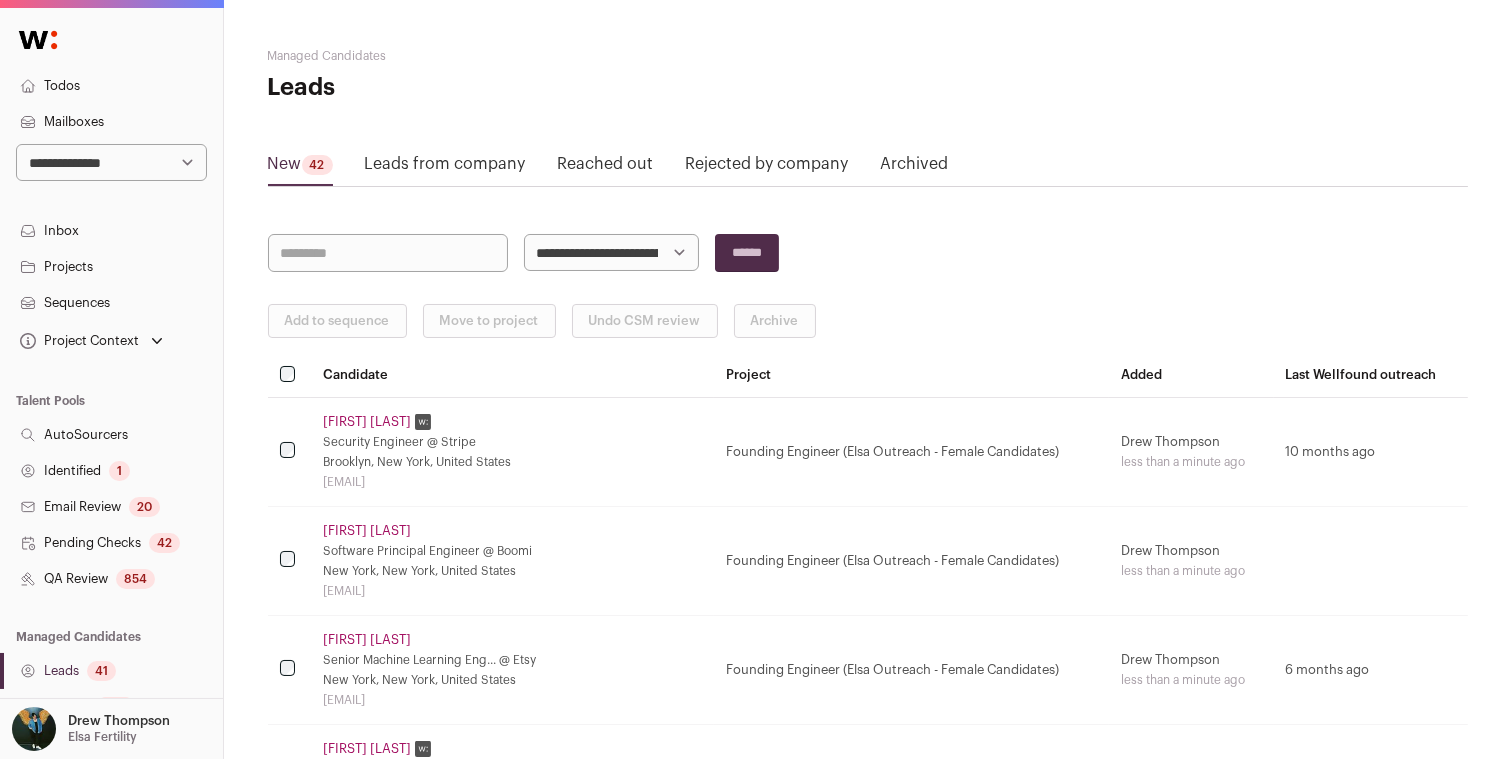 click on "******" at bounding box center [747, 253] 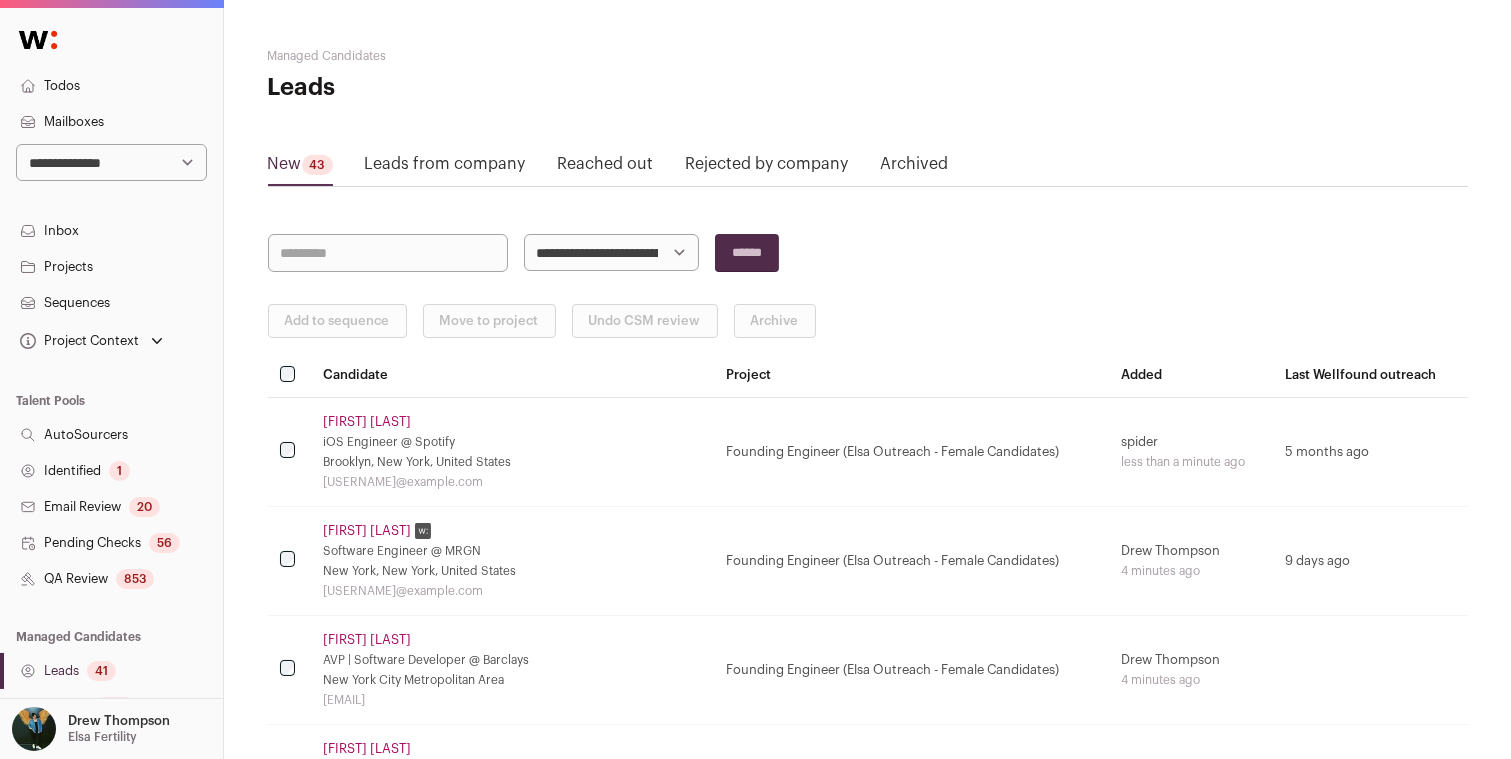 click at bounding box center [290, 375] 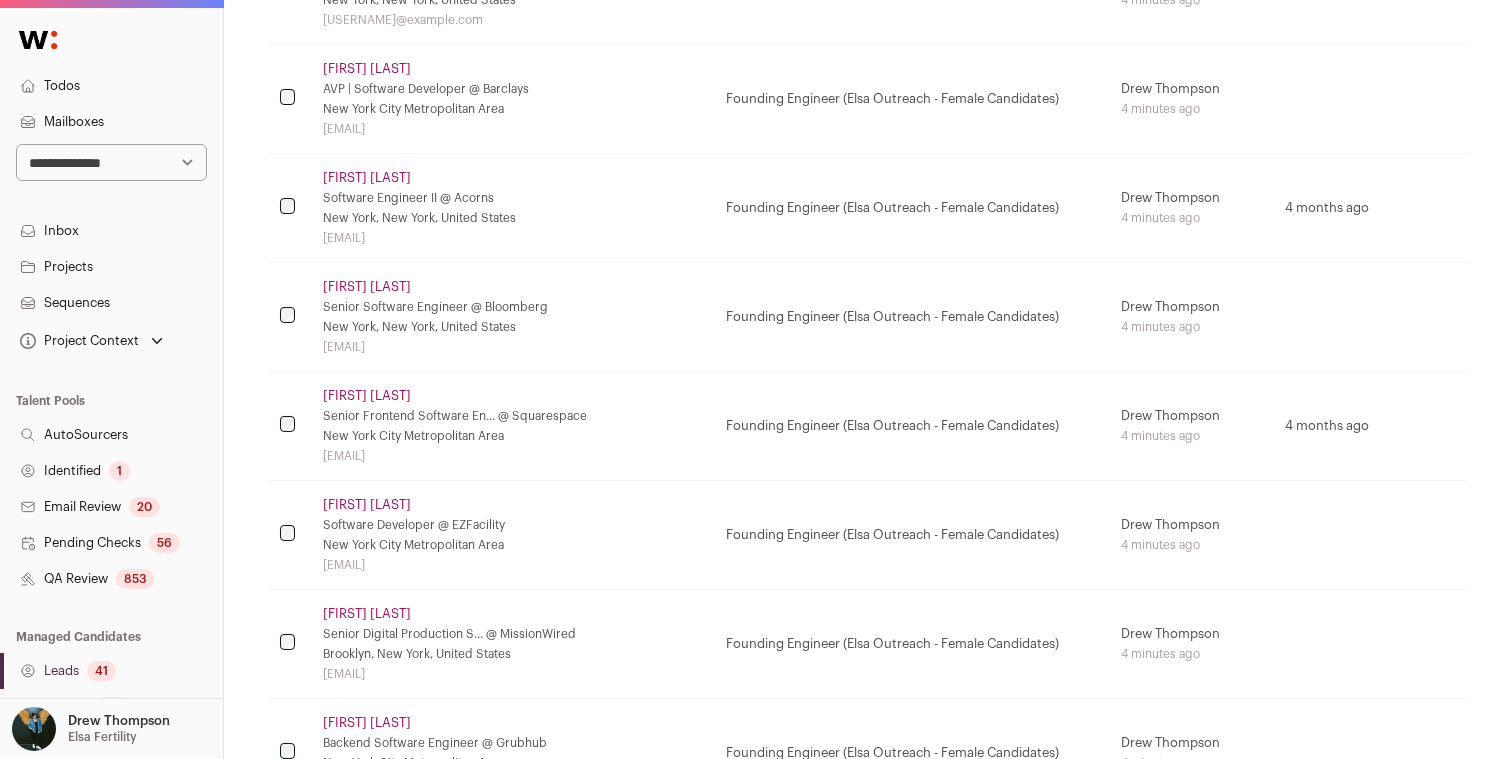 scroll, scrollTop: 19, scrollLeft: 0, axis: vertical 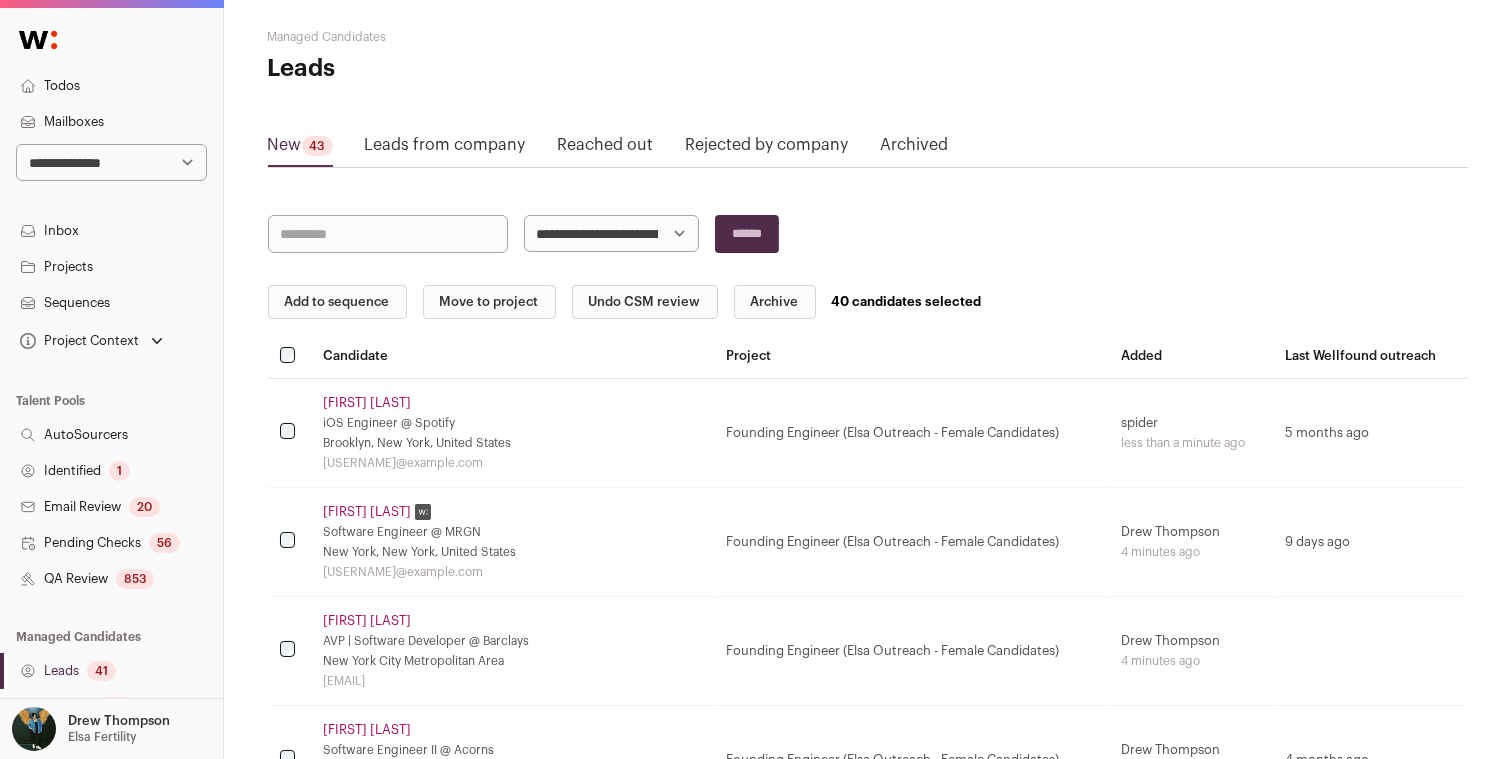 click on "Add to sequence" at bounding box center (337, 302) 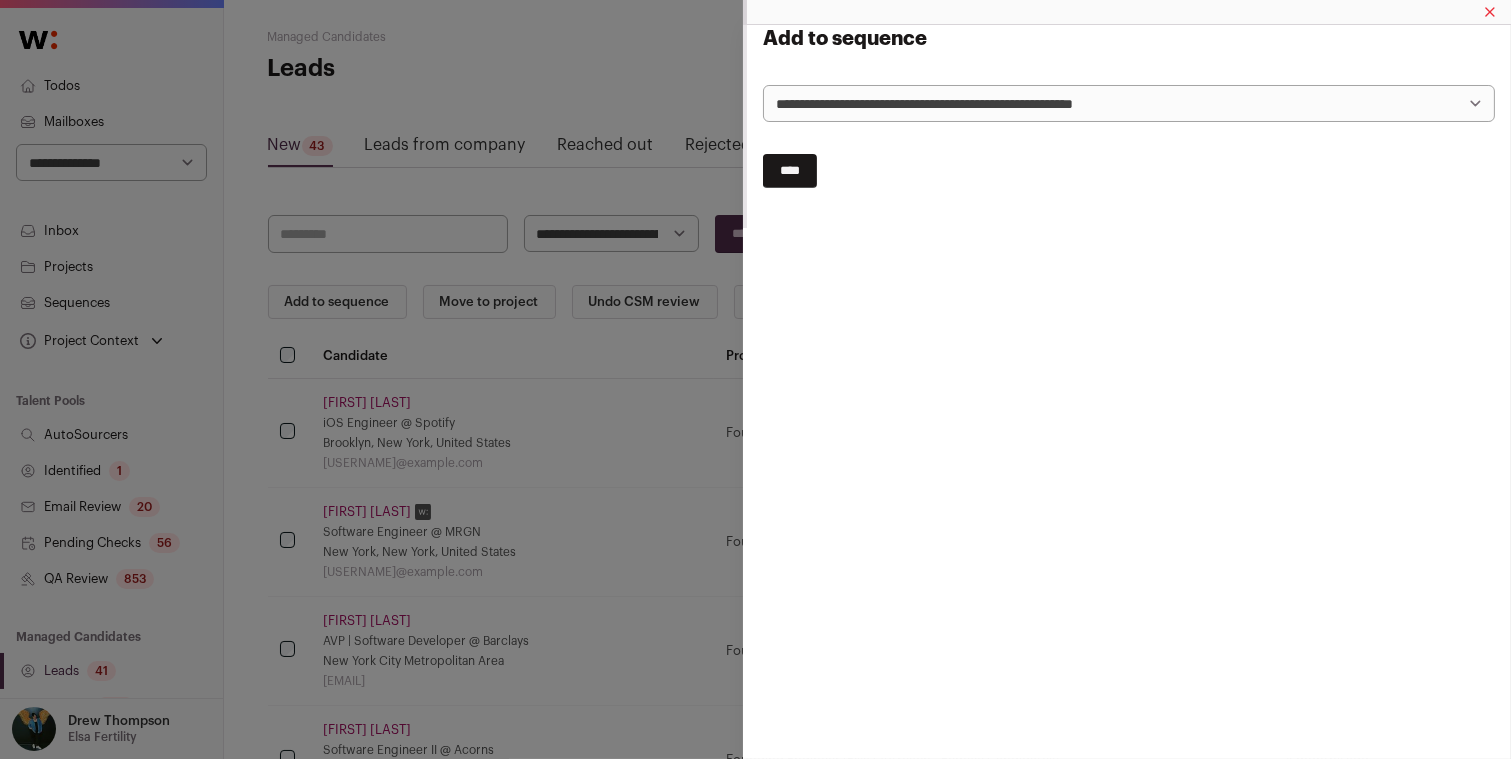 click on "**********" at bounding box center (1129, 103) 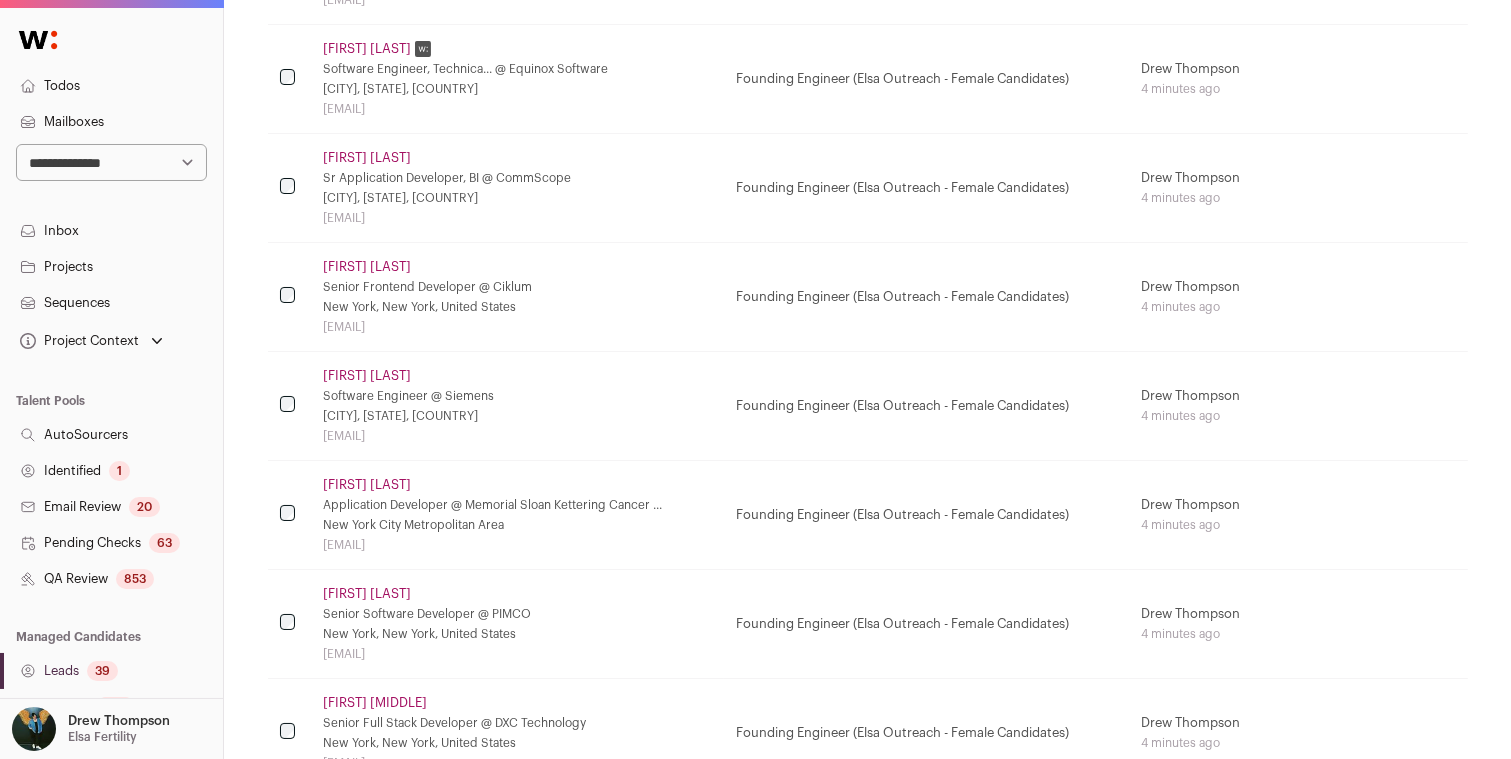 scroll, scrollTop: 3980, scrollLeft: 0, axis: vertical 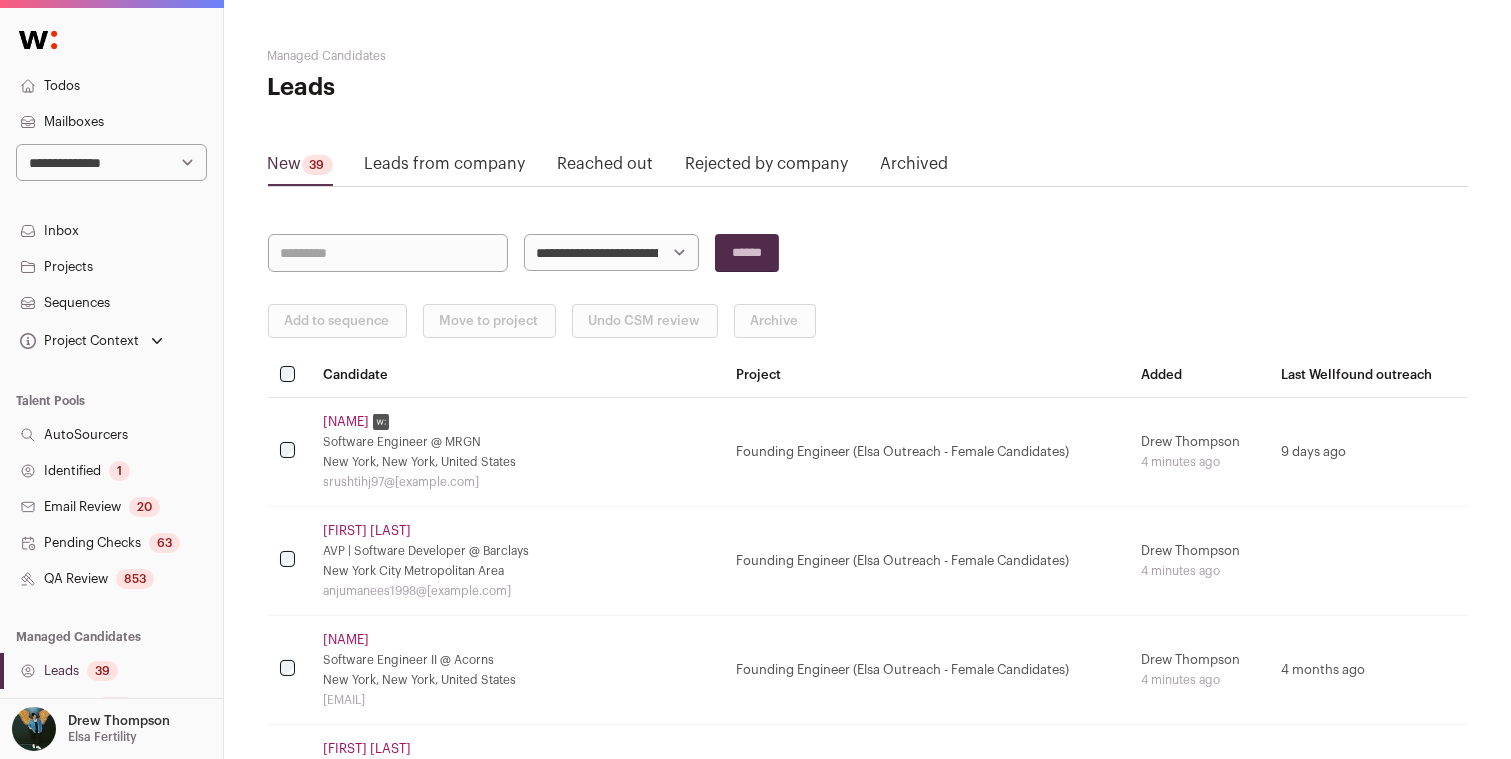 click on "Leads
39" at bounding box center (111, 671) 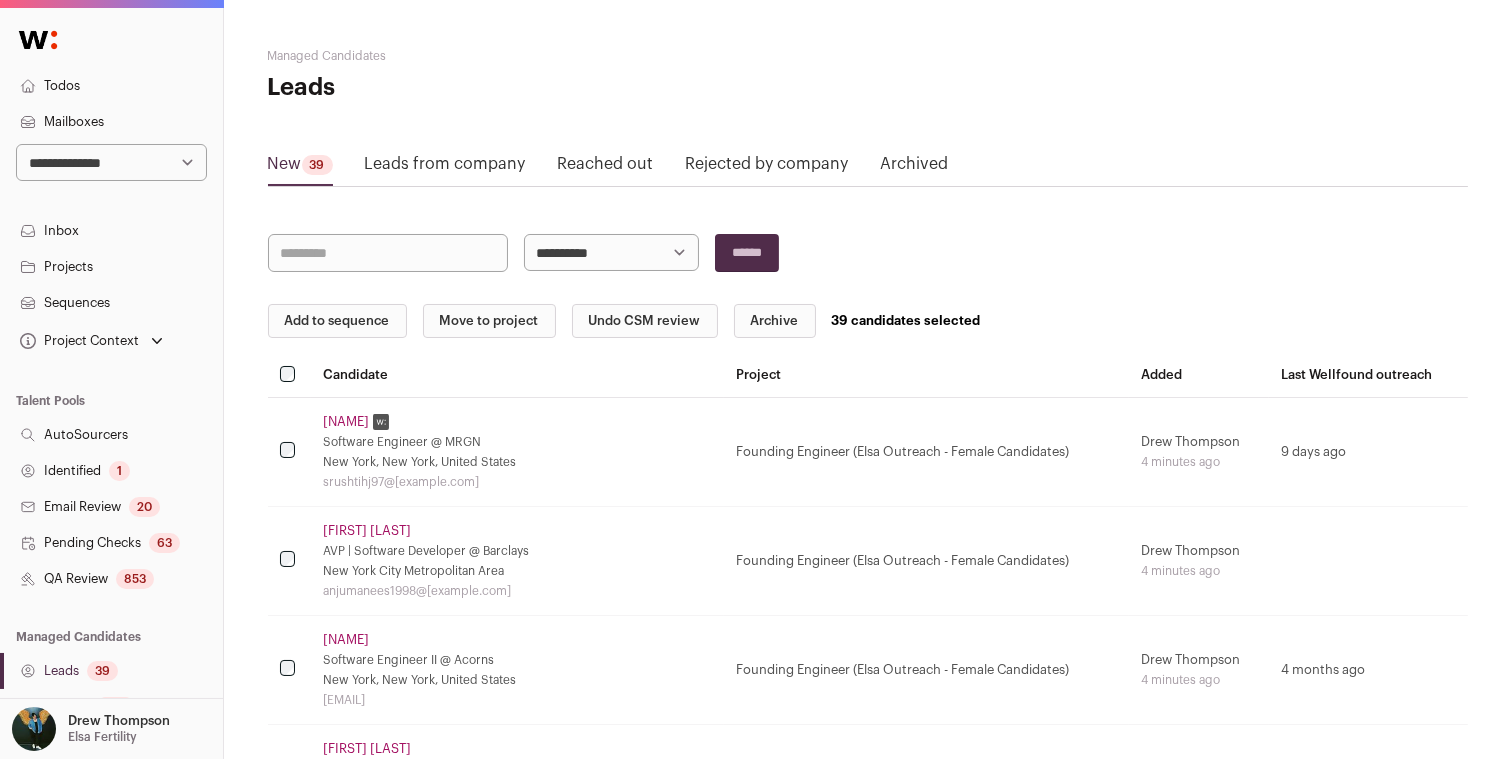 click on "**********" at bounding box center [868, 2380] 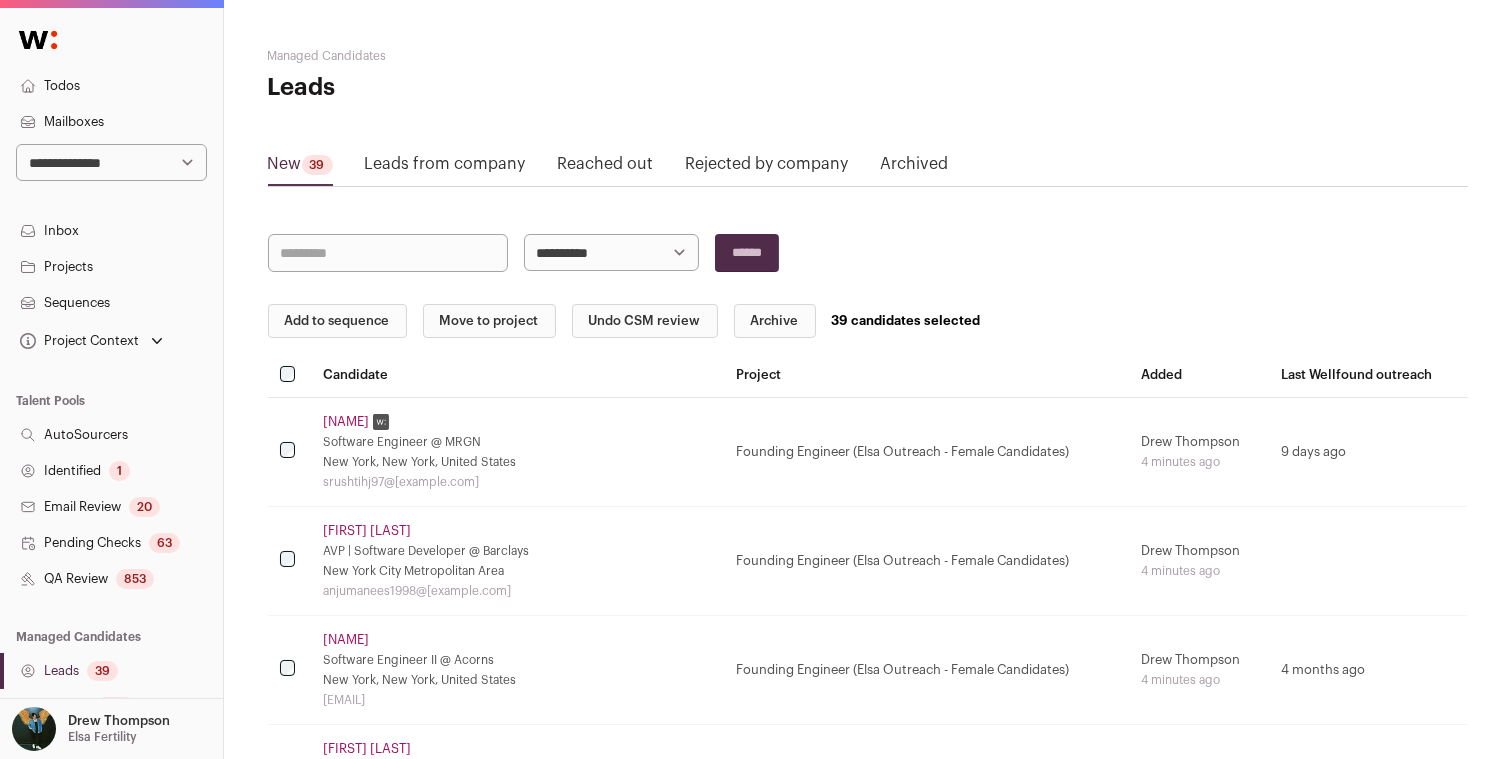 click on "Add to sequence" at bounding box center (337, 321) 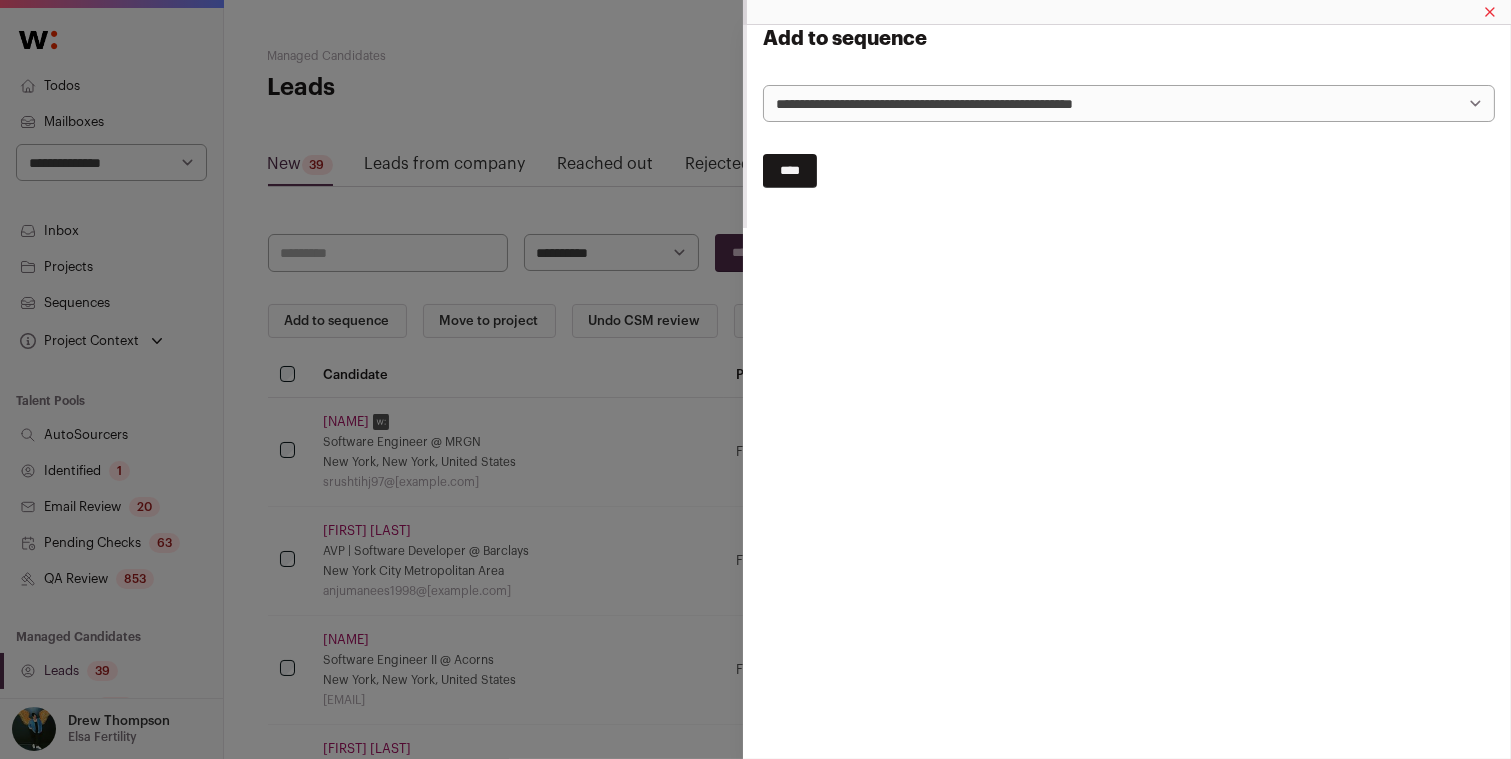 click on "**********" at bounding box center (1129, 103) 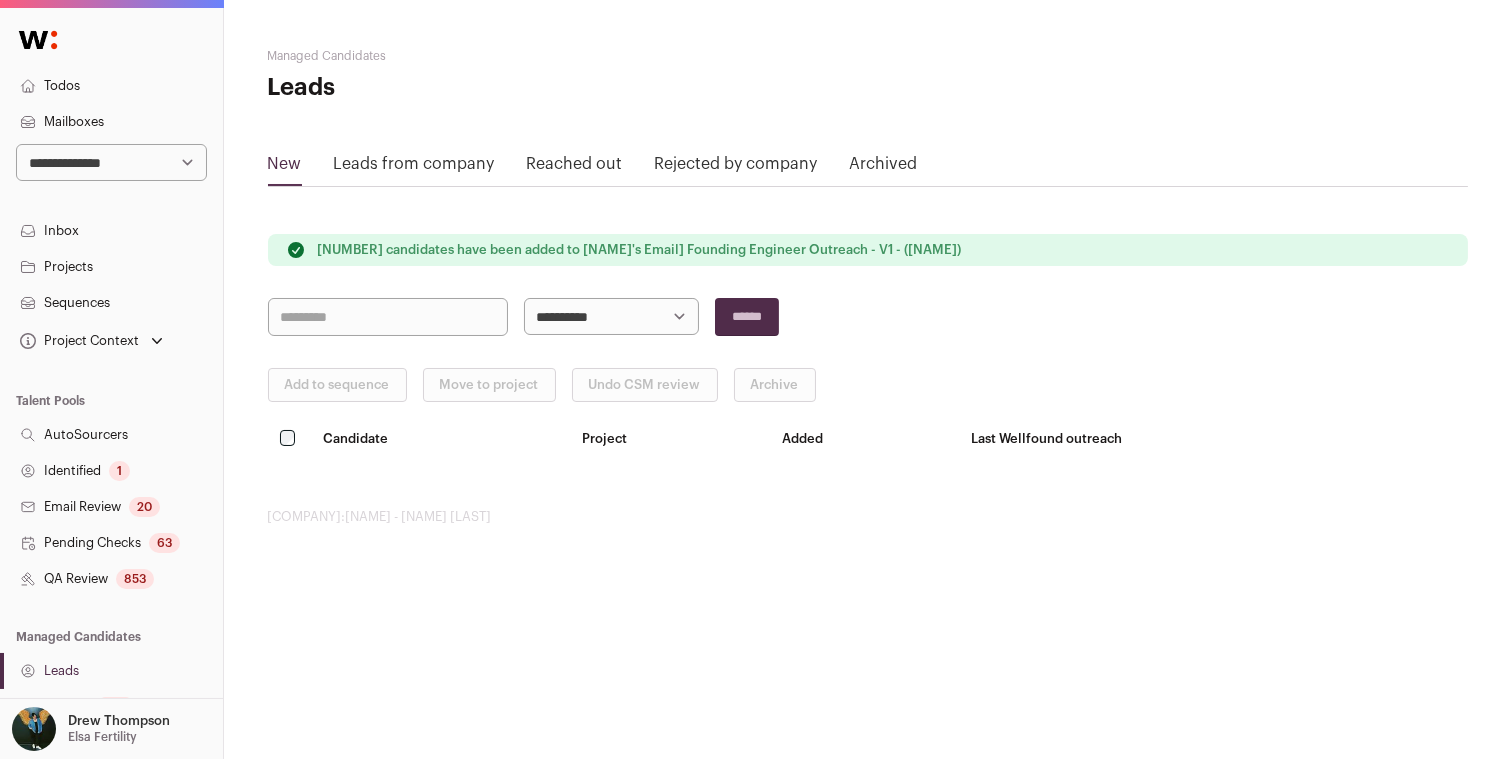 click on "Email Review
20" at bounding box center (111, 507) 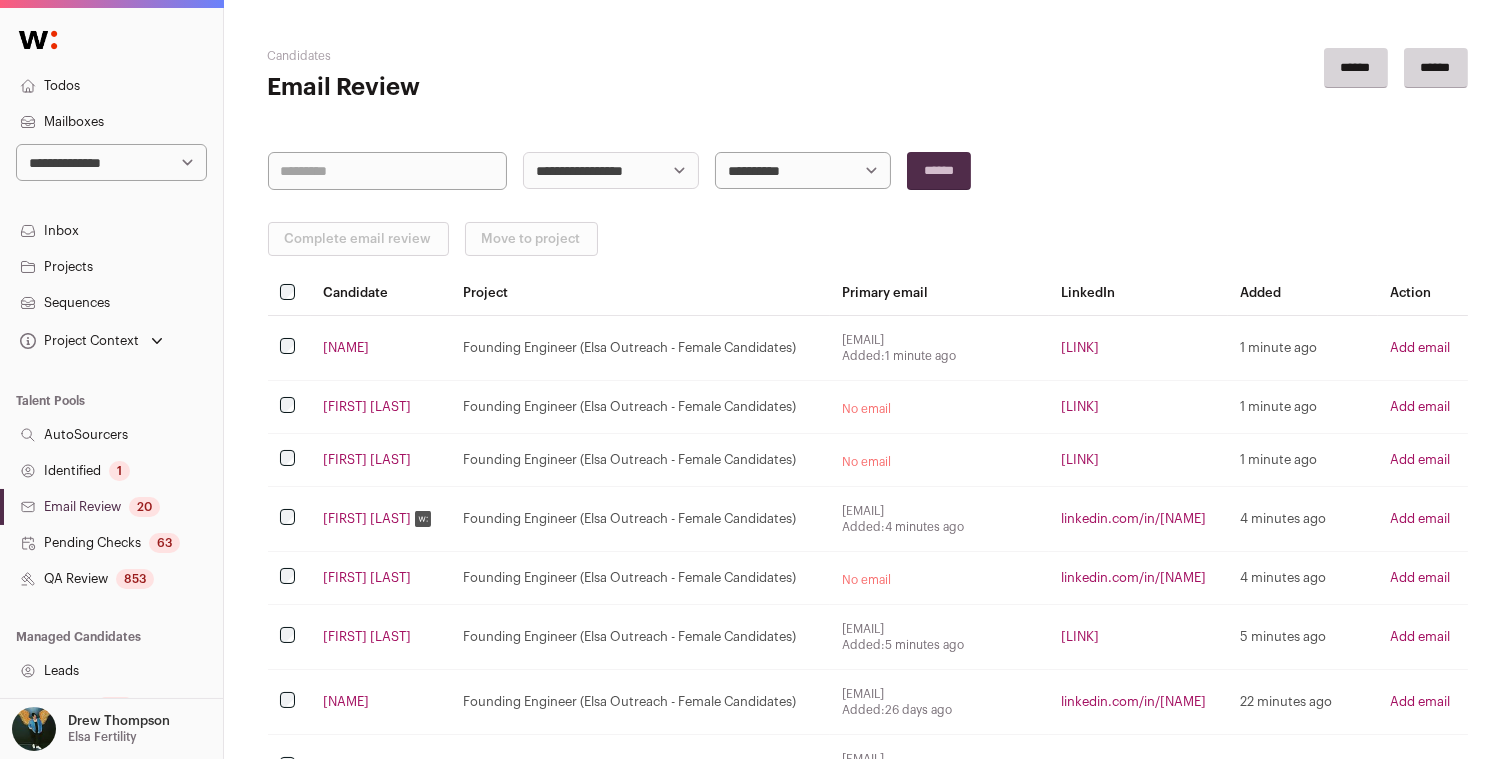 click on "Pending Checks
63" at bounding box center (111, 543) 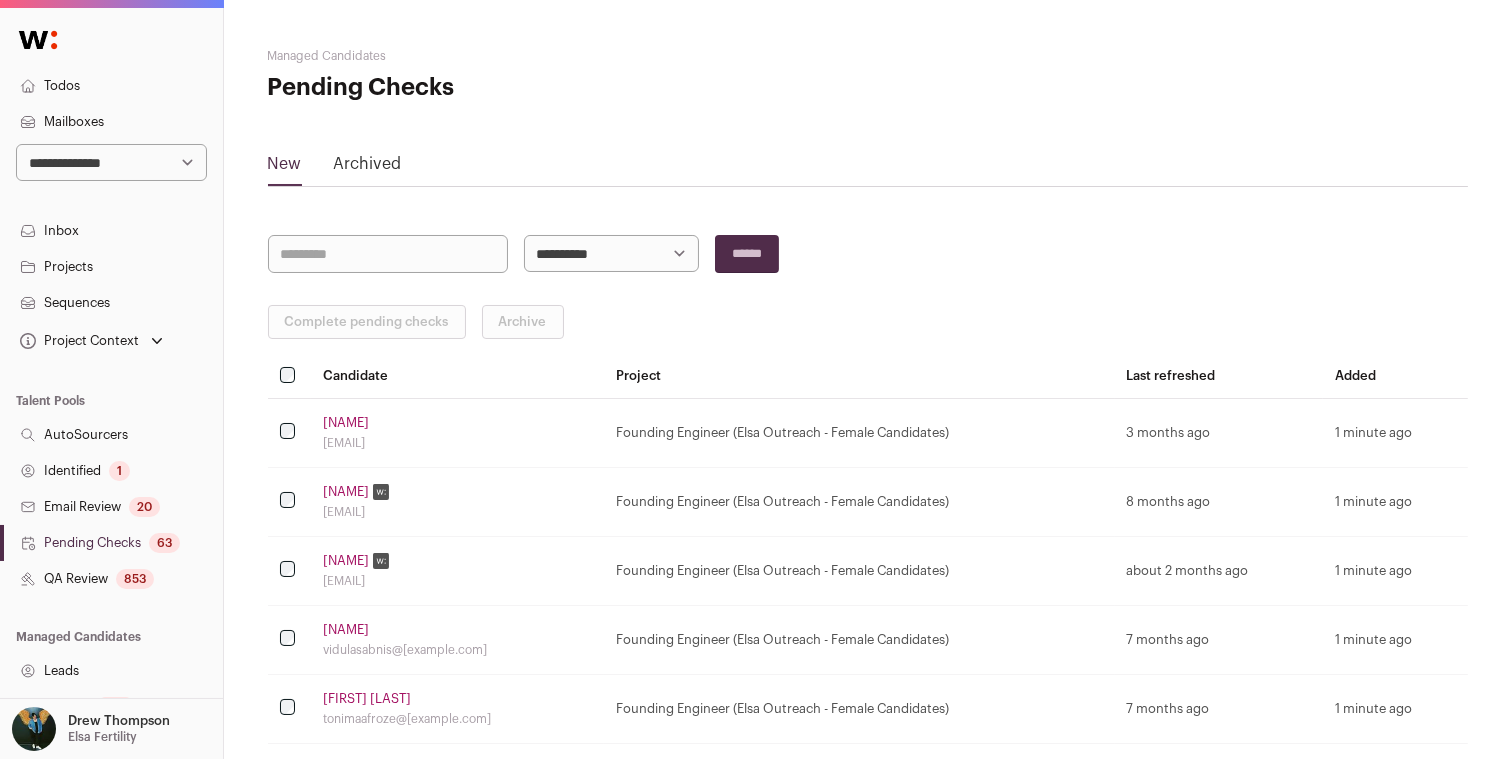 click on "Email Review
20" at bounding box center (111, 507) 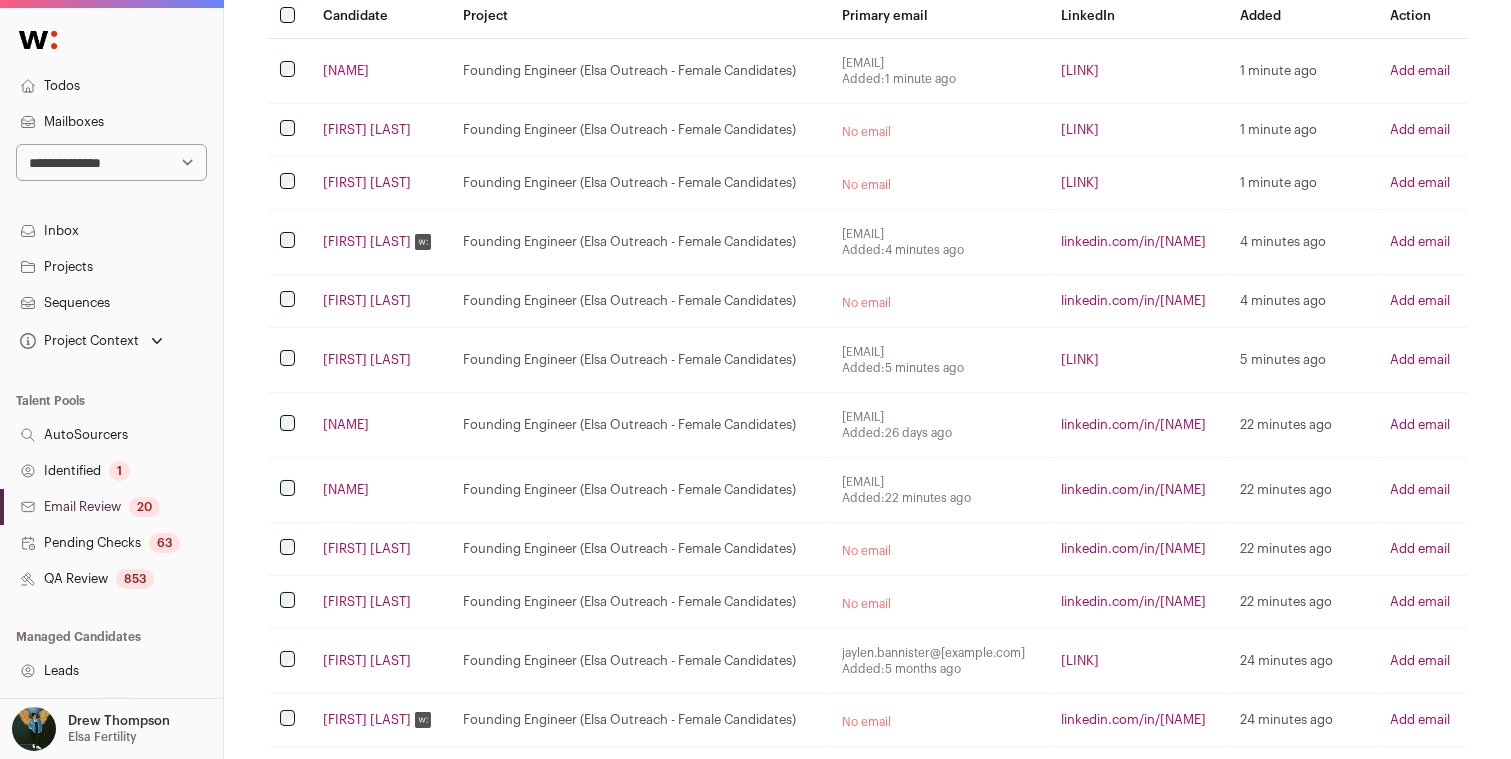 scroll, scrollTop: 837, scrollLeft: 0, axis: vertical 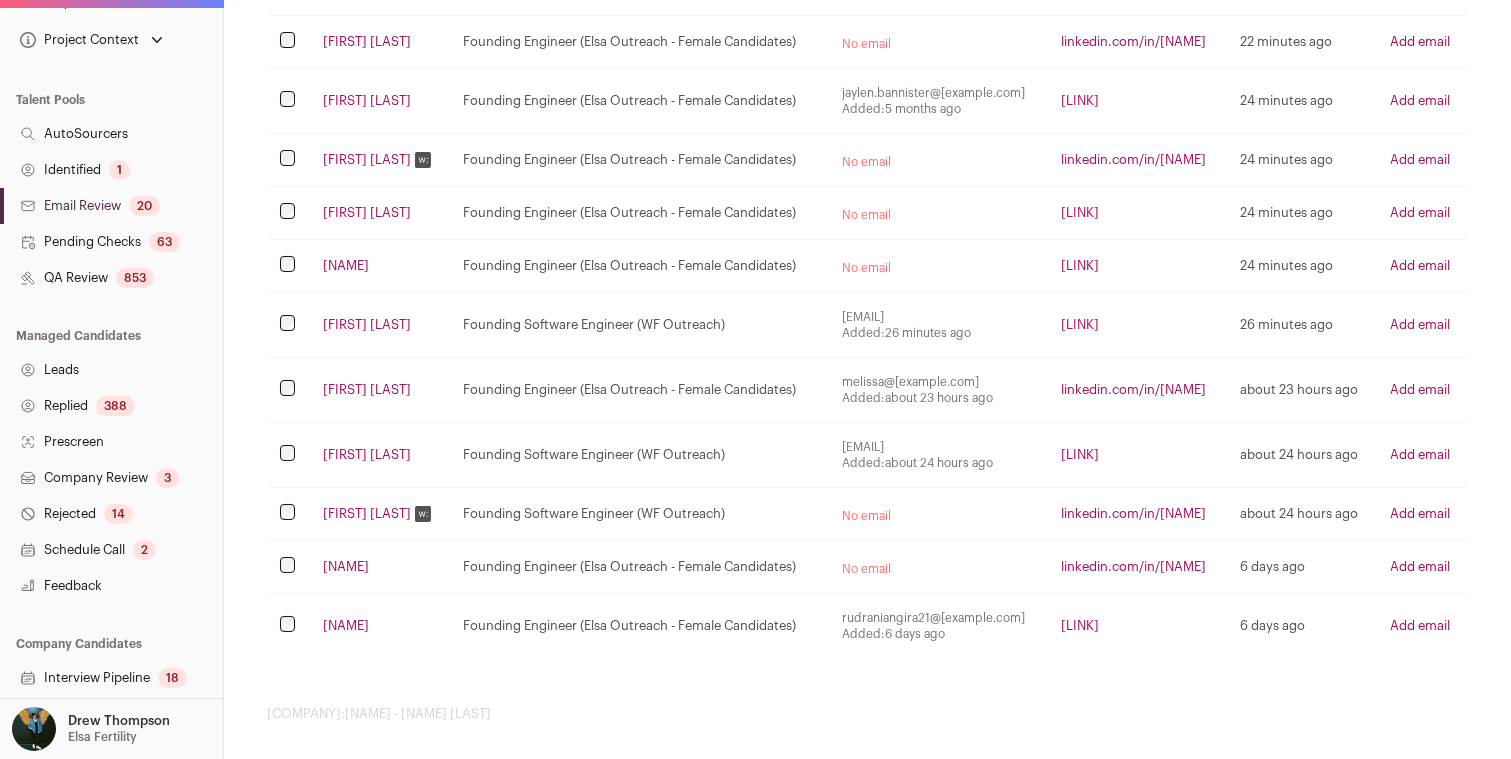 click on "**********" at bounding box center [111, 249] 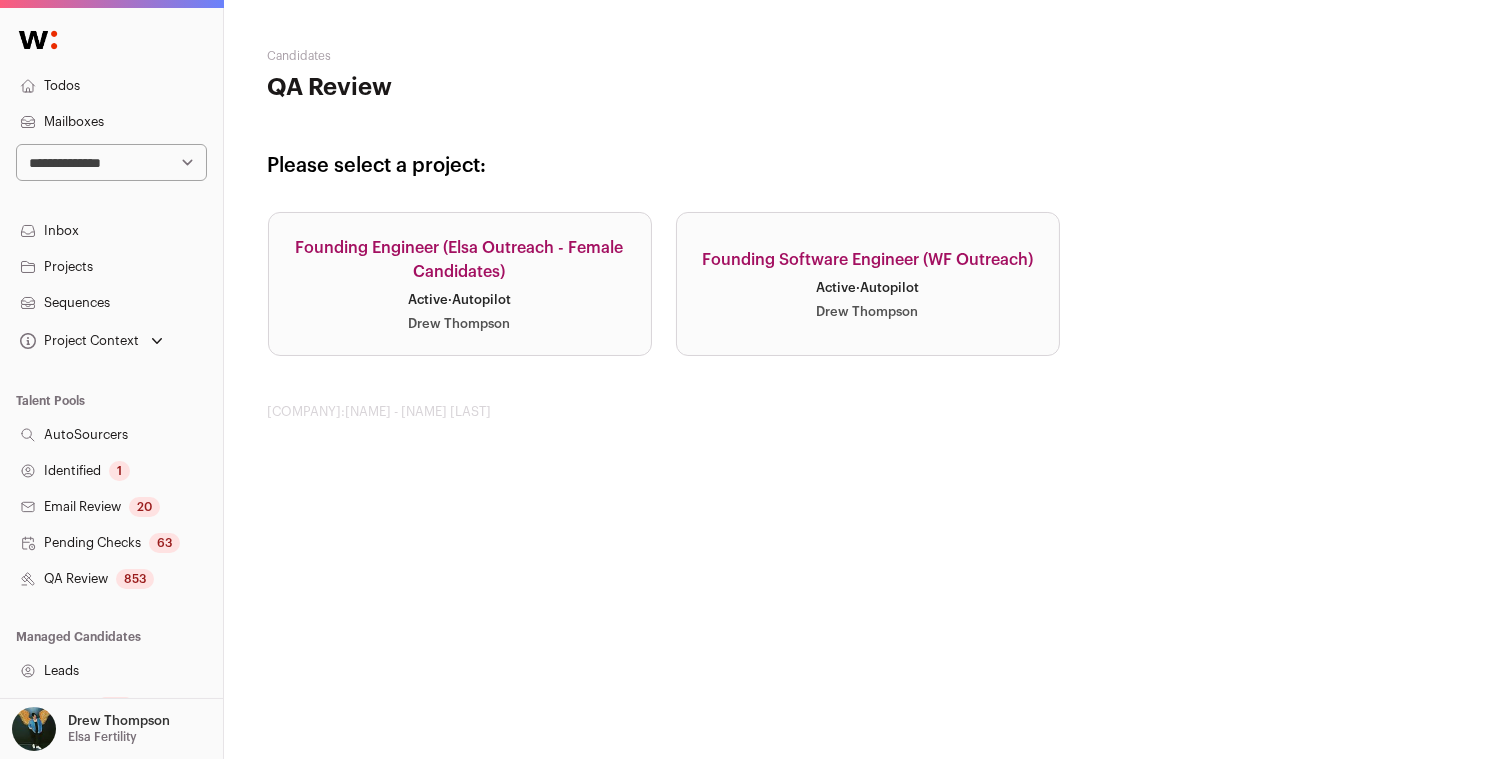 click on "Founding Engineer (Elsa Outreach - Female Candidates)
Active
·
Autopilot
Drew Thompson" at bounding box center (460, 284) 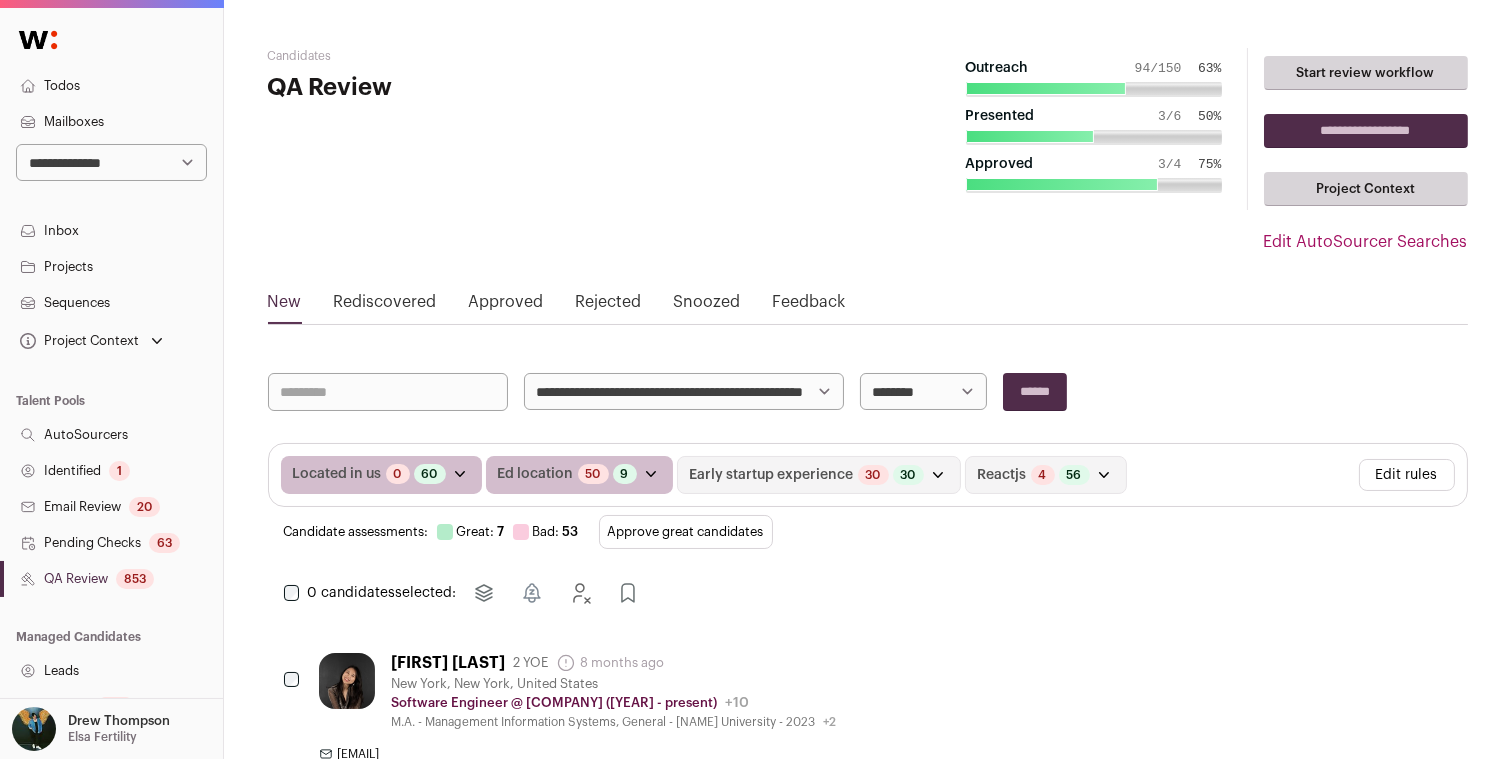 click on "Approve great candidates" at bounding box center (686, 532) 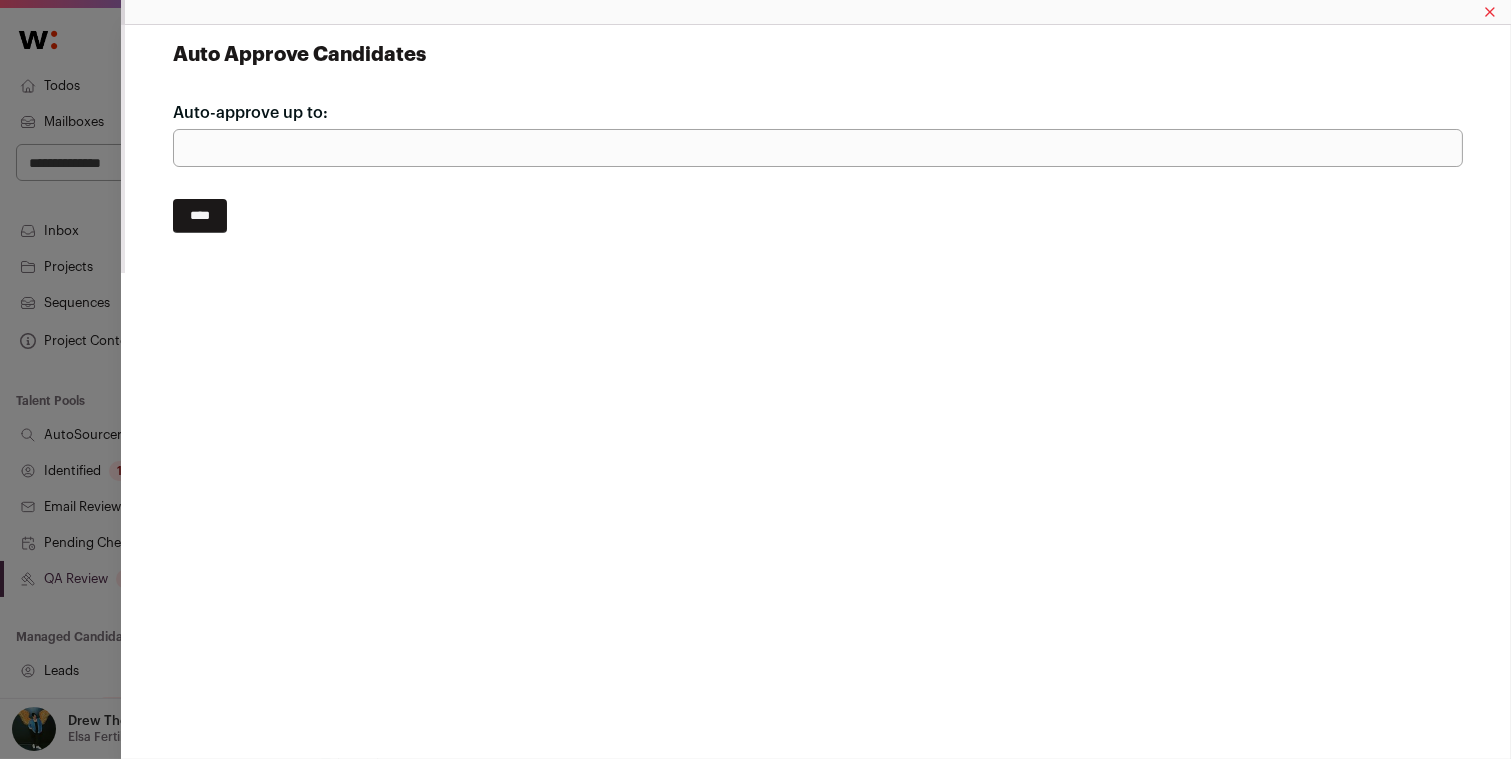 click on "****" at bounding box center [200, 216] 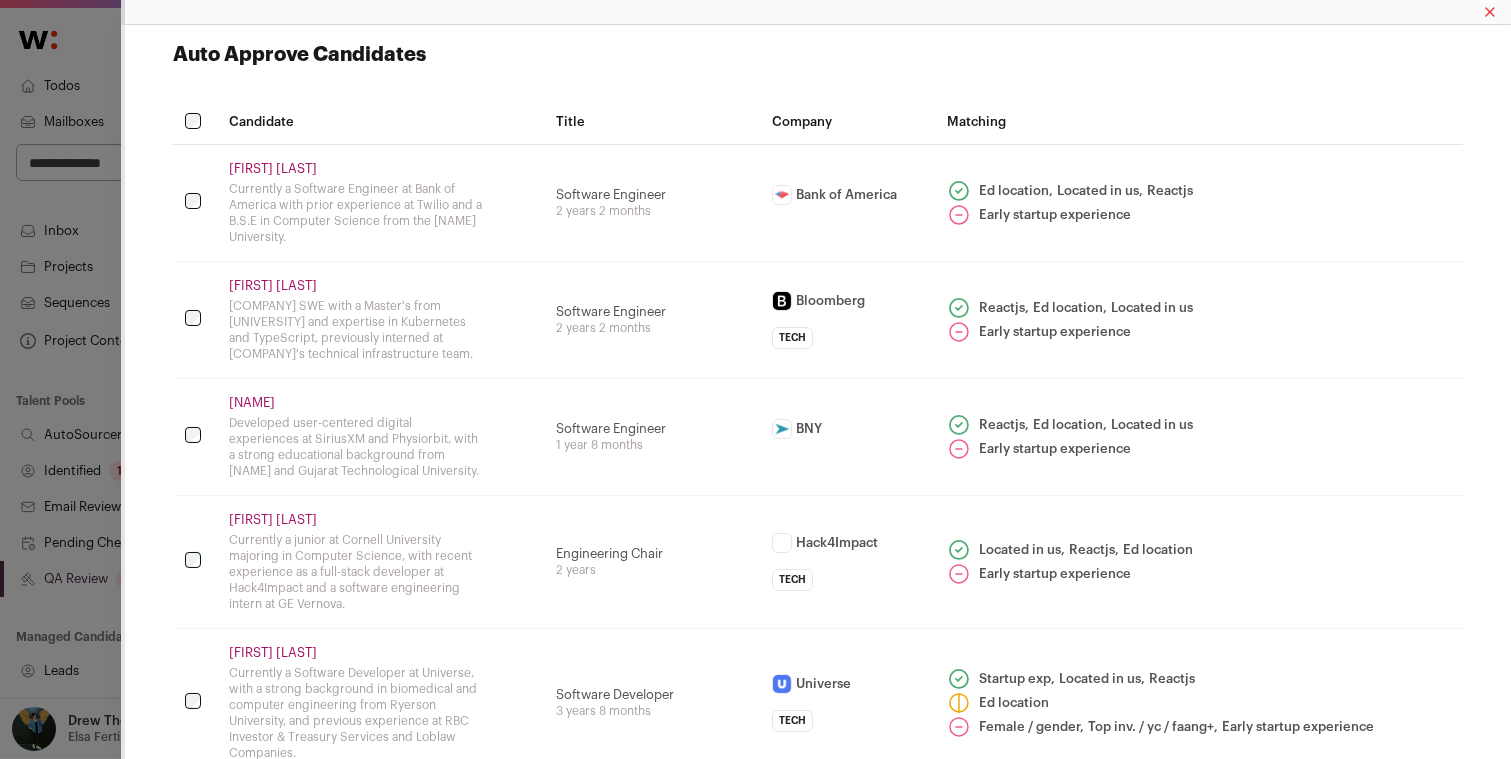 scroll, scrollTop: 15, scrollLeft: 0, axis: vertical 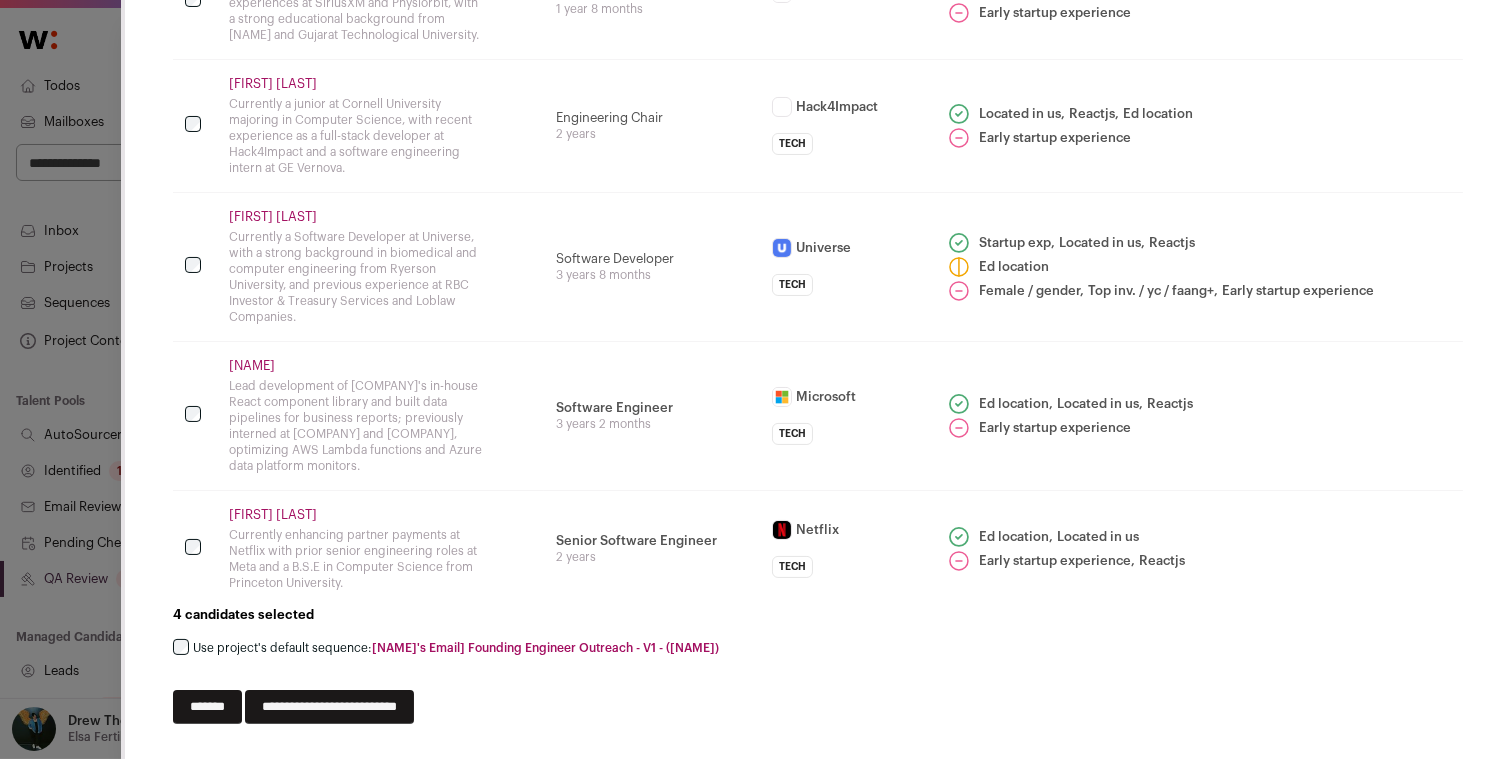 click on "**********" at bounding box center [329, 707] 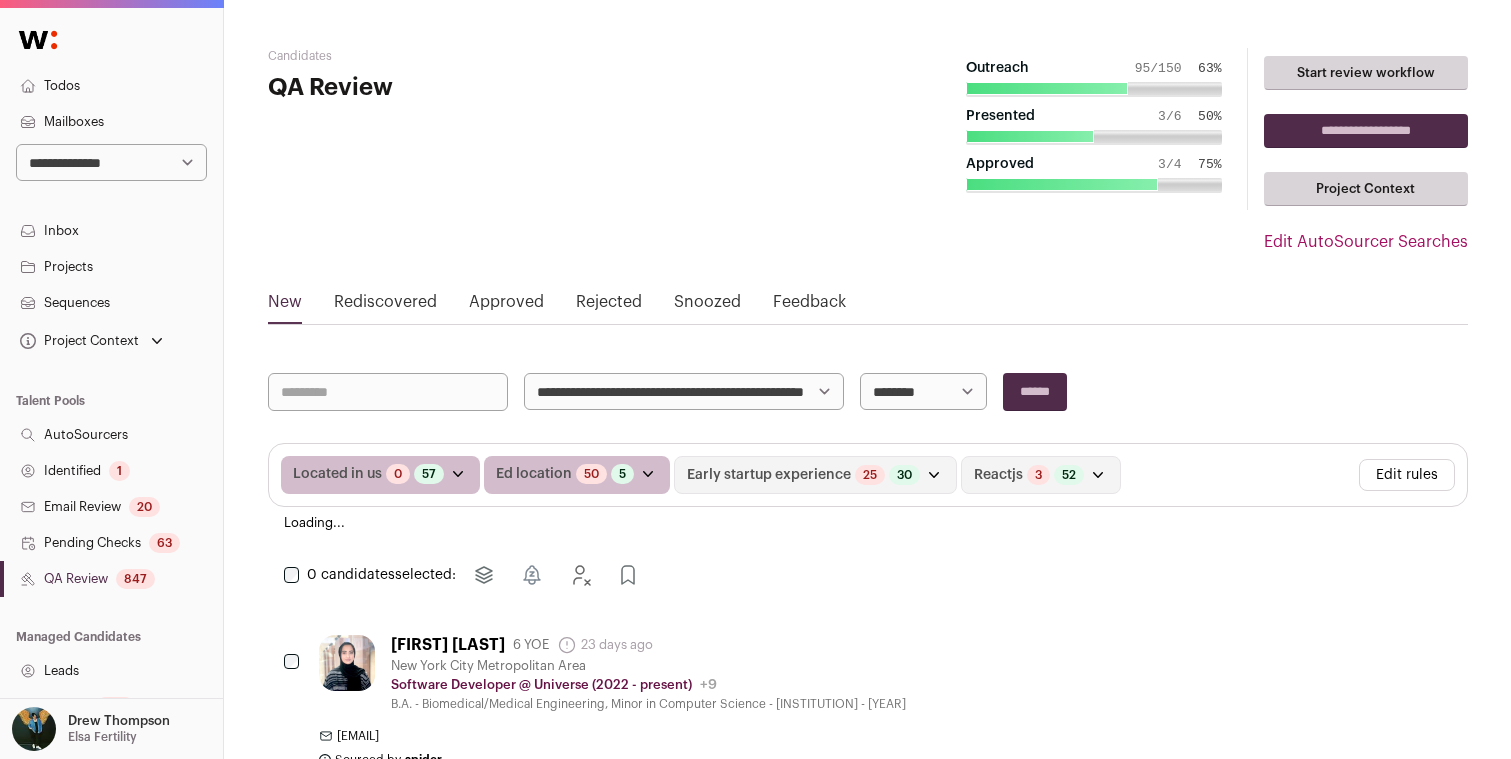 scroll, scrollTop: 0, scrollLeft: 0, axis: both 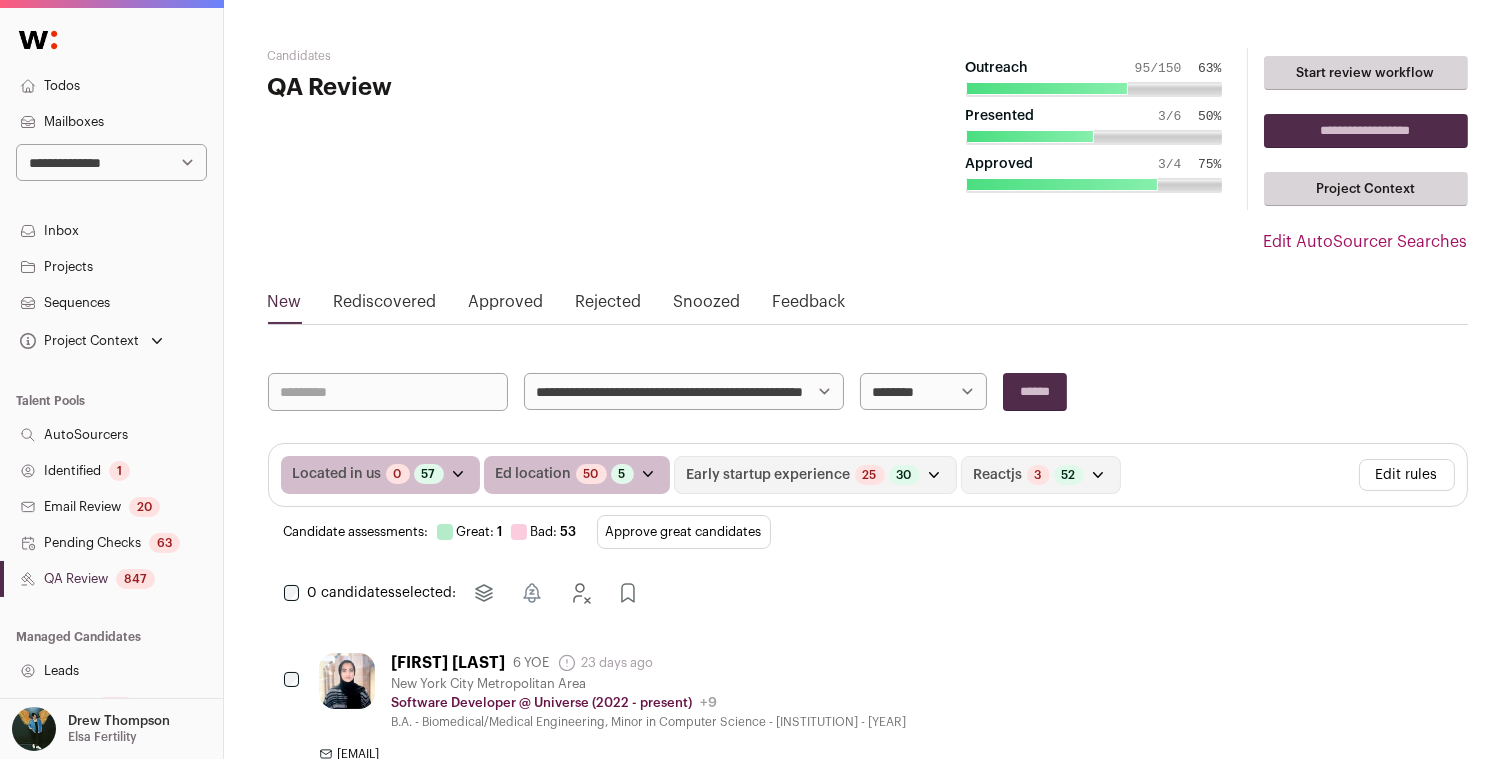click on "Pending Checks
63" at bounding box center [111, 543] 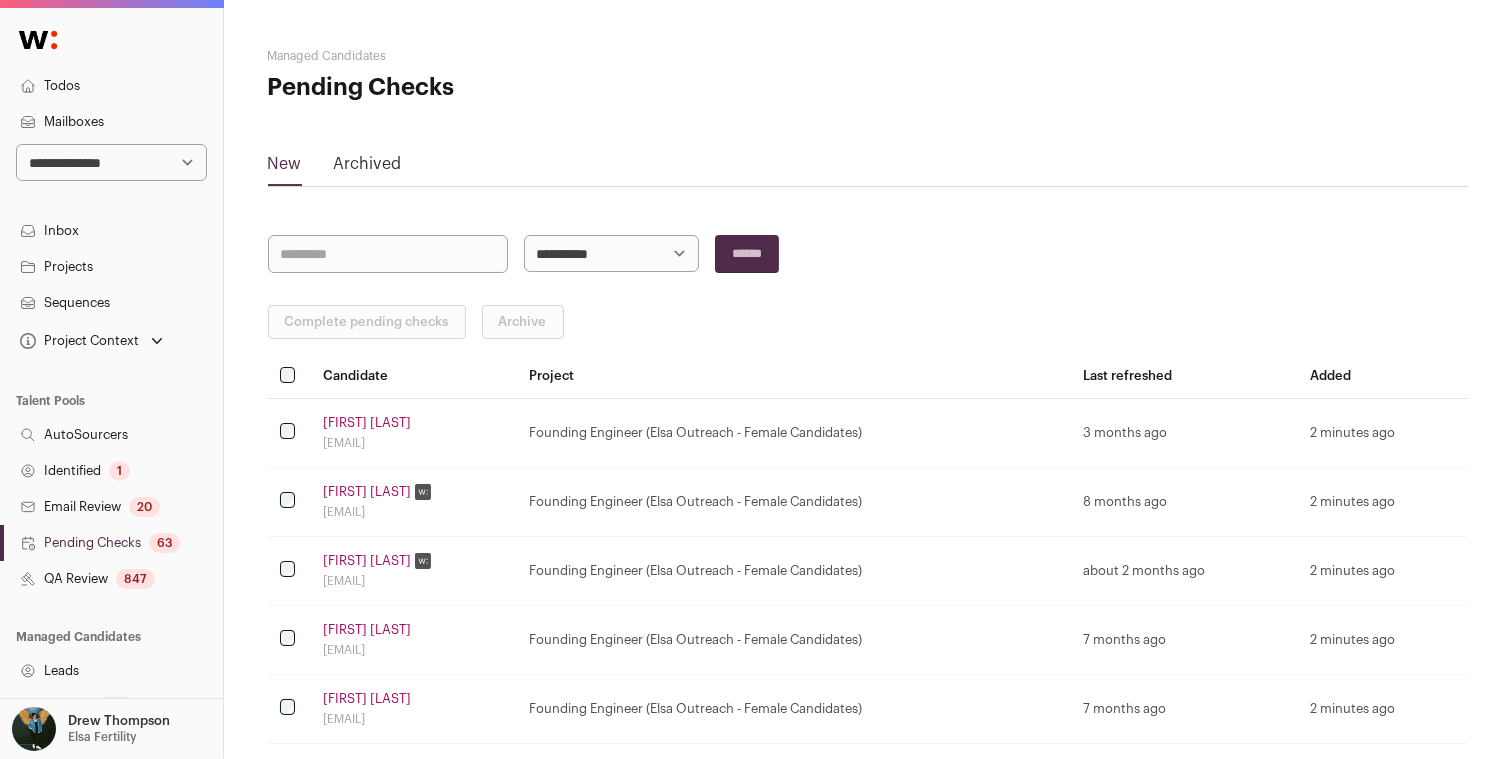 click on "QA Review
847" at bounding box center (111, 579) 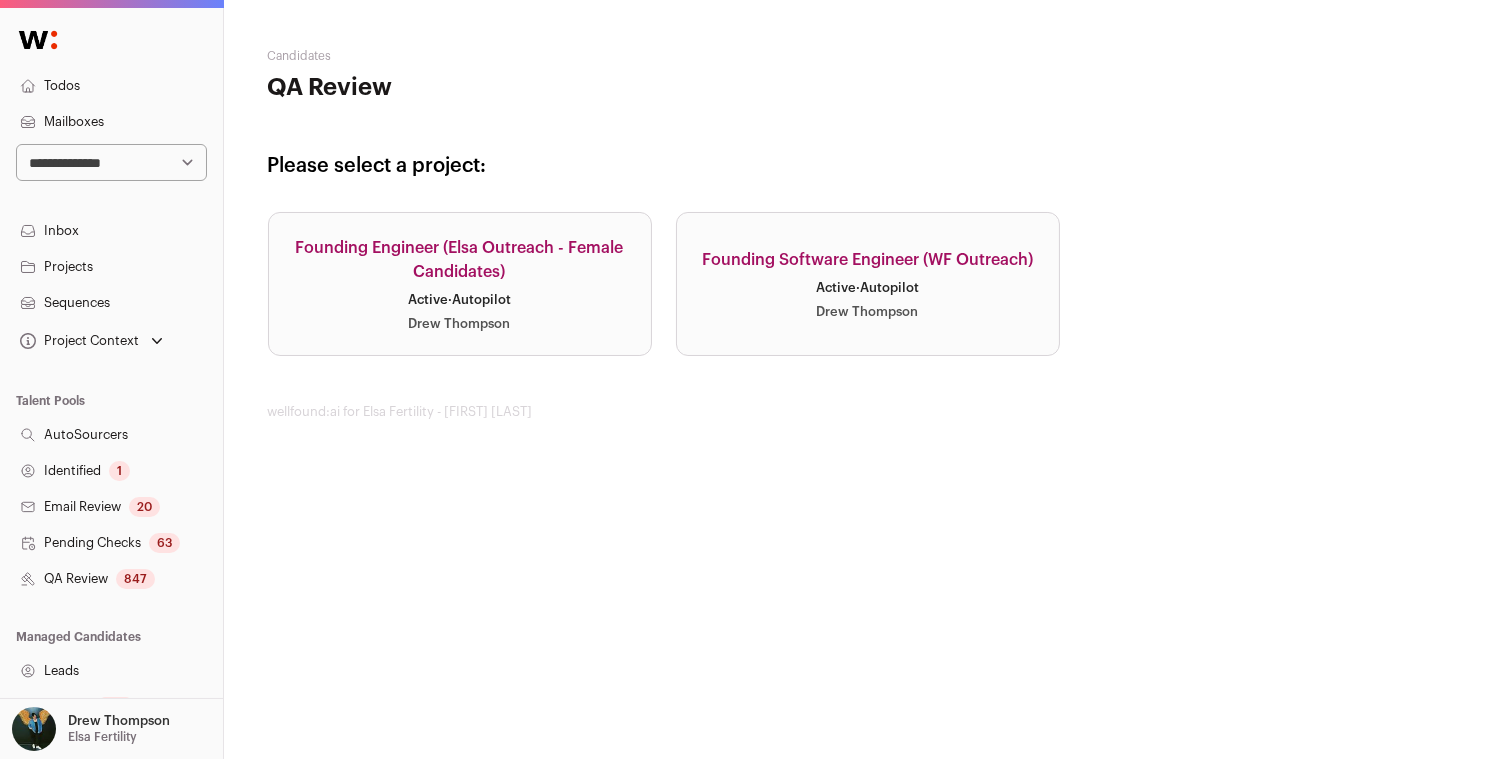 click on "Founding Software Engineer (WF Outreach)
Active
·
Autopilot
[FIRST] [LAST]" at bounding box center [868, 284] 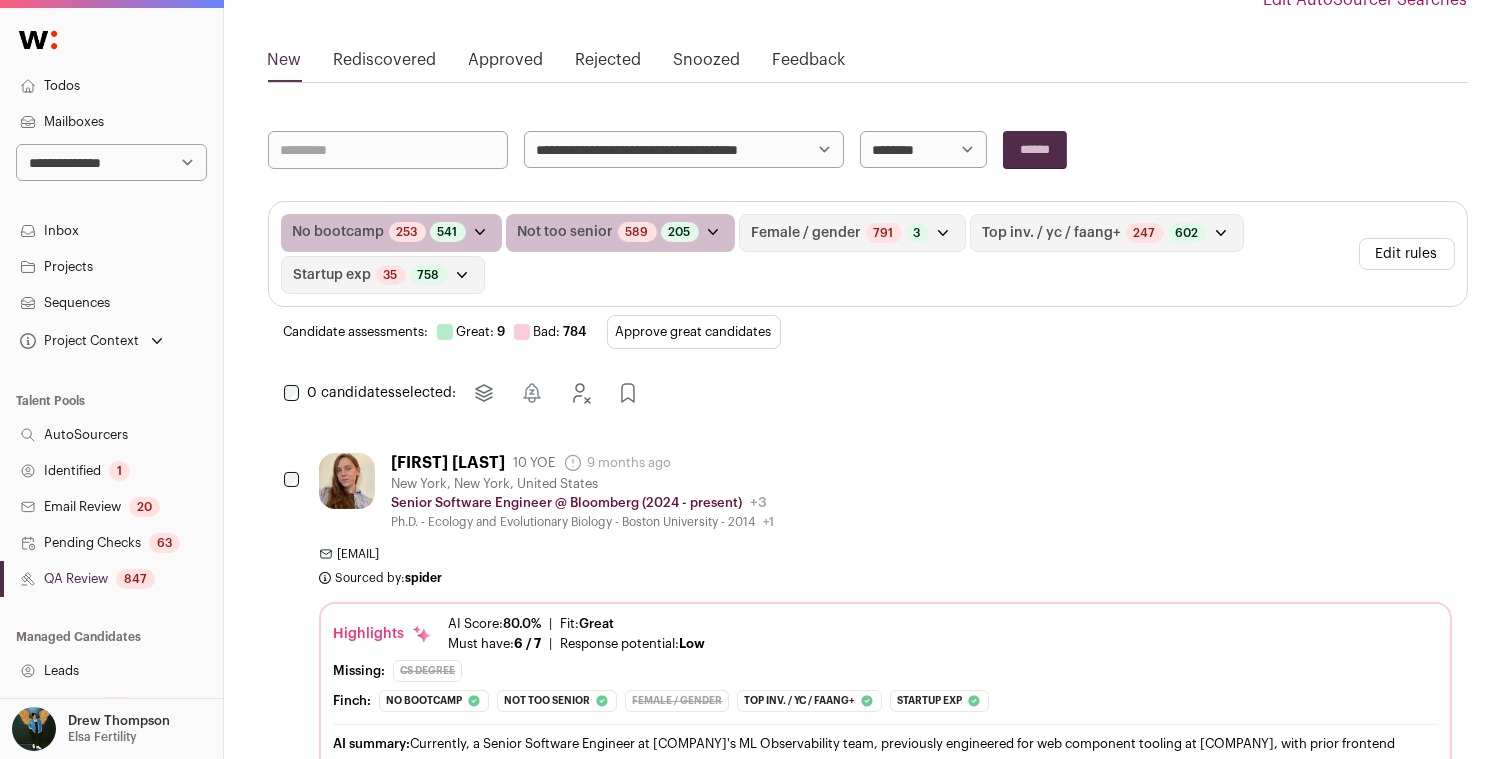 scroll, scrollTop: 250, scrollLeft: 0, axis: vertical 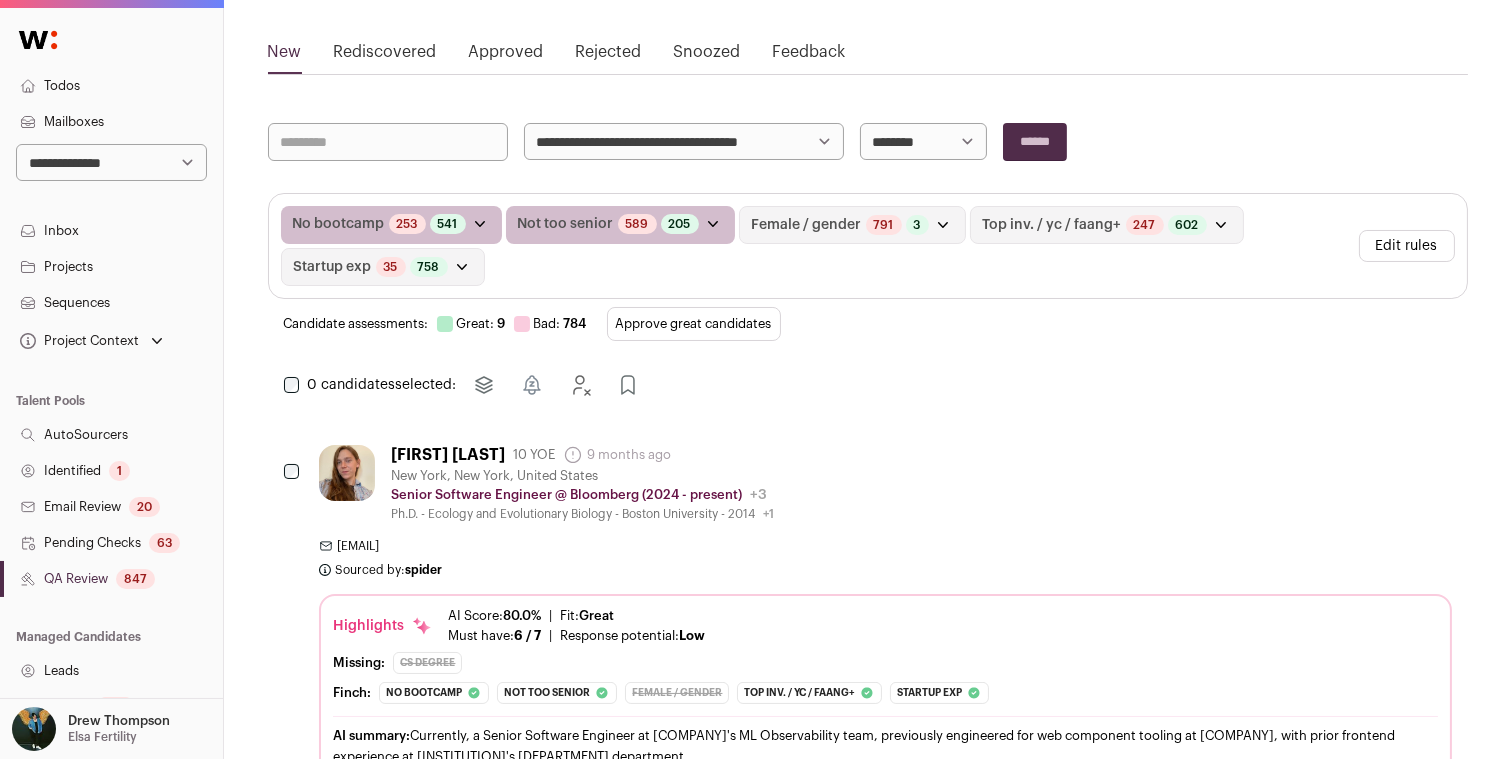 click on "Approve great candidates" at bounding box center [694, 324] 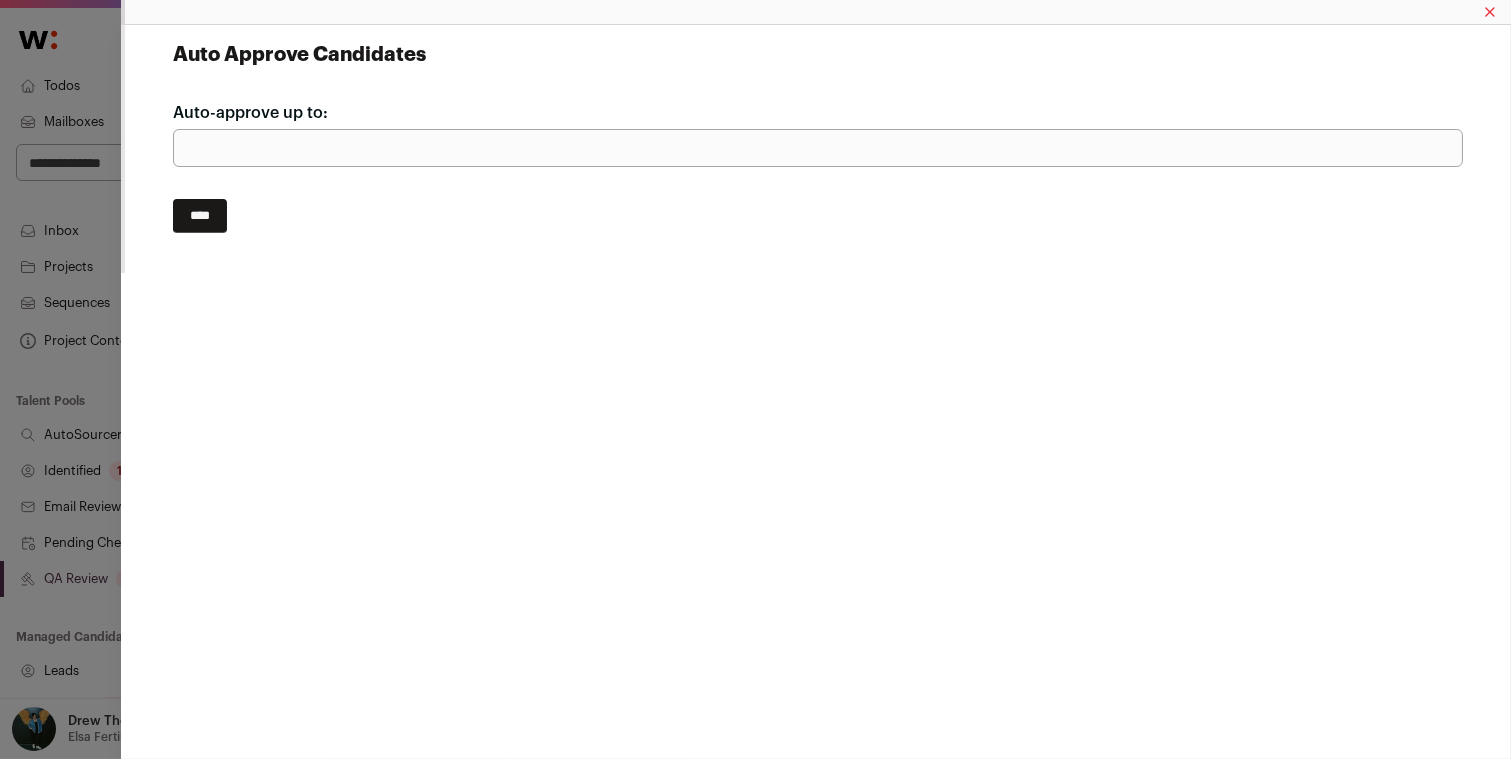 click on "****" at bounding box center [200, 216] 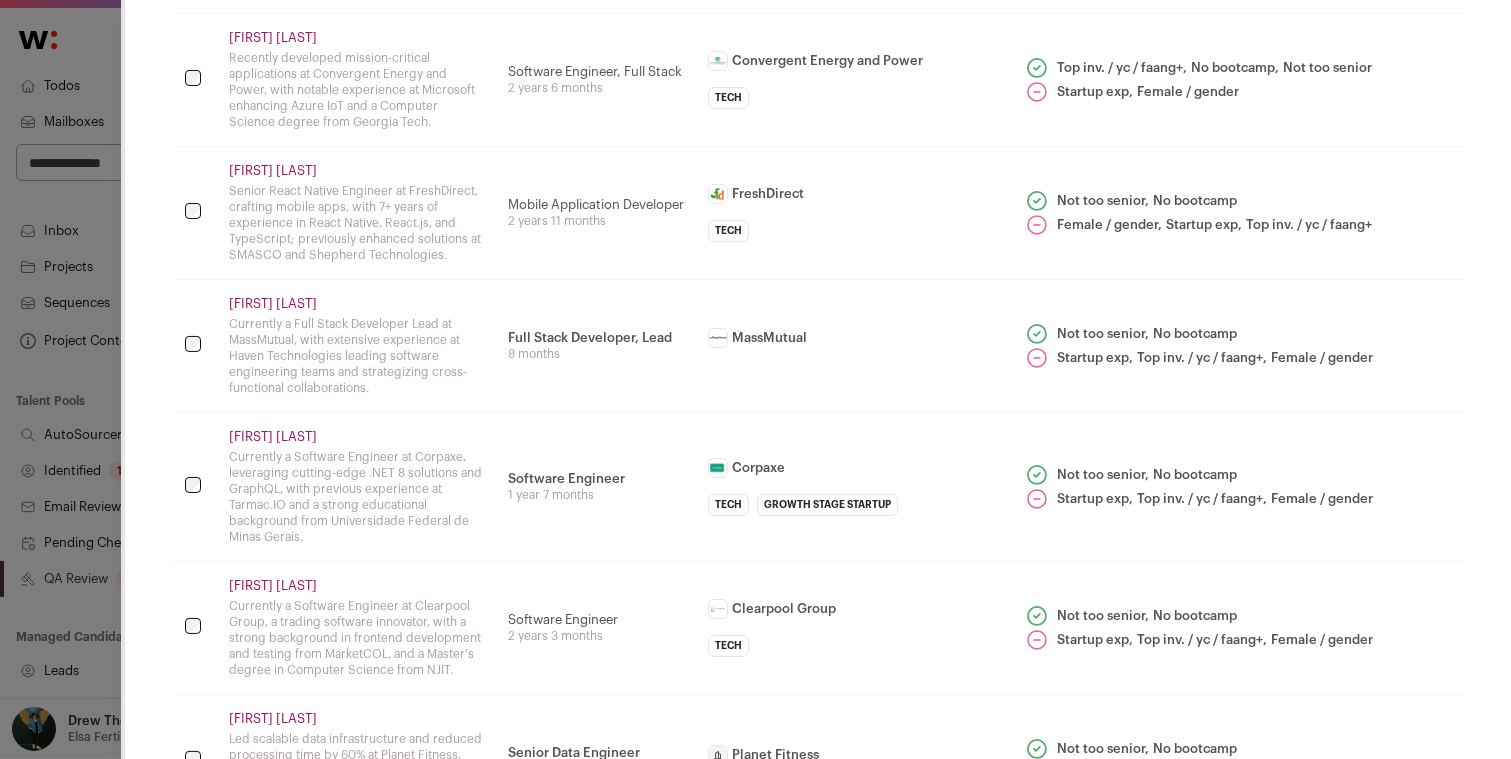 scroll, scrollTop: 652, scrollLeft: 0, axis: vertical 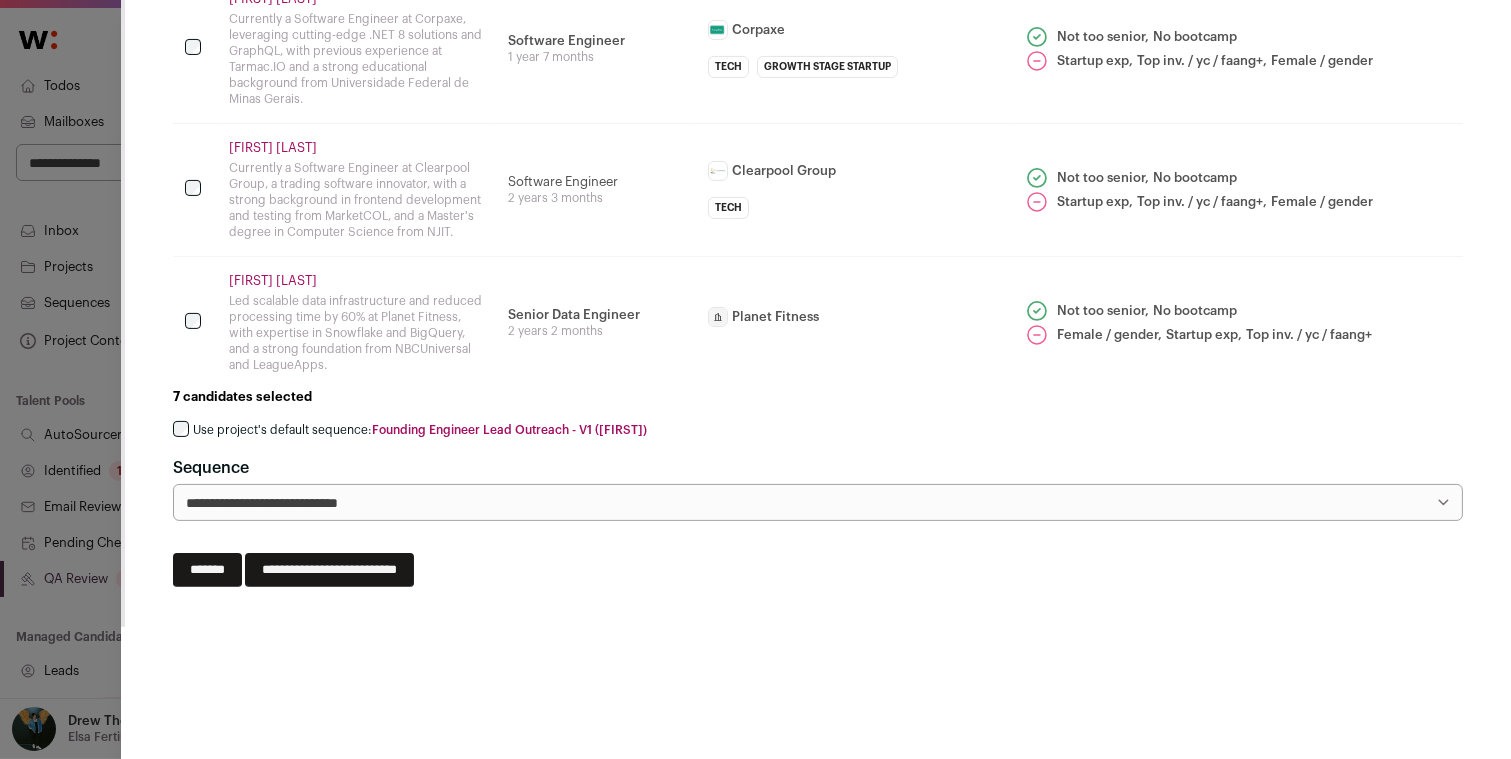 click on "Use project's default sequence:
Founding Engineer Lead Outreach - V1 ([FIRST])" at bounding box center [818, 430] 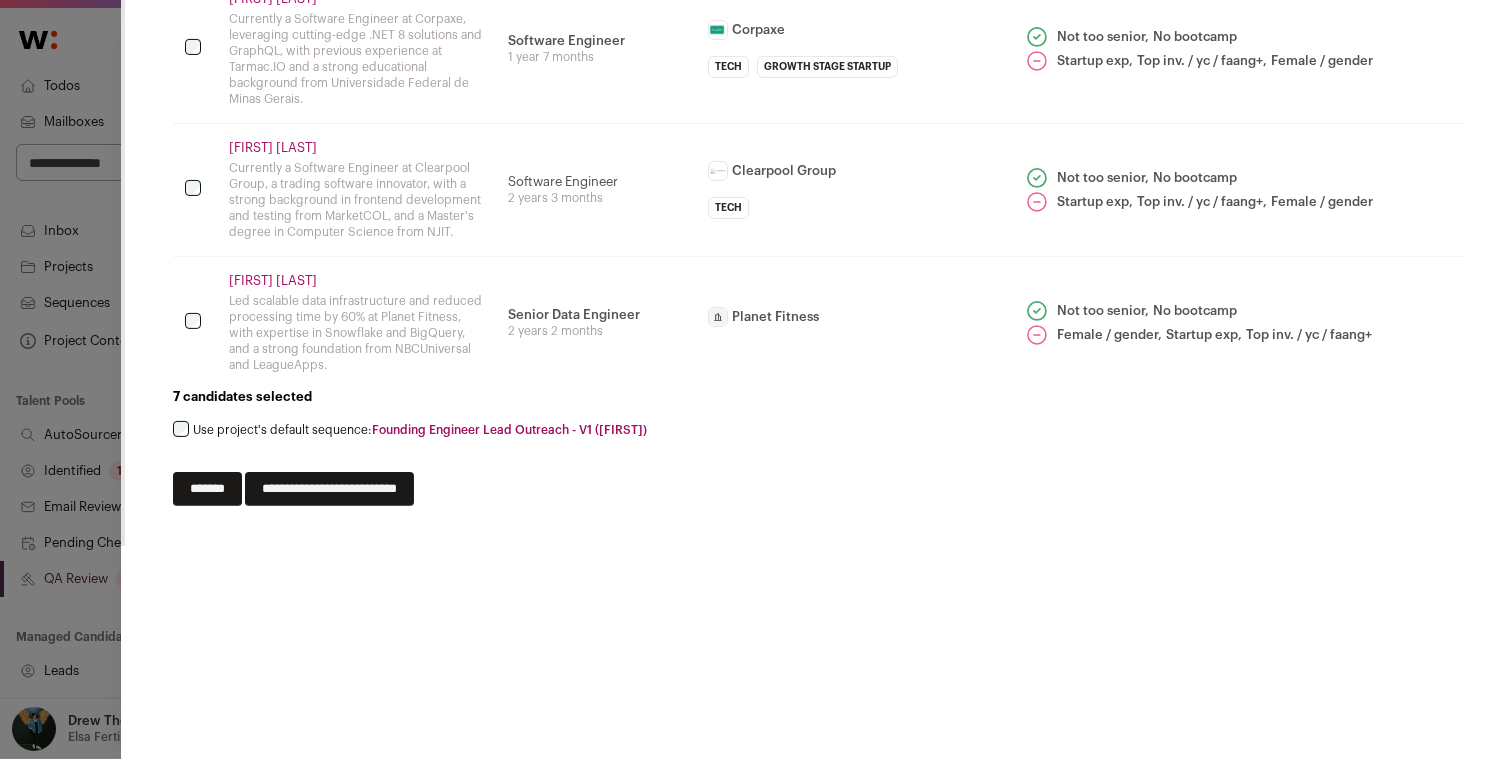 click on "**********" at bounding box center (329, 489) 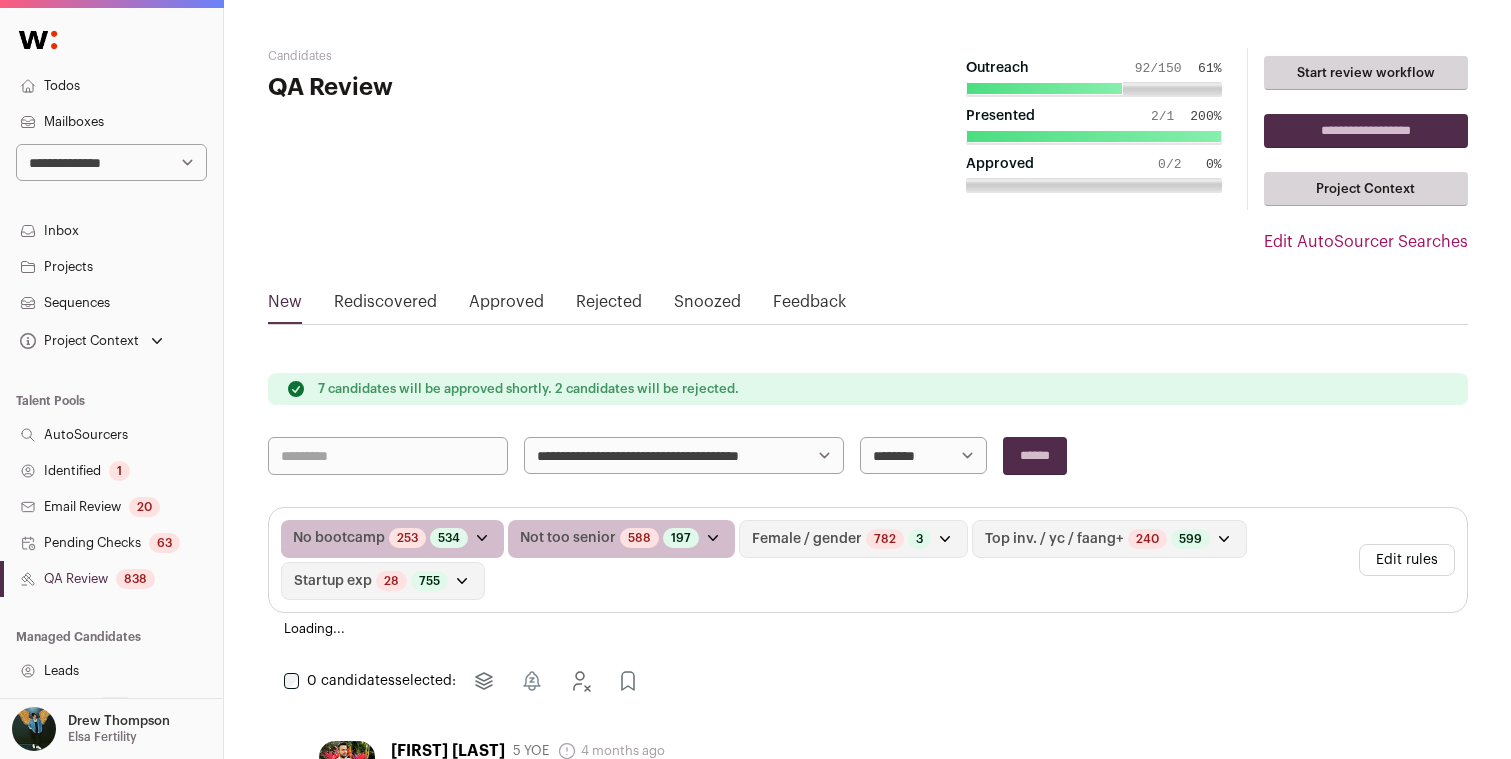 scroll, scrollTop: 0, scrollLeft: 0, axis: both 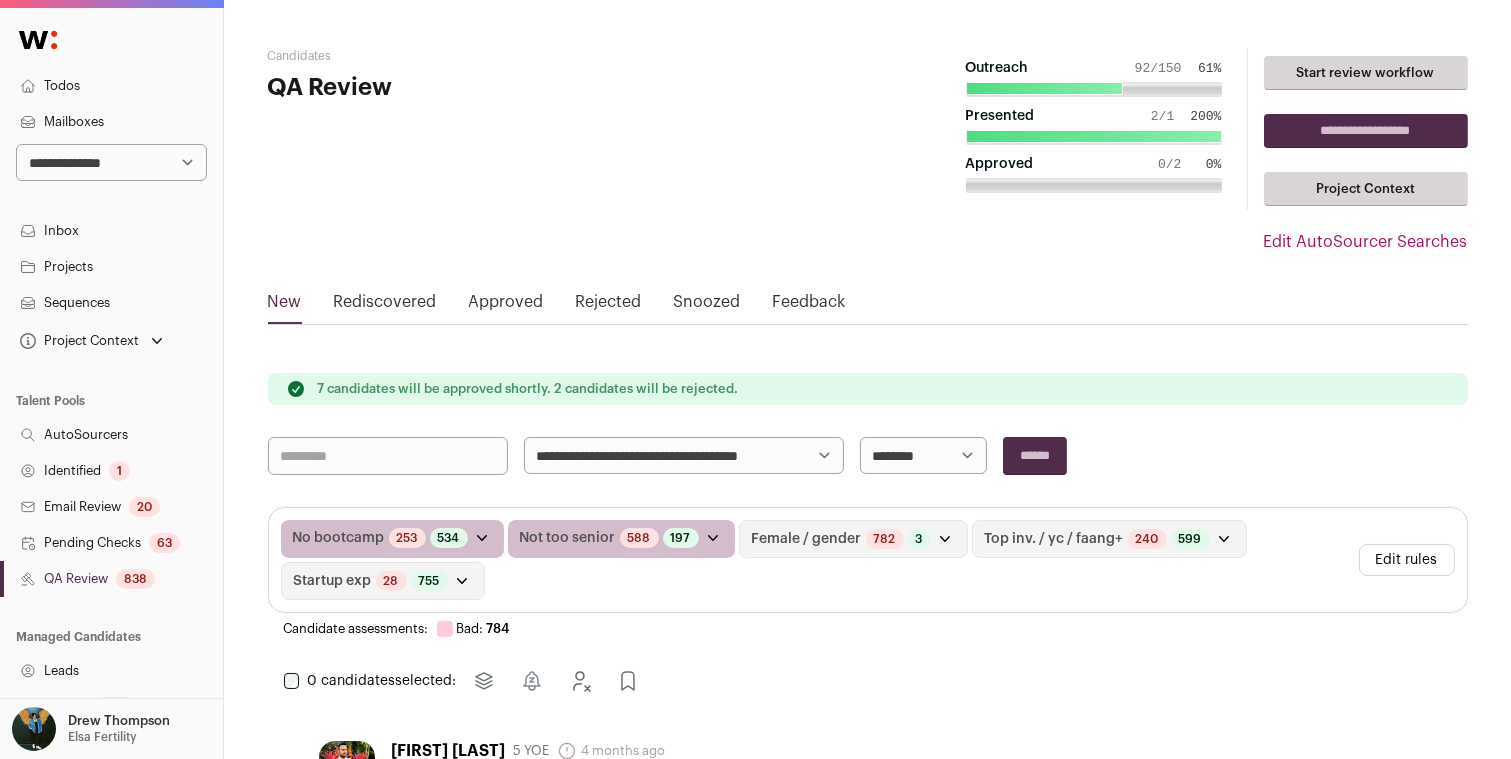 click on "**********" at bounding box center [111, 124] 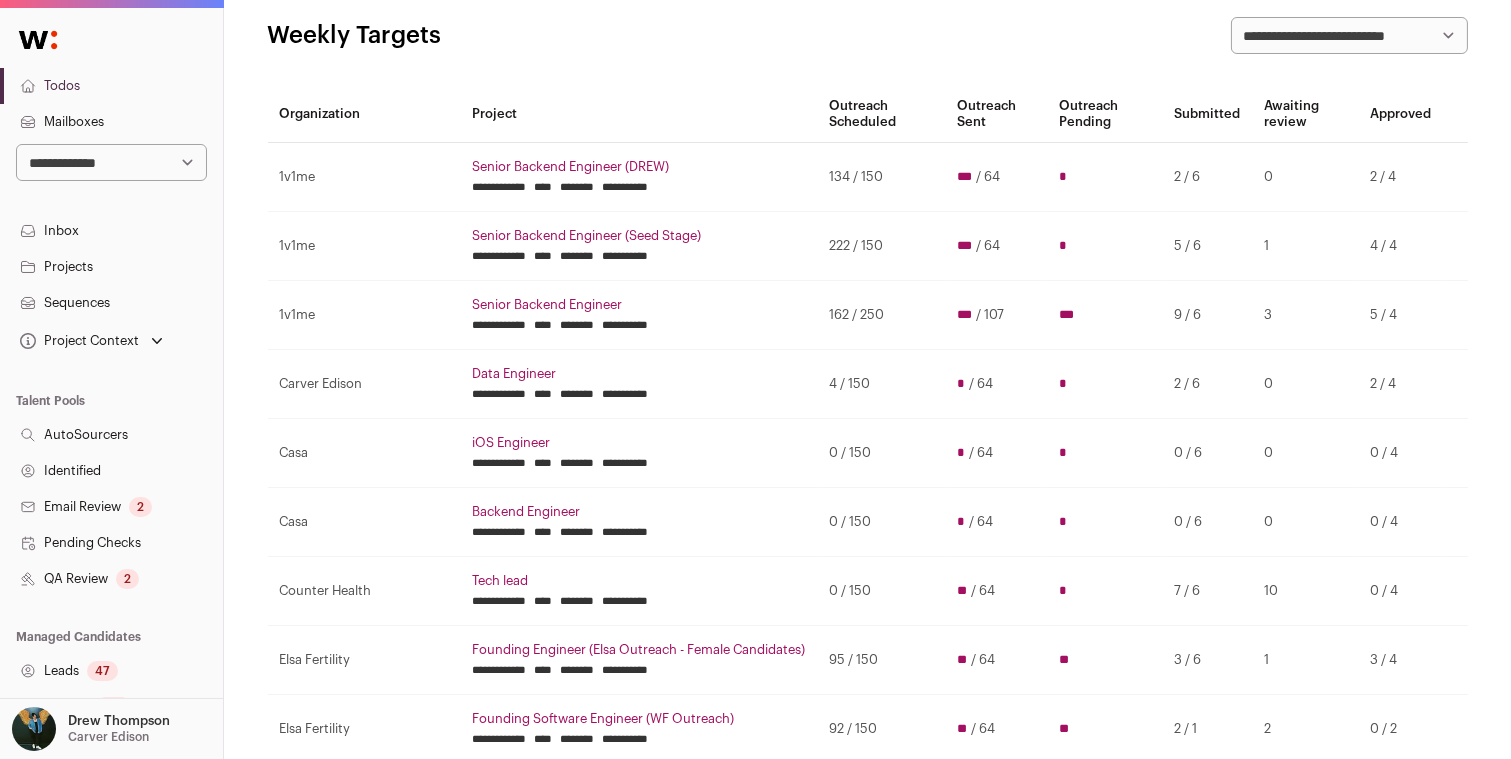 scroll, scrollTop: 110, scrollLeft: 0, axis: vertical 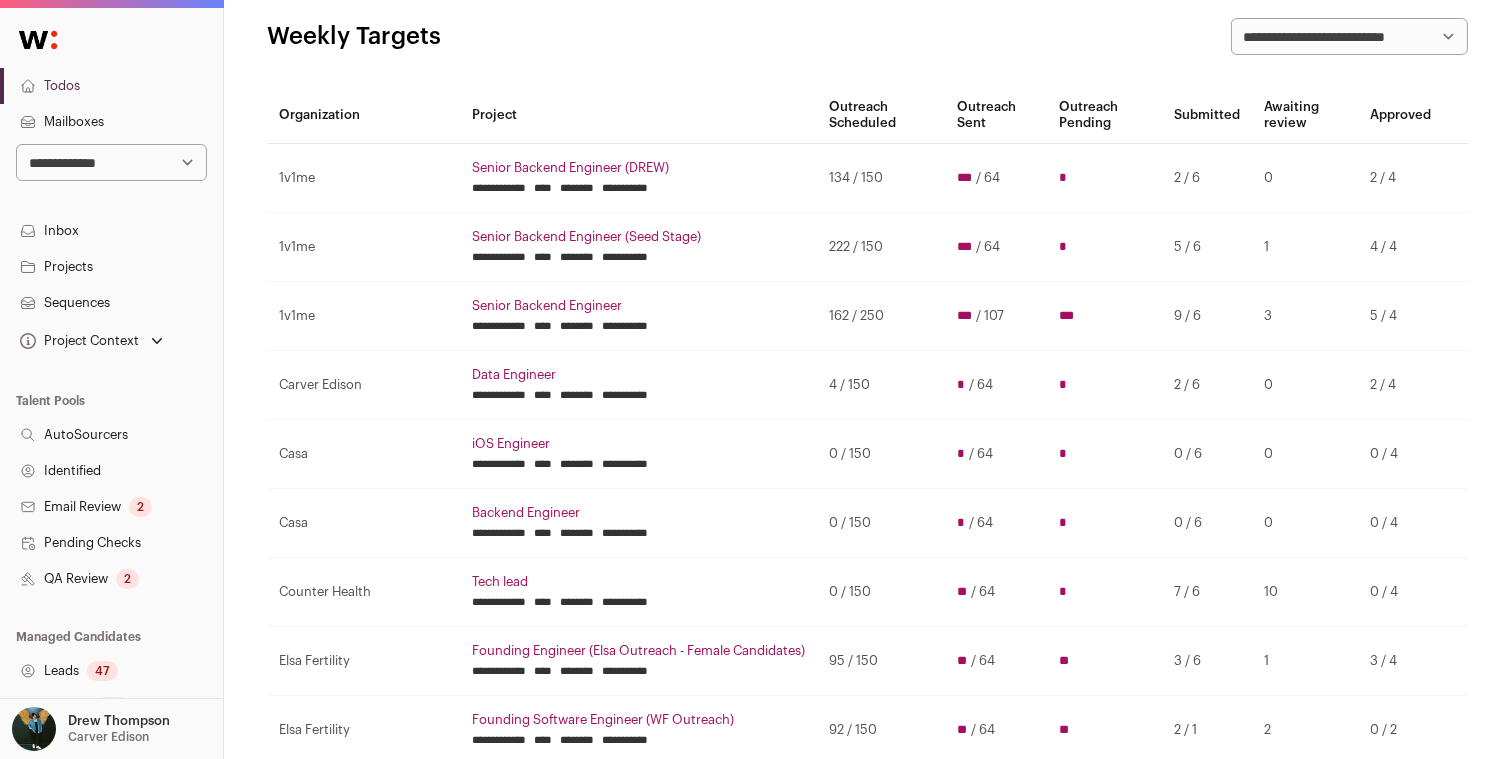 click on "********" at bounding box center (578, 395) 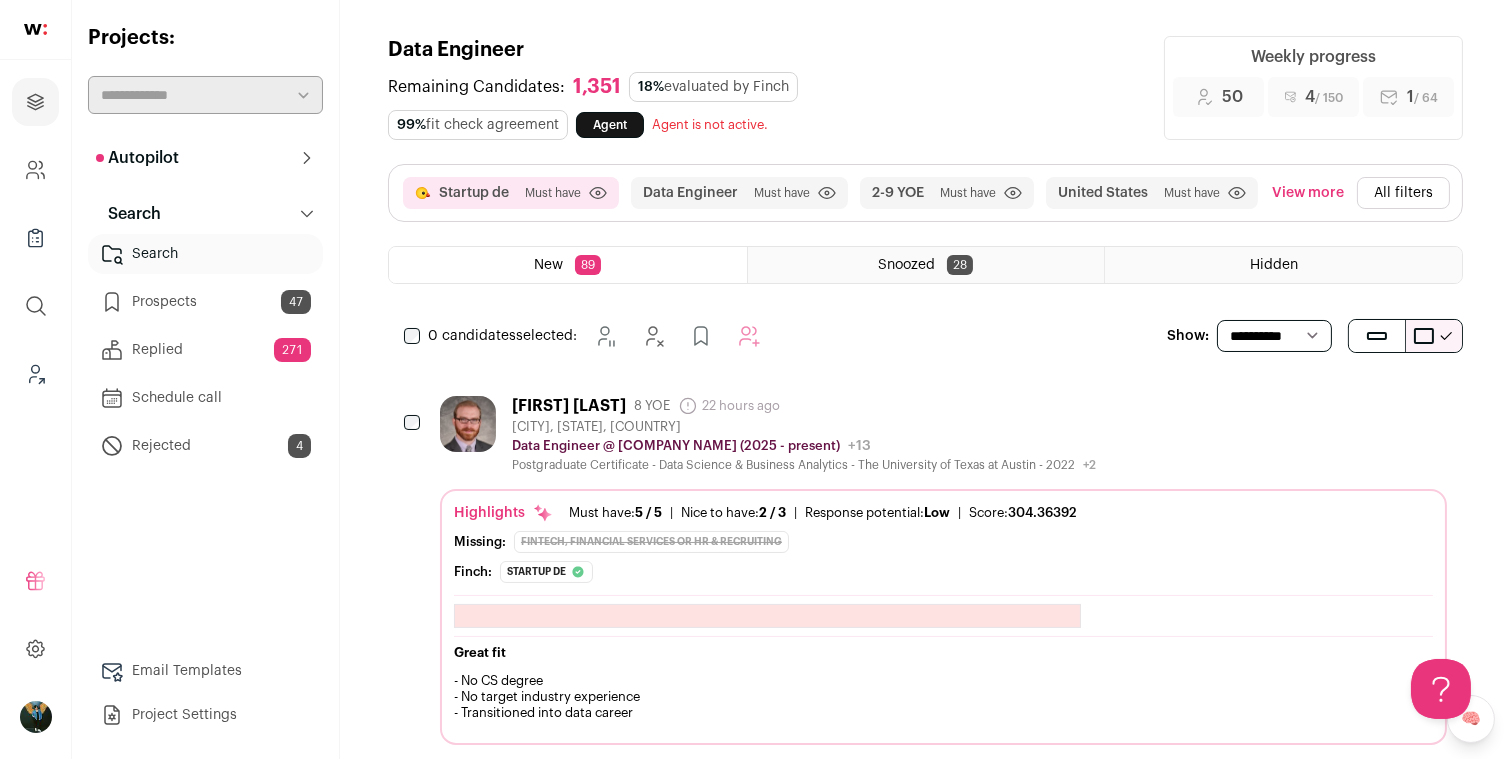 scroll, scrollTop: 0, scrollLeft: 0, axis: both 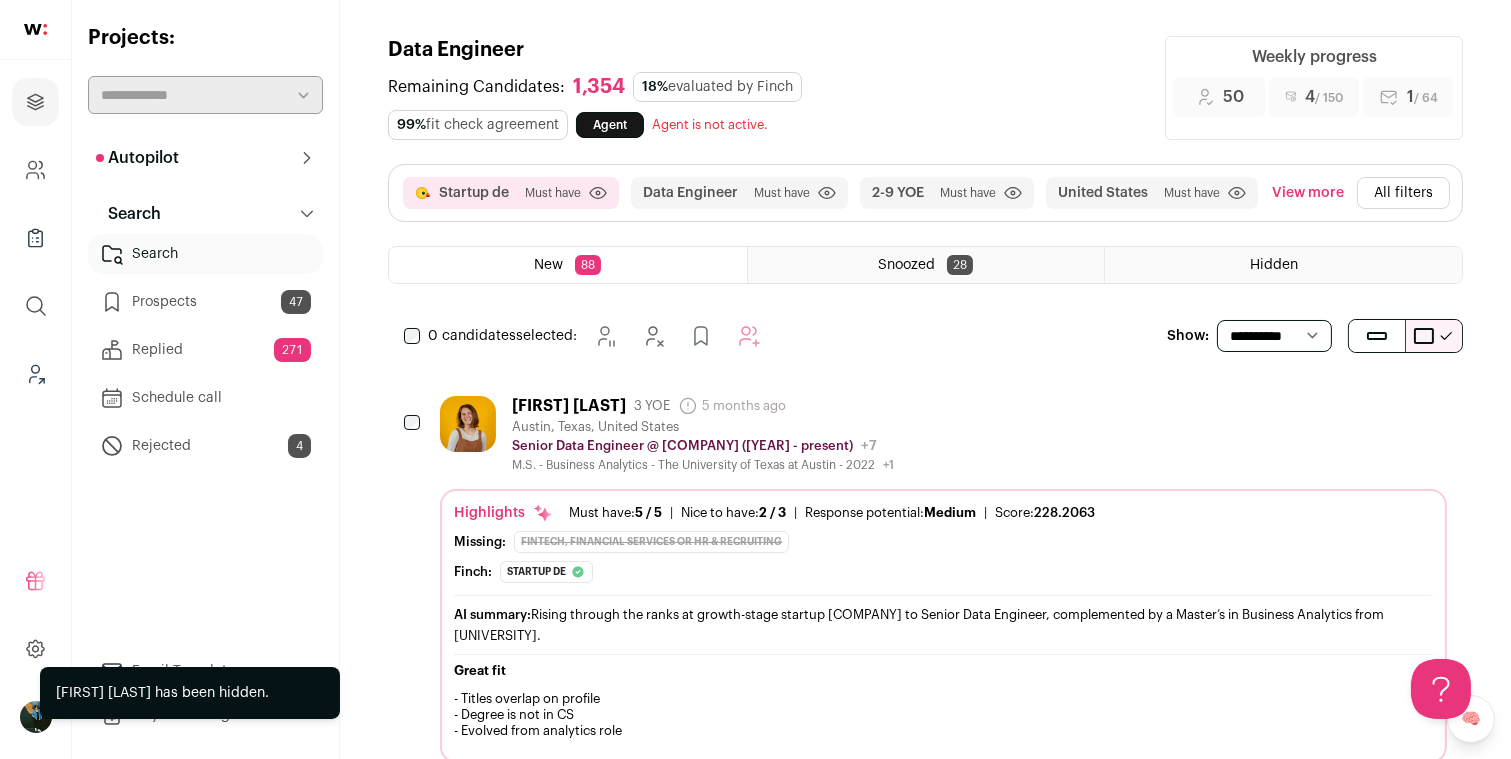 click on "0 candidates
selected:" at bounding box center [586, 336] 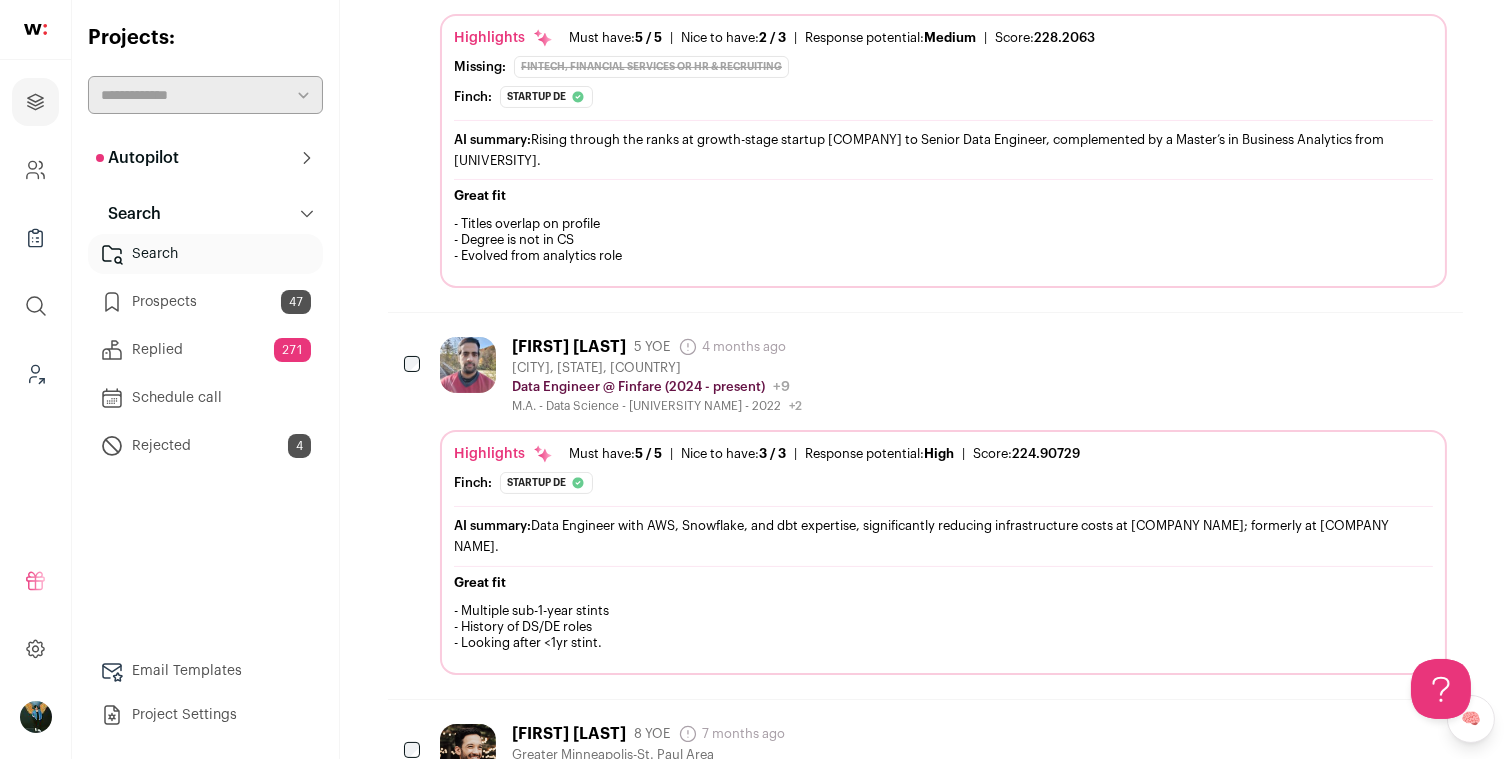scroll, scrollTop: 0, scrollLeft: 0, axis: both 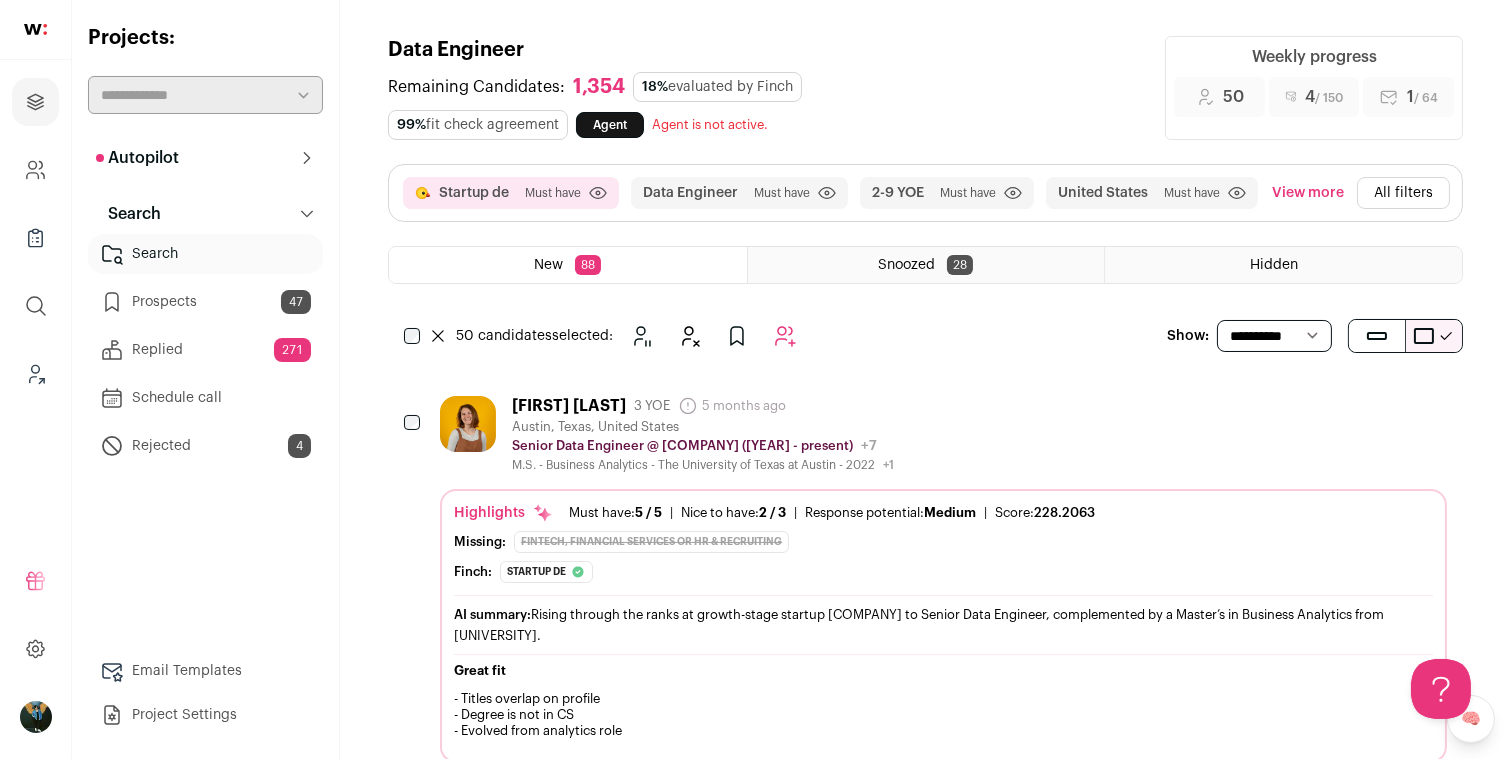 click at bounding box center (785, 336) 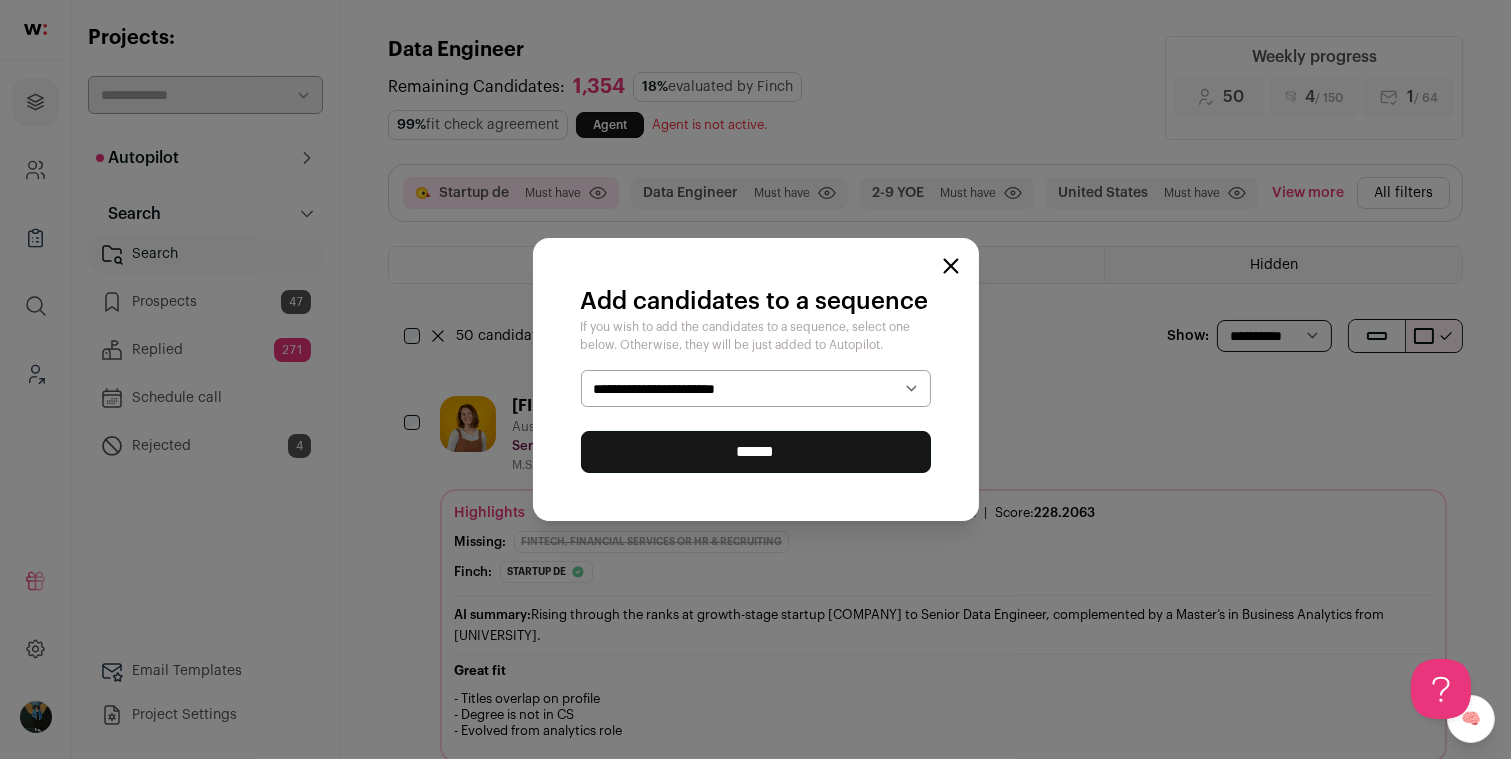 select on "*****" 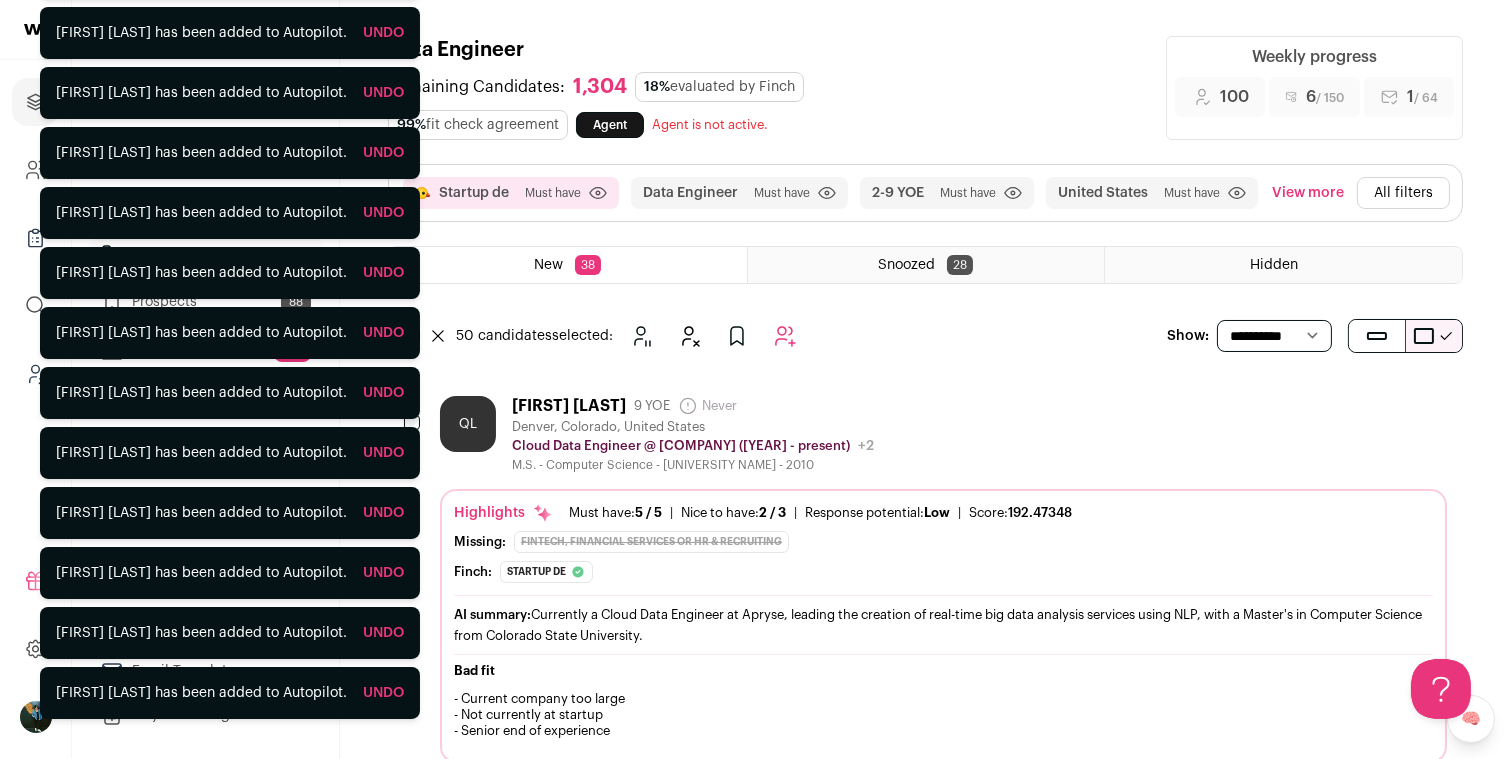 click on "Remaining Candidates:
1,304
18%
evaluated by Finch
99%
fit check agreement
Agent
Agent is not active.
Loading..." at bounding box center (765, 106) 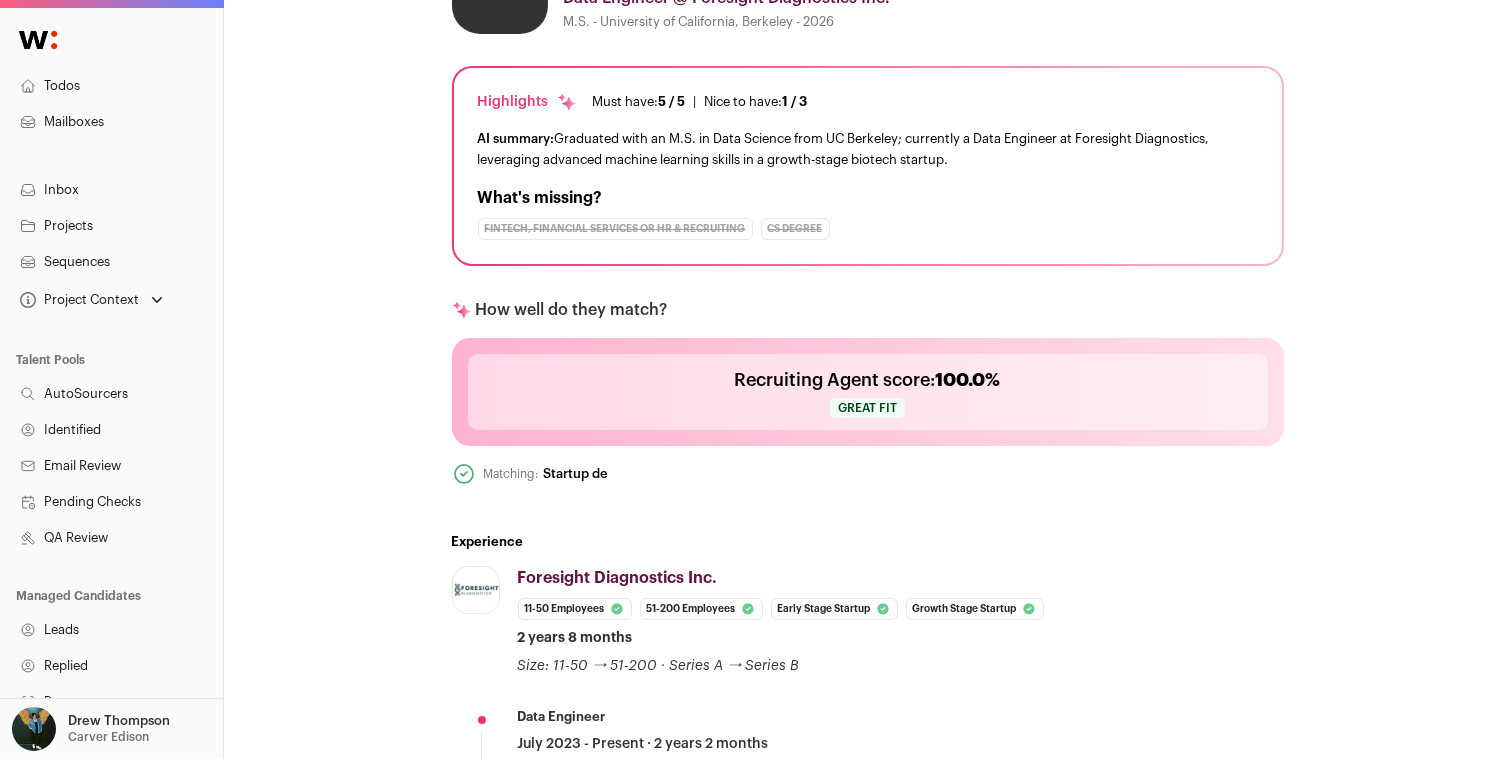 scroll, scrollTop: 667, scrollLeft: 0, axis: vertical 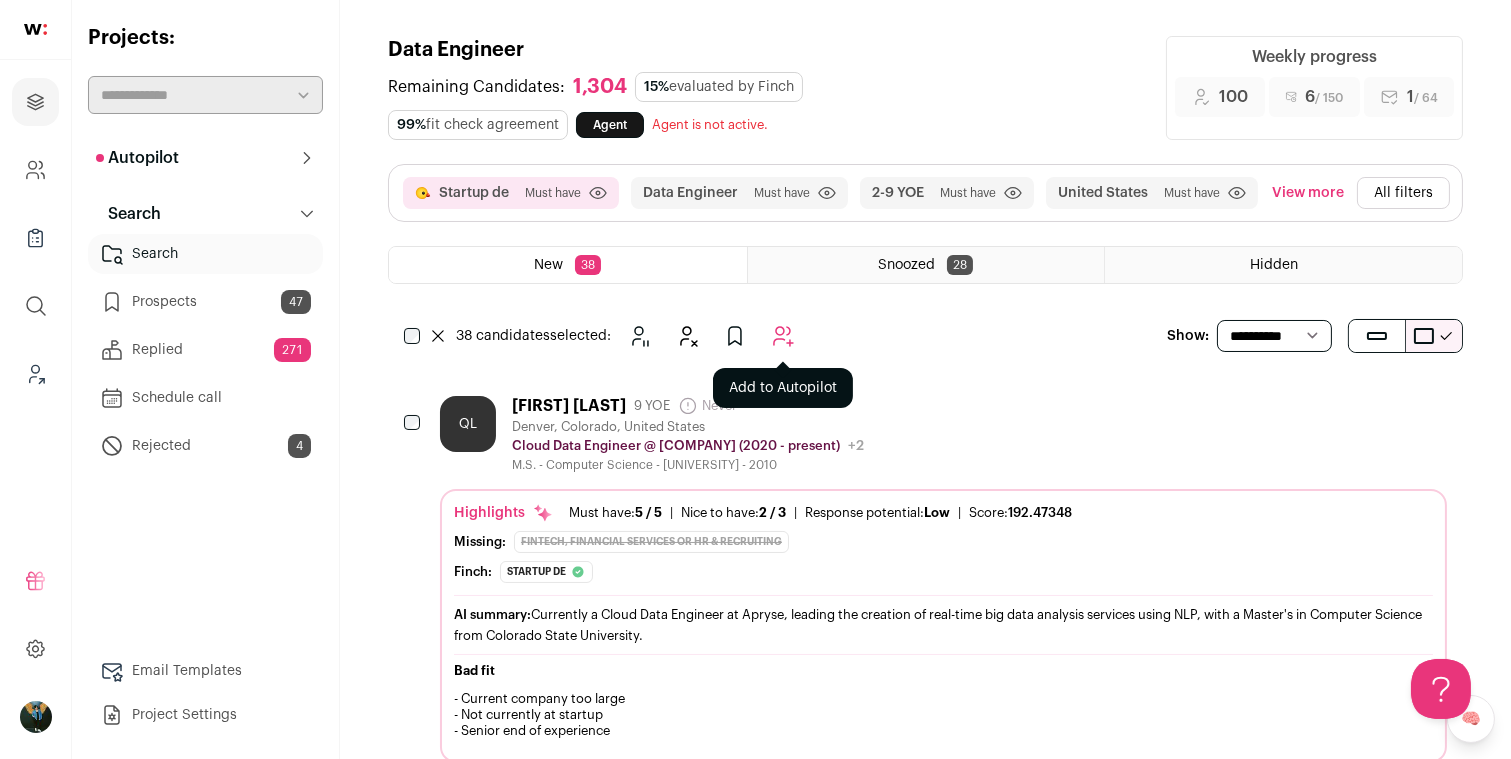 click 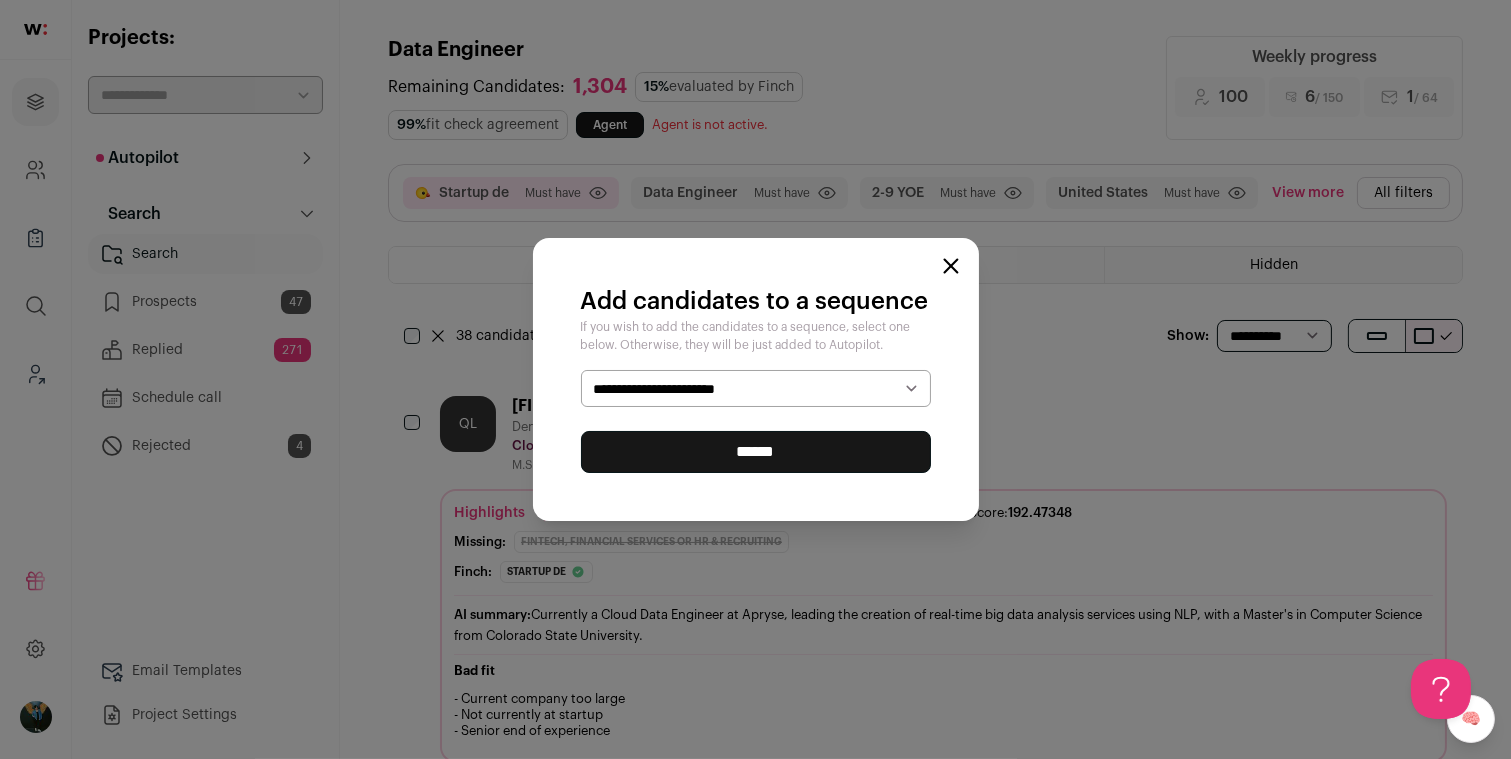 select on "*****" 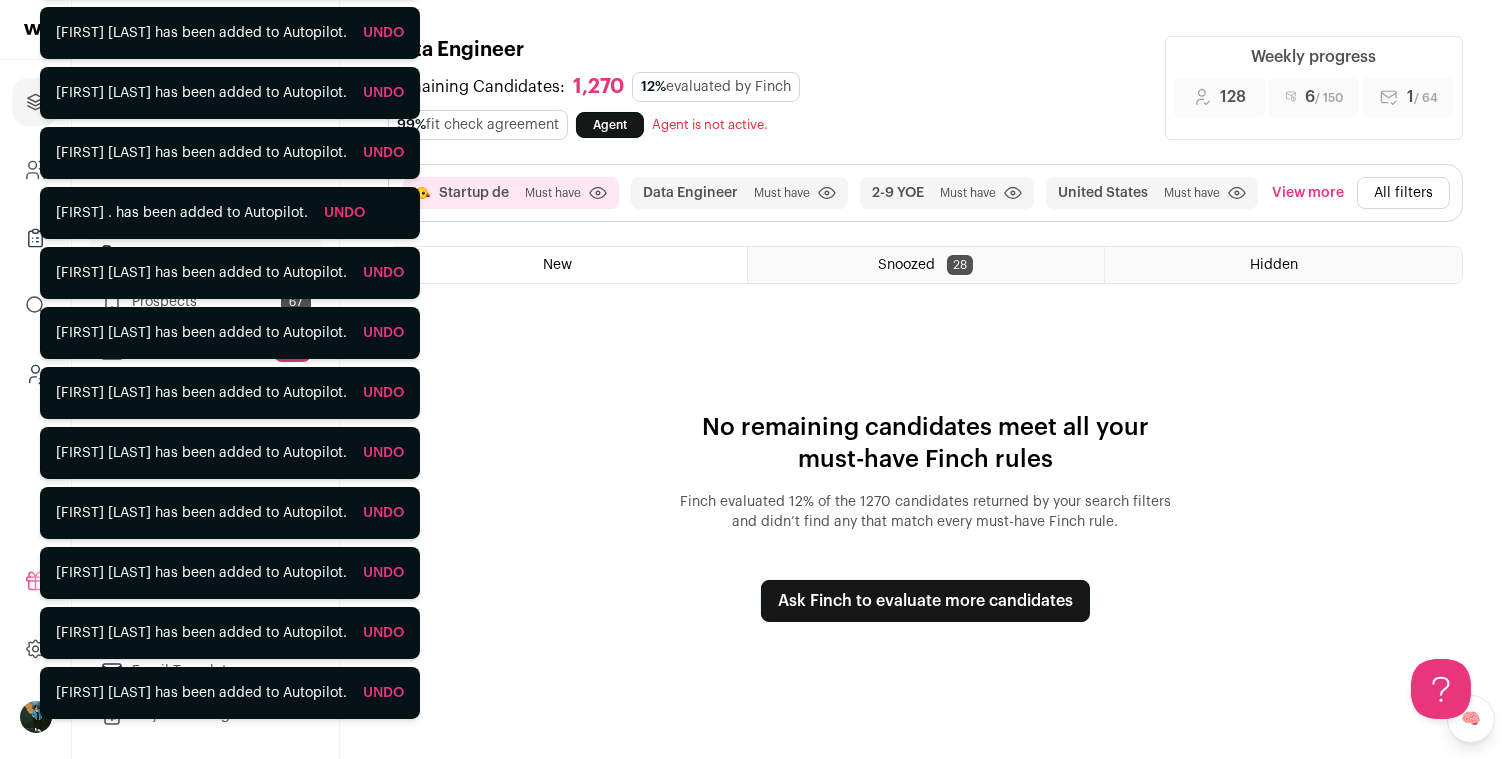 scroll, scrollTop: 0, scrollLeft: 0, axis: both 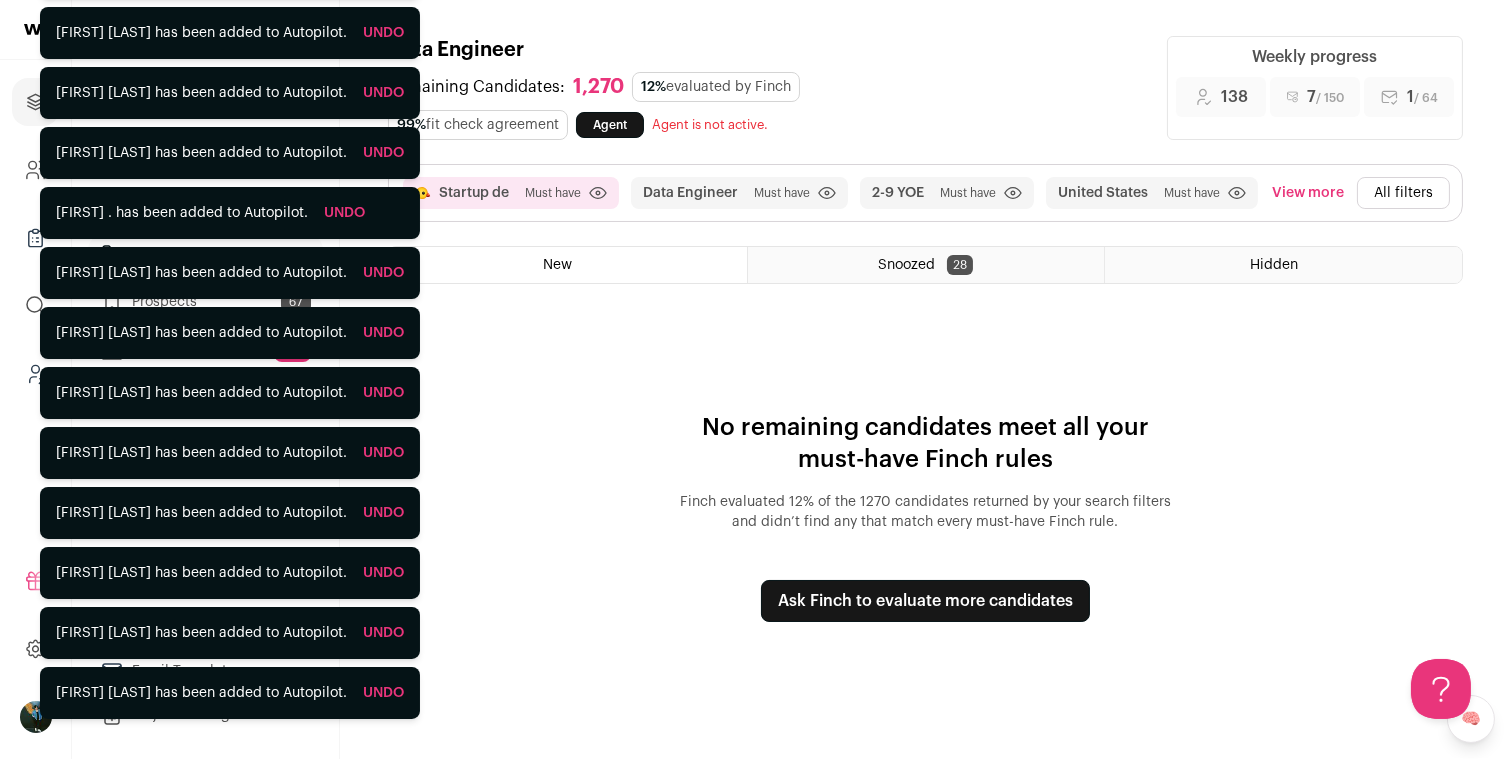 click on "Remaining Candidates:
1,270
12%
evaluated by Finch
99%
fit check agreement
Agent
Agent is not active.
Loading..." at bounding box center (765, 106) 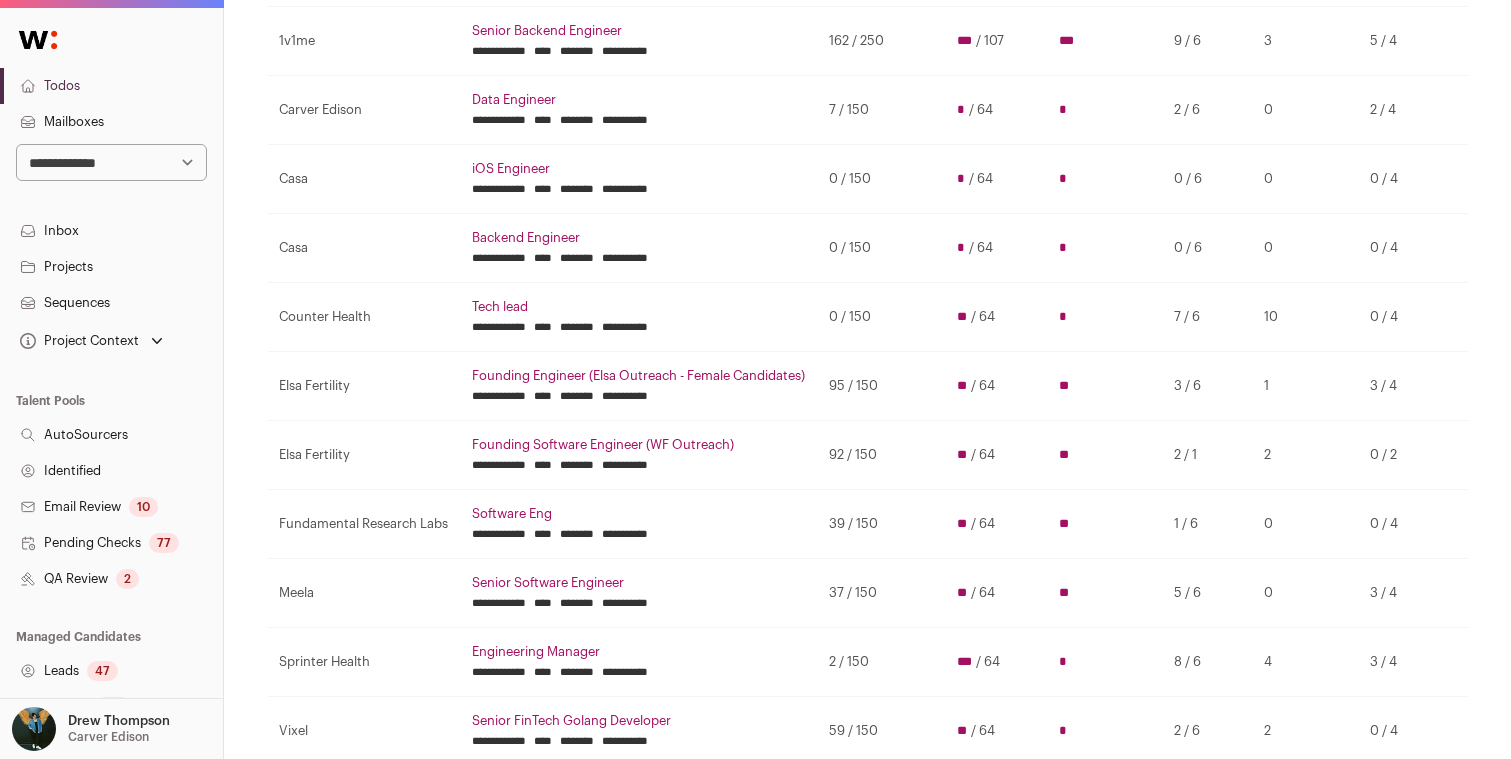 scroll, scrollTop: 390, scrollLeft: 0, axis: vertical 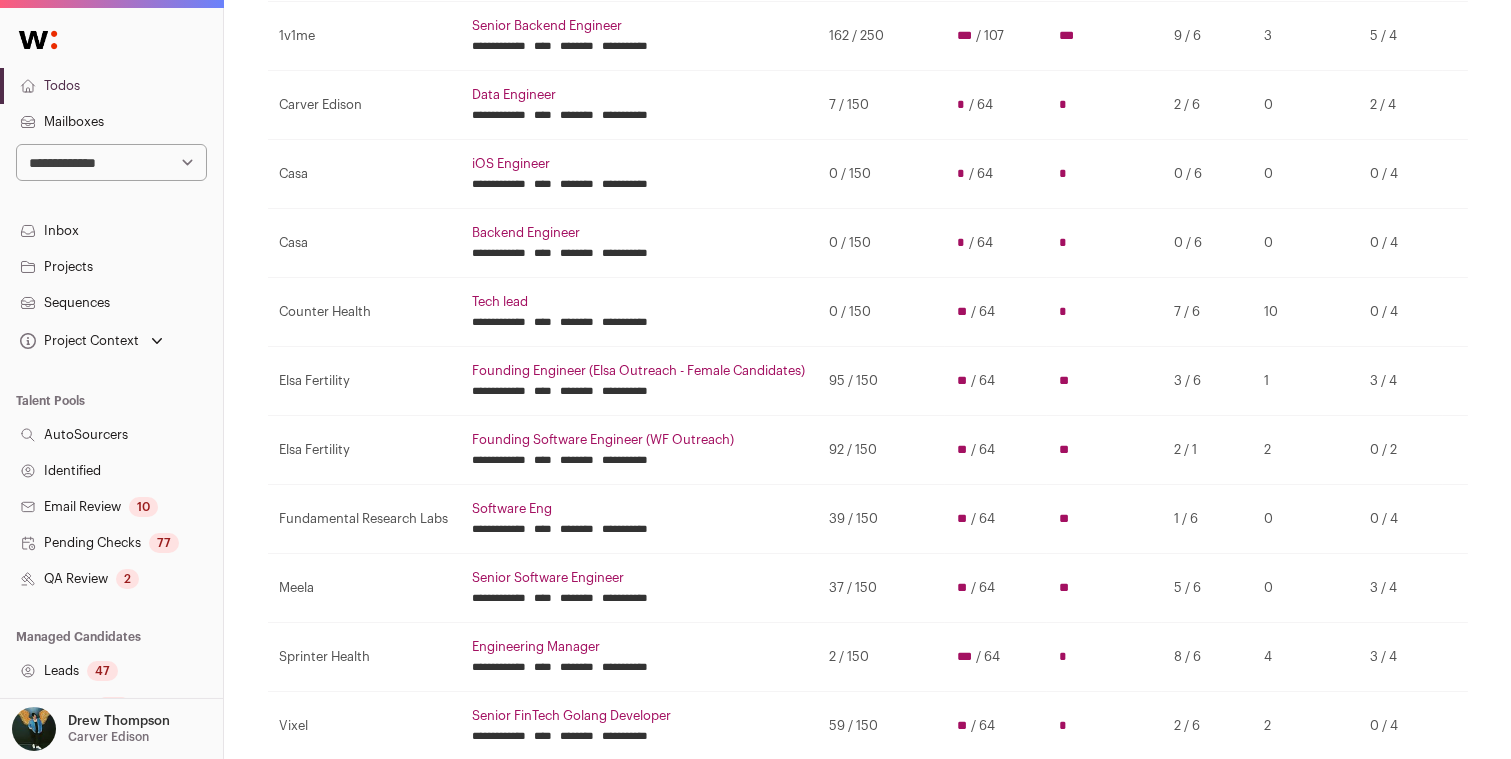 click on "********" at bounding box center (578, 322) 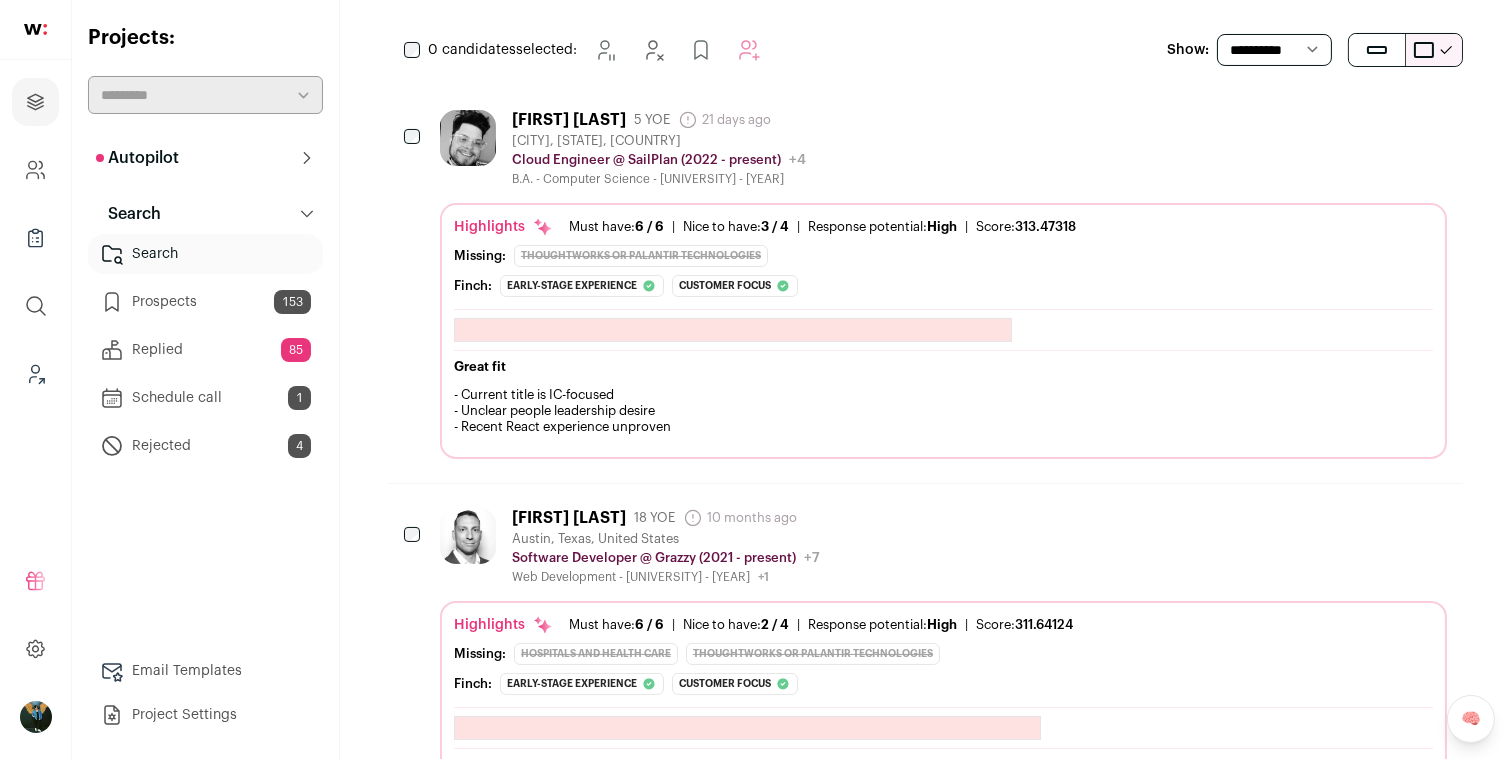 scroll, scrollTop: 0, scrollLeft: 0, axis: both 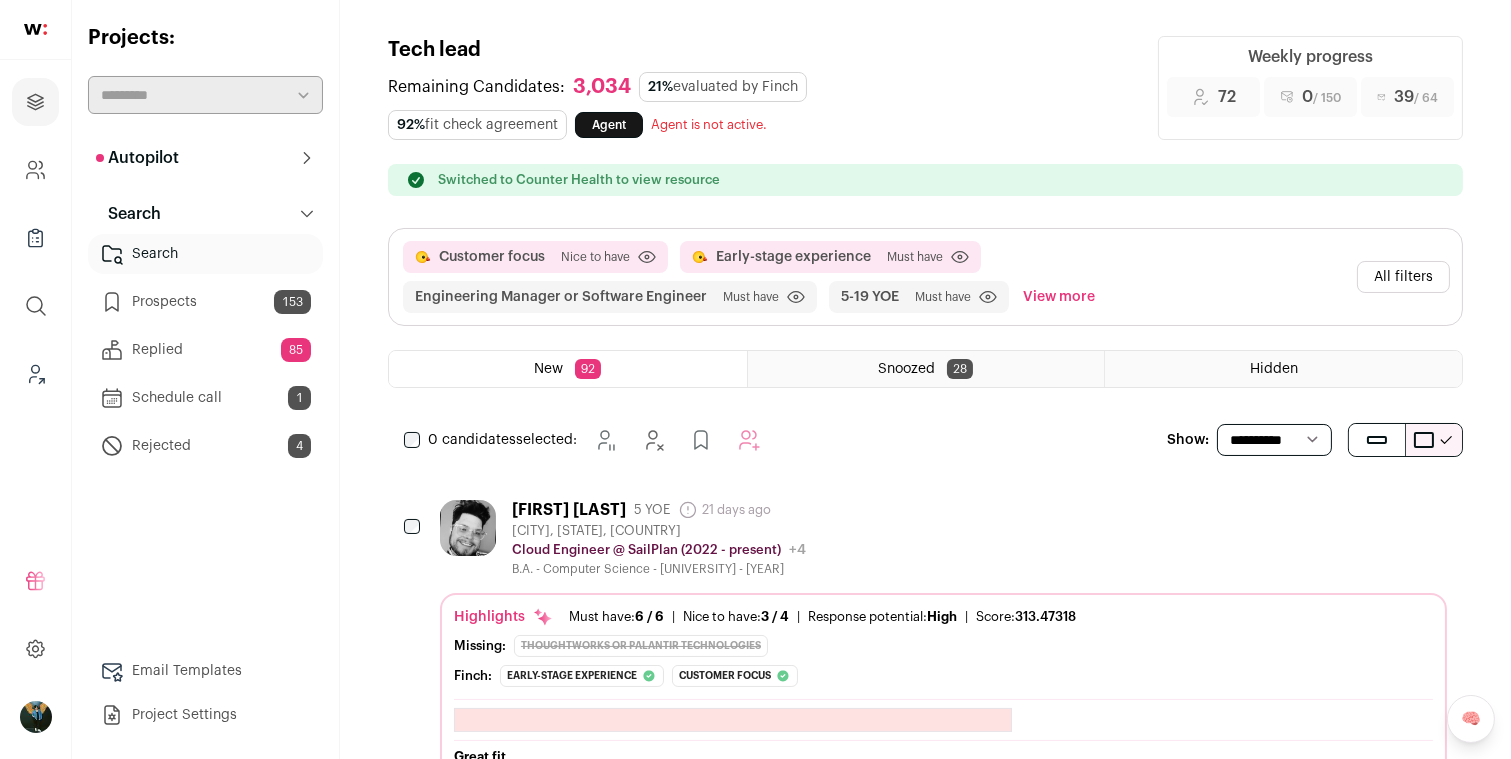 click on "All filters" at bounding box center (1403, 277) 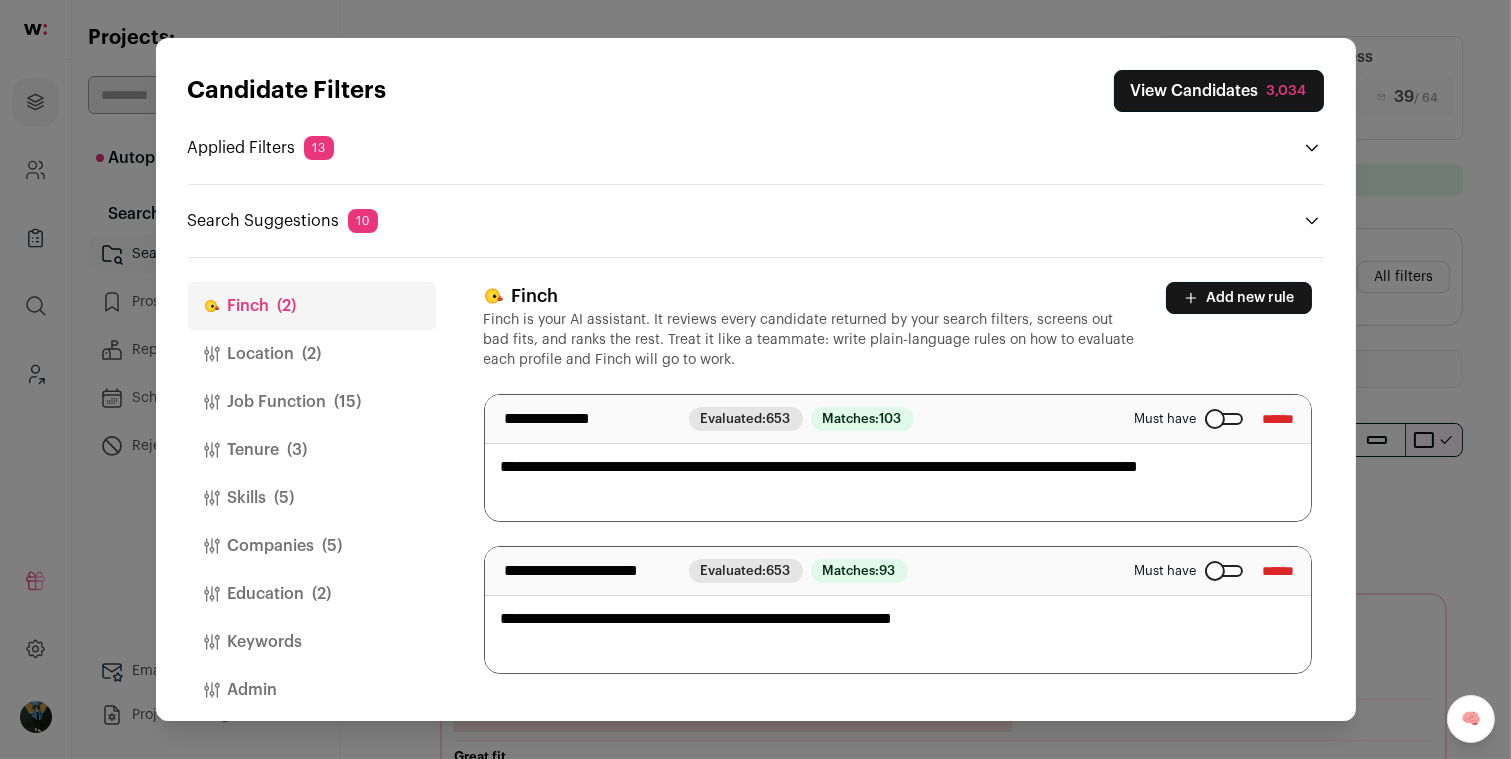 click on "Location
(2)" at bounding box center (312, 354) 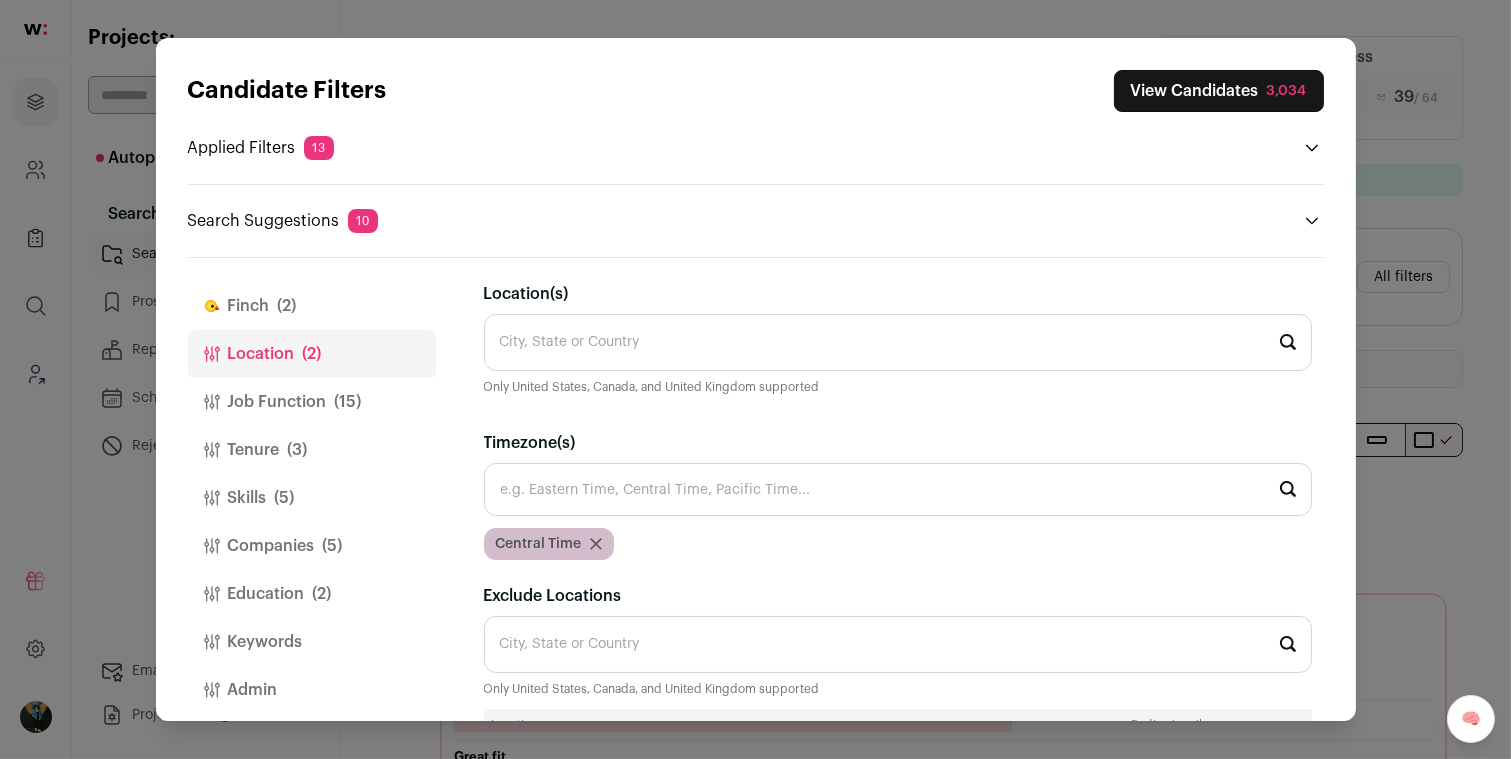 click on "Job Function
(15)" at bounding box center [312, 402] 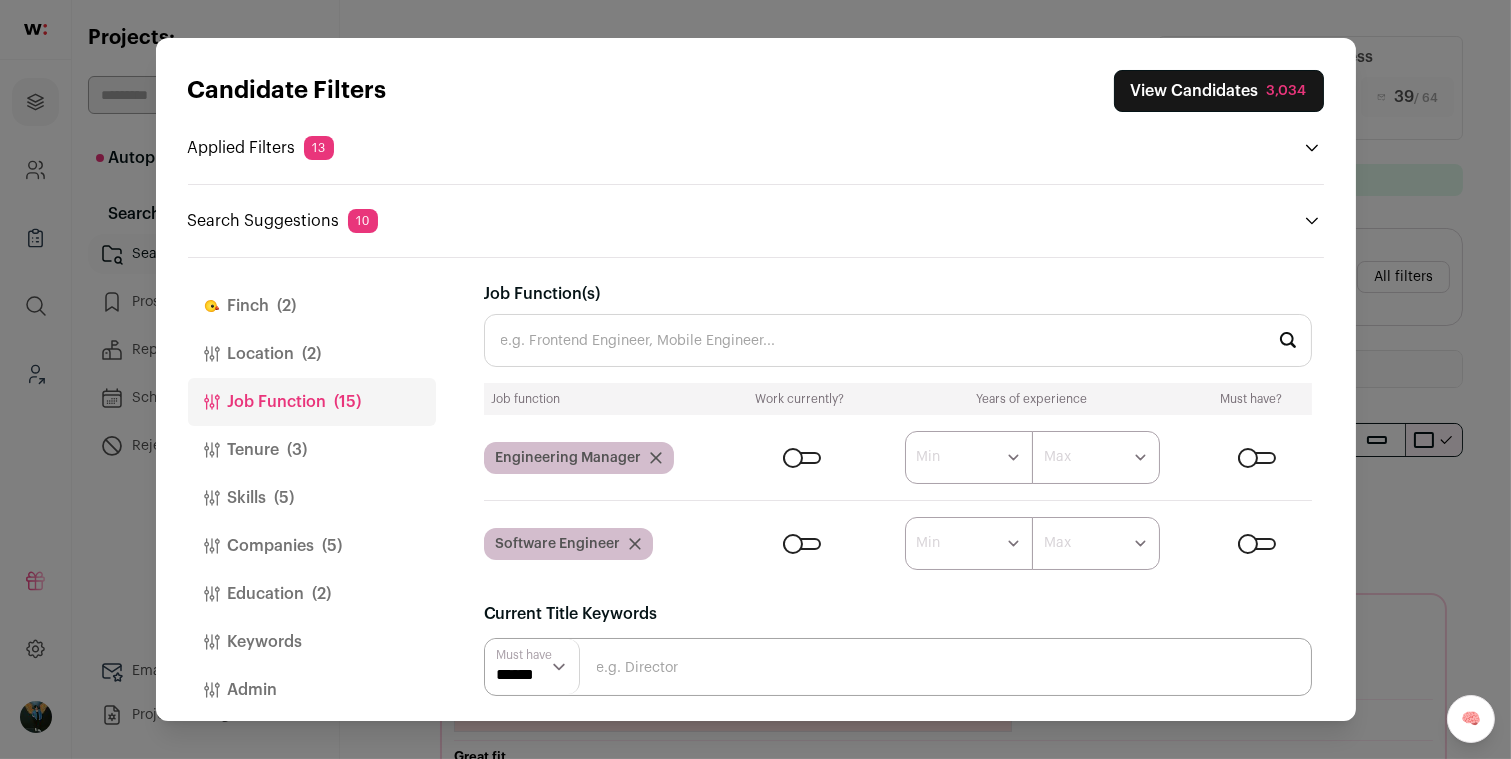 click on "Software Engineer" at bounding box center (568, 544) 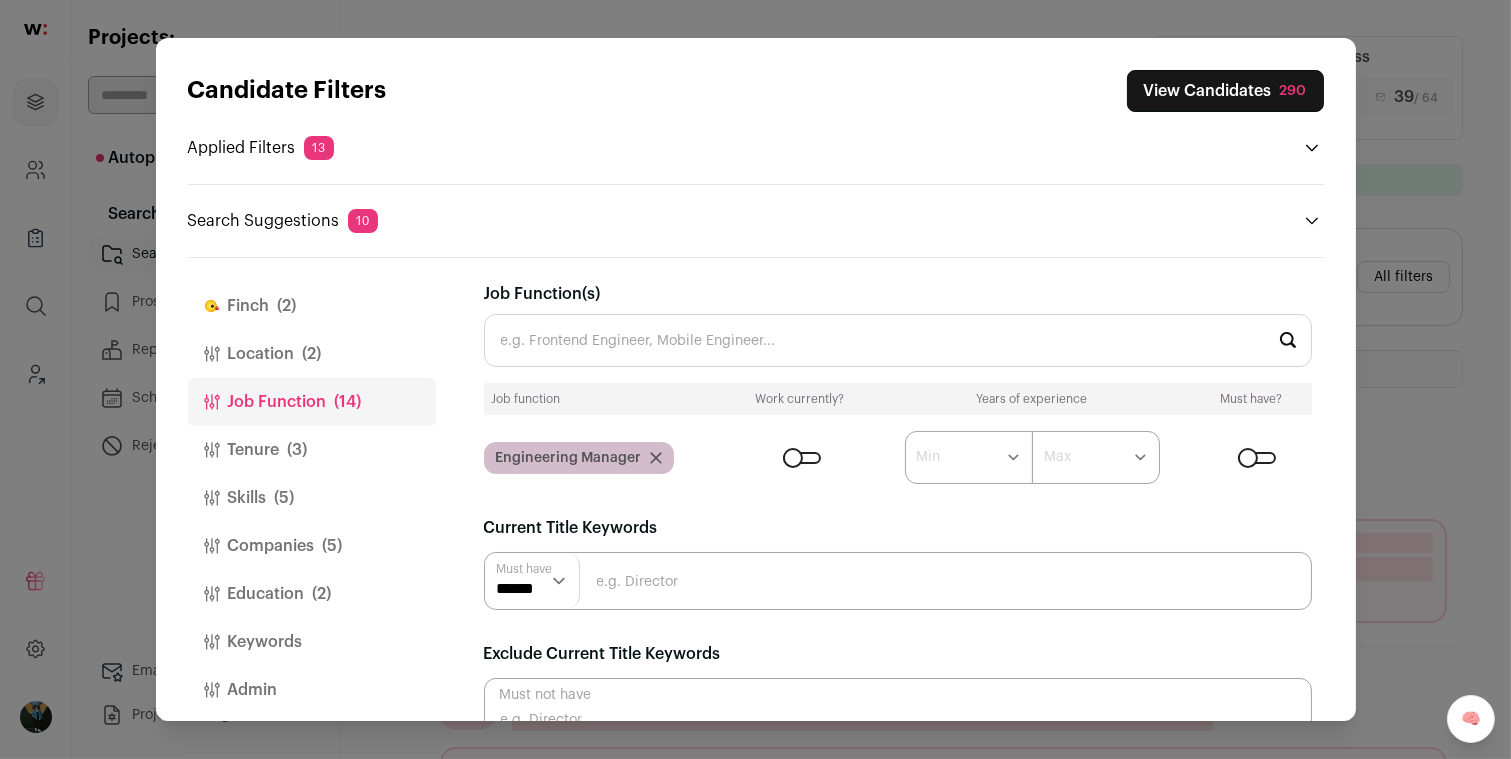 click on "View Candidates
290" at bounding box center (1225, 91) 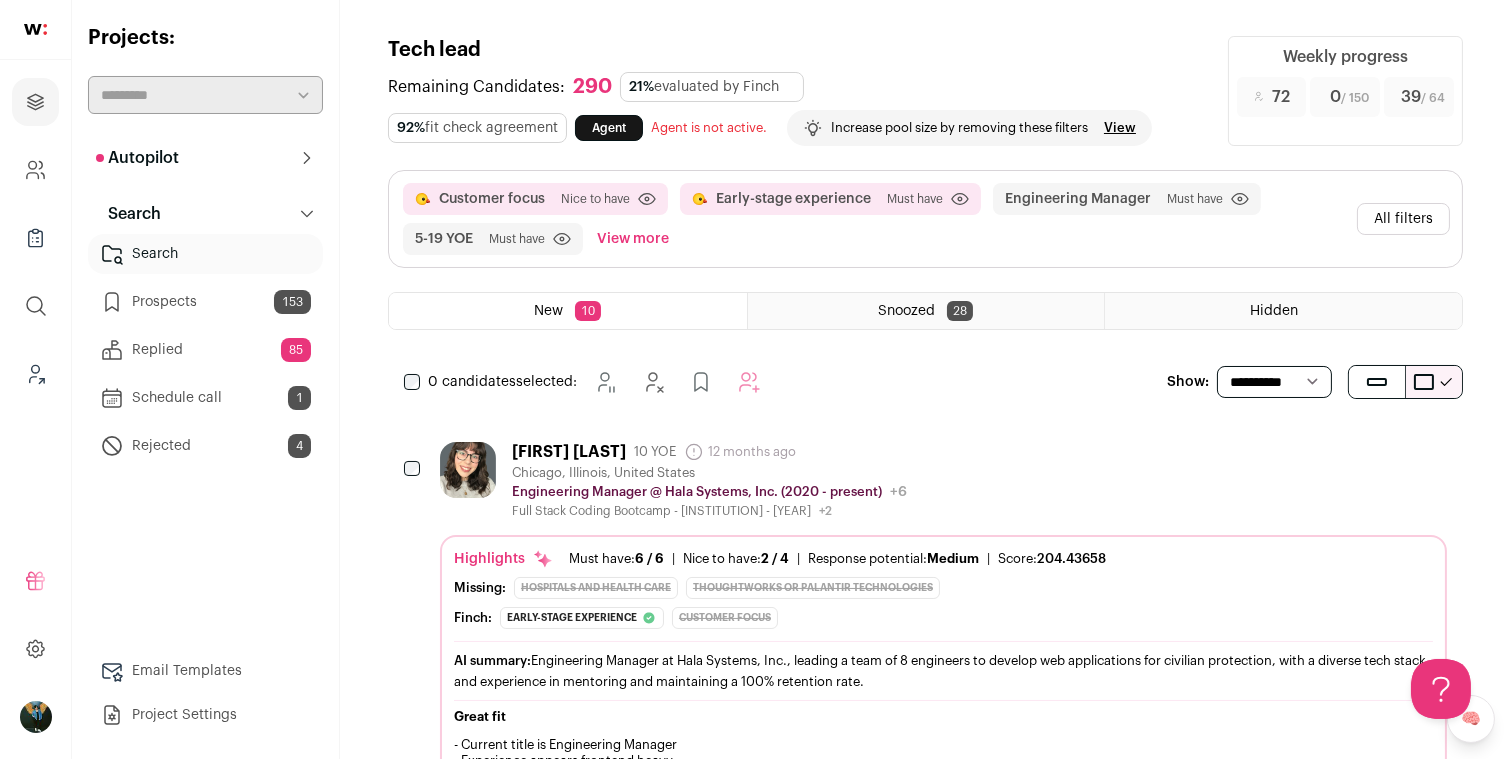scroll, scrollTop: 0, scrollLeft: 0, axis: both 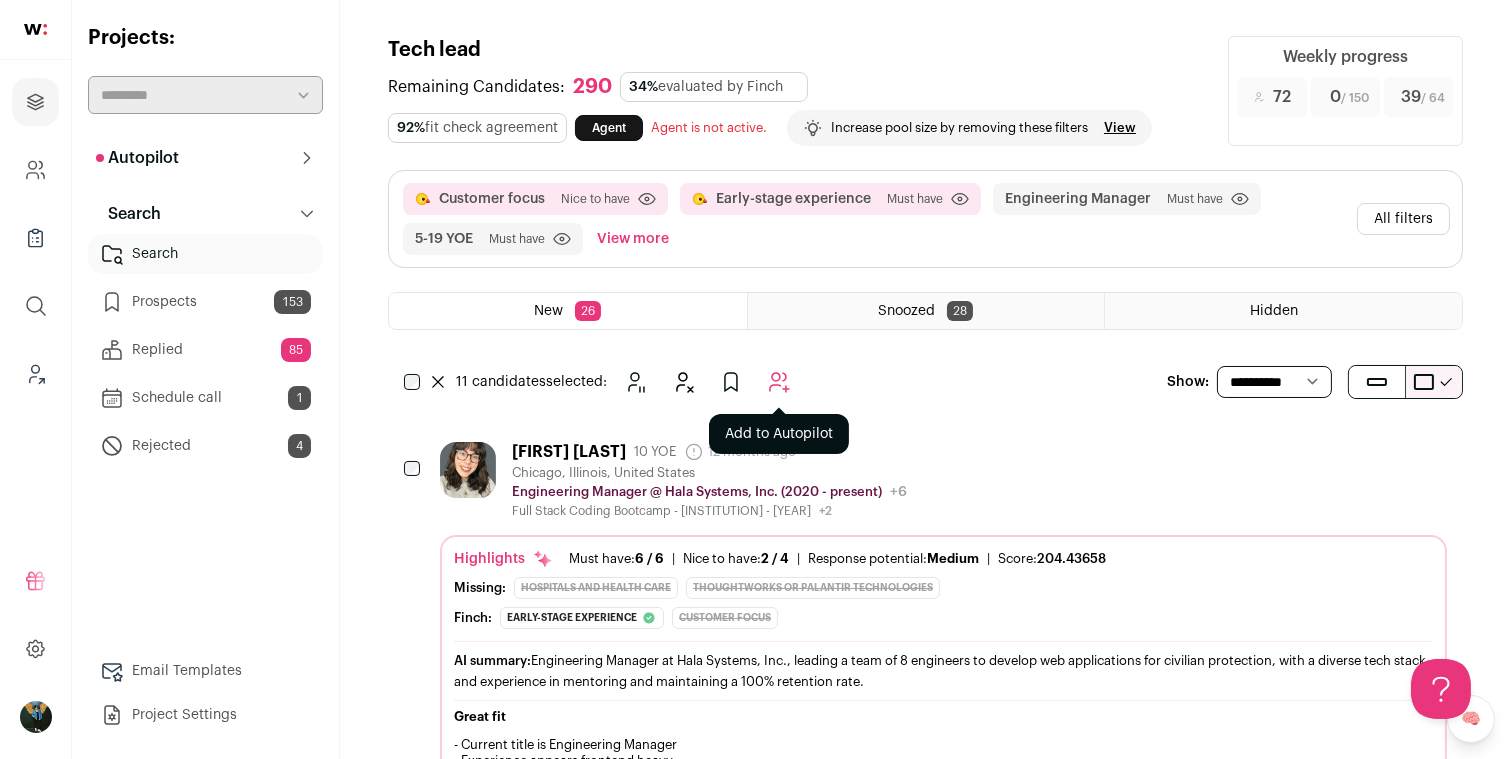 click 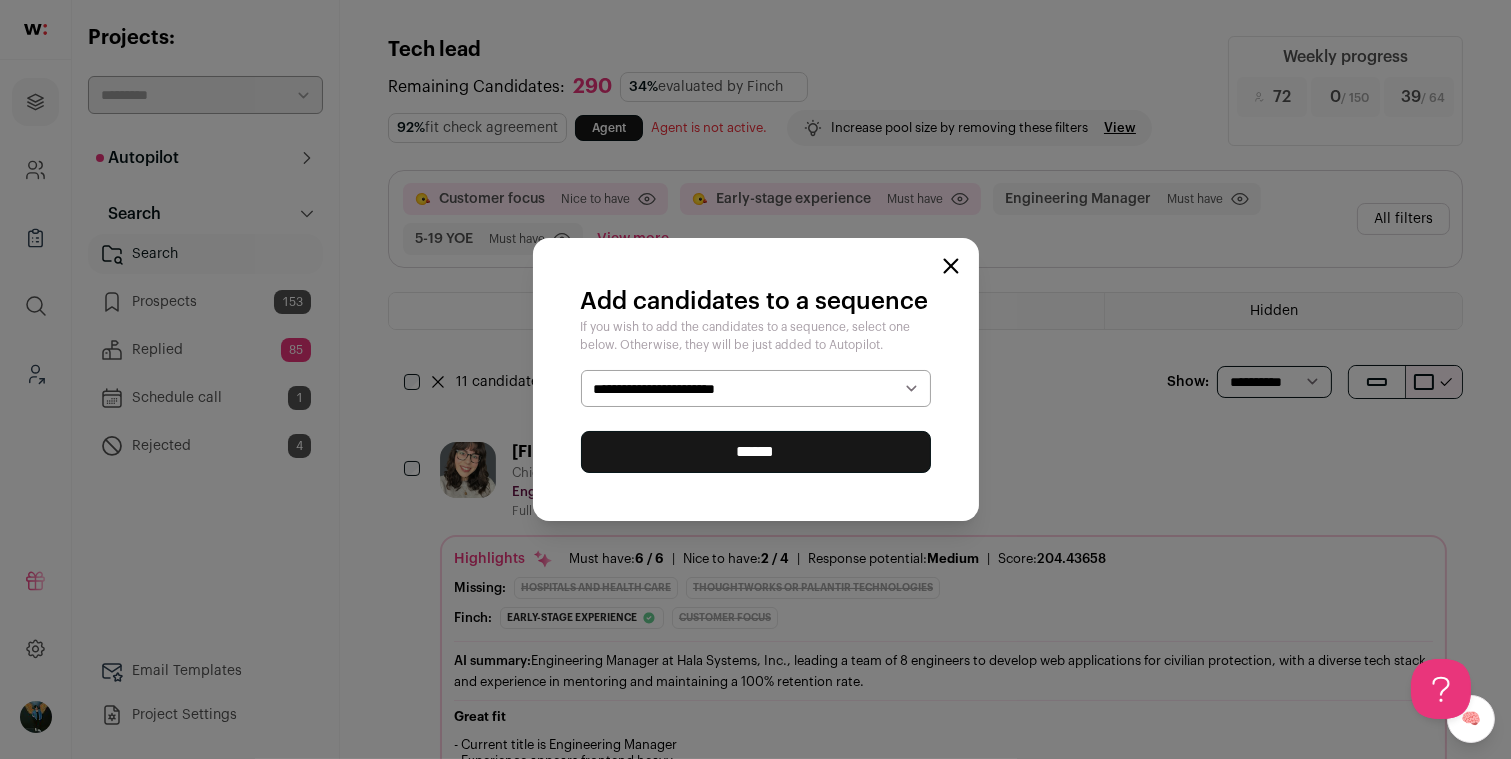 select on "*****" 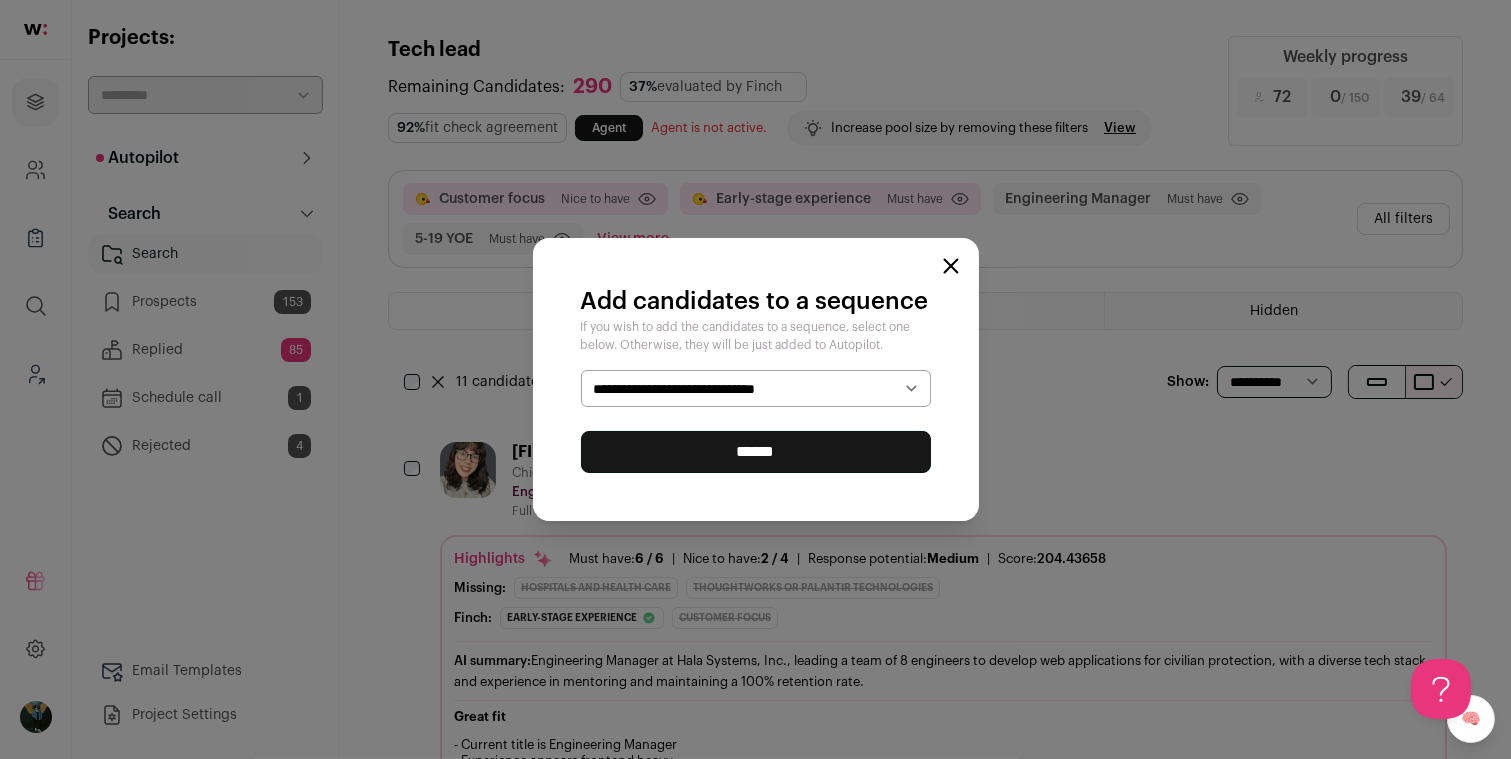 click on "******" at bounding box center (756, 452) 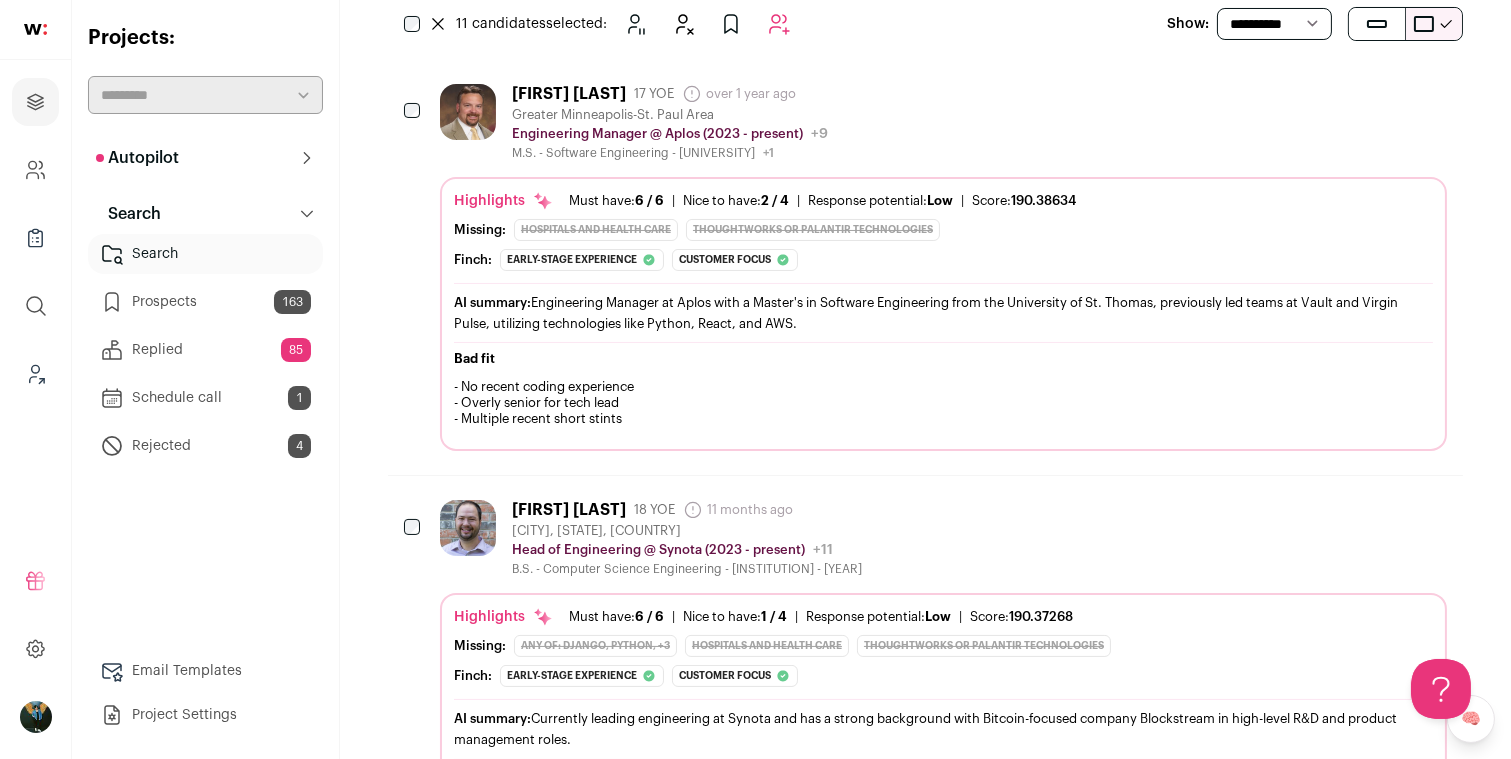 scroll, scrollTop: 362, scrollLeft: 0, axis: vertical 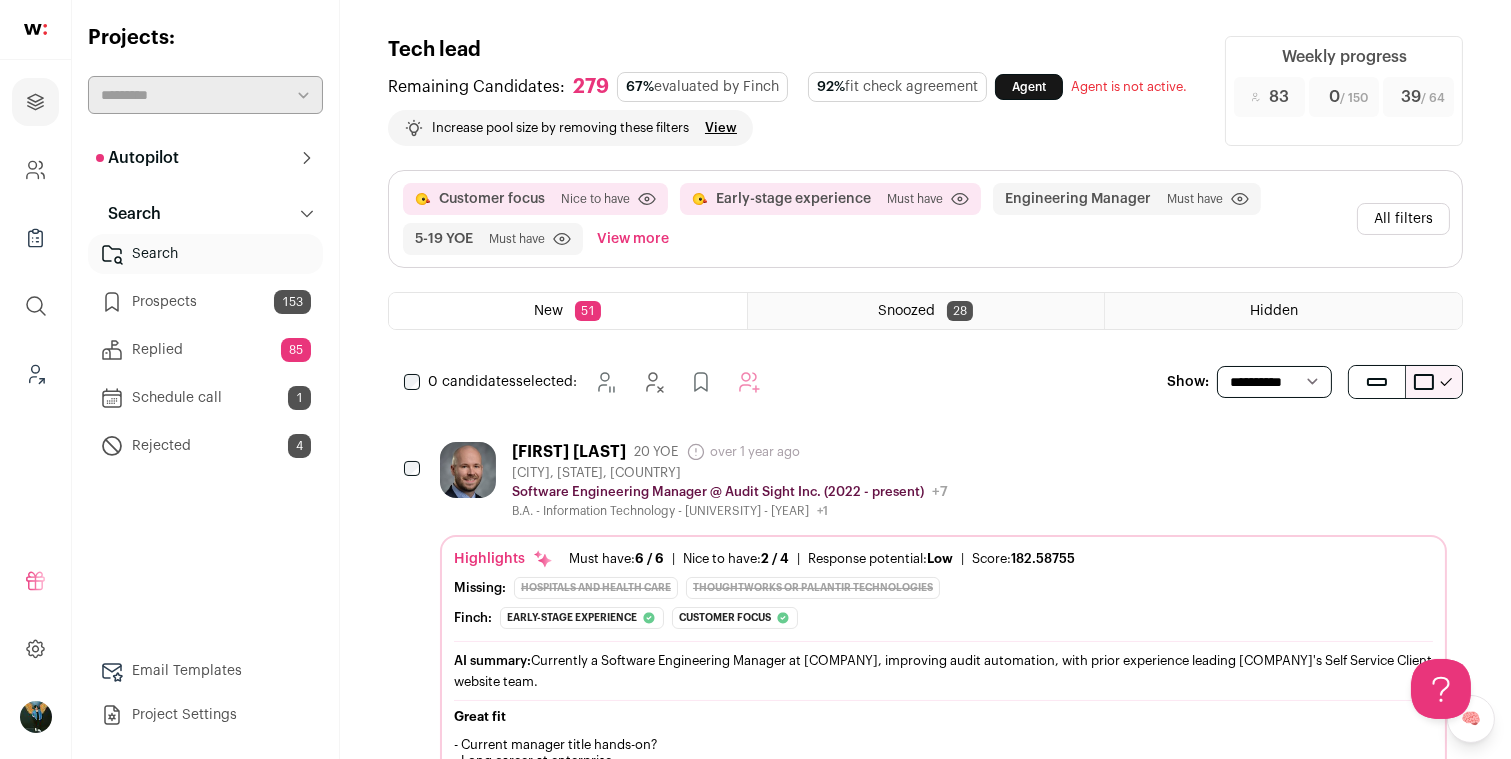 click on "0 candidates
selected:" at bounding box center [586, 382] 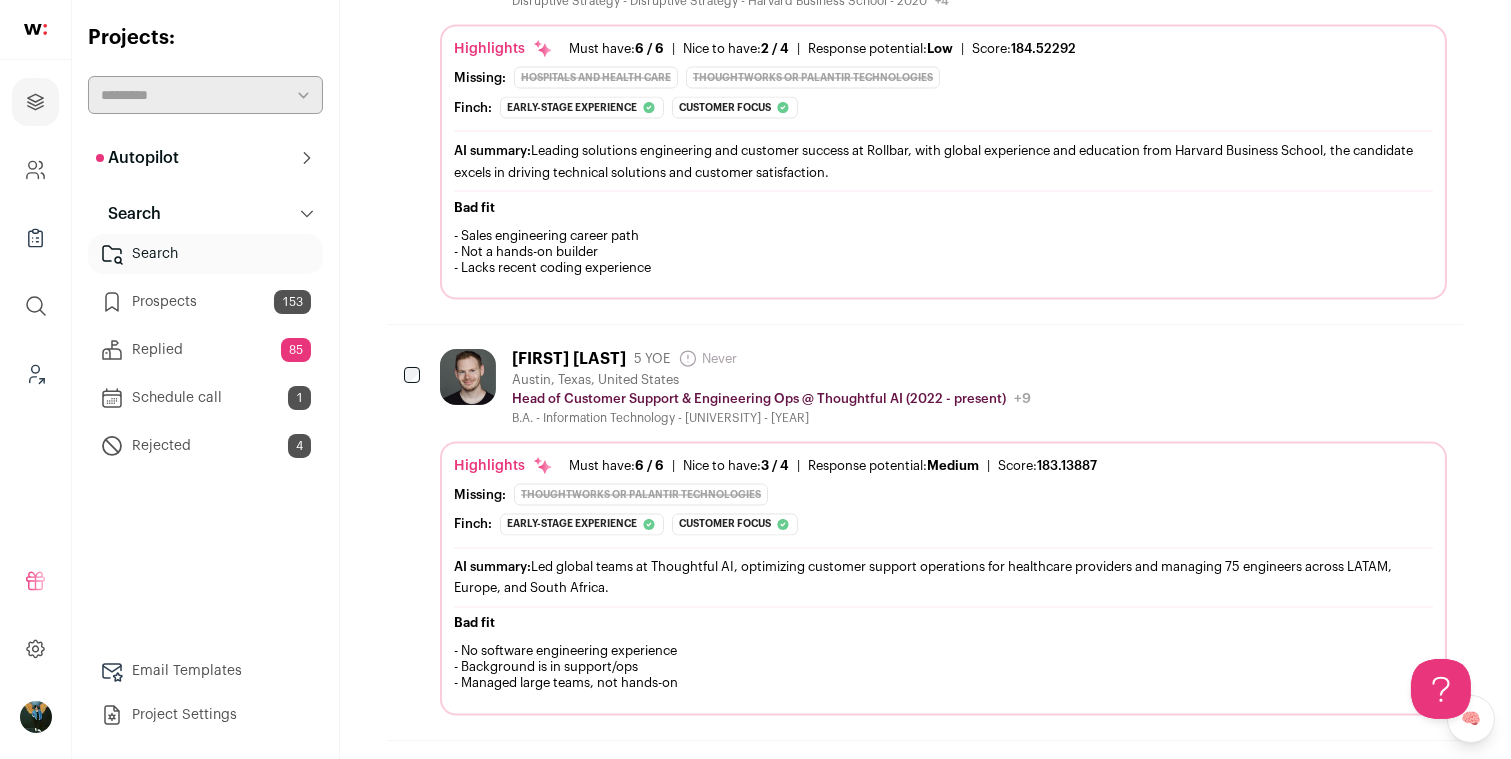 scroll, scrollTop: 6292, scrollLeft: 0, axis: vertical 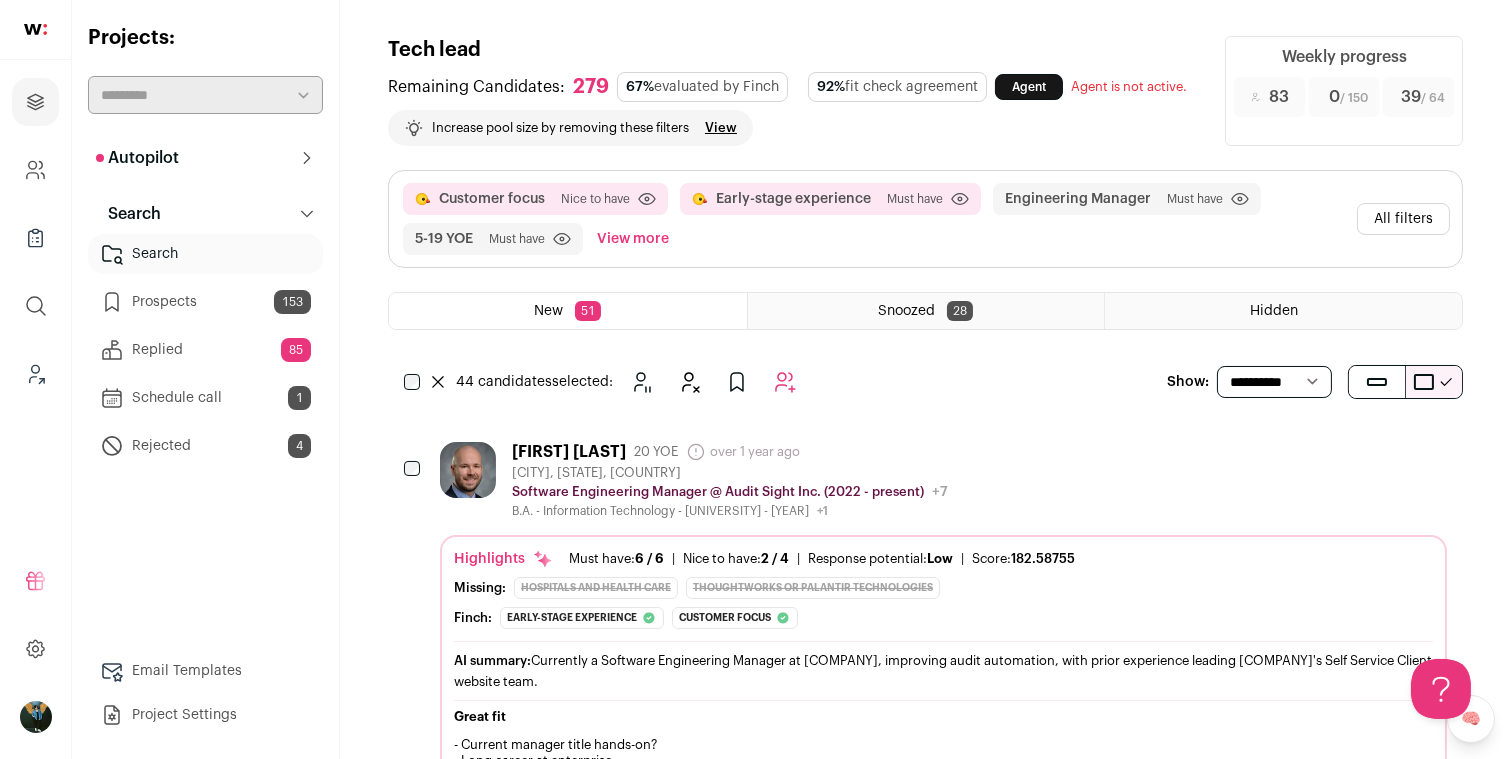 click 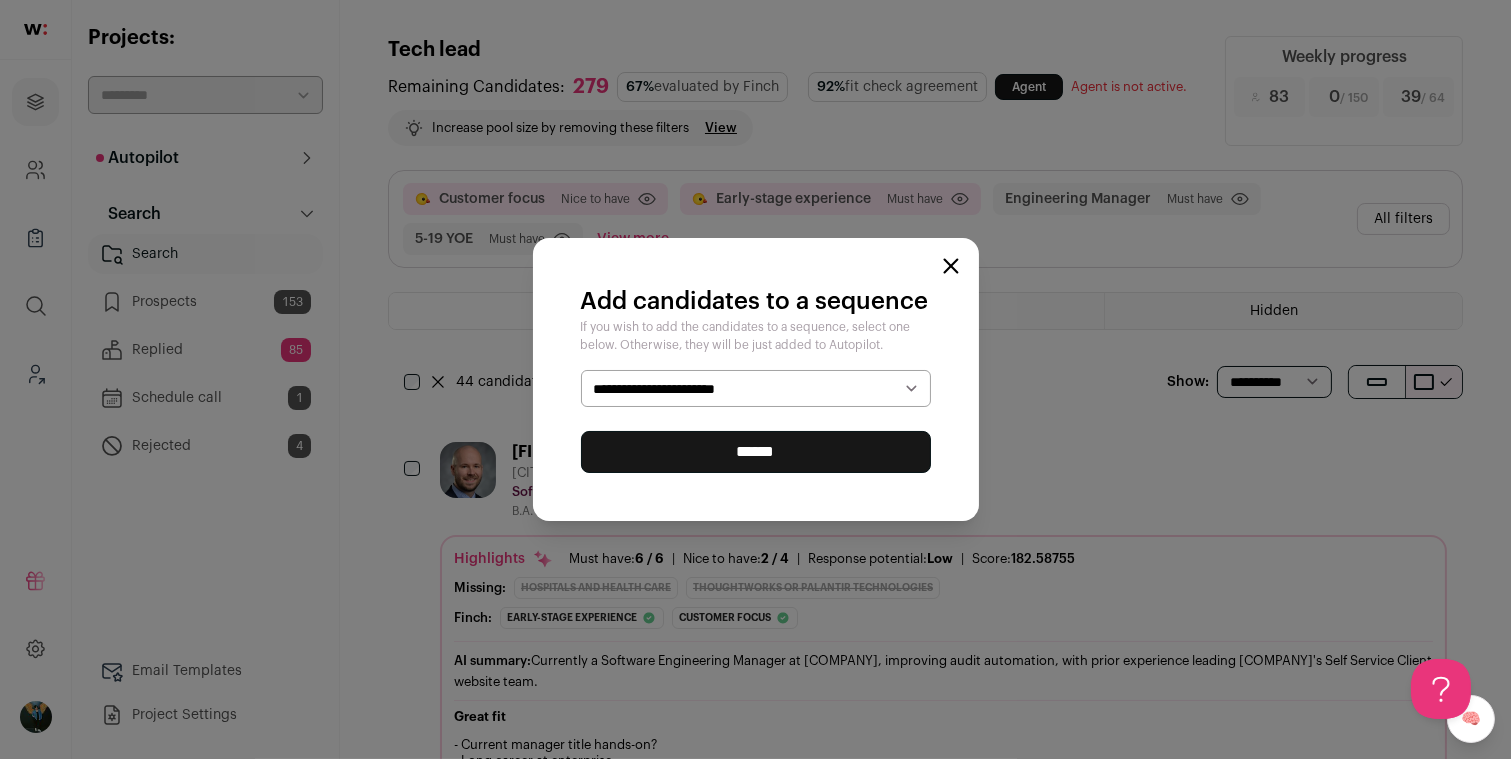 select on "*****" 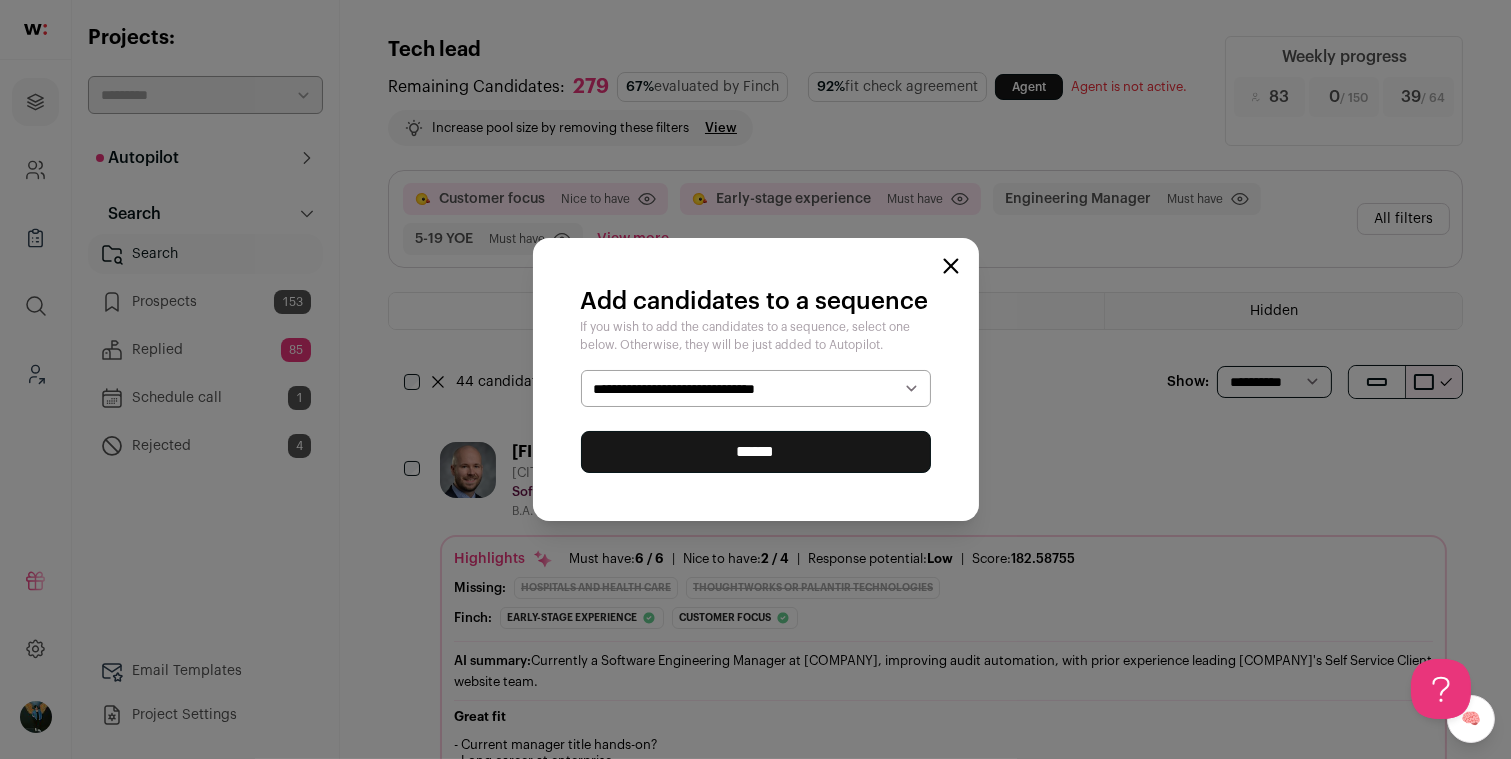 click on "******" at bounding box center [756, 452] 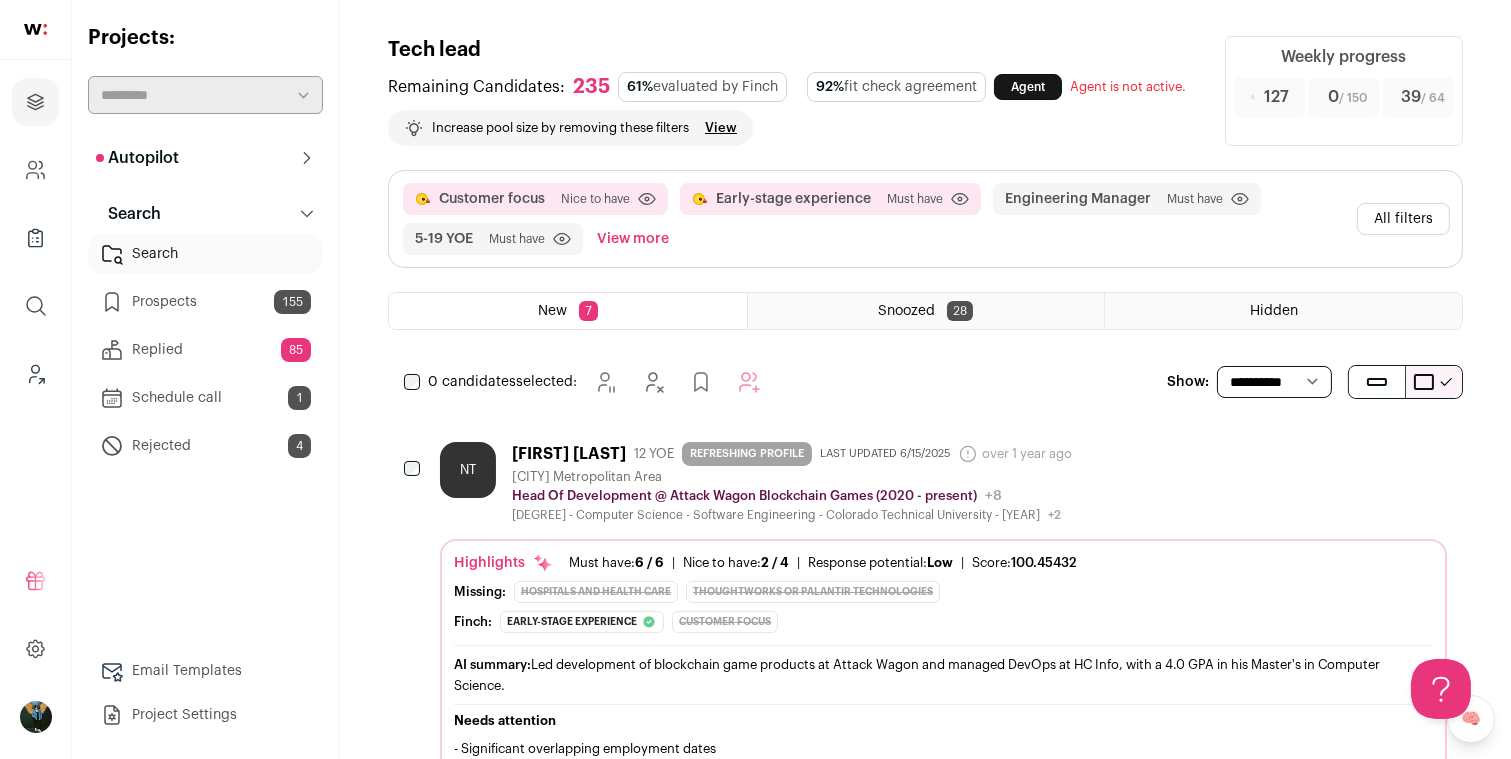 scroll, scrollTop: 0, scrollLeft: 0, axis: both 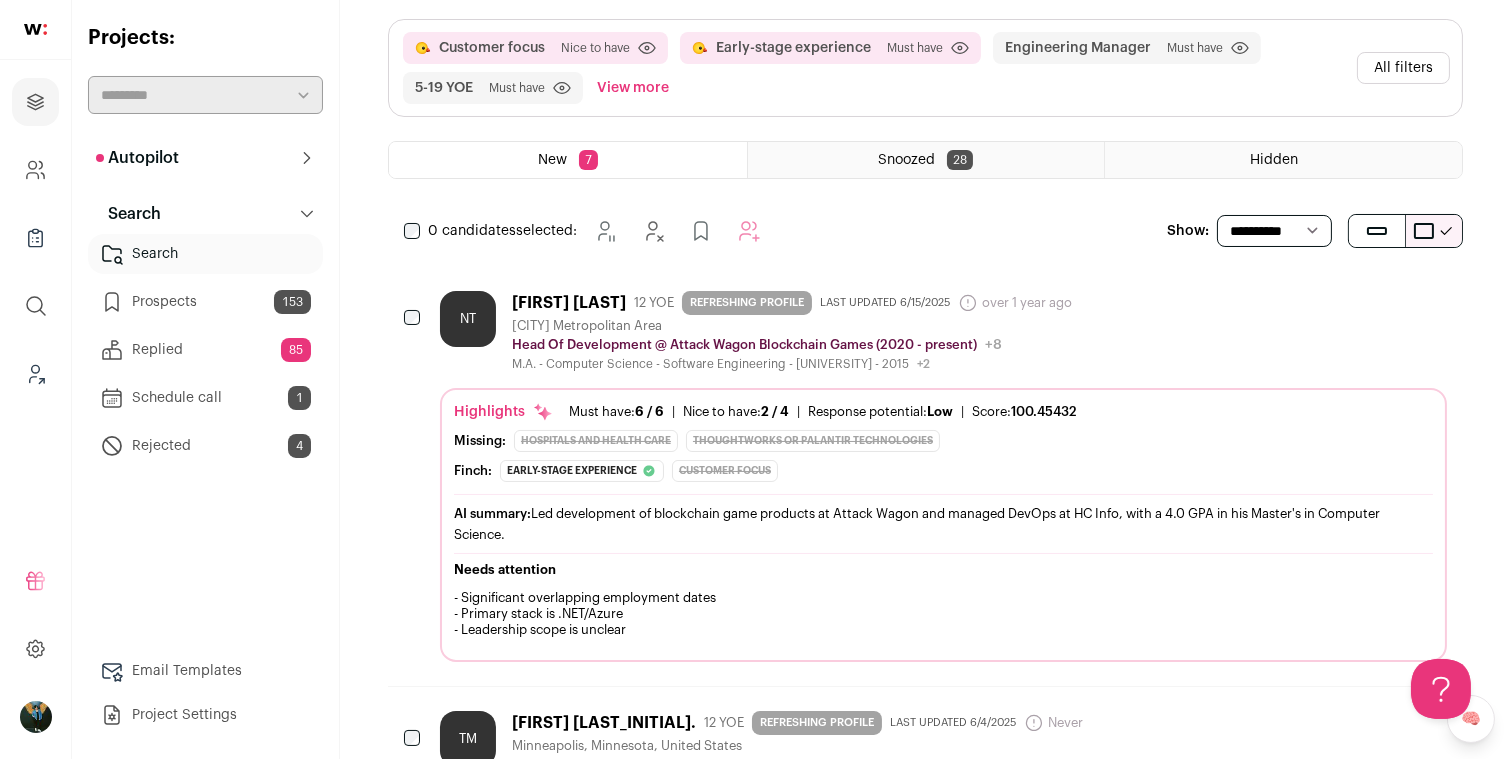 click 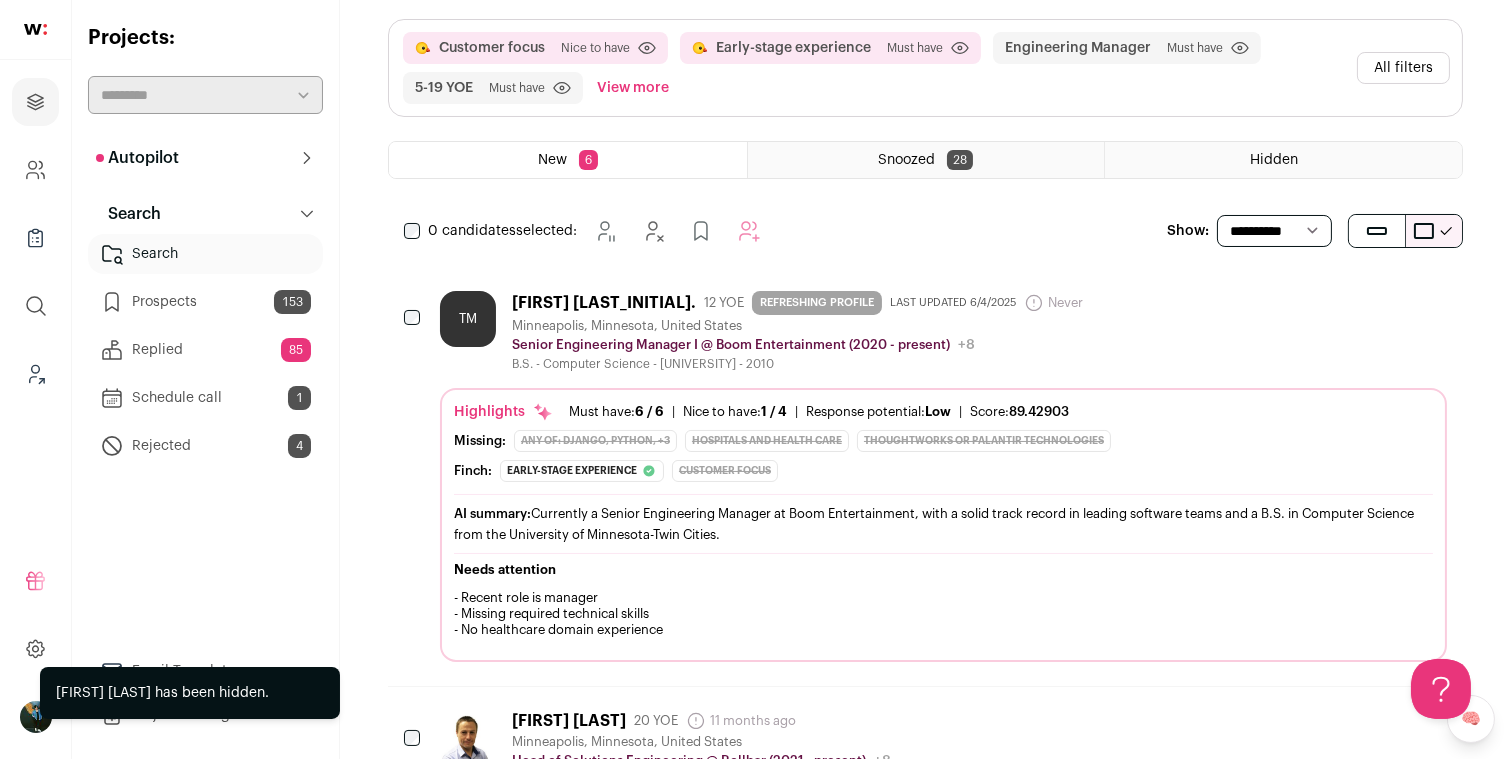 click 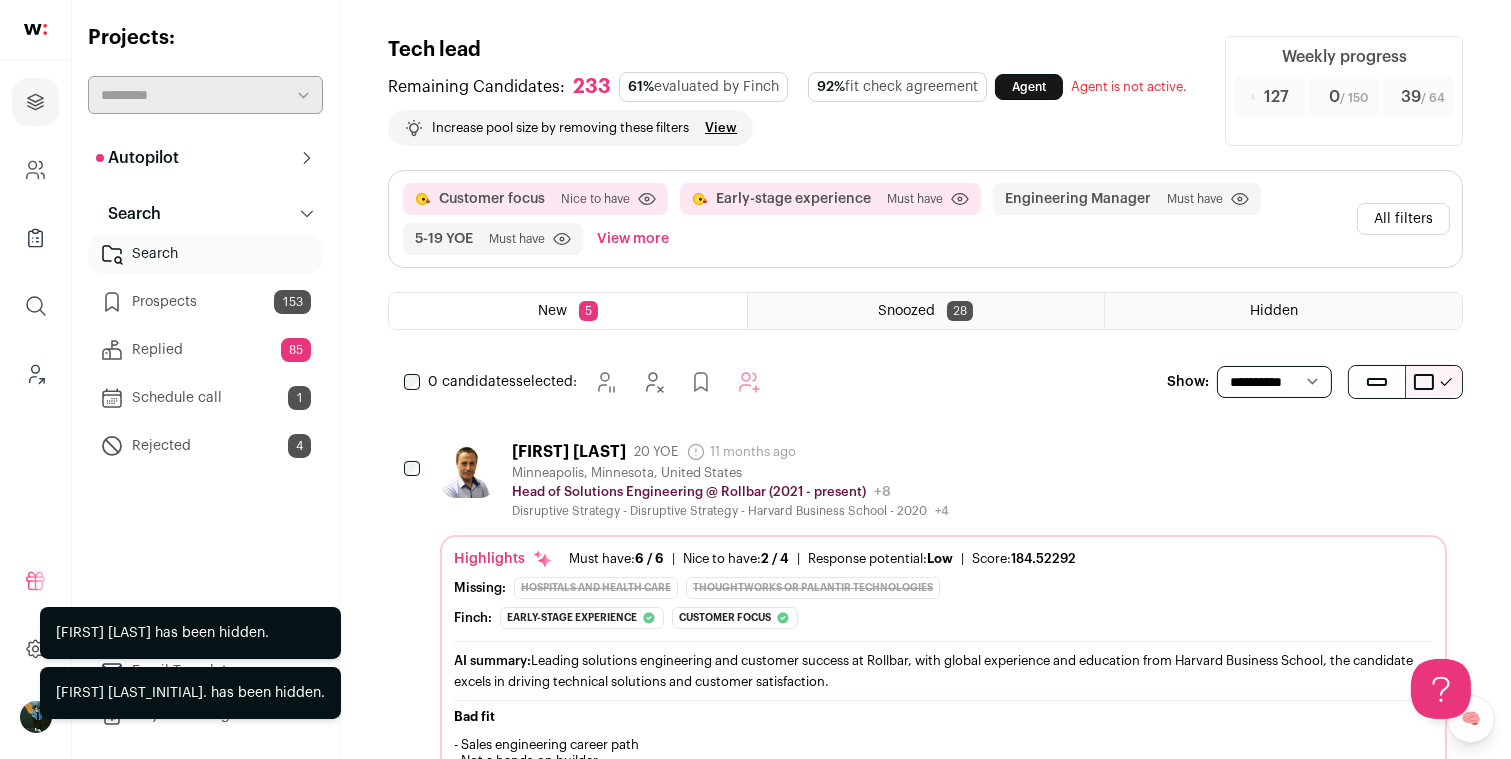 scroll, scrollTop: 2, scrollLeft: 0, axis: vertical 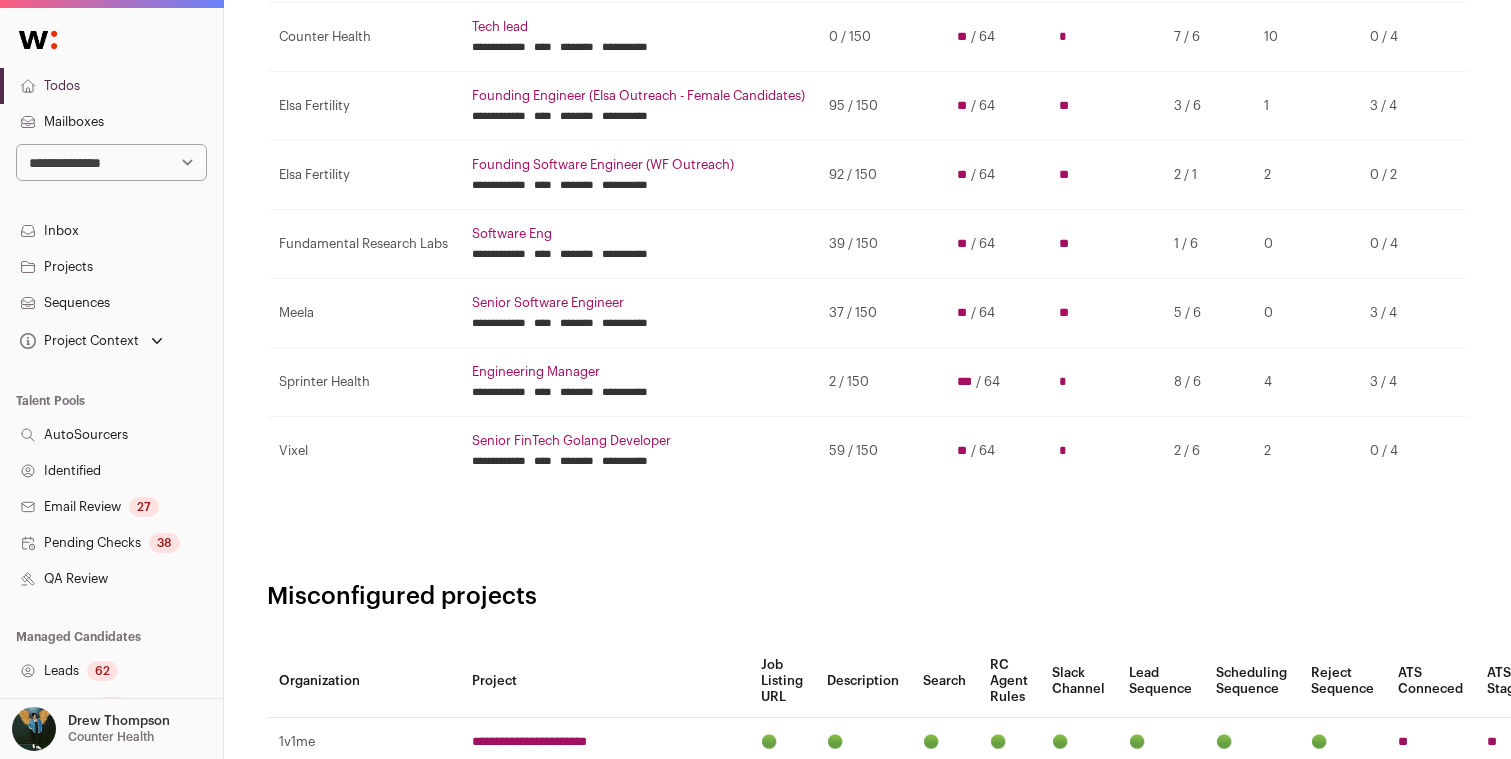 click on "********" at bounding box center (578, 461) 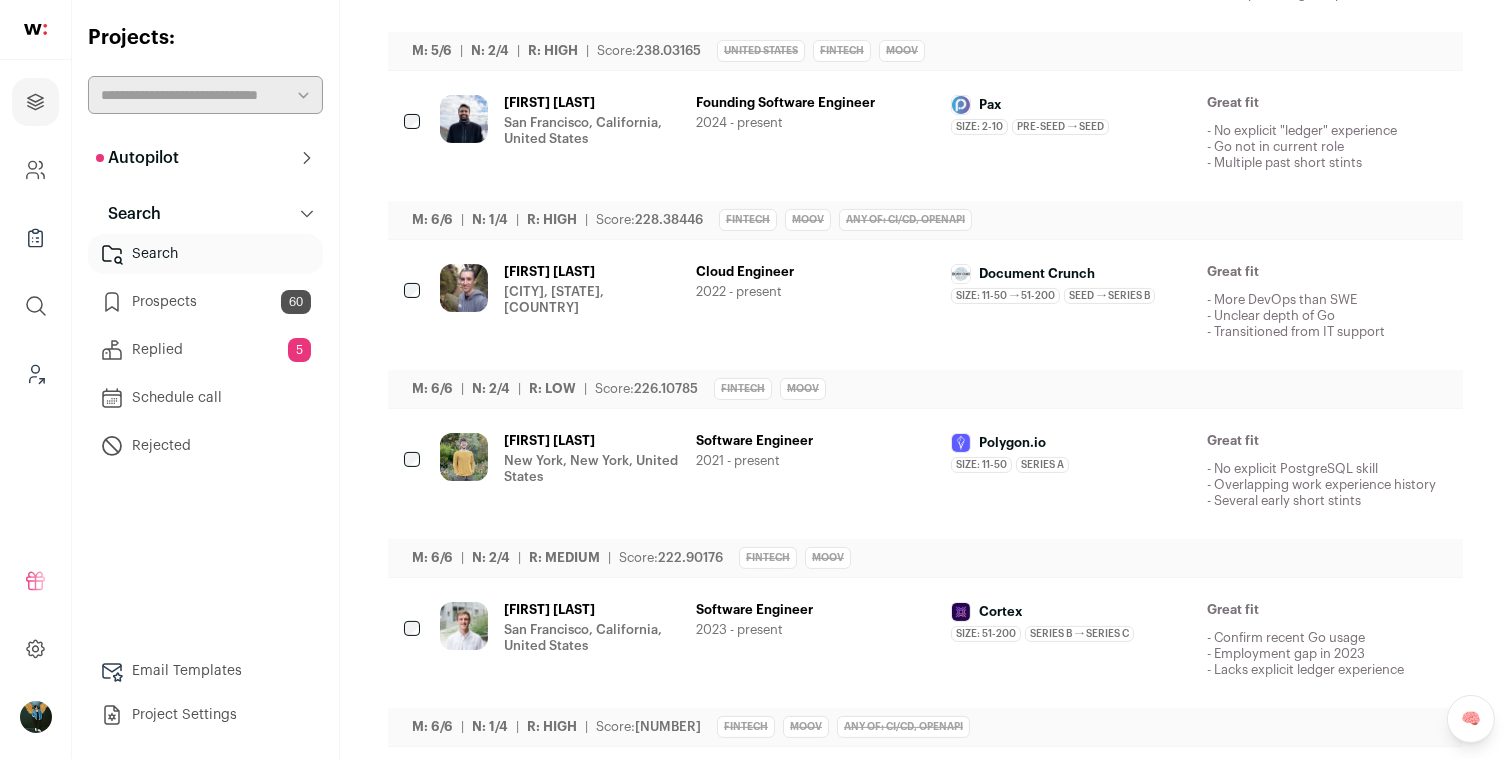 scroll, scrollTop: 0, scrollLeft: 0, axis: both 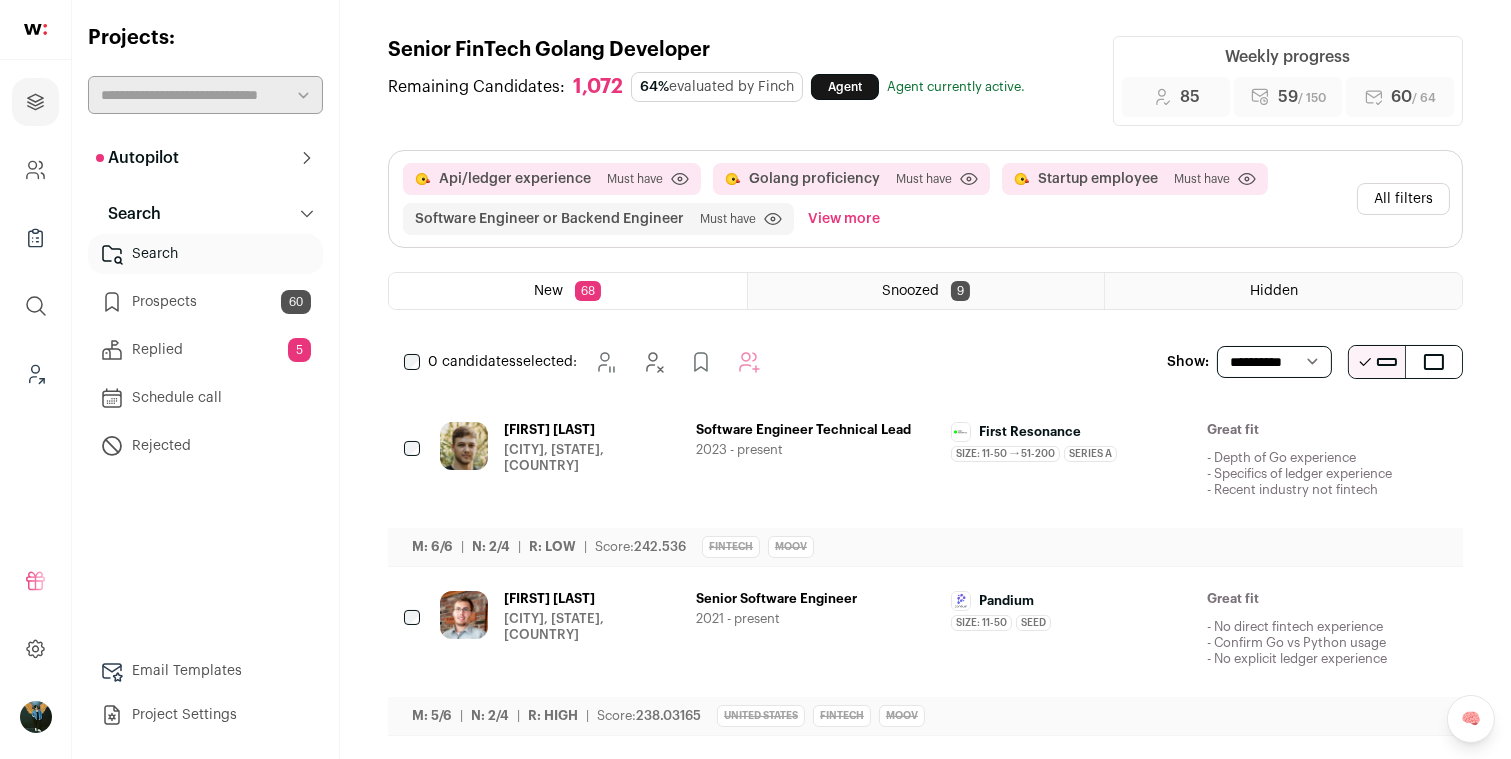 click at bounding box center [1322, 431] 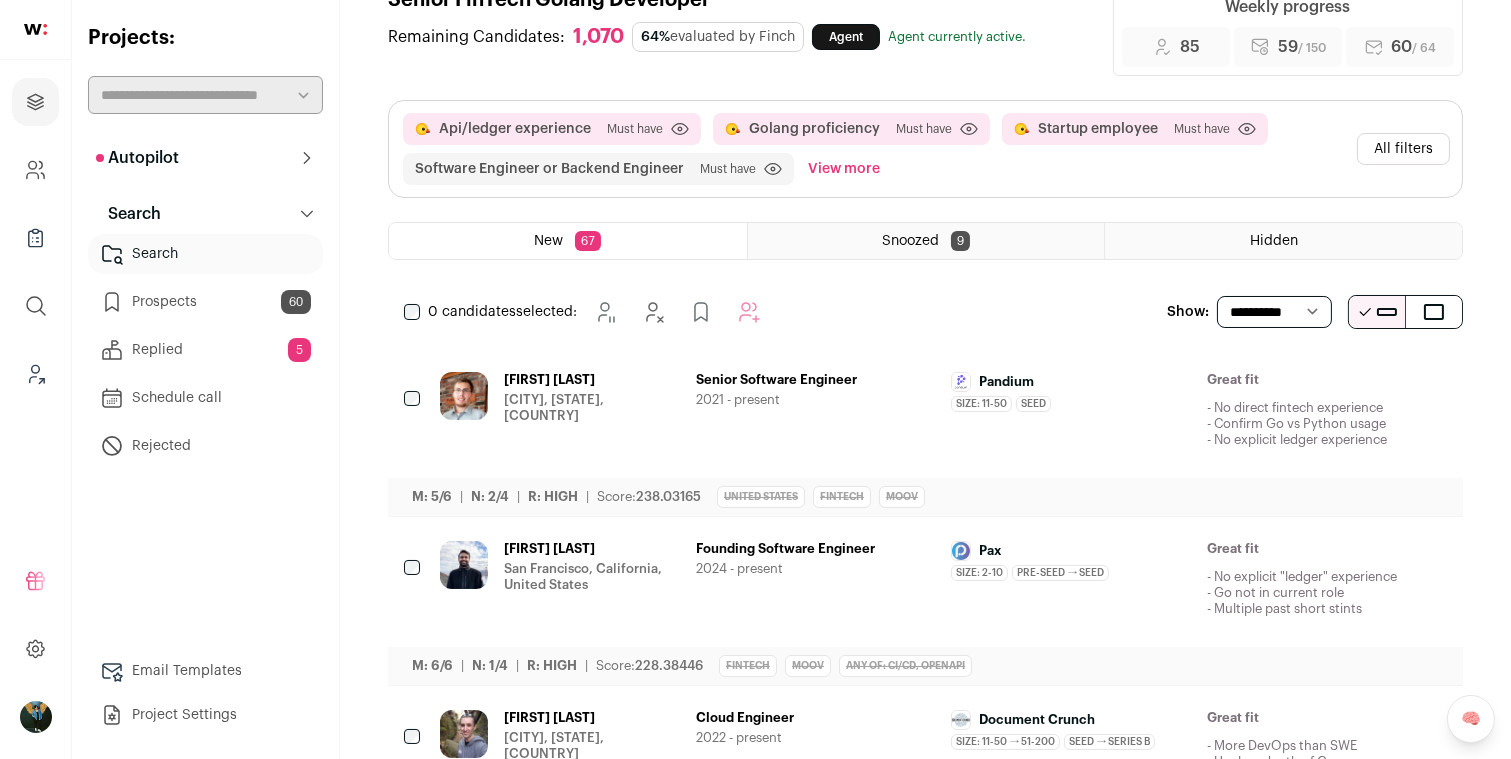 scroll, scrollTop: 55, scrollLeft: 0, axis: vertical 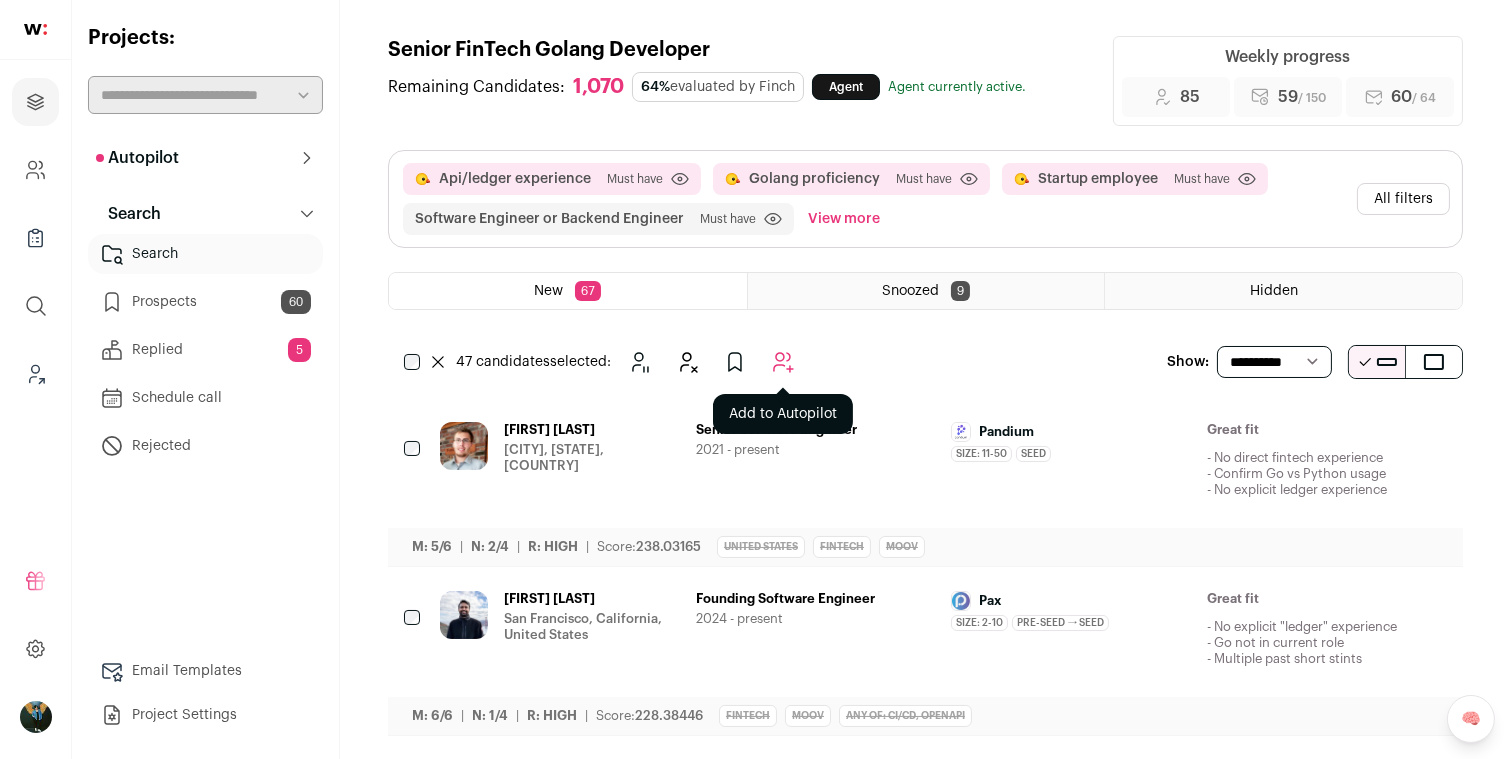 click 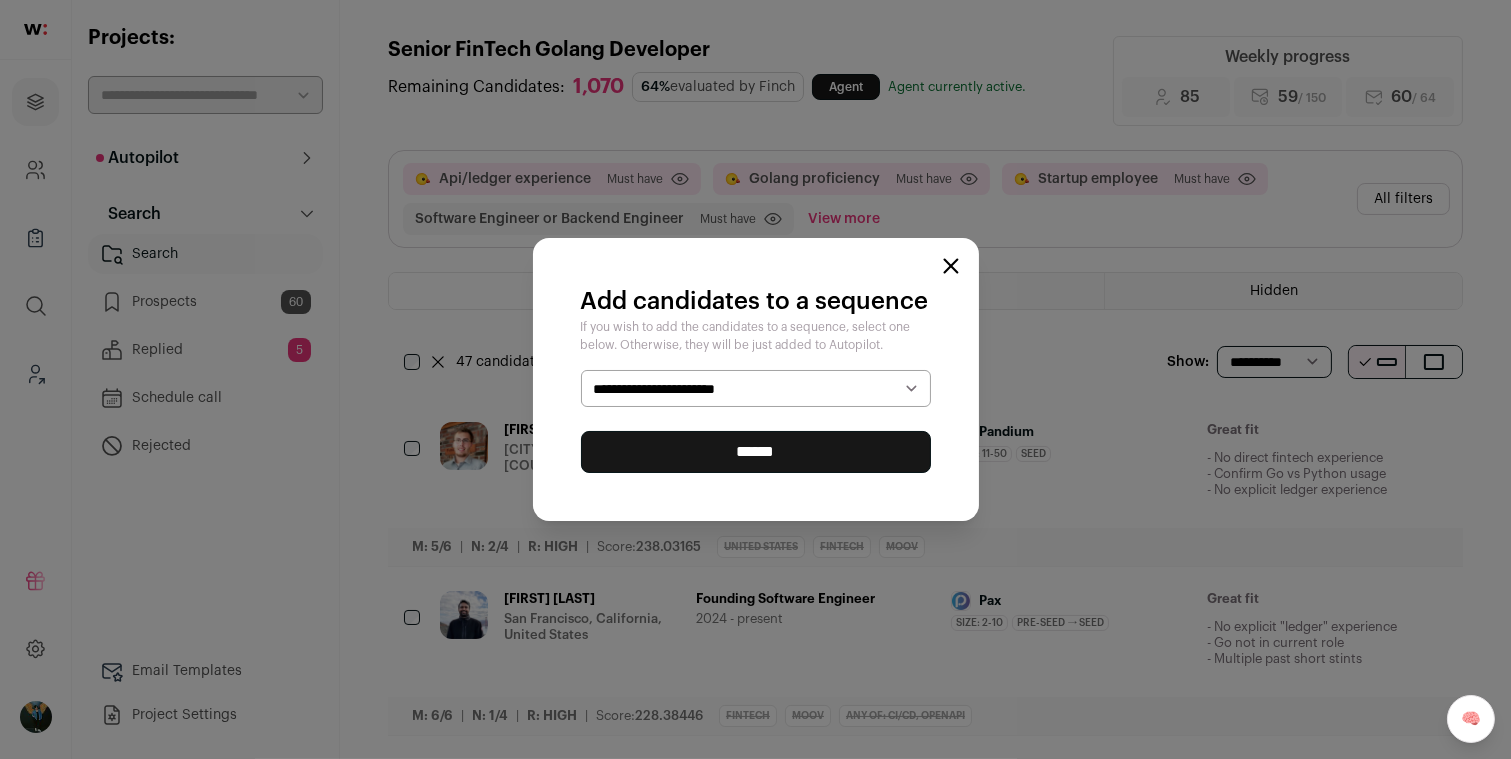 select on "*****" 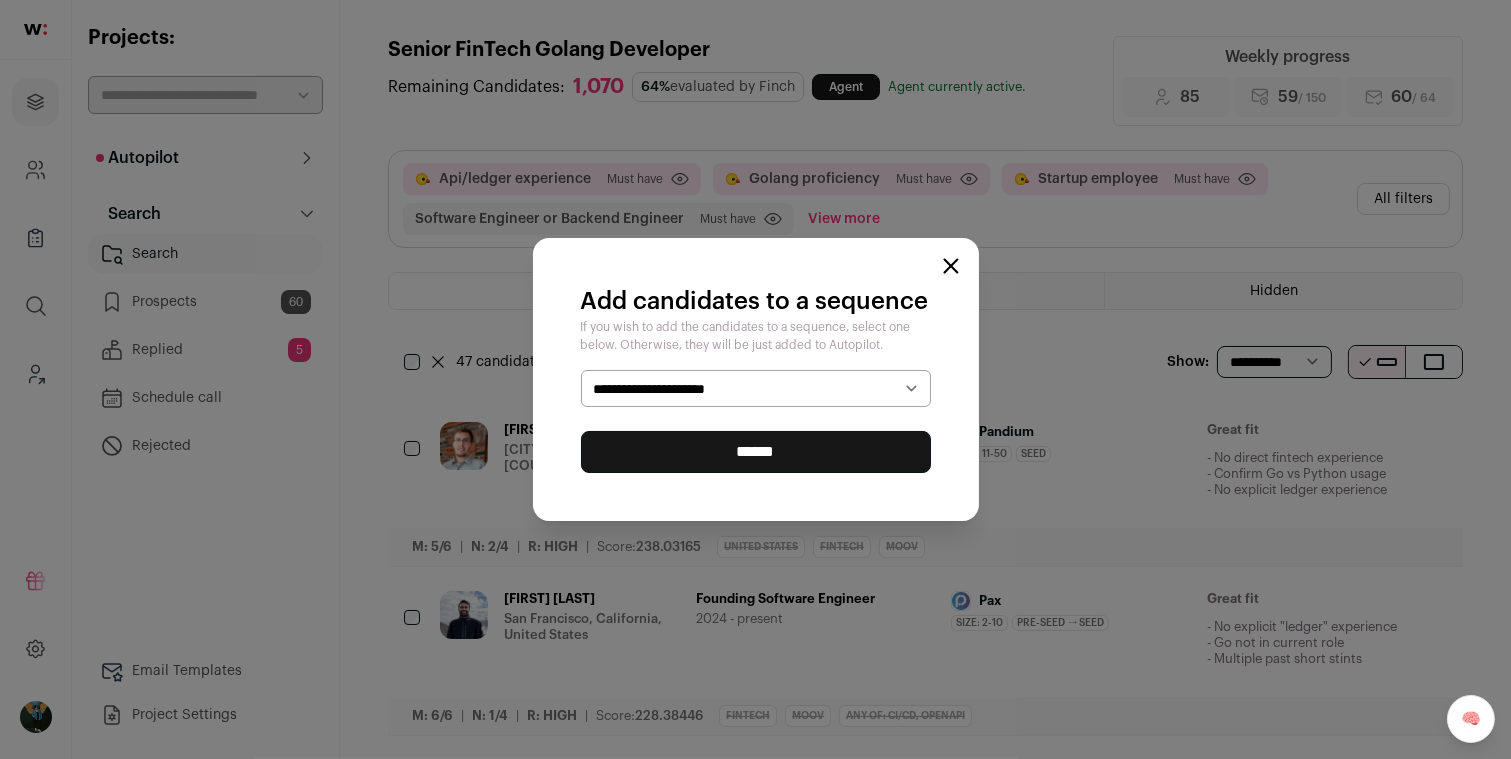 click on "******" at bounding box center (756, 452) 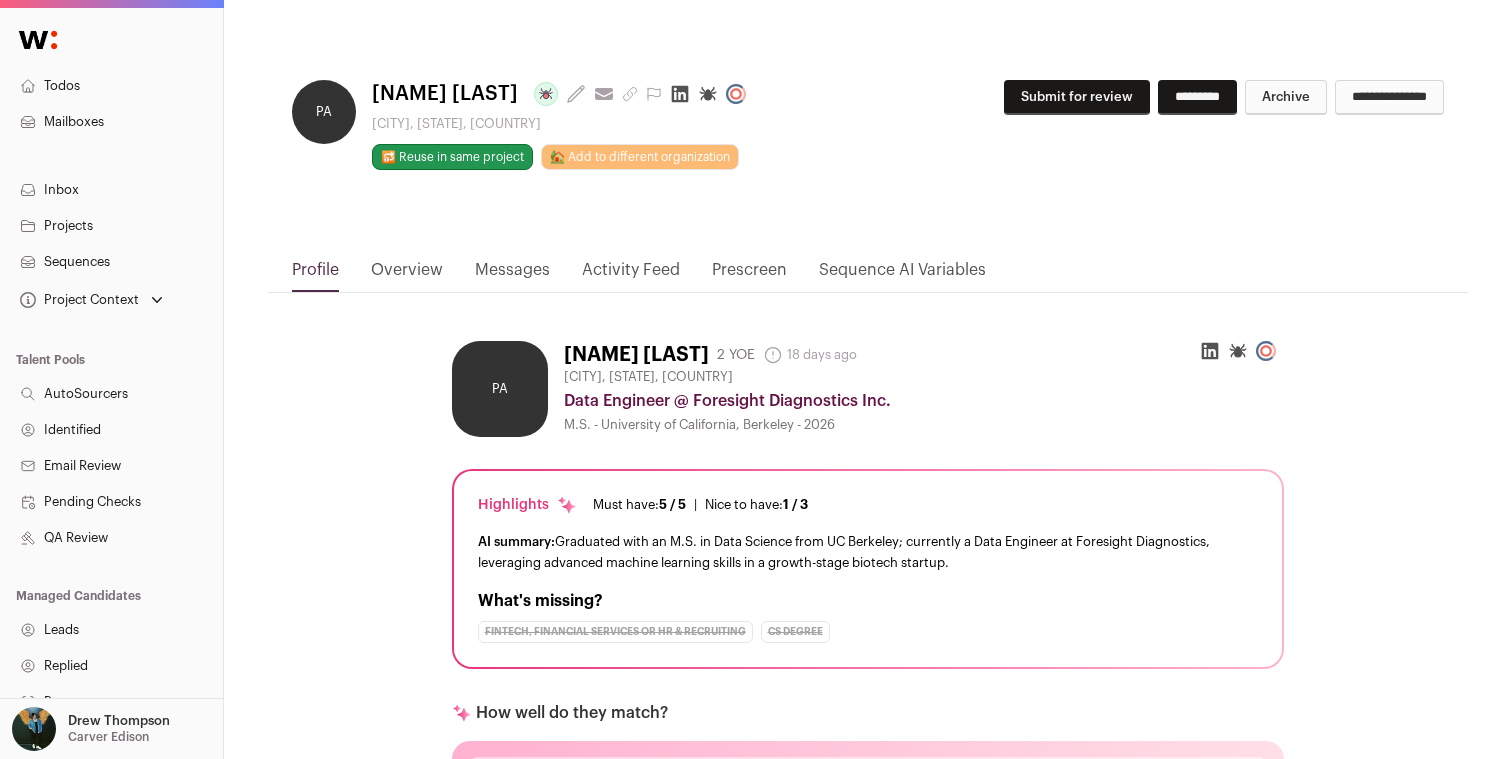 scroll, scrollTop: 667, scrollLeft: 0, axis: vertical 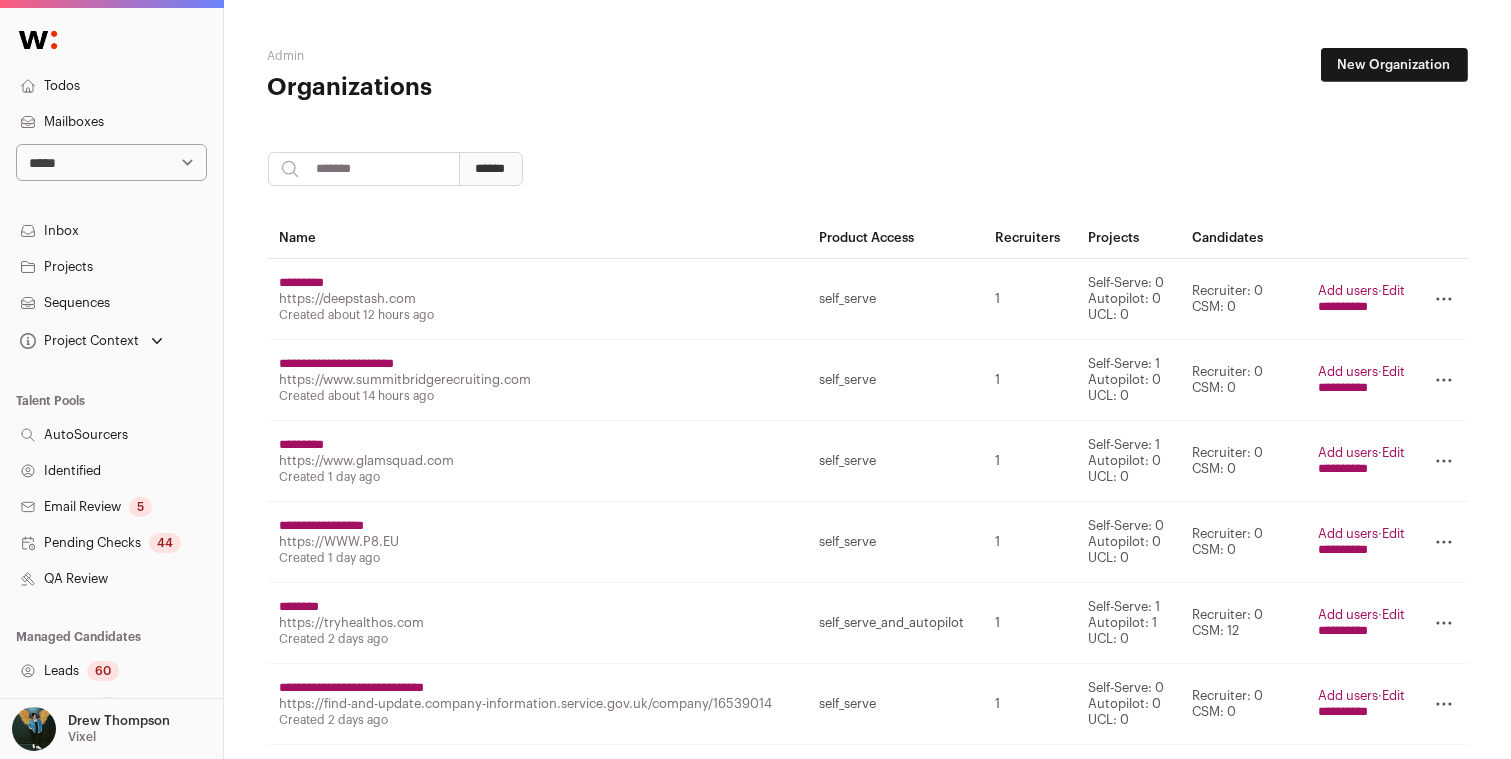 click on "Sequences" at bounding box center (111, 303) 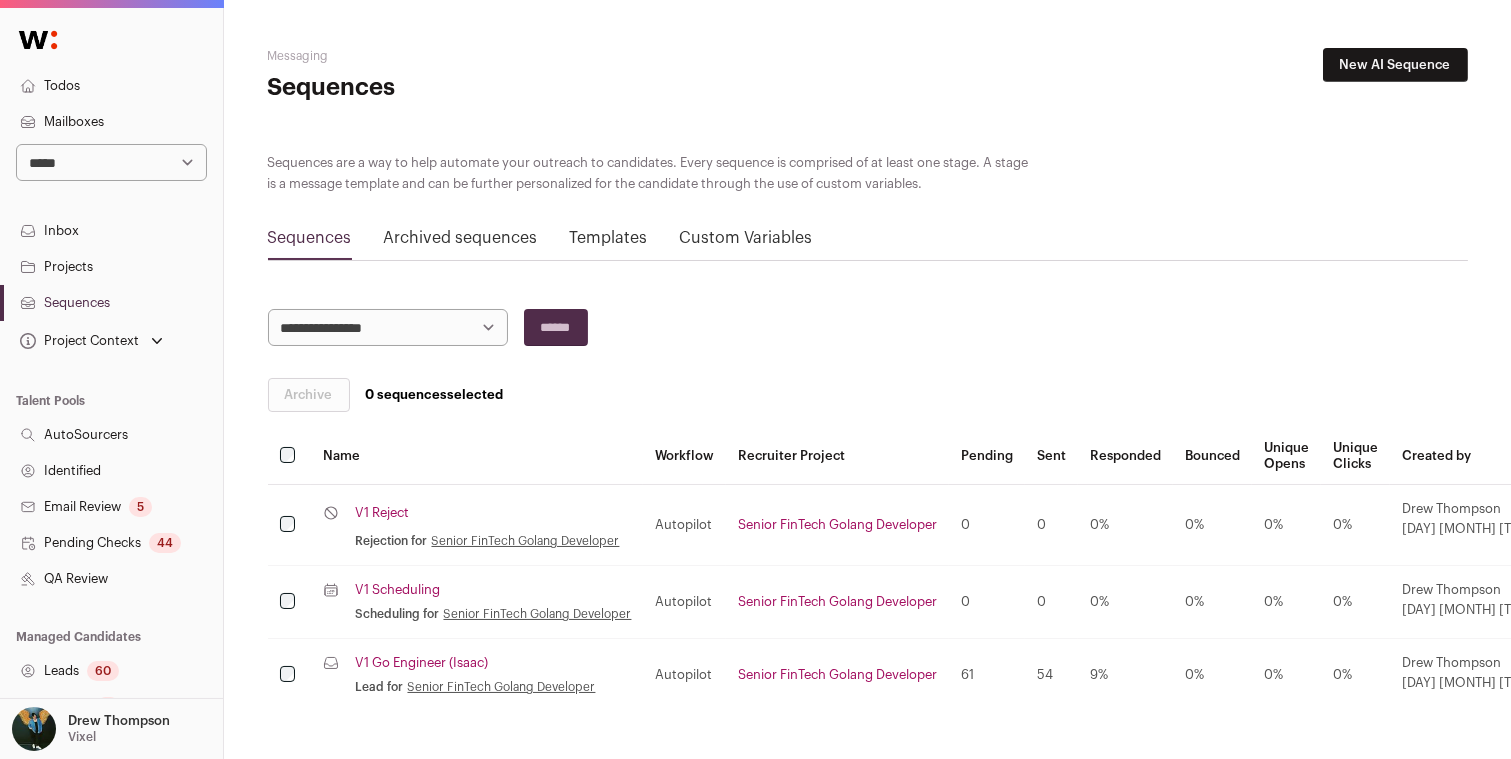 click on "V1 Scheduling" at bounding box center (397, 590) 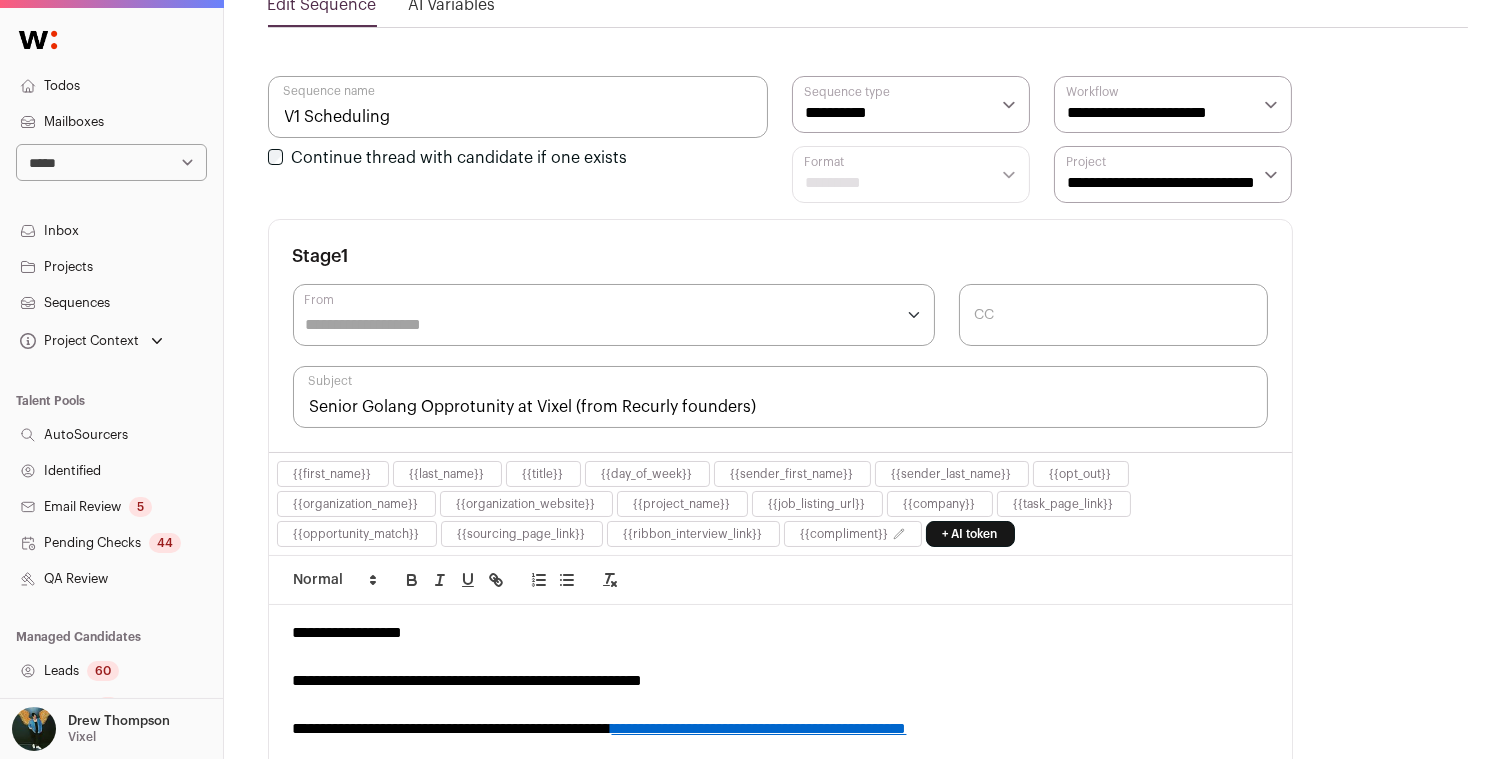 scroll, scrollTop: 207, scrollLeft: 0, axis: vertical 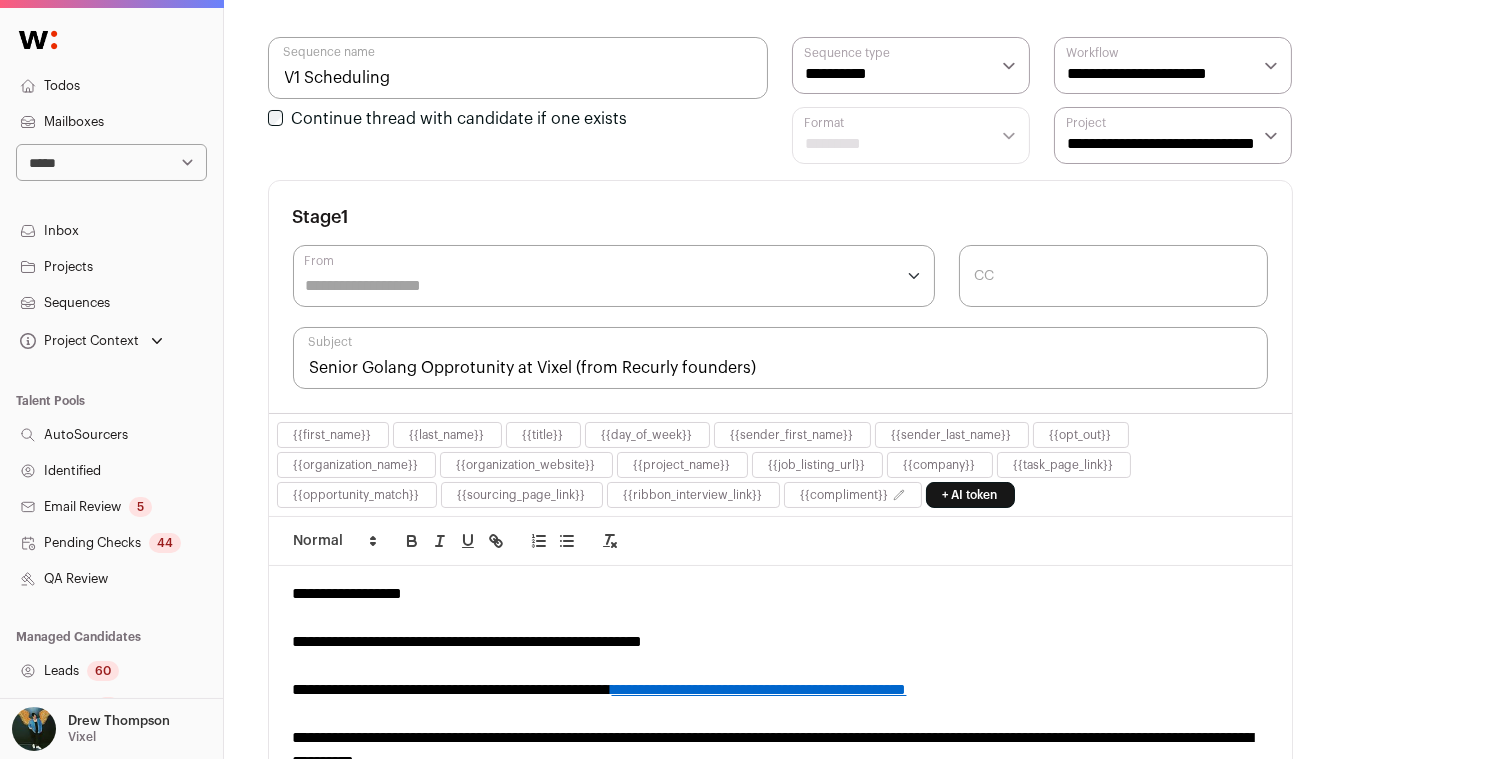 click on "From" at bounding box center (600, 286) 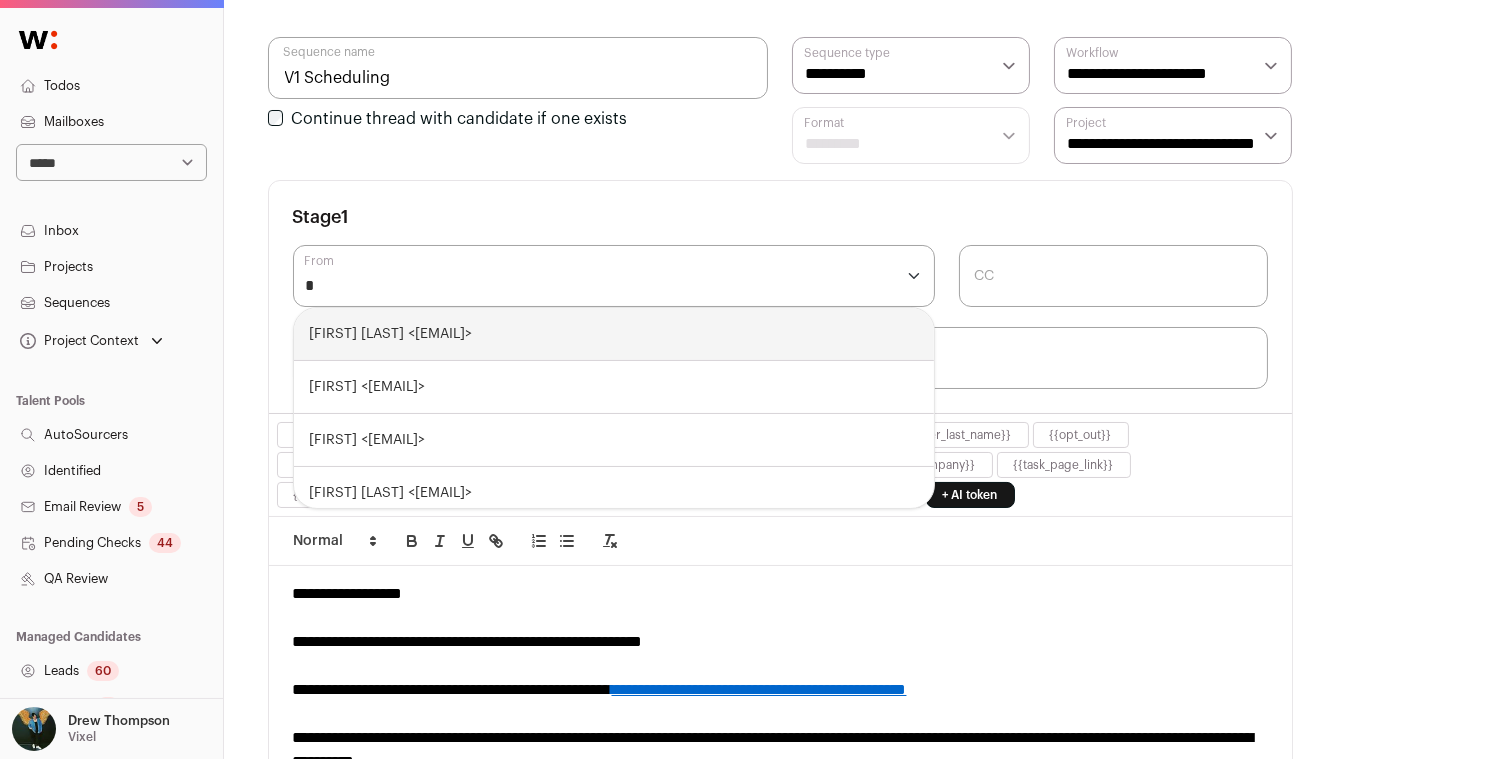 type on "**" 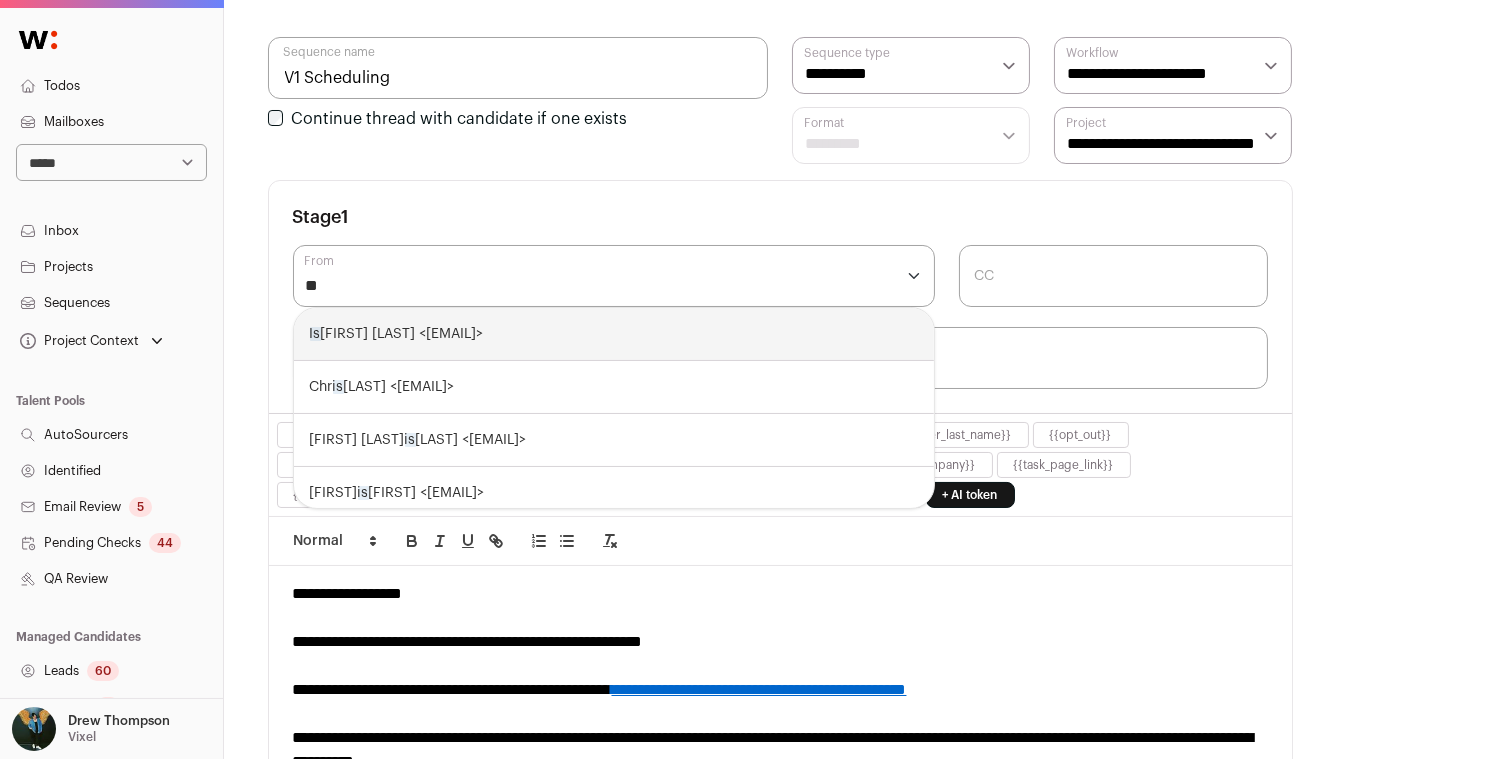 click on "Is [FIRST] [LAST] <[EMAIL]>" at bounding box center [614, 334] 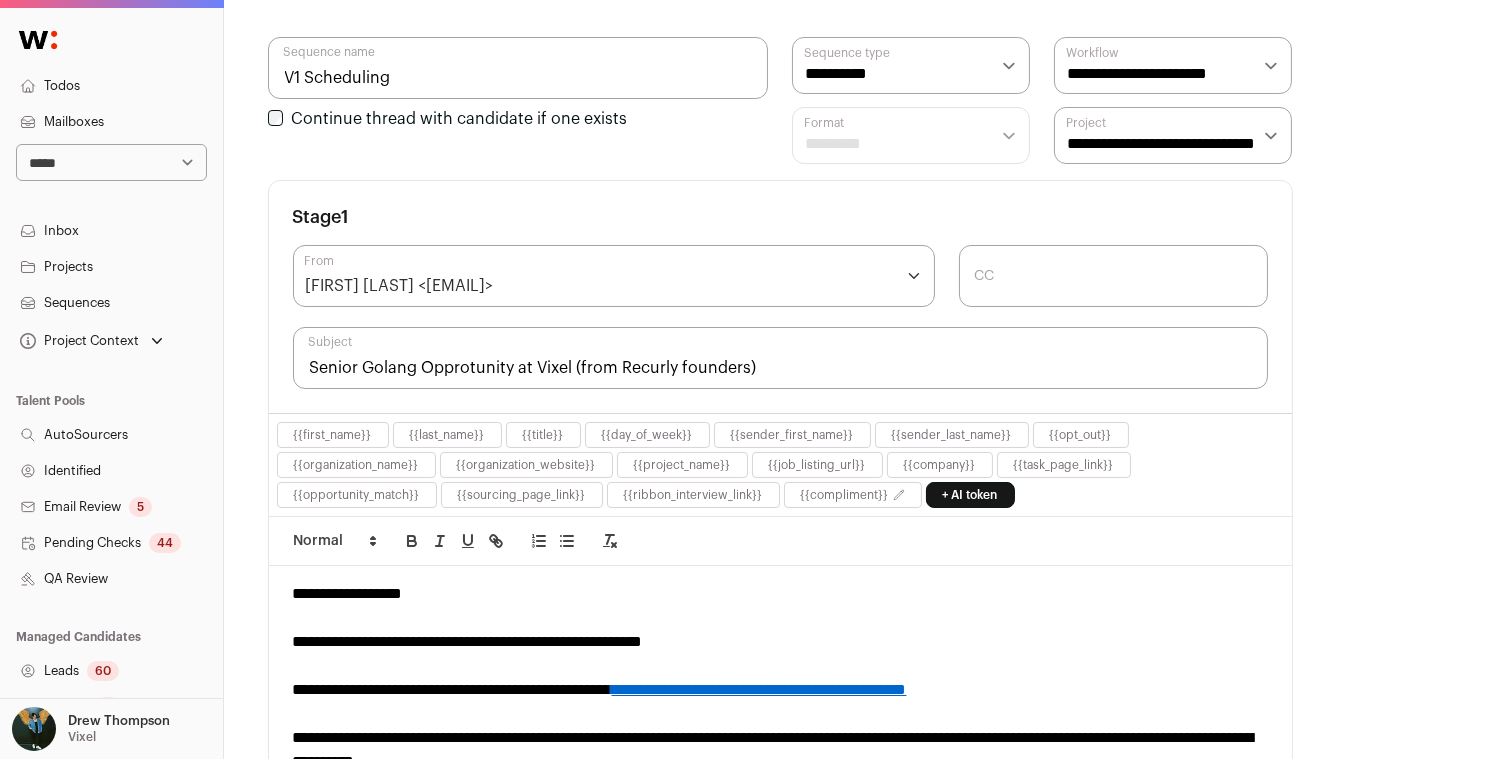 click on "**********" at bounding box center (868, 882) 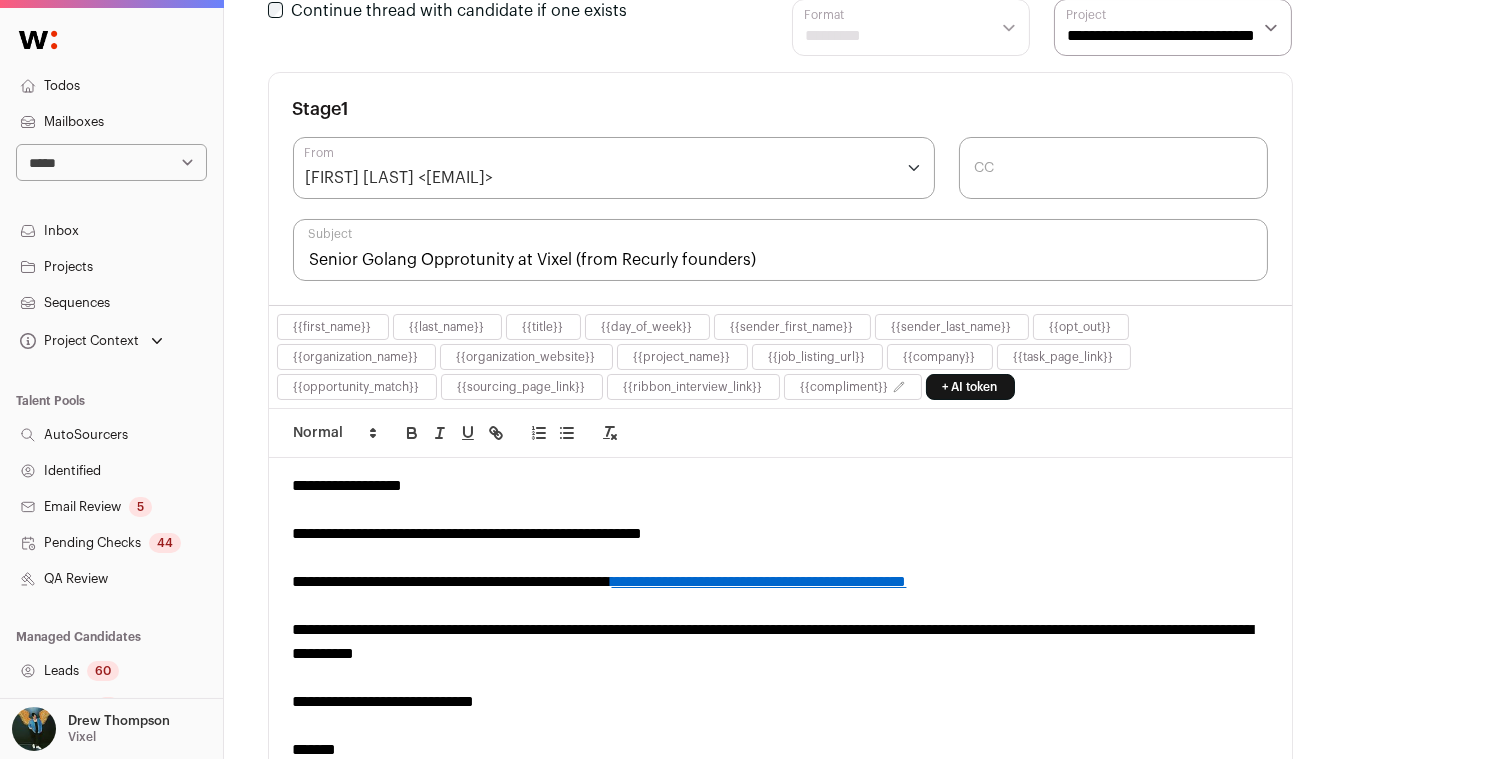 scroll, scrollTop: 316, scrollLeft: 0, axis: vertical 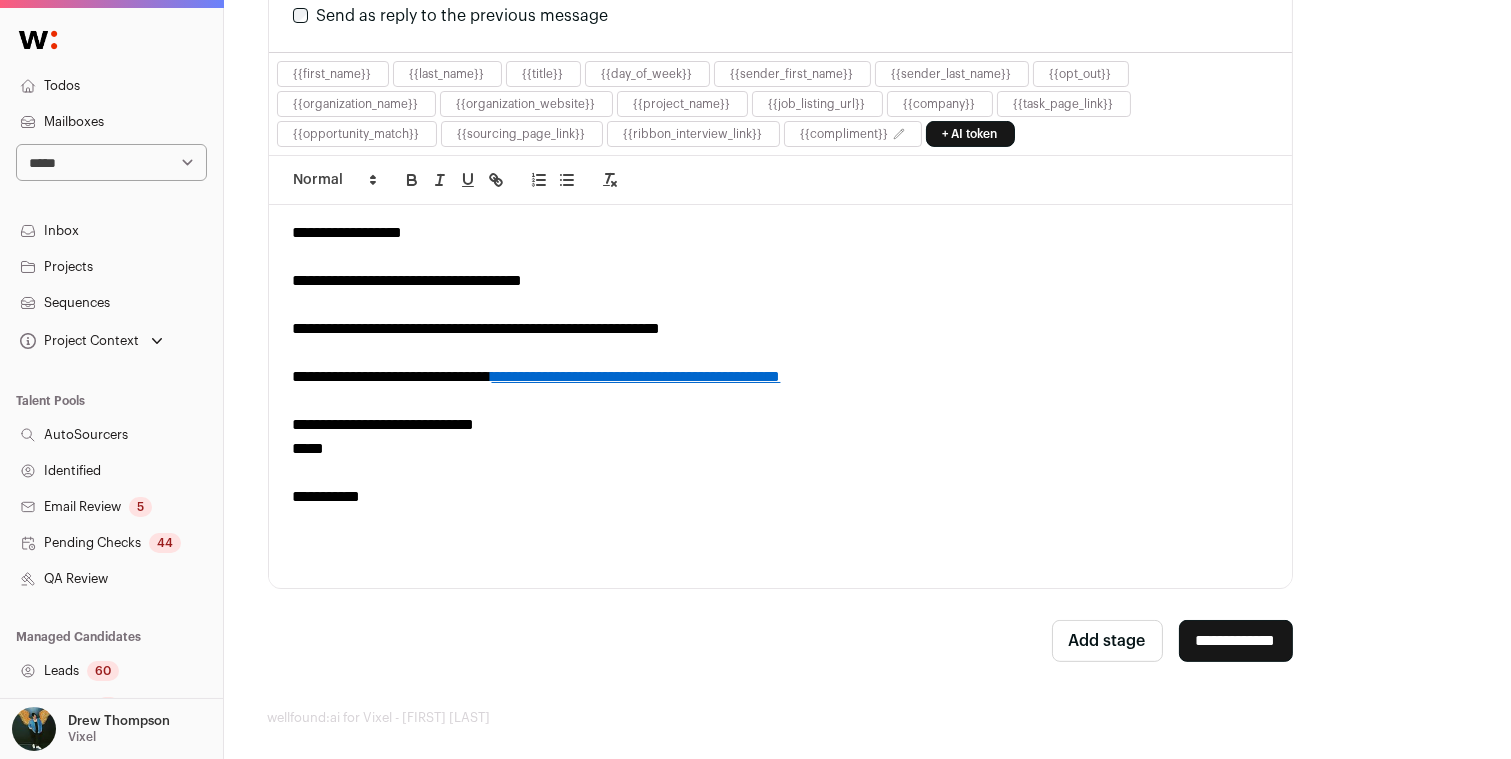 click on "**********" at bounding box center (1236, 641) 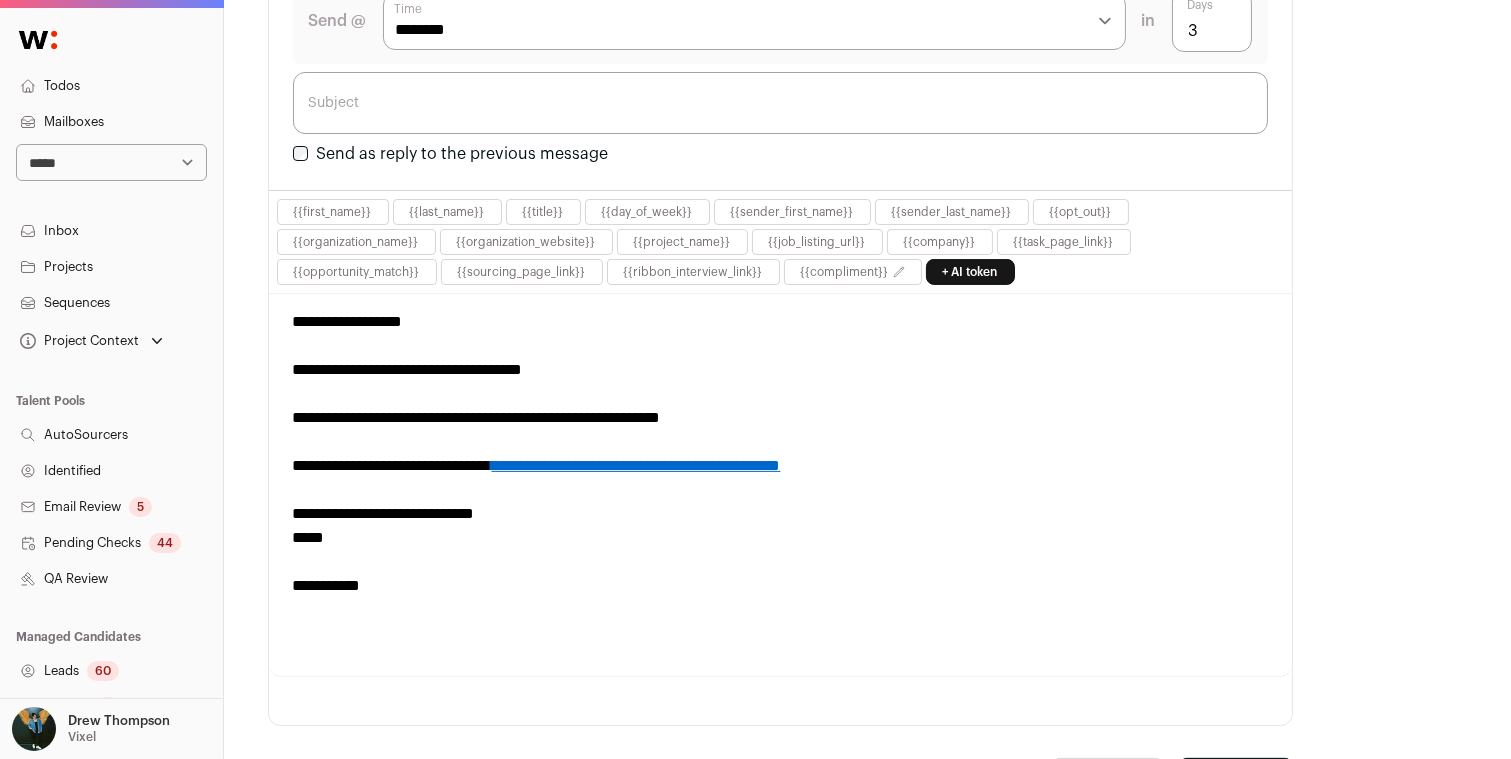 scroll, scrollTop: 0, scrollLeft: 0, axis: both 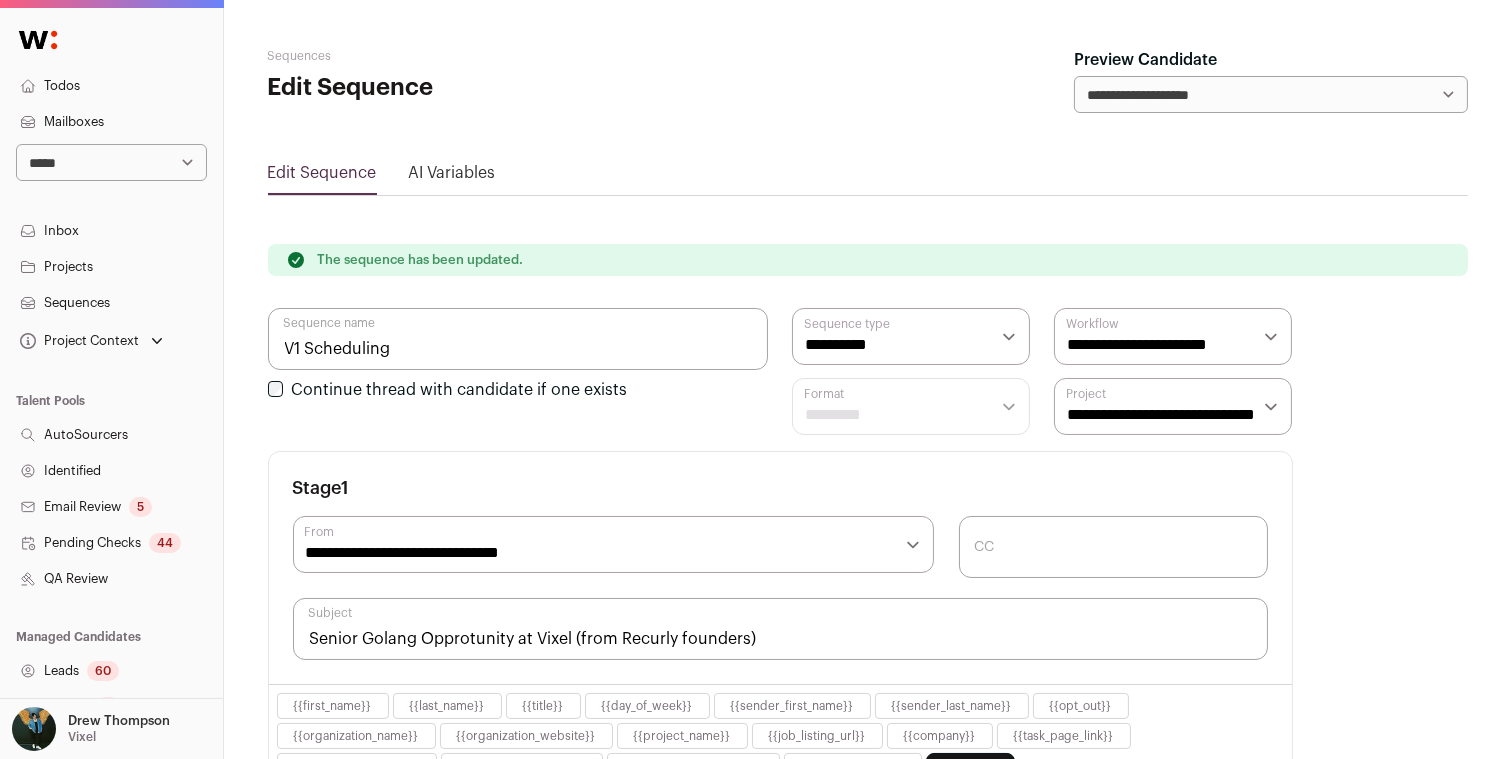 click on "CC" at bounding box center [1113, 547] 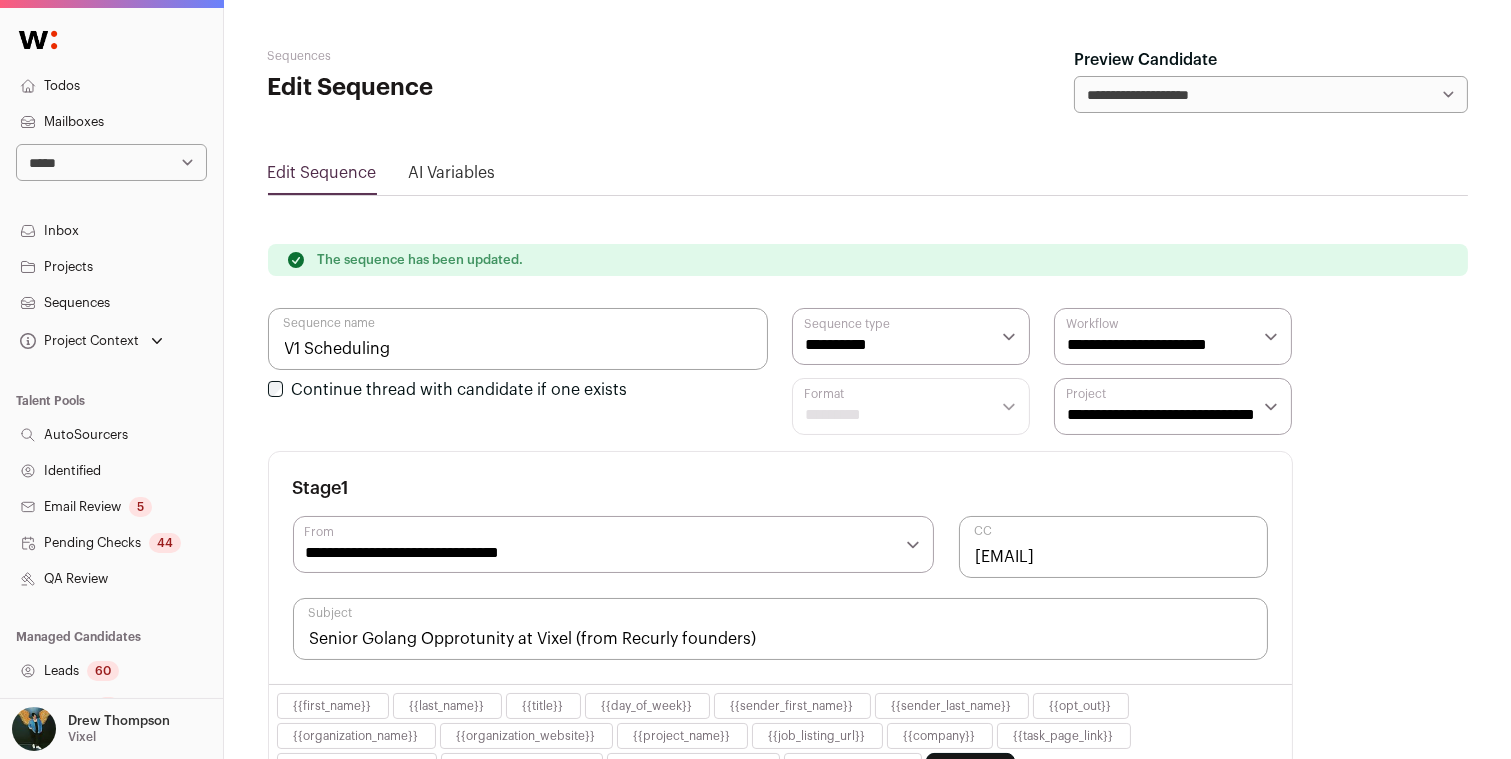 type on "[EMAIL]" 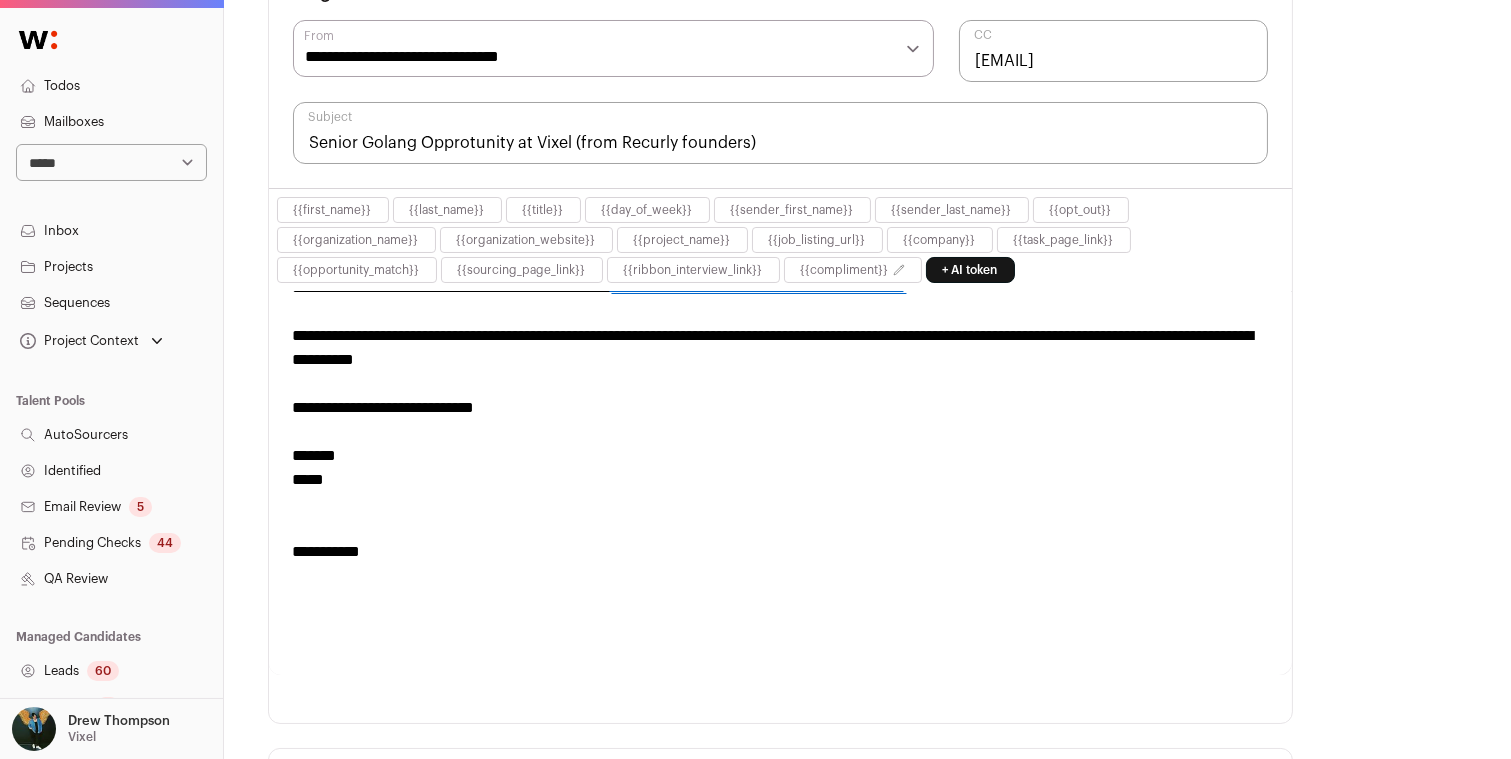 scroll, scrollTop: 1542, scrollLeft: 0, axis: vertical 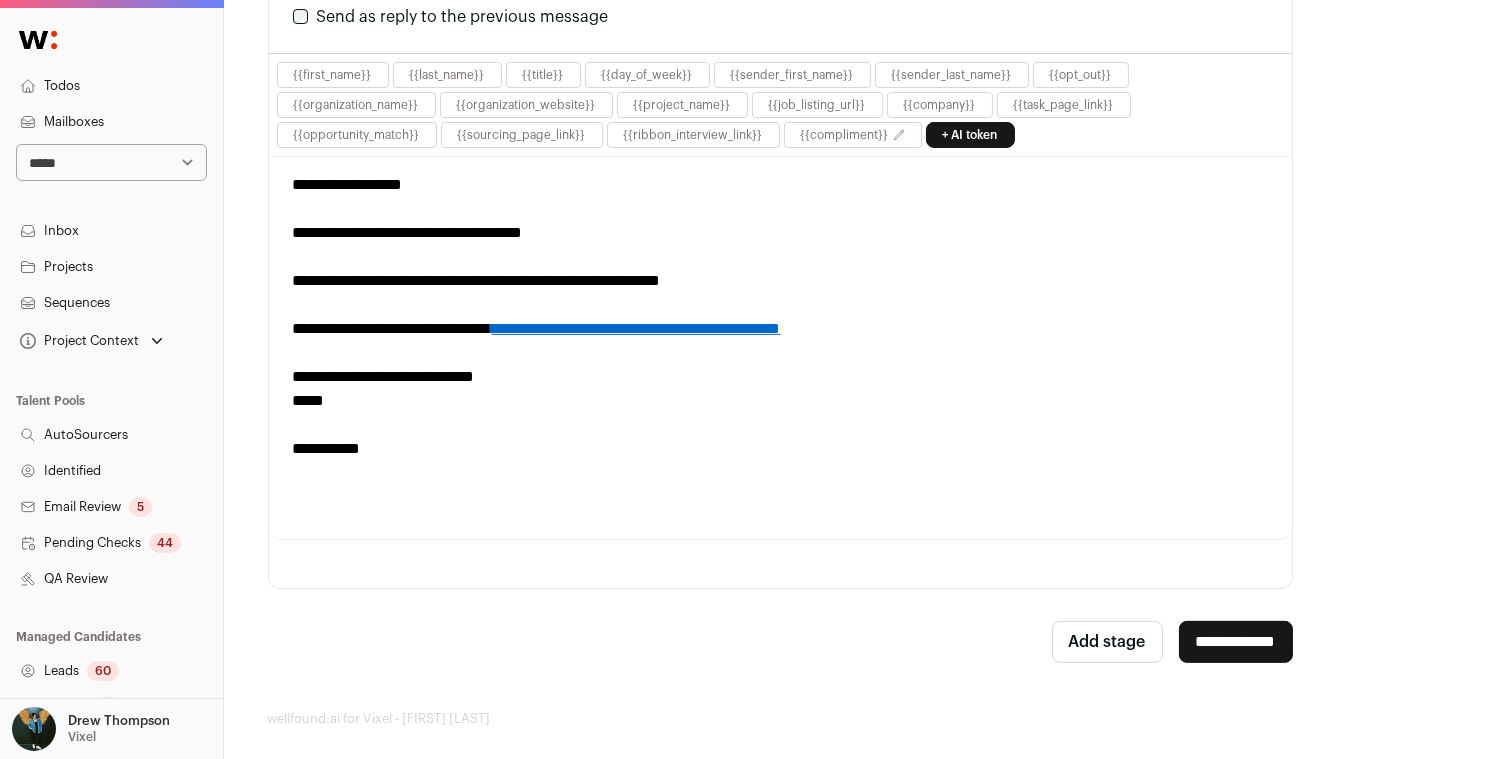 click on "**********" at bounding box center (1236, 642) 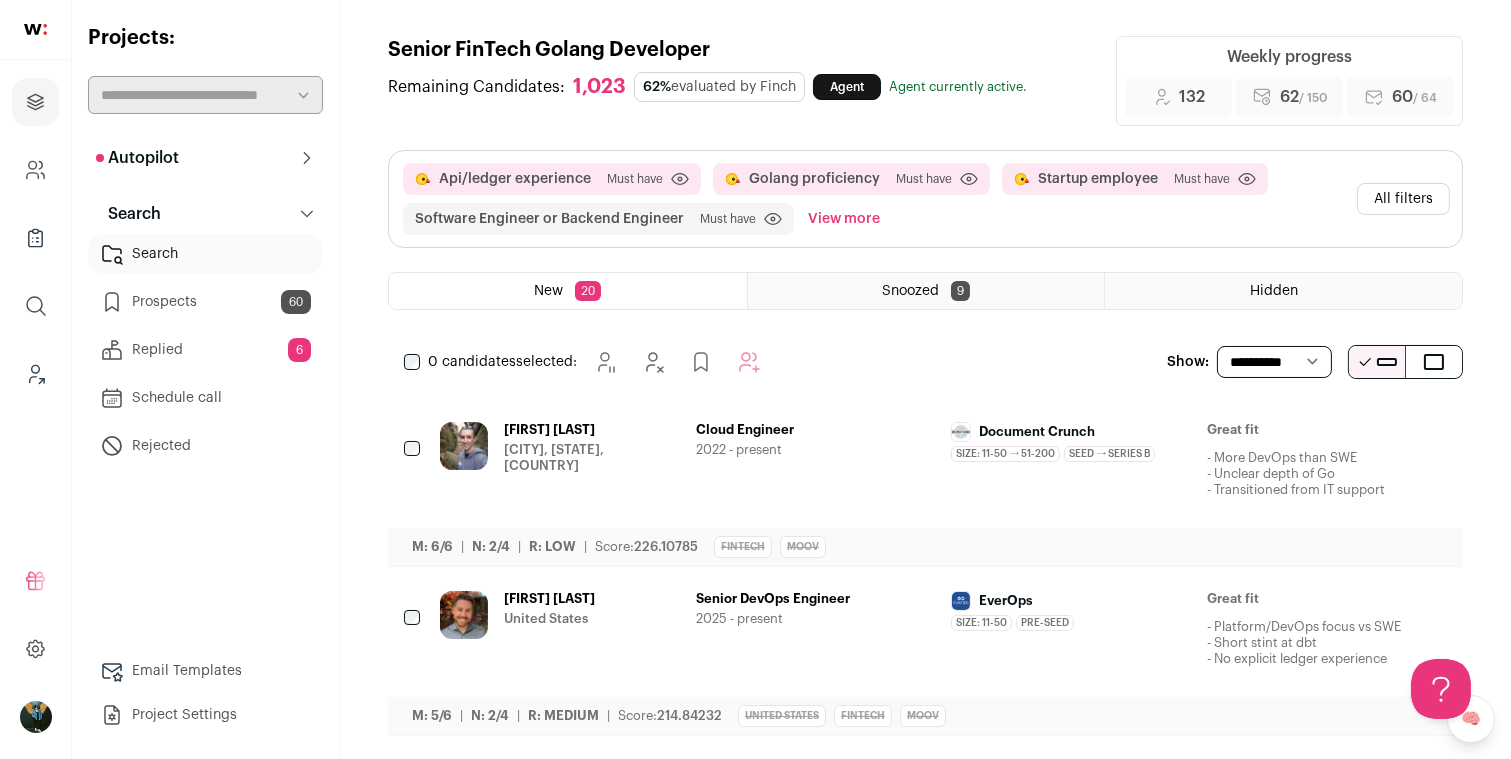 scroll, scrollTop: 0, scrollLeft: 0, axis: both 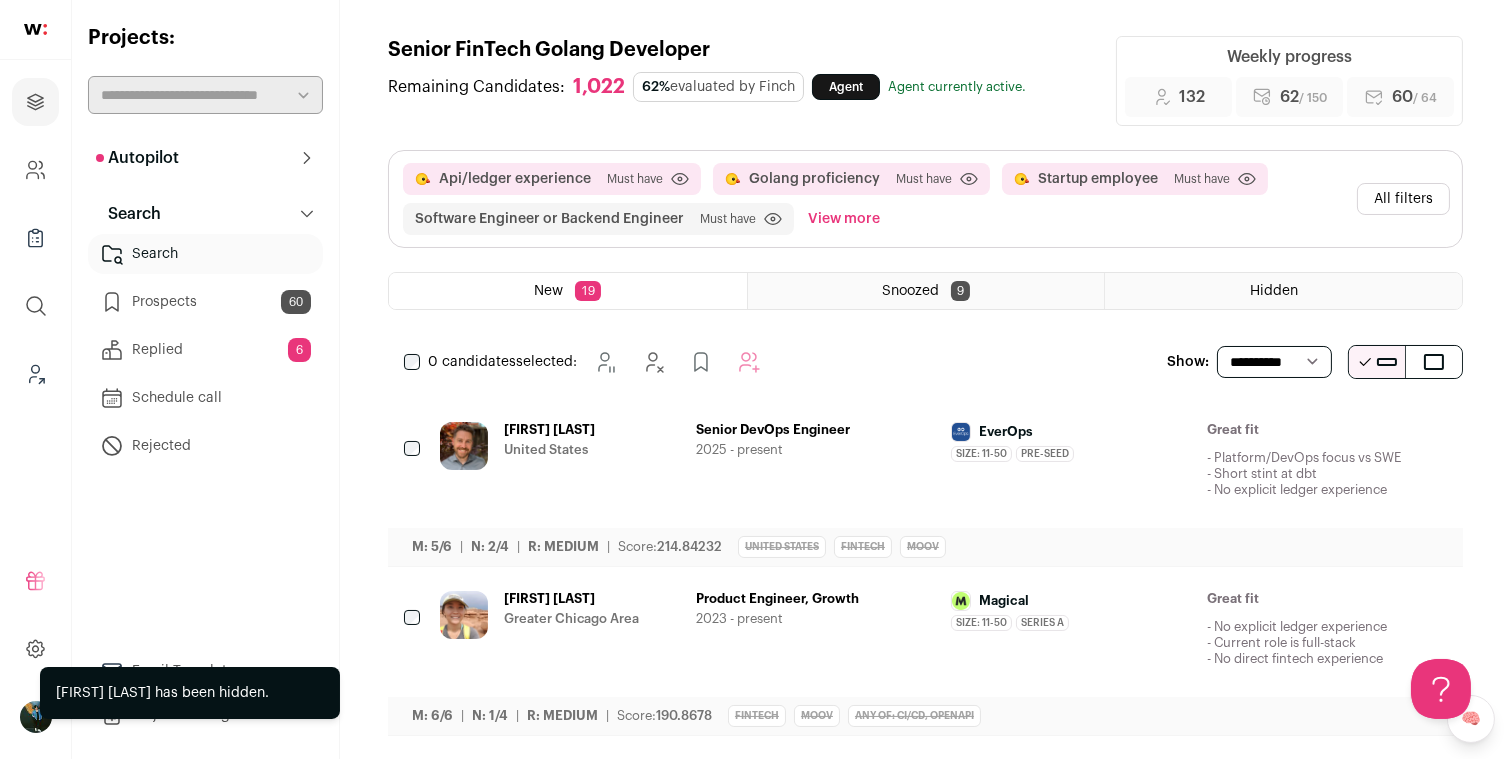 click at bounding box center (1322, 431) 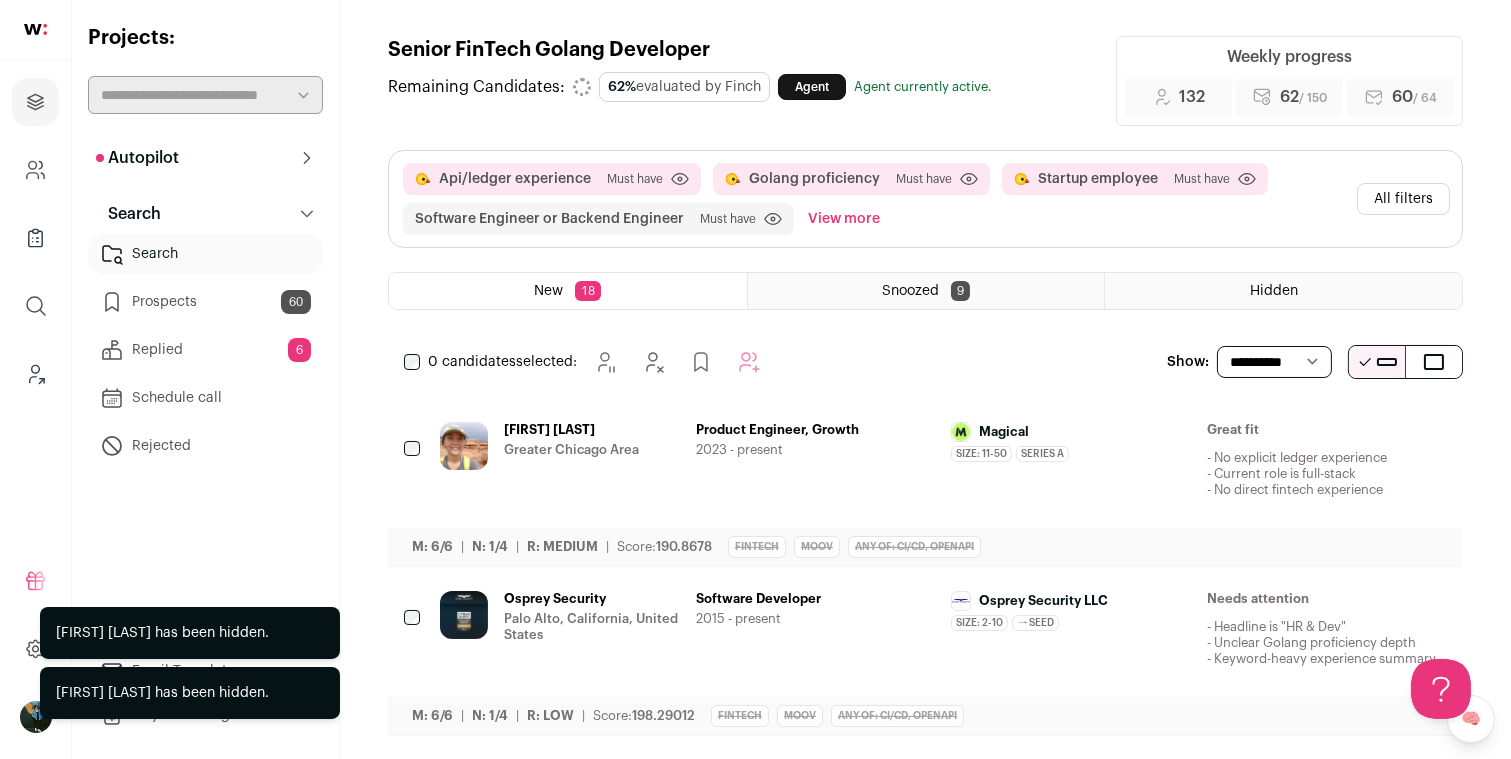 click at bounding box center [1322, 431] 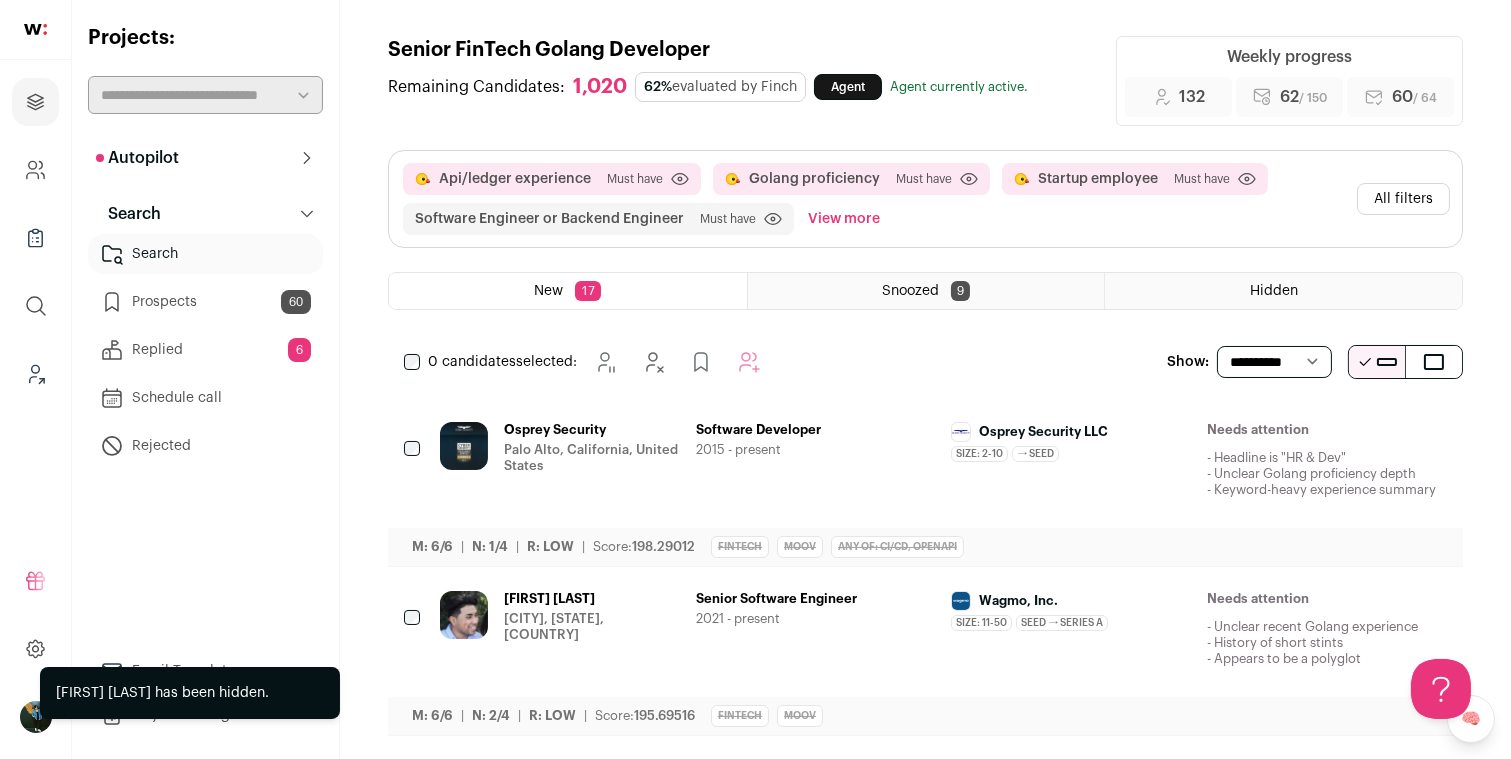 click at bounding box center [1322, 431] 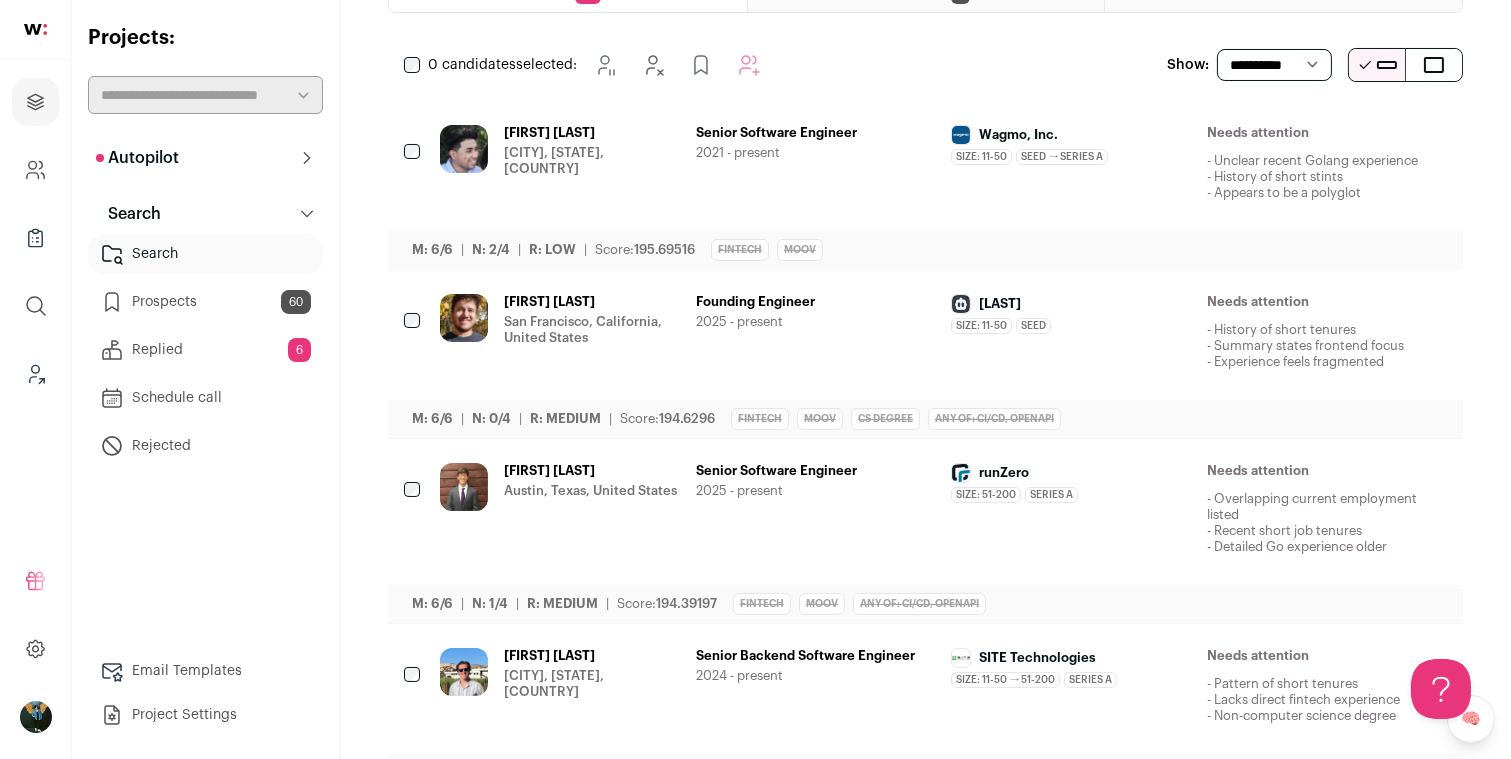 scroll, scrollTop: 298, scrollLeft: 0, axis: vertical 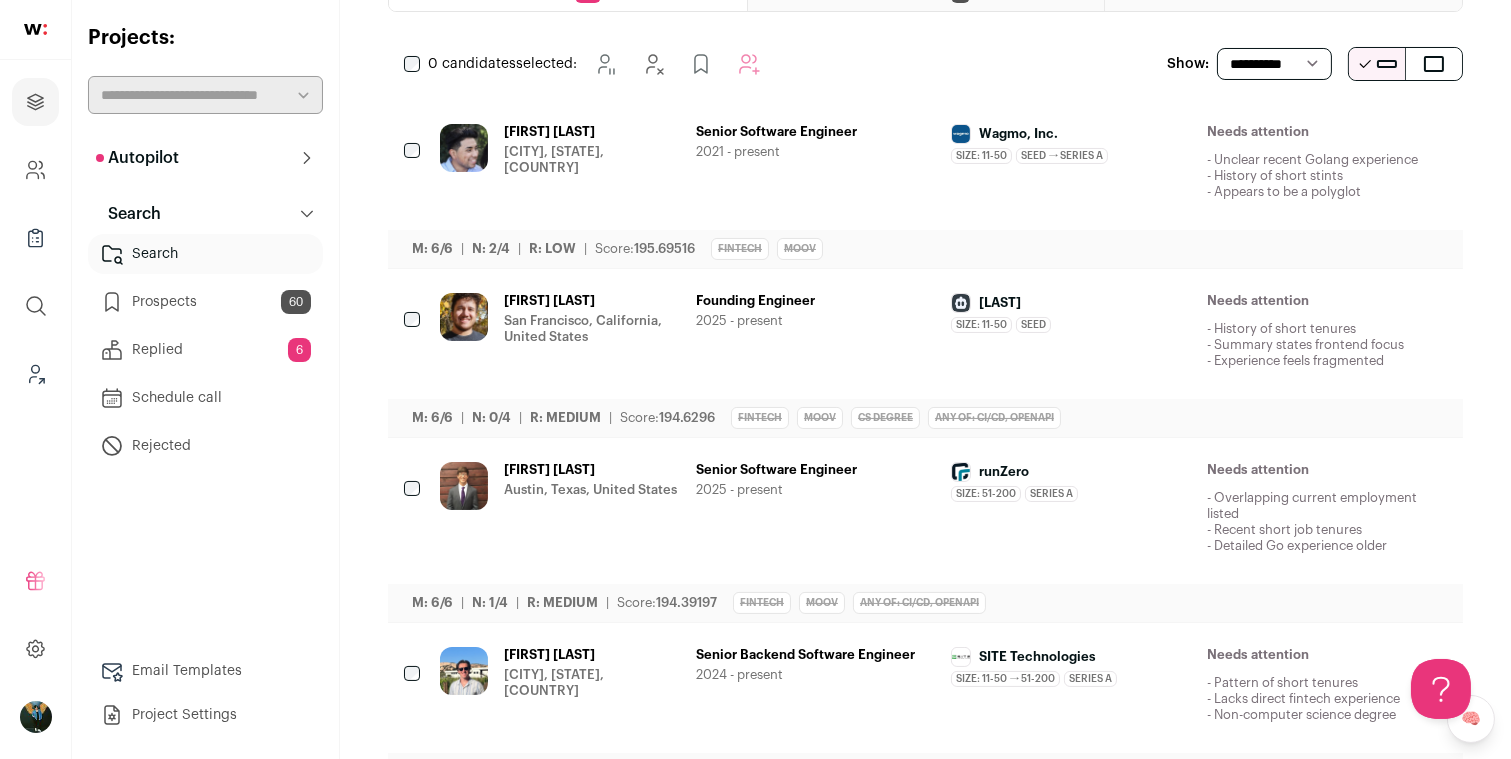 click on "Everett Wilson
Austin, Texas, United States
Senior Software Engineer
2025 - present
runZero
Size: 51-200
runZero's size has been 51-200 employees during Everett's time there
Series A
runZero was Series A during Everett's time there
runZero
51-100" at bounding box center (925, 530) 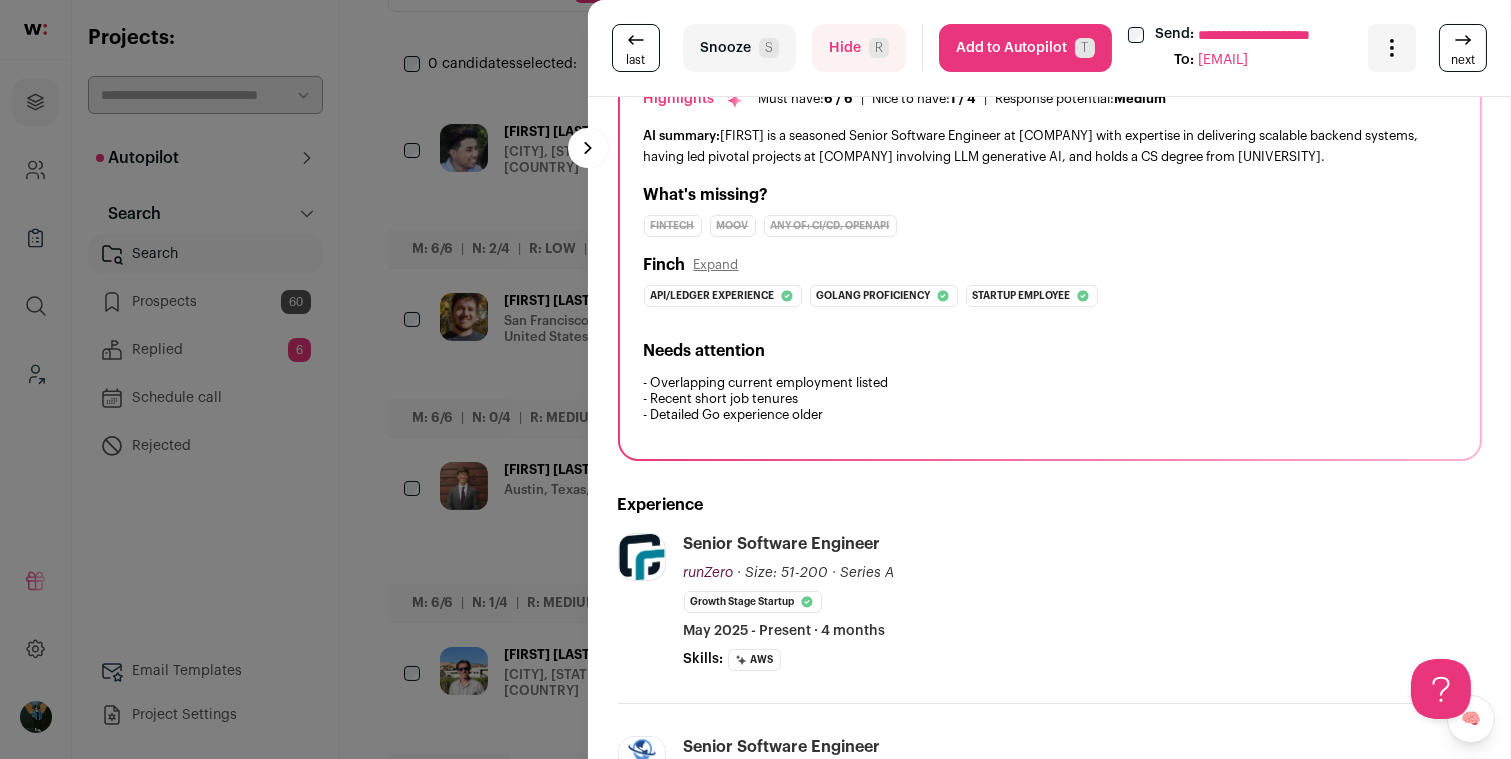 scroll, scrollTop: 732, scrollLeft: 0, axis: vertical 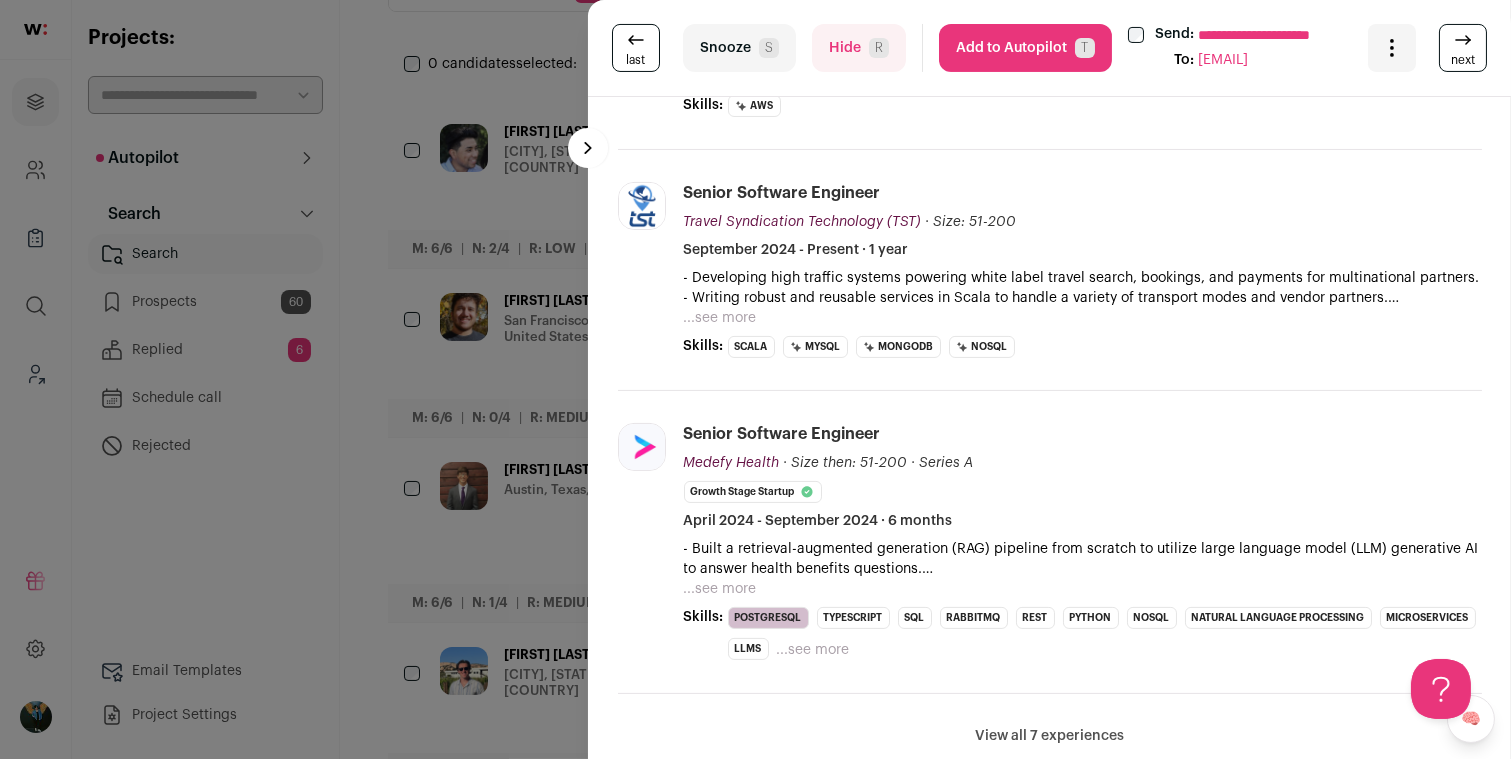 click on "**********" at bounding box center (755, 379) 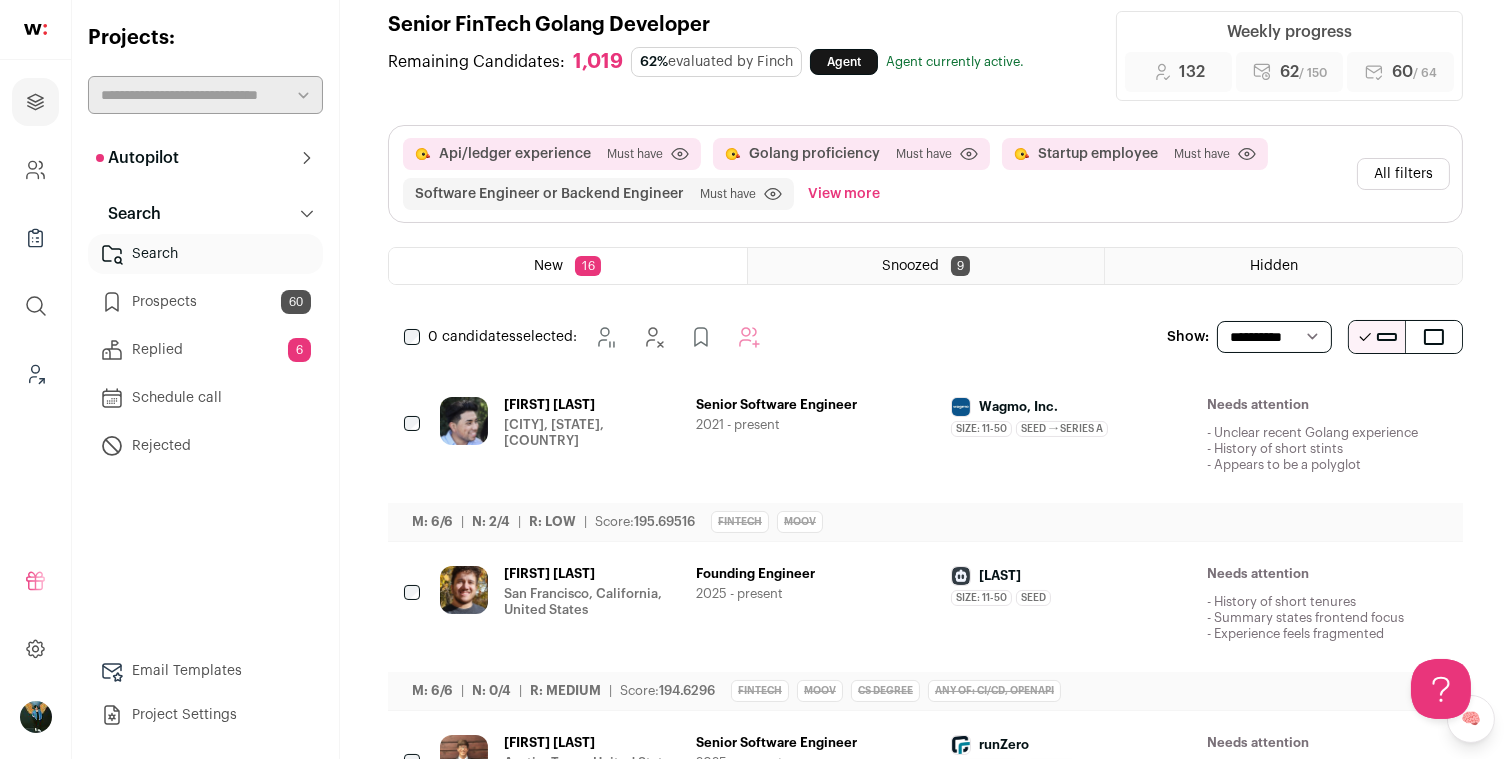 scroll, scrollTop: 0, scrollLeft: 0, axis: both 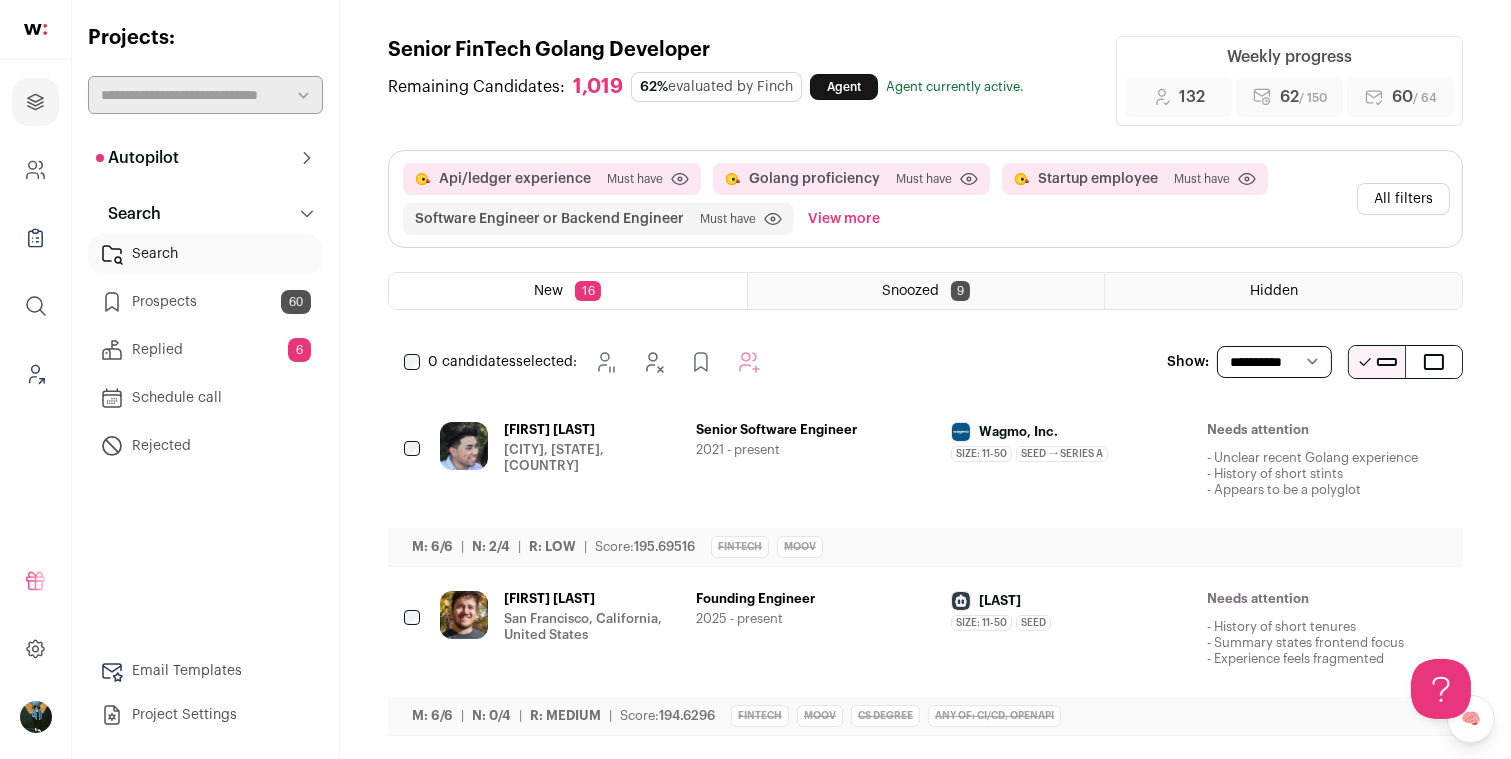 click on "All filters" at bounding box center [1403, 199] 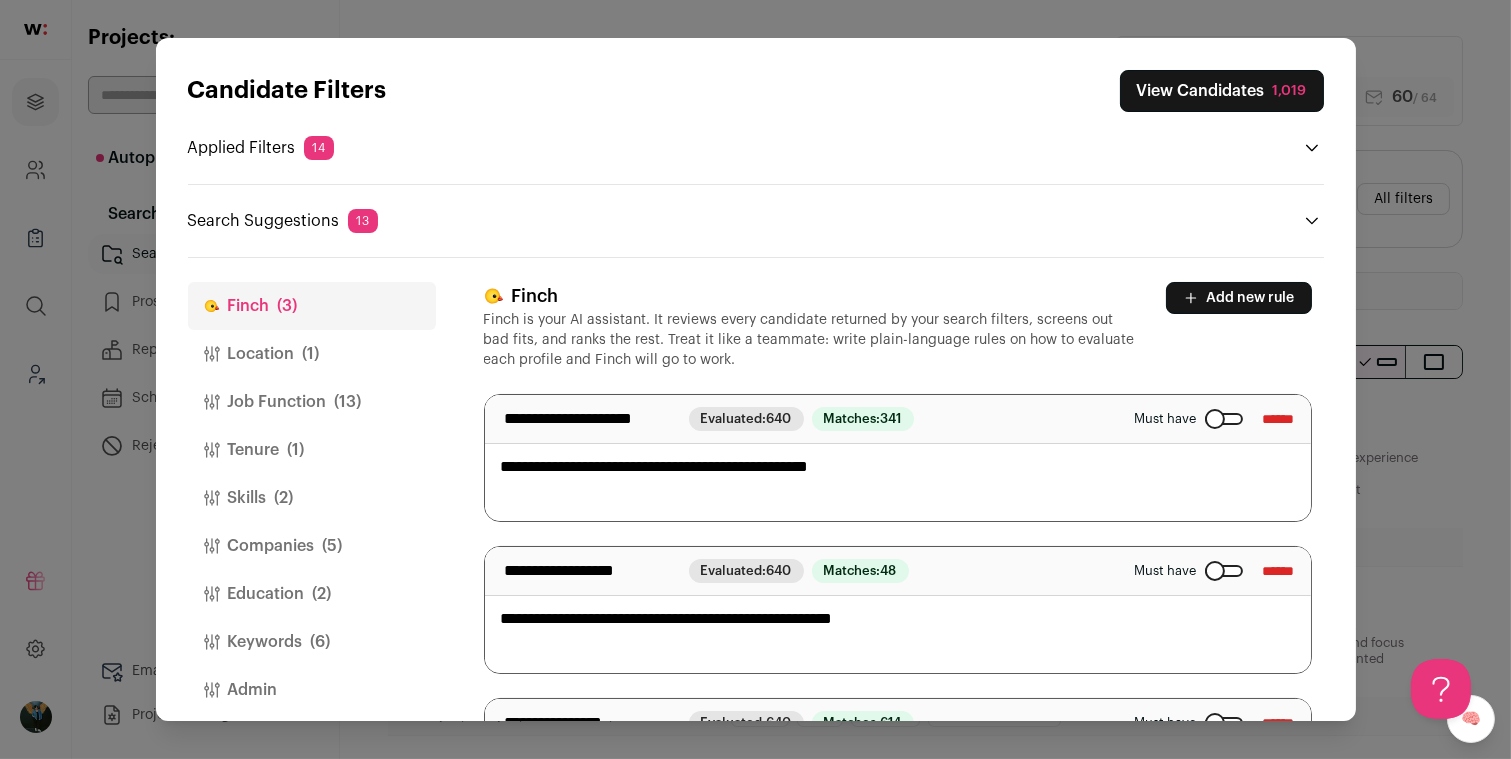 scroll, scrollTop: 124, scrollLeft: 0, axis: vertical 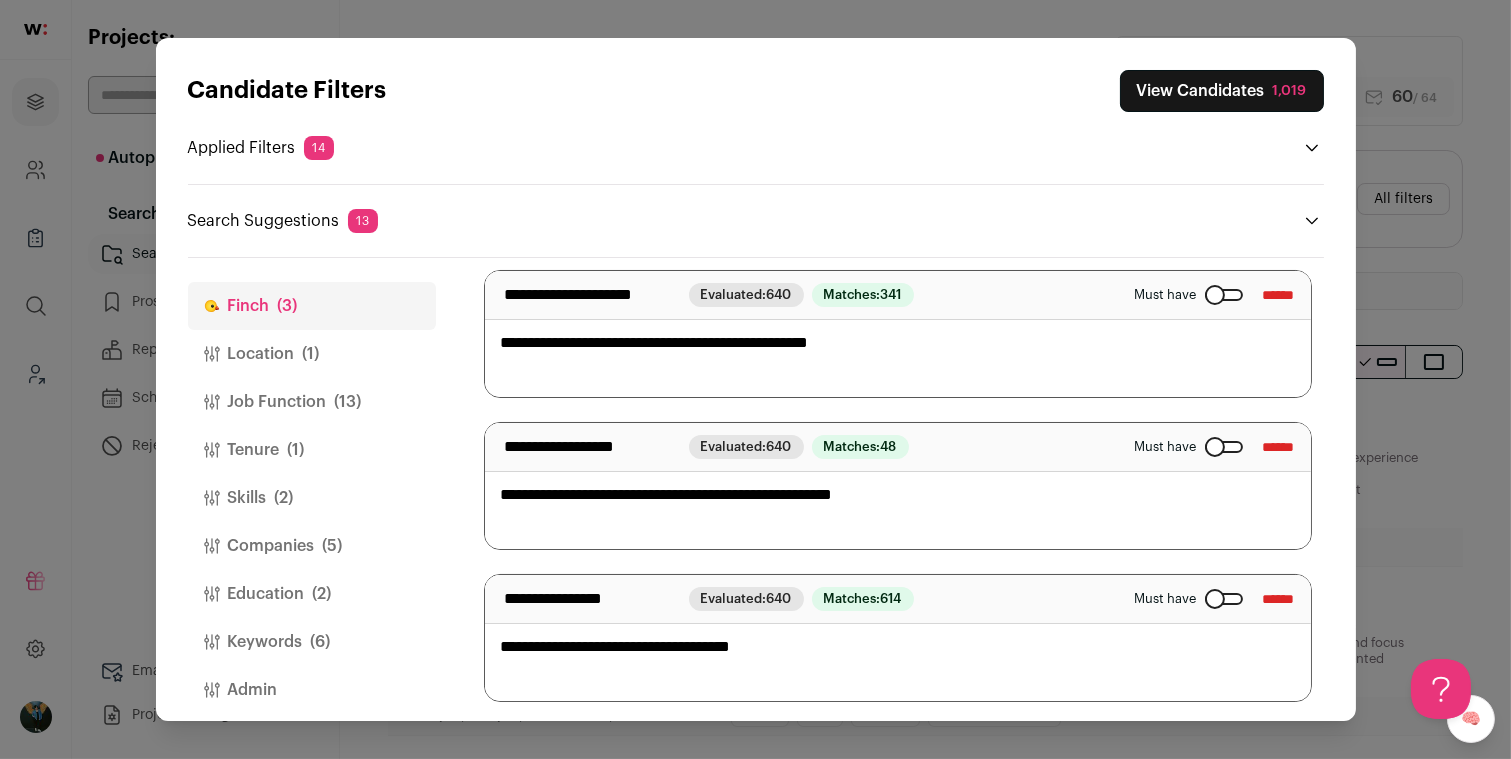 click on "Companies
(5)" at bounding box center [312, 546] 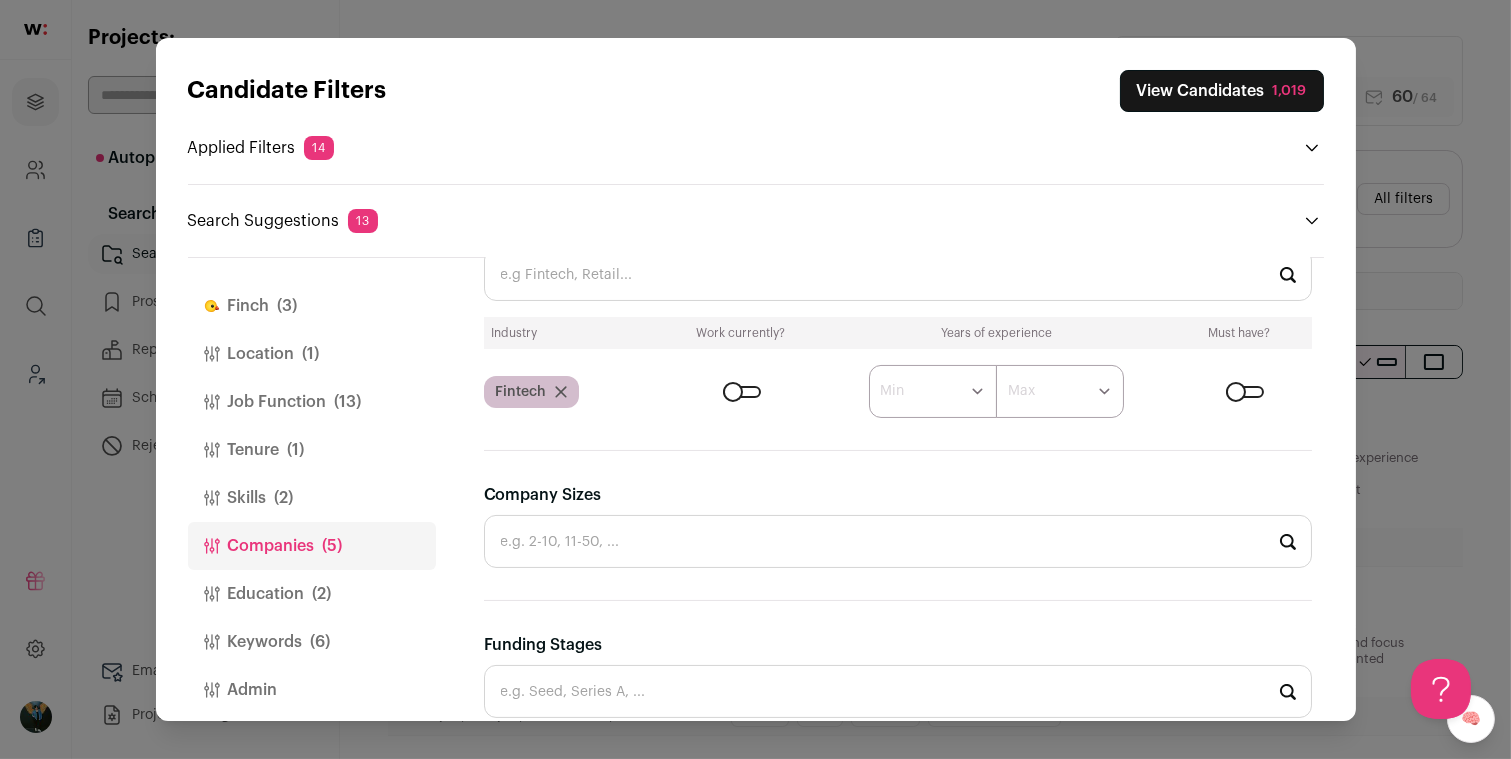 scroll, scrollTop: 636, scrollLeft: 0, axis: vertical 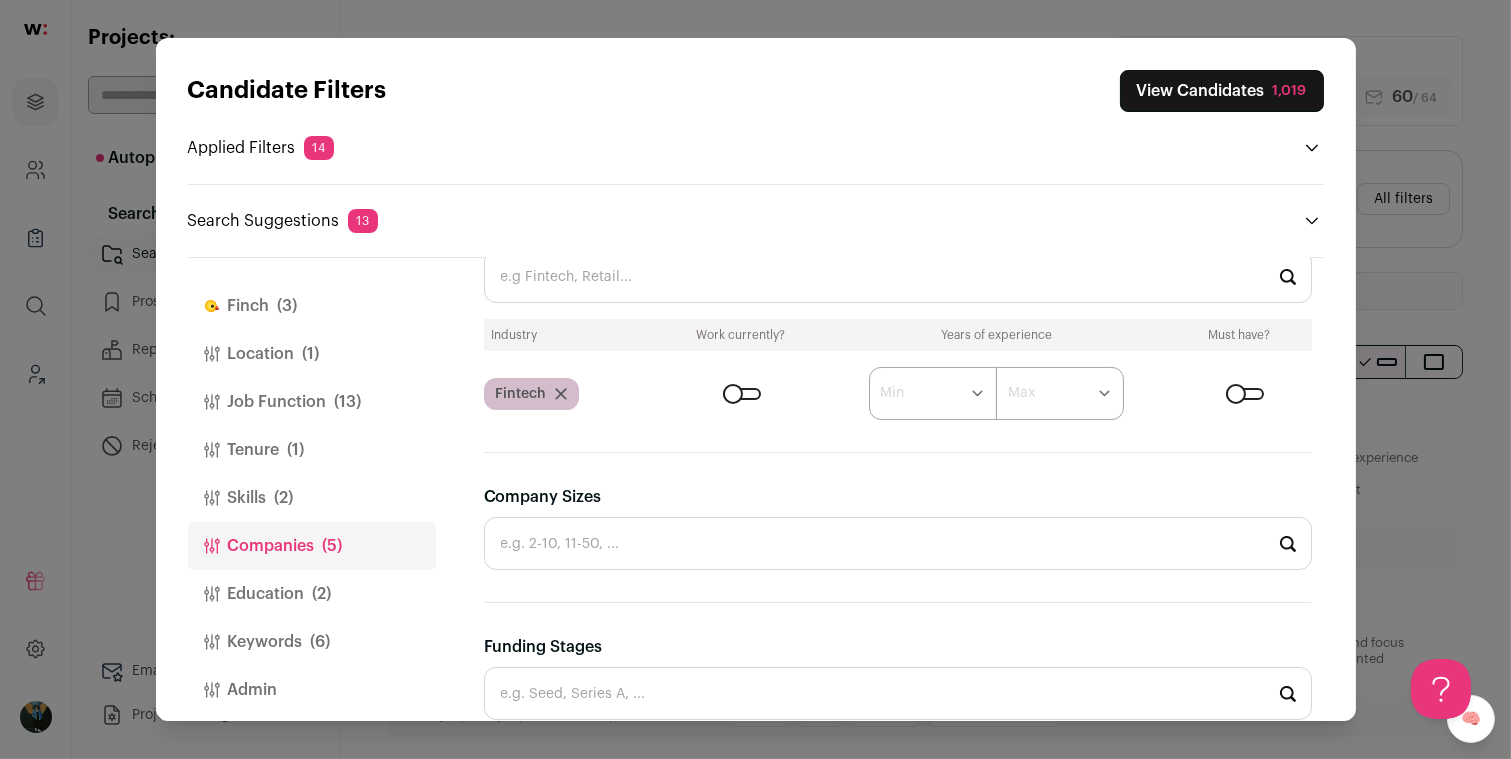click on "Education
(2)" at bounding box center [312, 594] 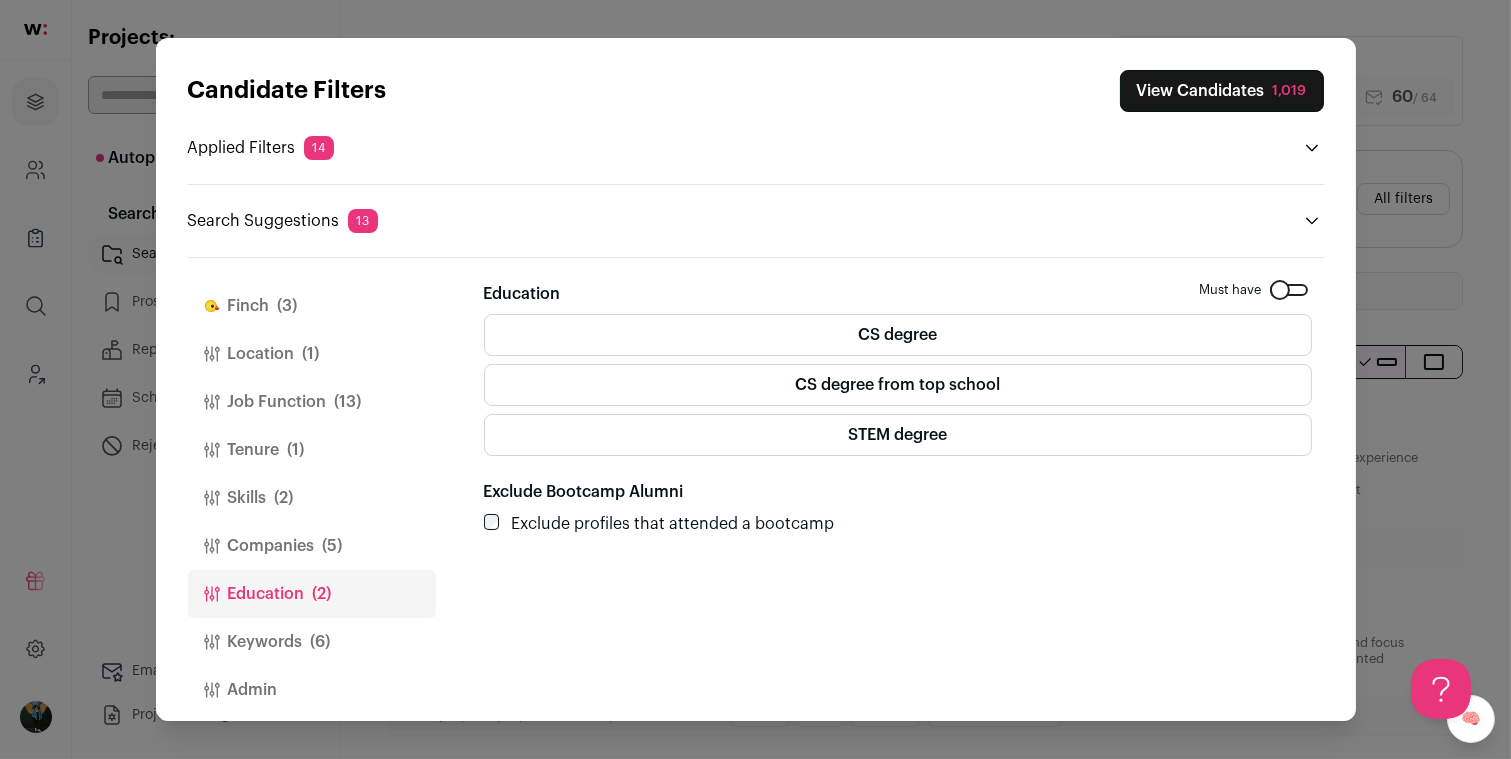 click on "Keywords
(6)" at bounding box center [312, 642] 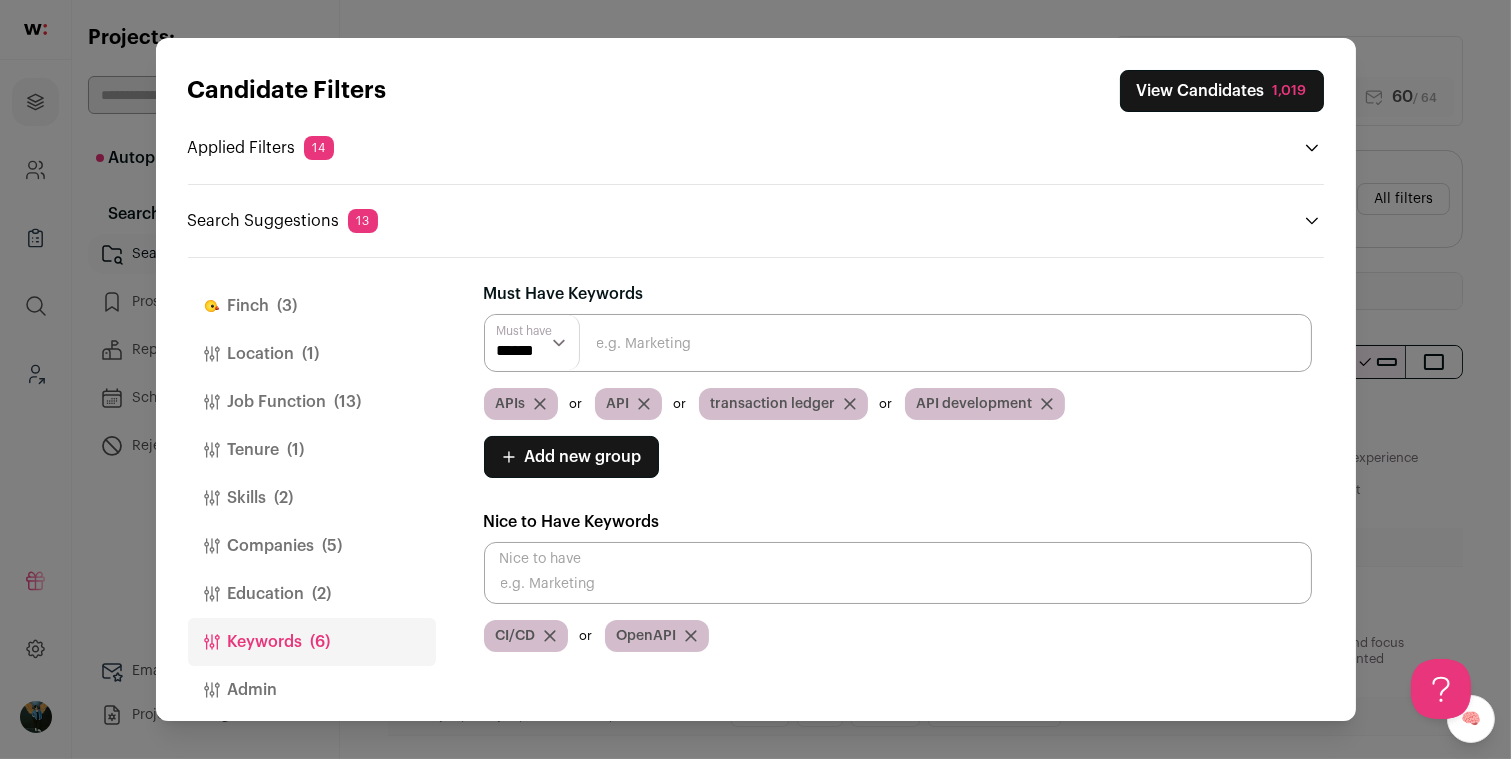 click on "Finch
(3)" at bounding box center [312, 306] 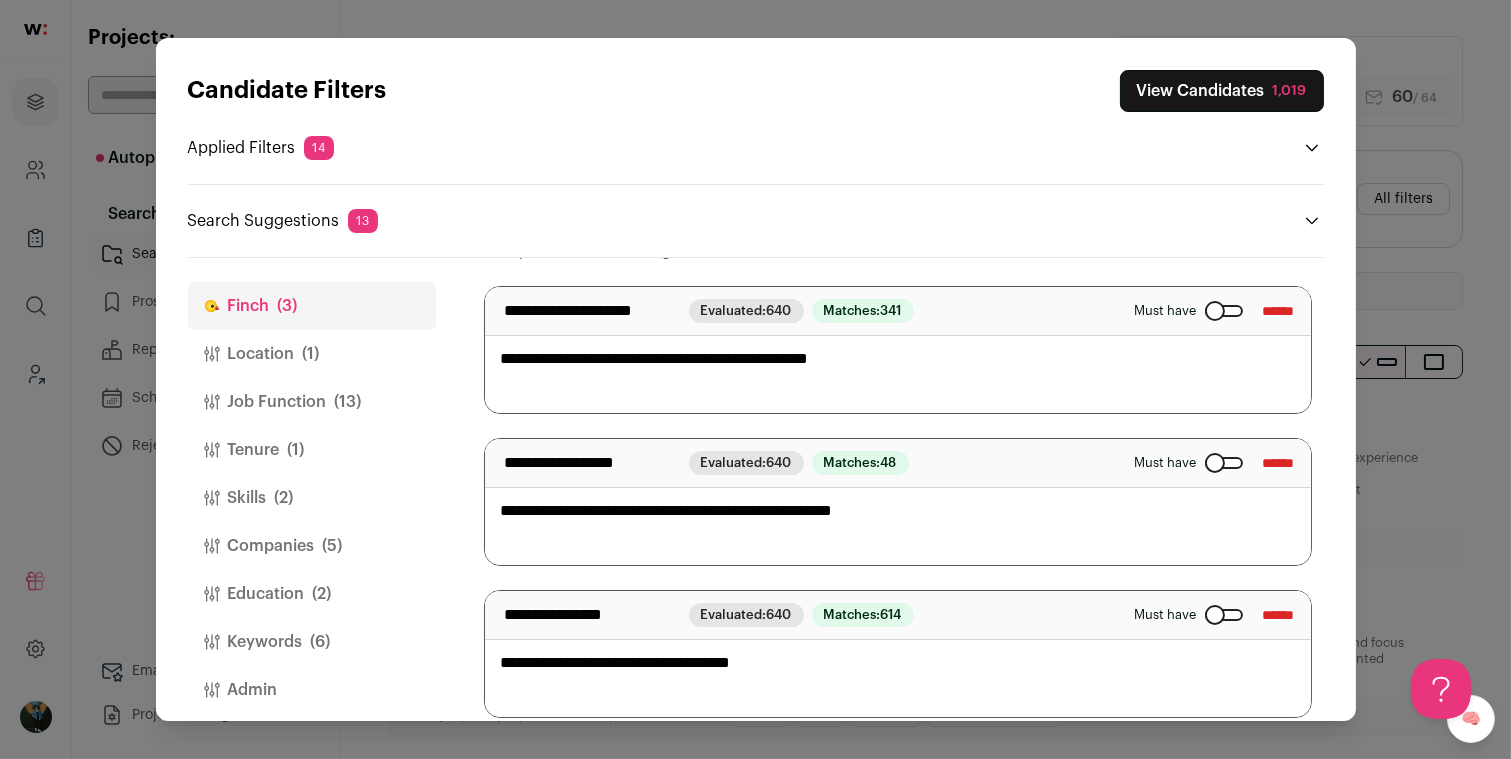 scroll, scrollTop: 110, scrollLeft: 0, axis: vertical 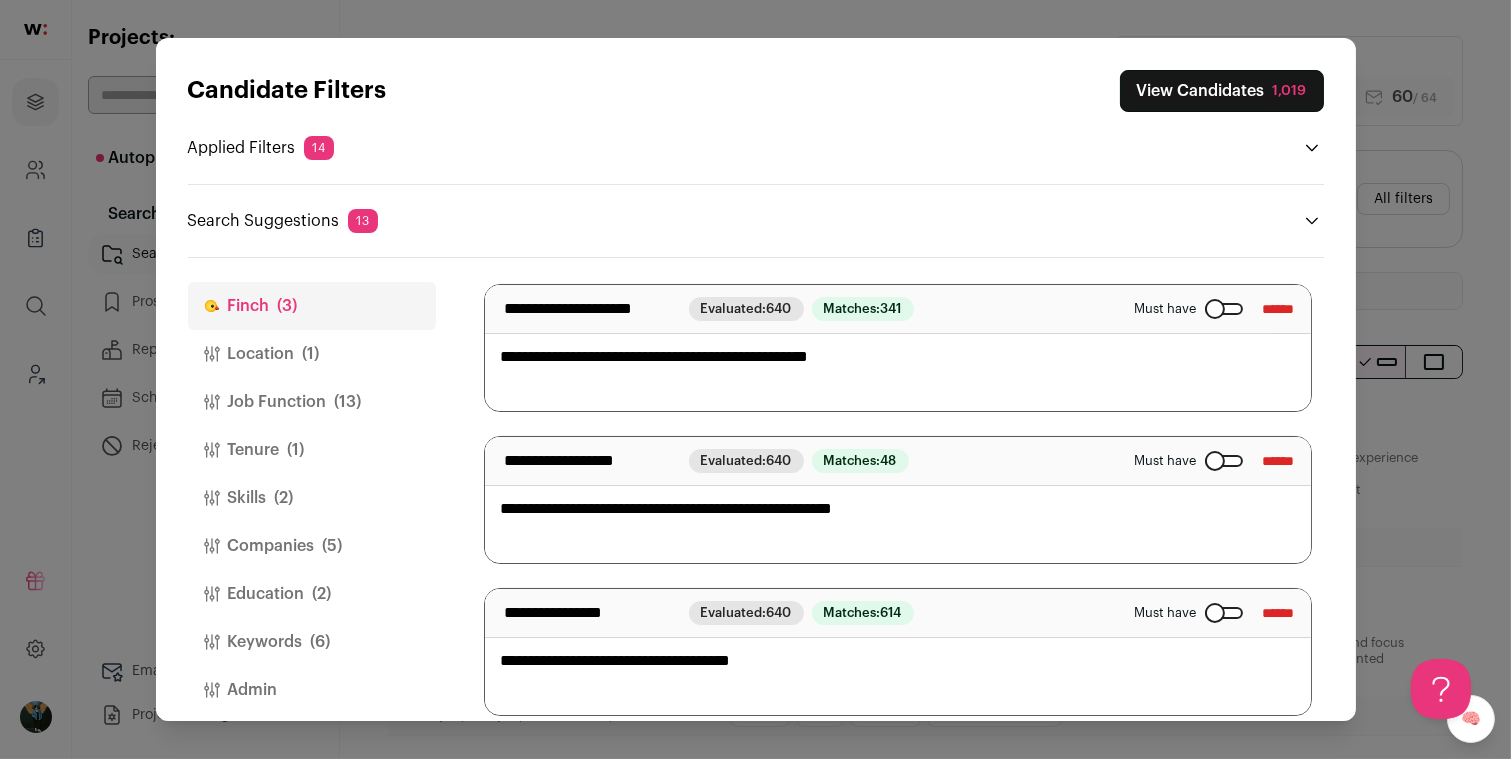 click on "(6)" at bounding box center (321, 642) 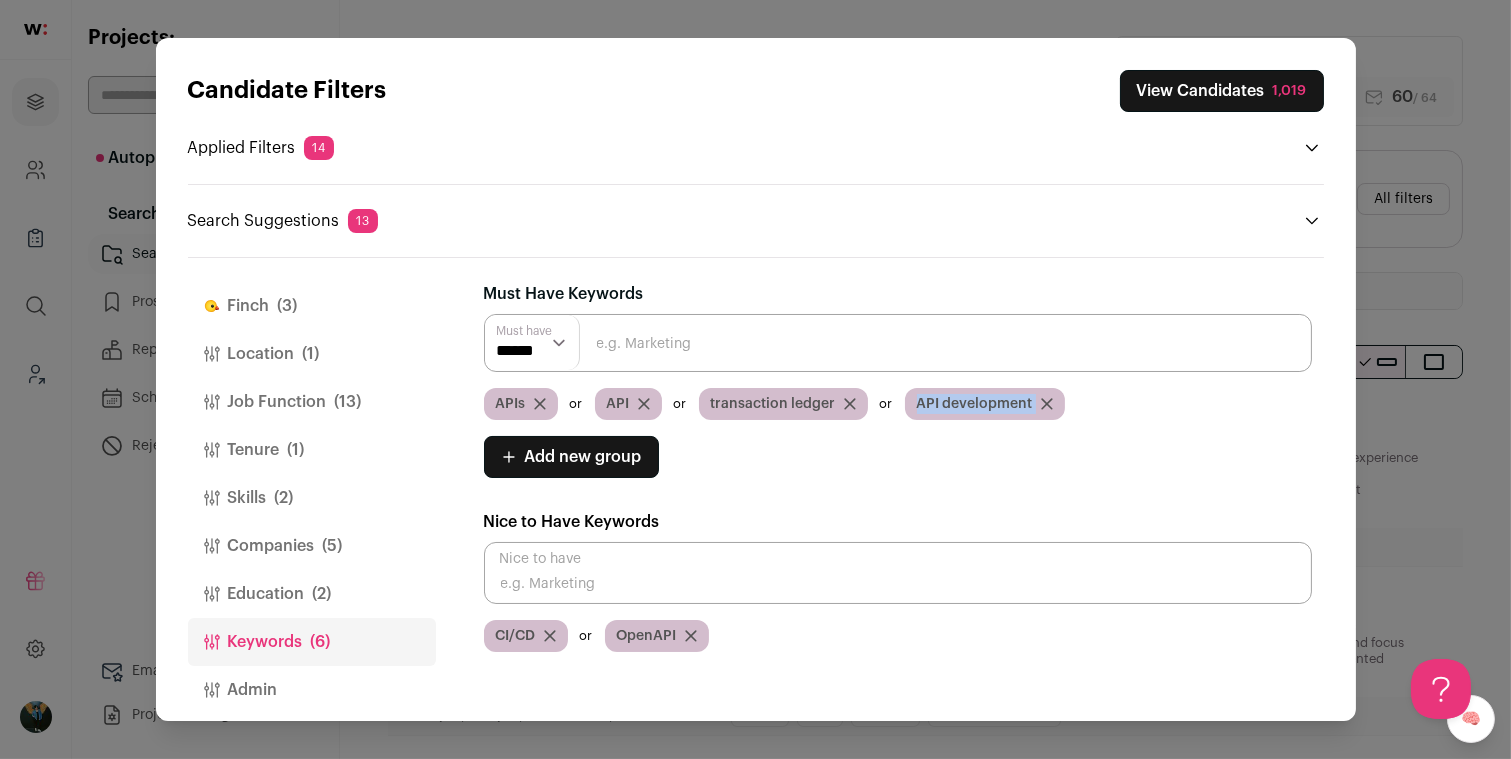drag, startPoint x: 908, startPoint y: 404, endPoint x: 1038, endPoint y: 402, distance: 130.01538 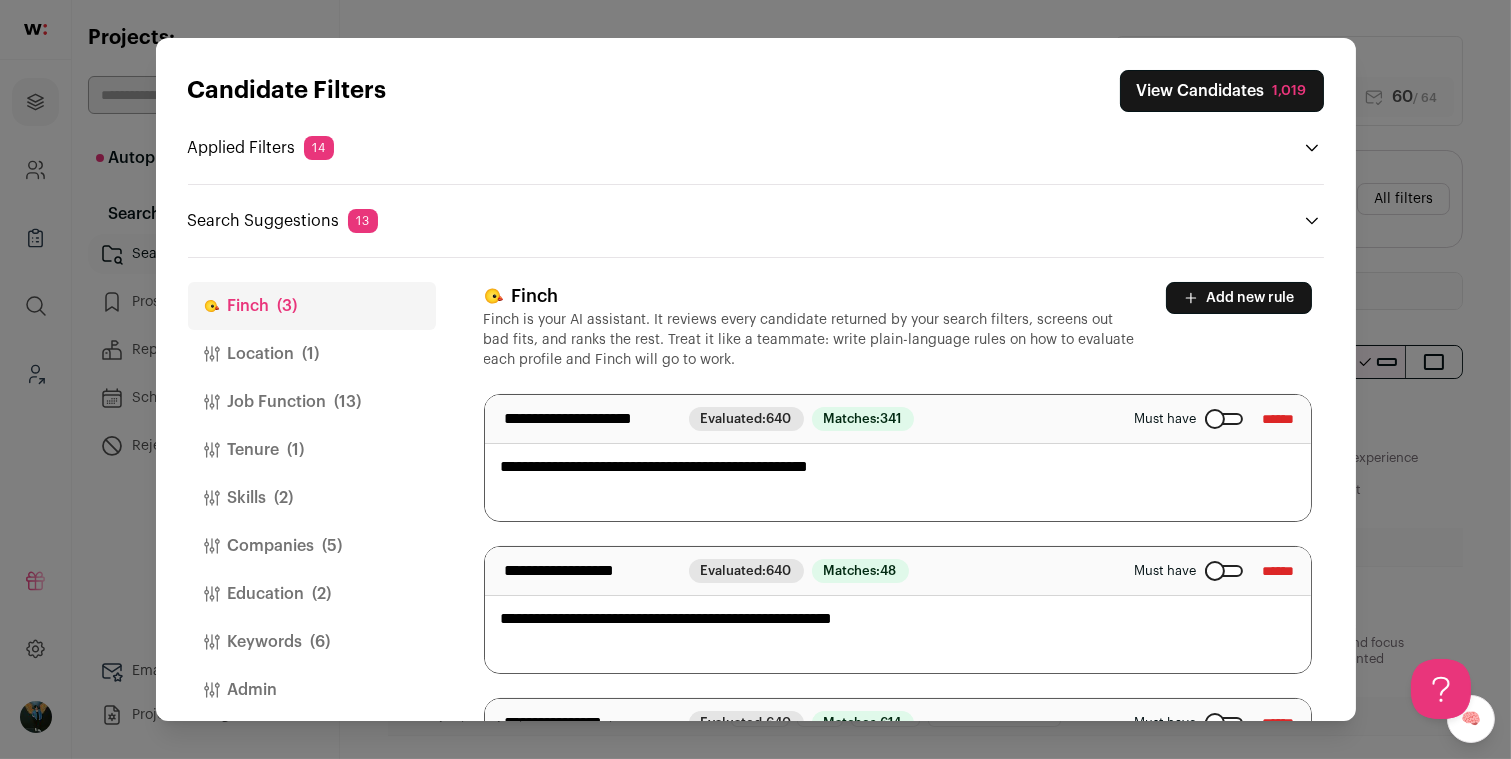 click on "**********" at bounding box center (898, 458) 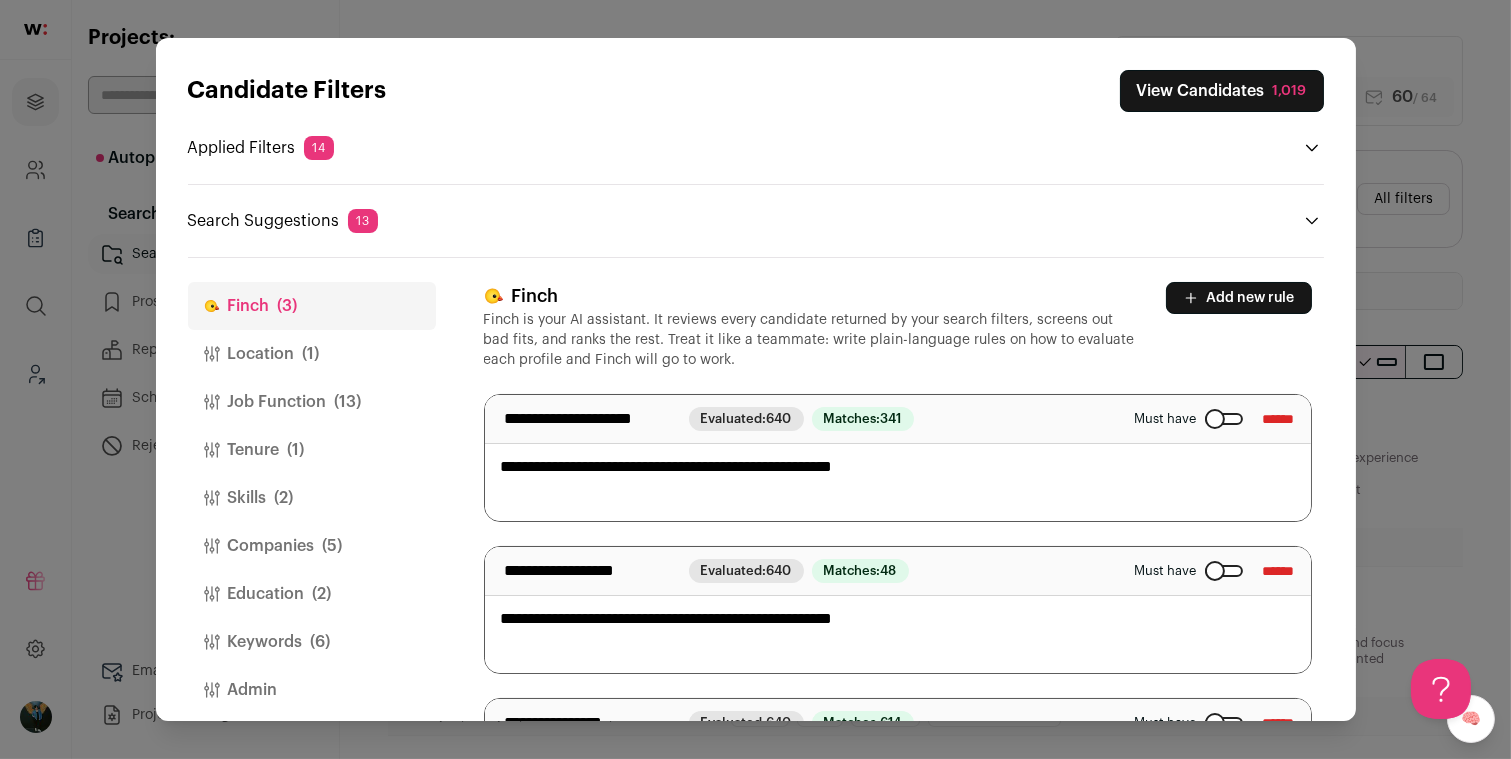 paste on "**********" 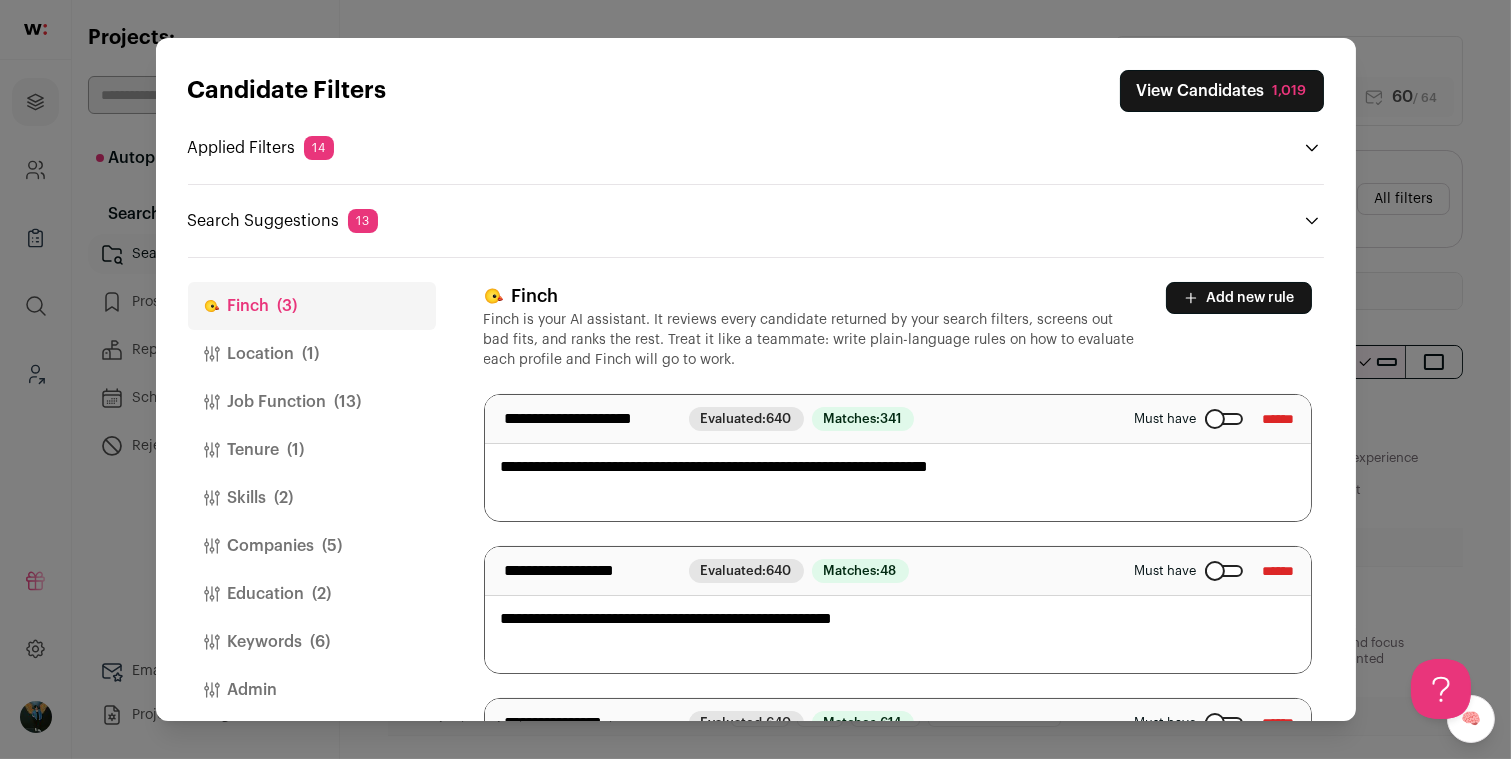 click on "**********" at bounding box center (898, 458) 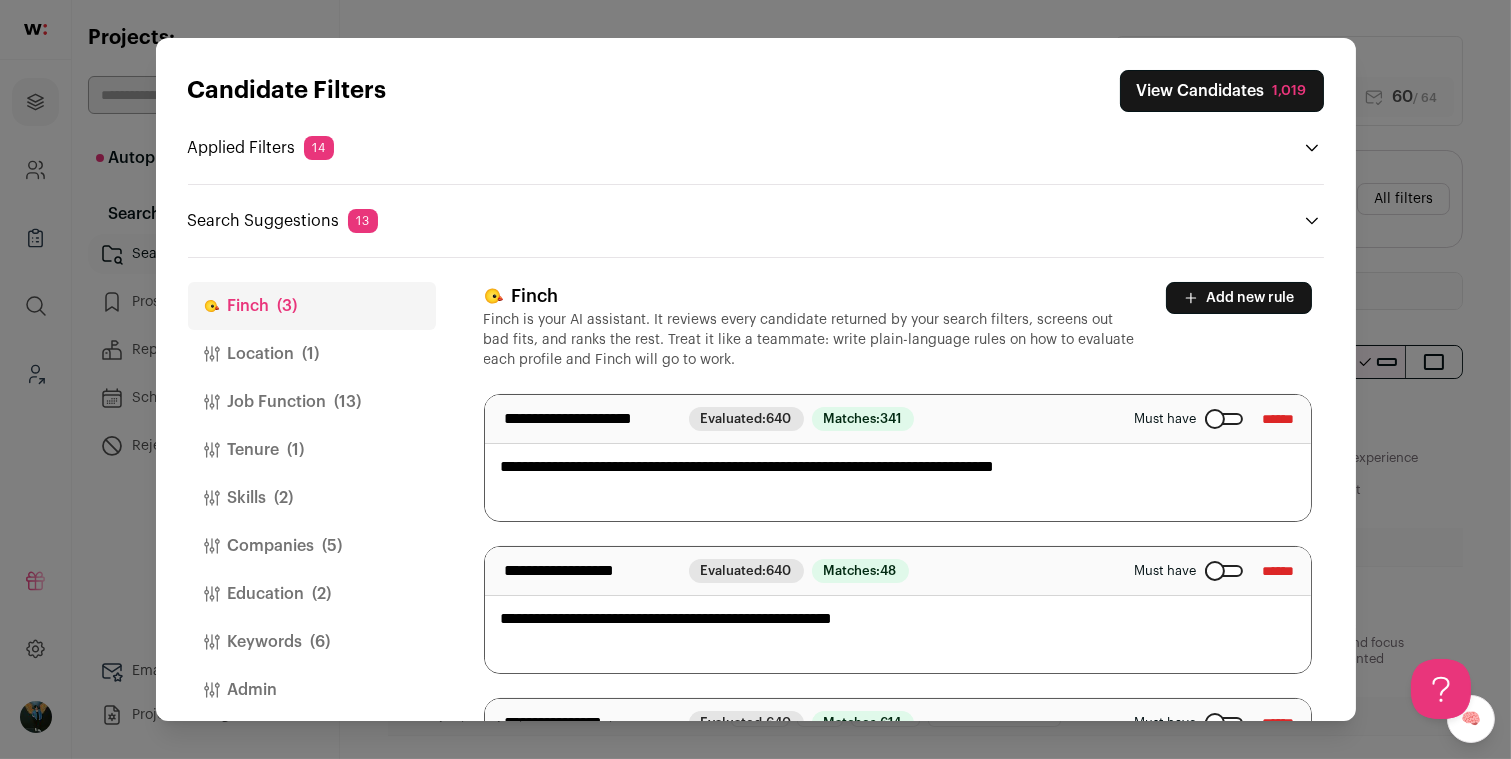 click on "**********" at bounding box center (898, 458) 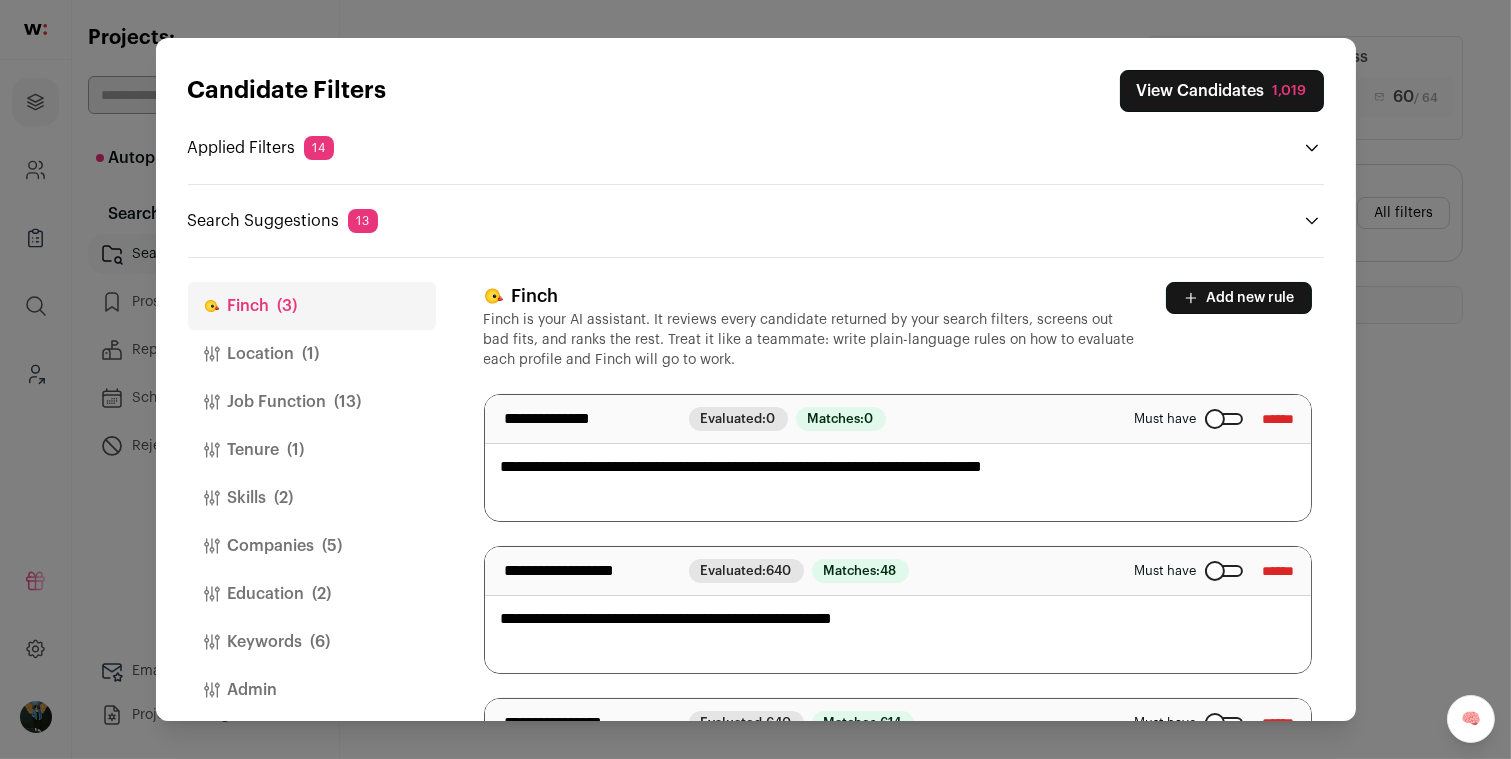 click on "**********" at bounding box center [898, 458] 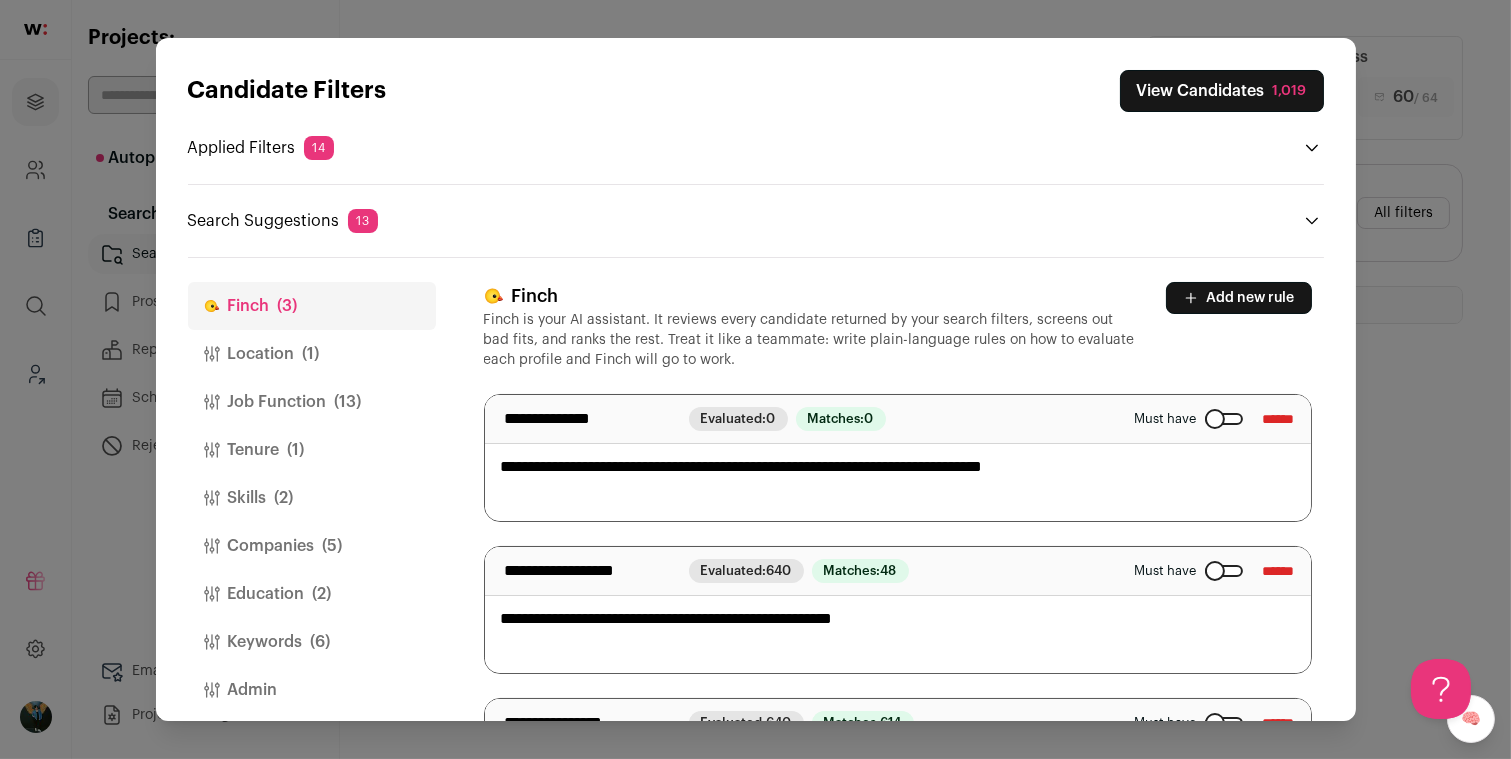 click on "**********" at bounding box center [898, 458] 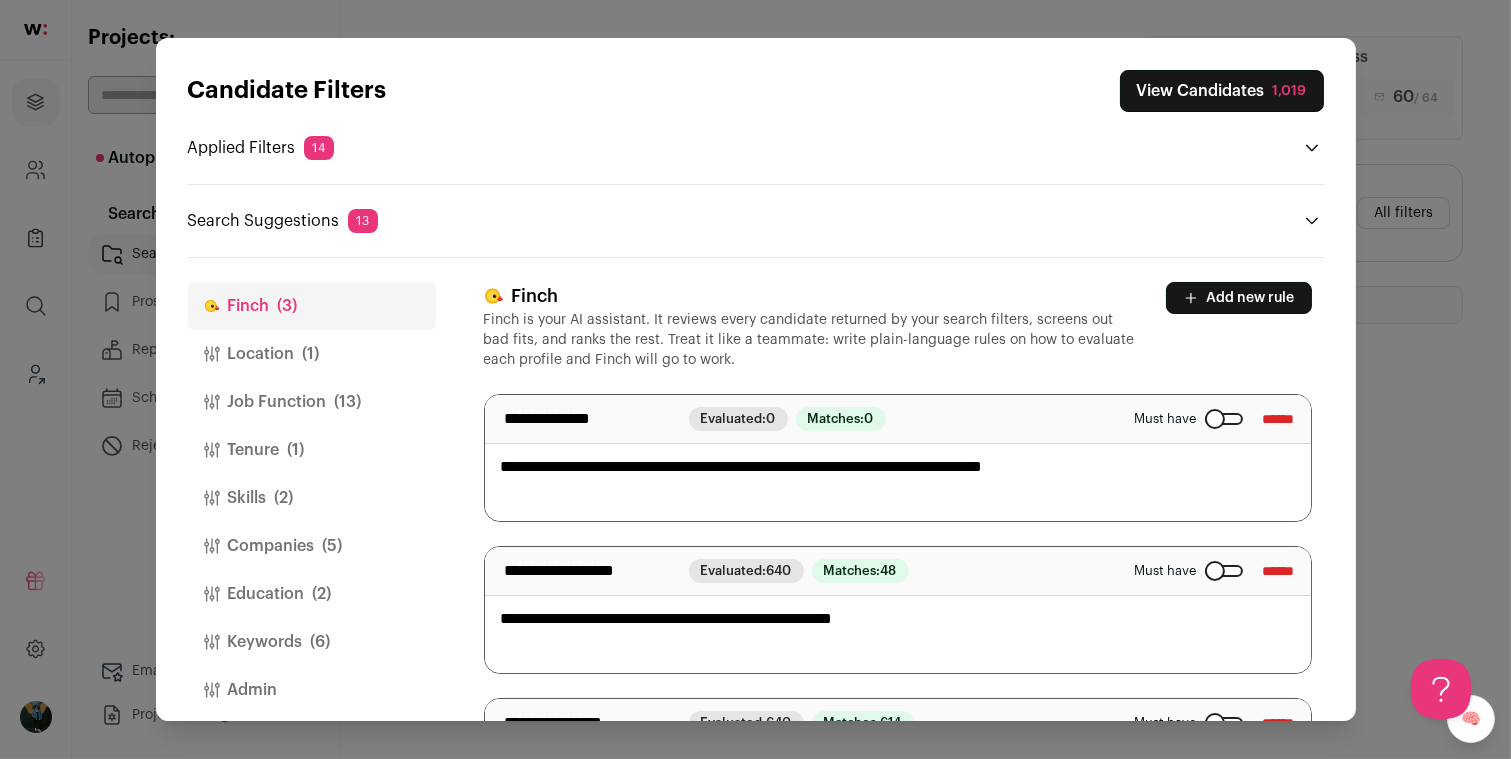 paste 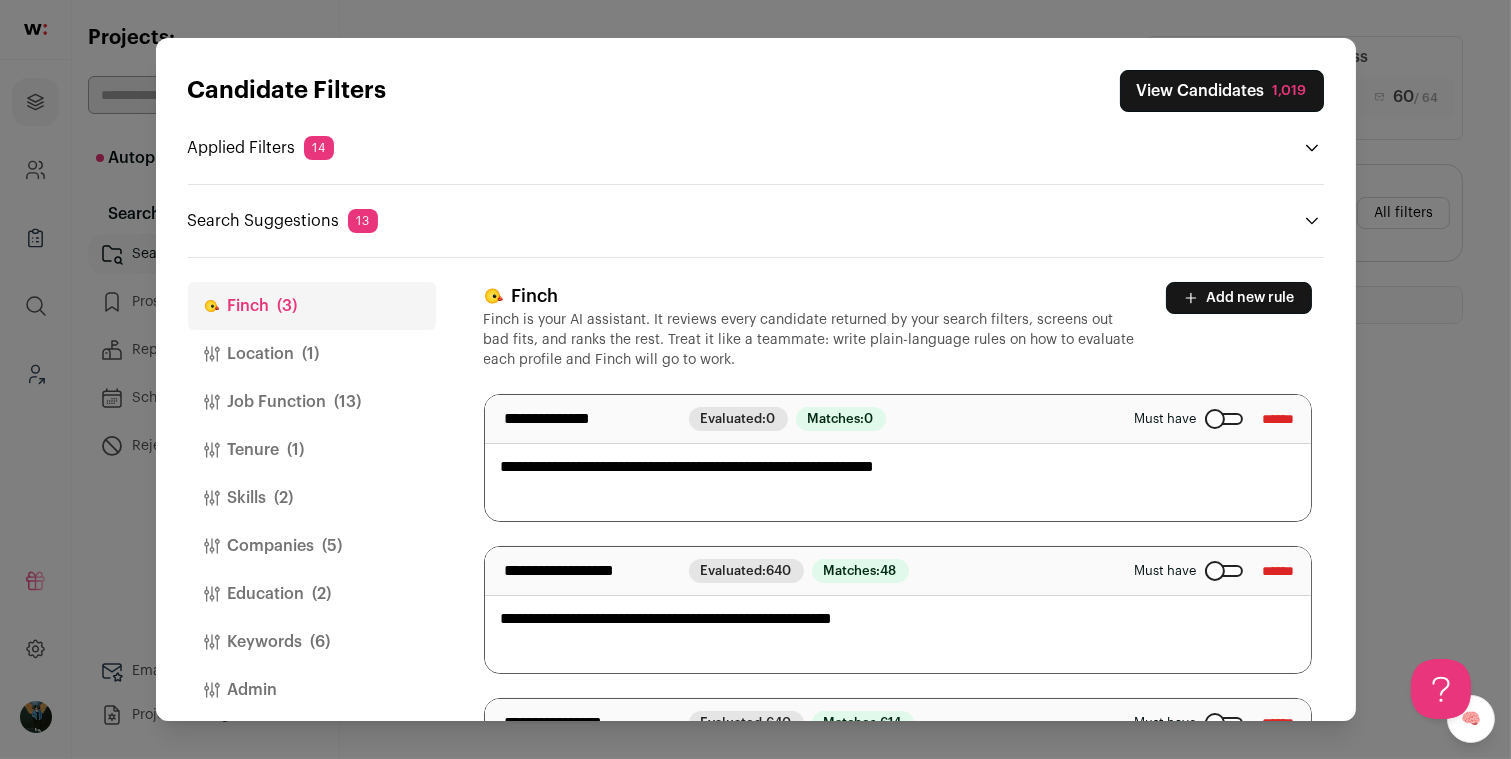 type on "**********" 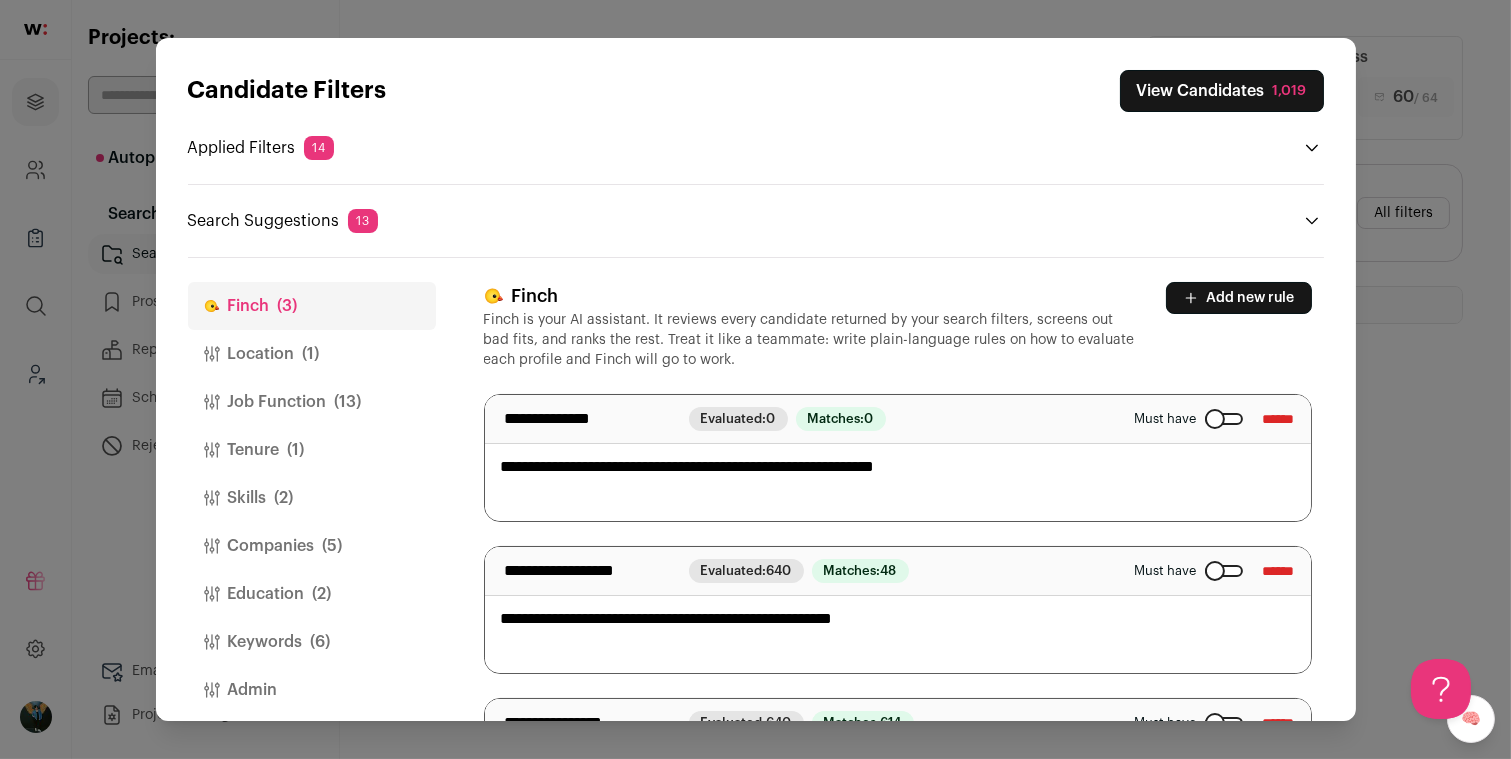 click on "Search Suggestions
13" at bounding box center [756, 221] 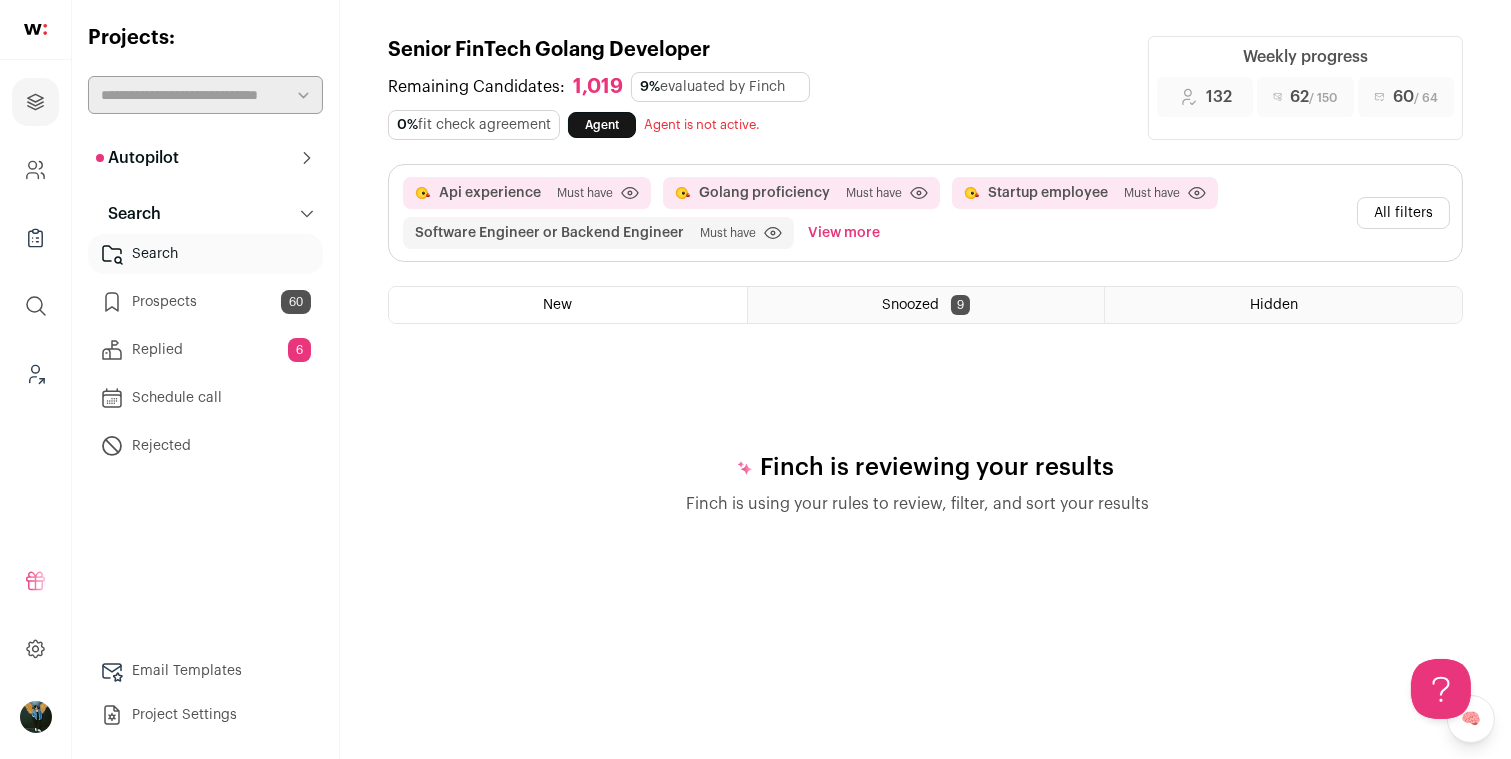 scroll, scrollTop: 0, scrollLeft: 0, axis: both 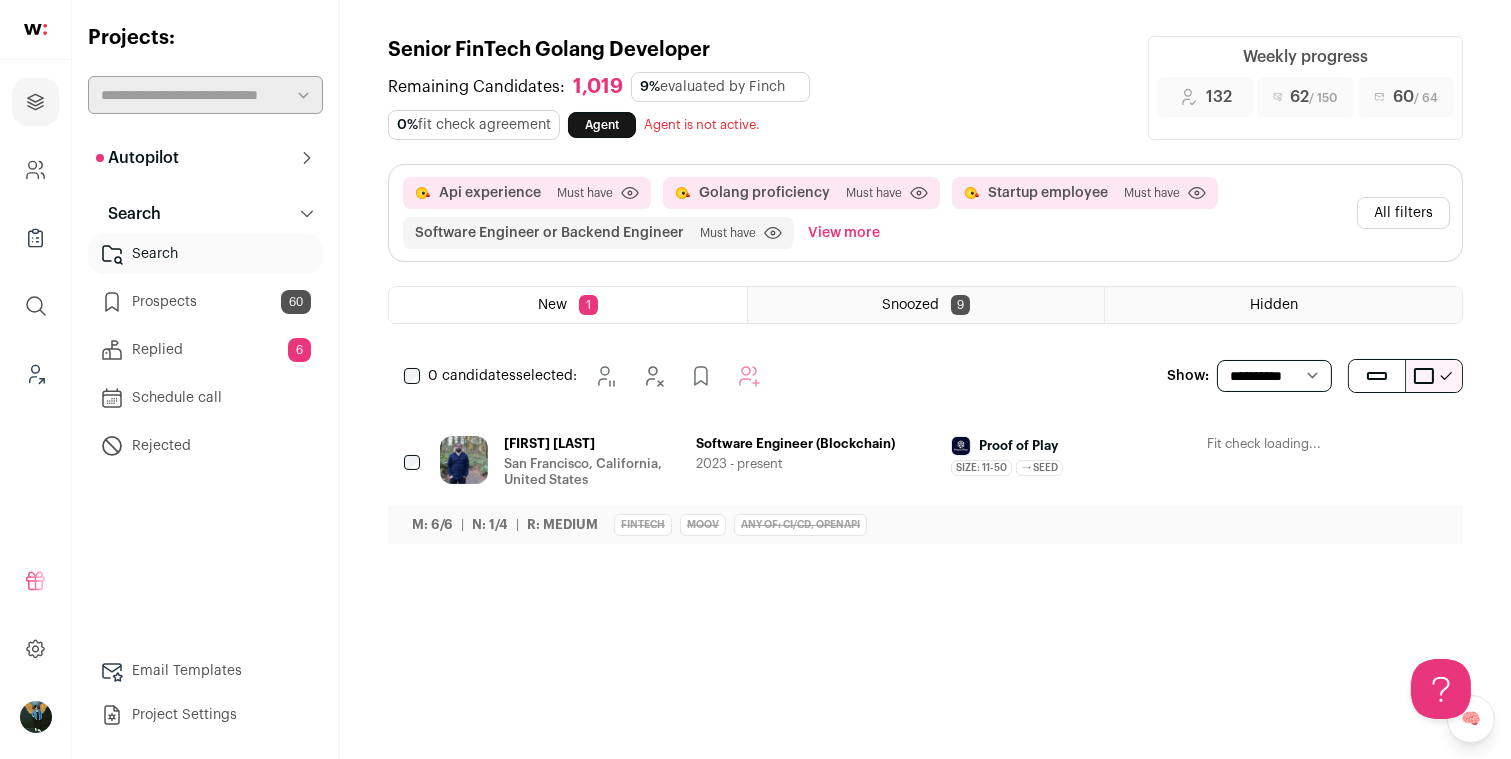 click on "**********" at bounding box center (1274, 376) 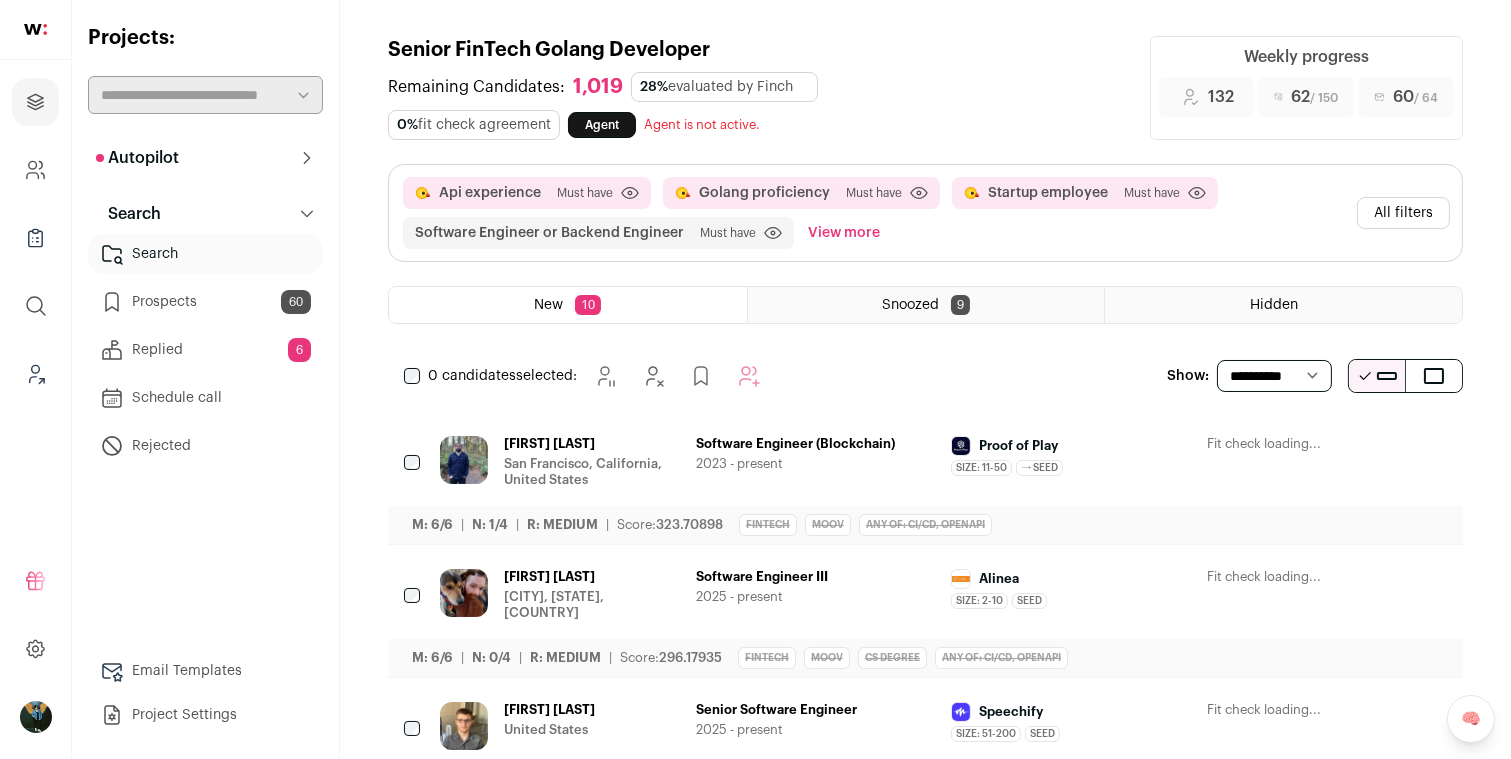scroll, scrollTop: 0, scrollLeft: 0, axis: both 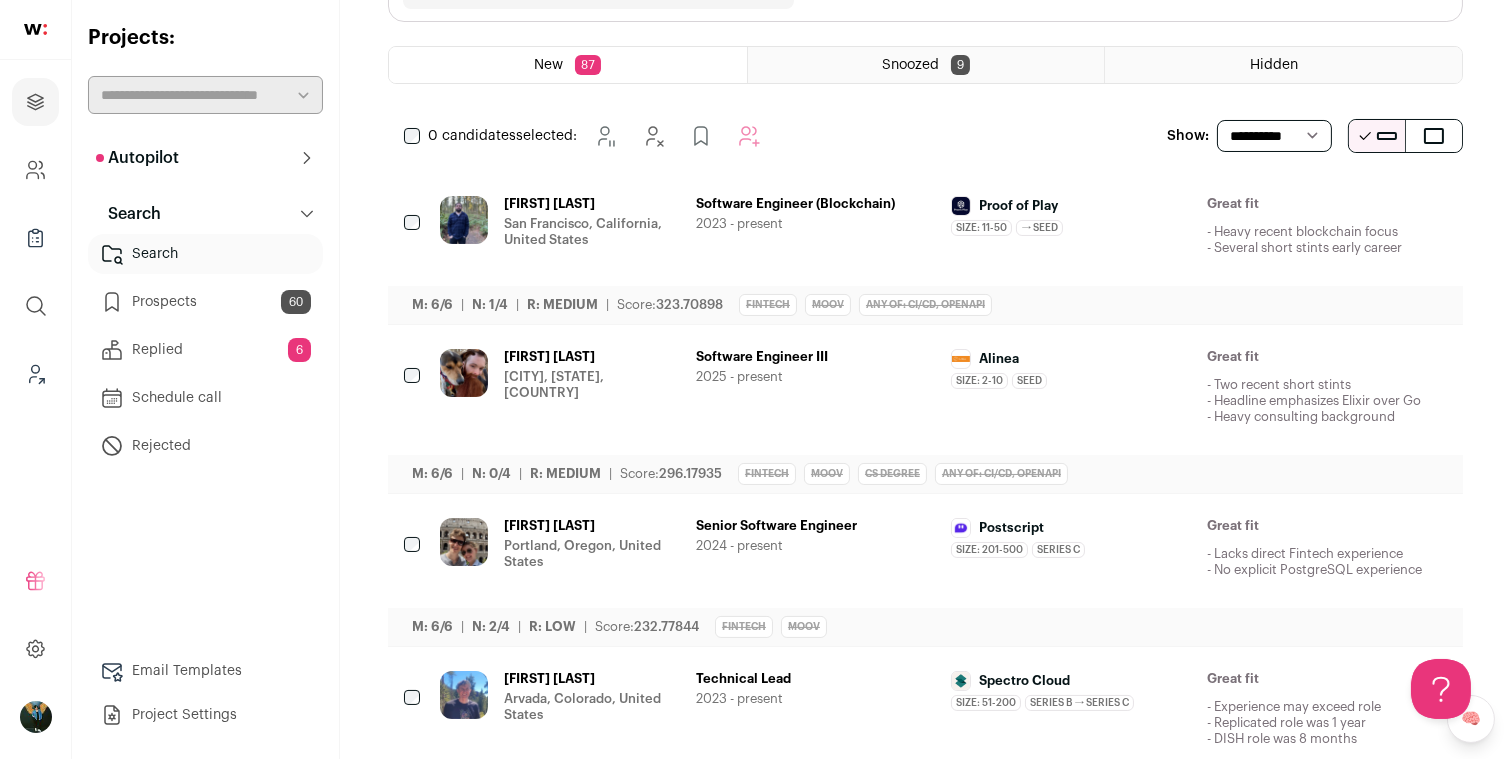 click at bounding box center [1322, 358] 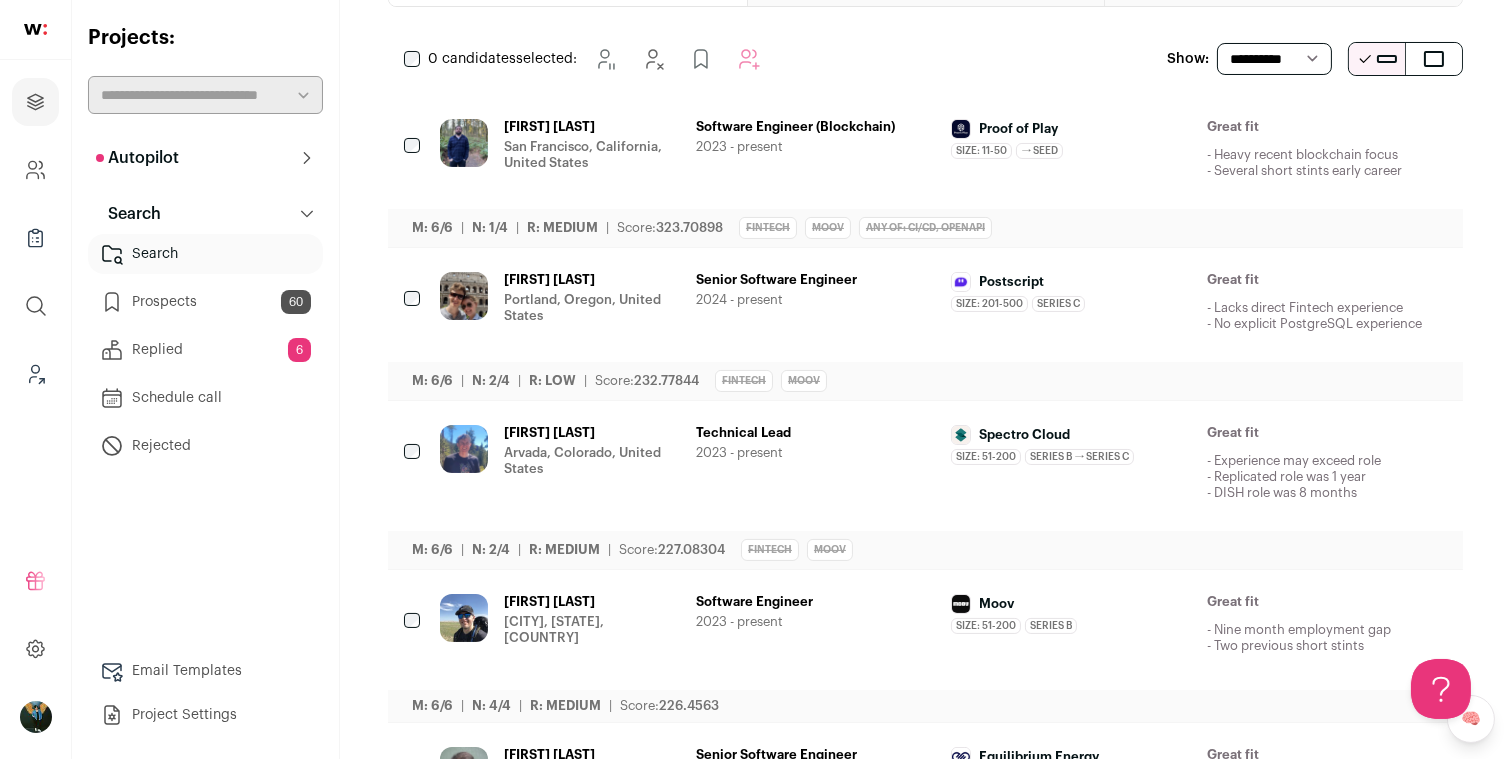 scroll, scrollTop: 186, scrollLeft: 0, axis: vertical 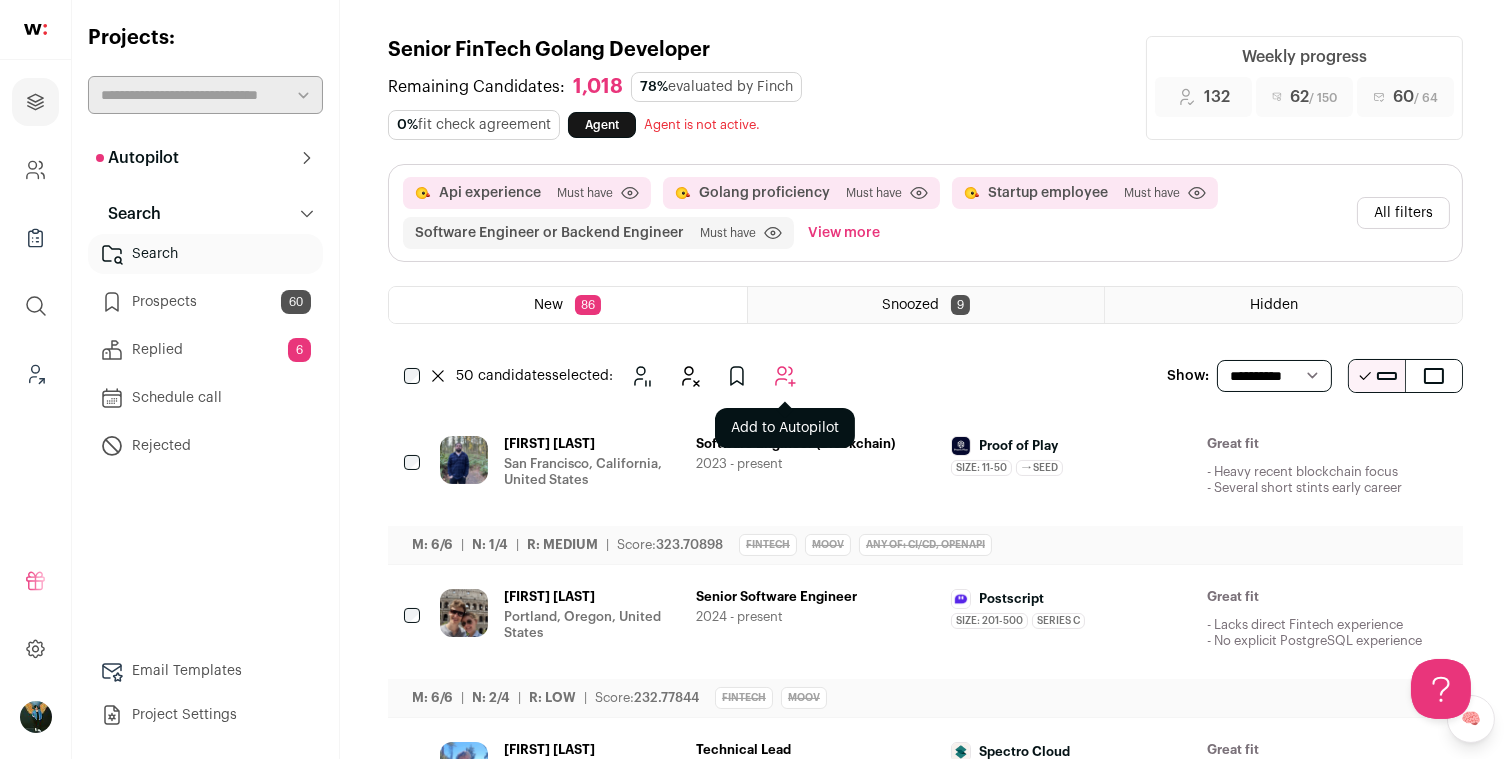 click 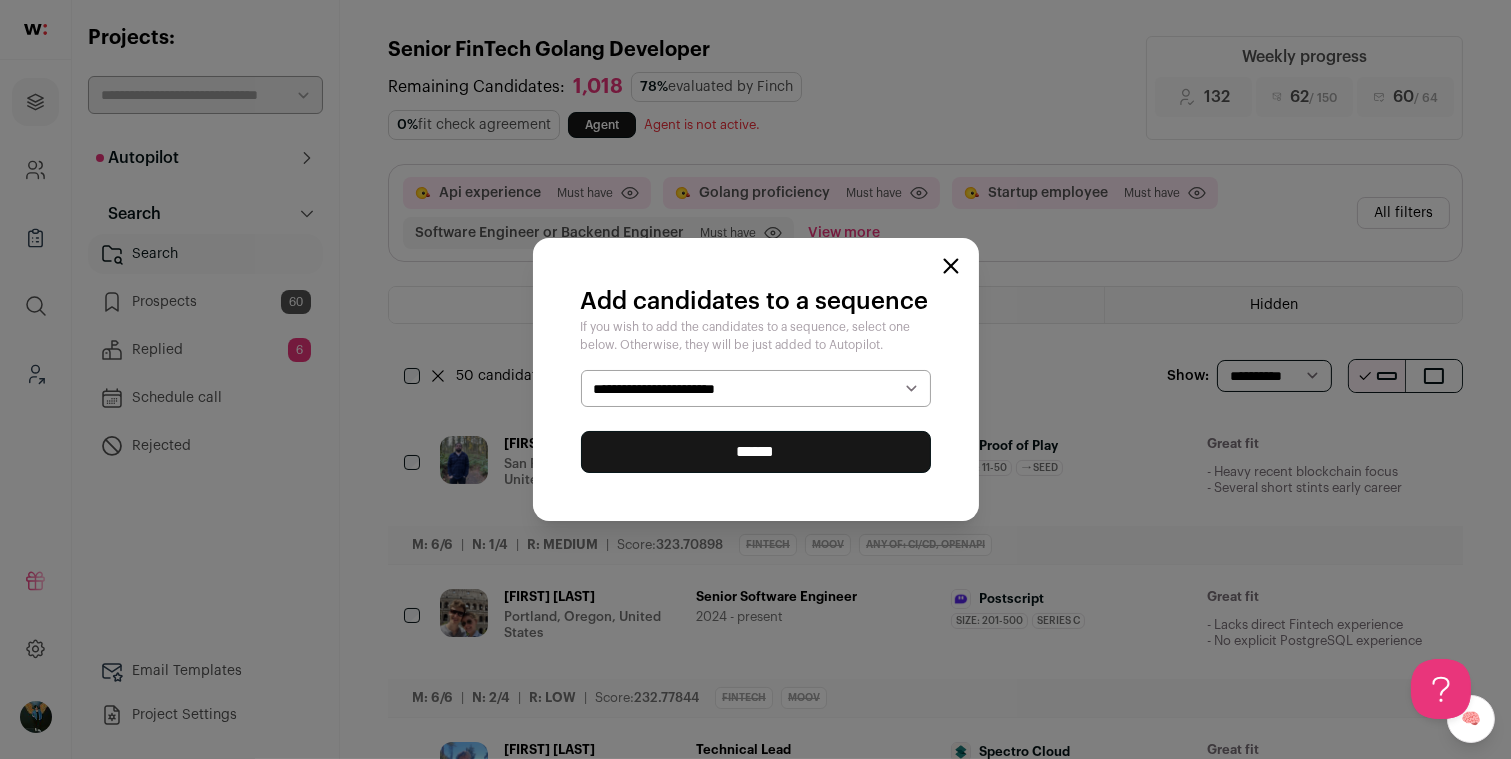 select on "*****" 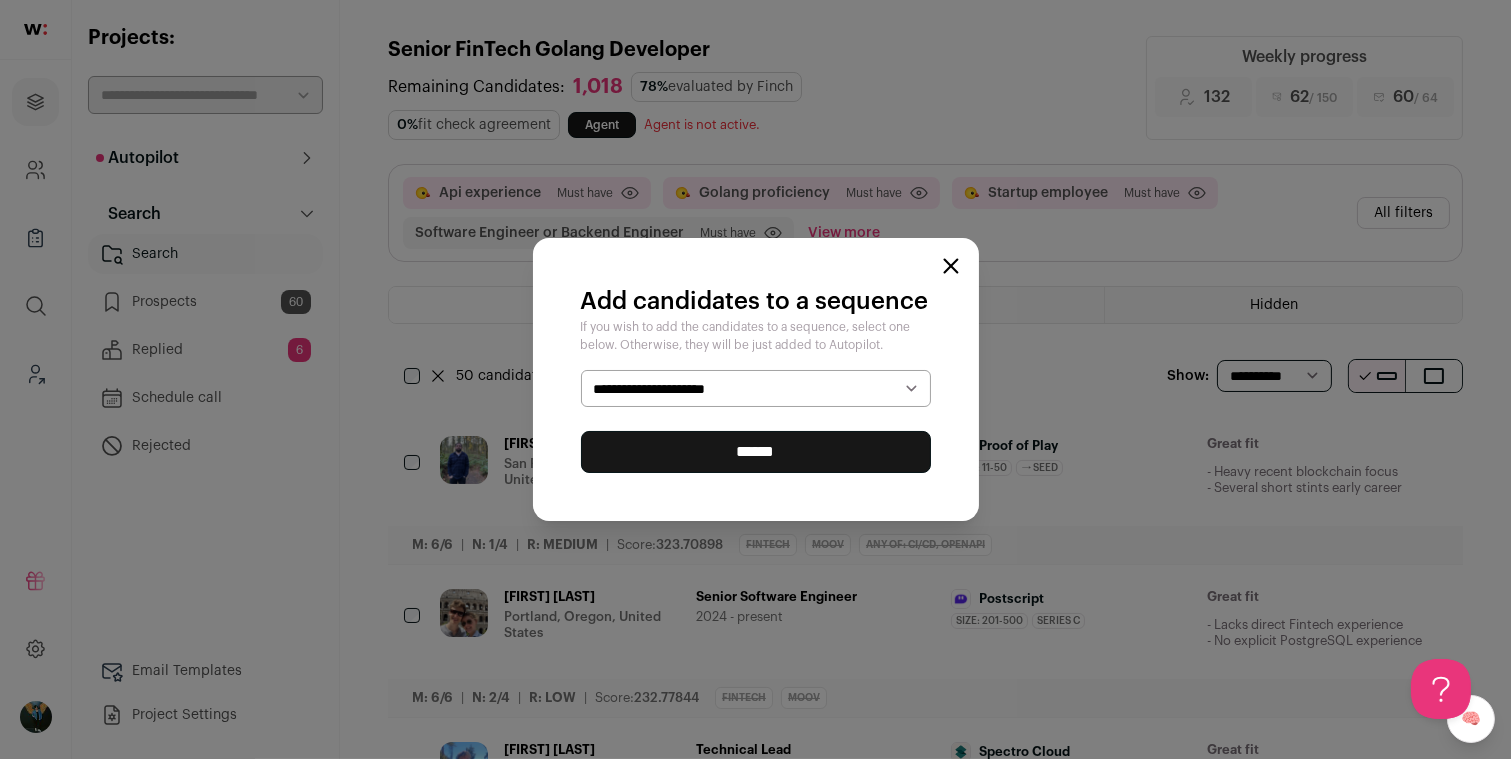 click on "******" at bounding box center (756, 452) 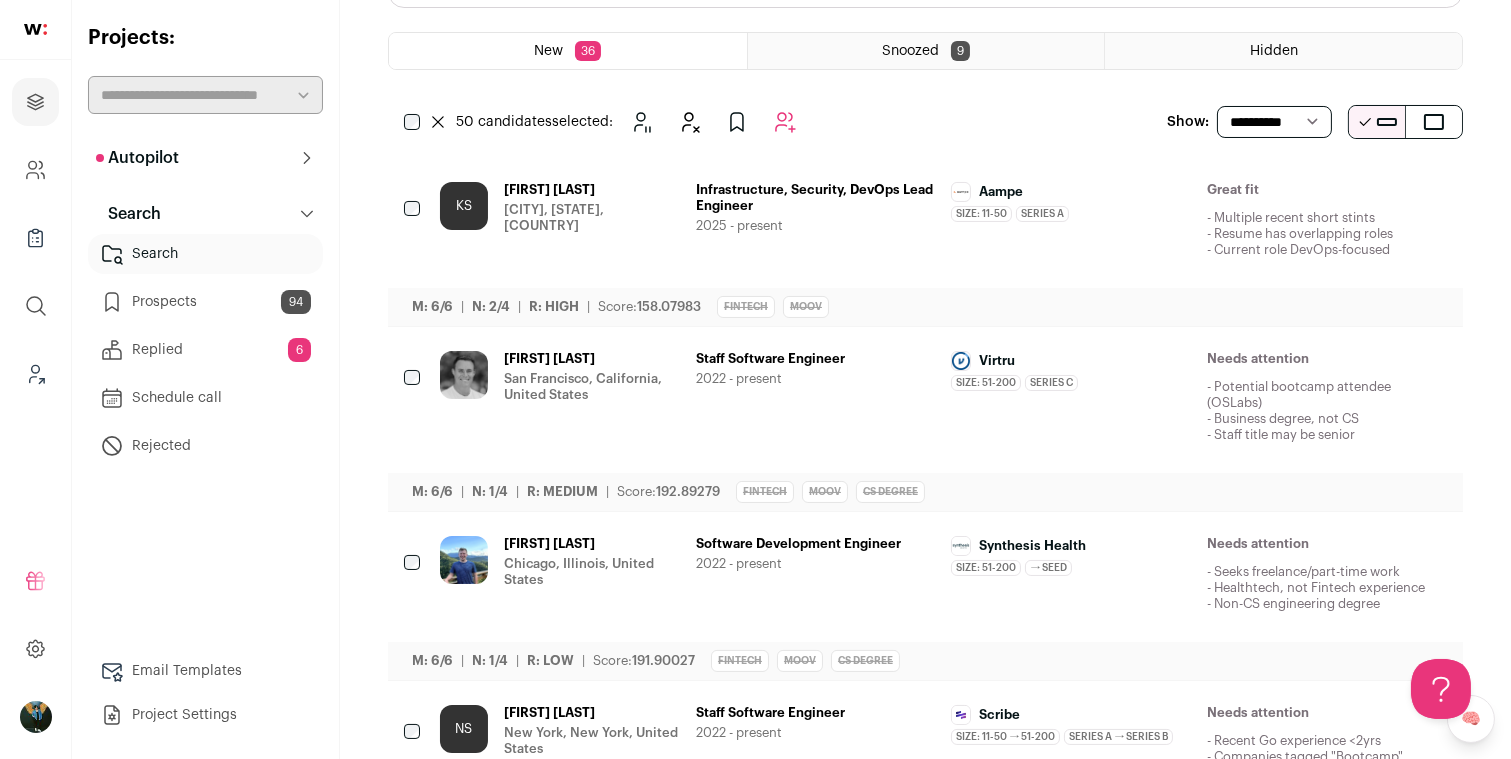 scroll, scrollTop: 256, scrollLeft: 0, axis: vertical 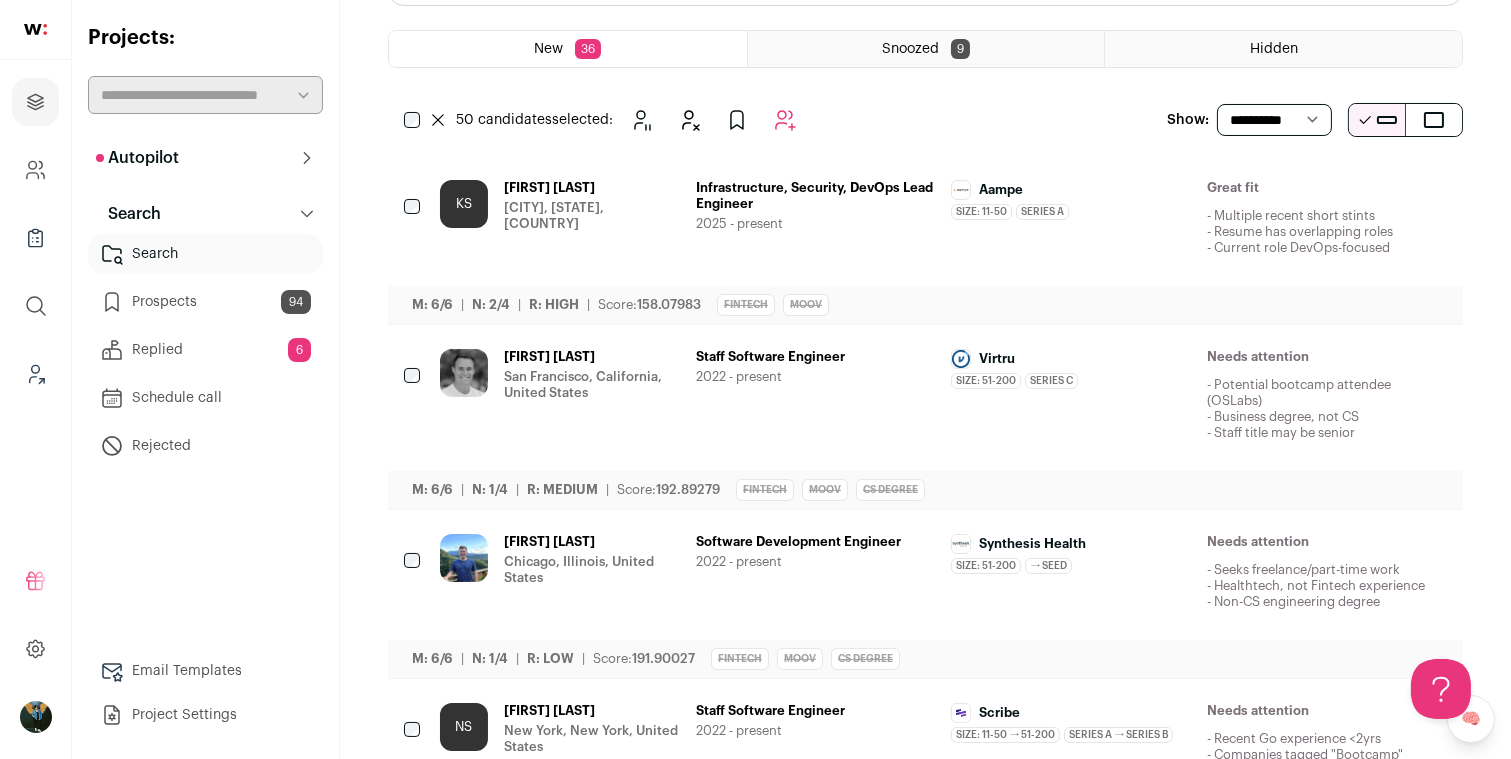 click 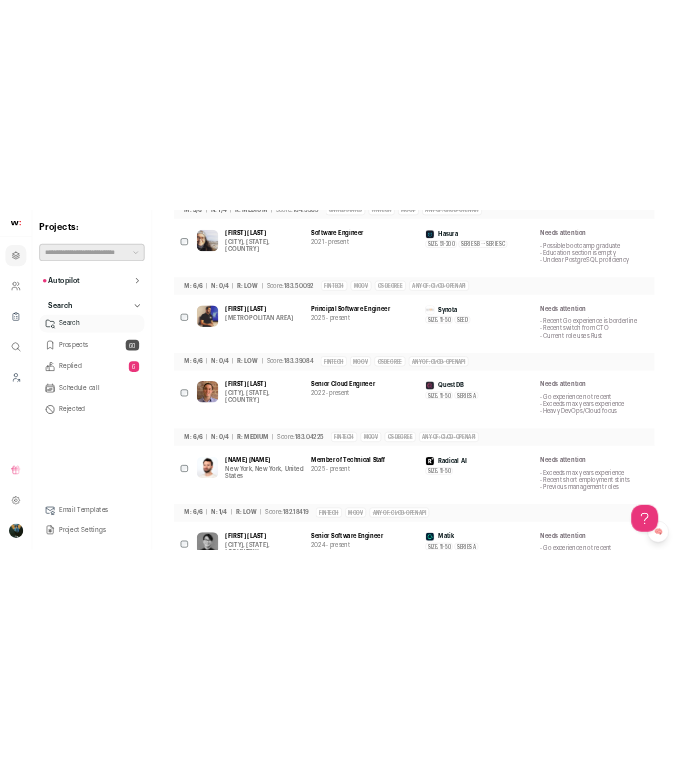 scroll, scrollTop: 1947, scrollLeft: 0, axis: vertical 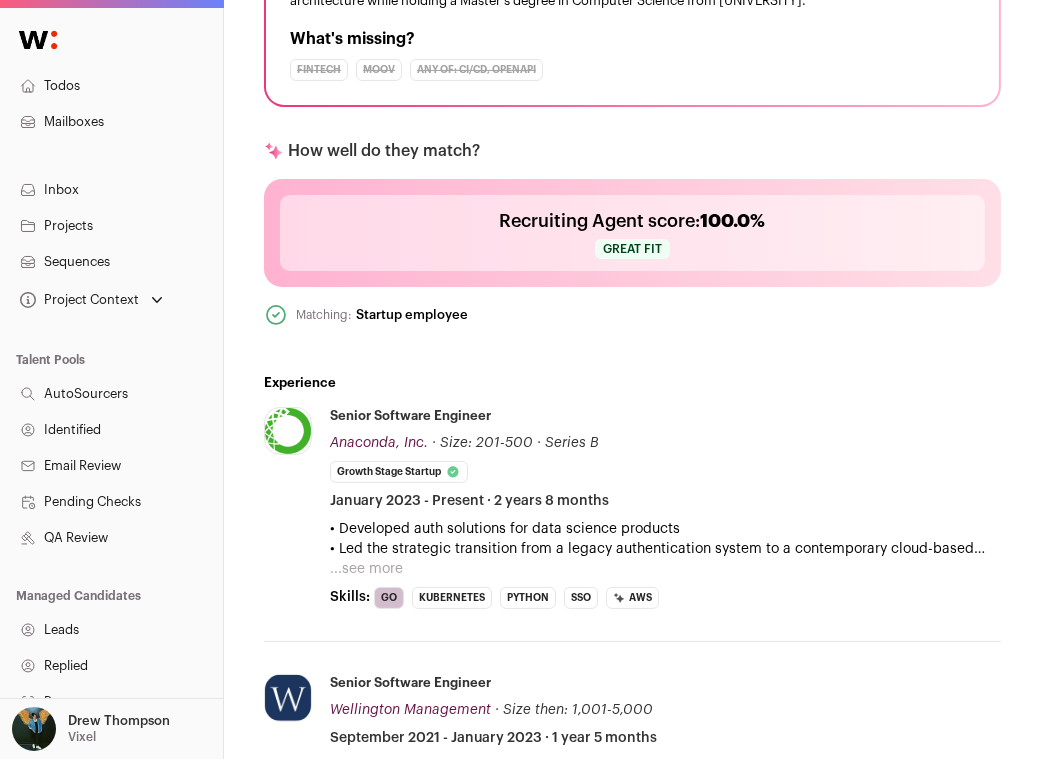click on "Mailboxes" at bounding box center (111, 122) 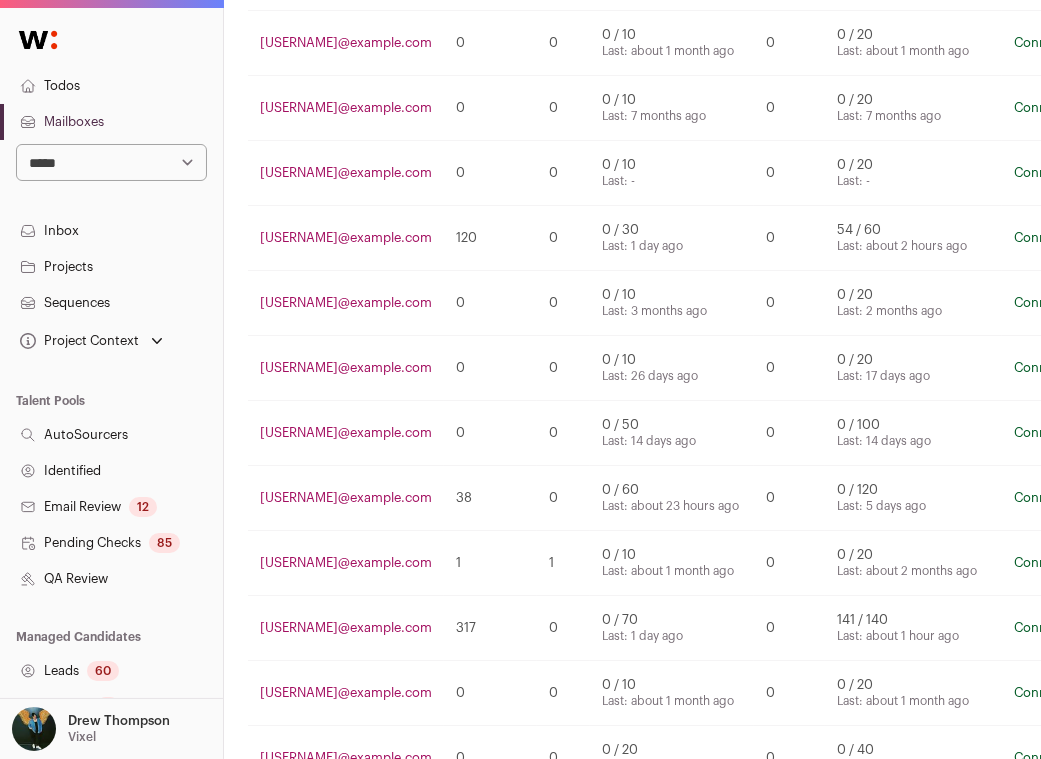 scroll, scrollTop: 0, scrollLeft: 0, axis: both 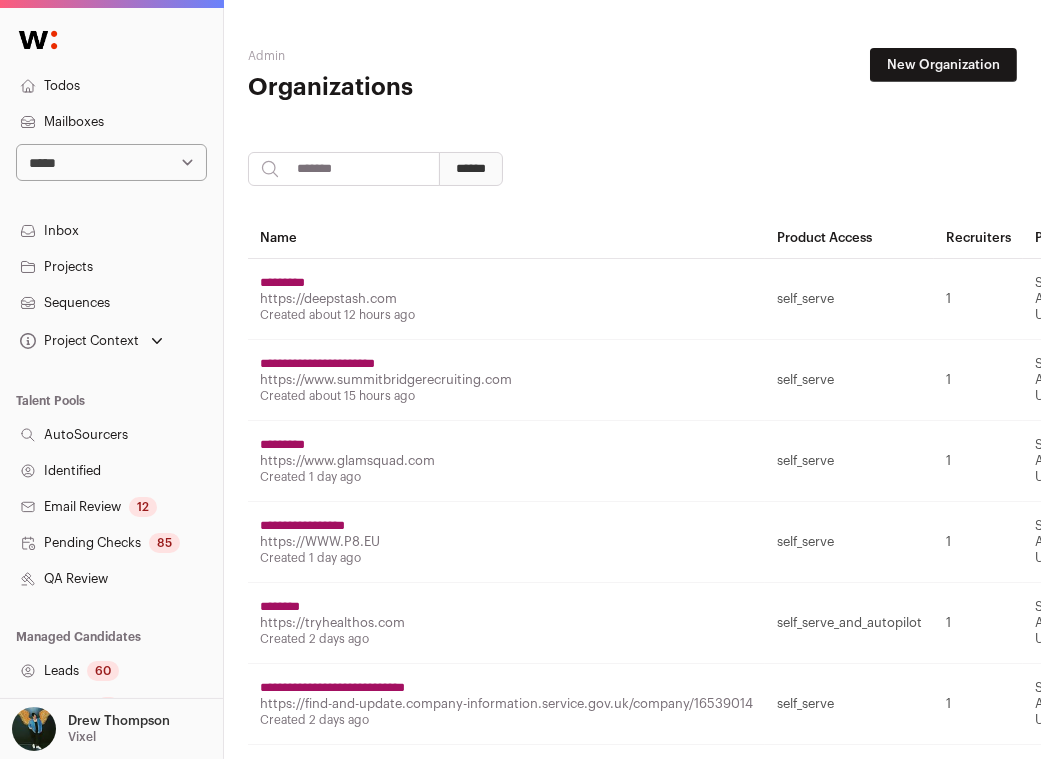 click on "Mailboxes" at bounding box center (111, 122) 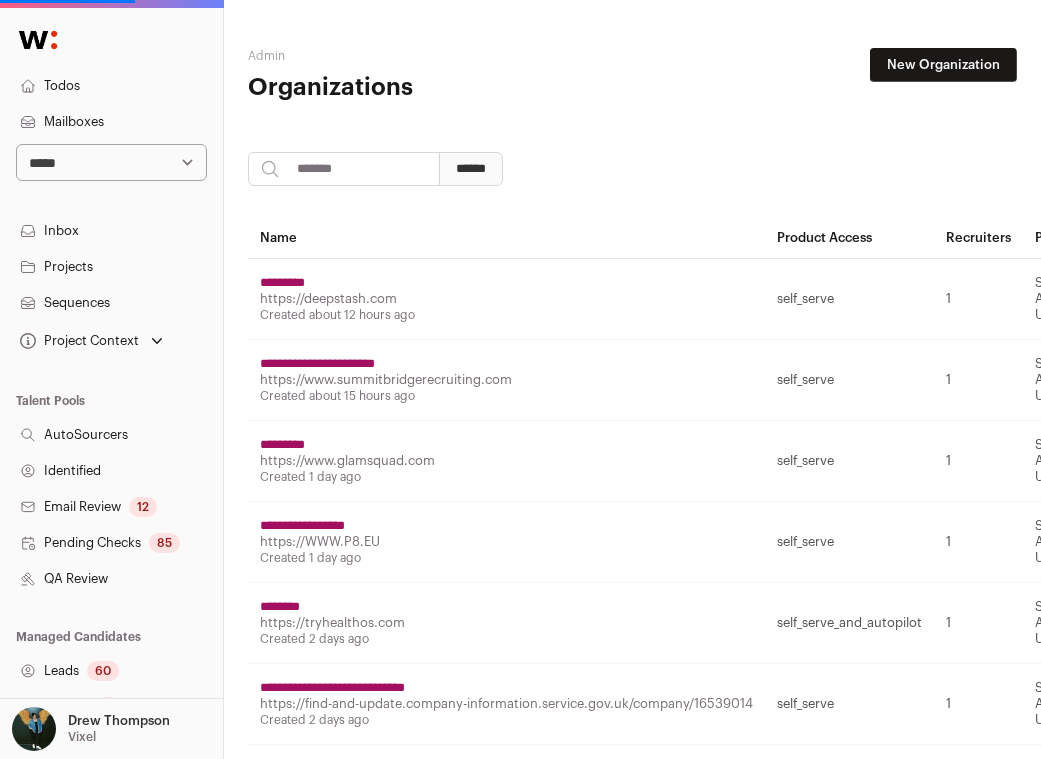 click on "Mailboxes" at bounding box center (111, 122) 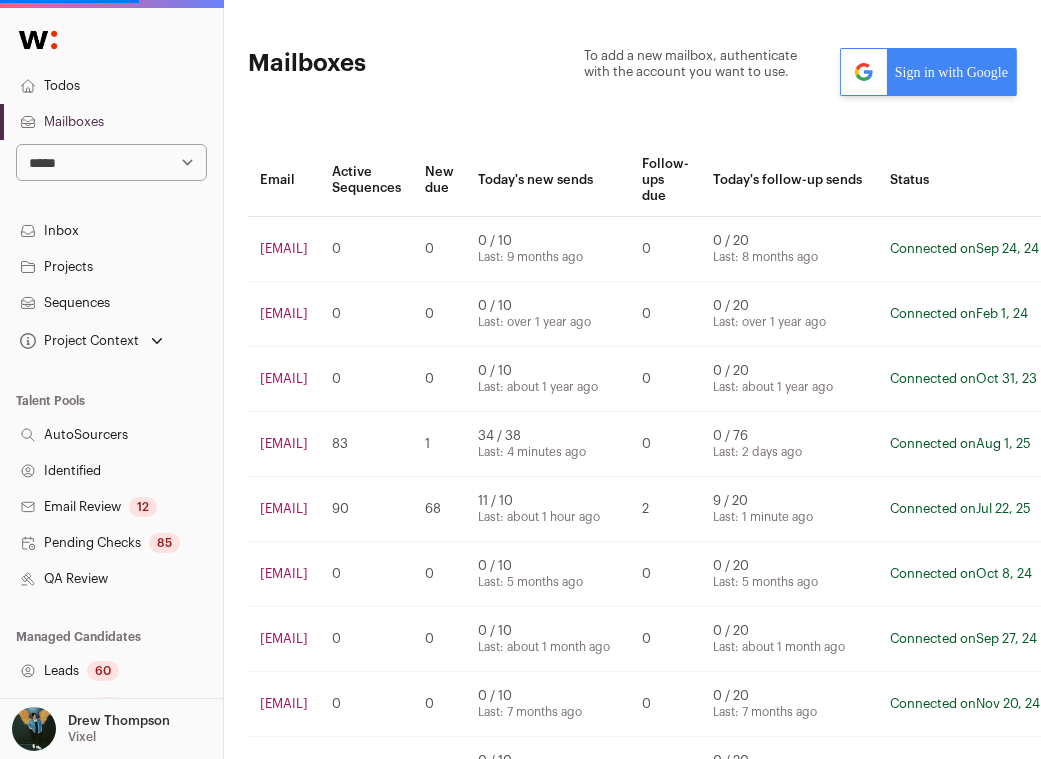 click on "Email" at bounding box center [284, 180] 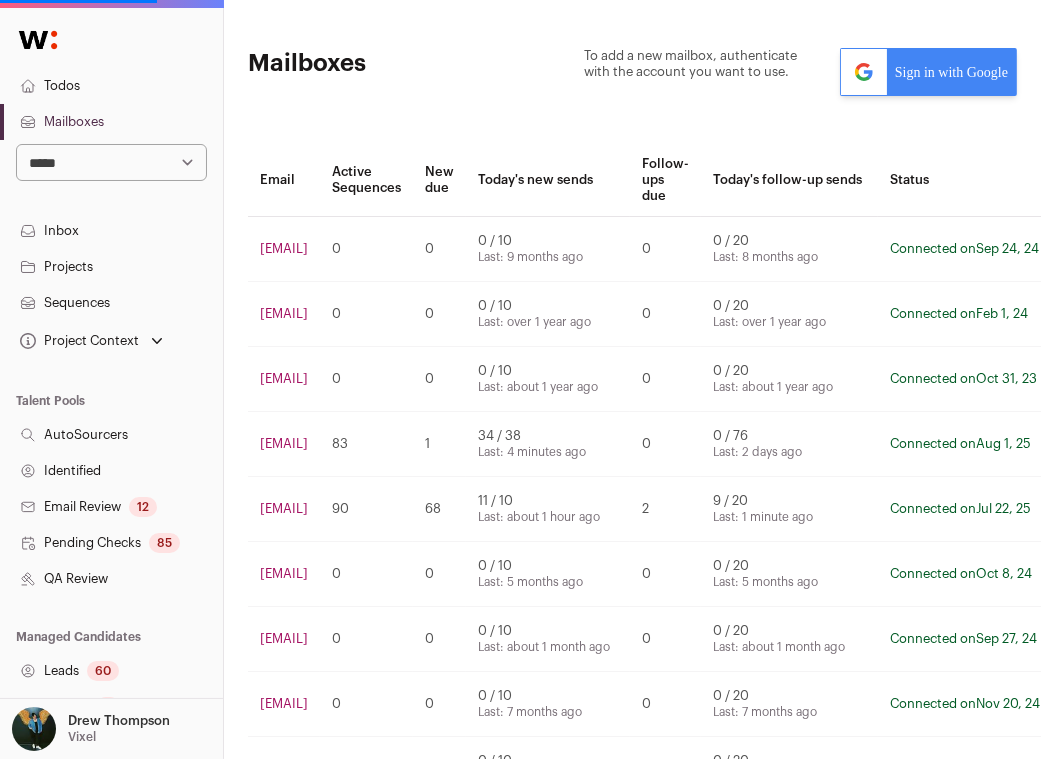click on "Email" at bounding box center [284, 180] 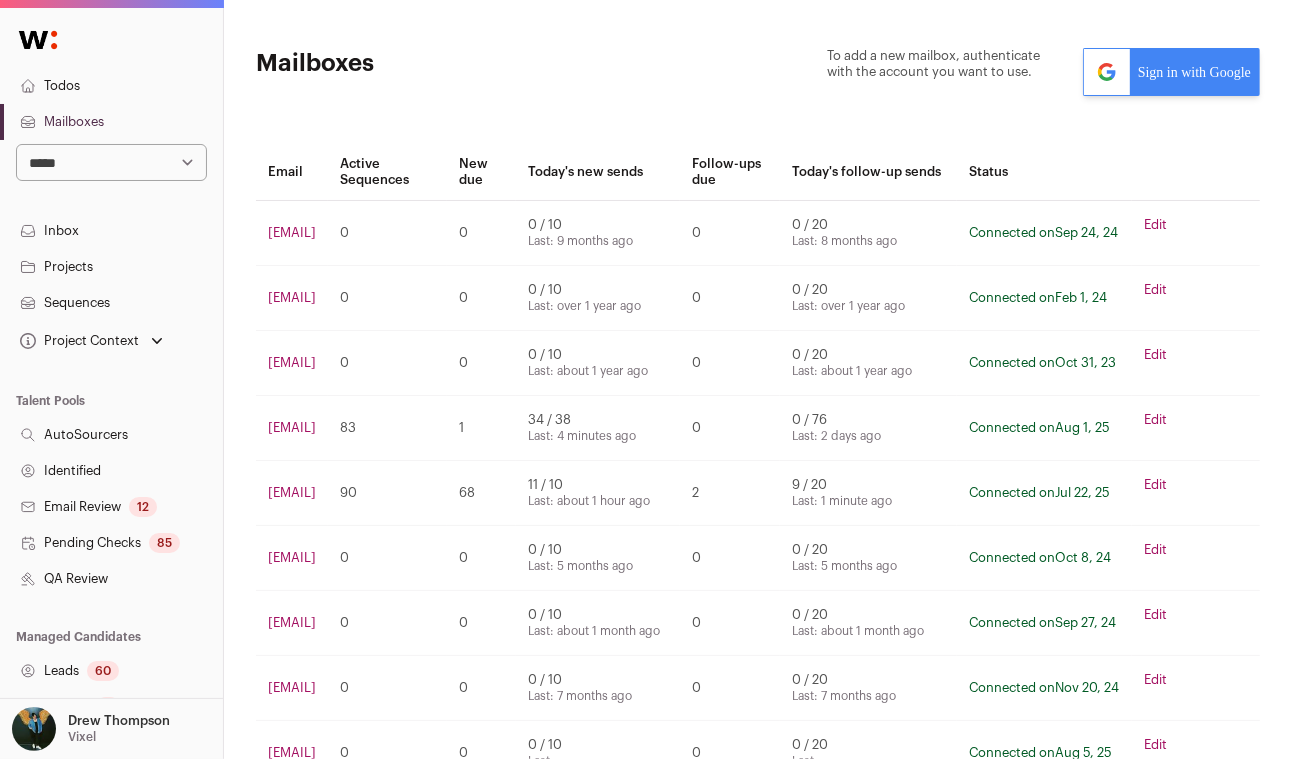 scroll, scrollTop: 0, scrollLeft: 98, axis: horizontal 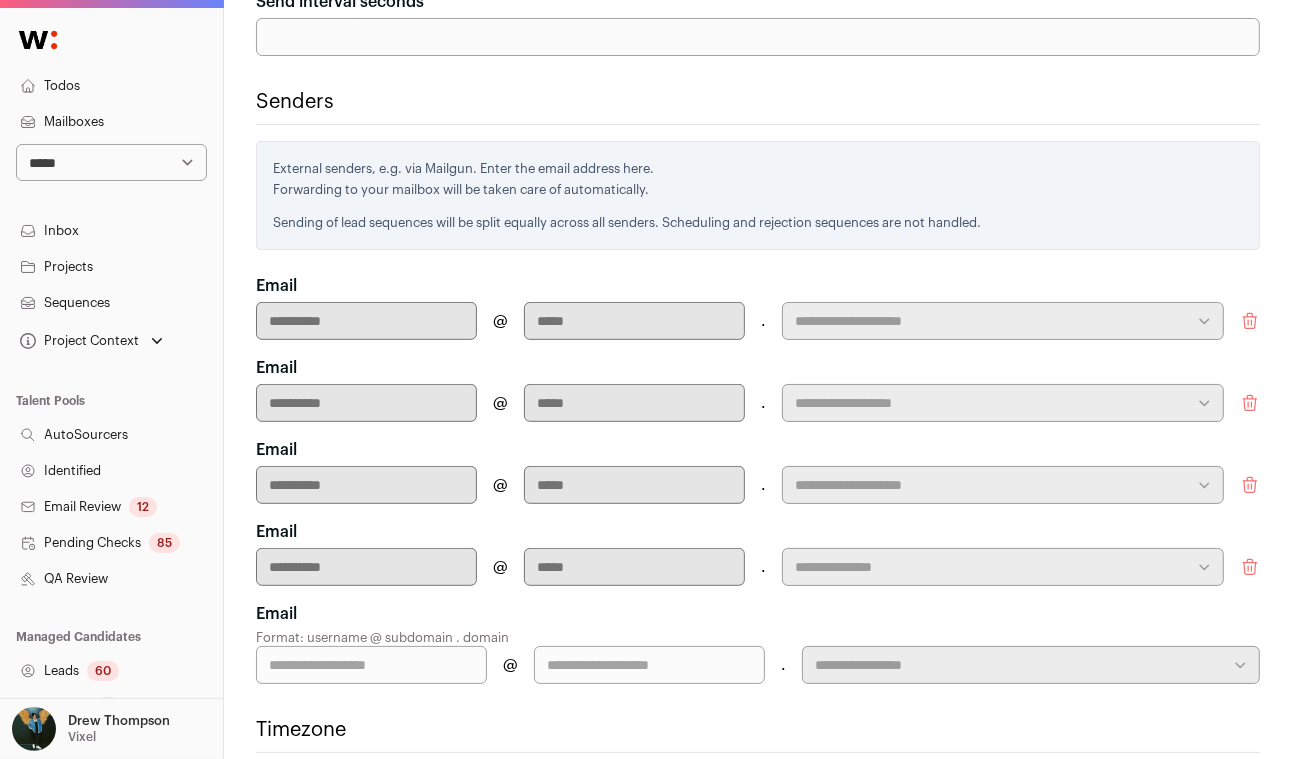click 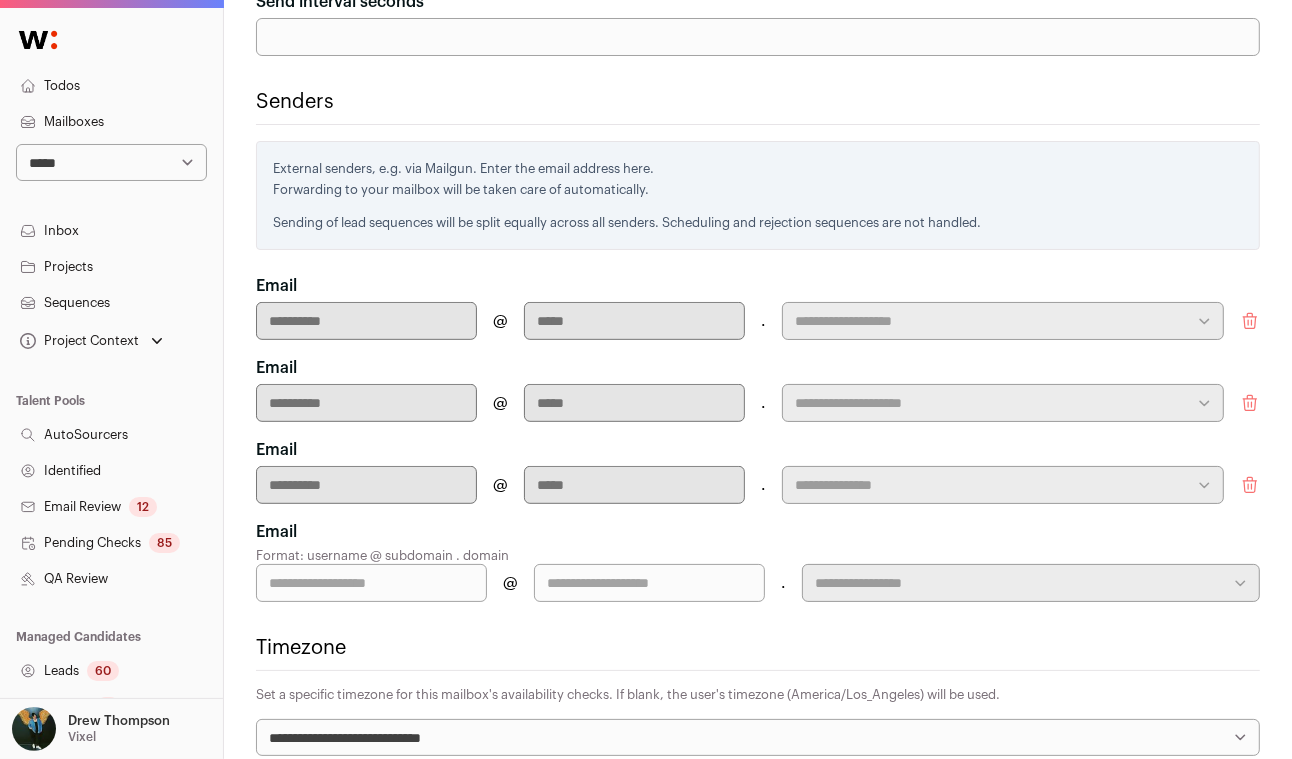 click 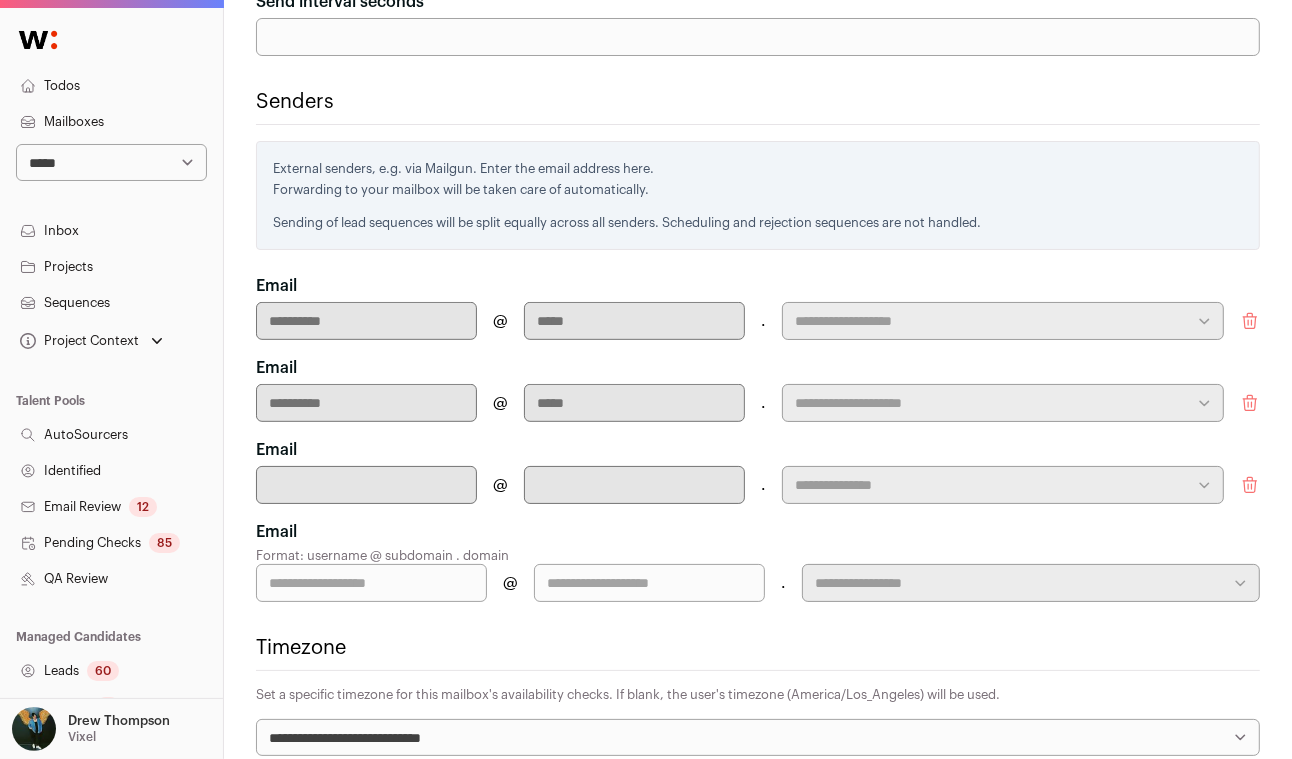 click 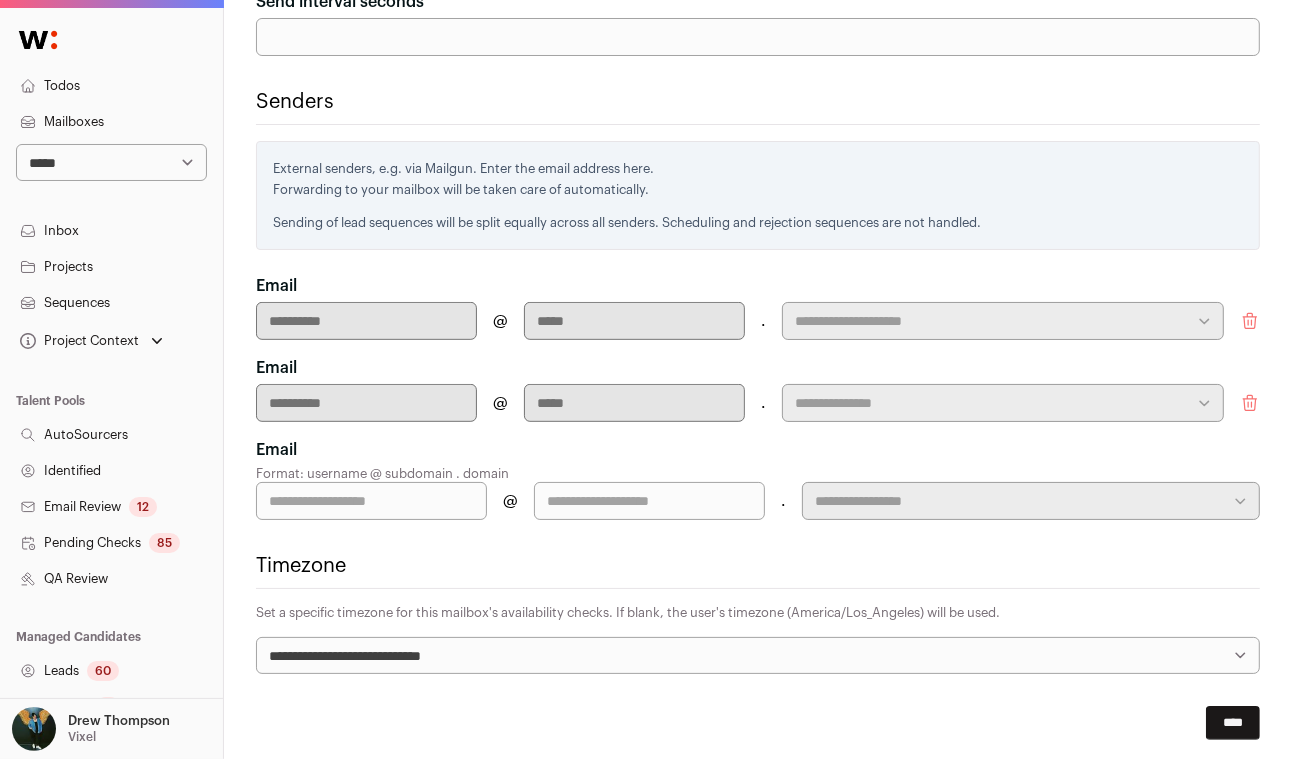 type 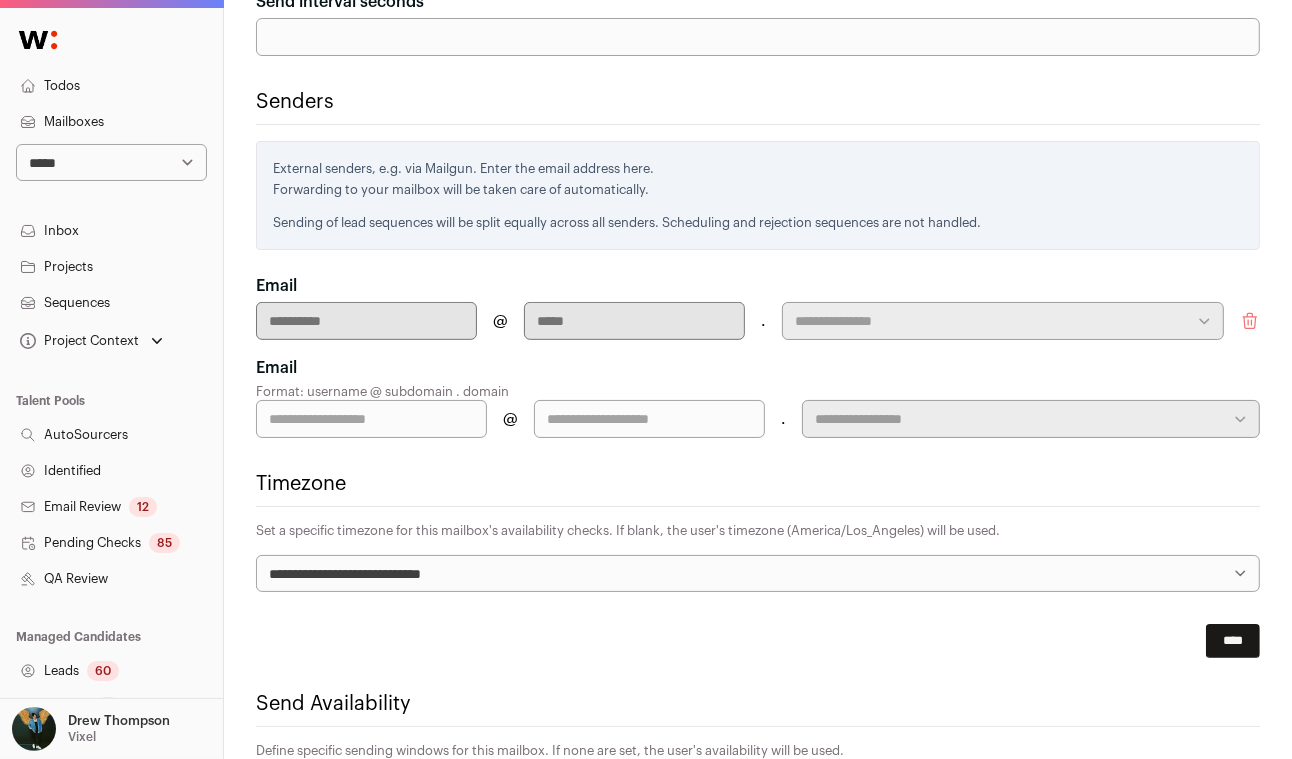 click 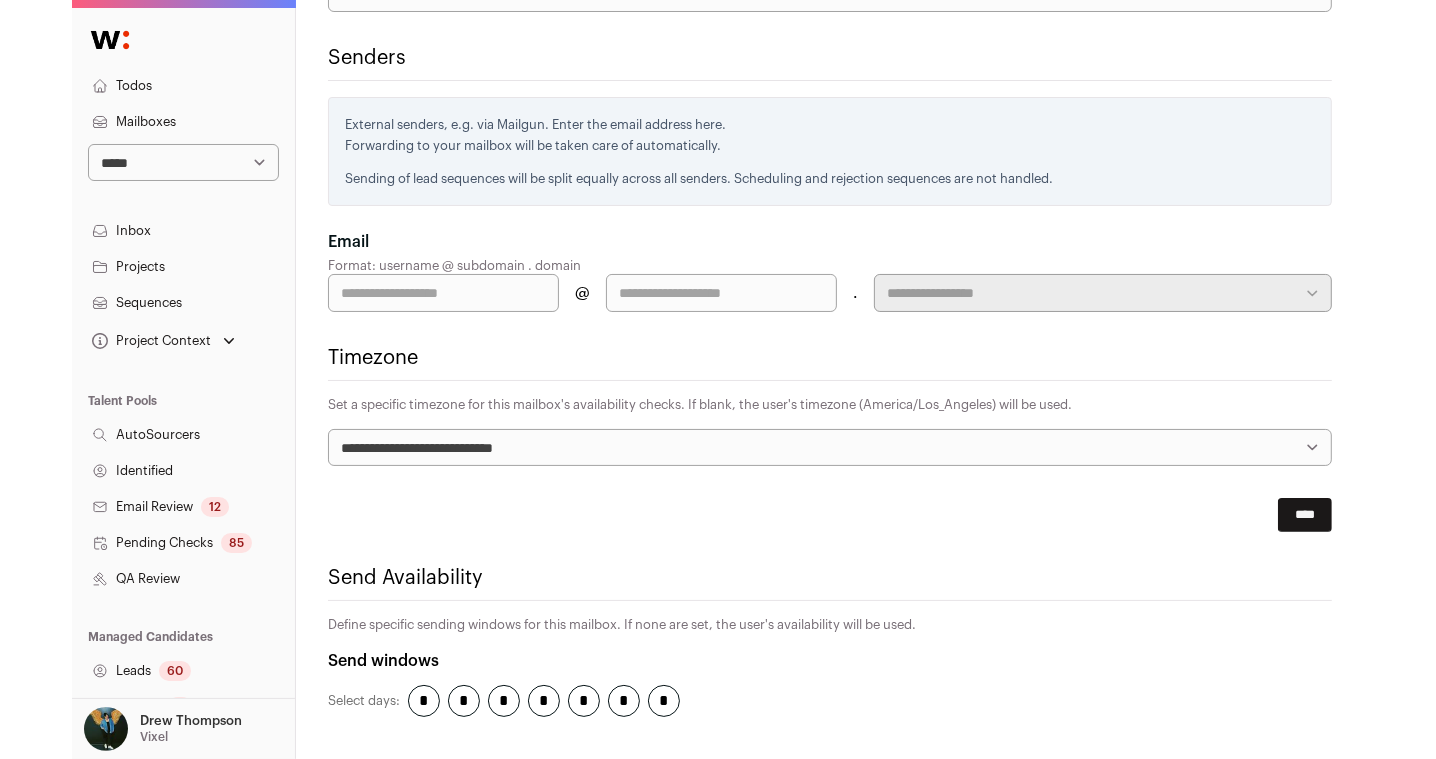 scroll, scrollTop: 720, scrollLeft: 0, axis: vertical 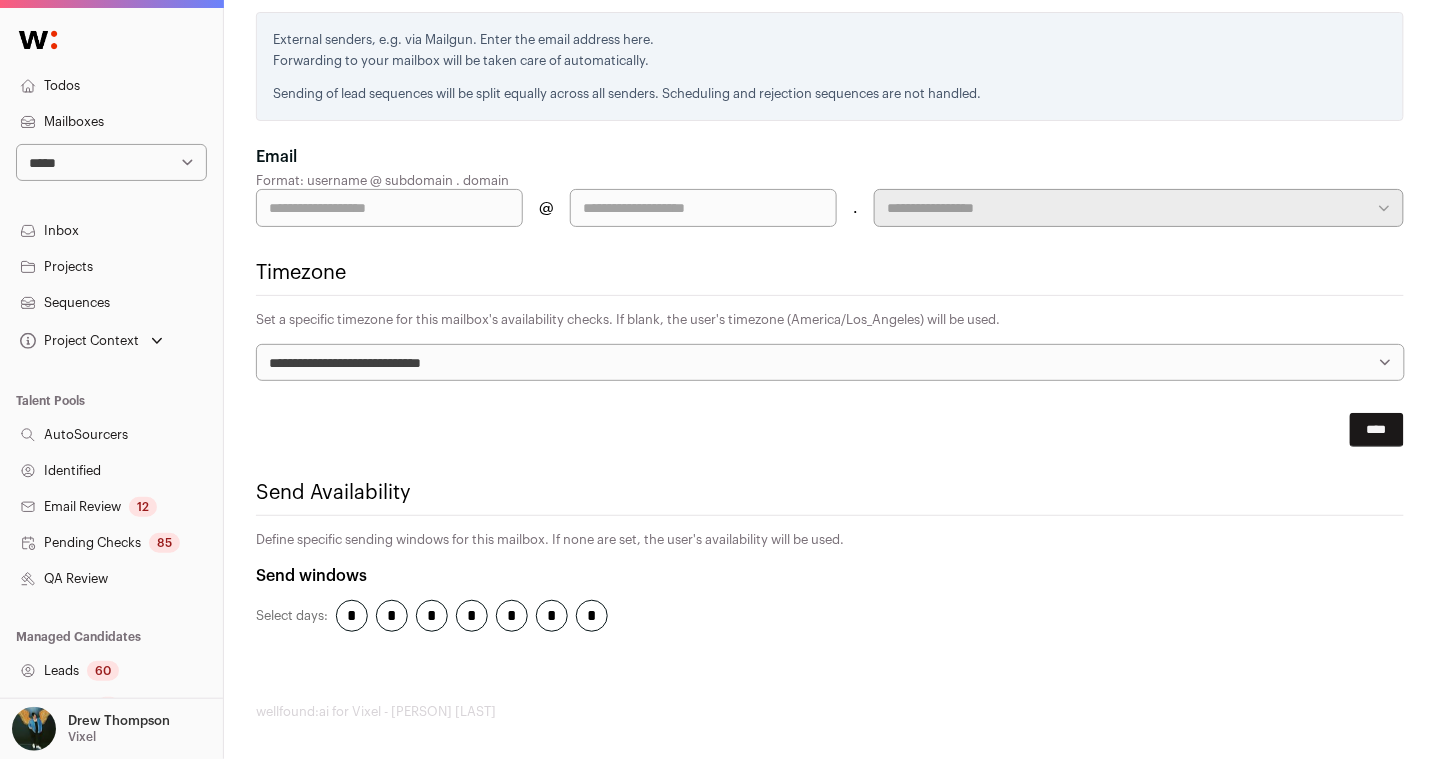 click on "****" at bounding box center [1377, 430] 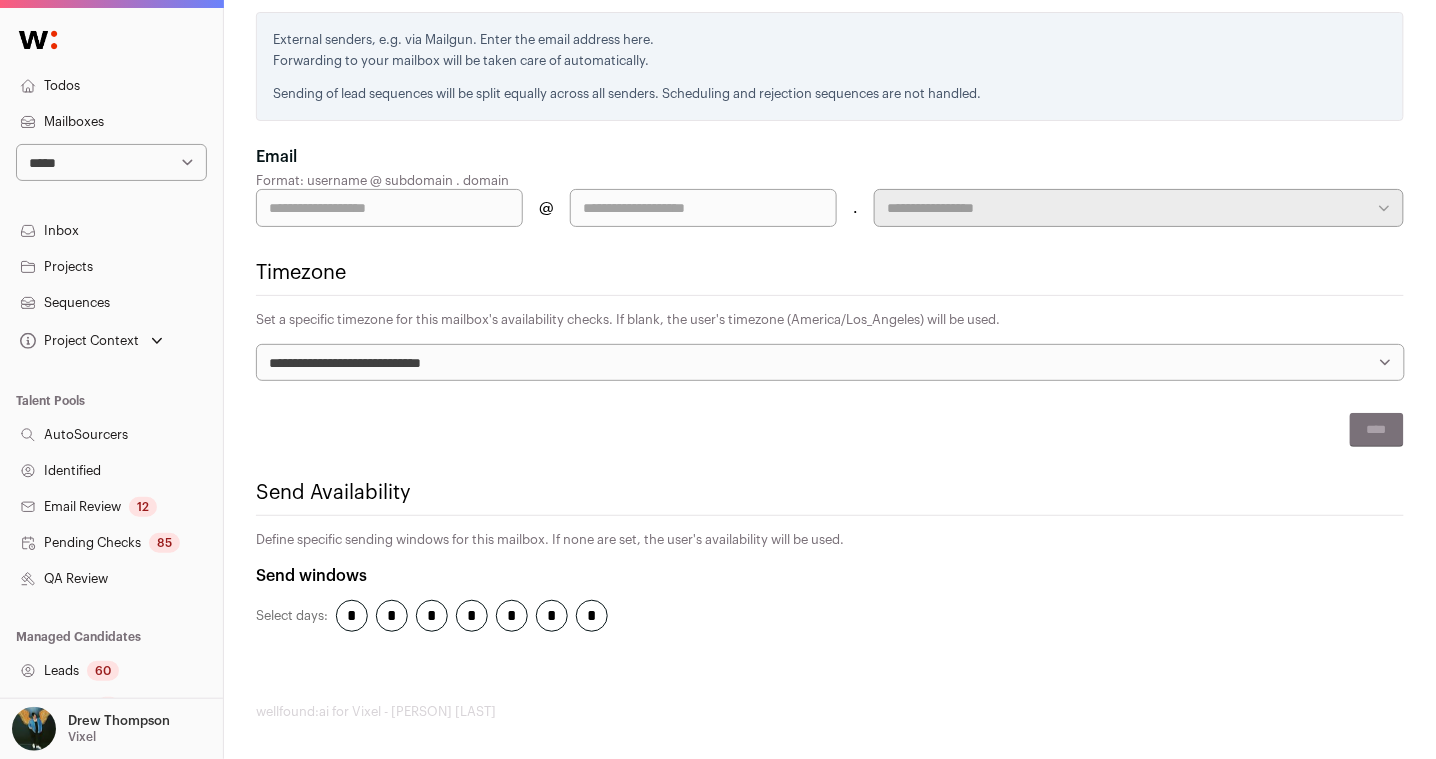 scroll, scrollTop: 784, scrollLeft: 0, axis: vertical 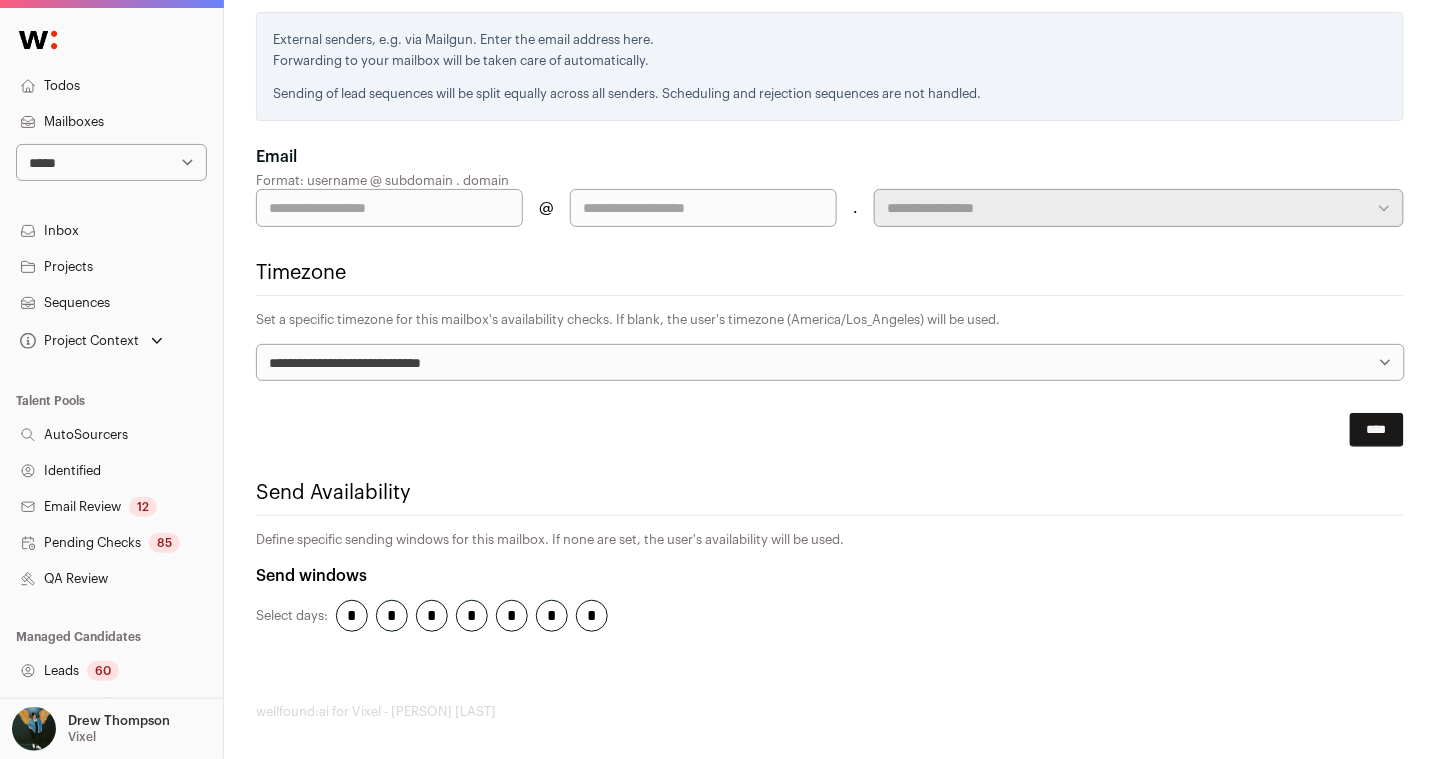 click on "Leads
60" at bounding box center (111, 671) 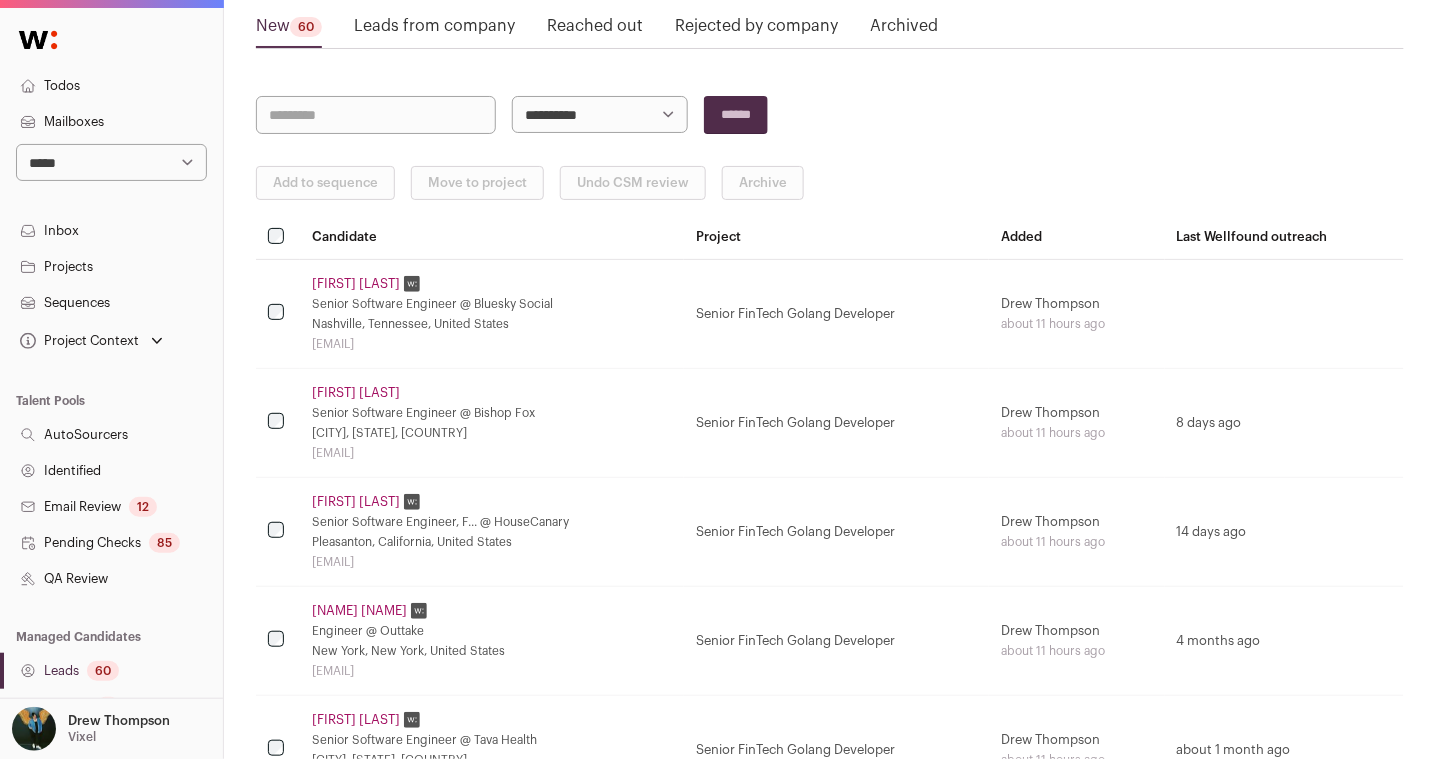 scroll, scrollTop: 144, scrollLeft: 0, axis: vertical 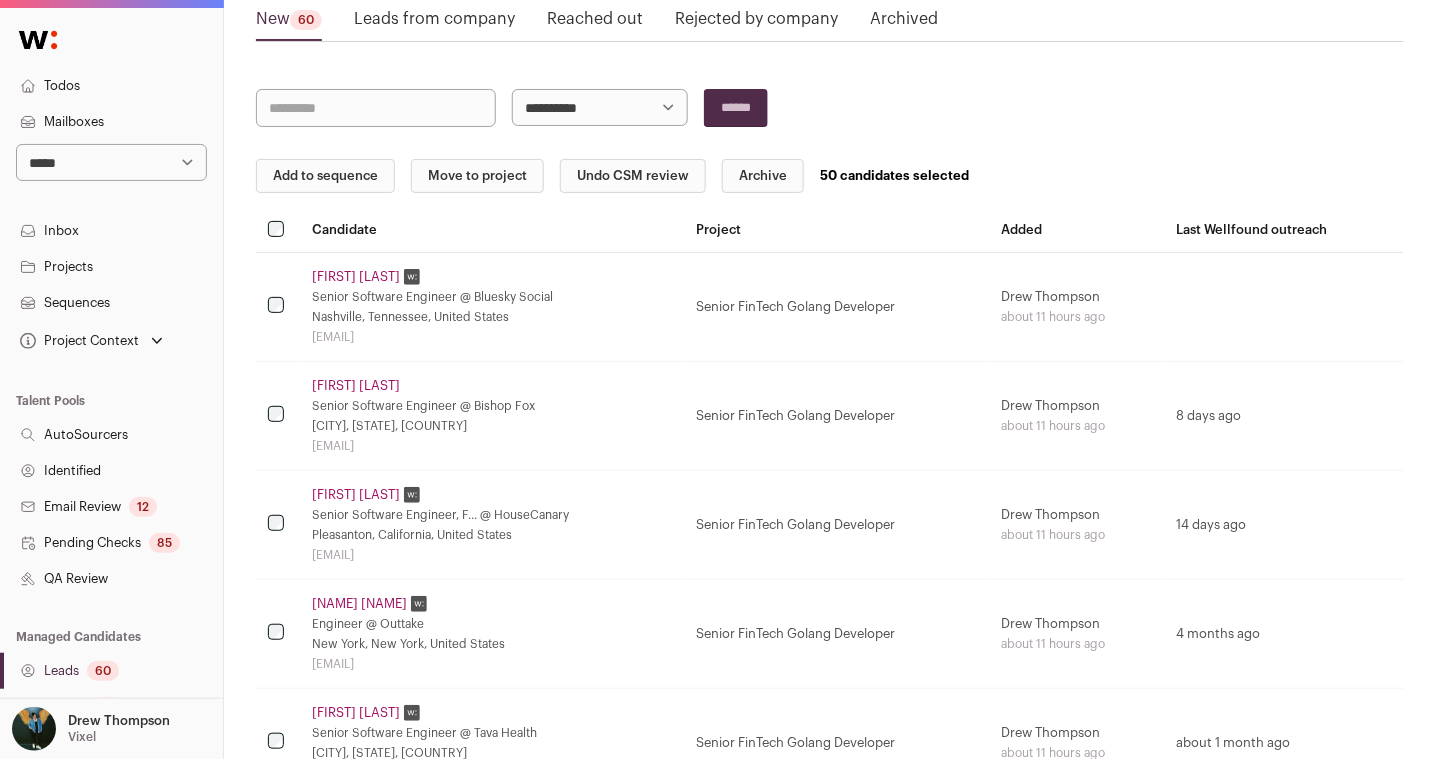 click on "Add to sequence" at bounding box center (325, 176) 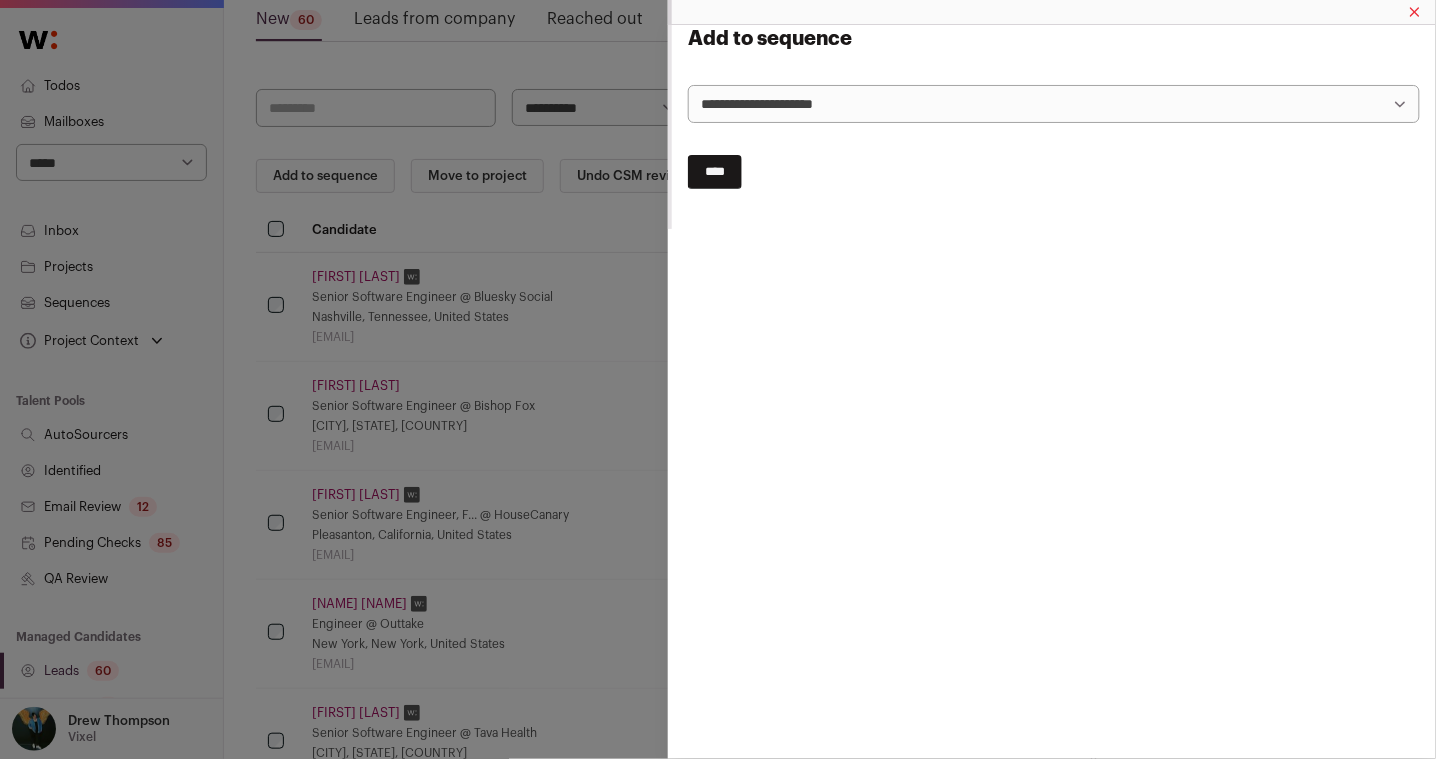 click on "**********" at bounding box center (1054, 104) 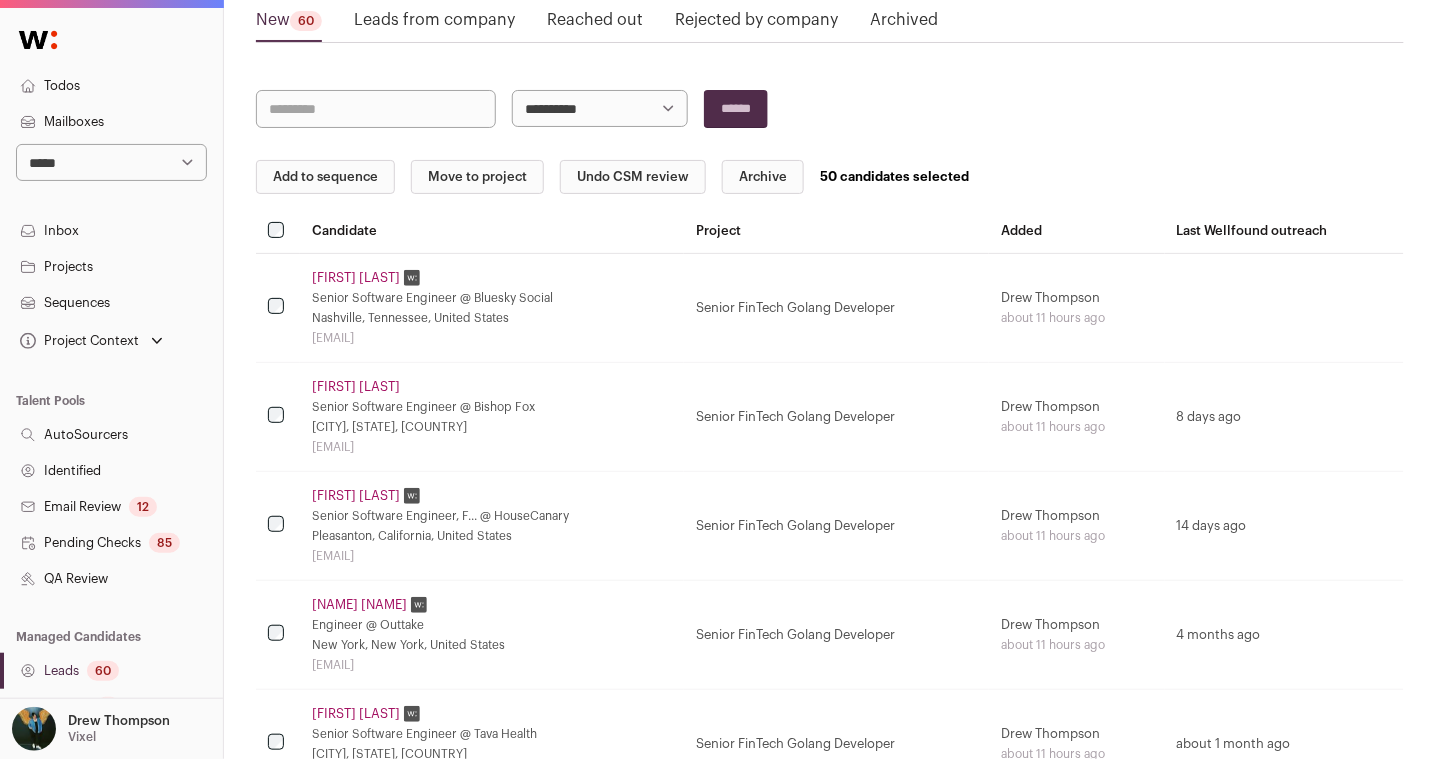 click on "**********" at bounding box center (830, 2869) 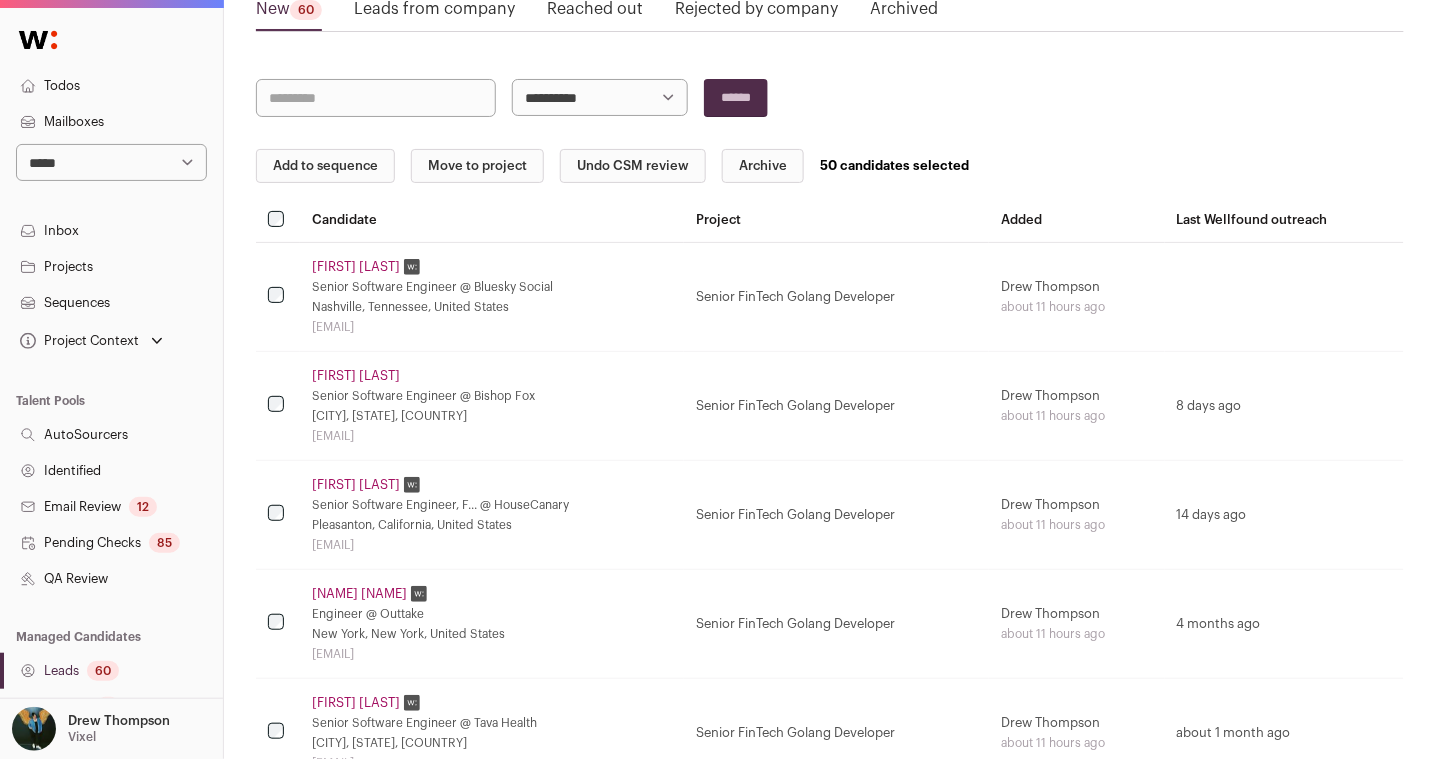 scroll, scrollTop: 158, scrollLeft: 0, axis: vertical 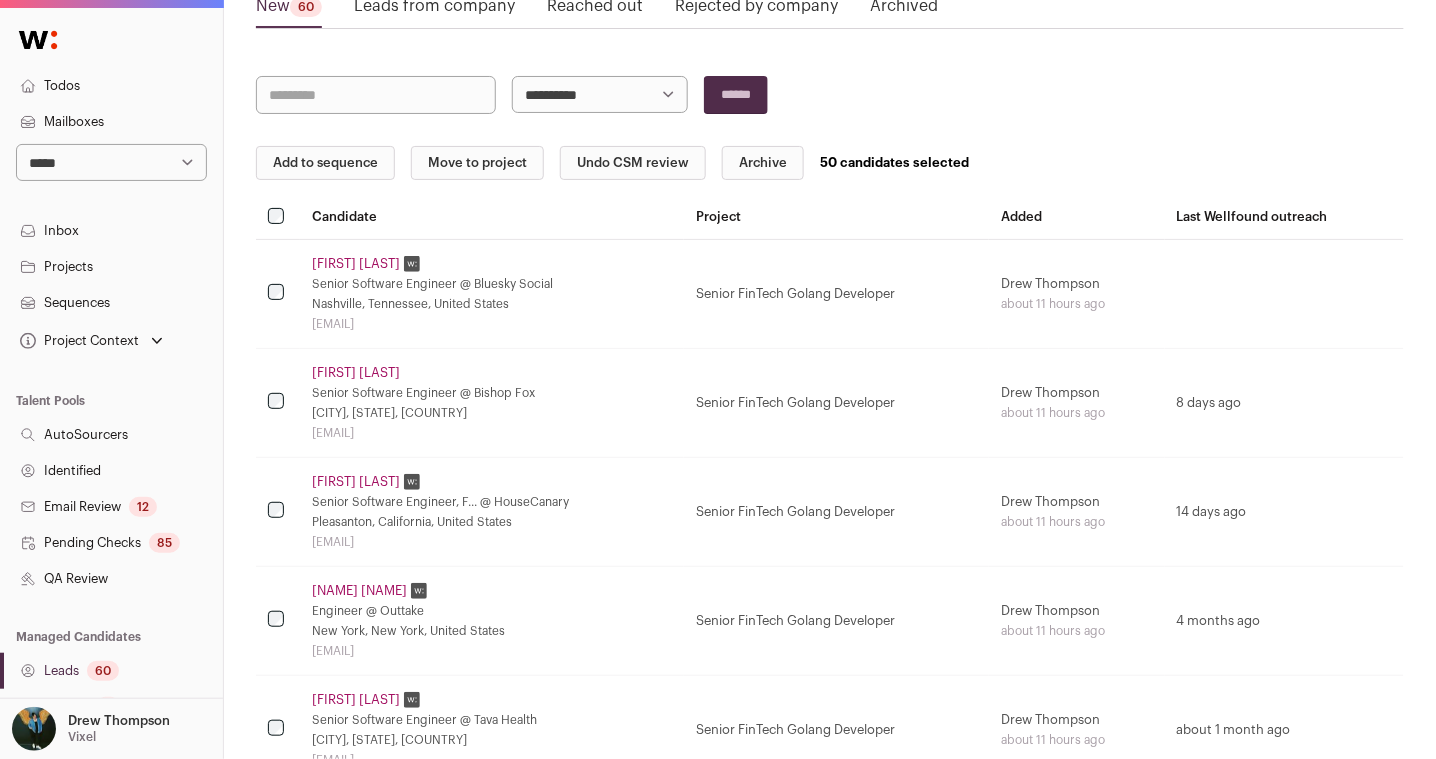 click on "**********" at bounding box center (830, 95) 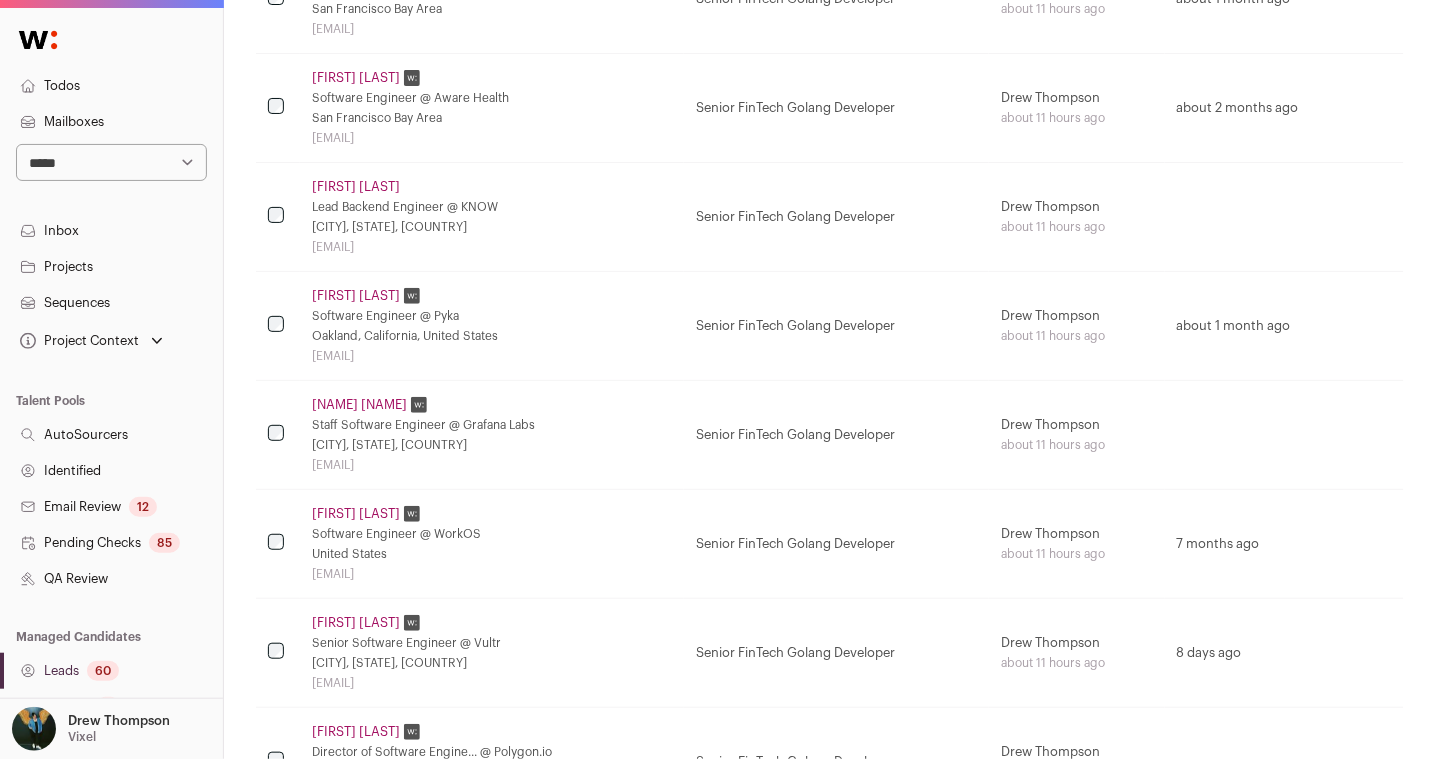 scroll, scrollTop: 5240, scrollLeft: 0, axis: vertical 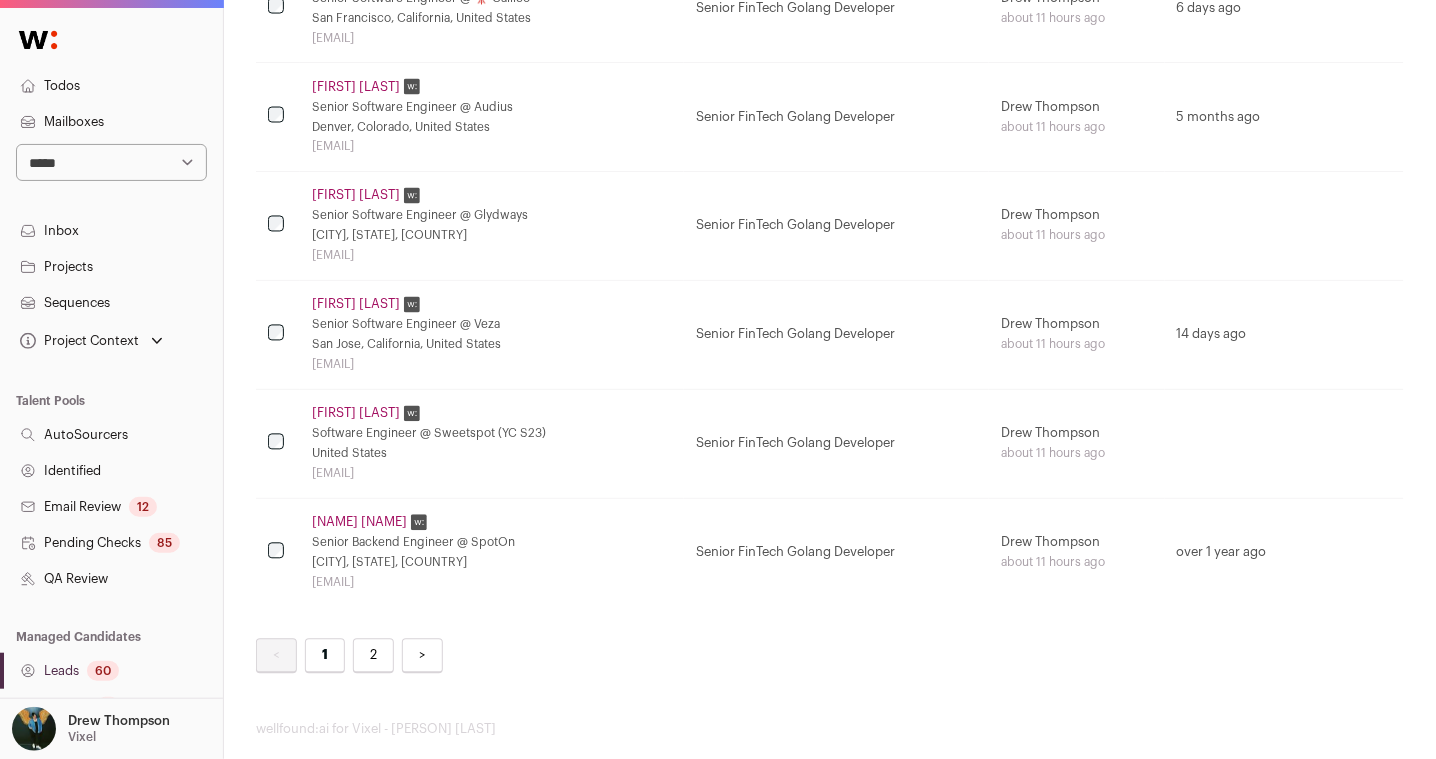 click on "wellfound:ai for Vixel - [PERSON] [LAST]" at bounding box center (830, 730) 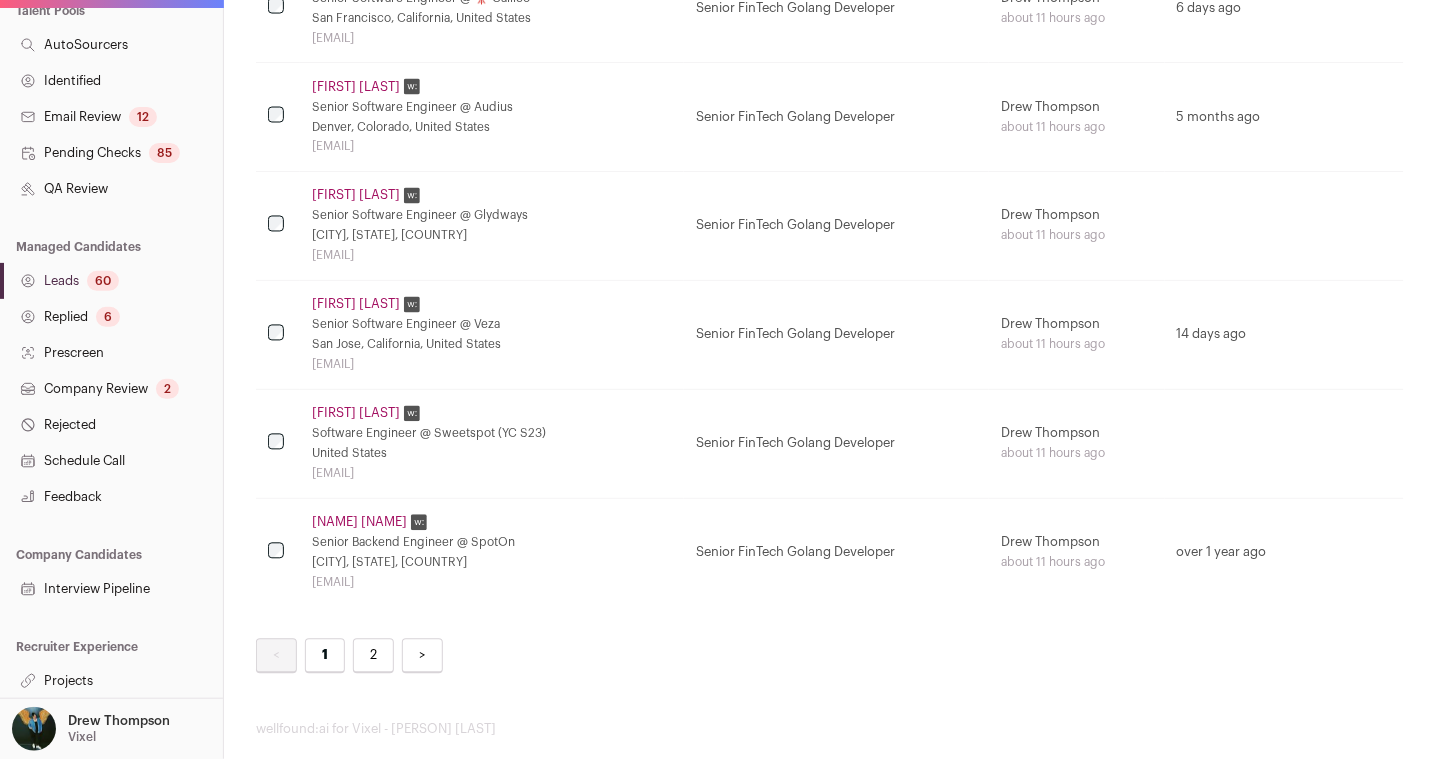 click on "Company Review
2" at bounding box center (111, 389) 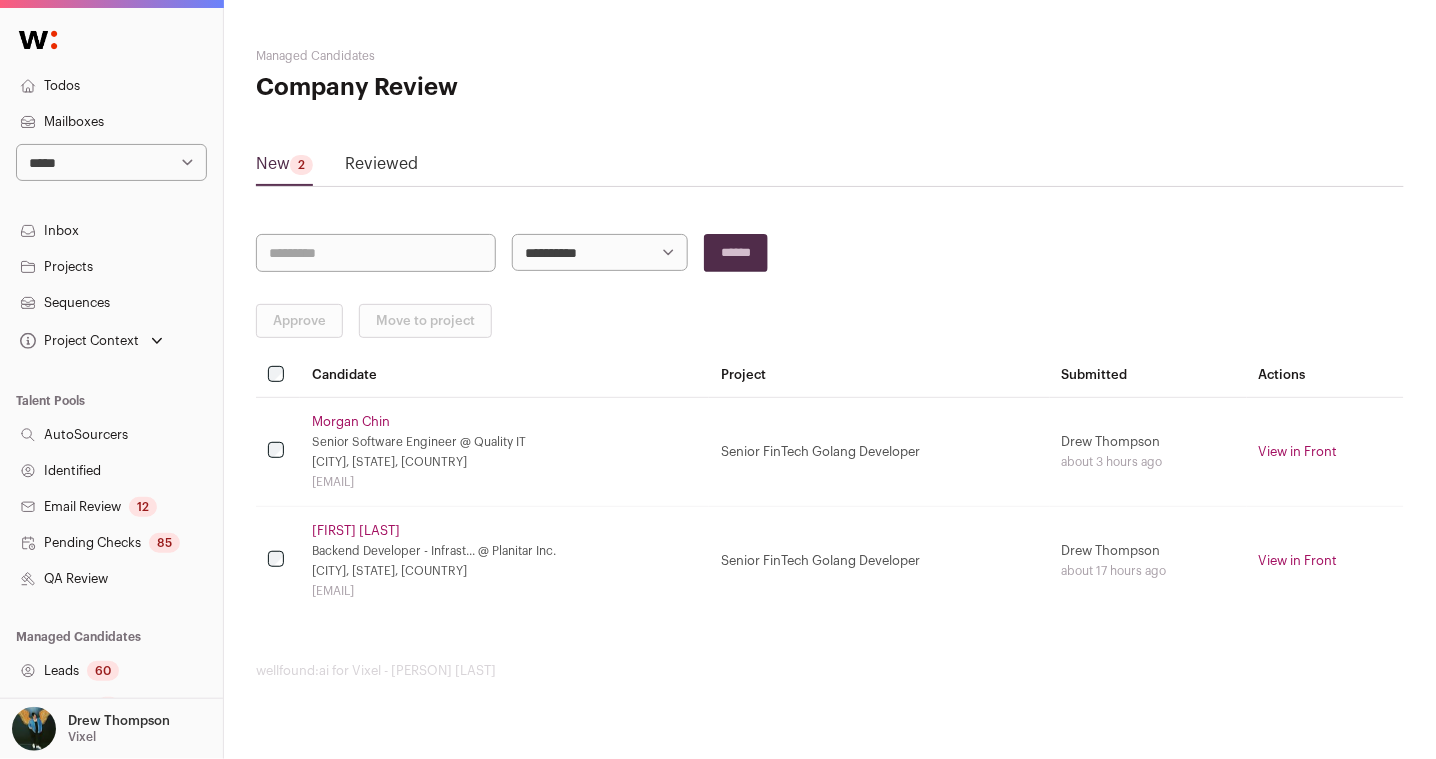 scroll, scrollTop: 0, scrollLeft: 0, axis: both 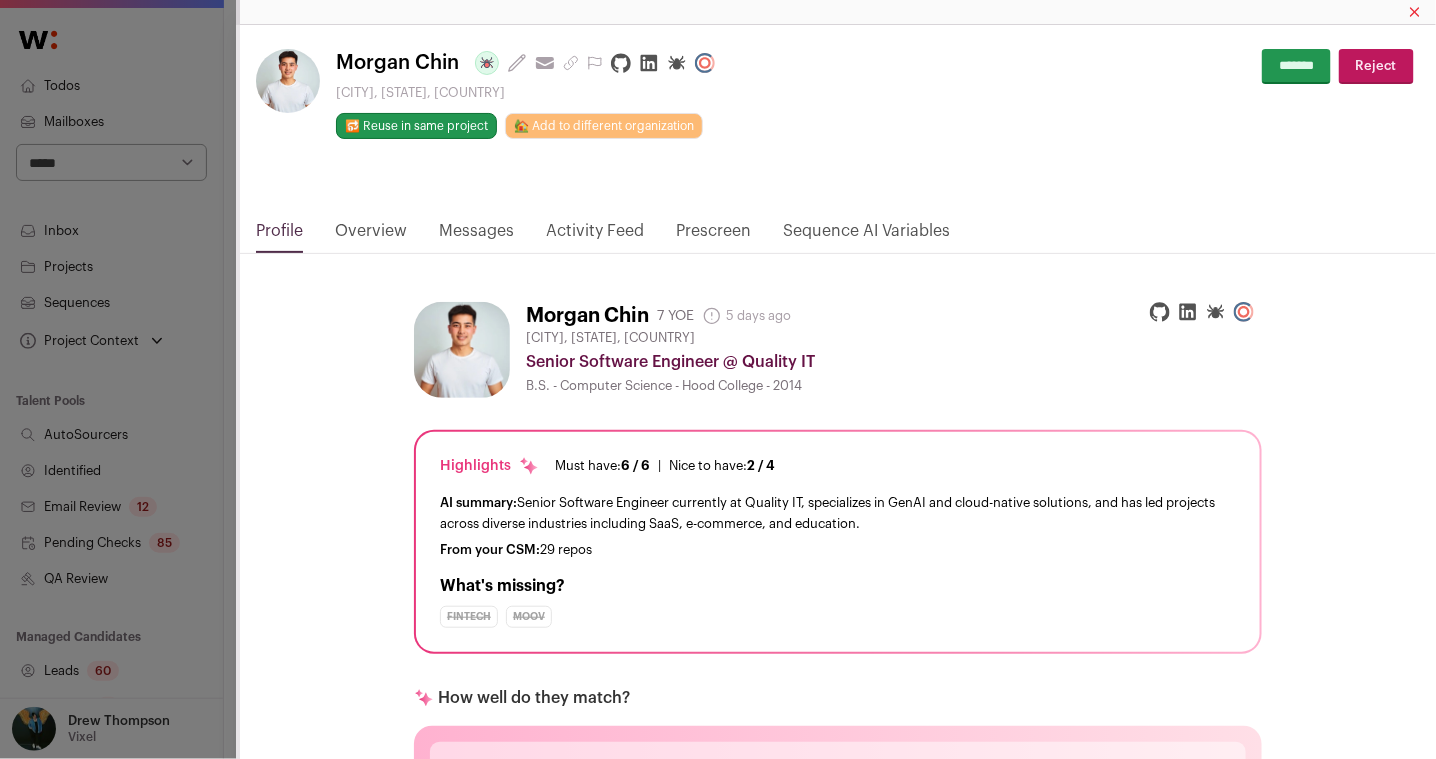click on "Messages" at bounding box center [476, 236] 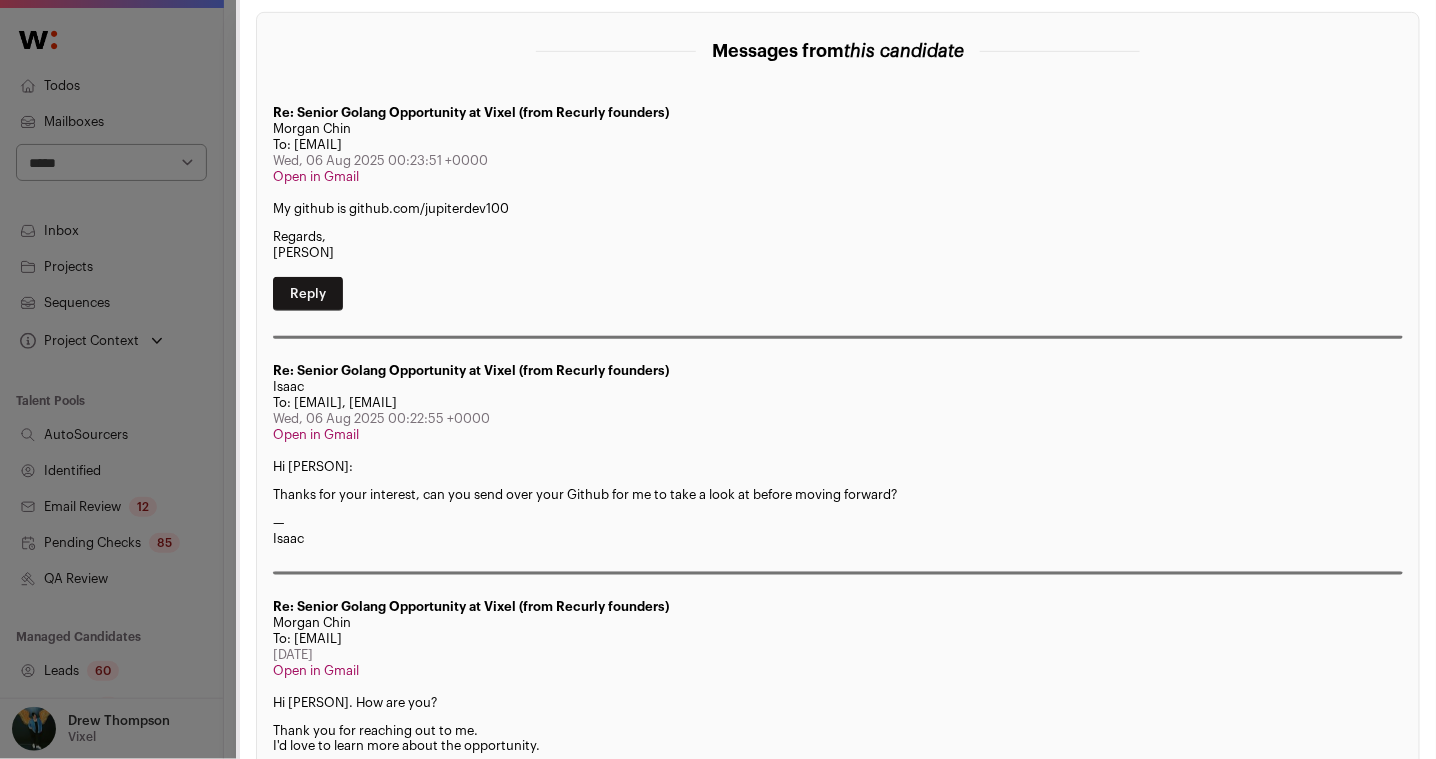 scroll, scrollTop: 0, scrollLeft: 0, axis: both 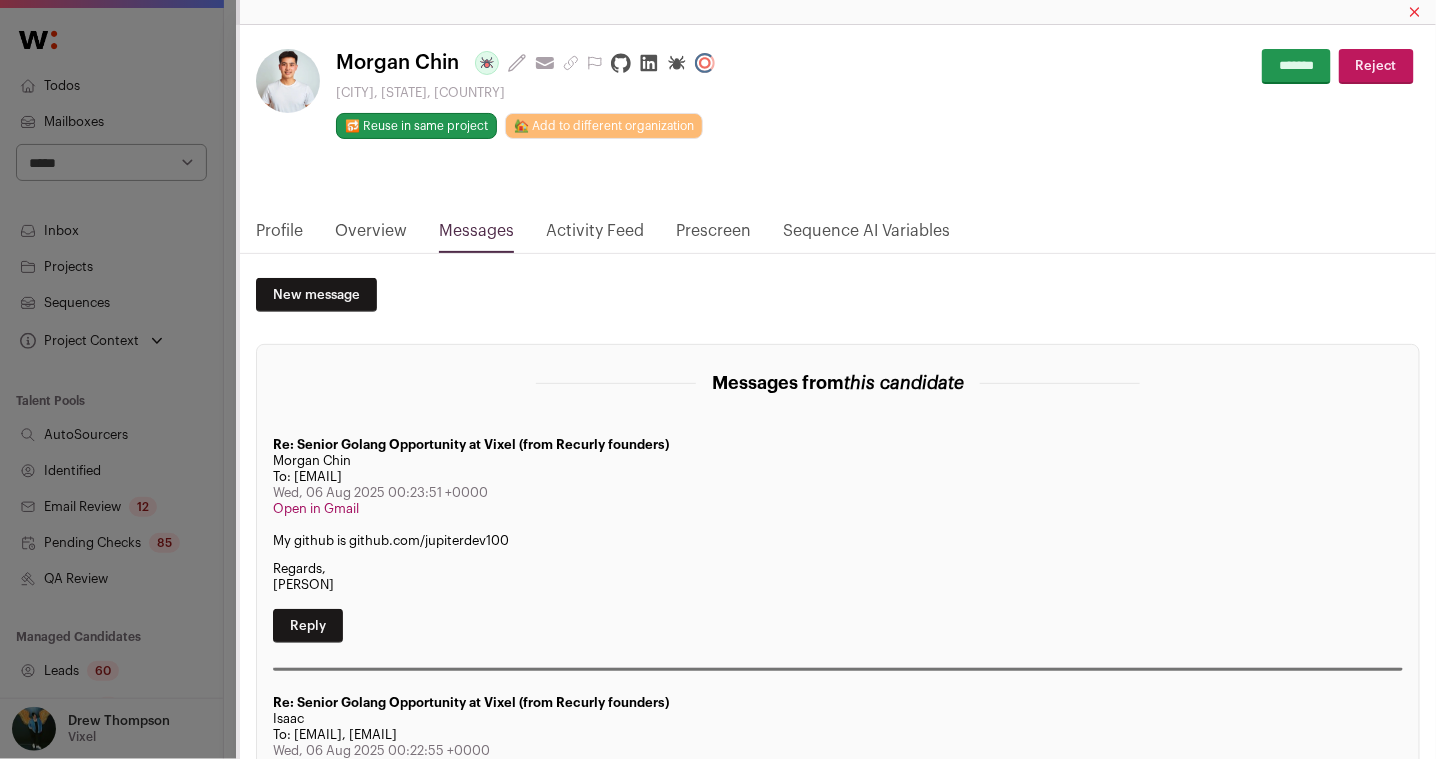 click on "[PERSON] [LAST]
Last update:  5 days ago
View most recent conversation in Front
[CITY], [STATE], [COUNTRY]
🔂 Reuse in same project" at bounding box center (718, 379) 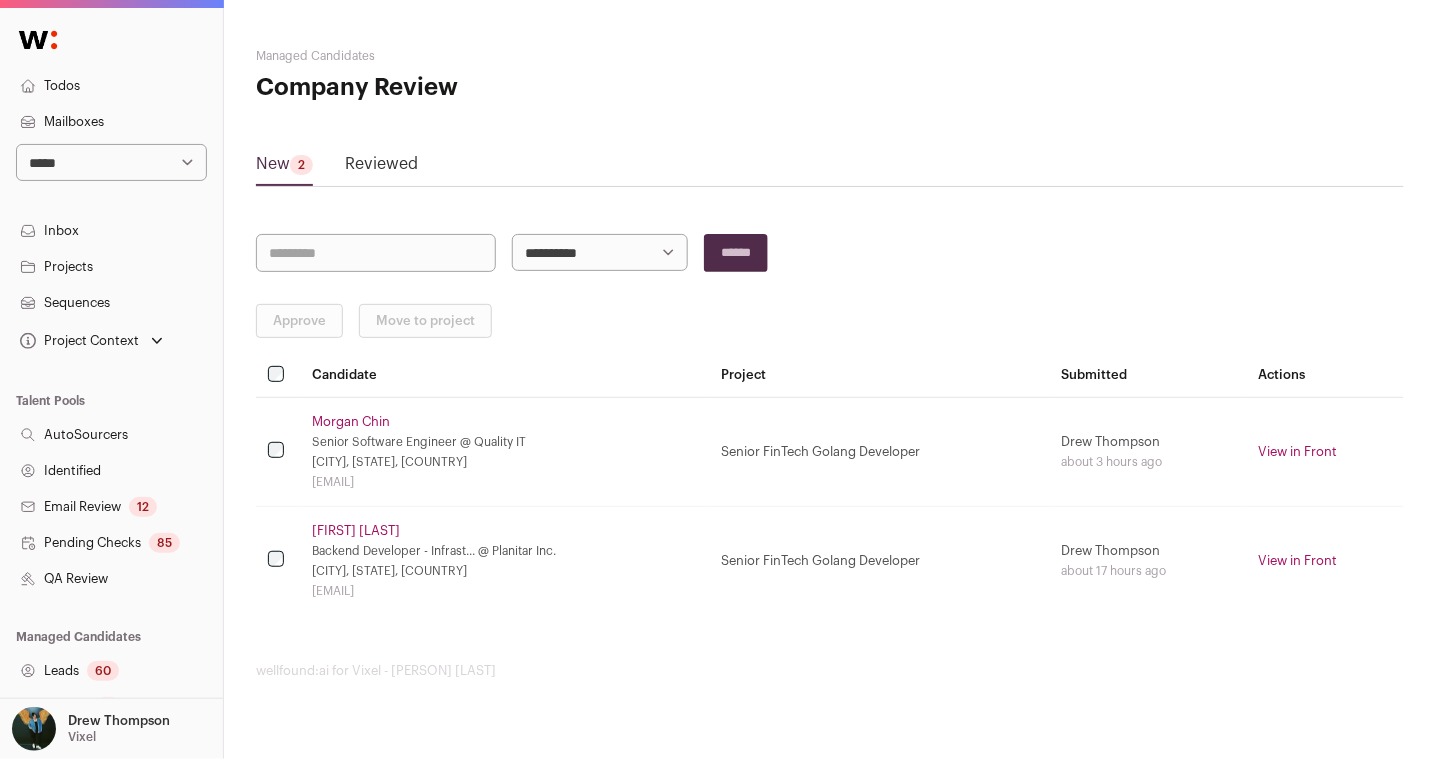 scroll, scrollTop: 390, scrollLeft: 0, axis: vertical 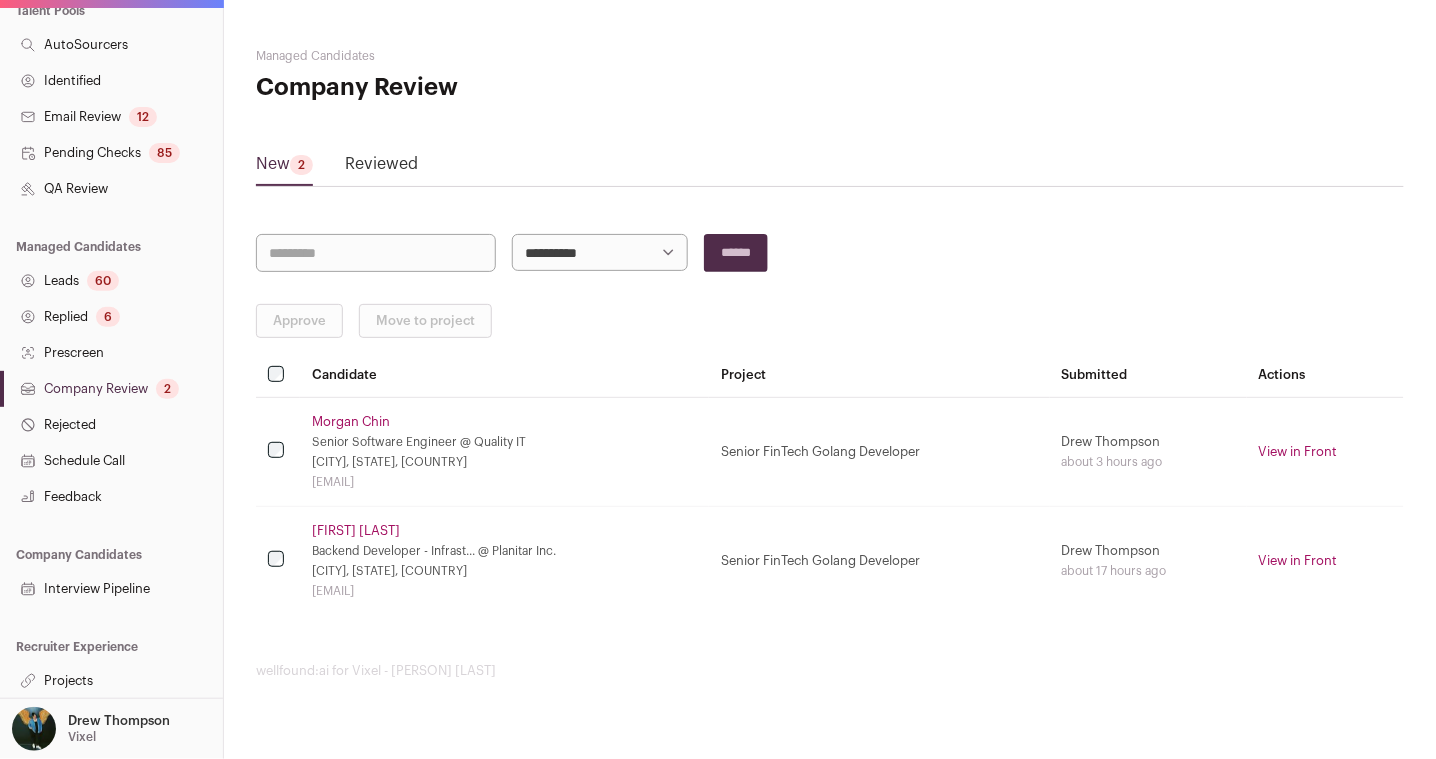 click on "Morgan Chin" at bounding box center [351, 422] 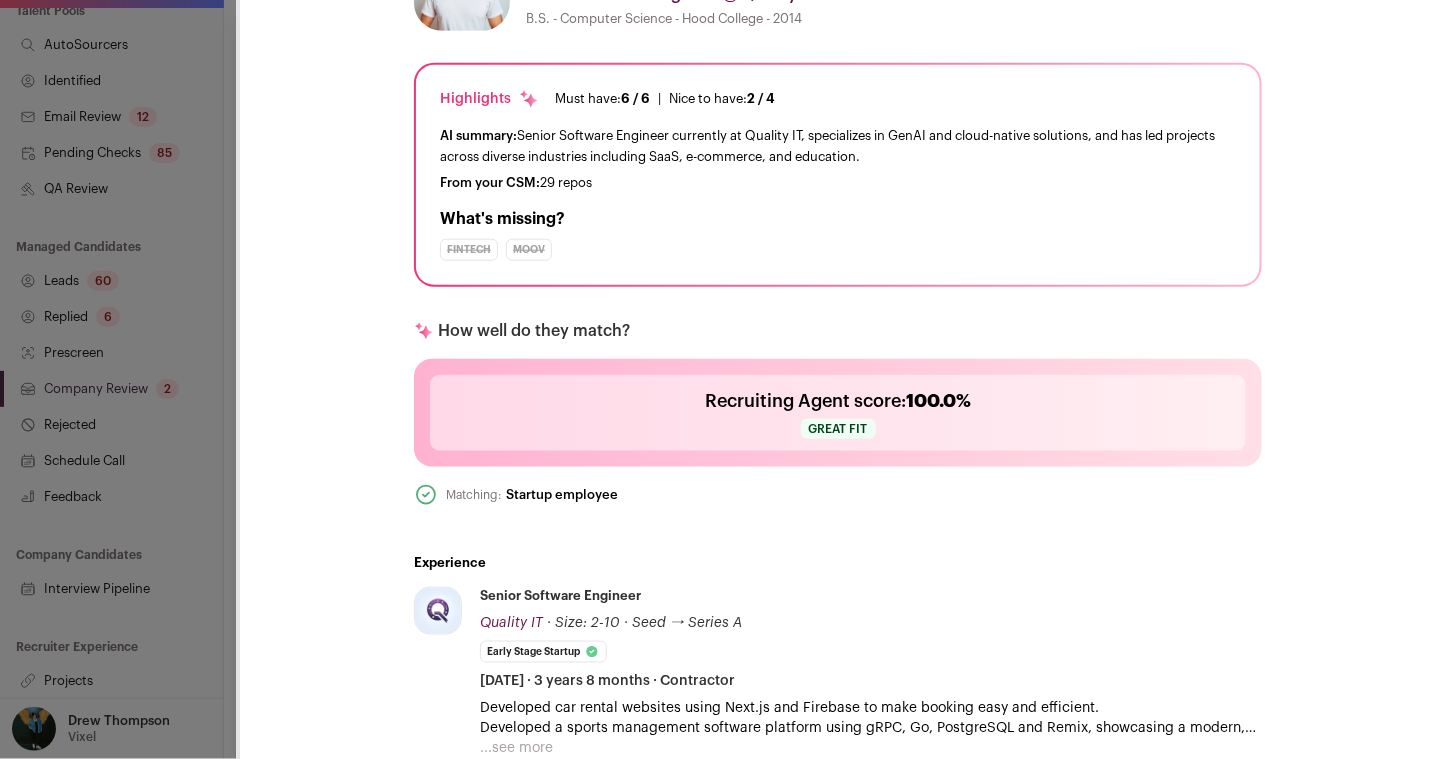 scroll, scrollTop: 557, scrollLeft: 0, axis: vertical 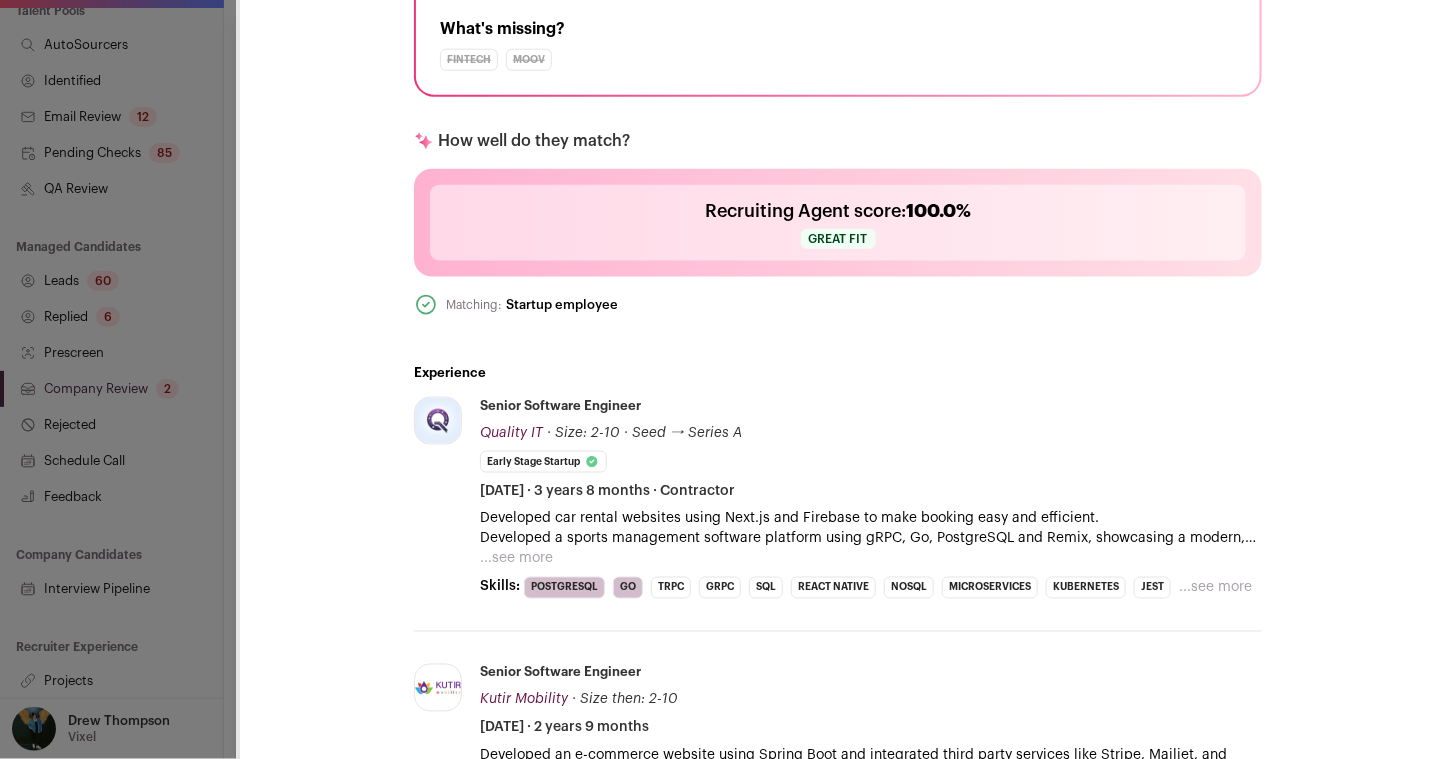 click on "...see more" at bounding box center [516, 559] 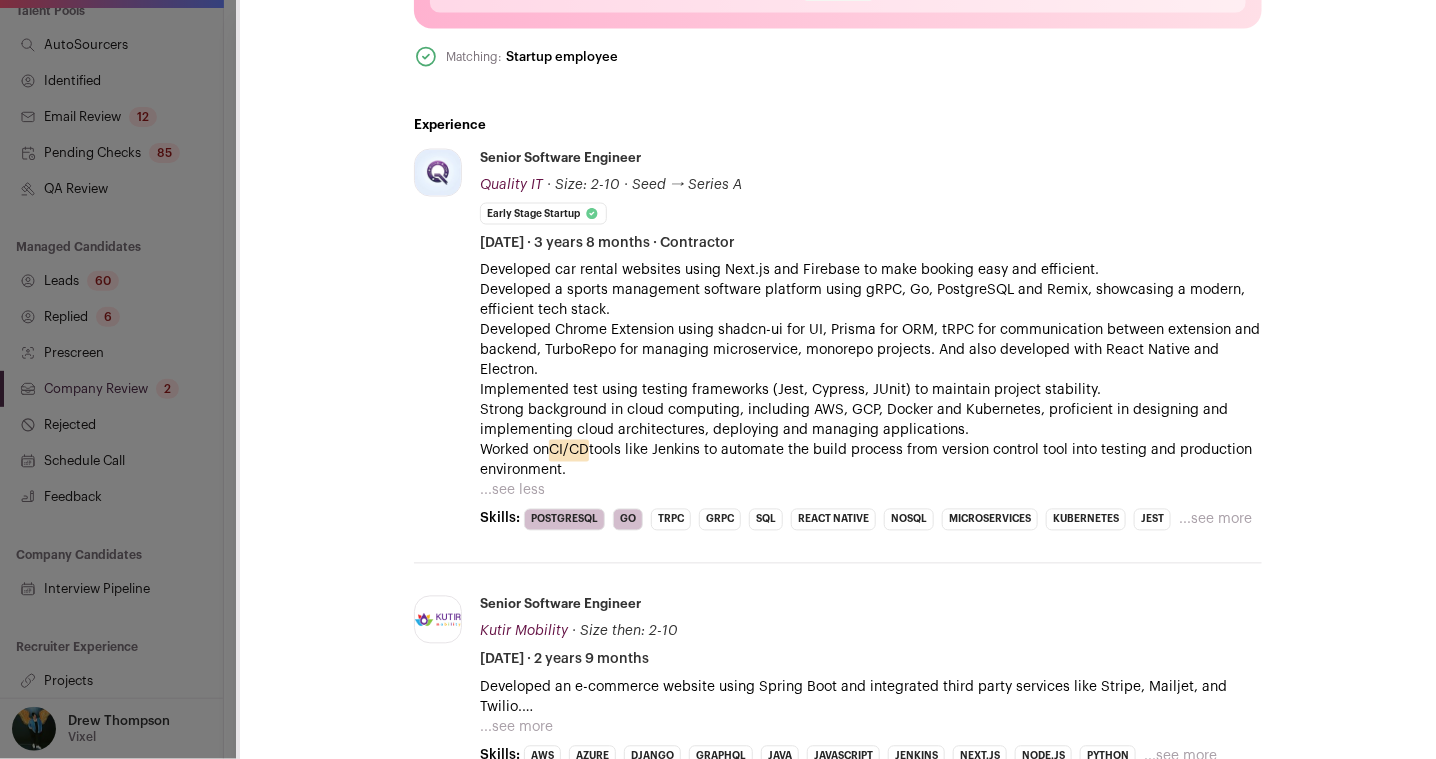 scroll, scrollTop: 811, scrollLeft: 0, axis: vertical 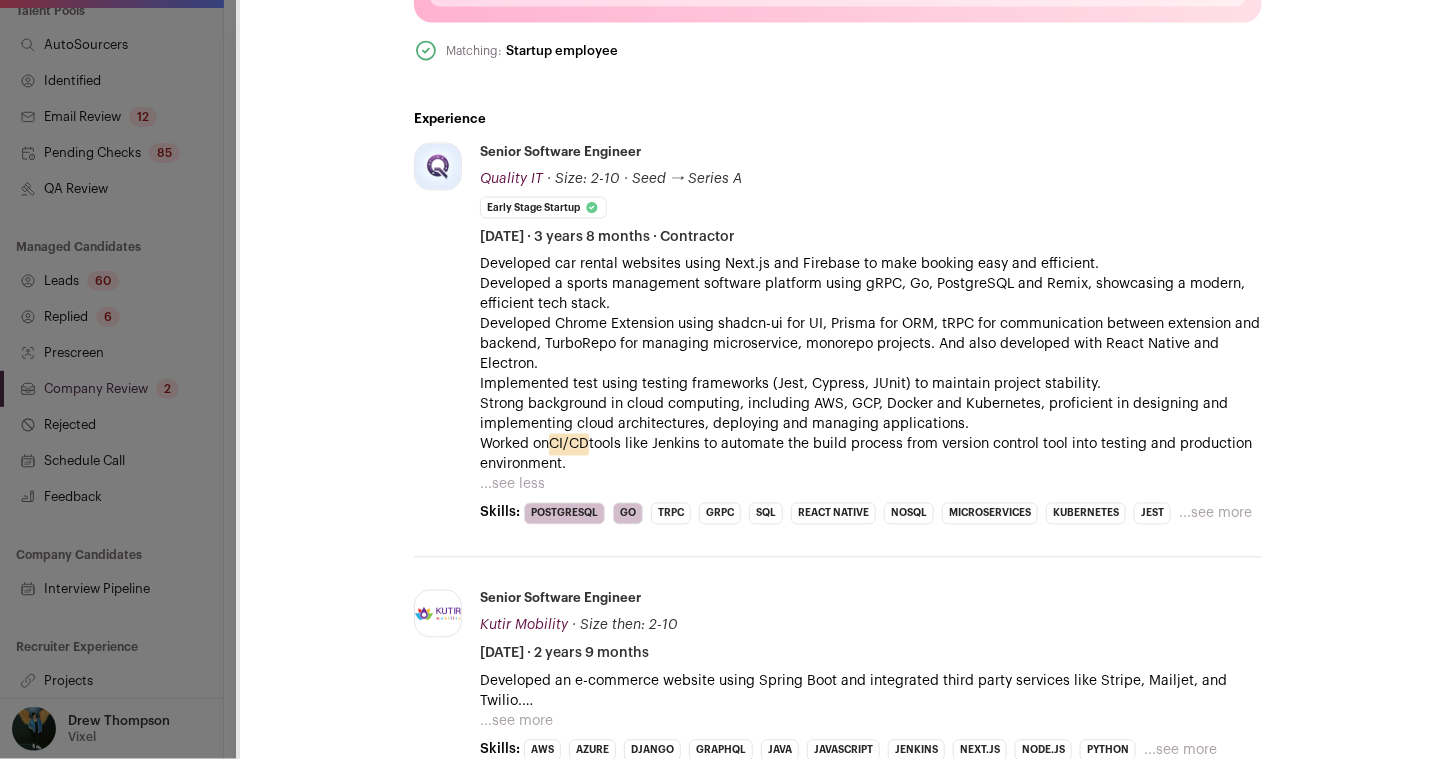 click on "[PERSON] [LAST]
Last update:  5 days ago
View most recent conversation in Front
[CITY], [STATE], [COUNTRY]
🔂 Reuse in same project" at bounding box center (718, 379) 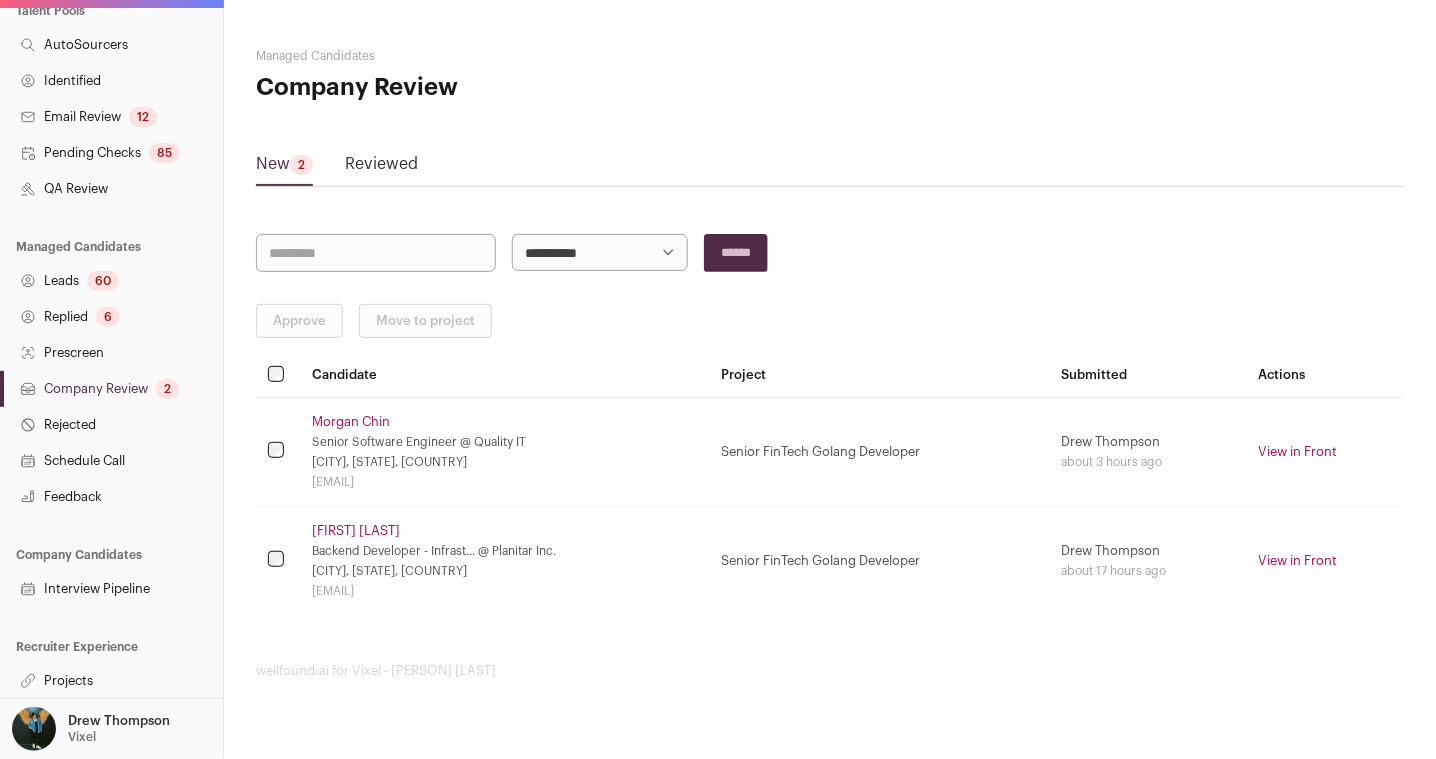 click at bounding box center [278, 451] 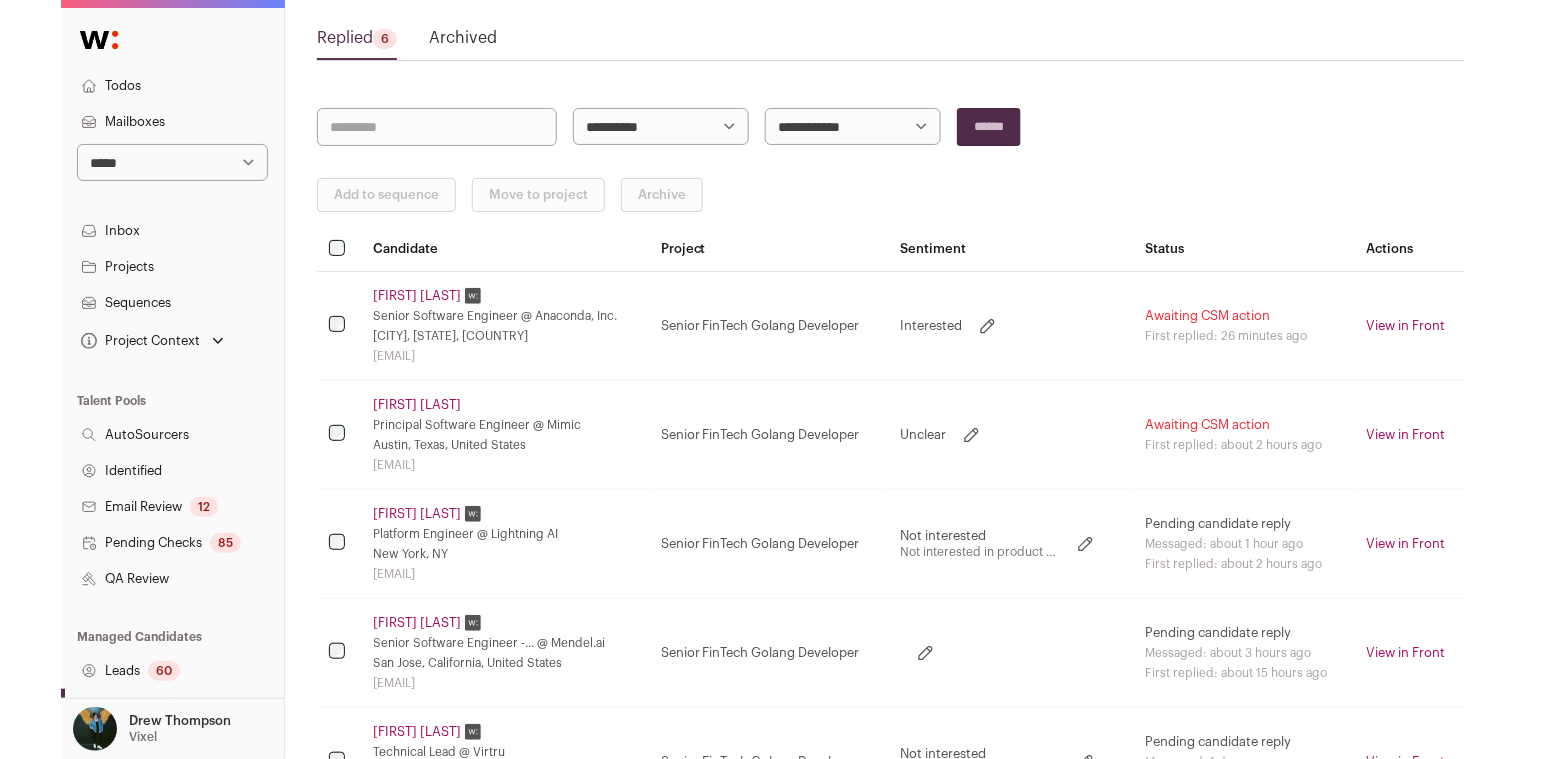 scroll, scrollTop: 128, scrollLeft: 0, axis: vertical 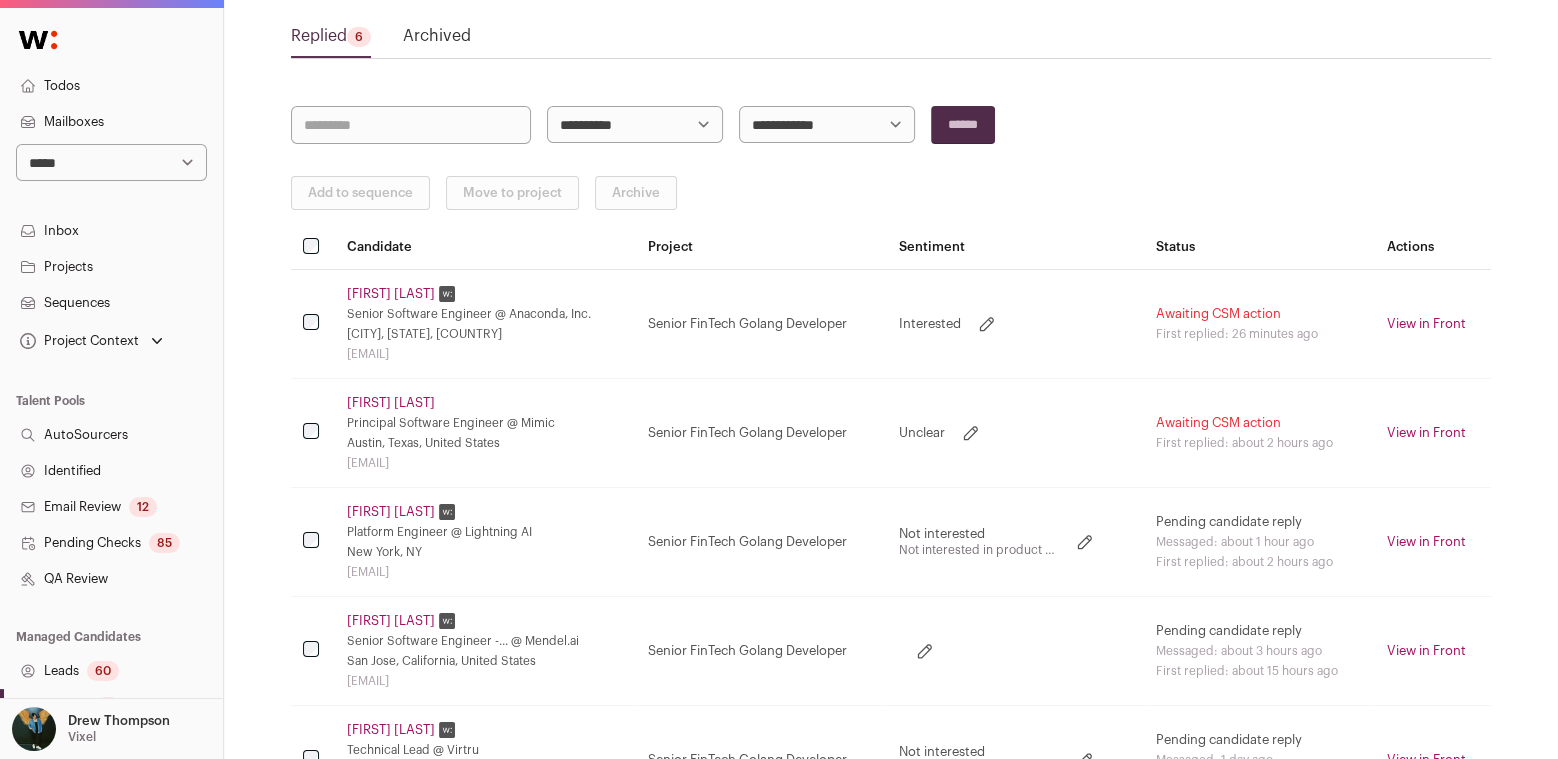click on "**********" at bounding box center (111, 550) 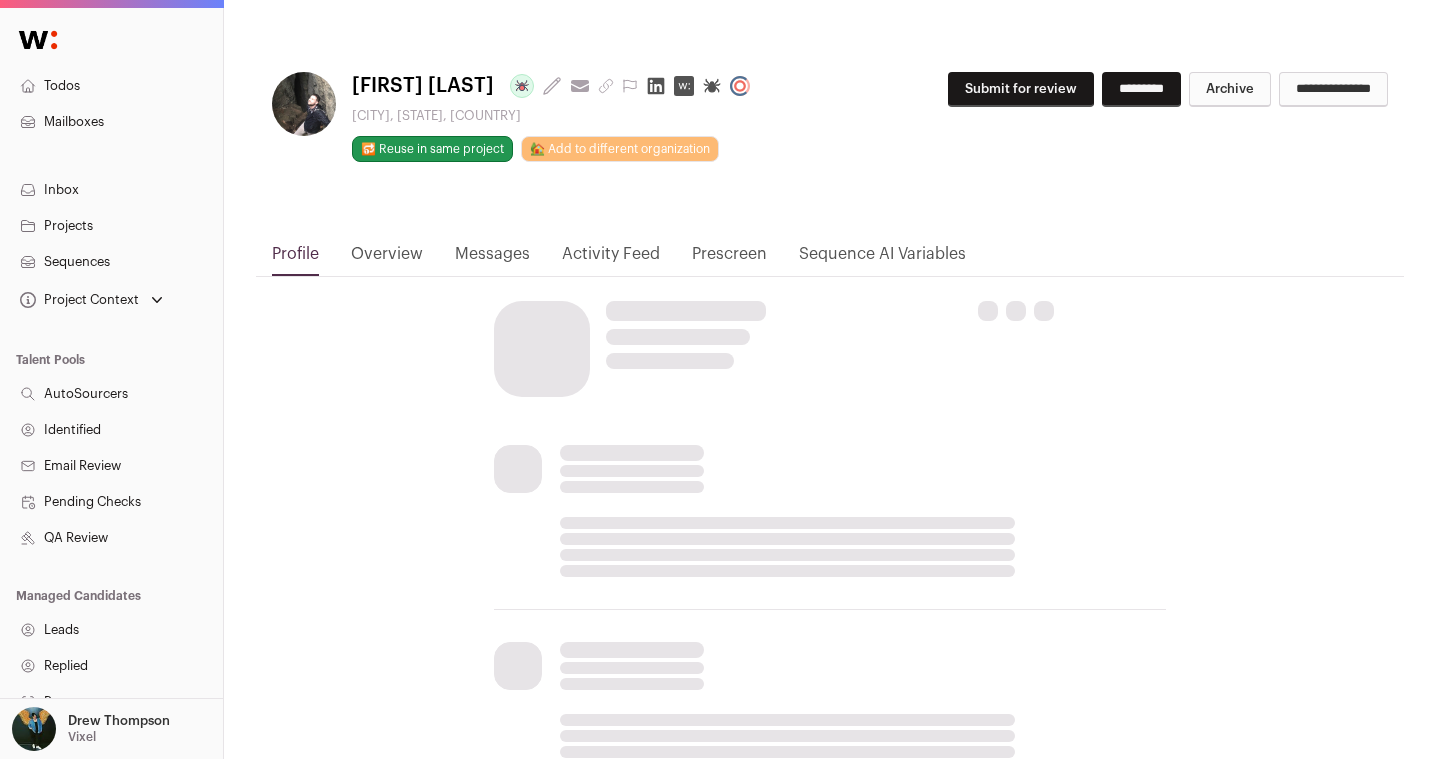 scroll, scrollTop: 0, scrollLeft: 0, axis: both 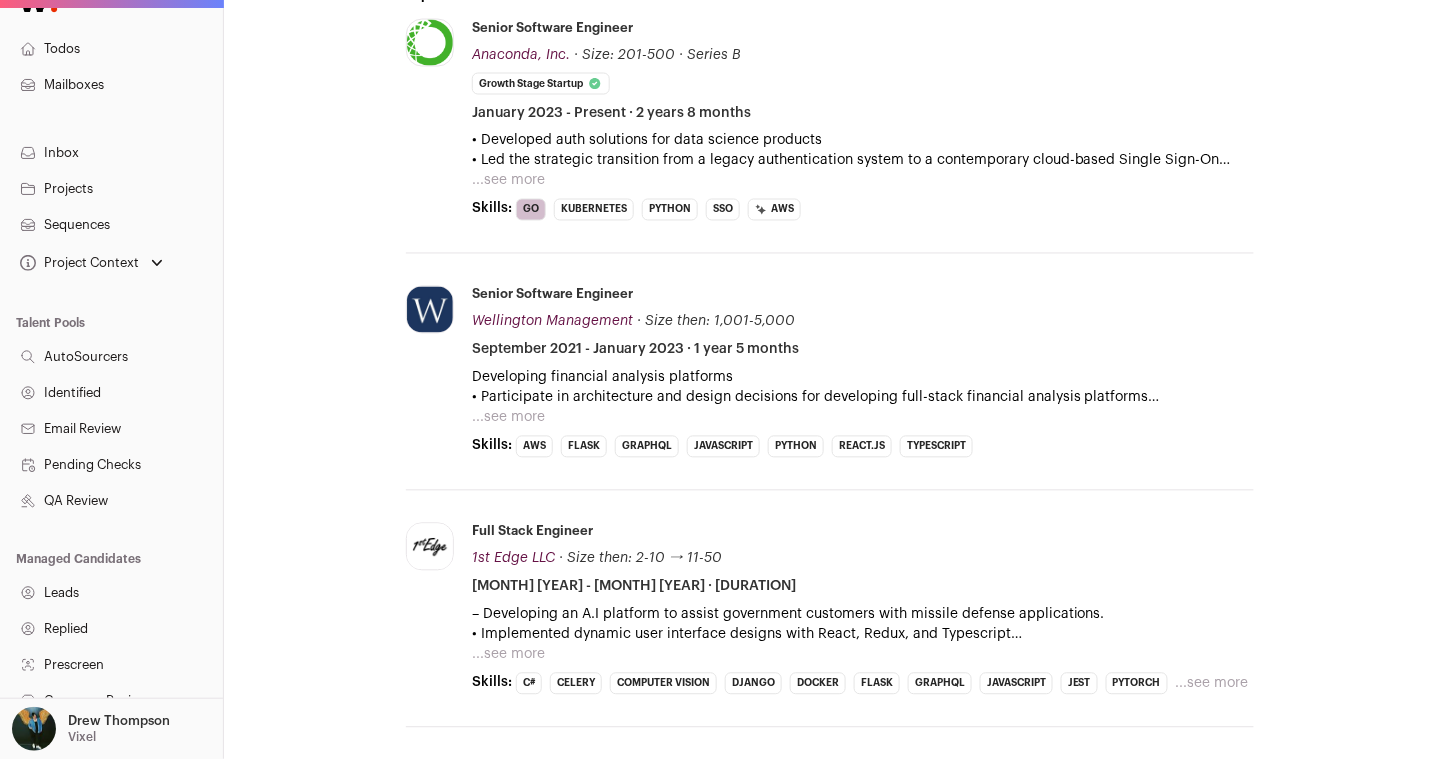 click on "...see more" at bounding box center [508, 181] 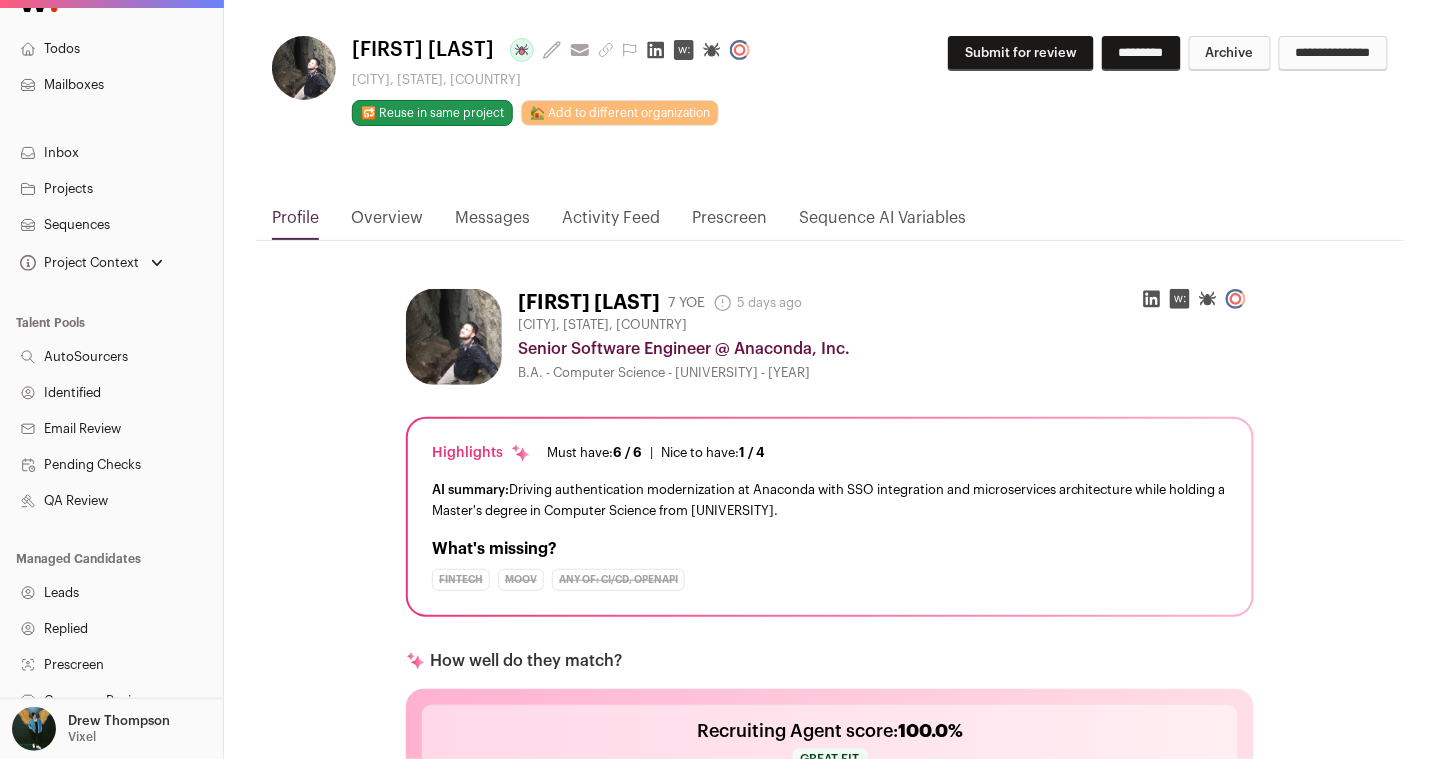 scroll, scrollTop: 0, scrollLeft: 0, axis: both 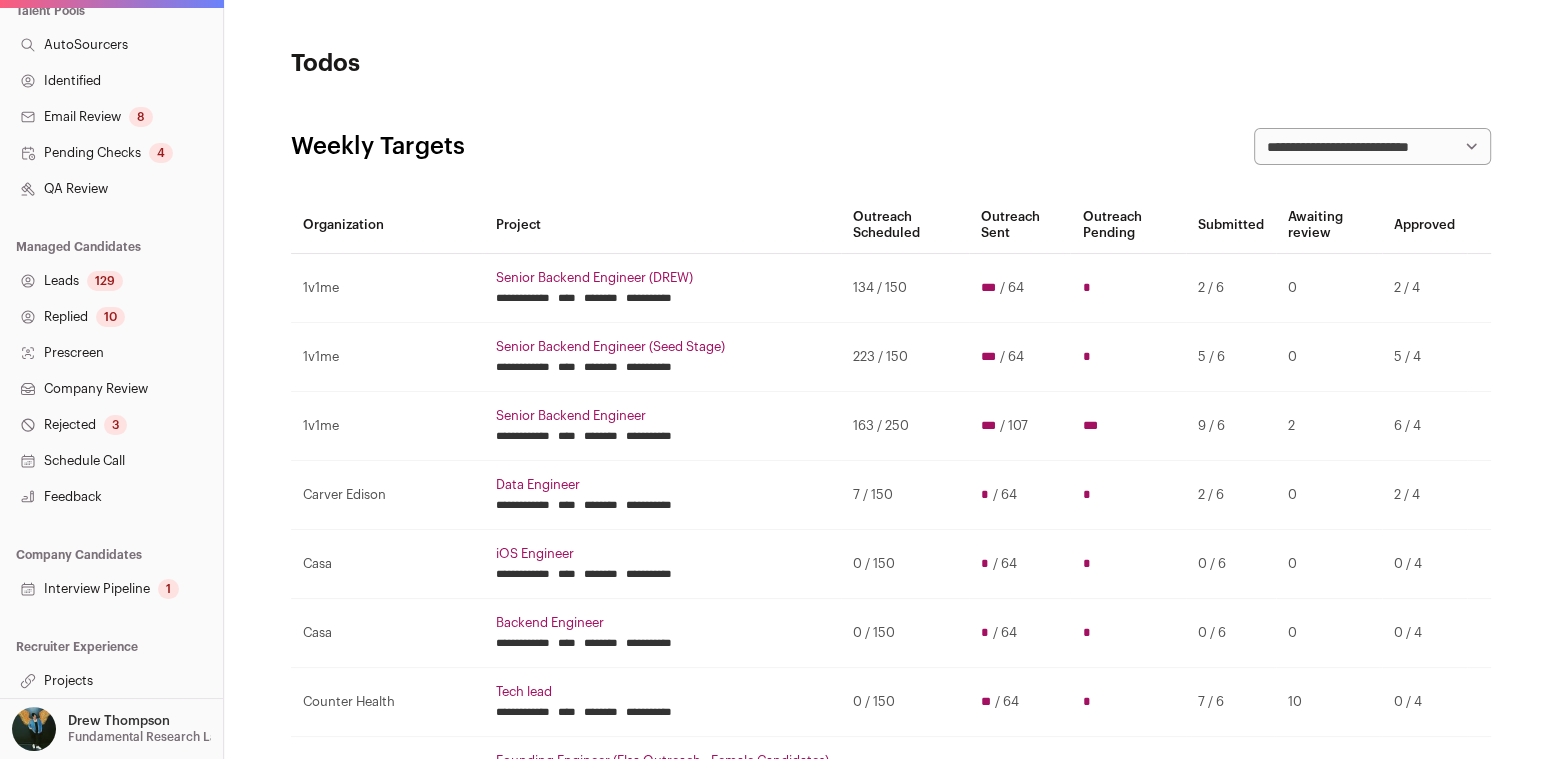 click on "Projects" at bounding box center (111, 681) 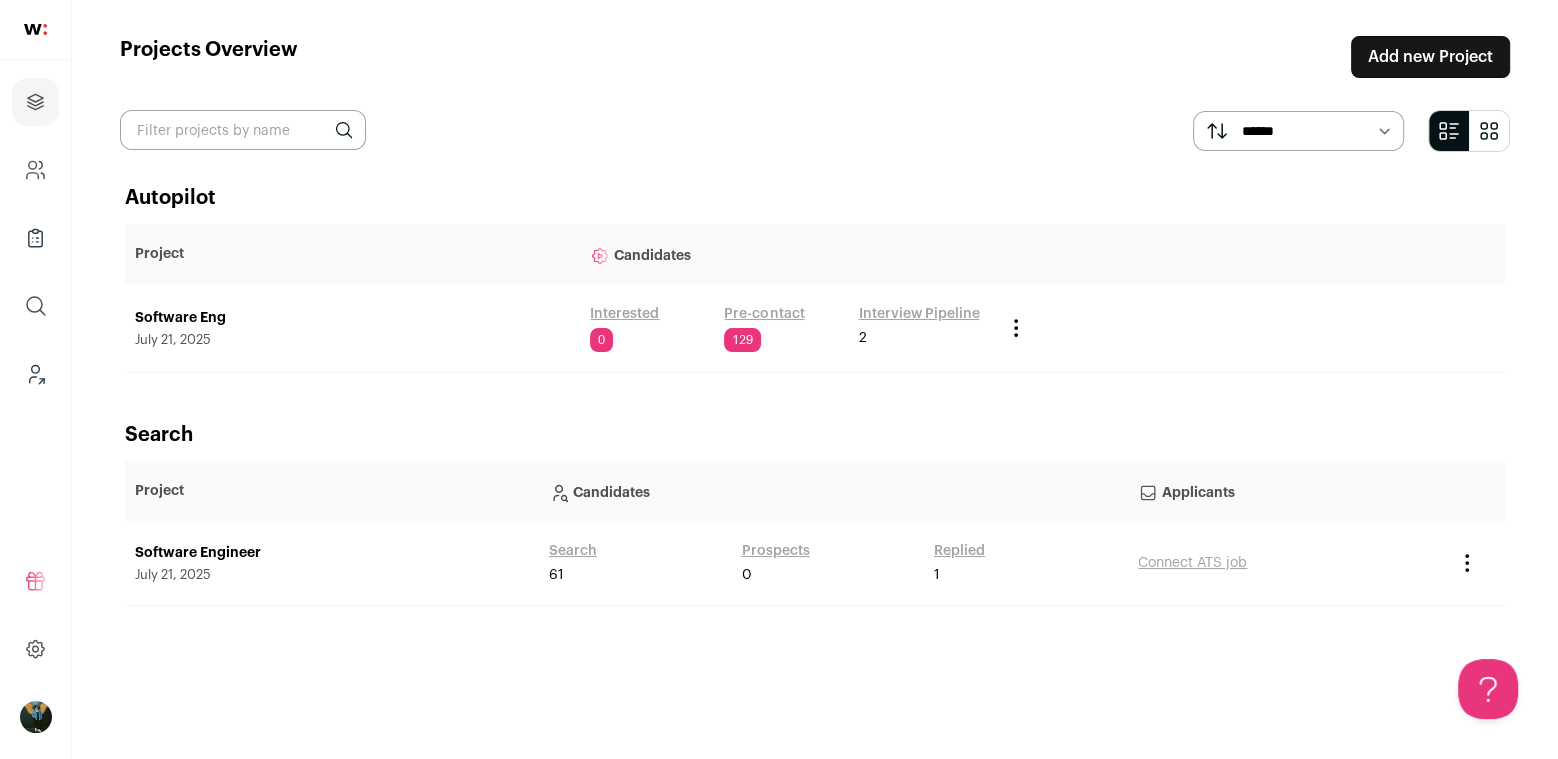 scroll, scrollTop: 0, scrollLeft: 0, axis: both 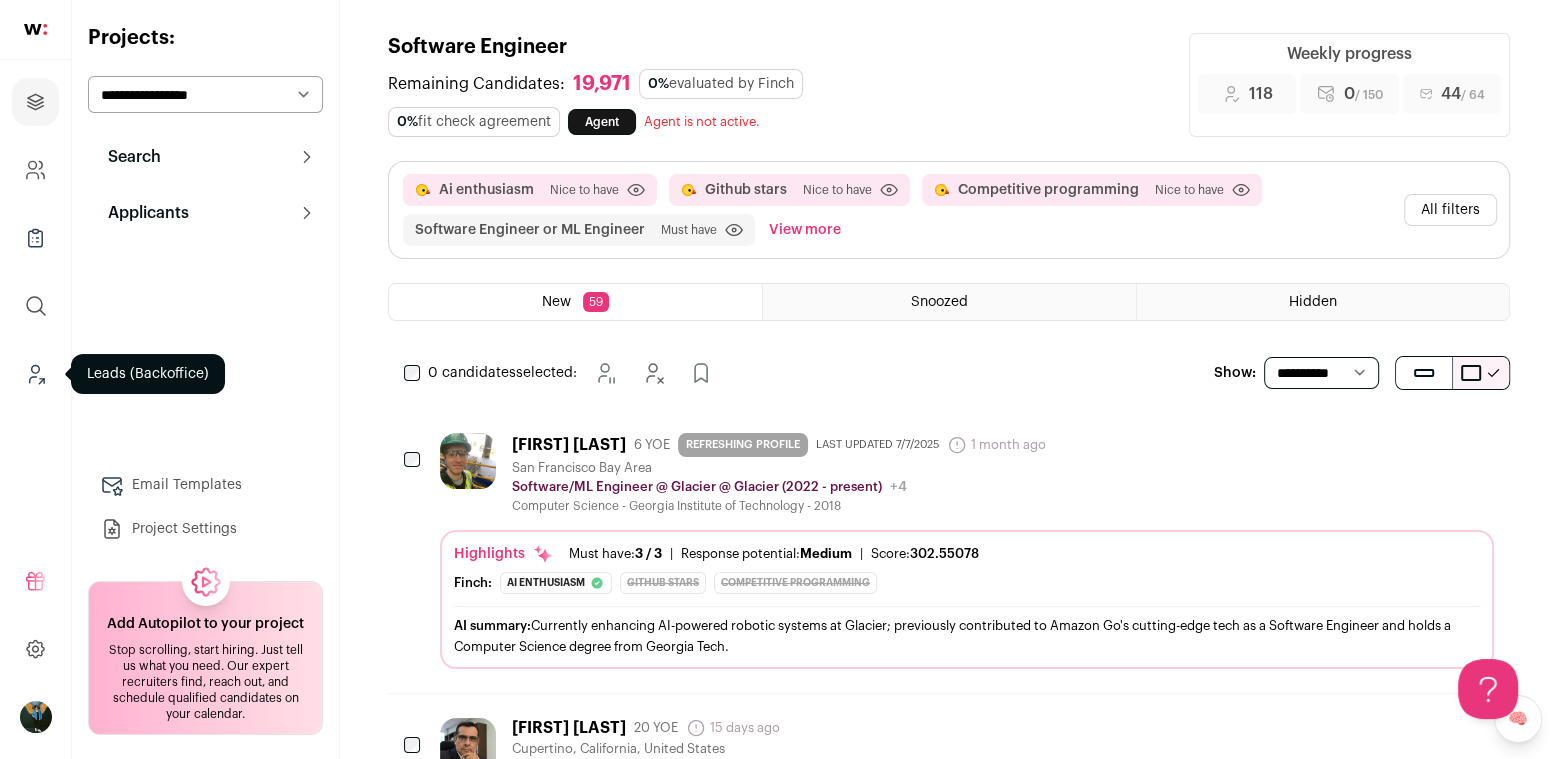 click 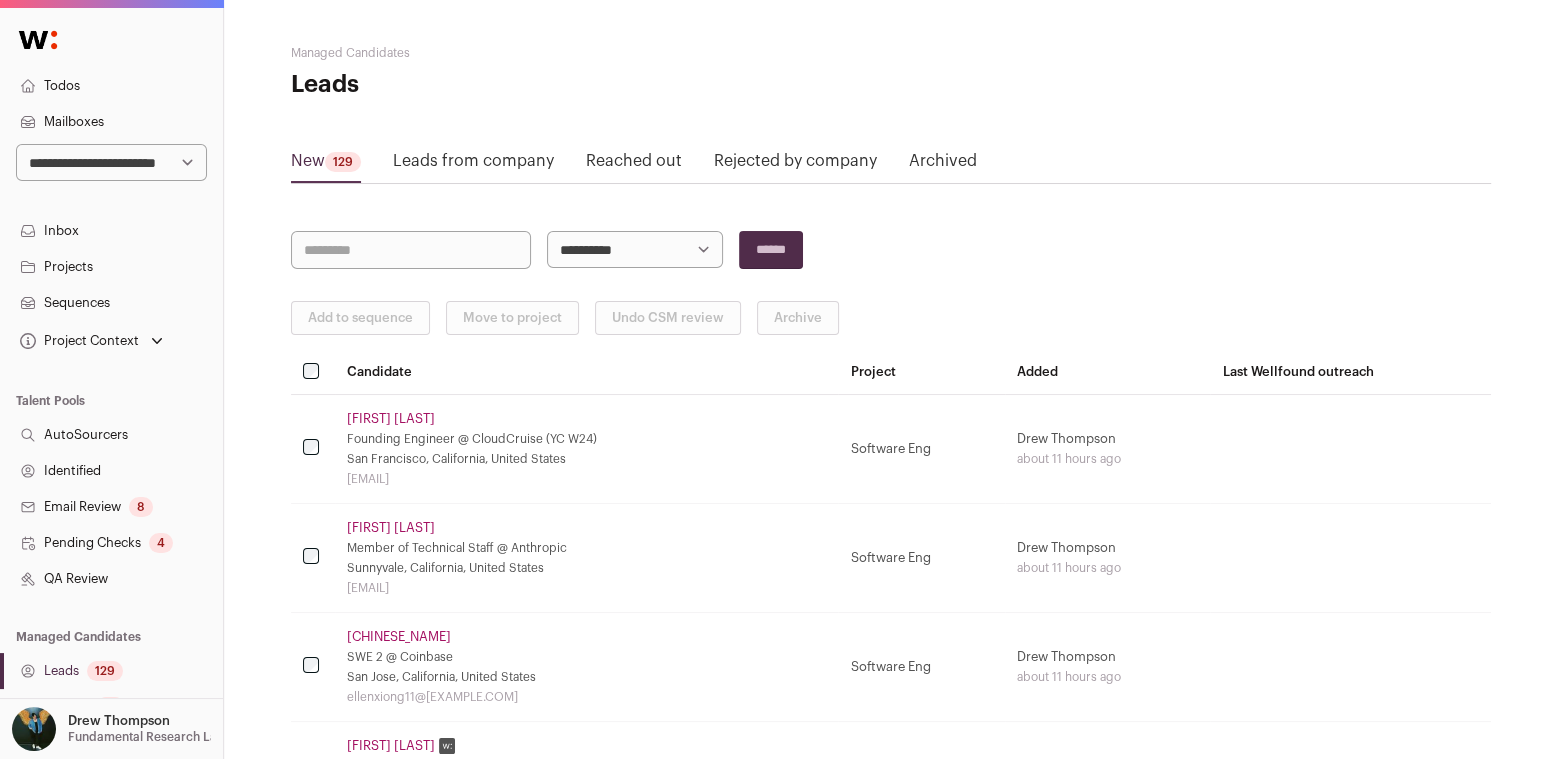 scroll, scrollTop: 0, scrollLeft: 0, axis: both 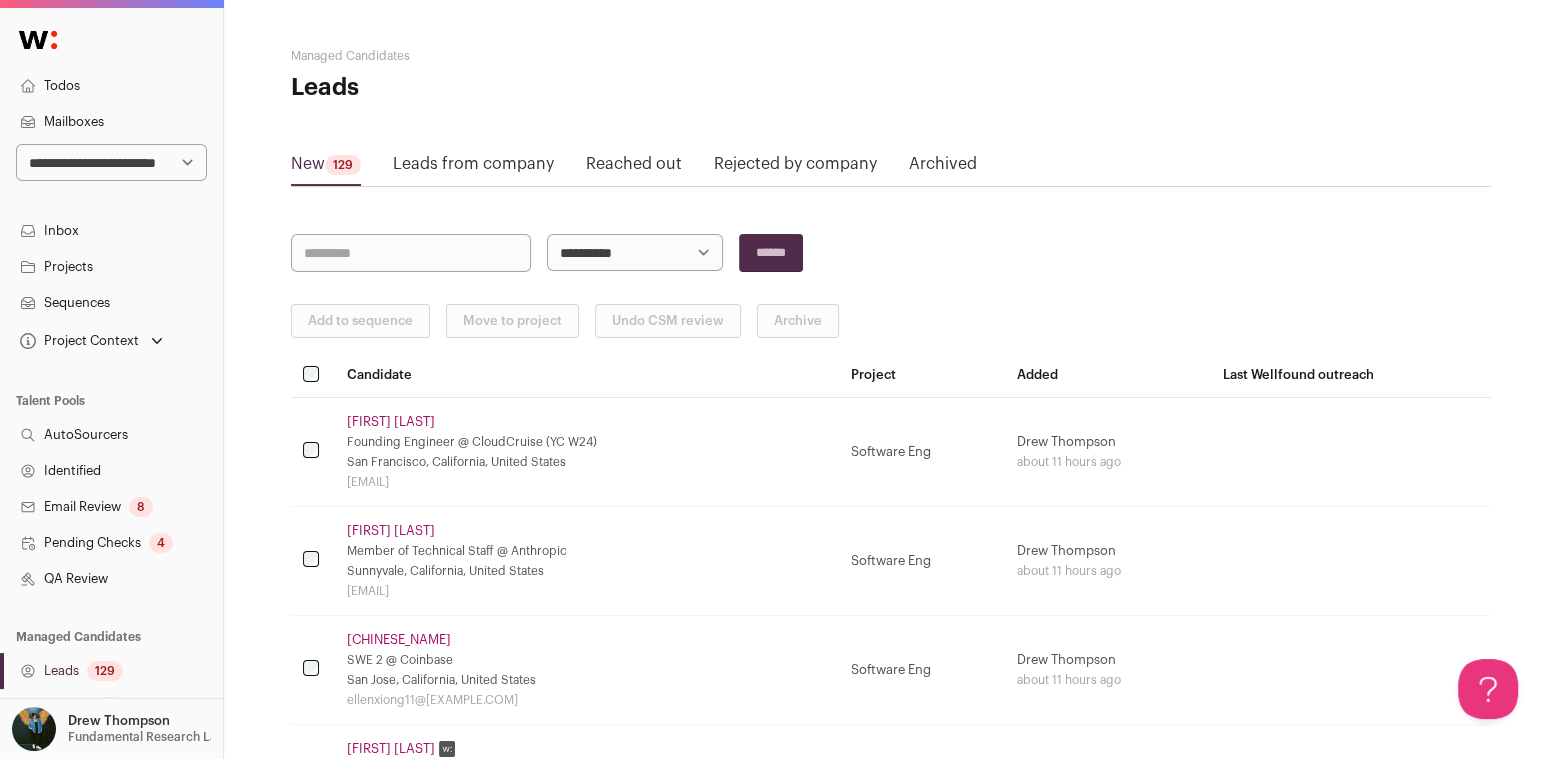 click on "129" at bounding box center [105, 671] 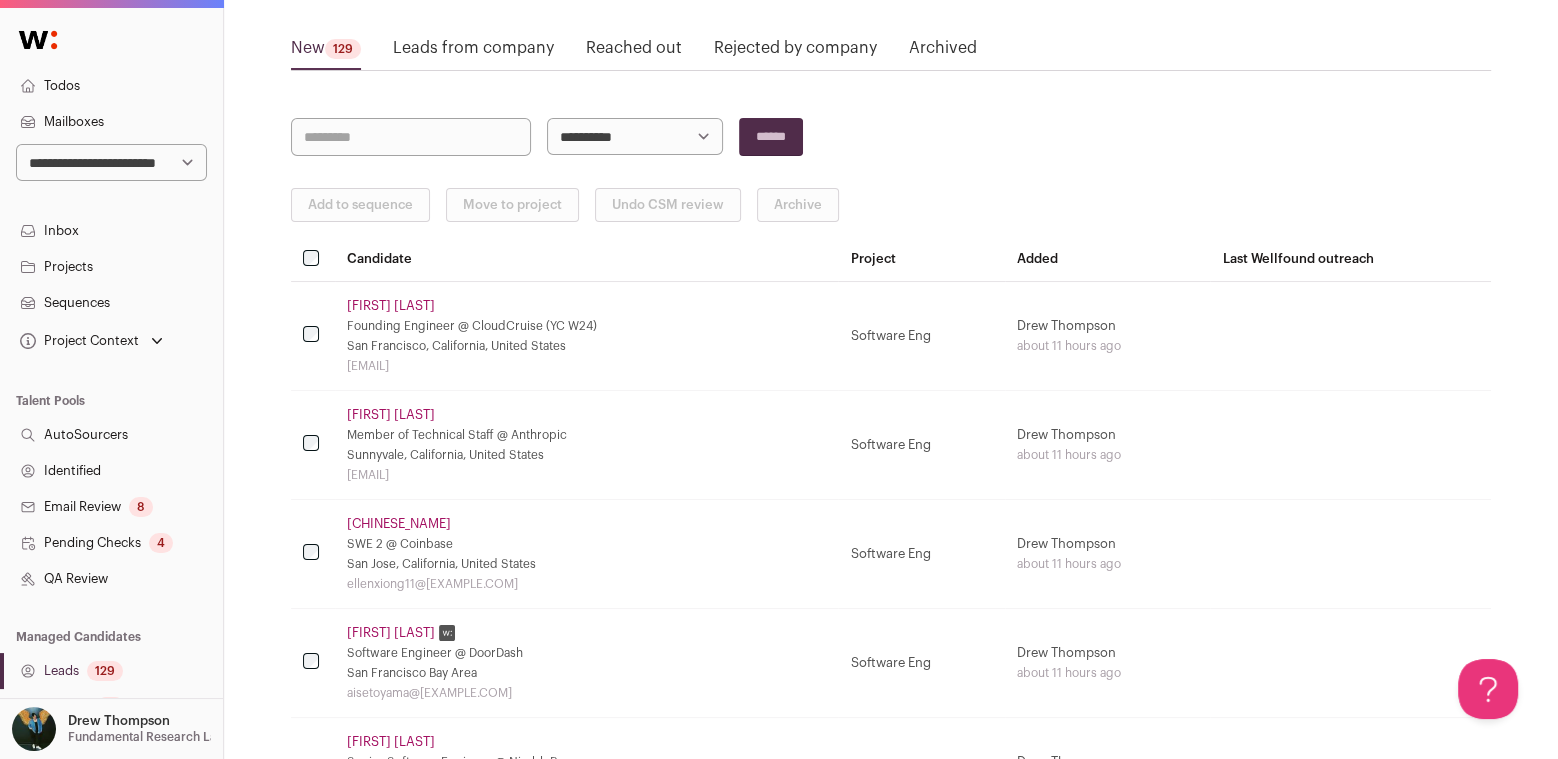 scroll, scrollTop: 0, scrollLeft: 0, axis: both 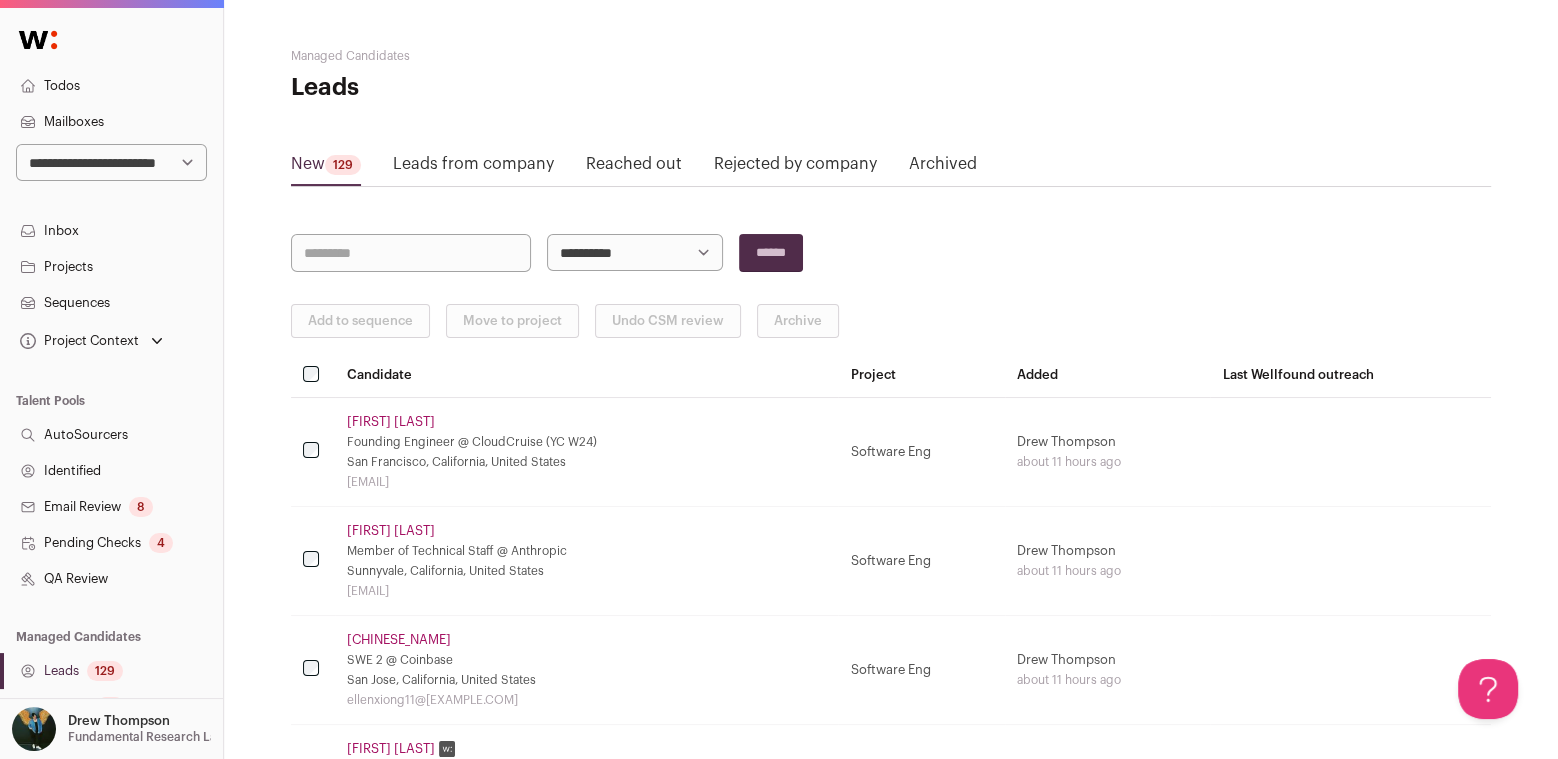click at bounding box center (313, 375) 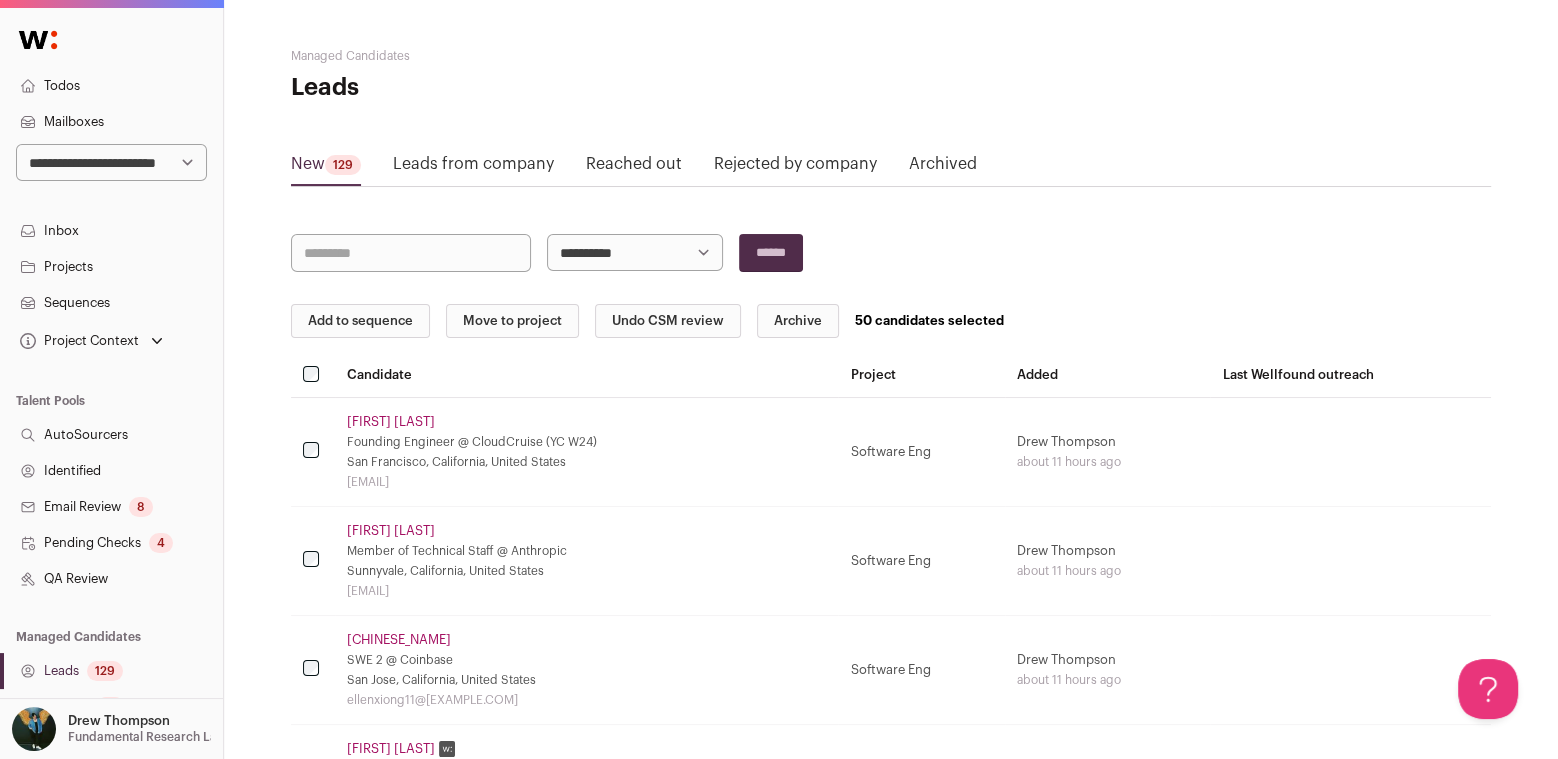 click on "Add to sequence" at bounding box center [360, 321] 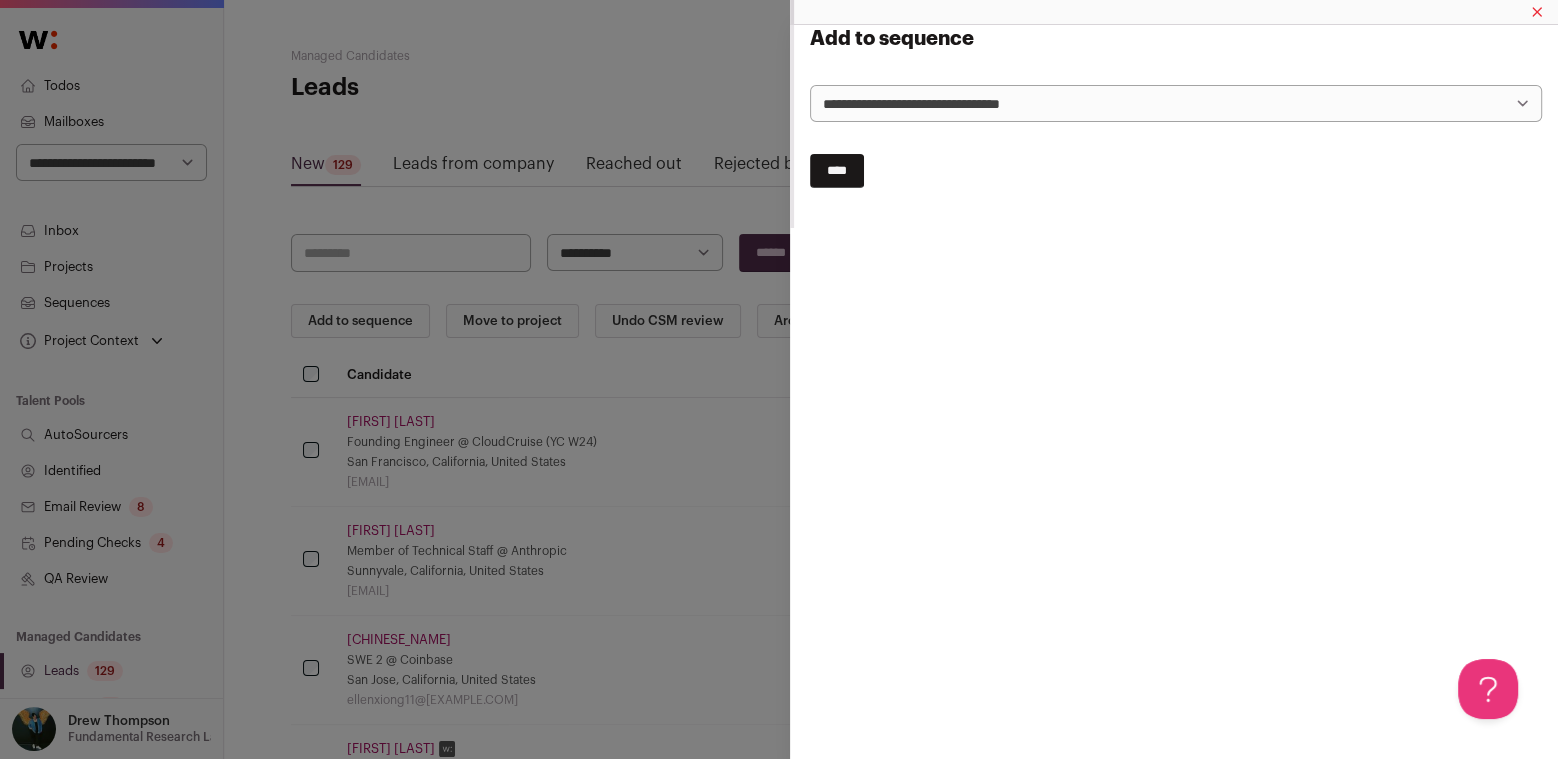 click on "**********" at bounding box center (1176, 103) 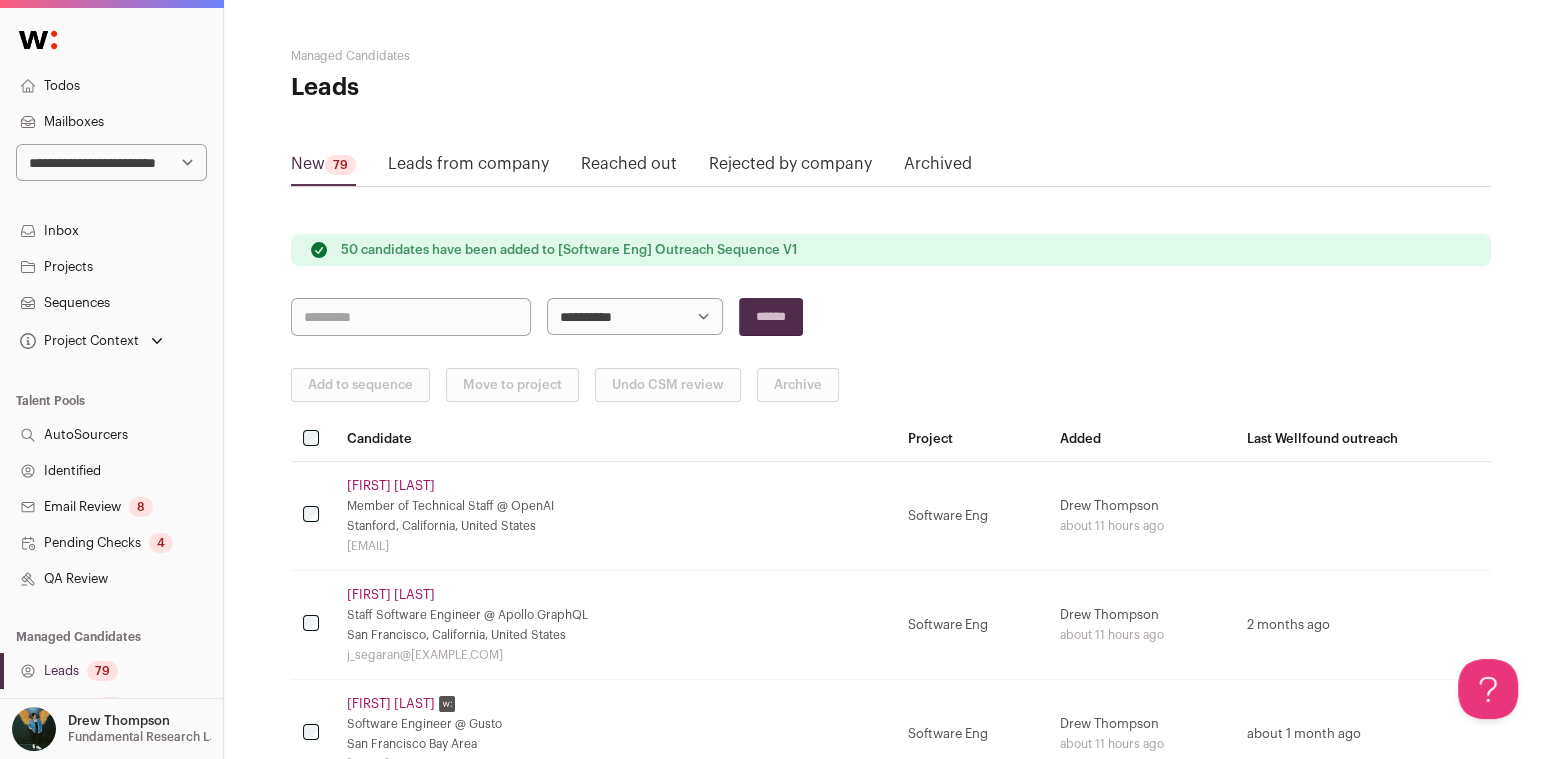 scroll, scrollTop: 0, scrollLeft: 0, axis: both 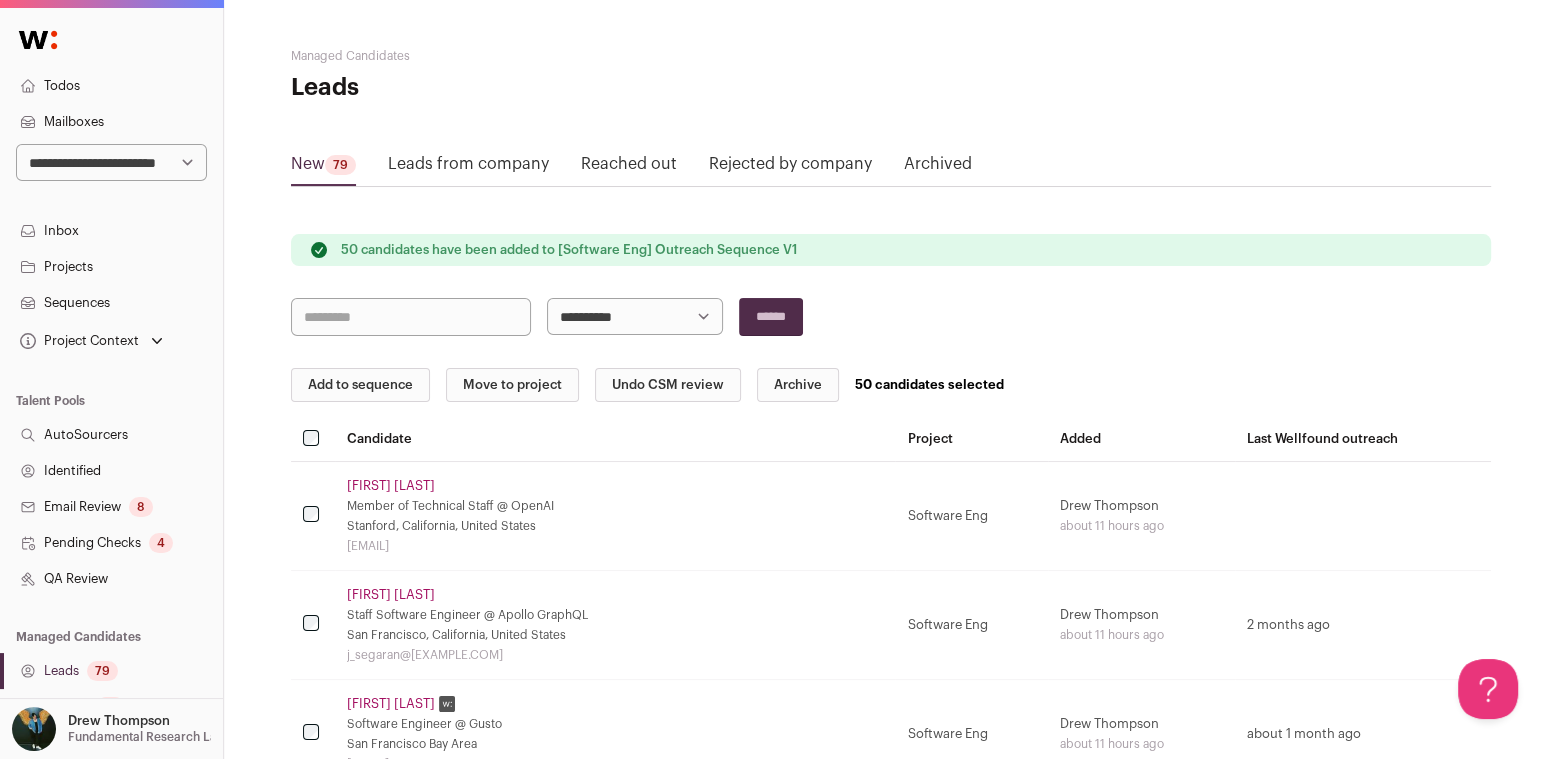 click on "Add to sequence" at bounding box center [360, 385] 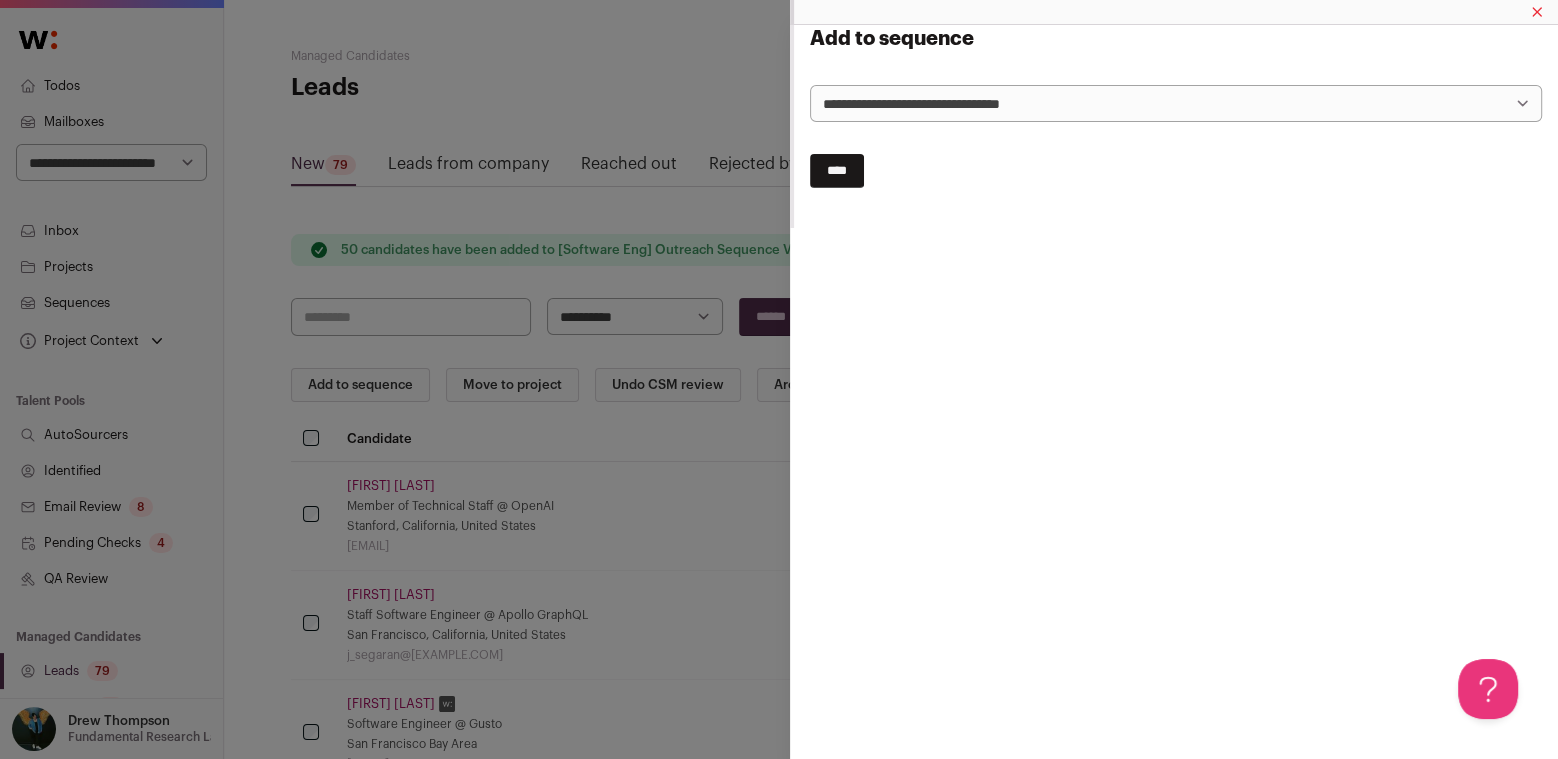 click on "**********" at bounding box center [1176, 103] 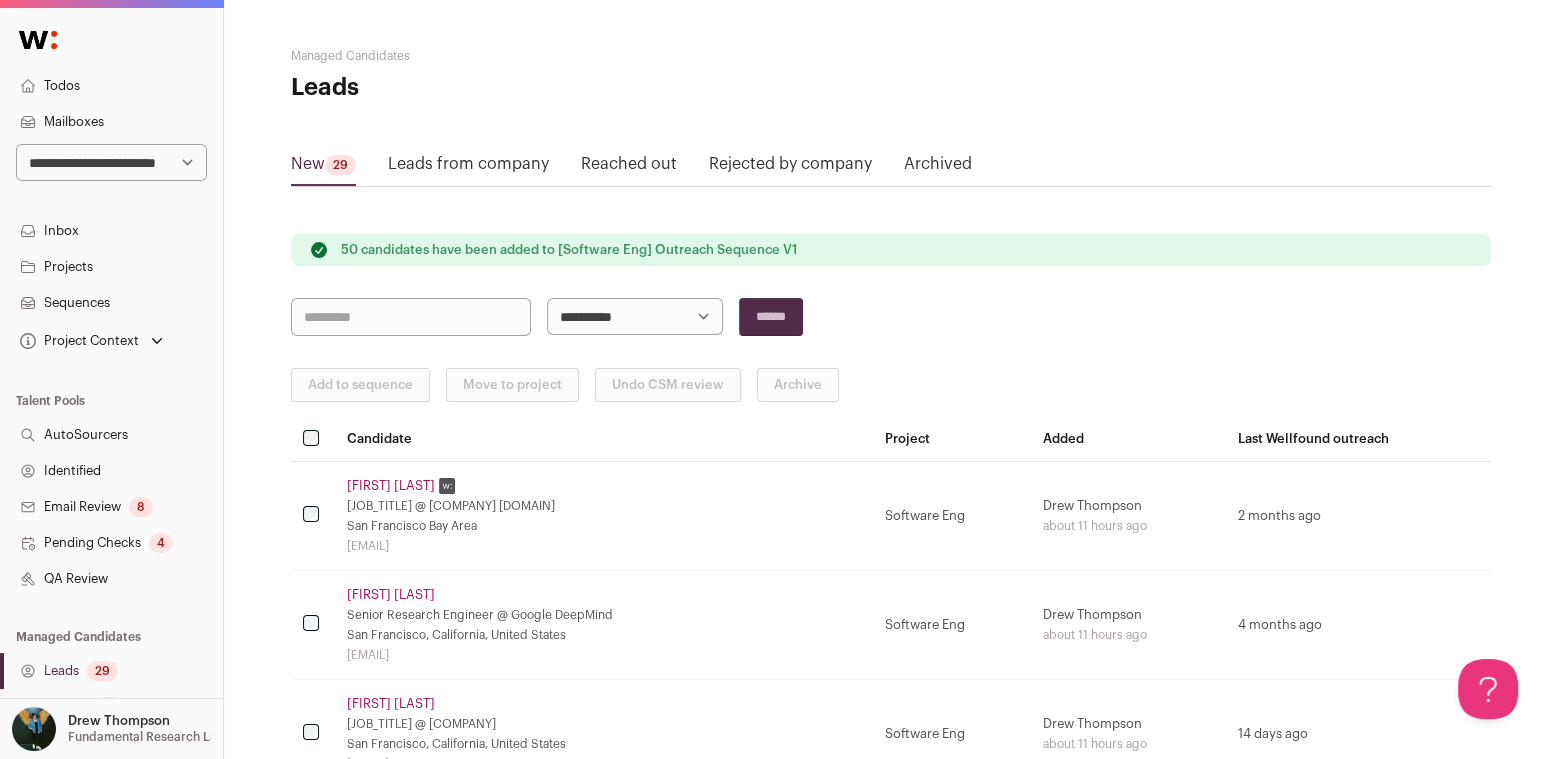scroll, scrollTop: 0, scrollLeft: 0, axis: both 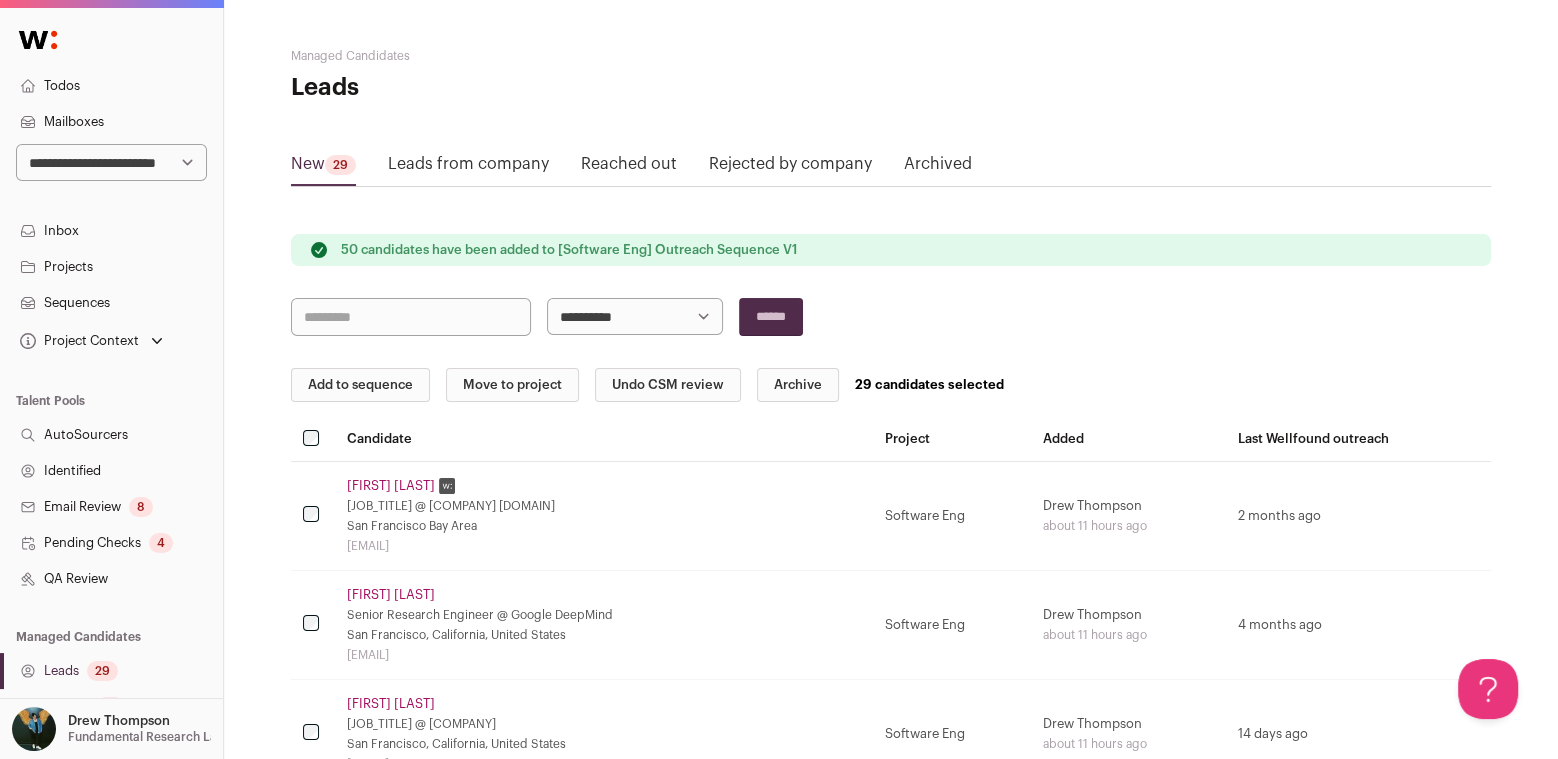 click on "Add to sequence" at bounding box center (360, 385) 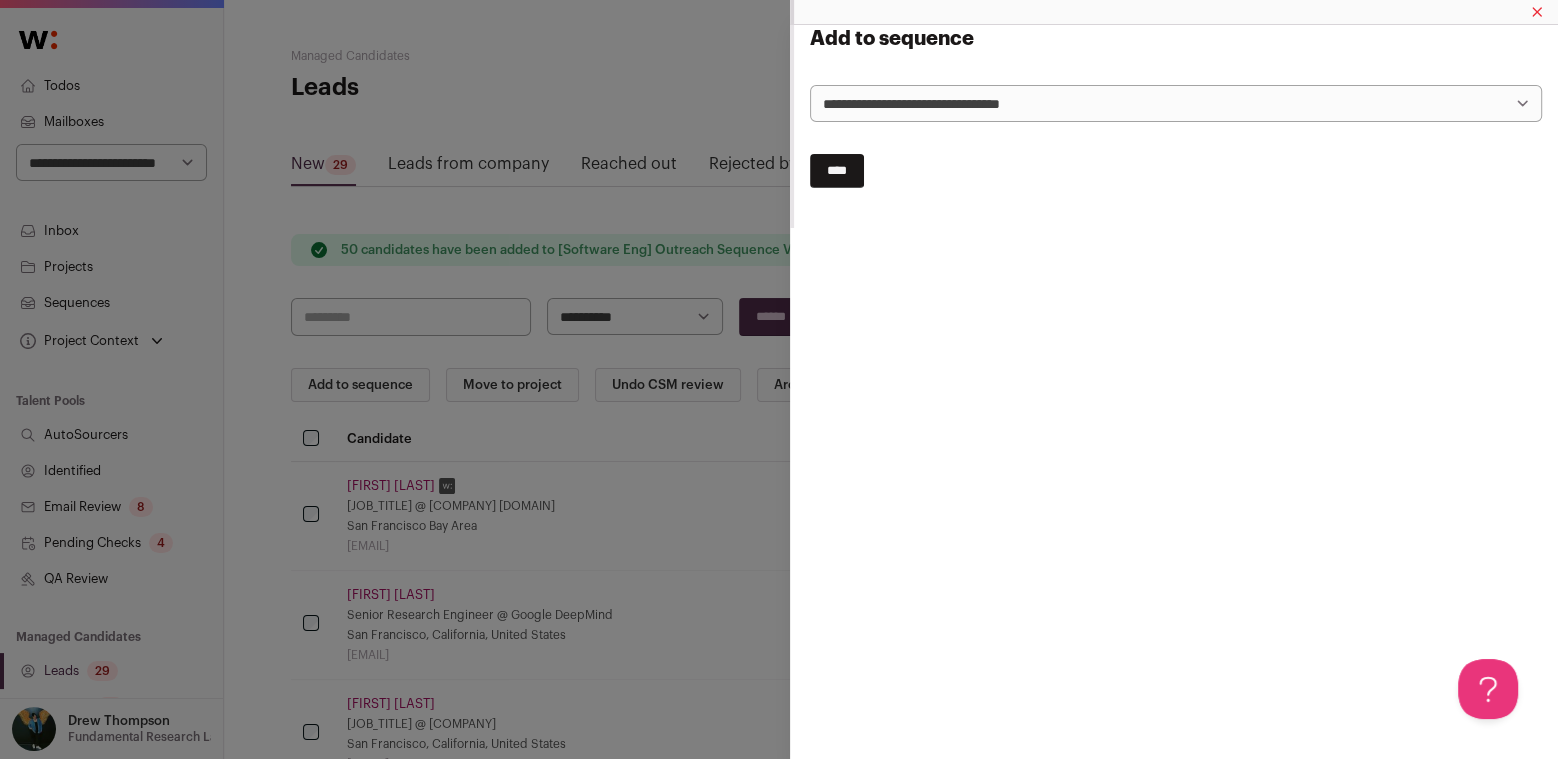 click on "**********" at bounding box center (1176, 103) 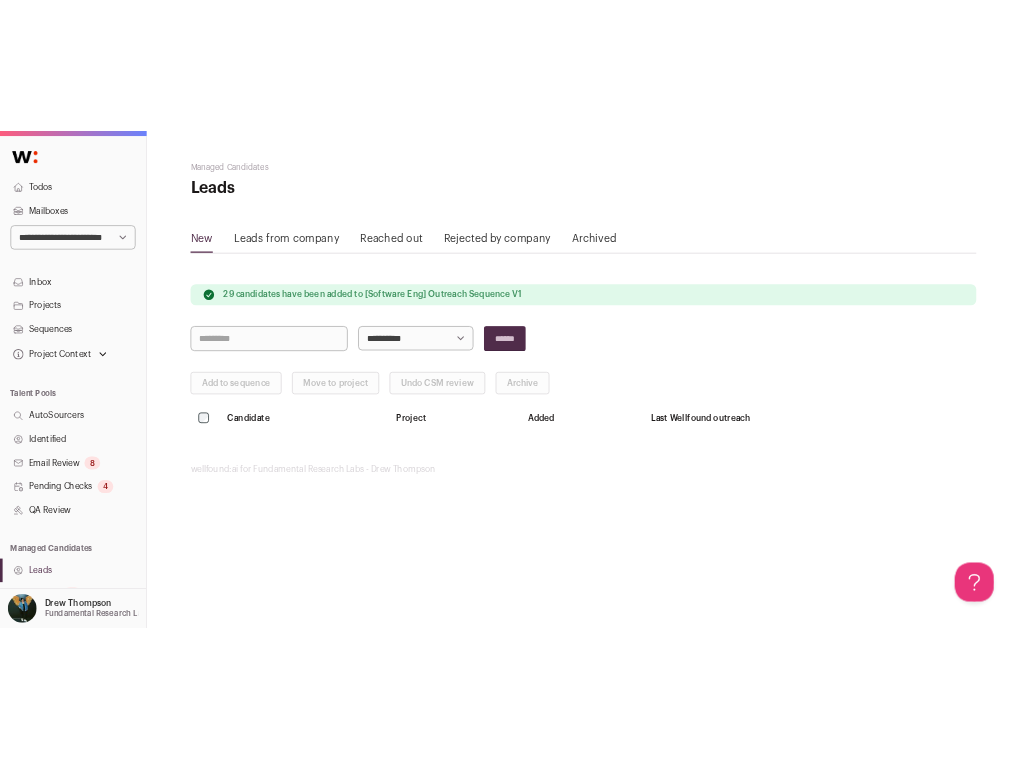 scroll, scrollTop: 0, scrollLeft: 0, axis: both 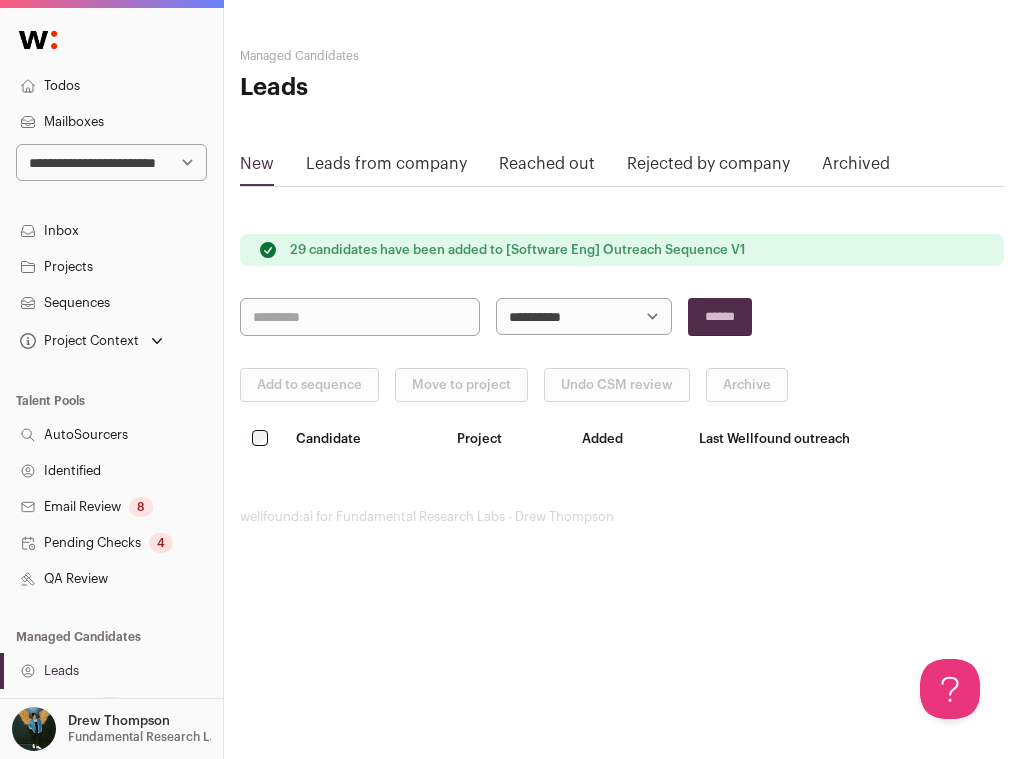 click on "Project Context" at bounding box center (77, 341) 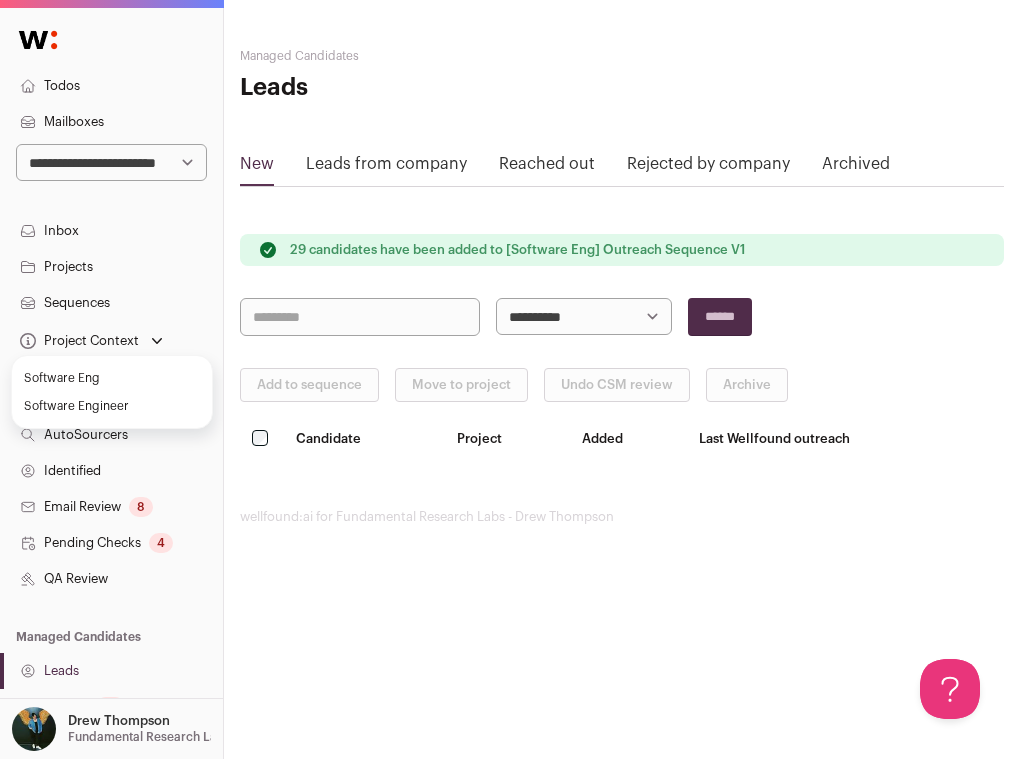 click on "Software Engineer" at bounding box center [112, 406] 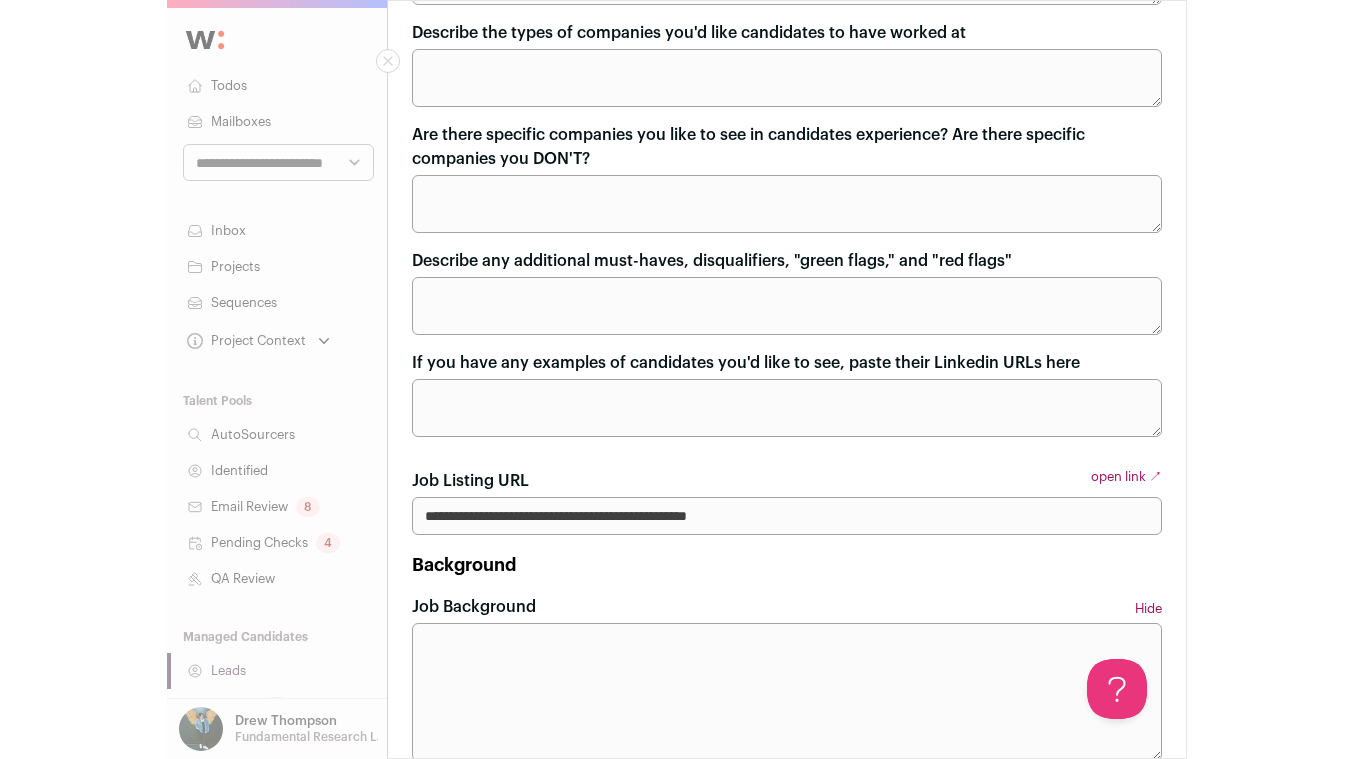 scroll, scrollTop: 1655, scrollLeft: 0, axis: vertical 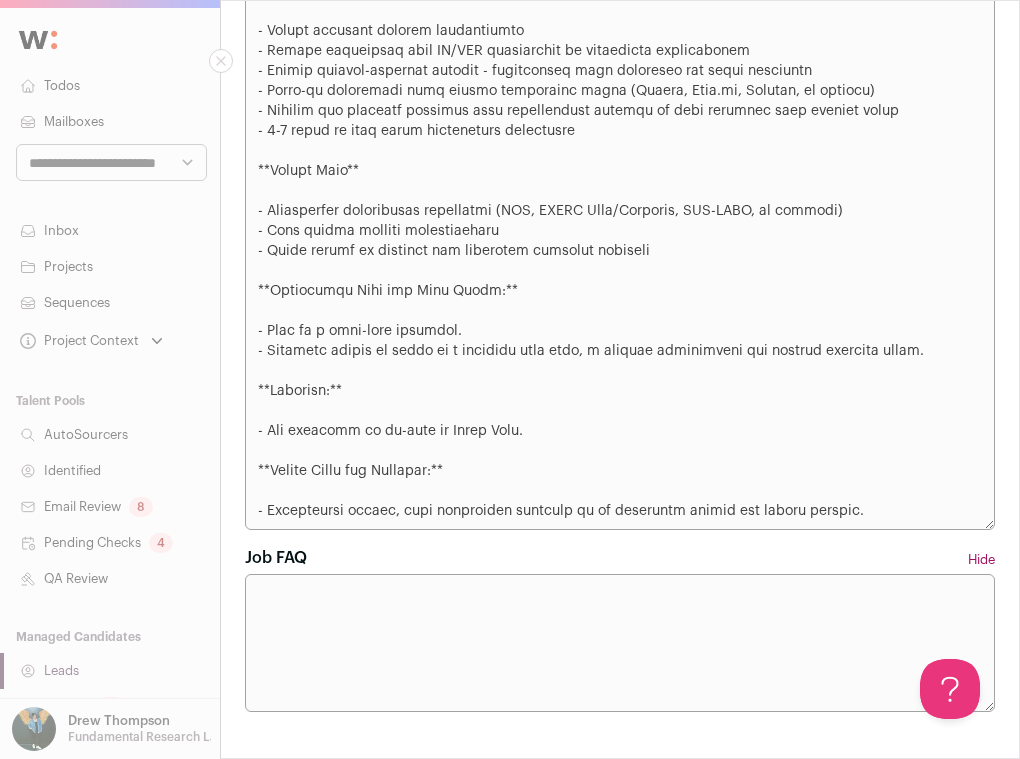 drag, startPoint x: 669, startPoint y: 207, endPoint x: 165, endPoint y: 222, distance: 504.22318 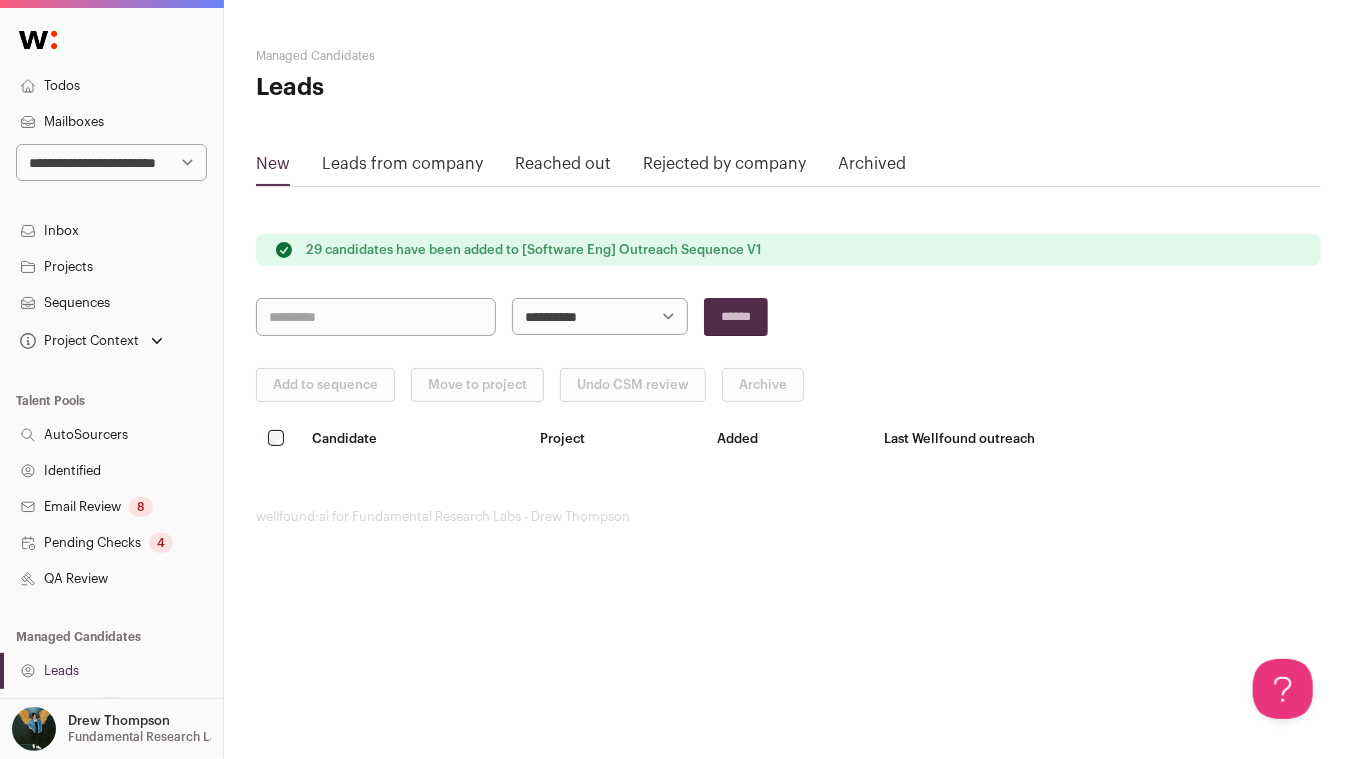 click on "Pending Checks
4" at bounding box center [111, 543] 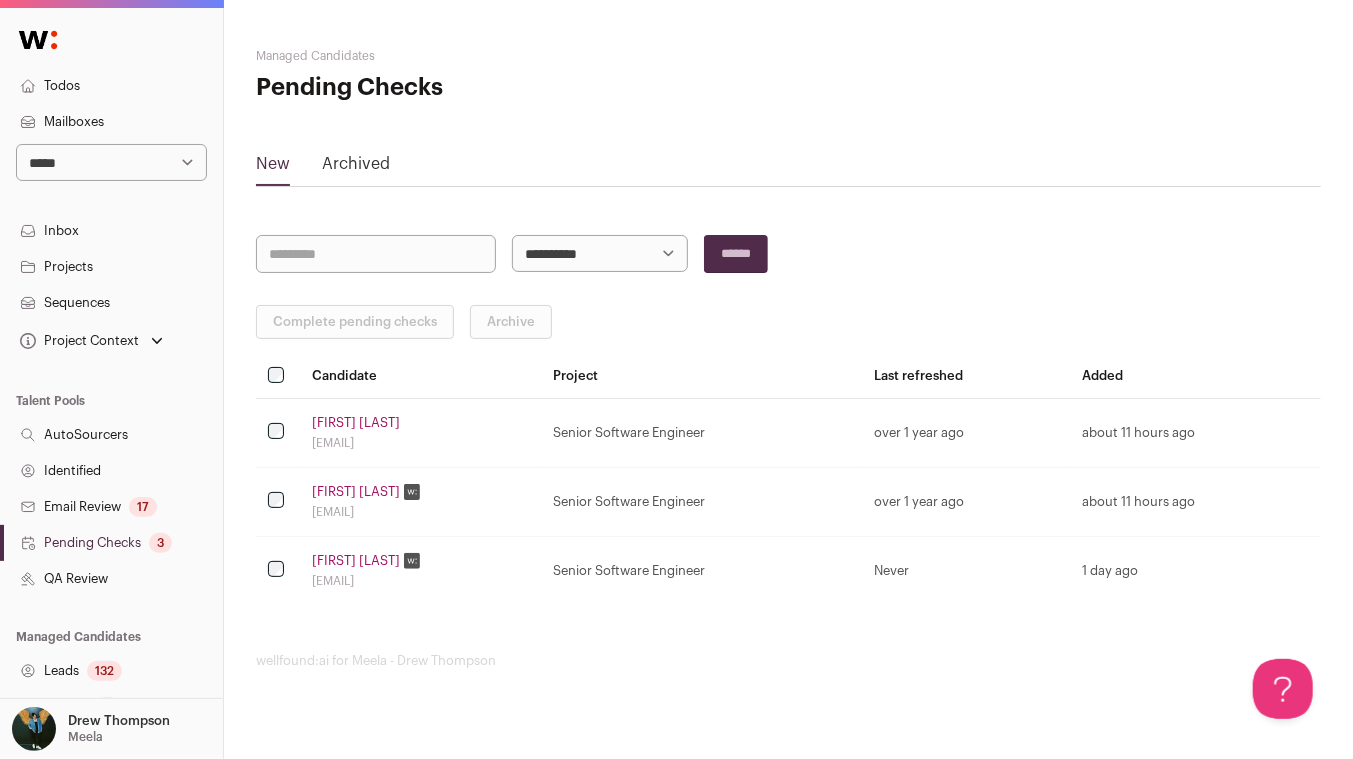 scroll, scrollTop: 0, scrollLeft: 0, axis: both 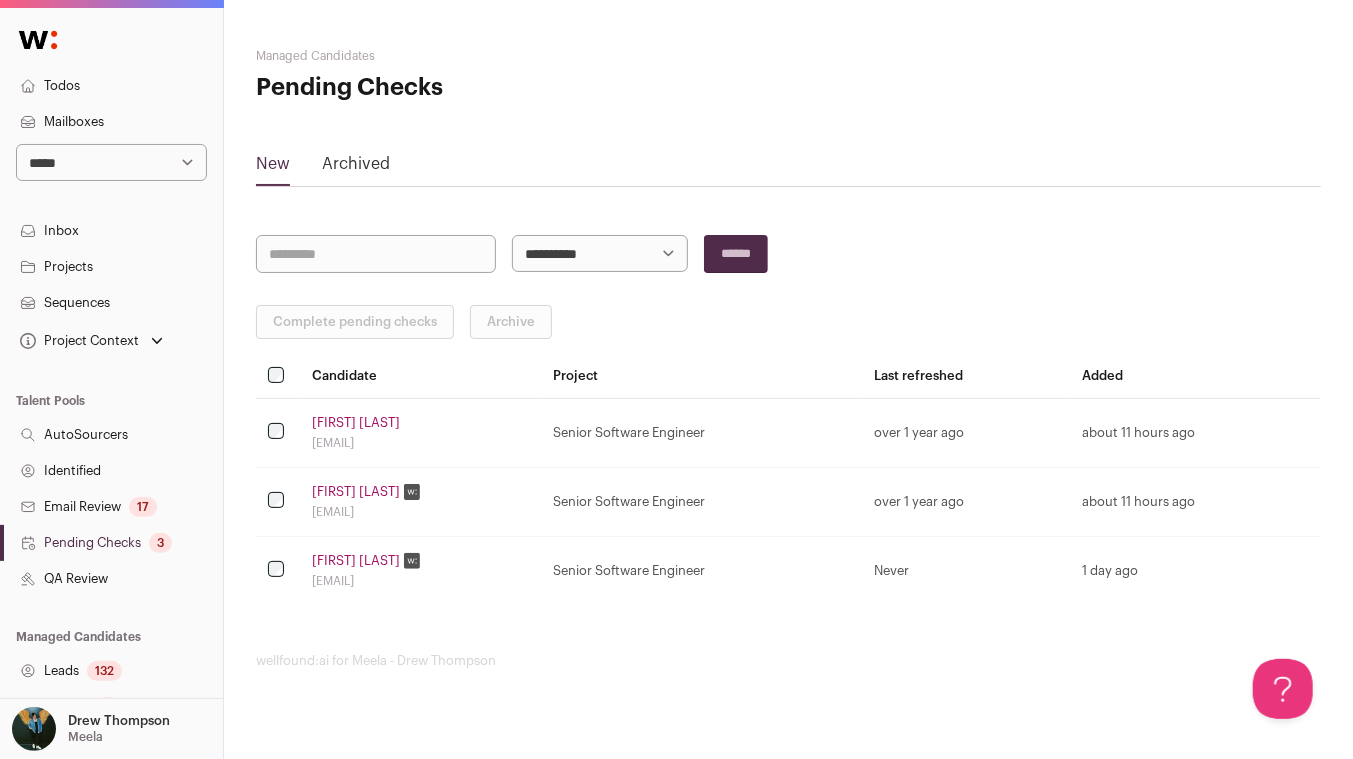 click on "[FIRST] [LAST]" at bounding box center [356, 423] 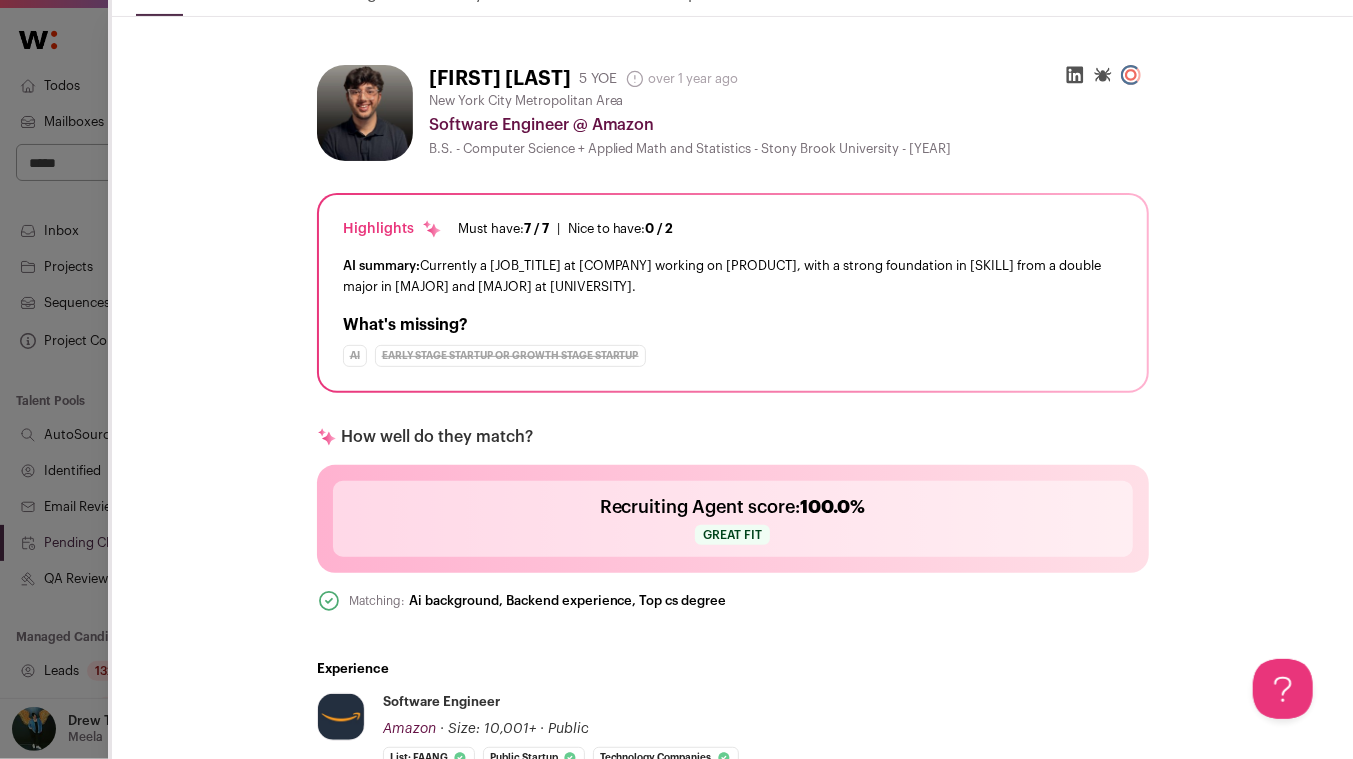 scroll, scrollTop: 884, scrollLeft: 0, axis: vertical 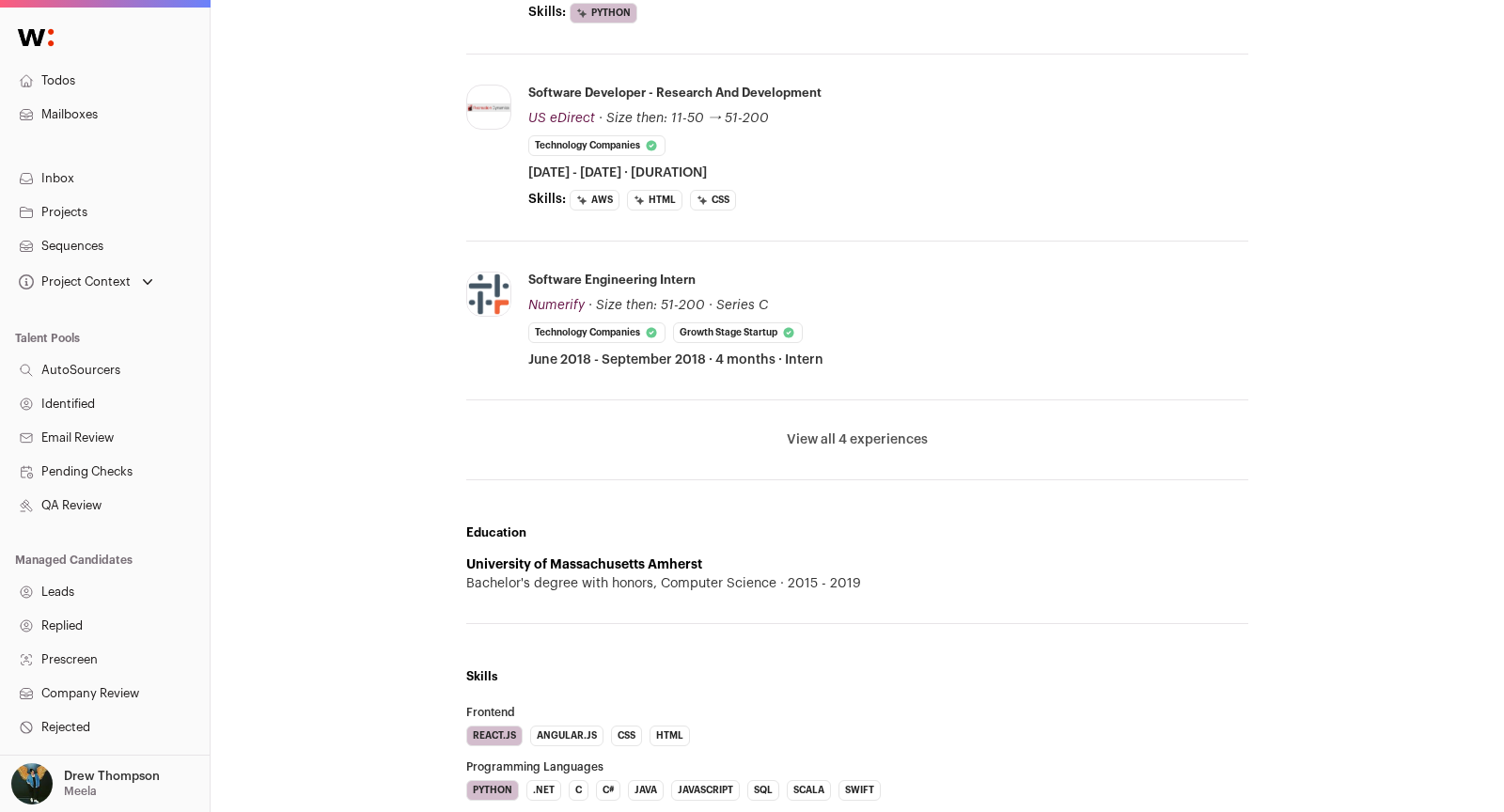 click on "Mailboxes" at bounding box center (104, 115) 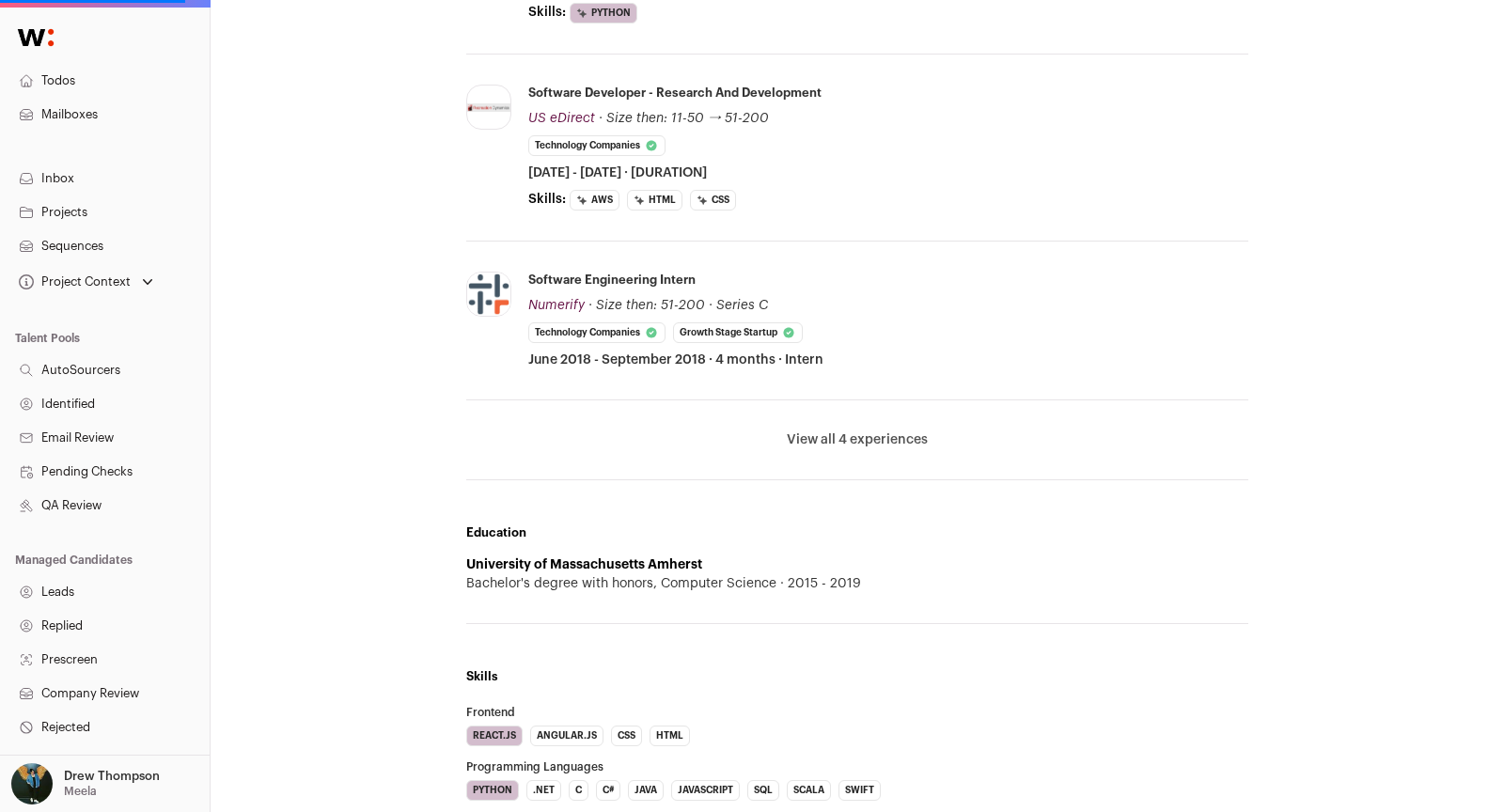 click on "Mailboxes" at bounding box center (104, 115) 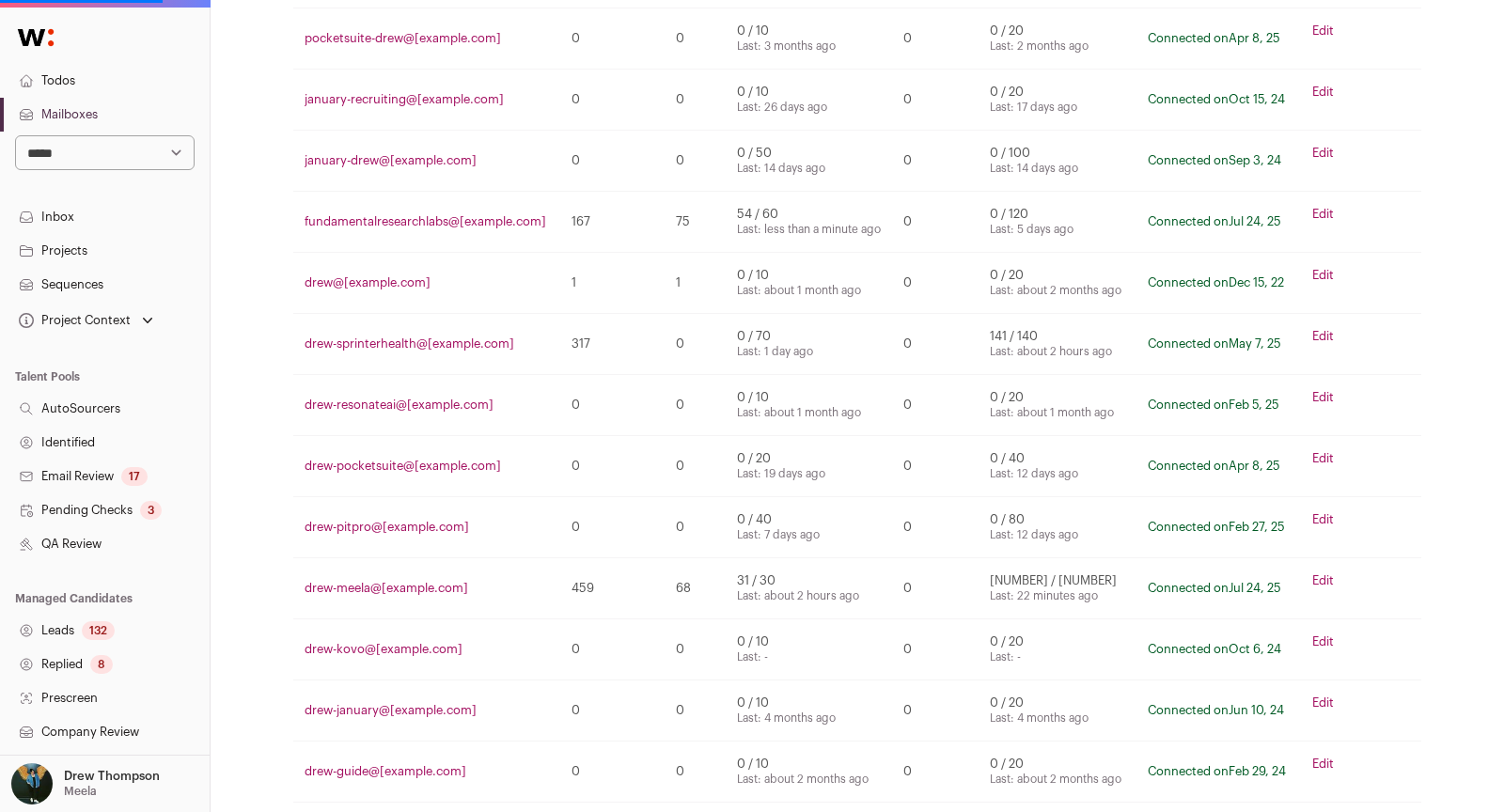 scroll, scrollTop: 0, scrollLeft: 0, axis: both 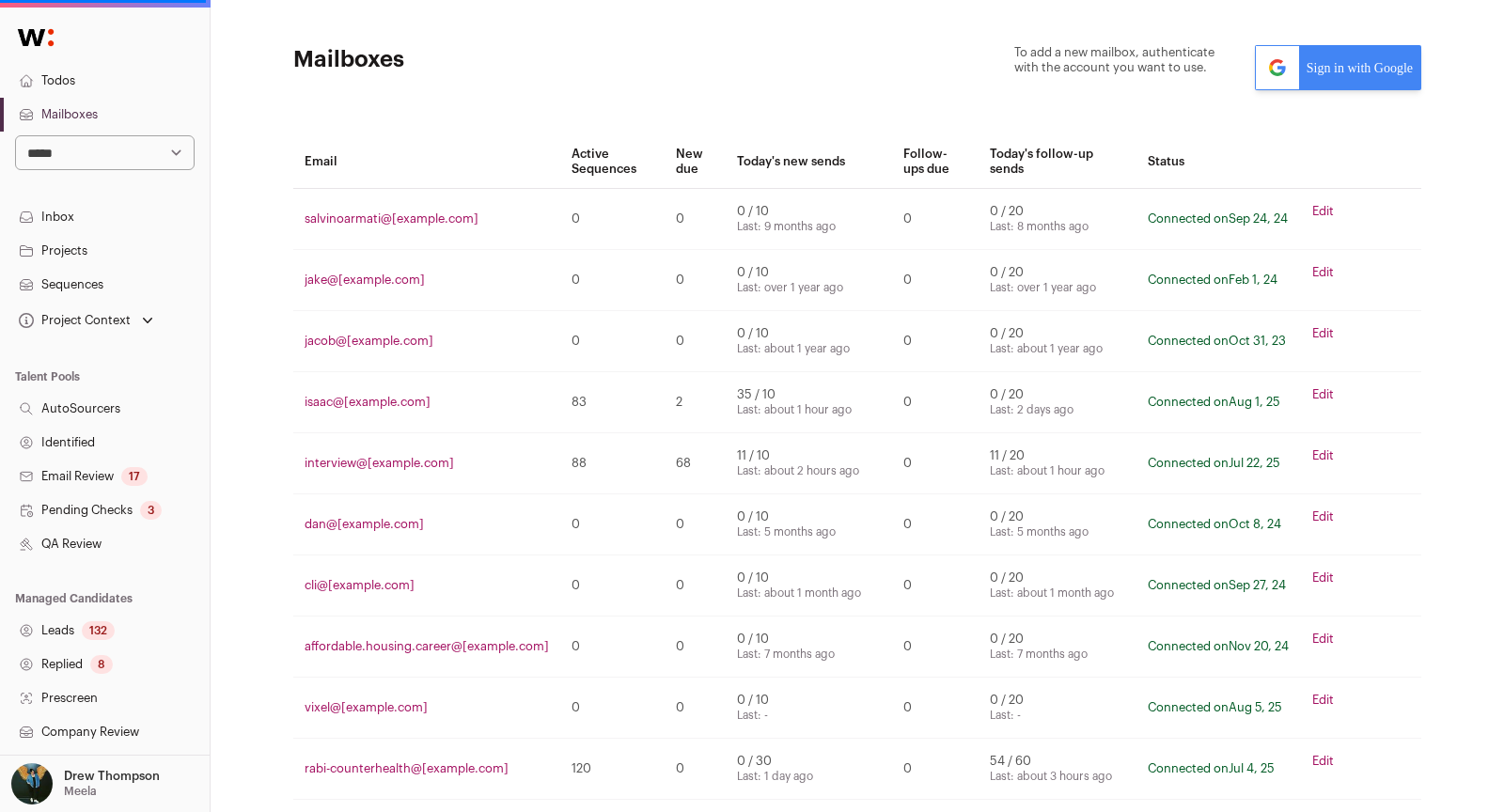 click on "**********" at bounding box center (104, 517) 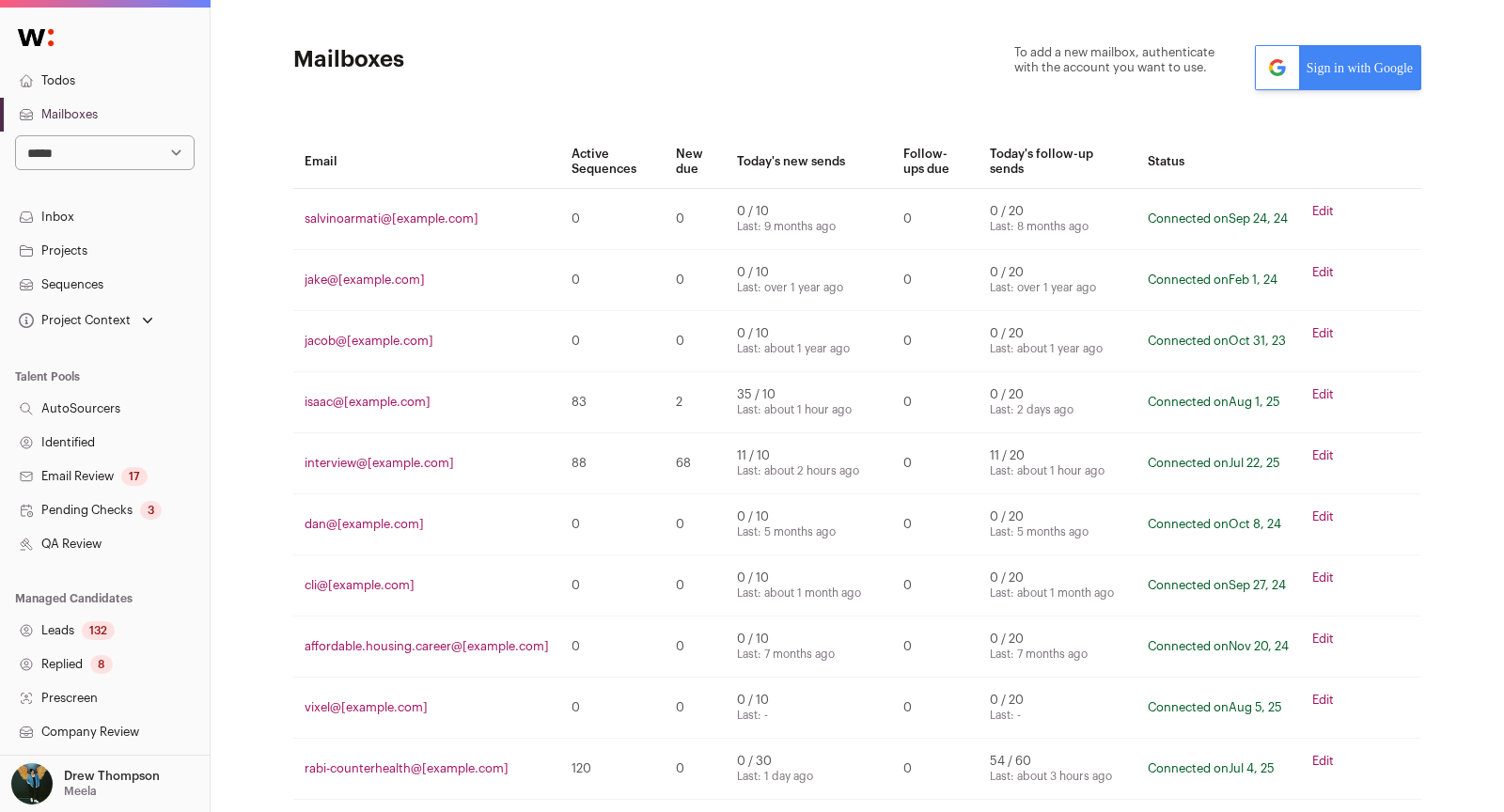 click on "**********" at bounding box center (104, 152) 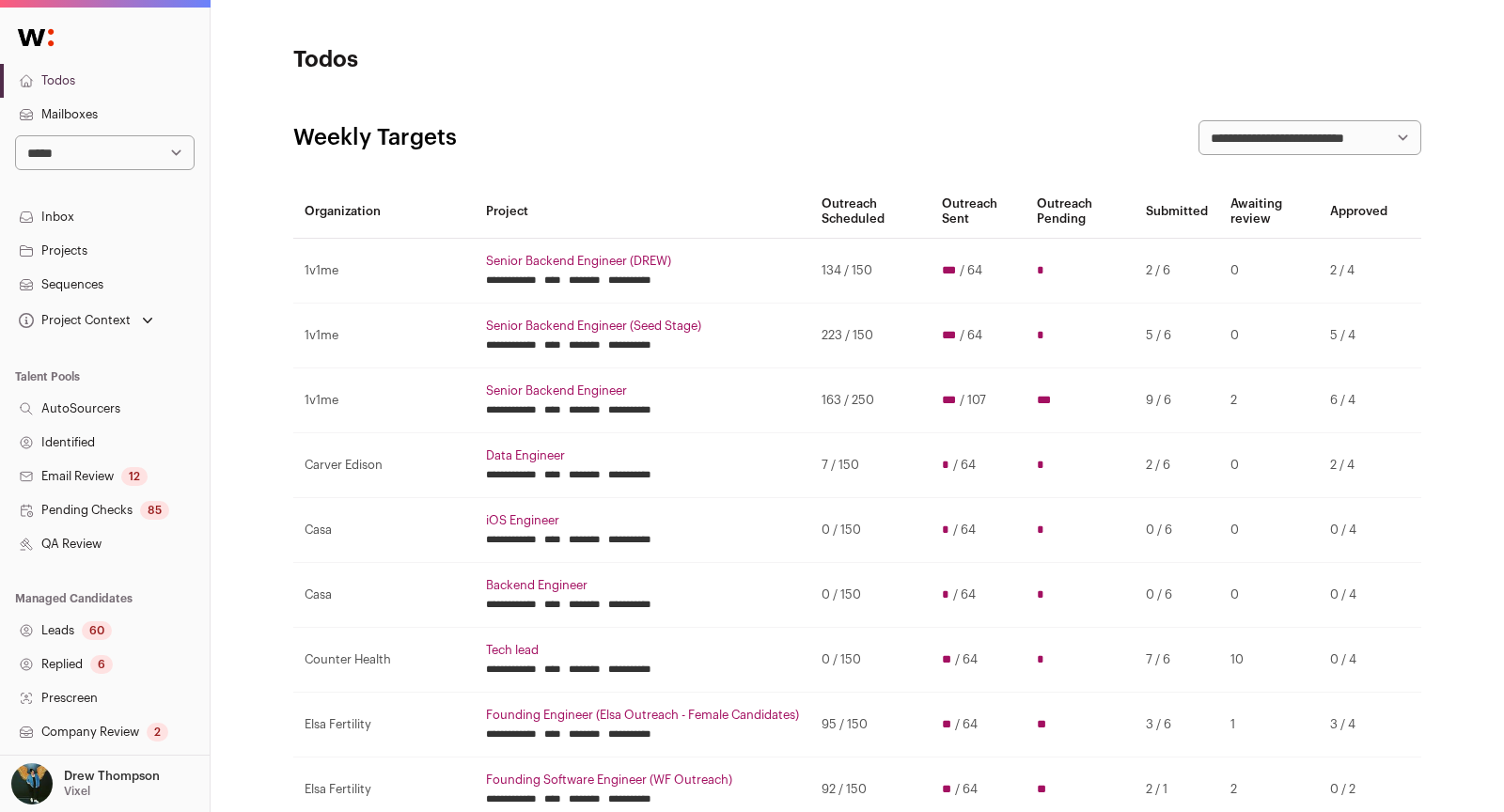 scroll, scrollTop: 0, scrollLeft: 0, axis: both 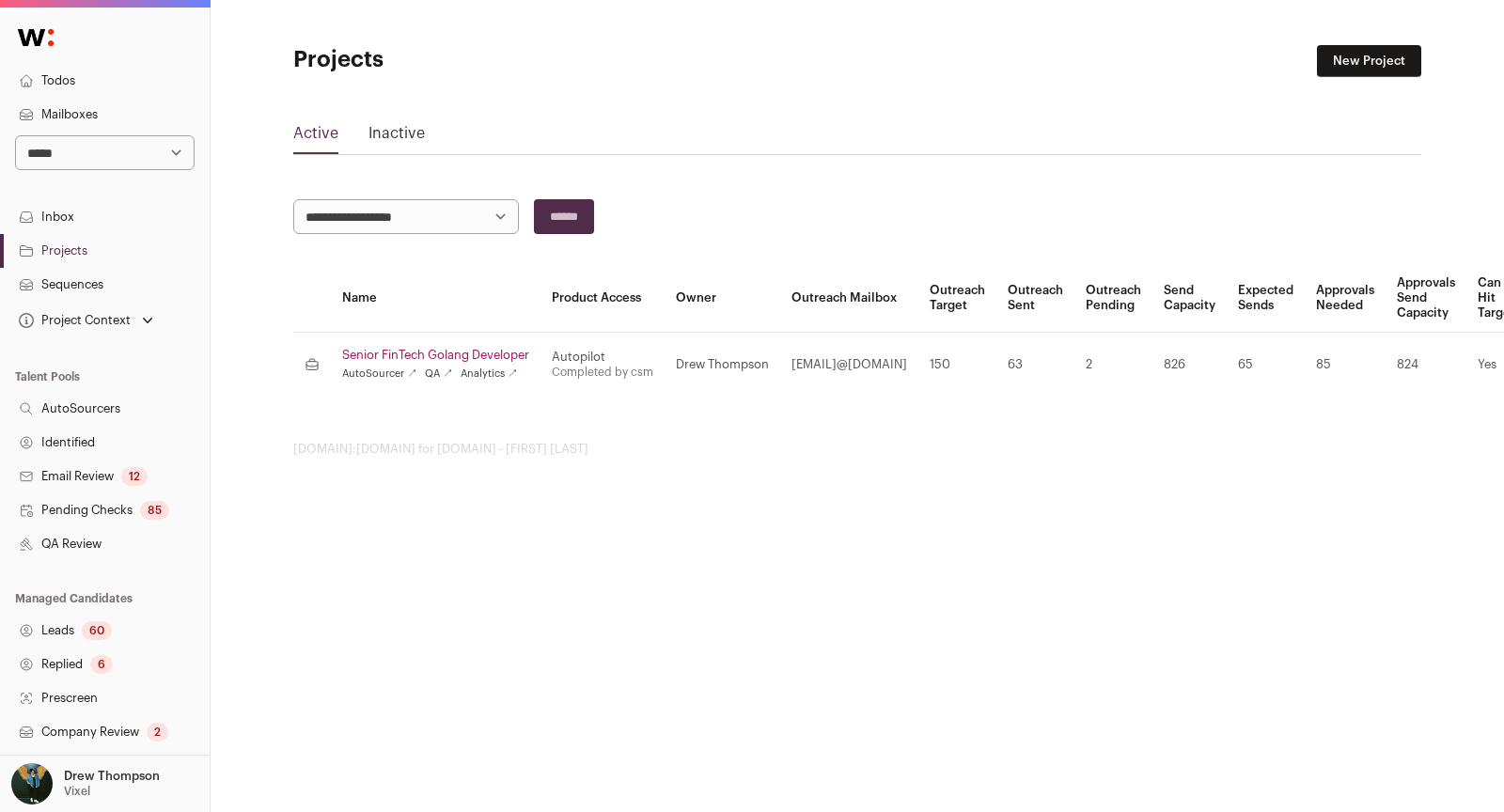 click on "Sequences" at bounding box center [104, 285] 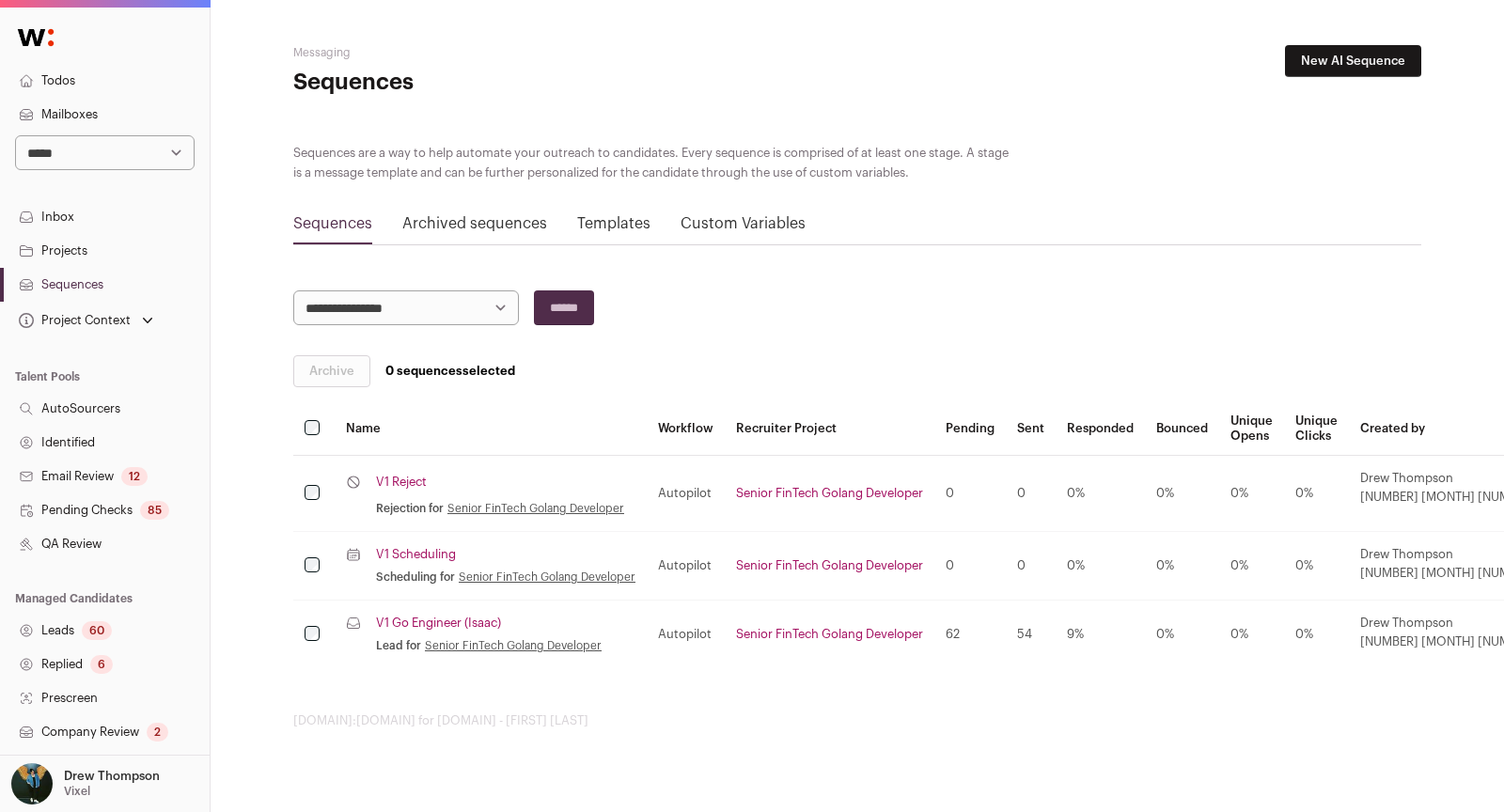 click on "Lead sequence
V1 Go Engineer ([FIRST])
Lead for
Senior FinTech Golang Developer" at bounding box center [491, 634] 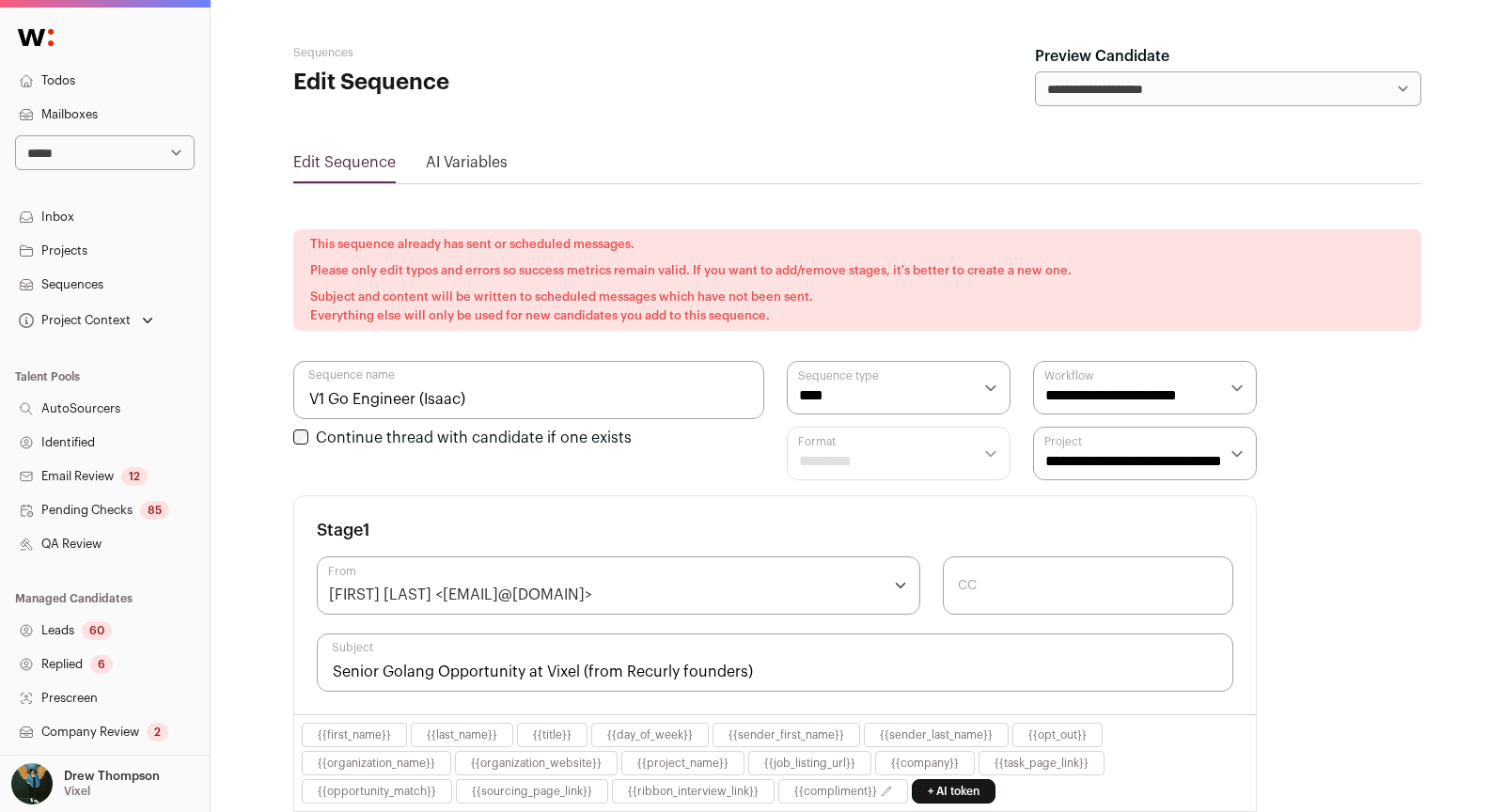 click on "[FIRST] [LAST] <[EMAIL]@[DOMAIN]>" at bounding box center [461, 595] 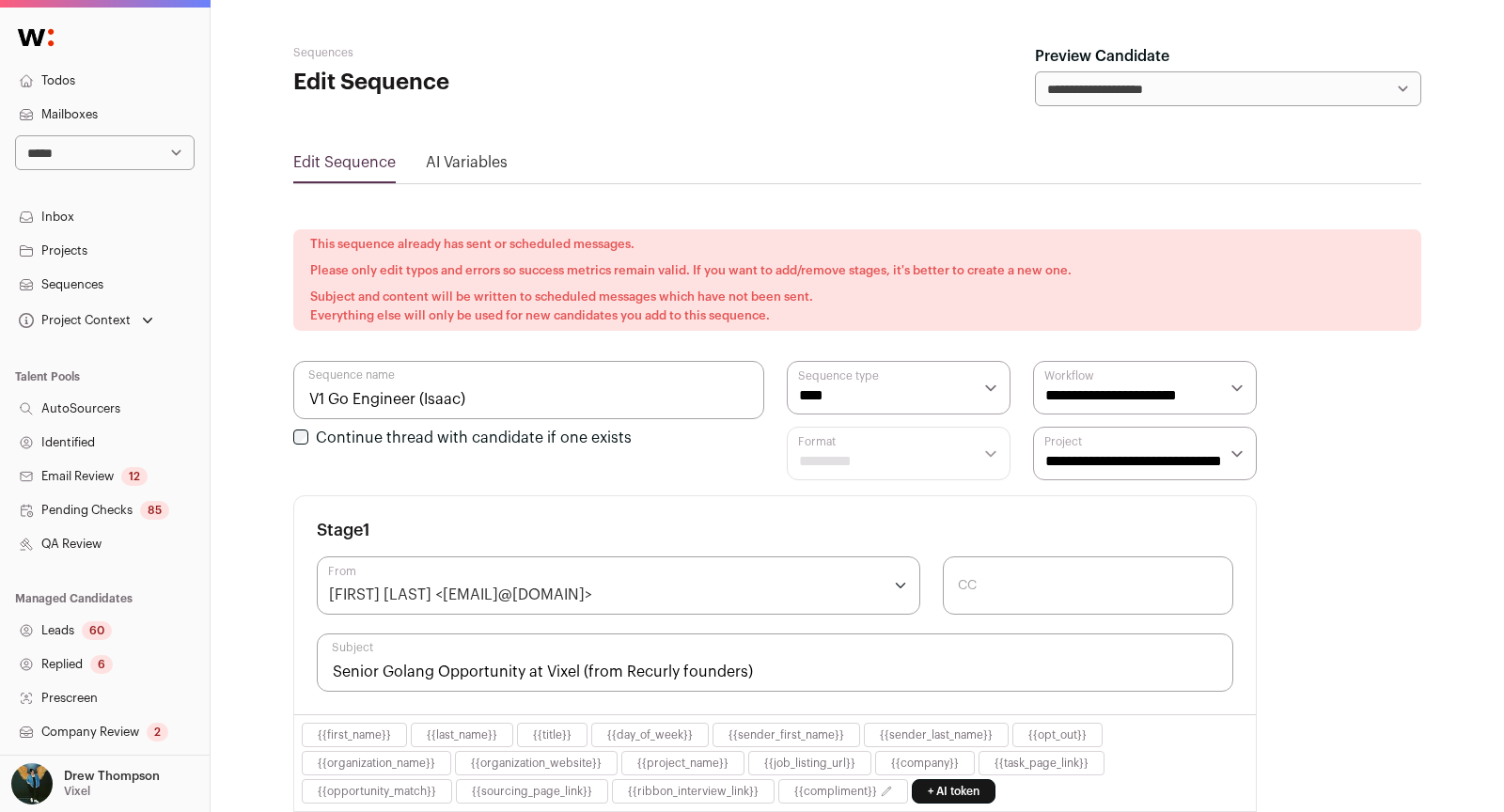 click on "Stage
1" at bounding box center [775, 530] 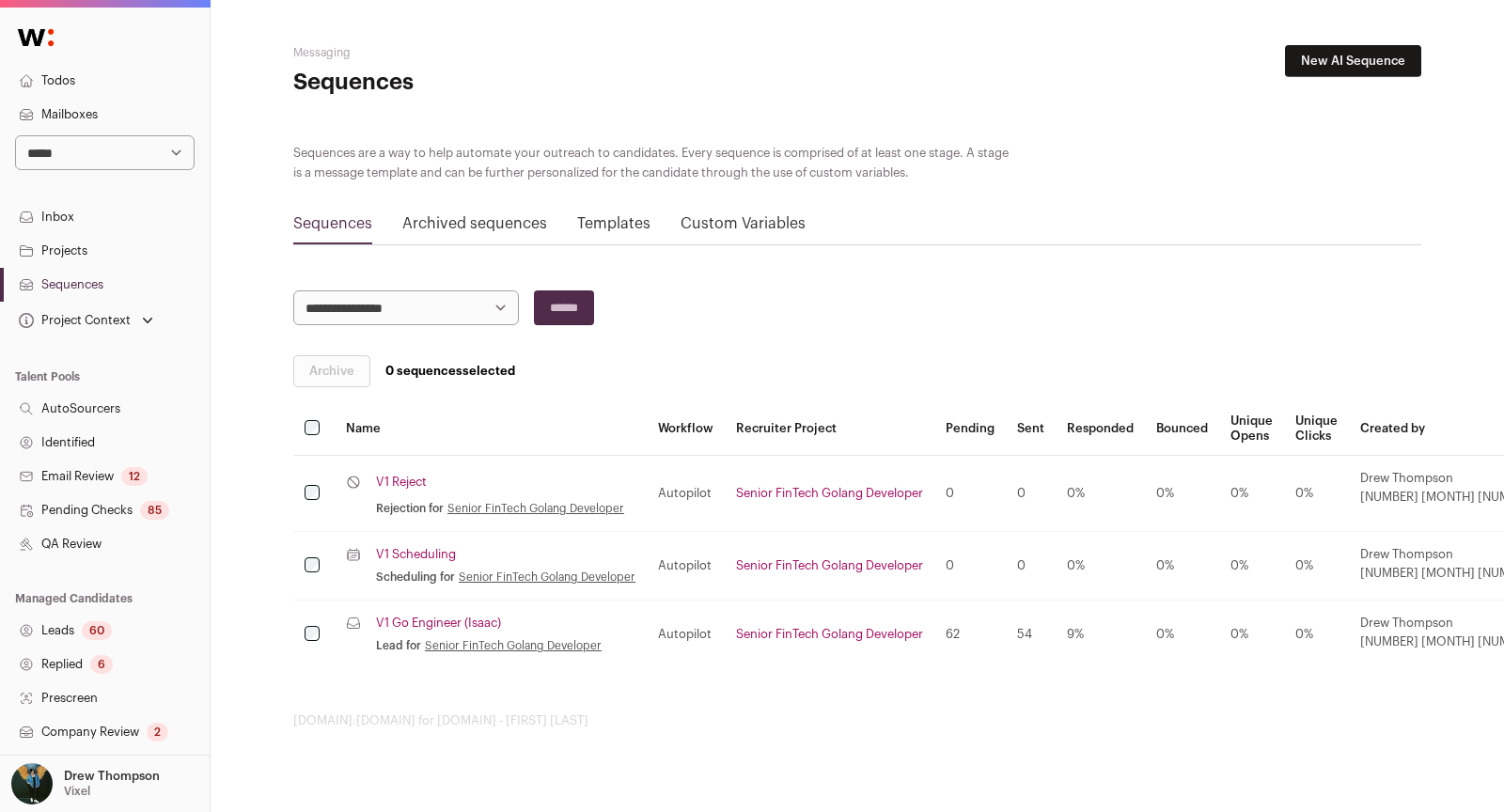 click 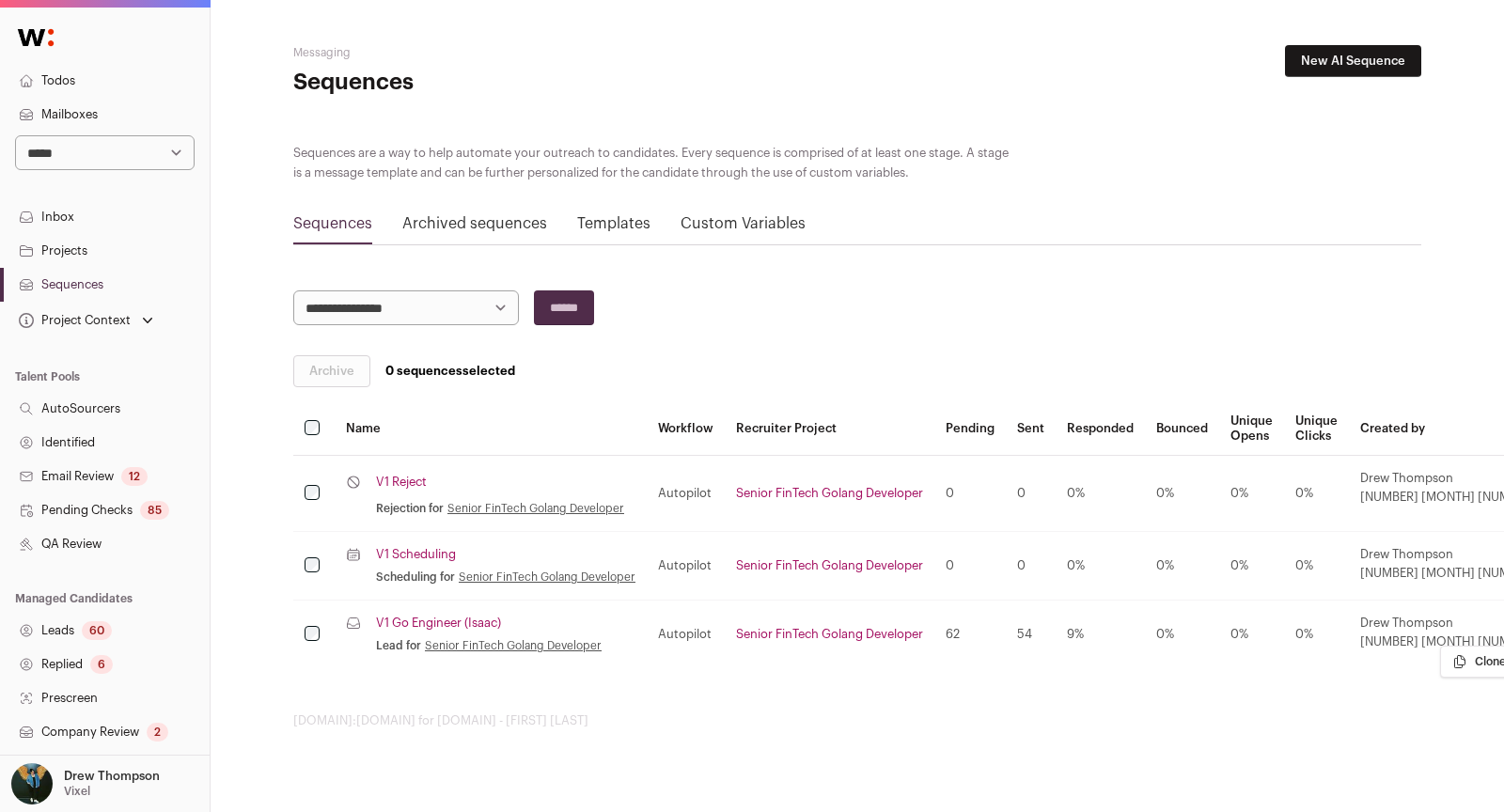 click on "Clone" at bounding box center [1530, 662] 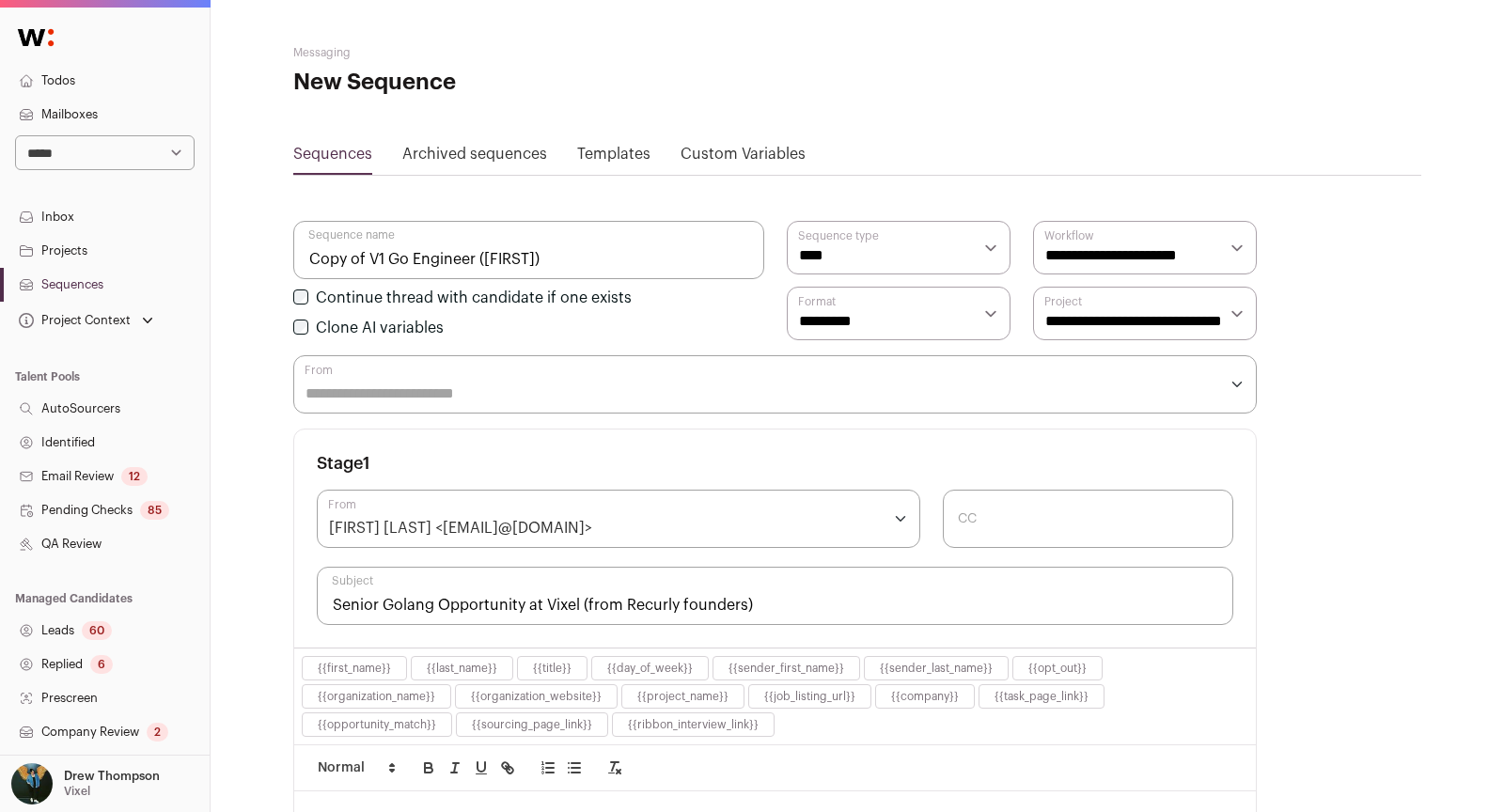drag, startPoint x: 519, startPoint y: 248, endPoint x: 492, endPoint y: 248, distance: 27 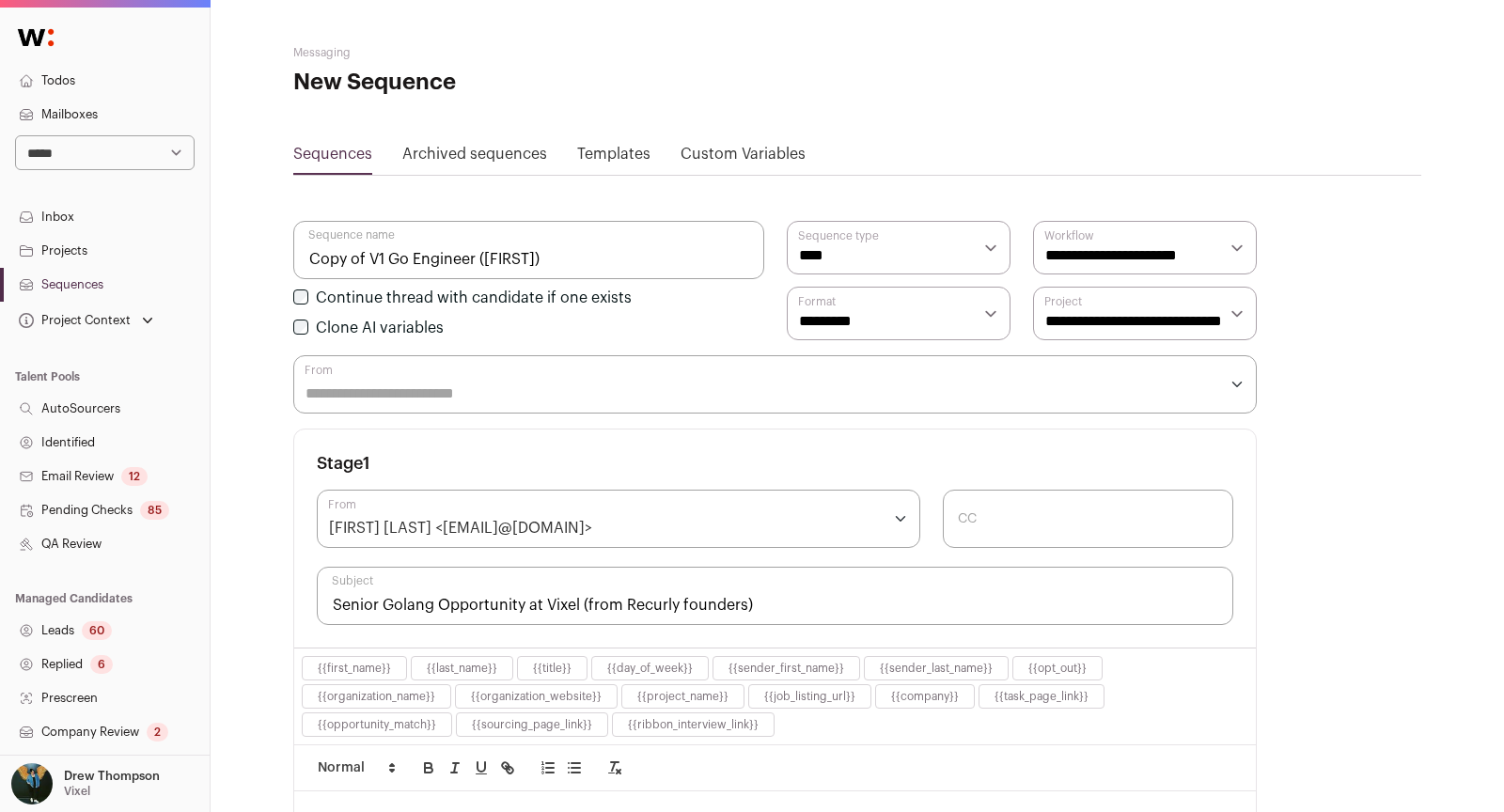 click on "Copy of V1 Go Engineer (Isaac)" at bounding box center [528, 250] 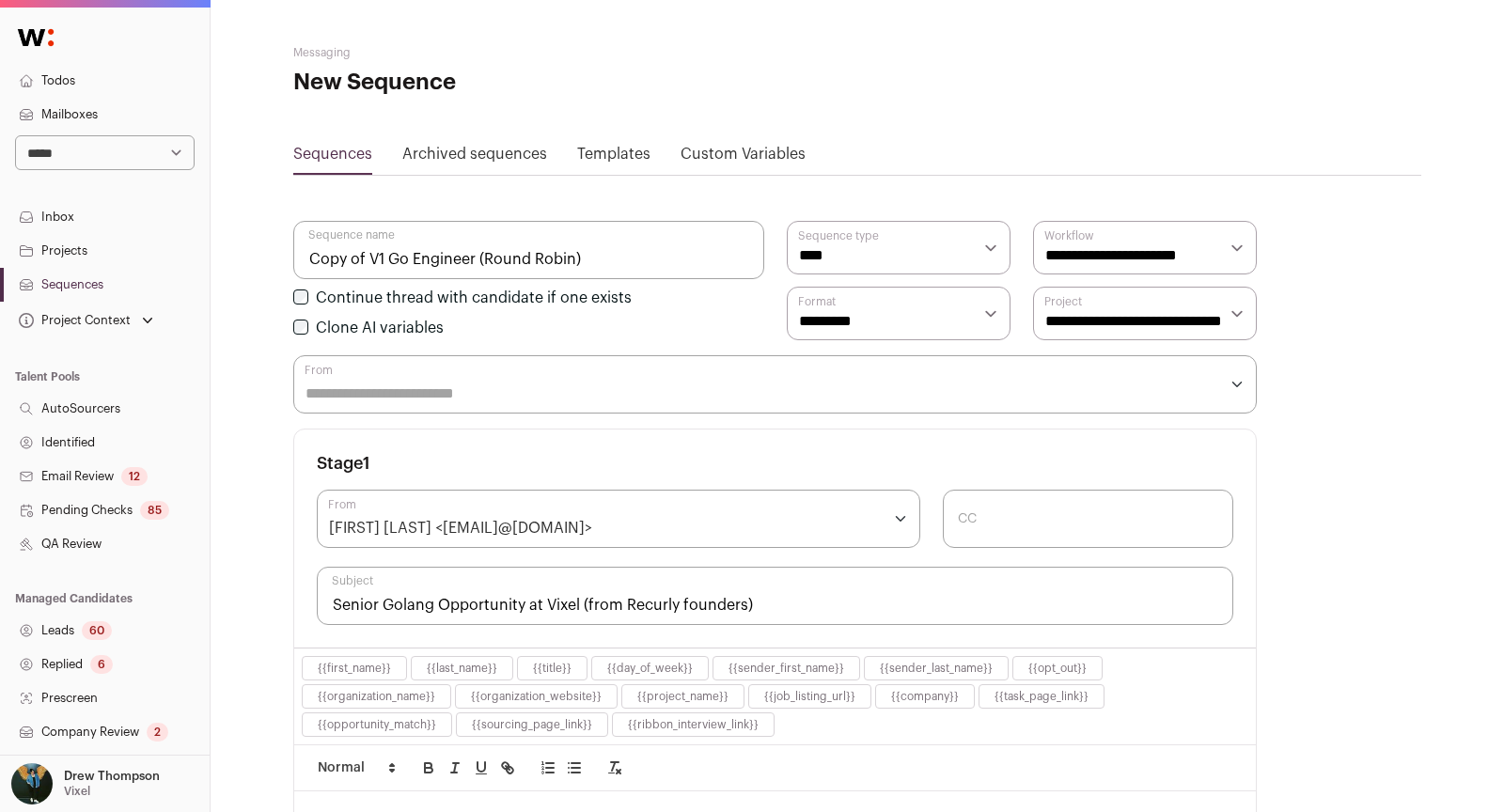 drag, startPoint x: 862, startPoint y: 100, endPoint x: 379, endPoint y: 200, distance: 493.24335 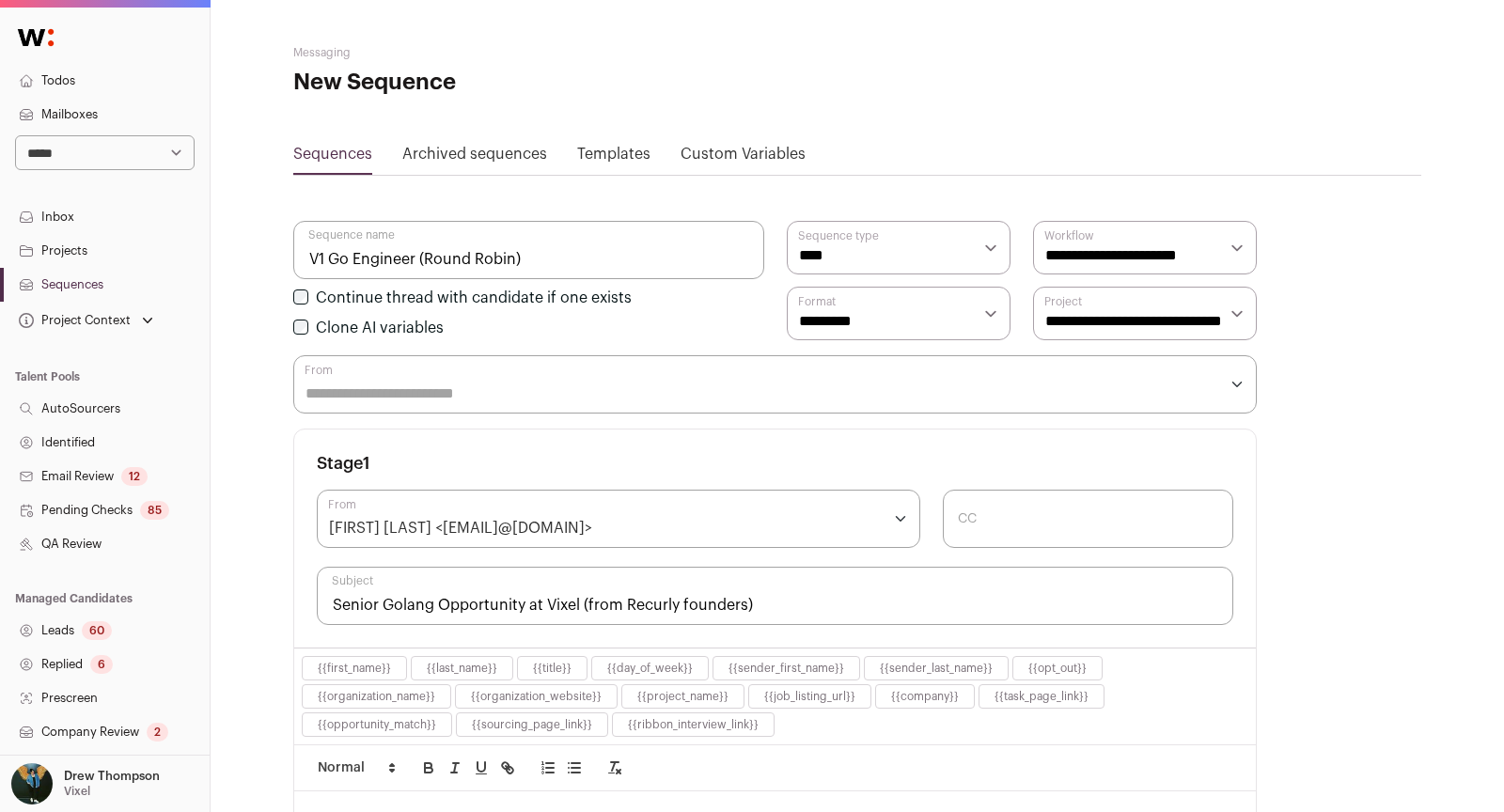click on "From" at bounding box center (761, 394) 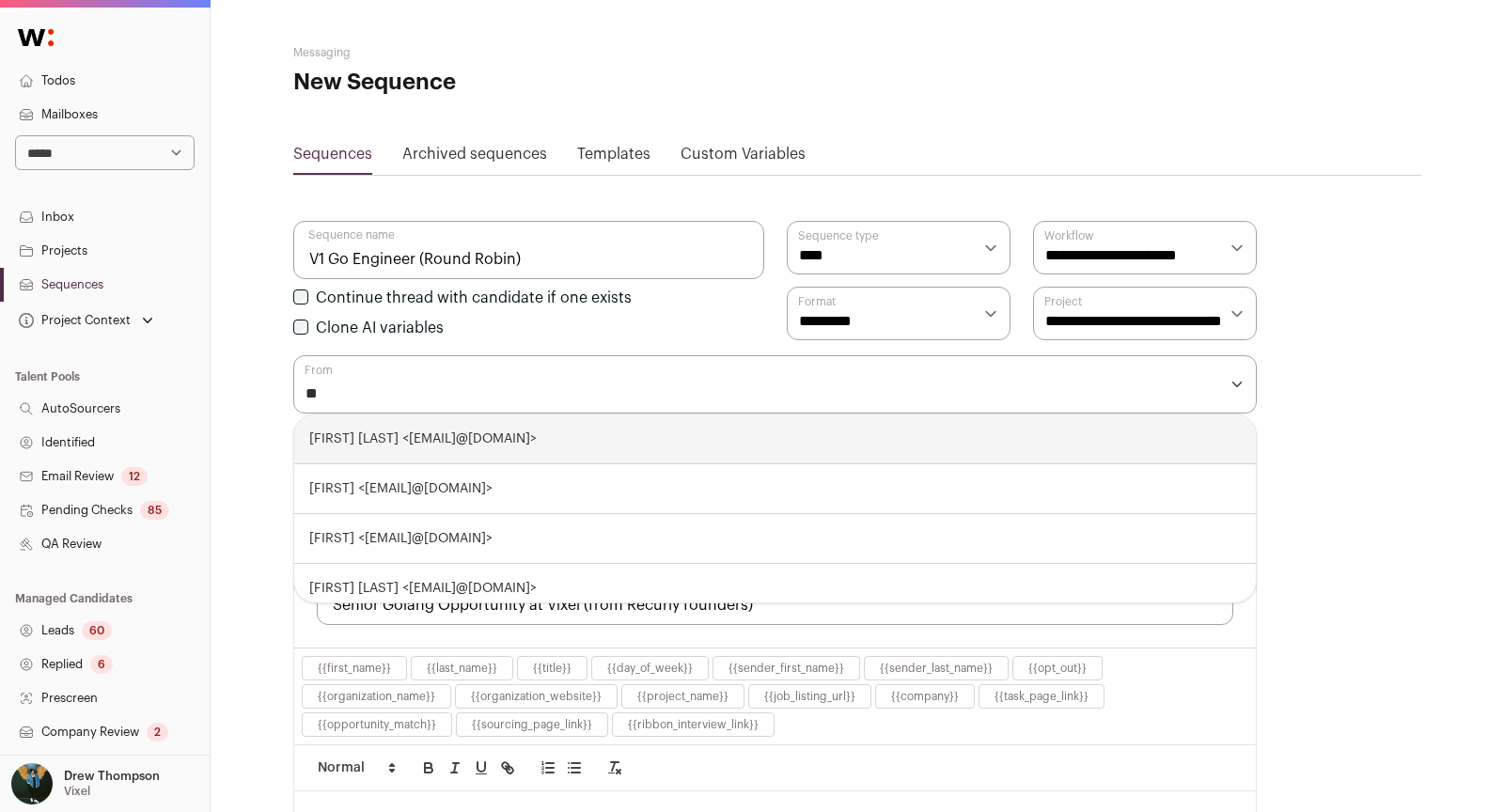type on "***" 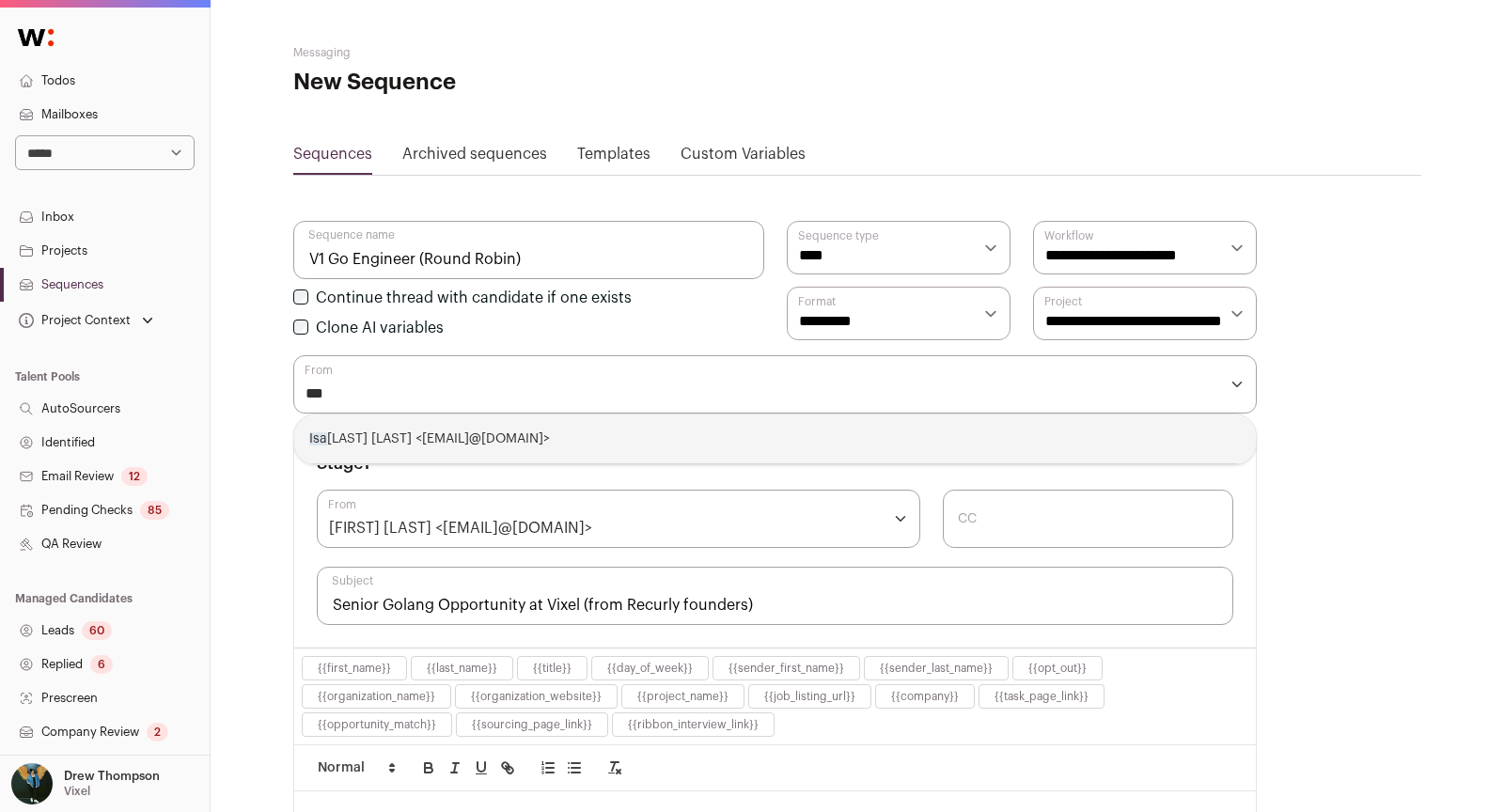 click on "Isa ac Hall <isaac@vixeljobs.com>" at bounding box center (775, 439) 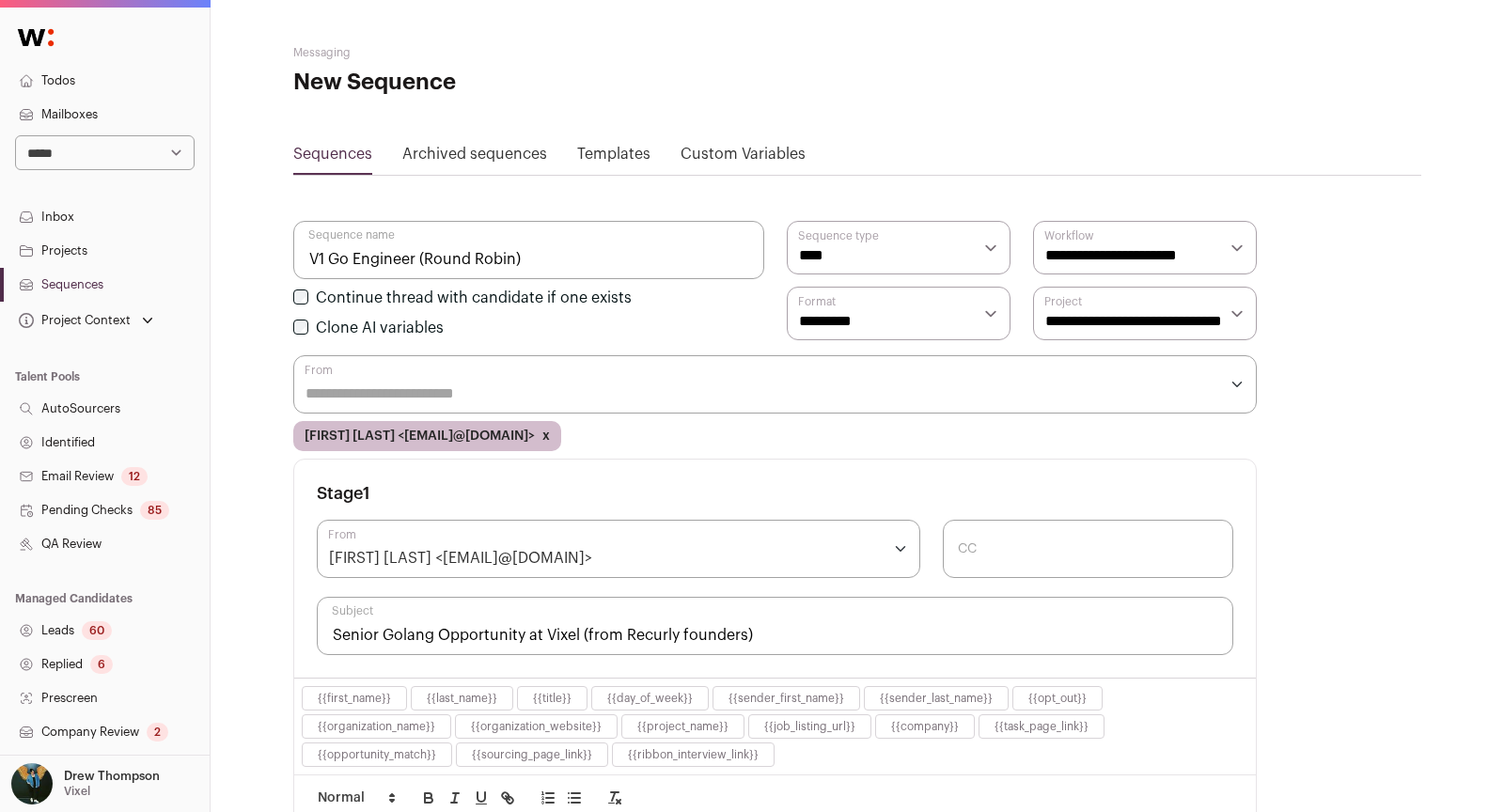 click on "From" at bounding box center (761, 394) 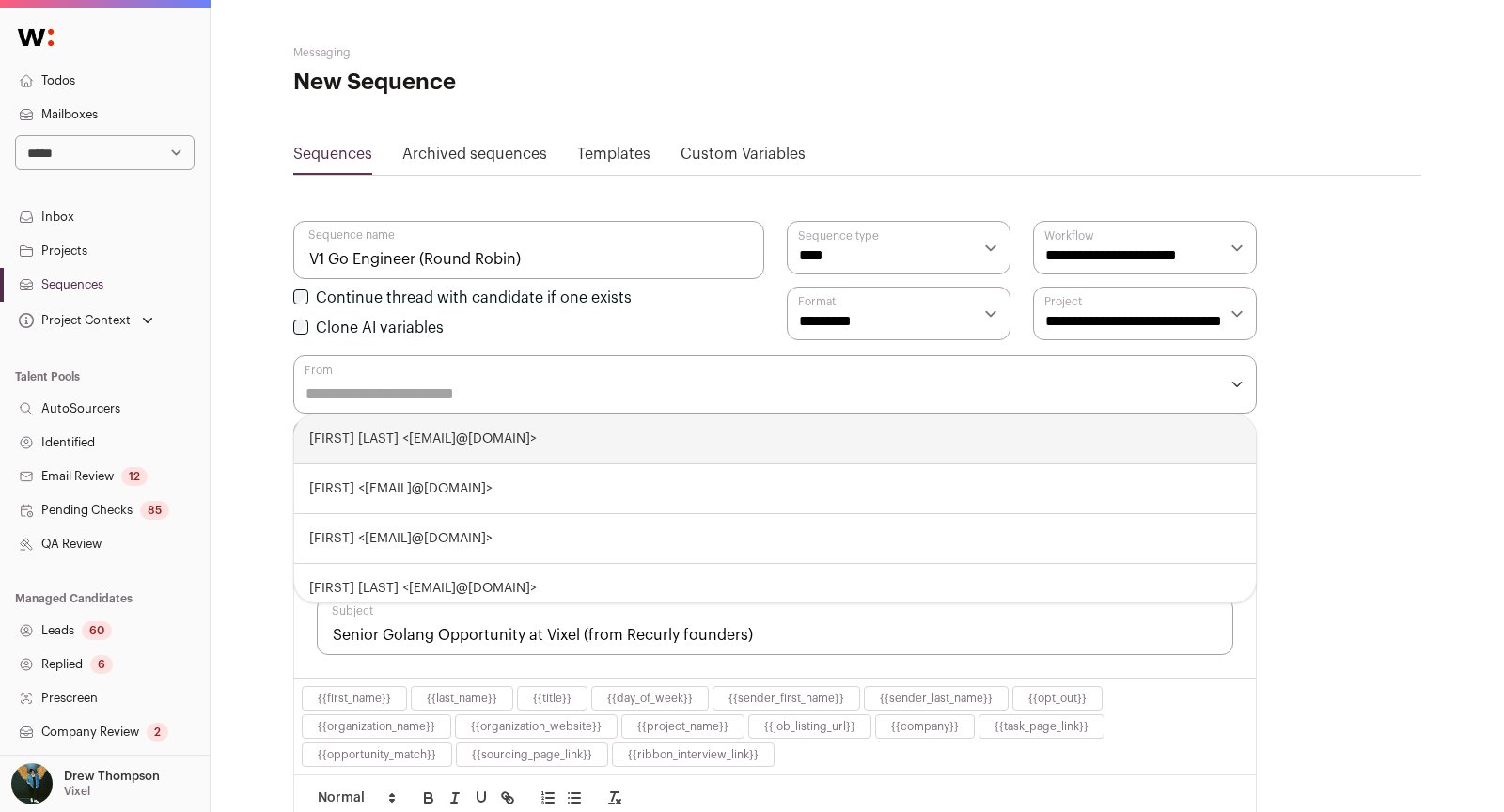 type on "*" 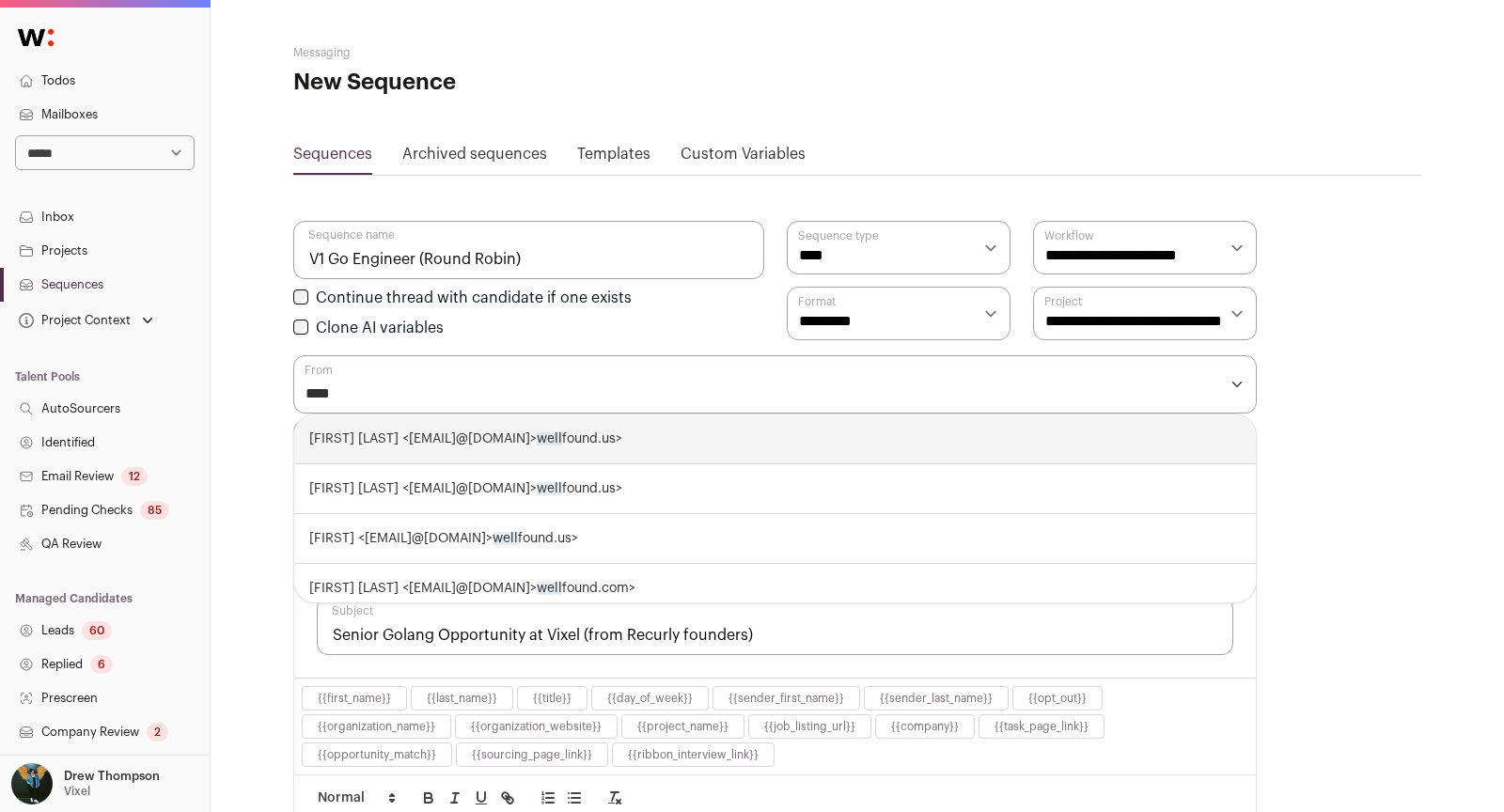 click on "****" at bounding box center [761, 394] 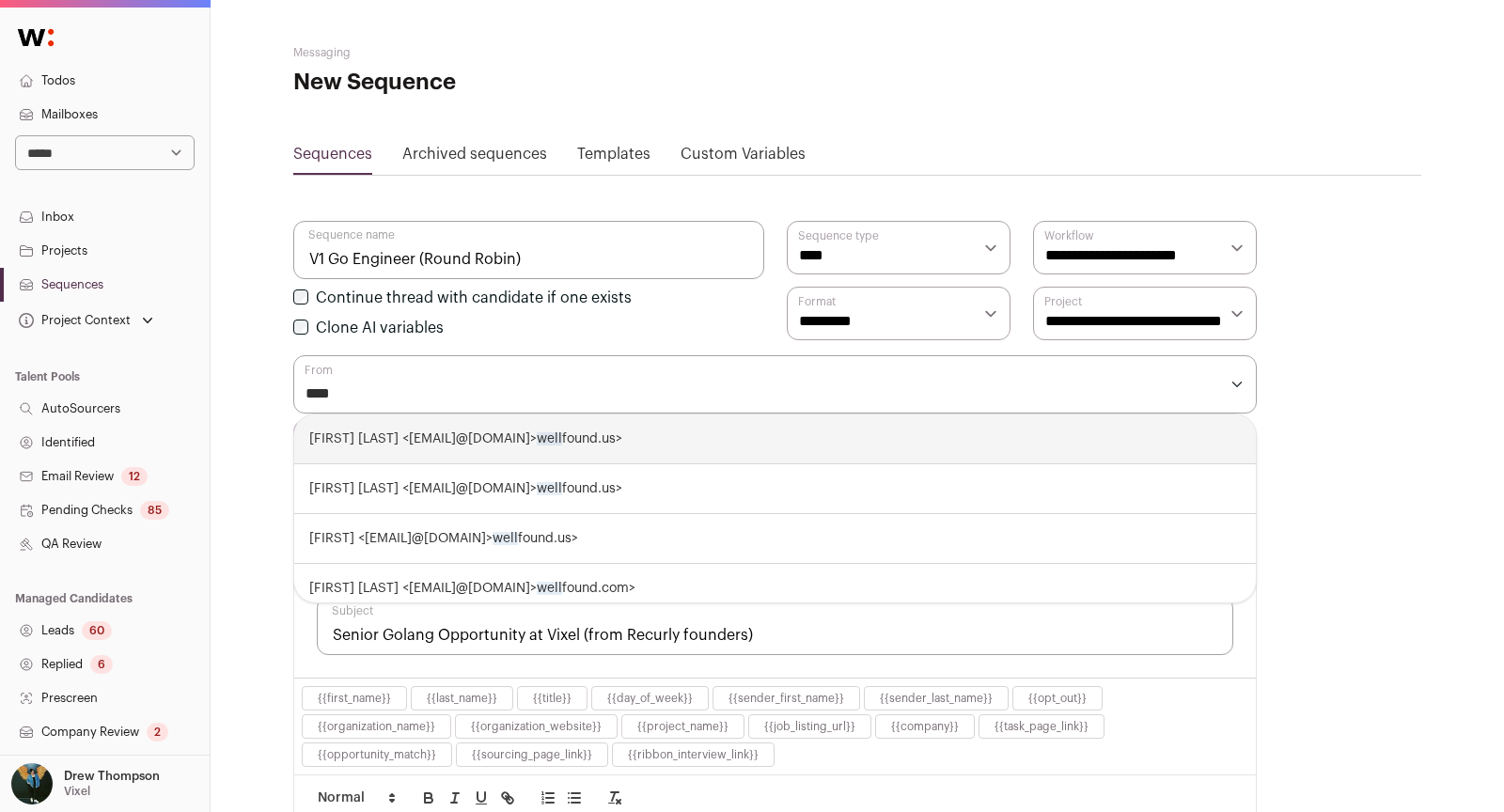 click on "****" at bounding box center [761, 394] 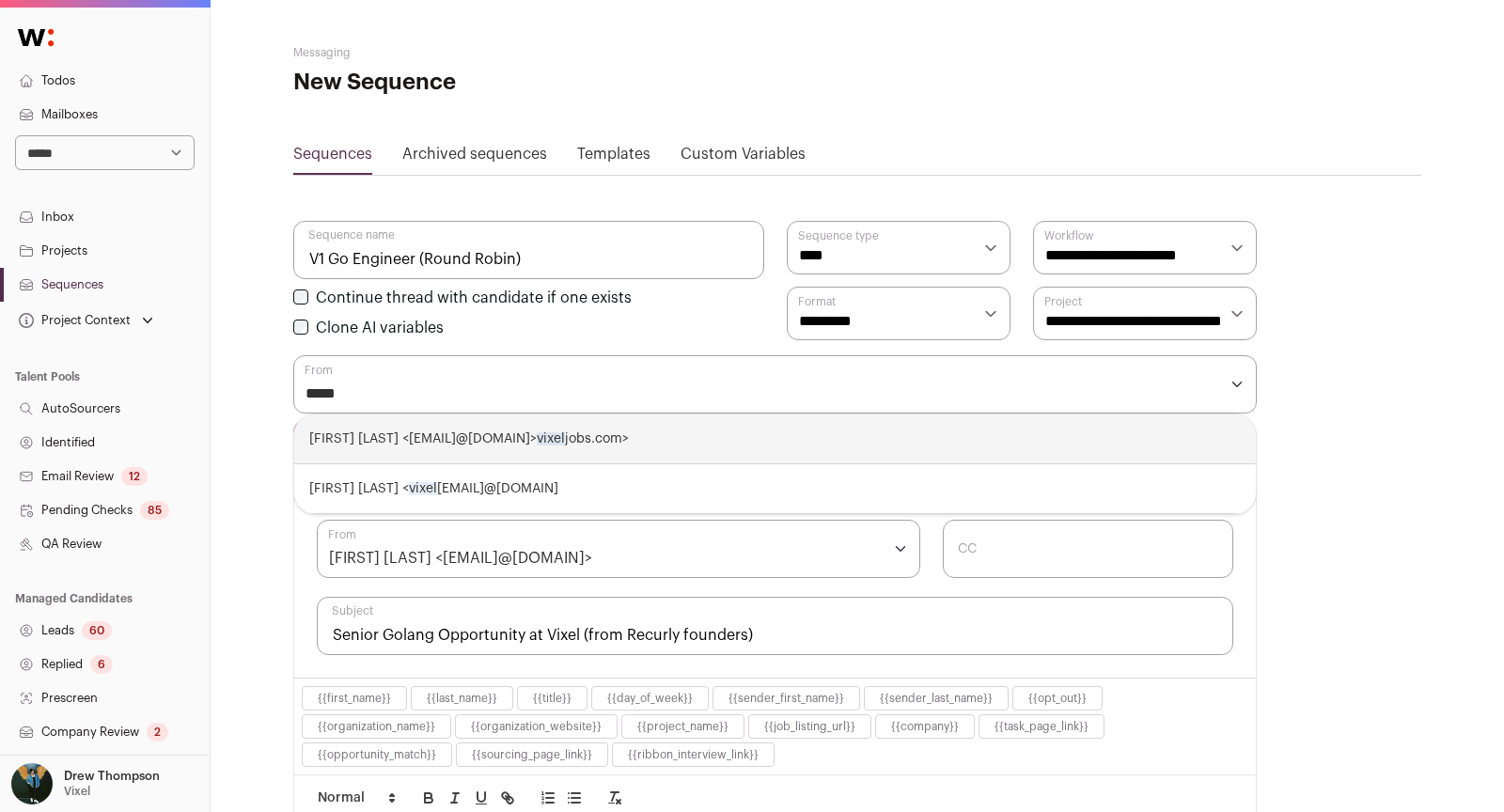 type on "*****" 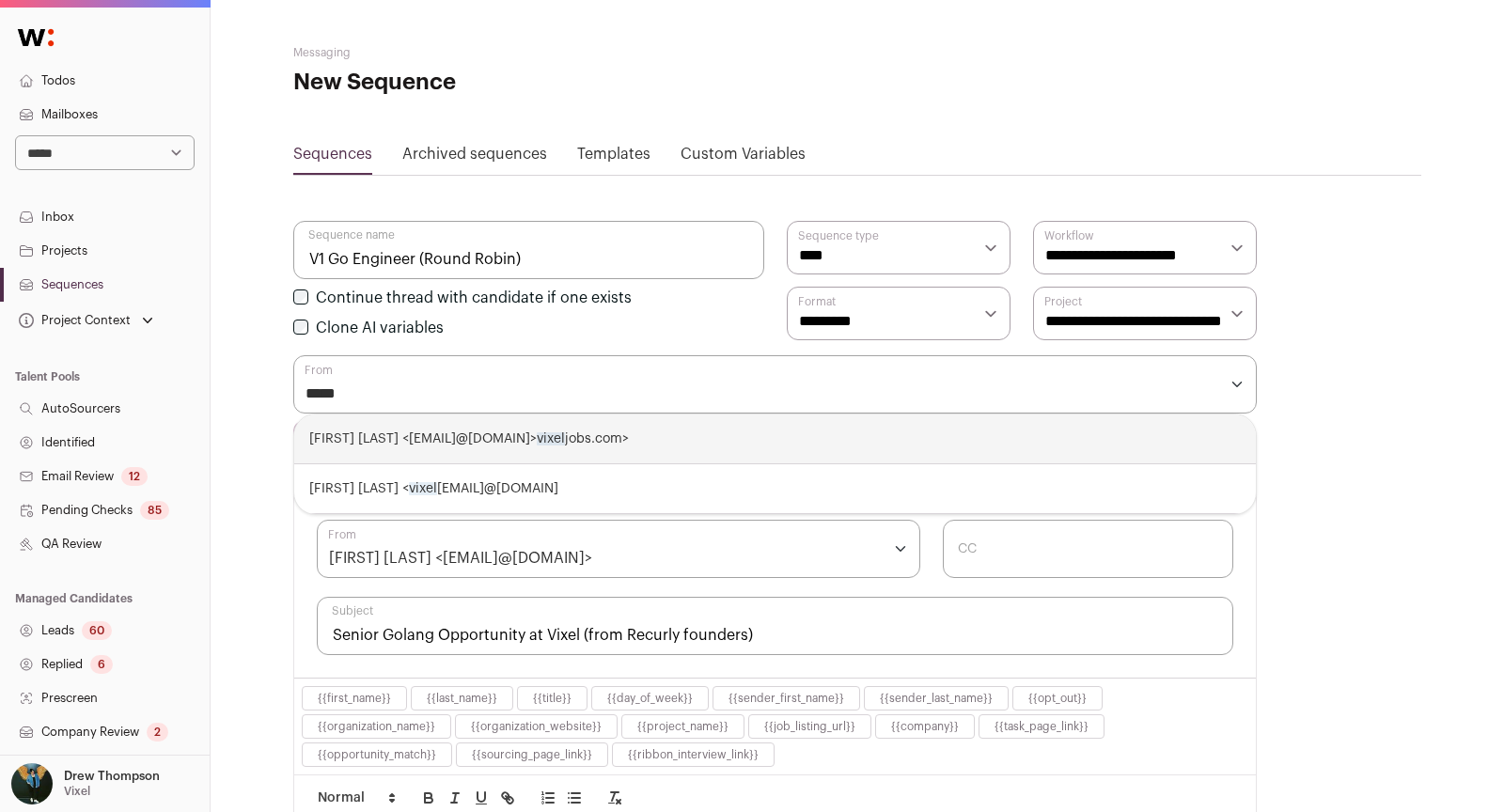 type 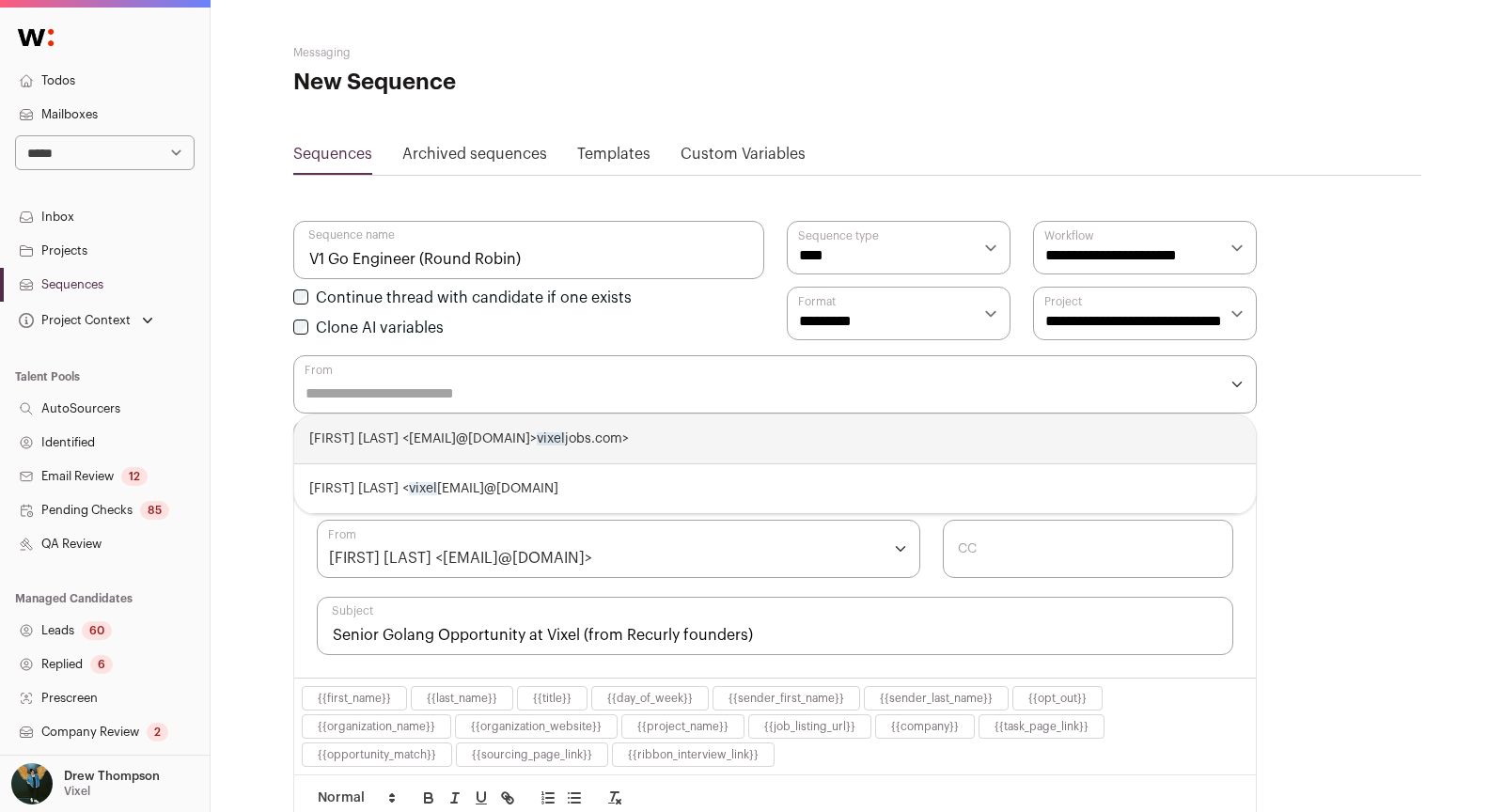 click on "**********" at bounding box center (857, 1464) 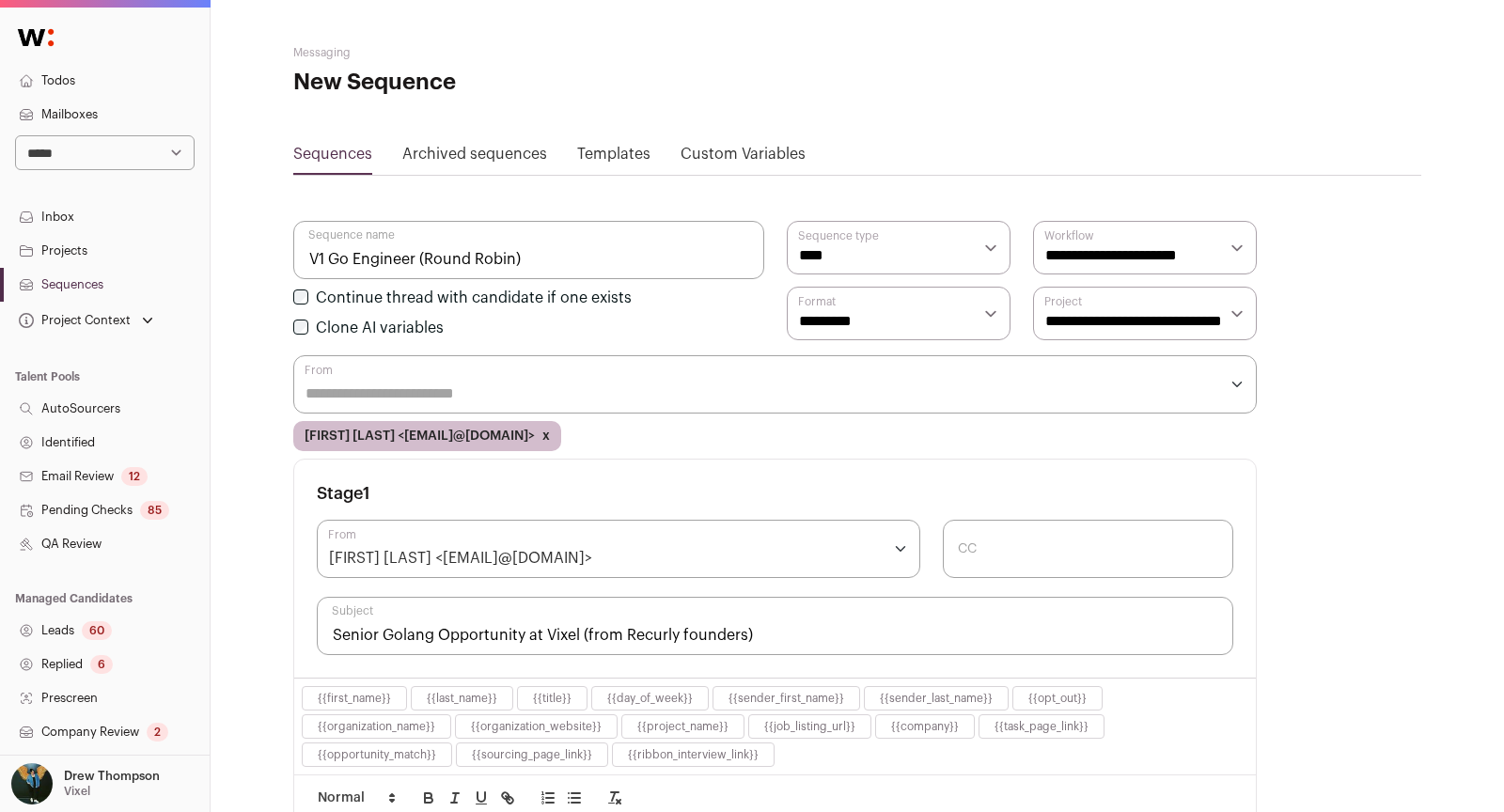 click at bounding box center (775, 384) 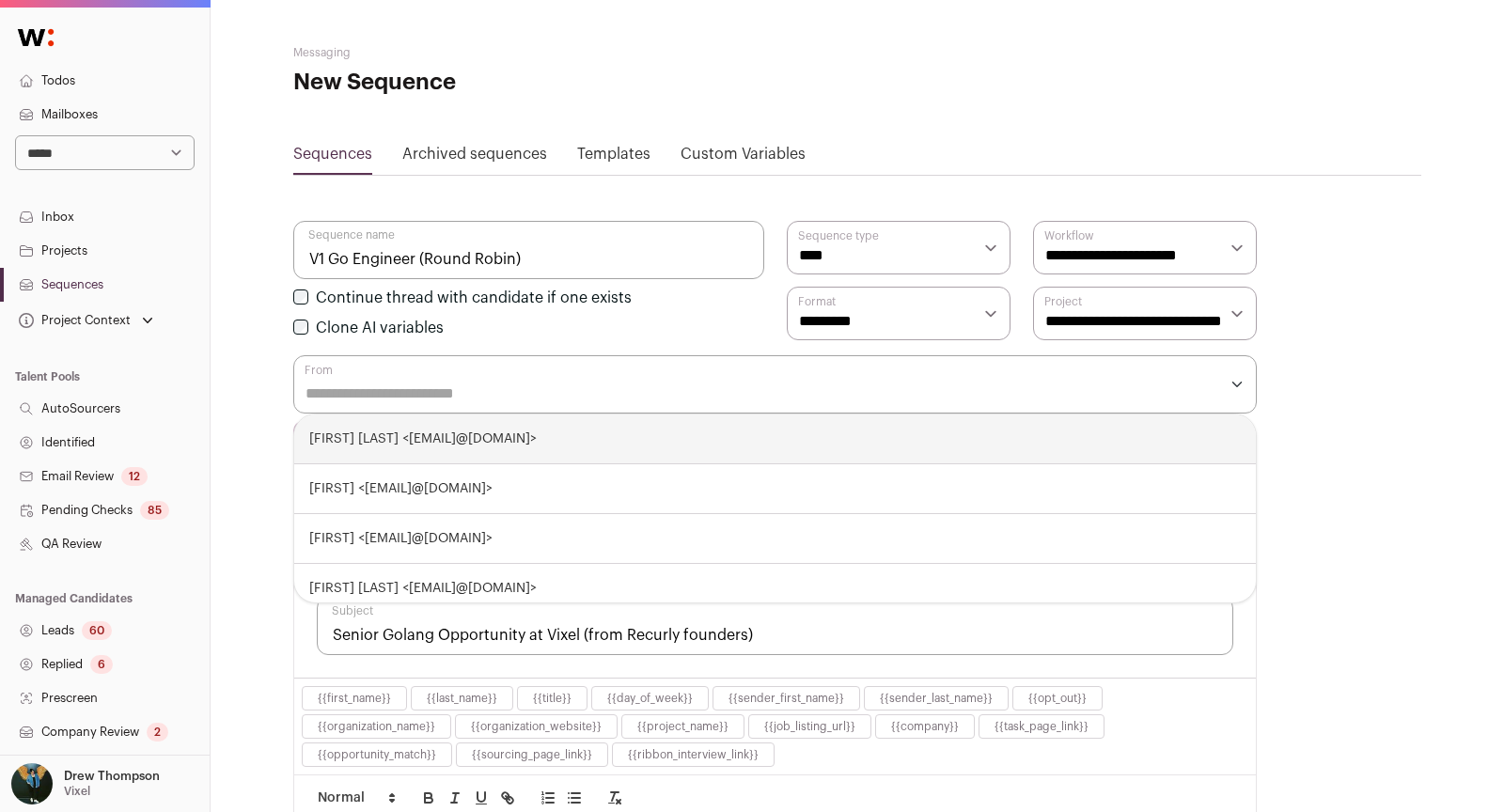 click on "Email Review
12" at bounding box center [104, 476] 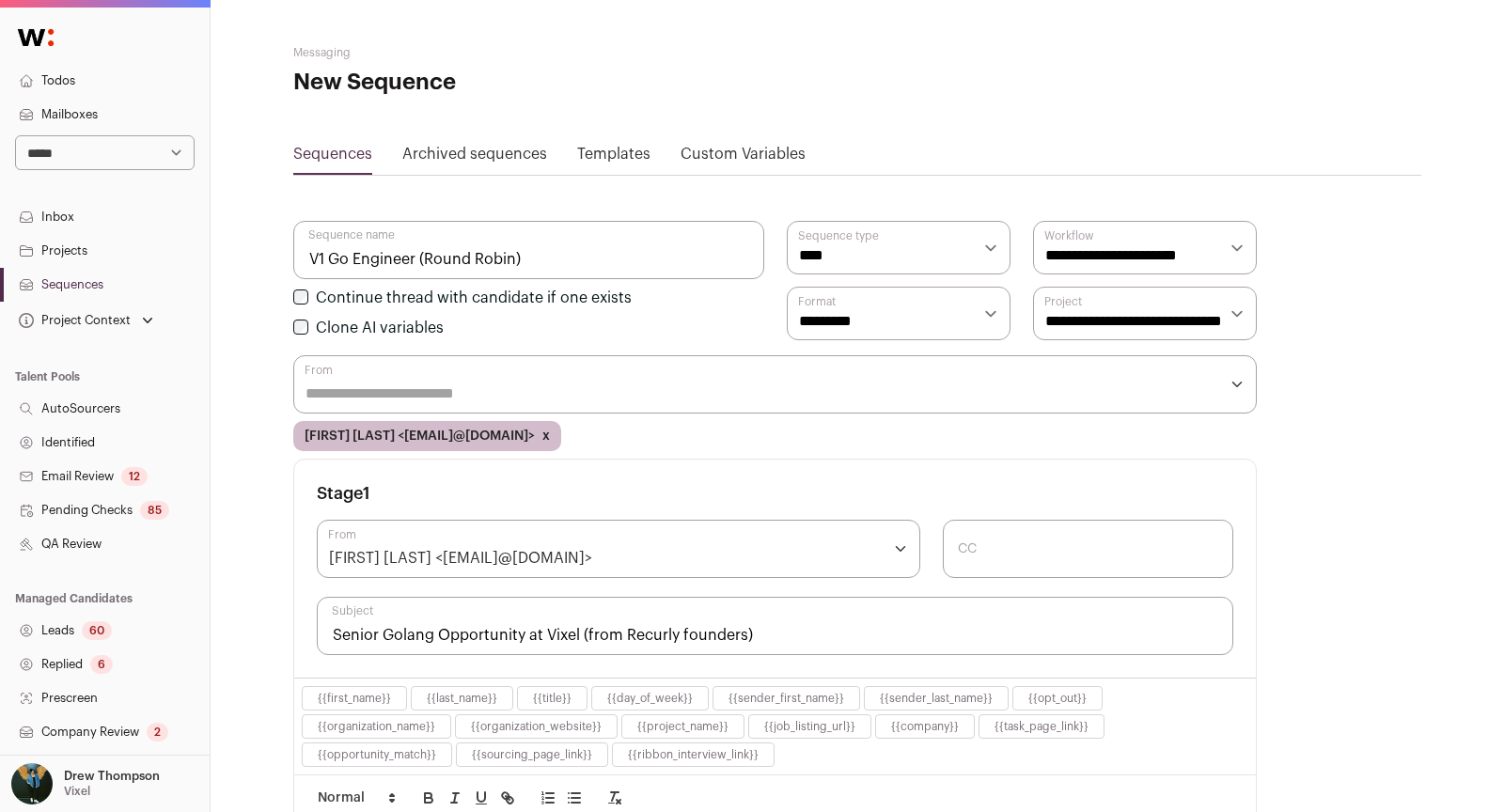 click on "Isaac Hall <isaac@vixeljobs.com>" at bounding box center [619, 549] 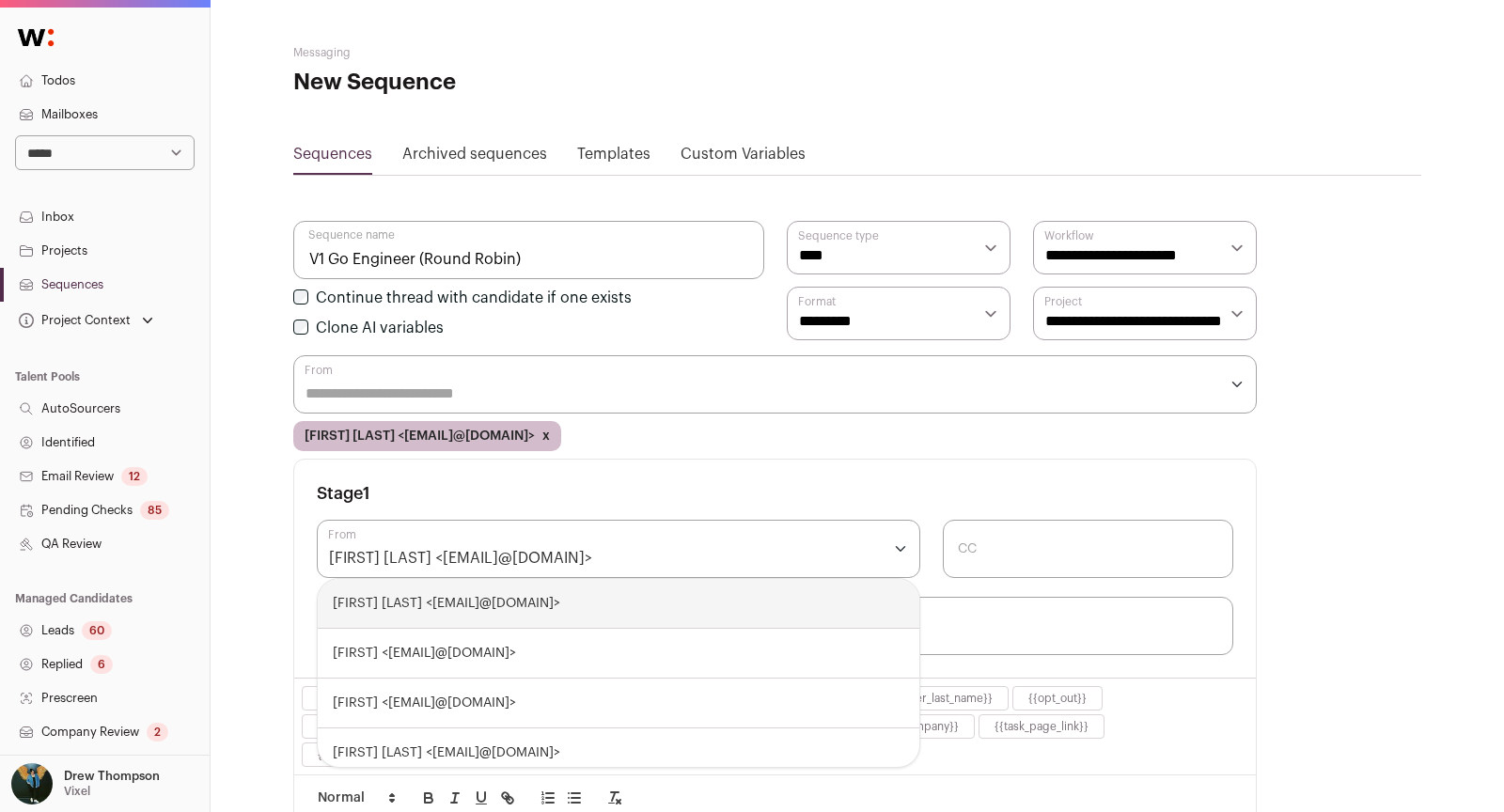 click on "From" at bounding box center [737, 558] 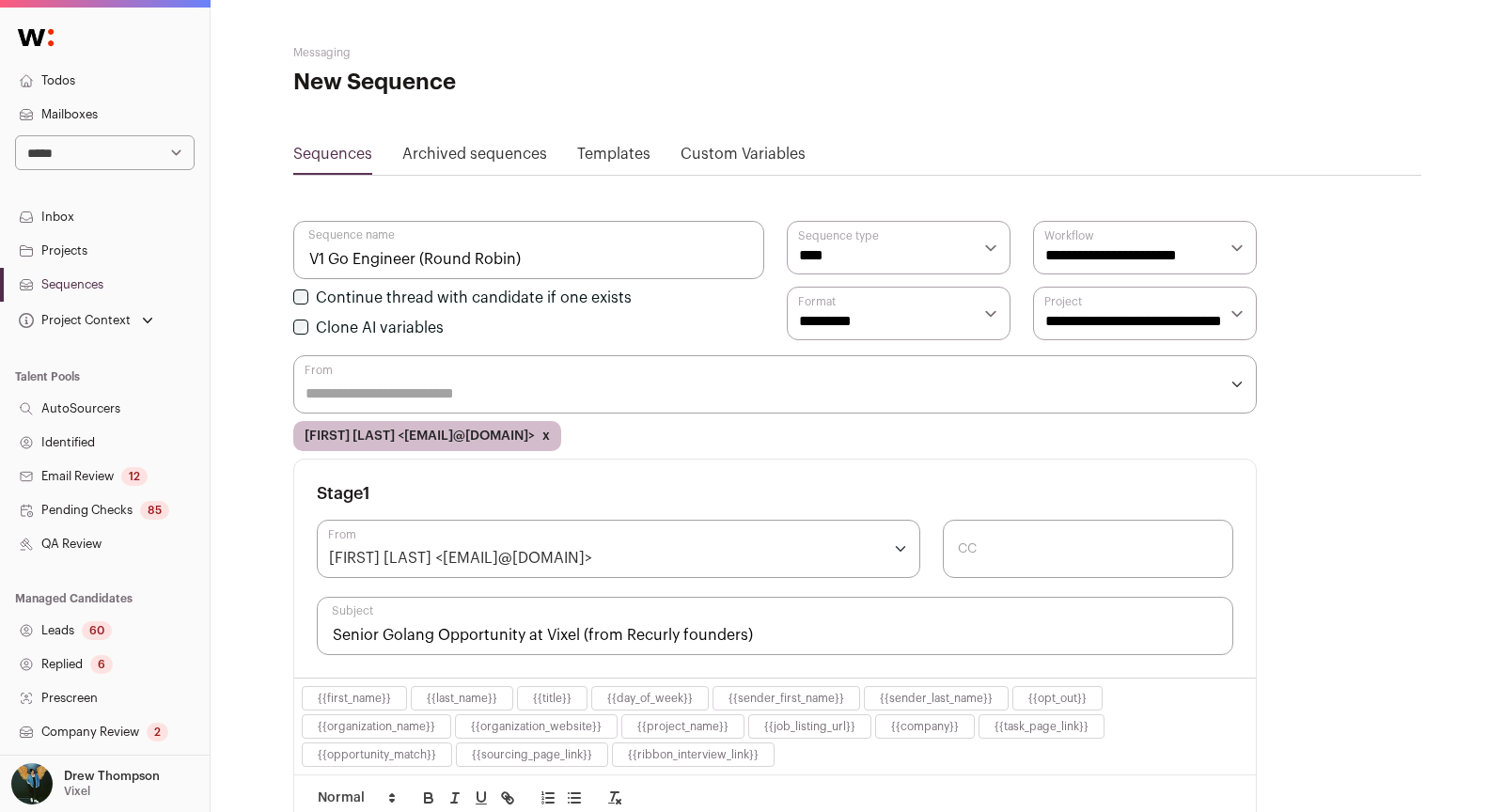 click on "Isaac Hall <isaac@vixeljobs.com>" at bounding box center (619, 549) 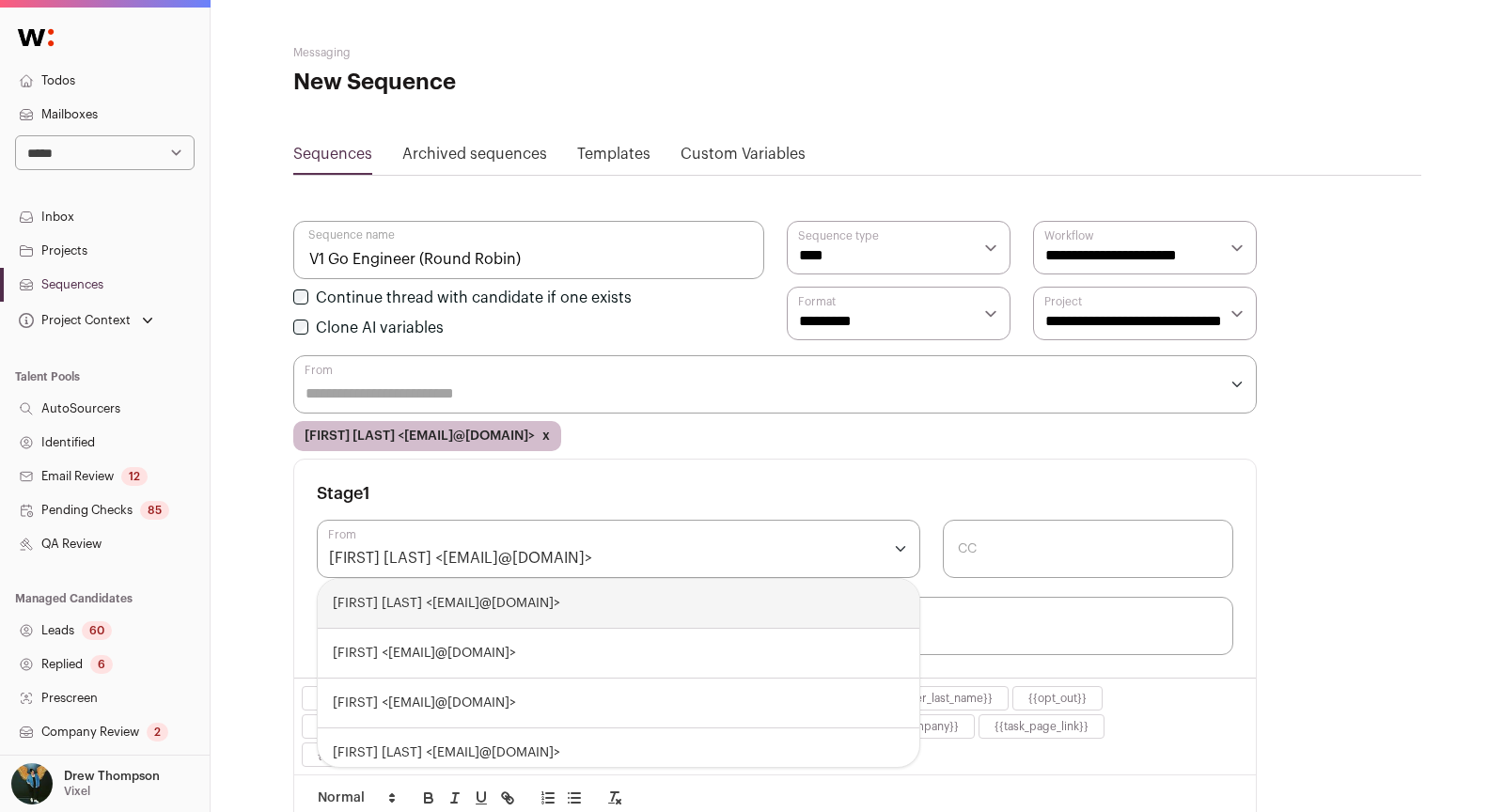 select 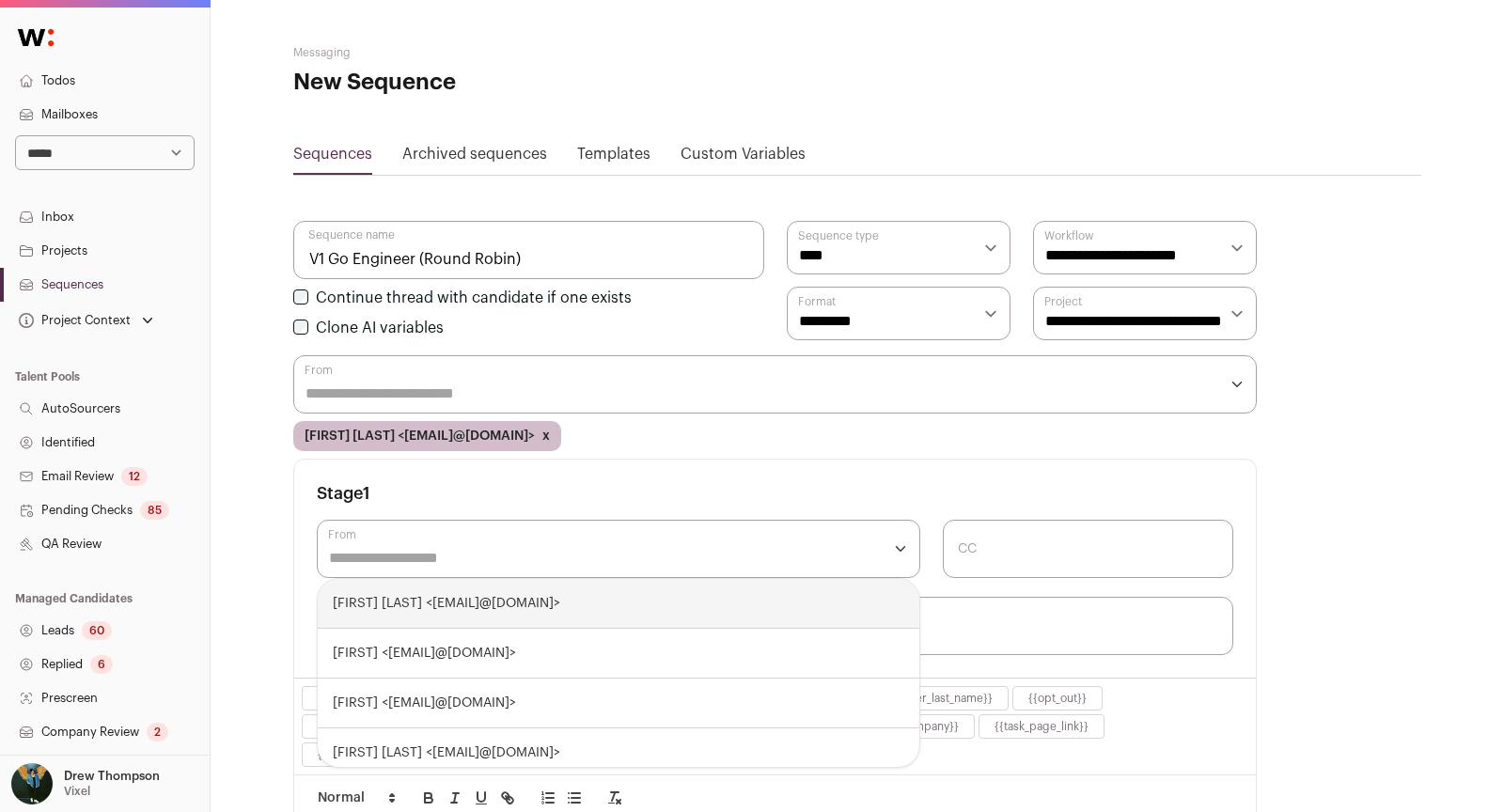drag, startPoint x: 702, startPoint y: 477, endPoint x: 649, endPoint y: 403, distance: 91.02198 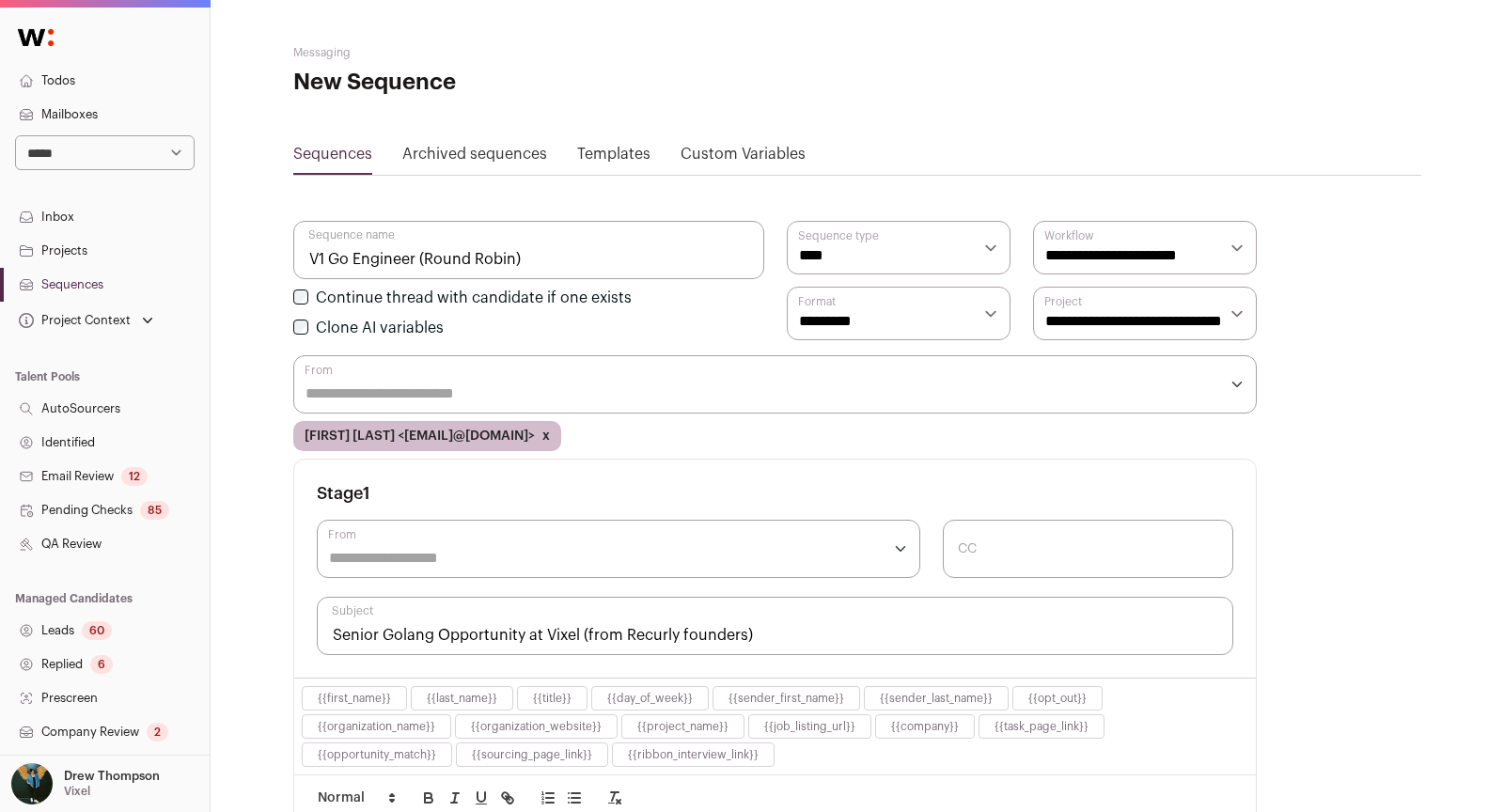 click at bounding box center (775, 384) 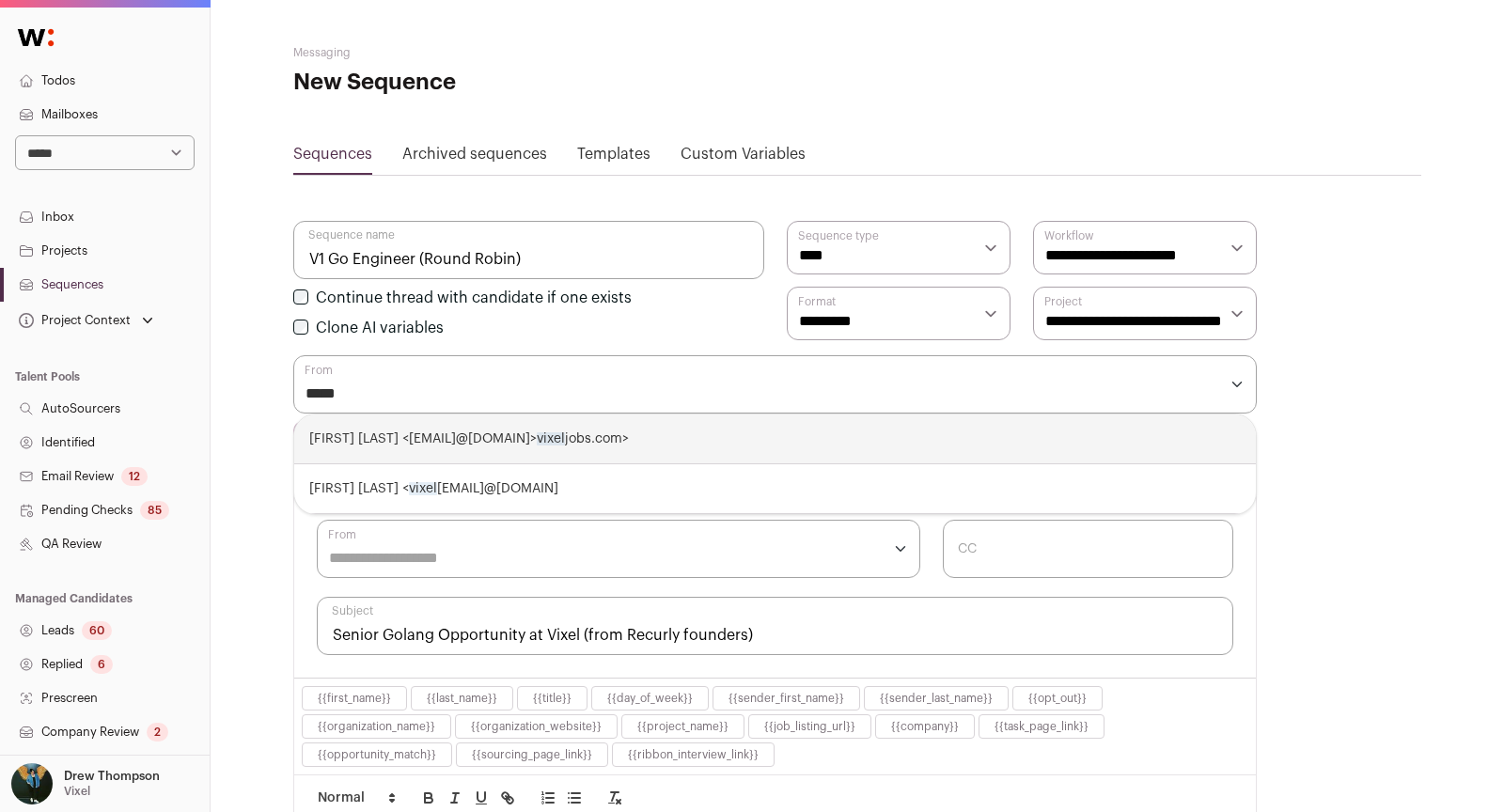 type on "*****" 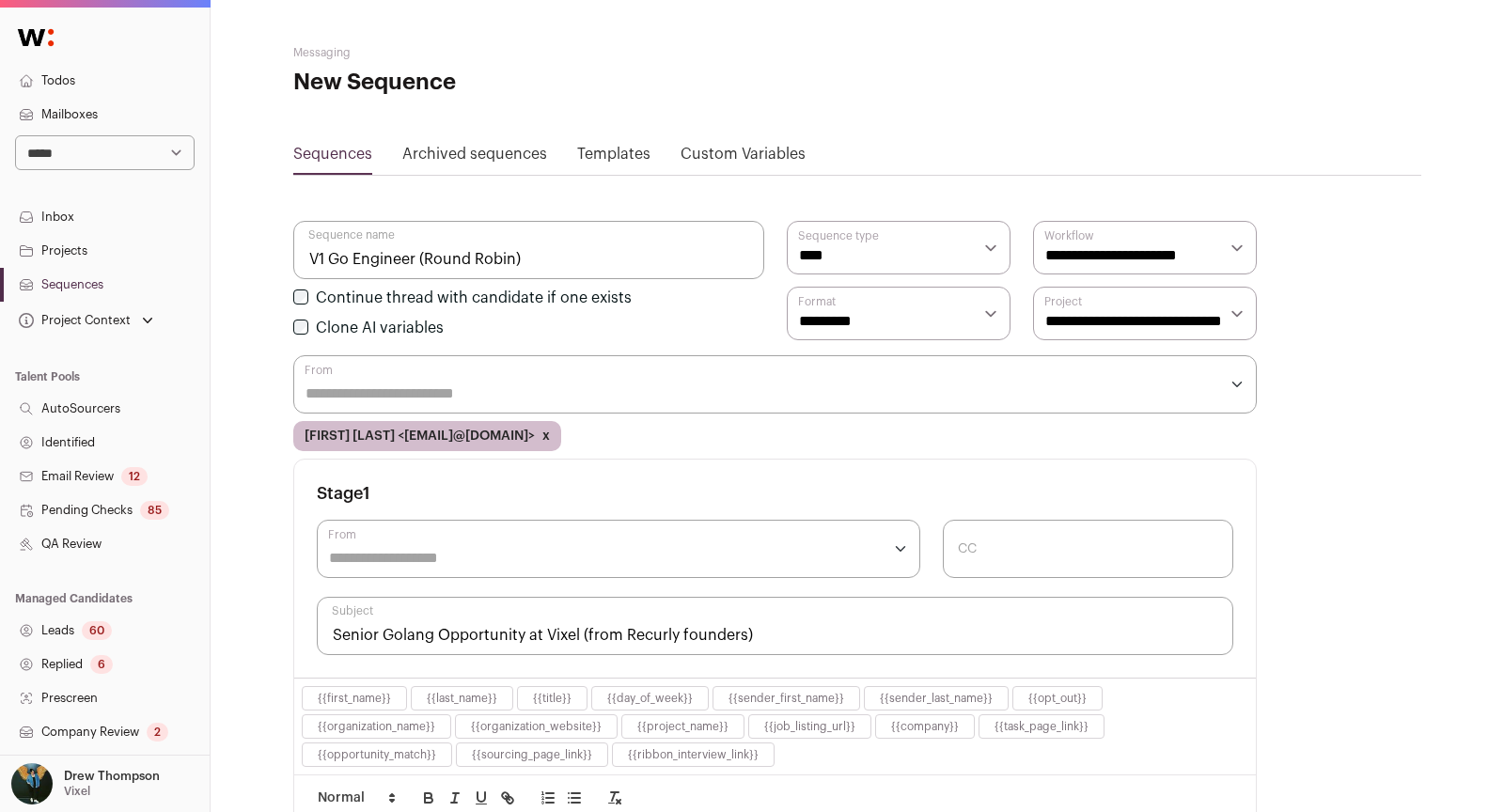 click on "**********" at bounding box center [857, 1464] 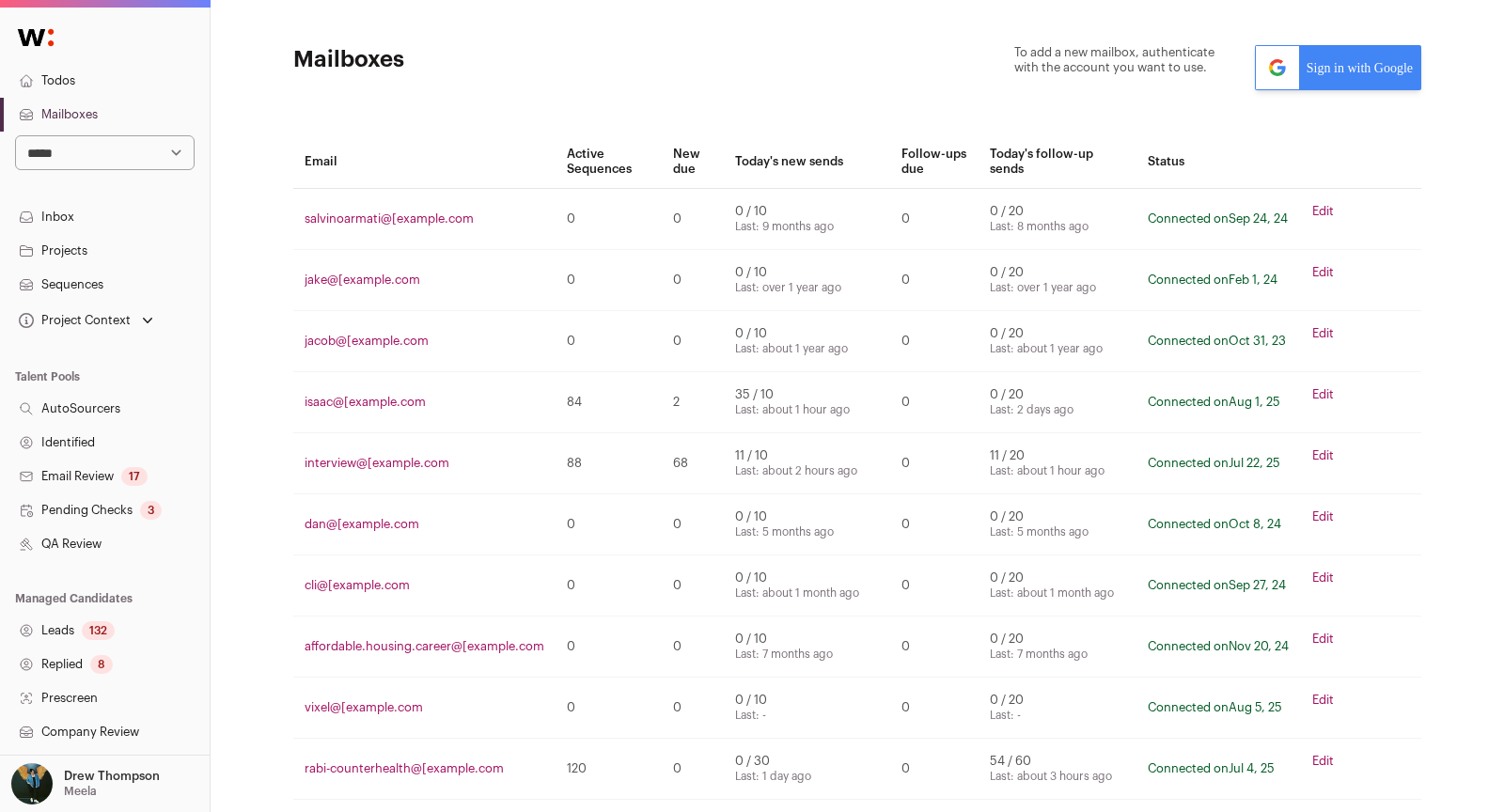 scroll, scrollTop: 0, scrollLeft: 0, axis: both 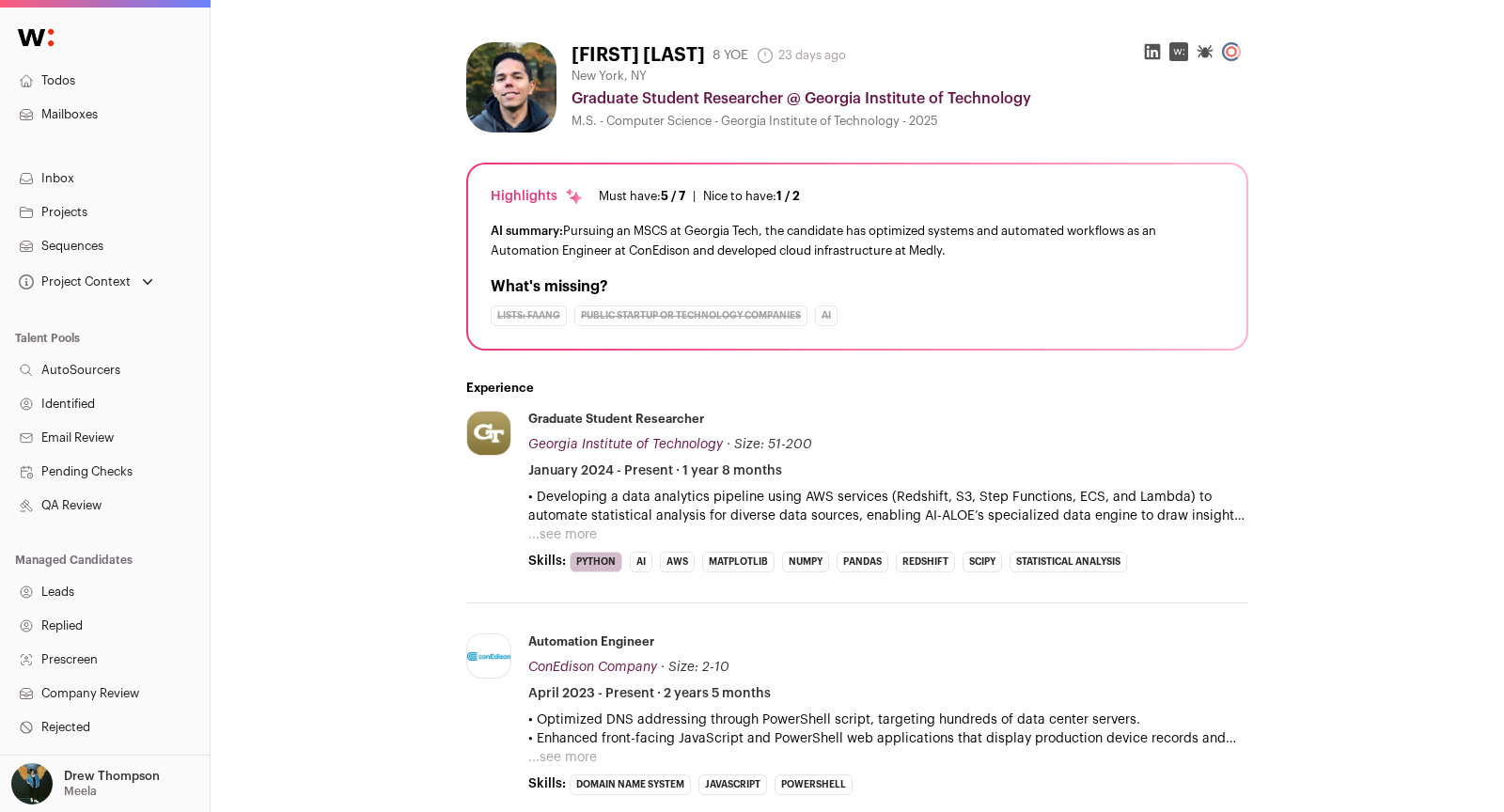click on "Mailboxes" at bounding box center (104, 115) 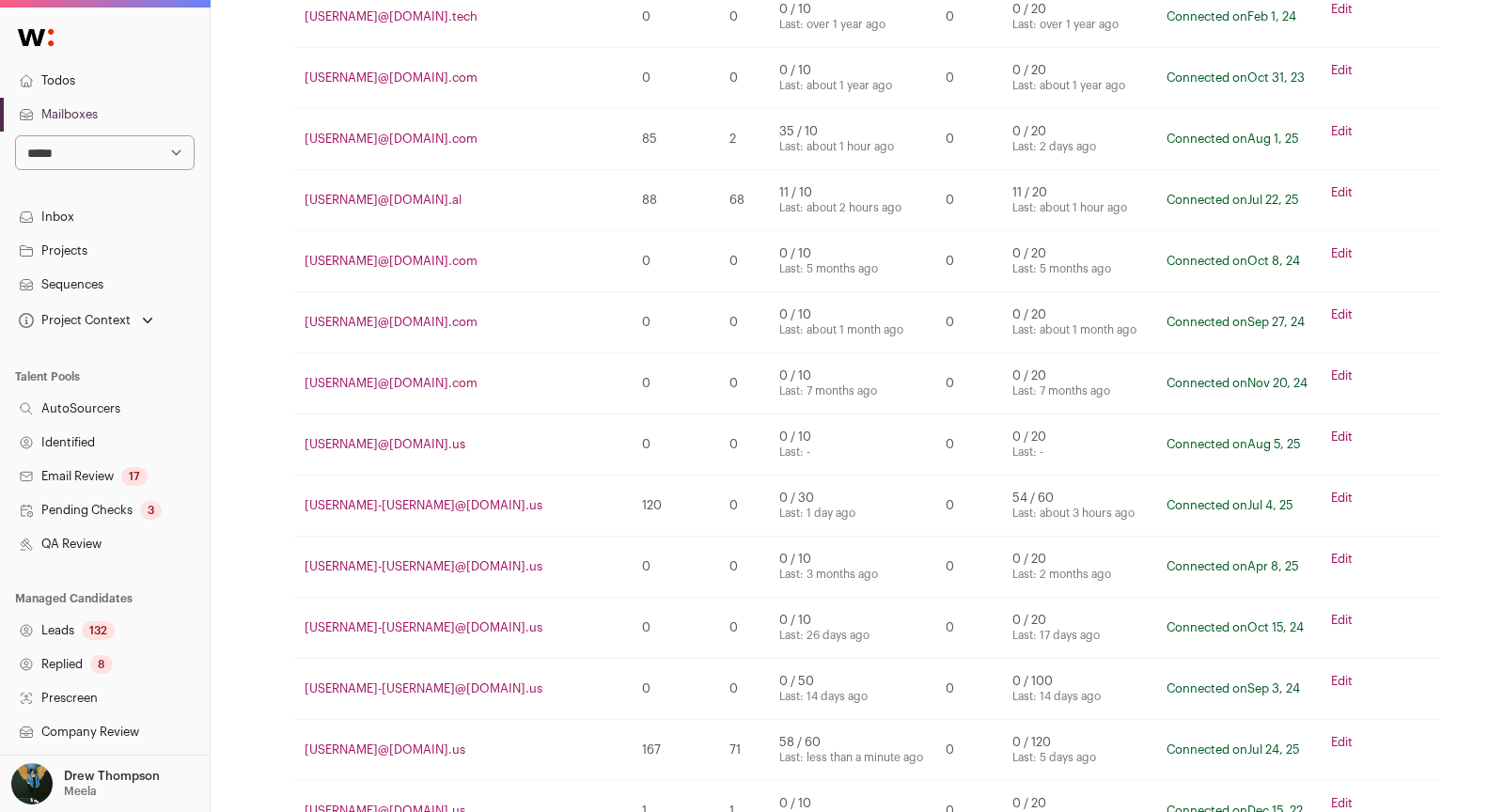 scroll, scrollTop: 0, scrollLeft: 0, axis: both 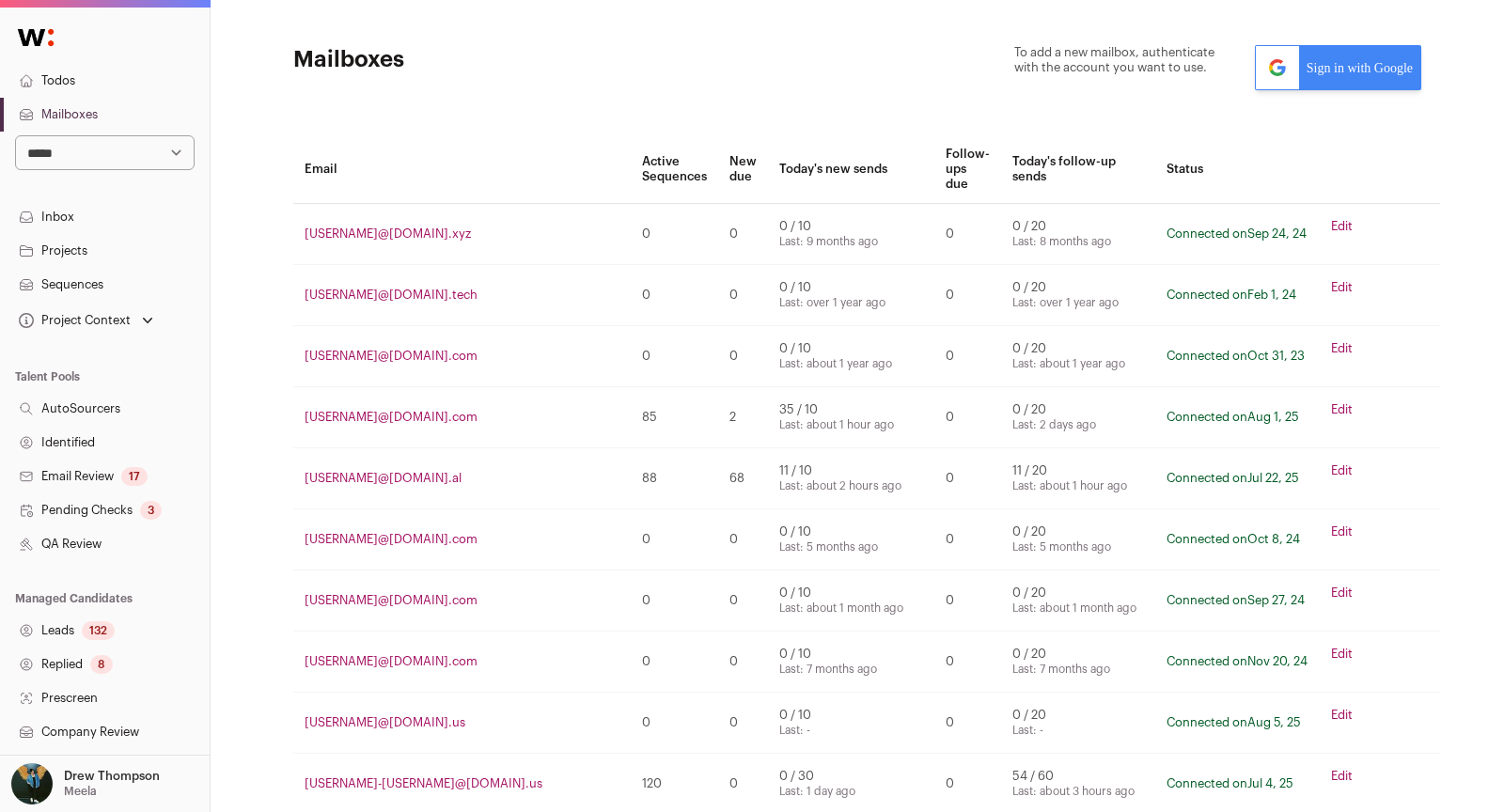 click on "Sign in with Google" at bounding box center [1338, 68] 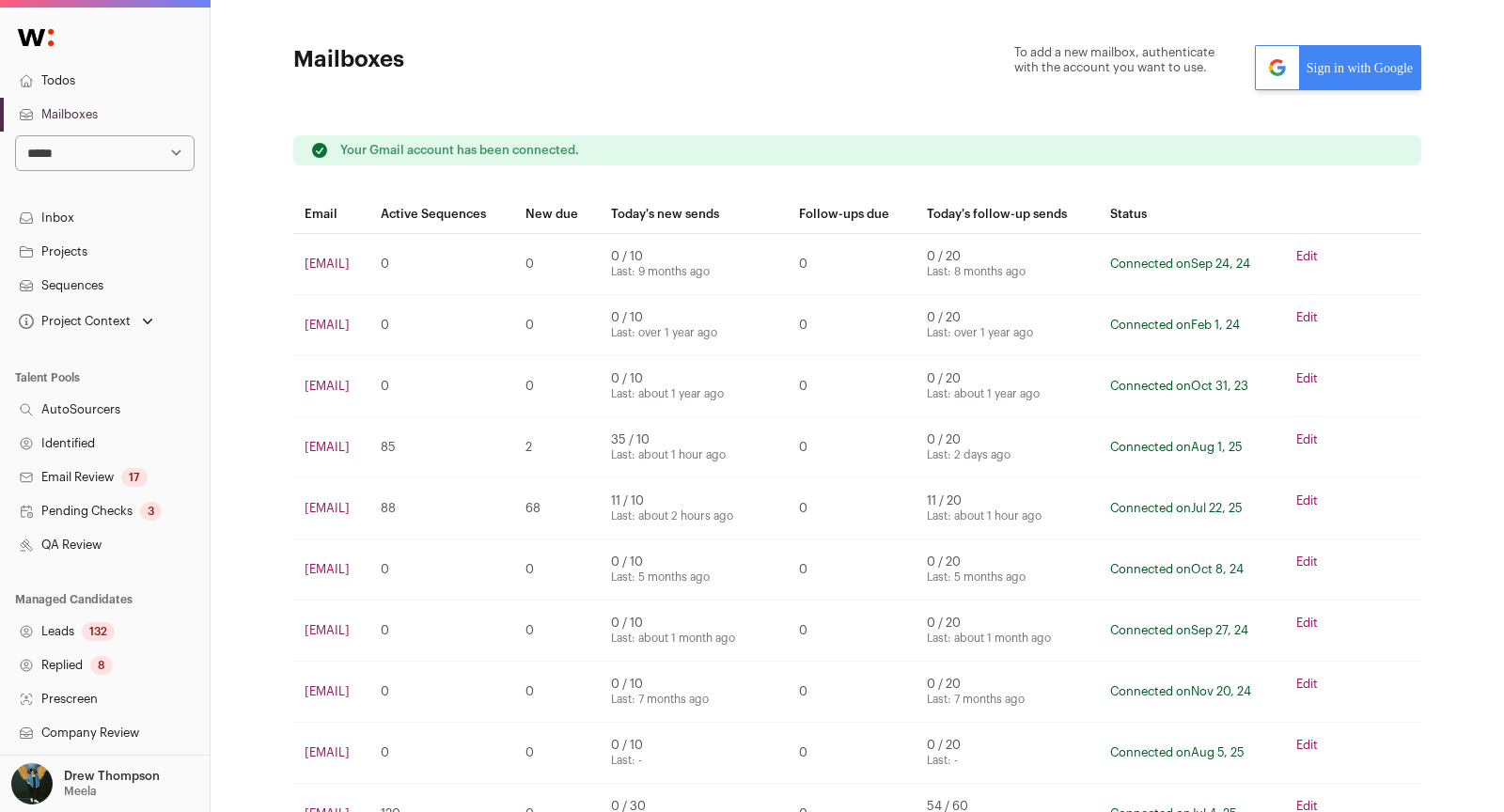 scroll, scrollTop: 0, scrollLeft: 0, axis: both 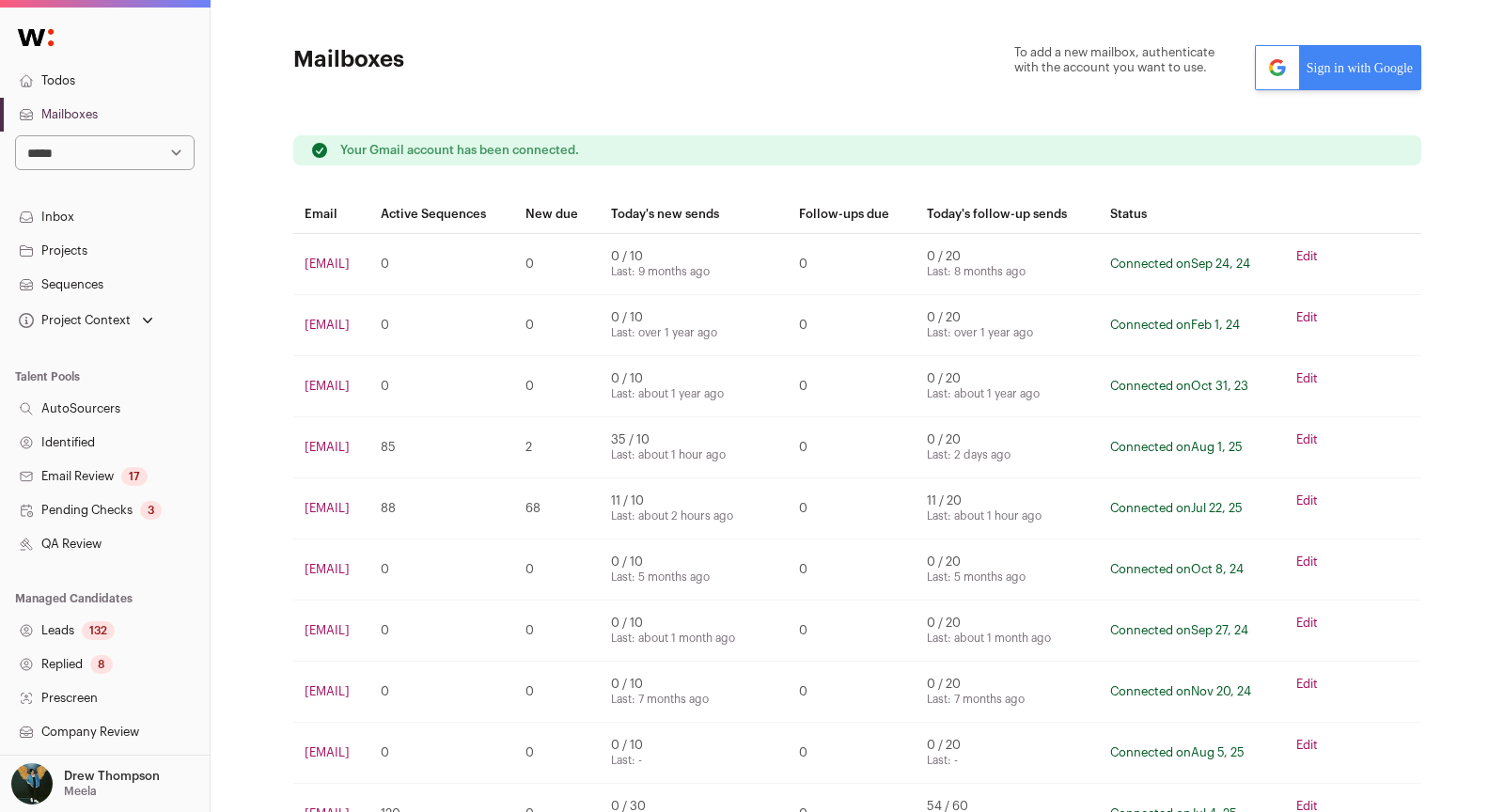 click on "To add a new mailbox, authenticate with the account you want to use.
Sign in with Google" at bounding box center [1045, 68] 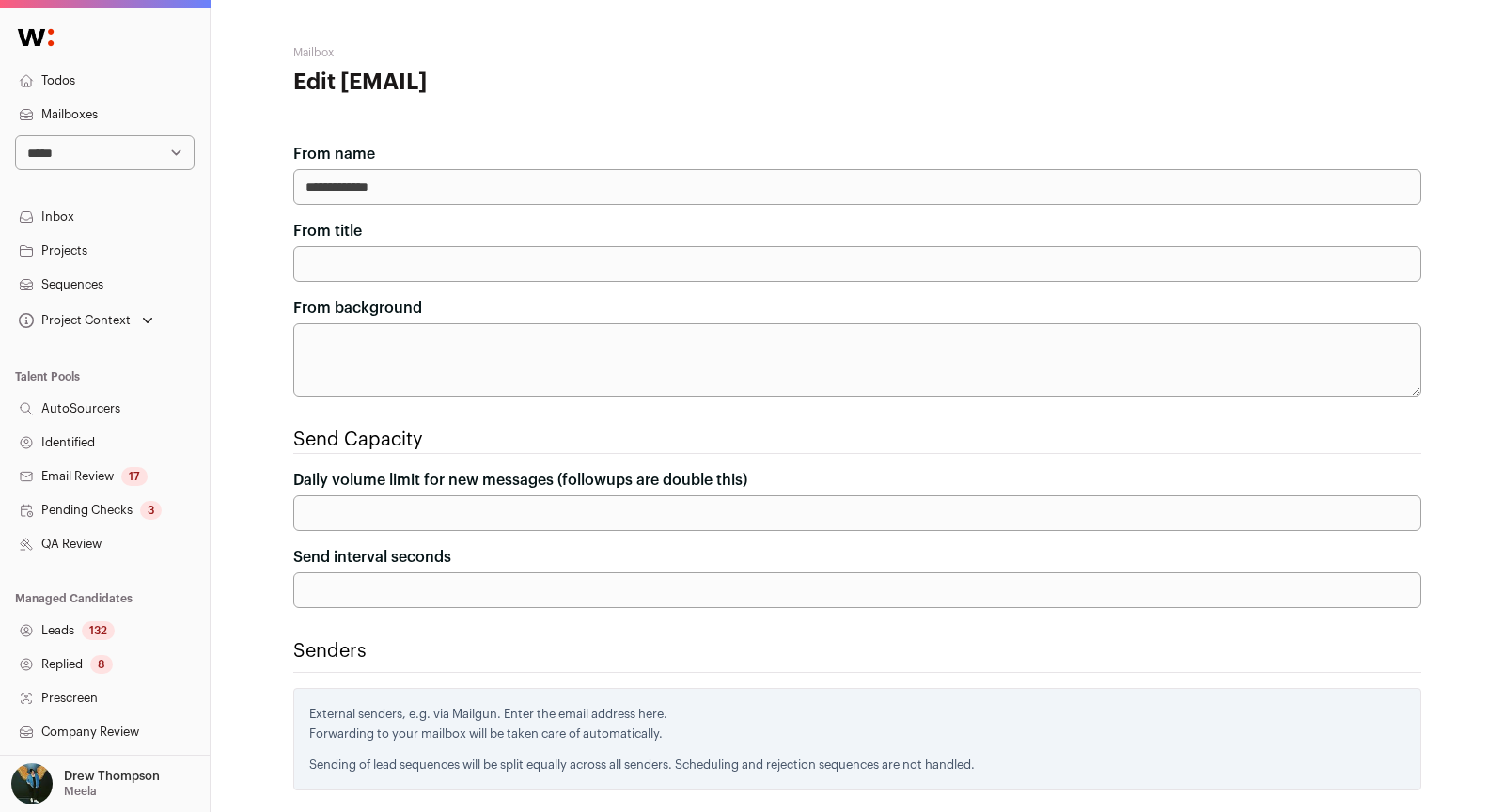click on "**********" at bounding box center [857, 187] 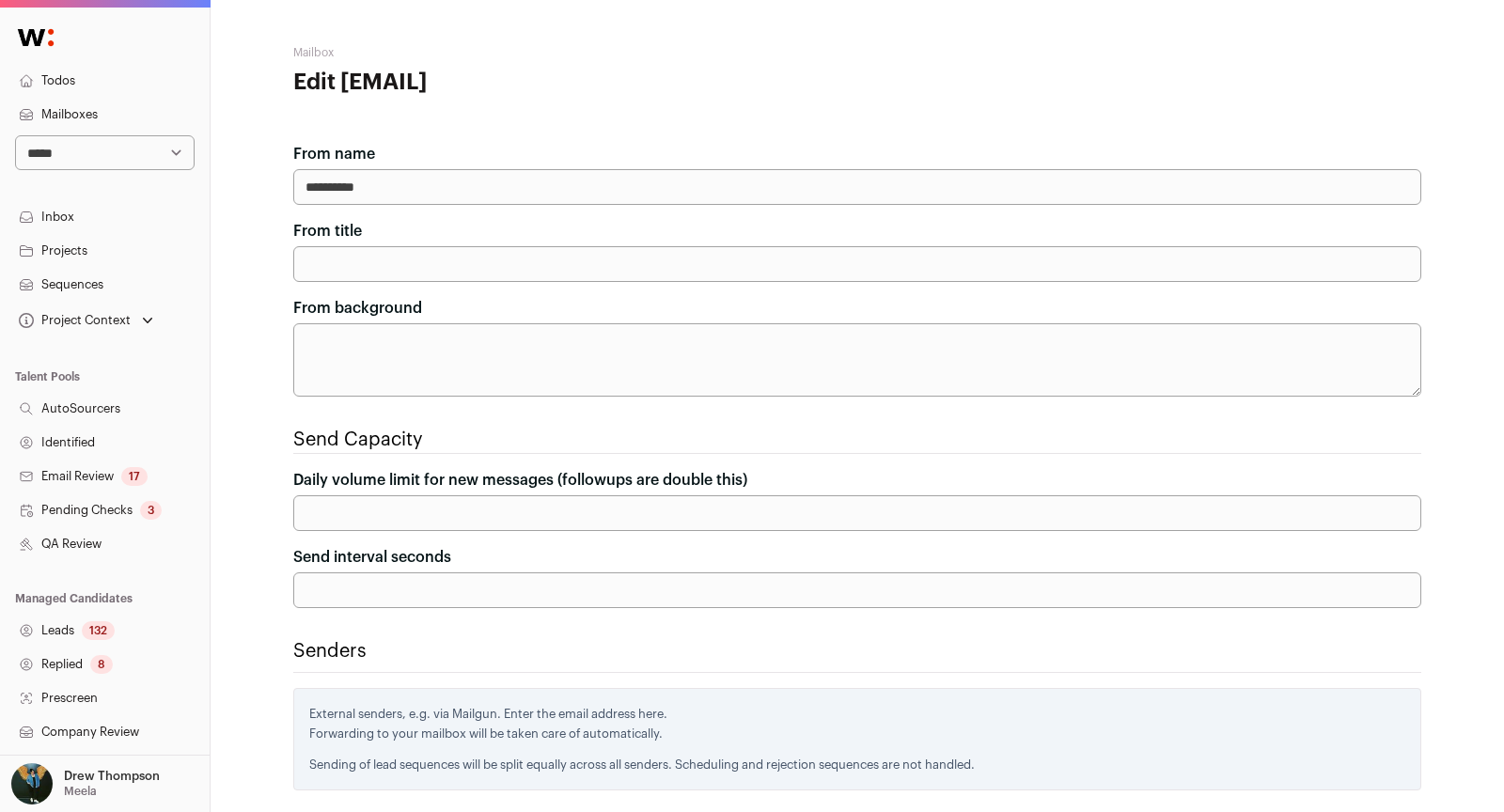 type on "**********" 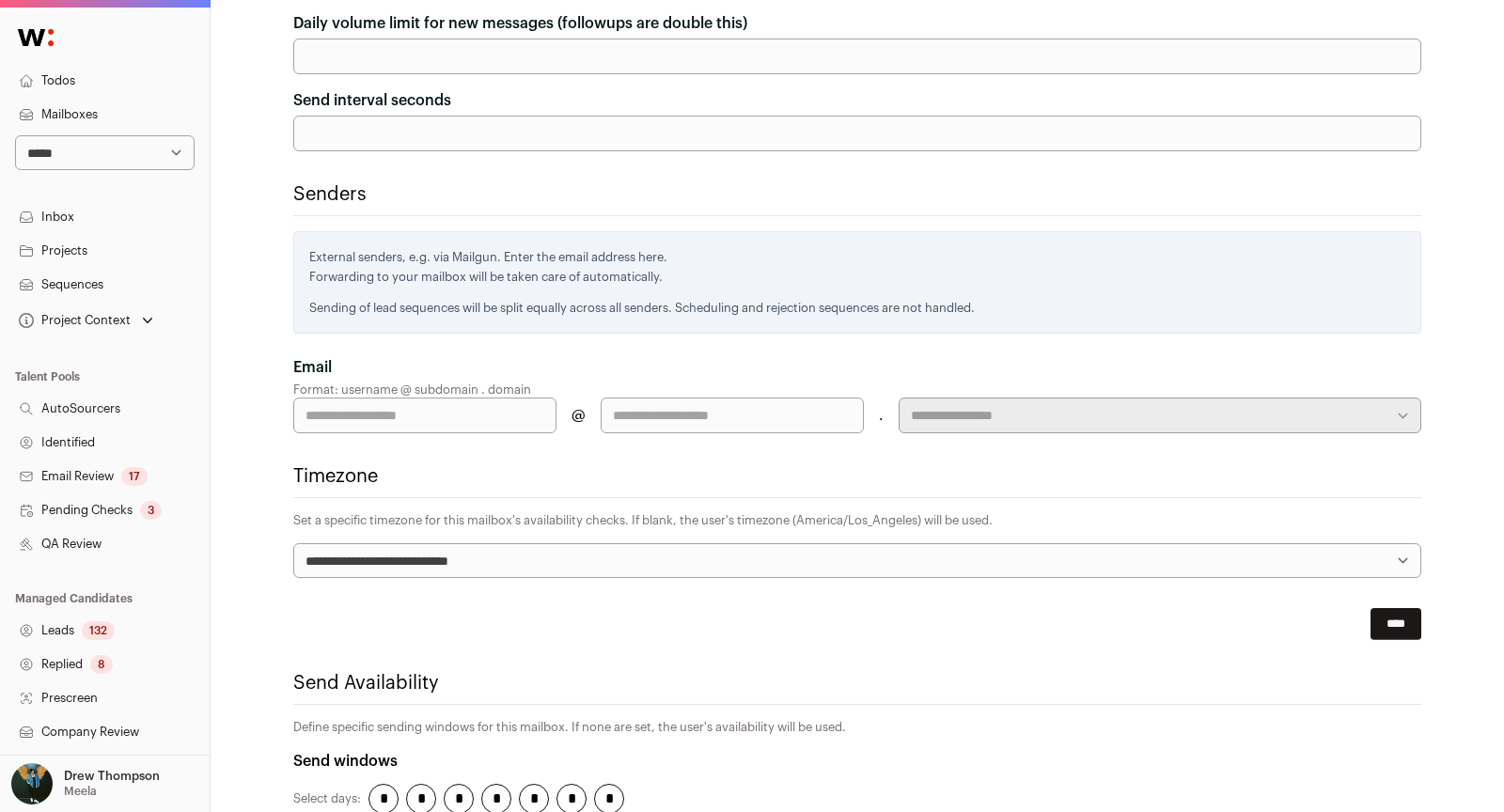 scroll, scrollTop: 578, scrollLeft: 0, axis: vertical 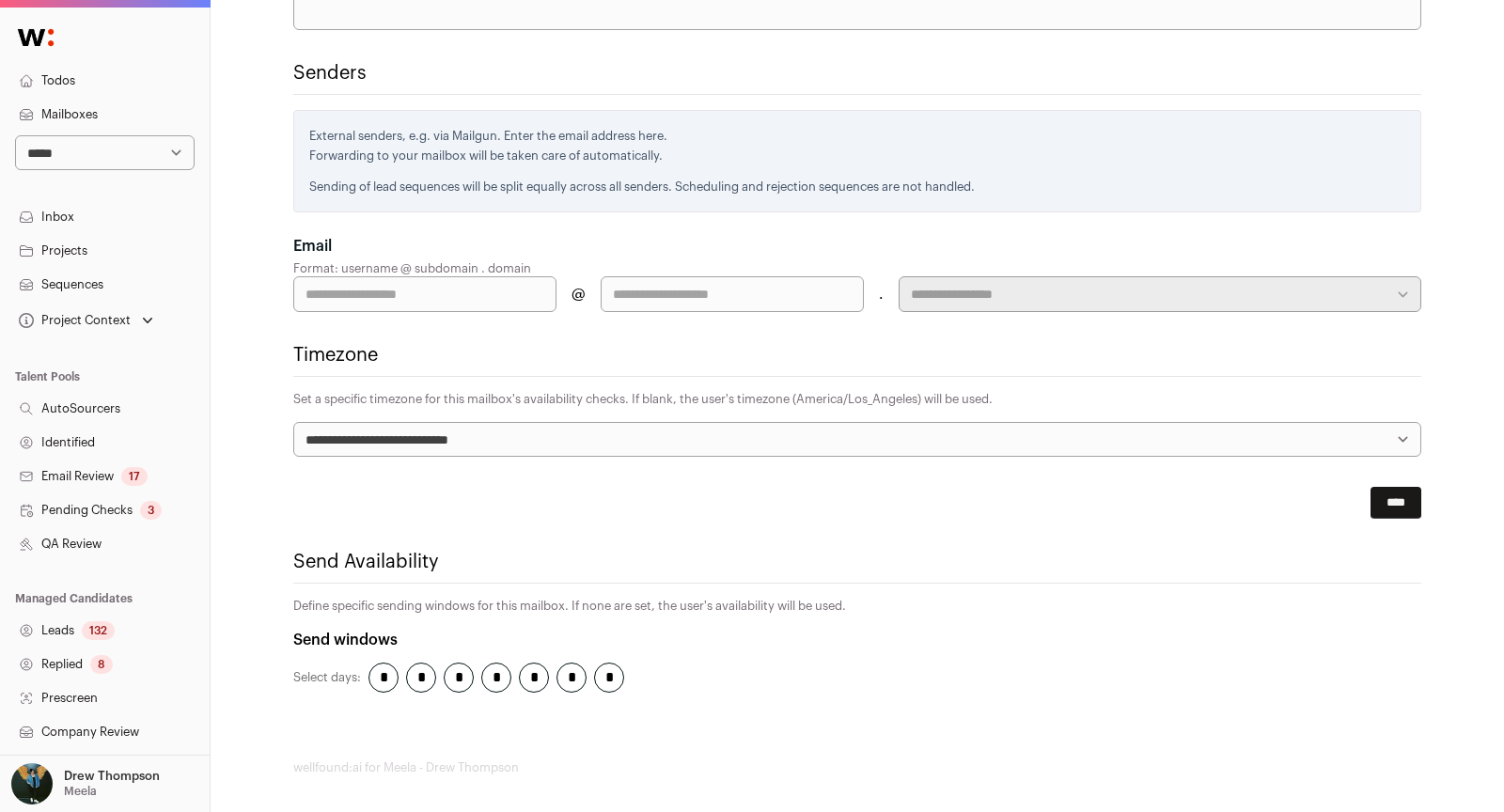 click at bounding box center [425, 294] 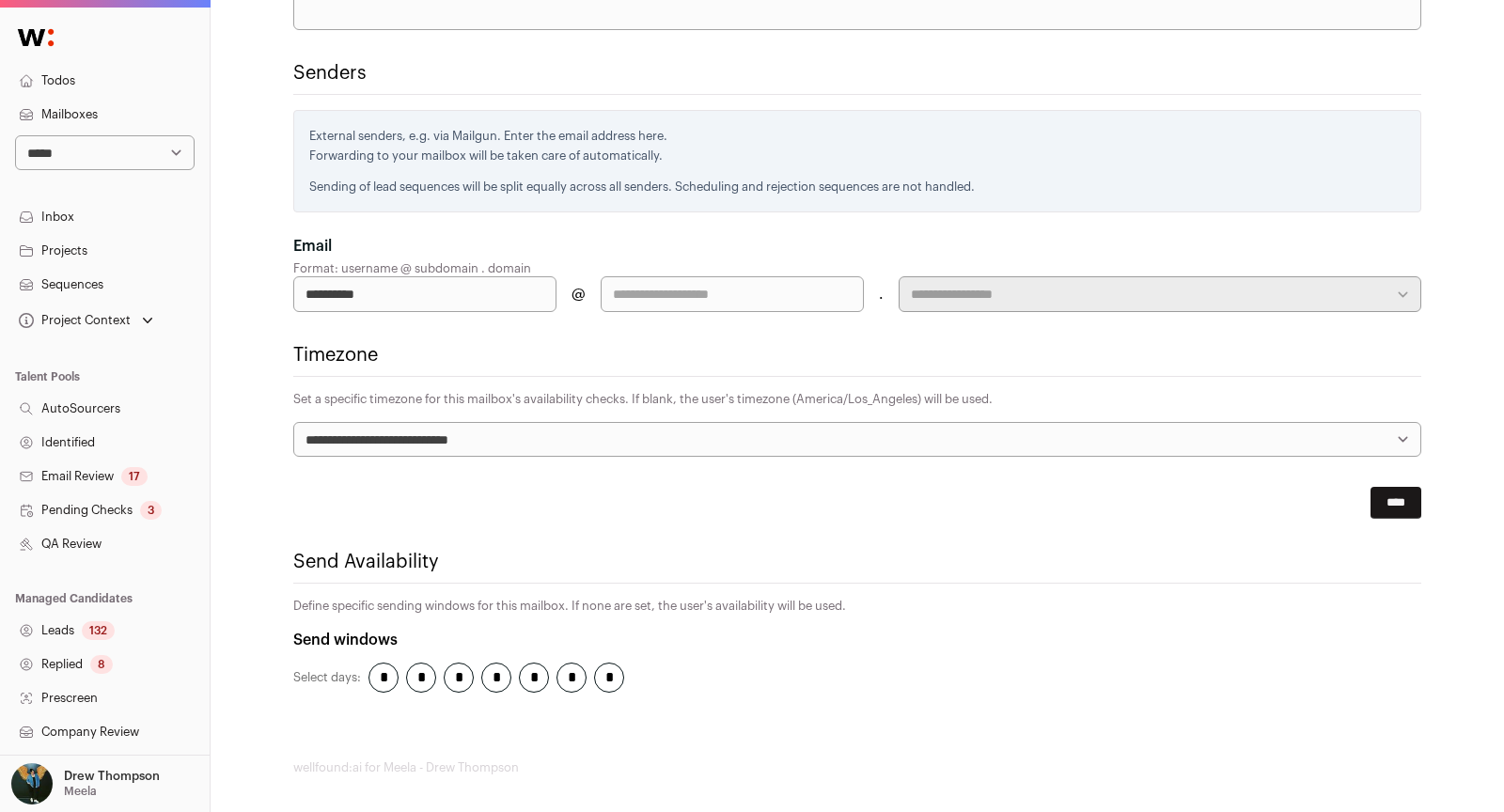 type on "**********" 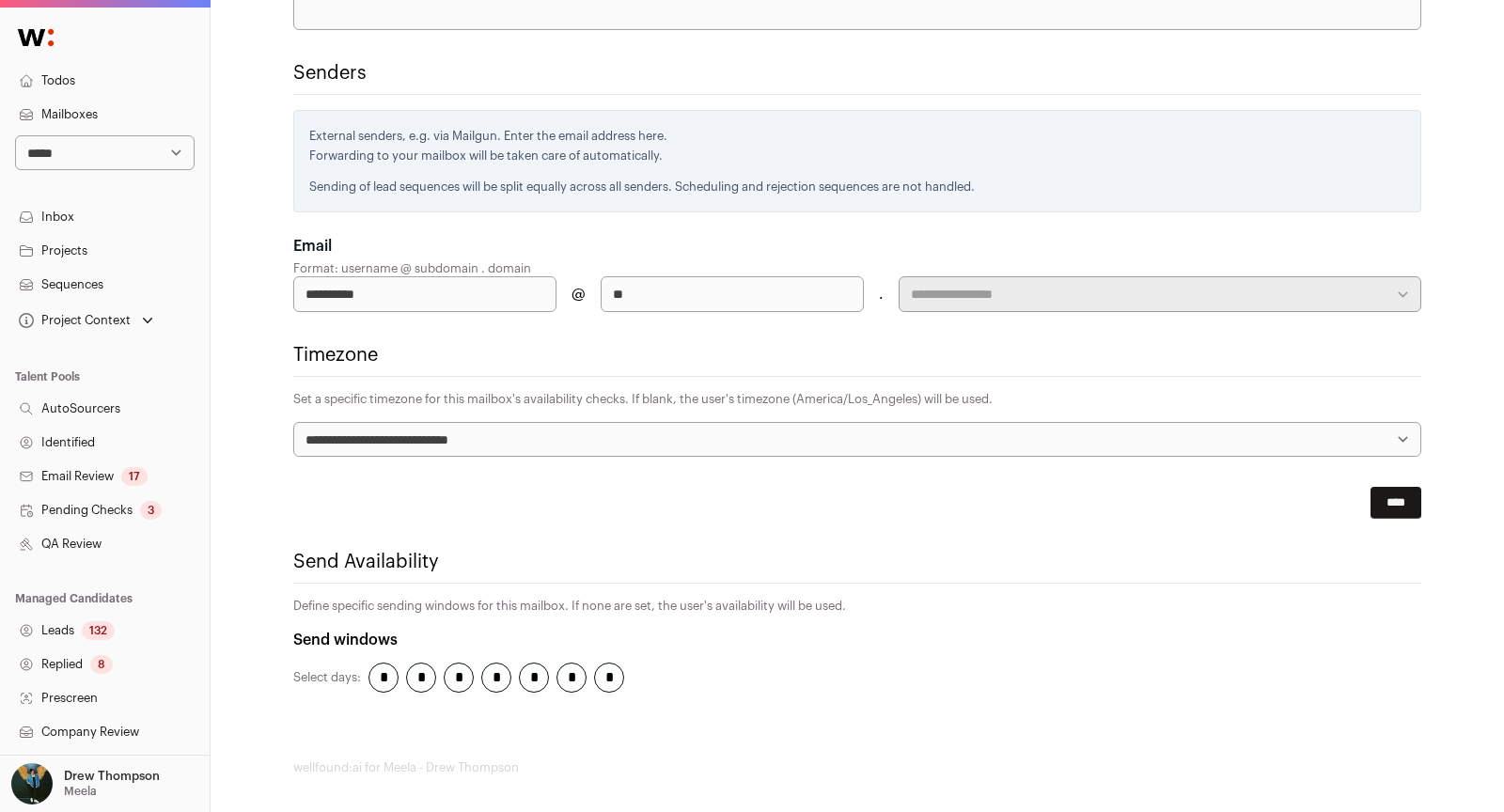 type on "*" 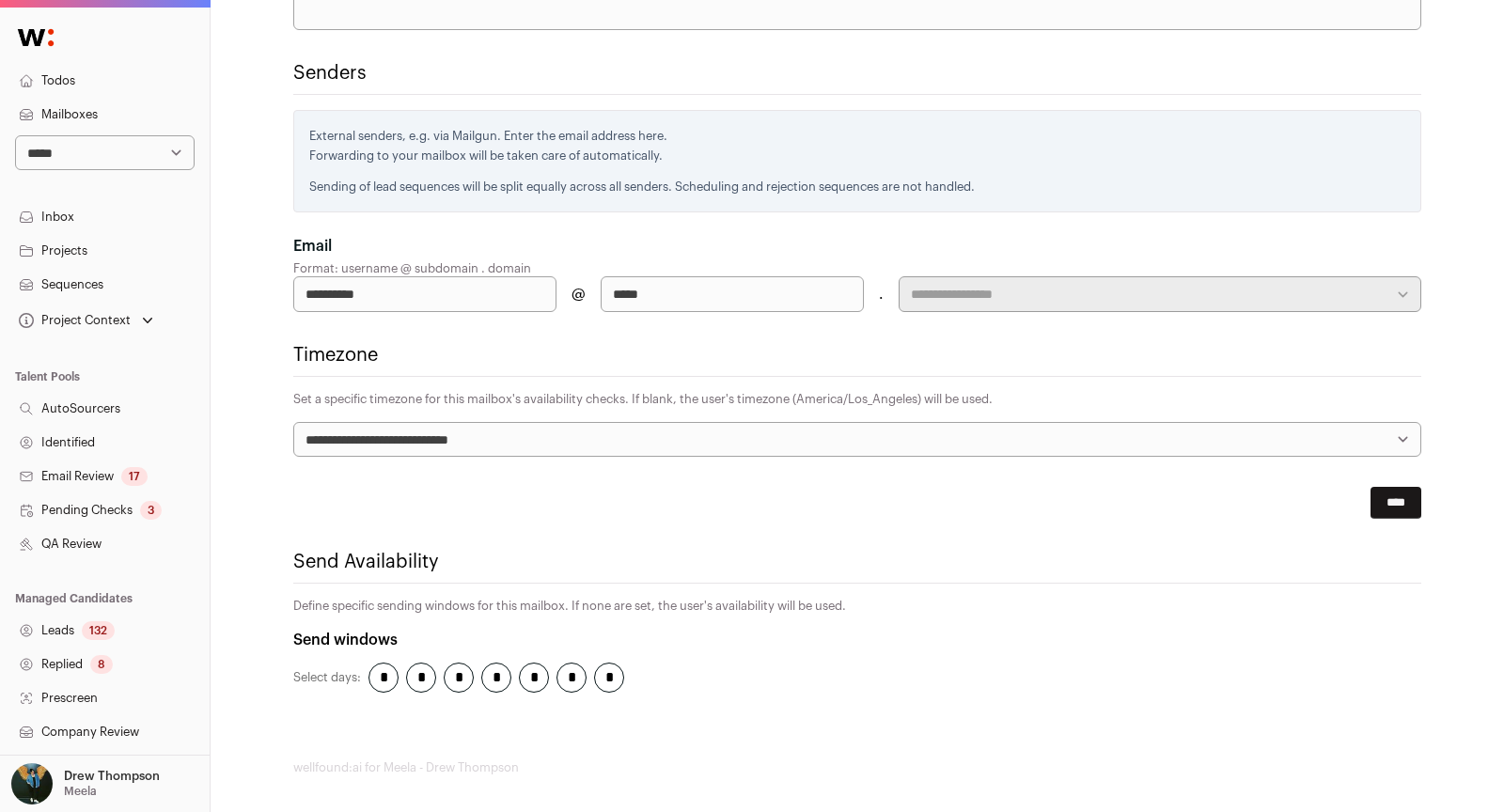 type on "*****" 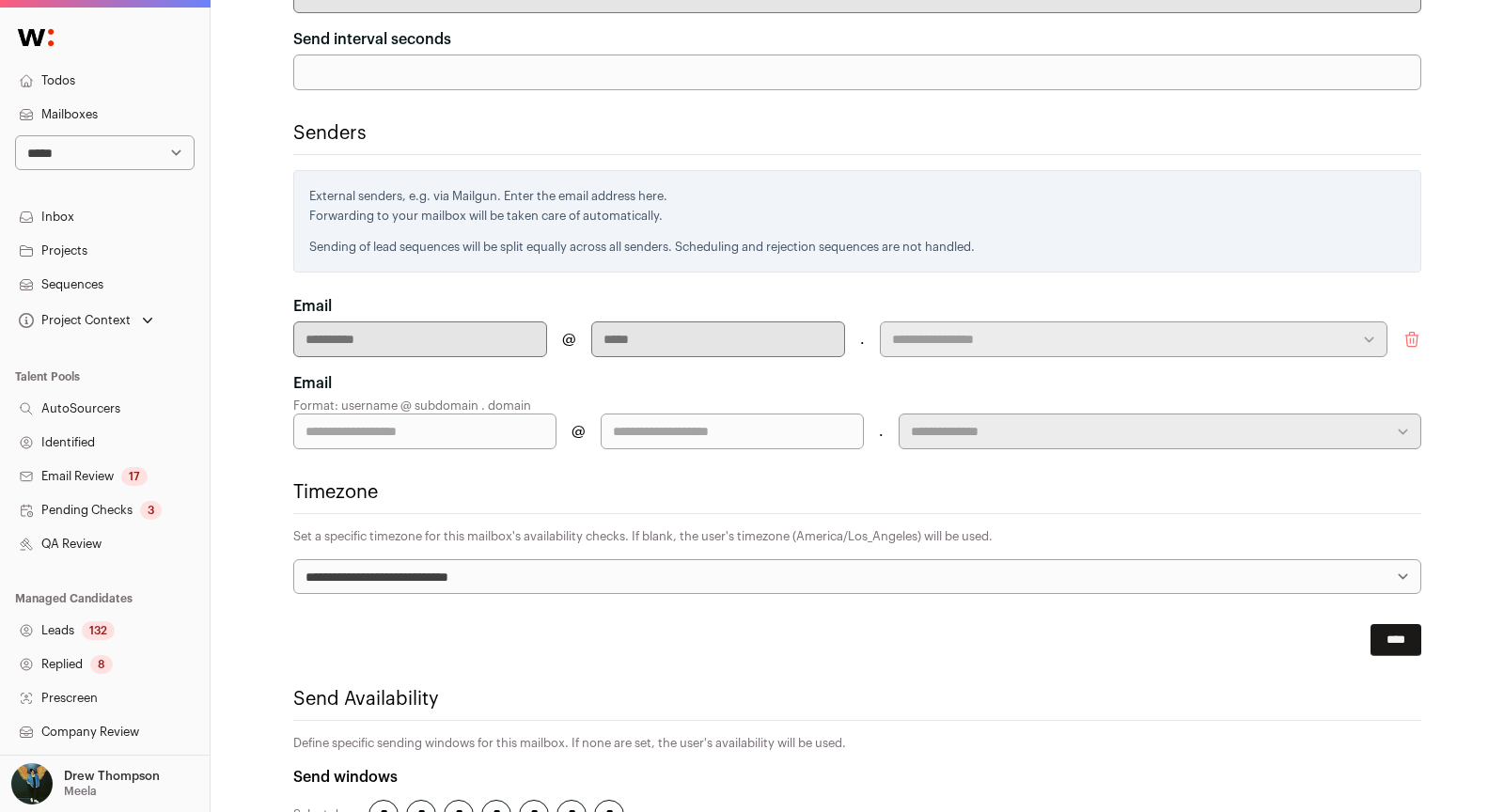 click at bounding box center [425, 431] 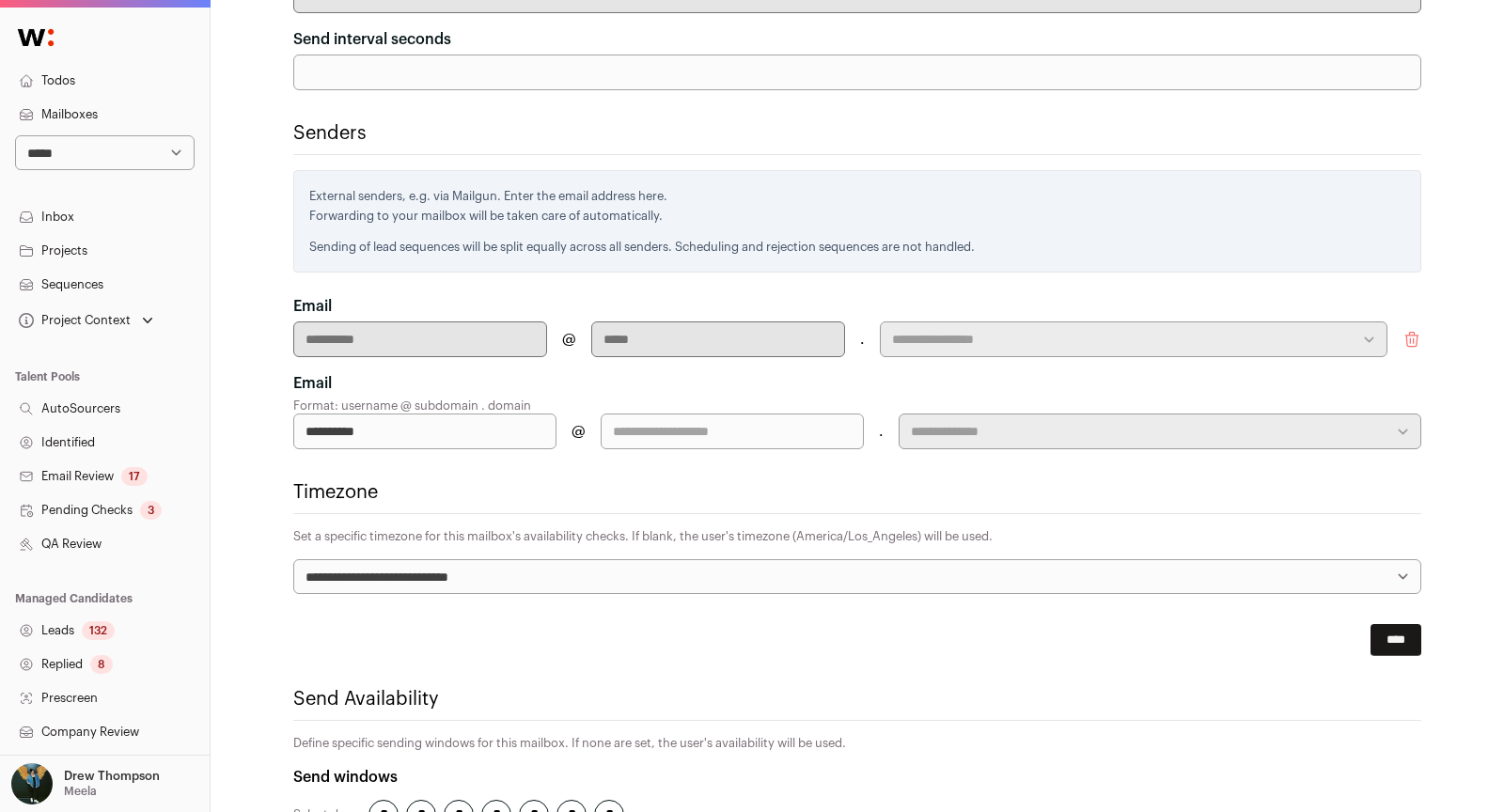 type on "**********" 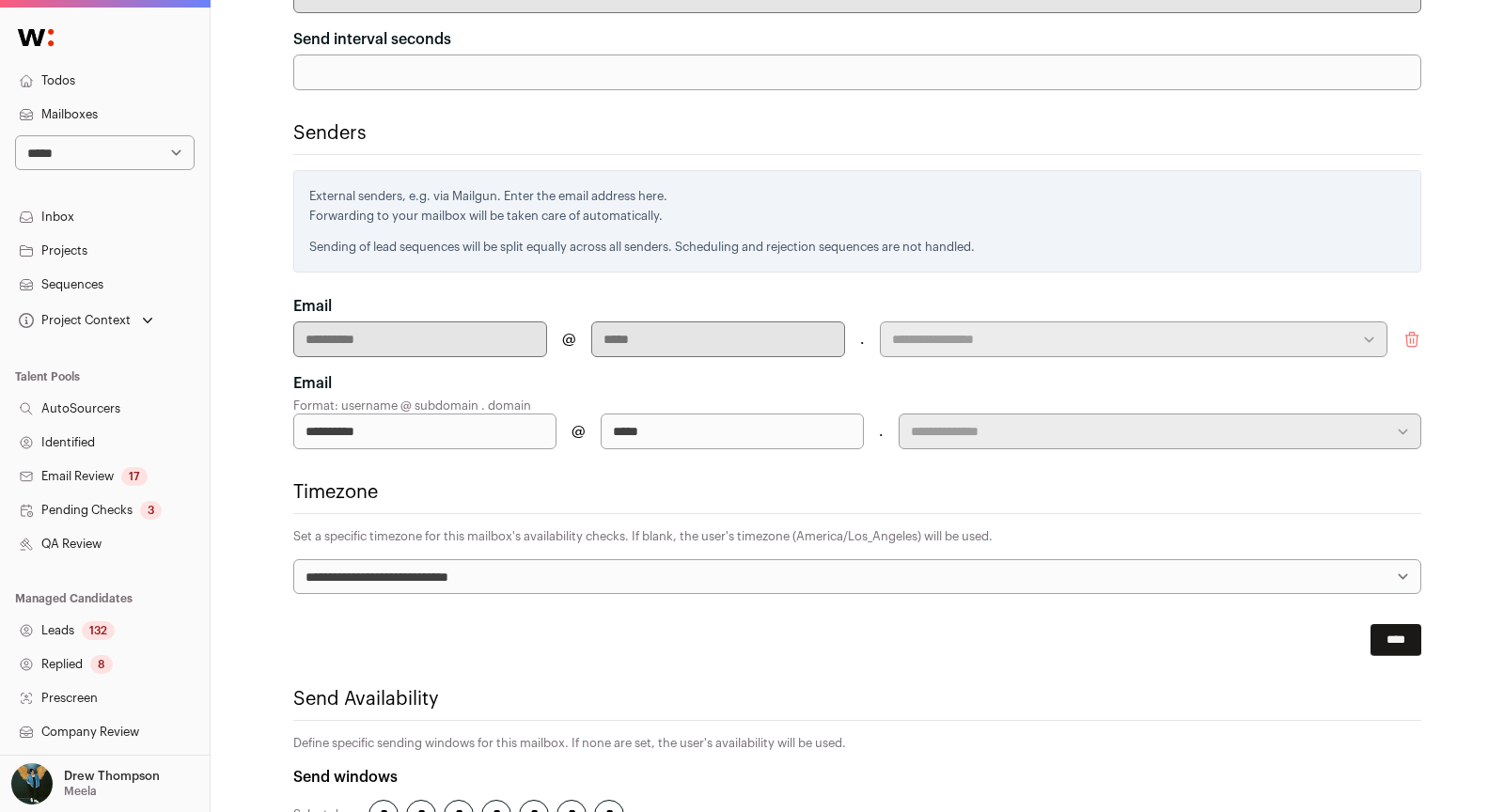 type on "*****" 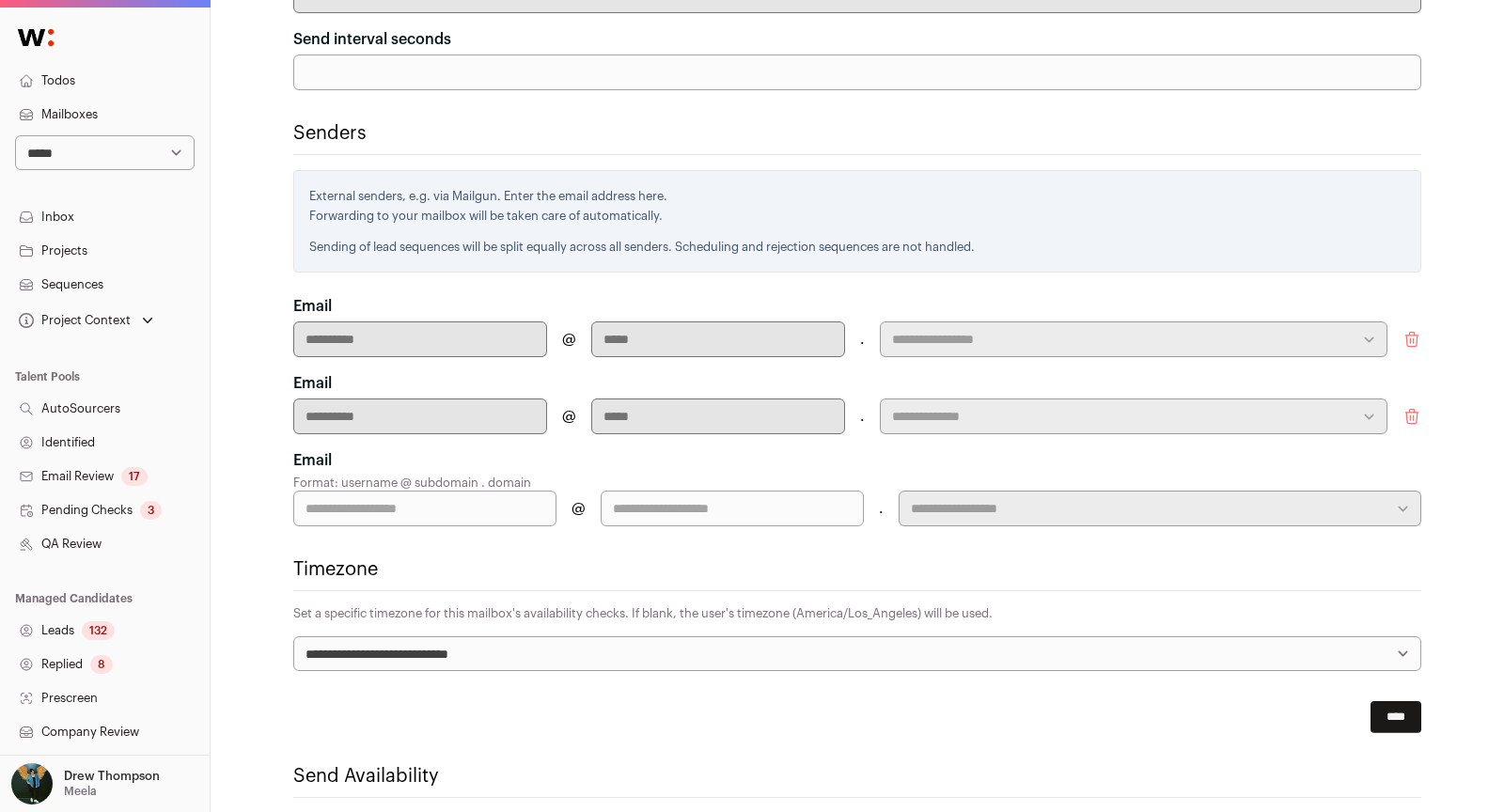 drag, startPoint x: 378, startPoint y: 467, endPoint x: 362, endPoint y: 481, distance: 21.260292 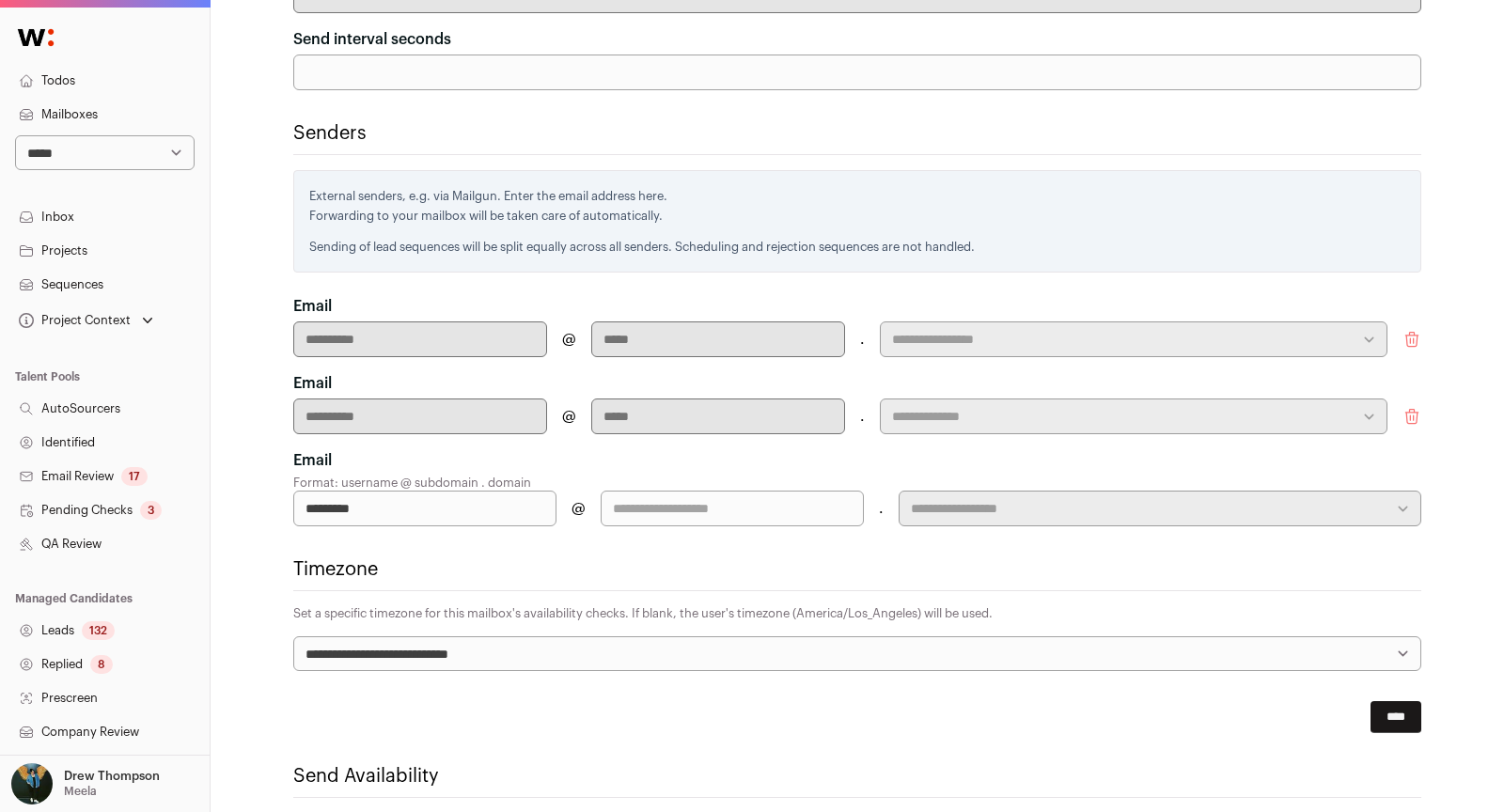 type on "*********" 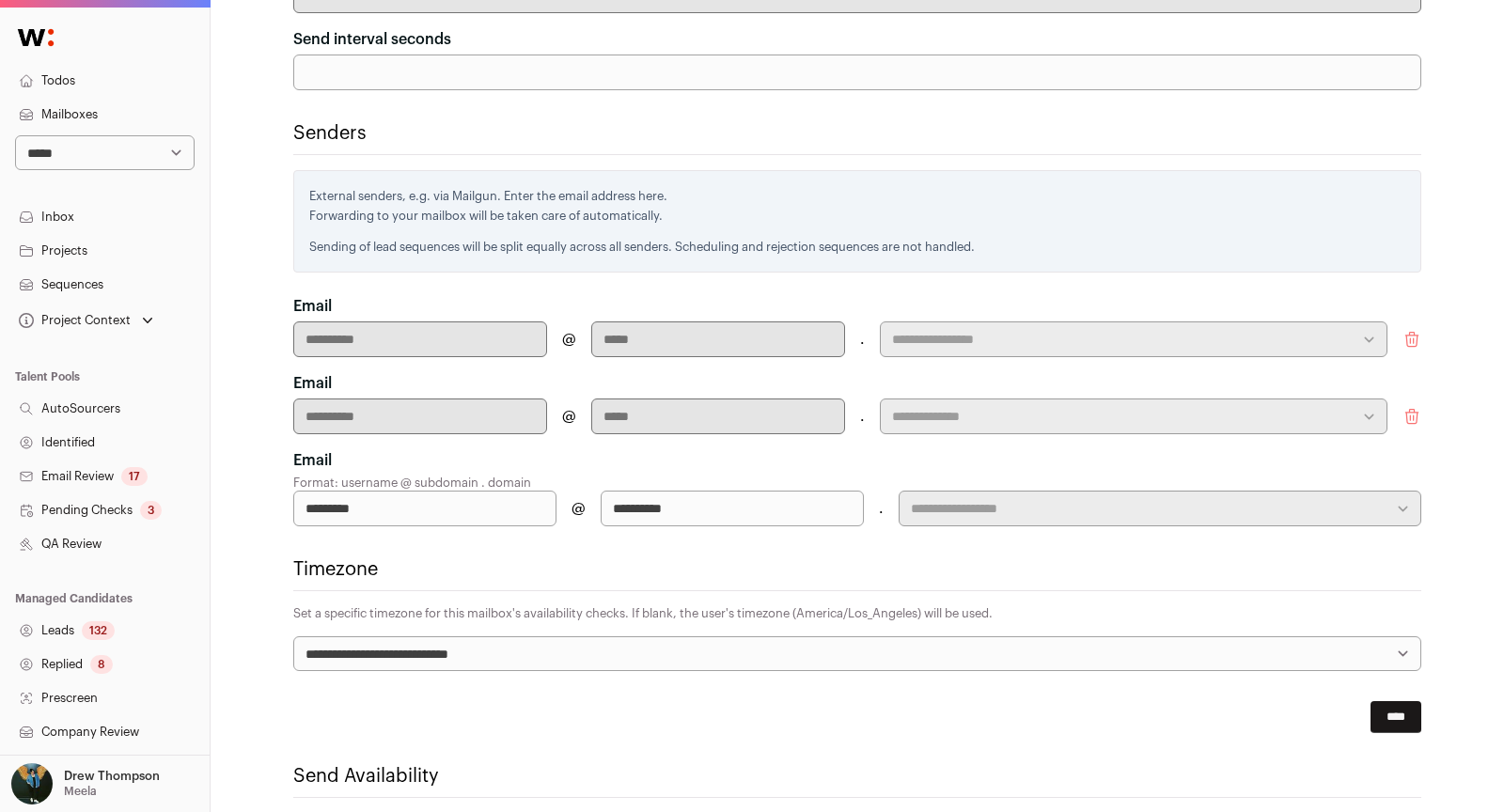 type on "**********" 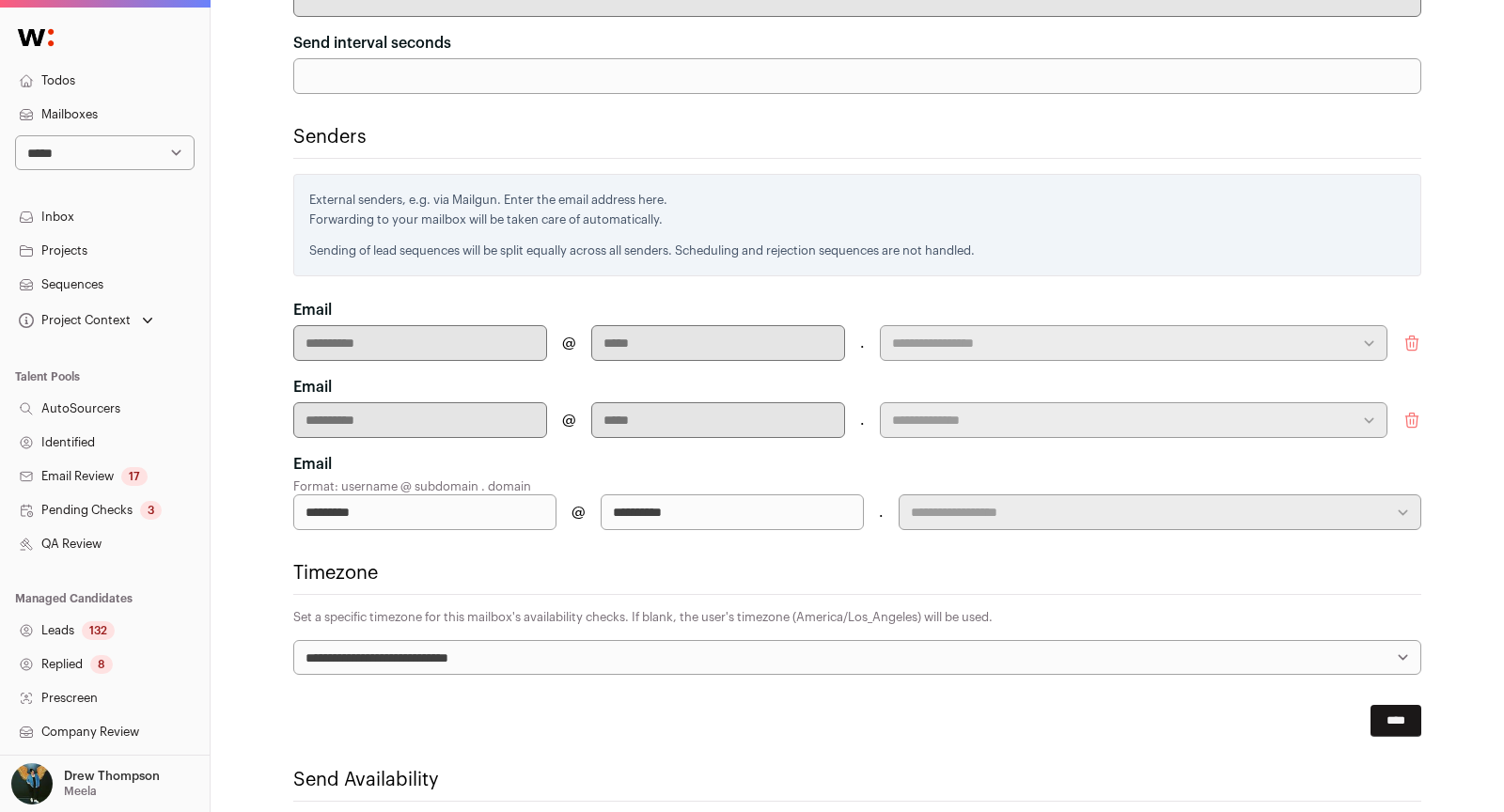 click on "*********" at bounding box center (425, 512) 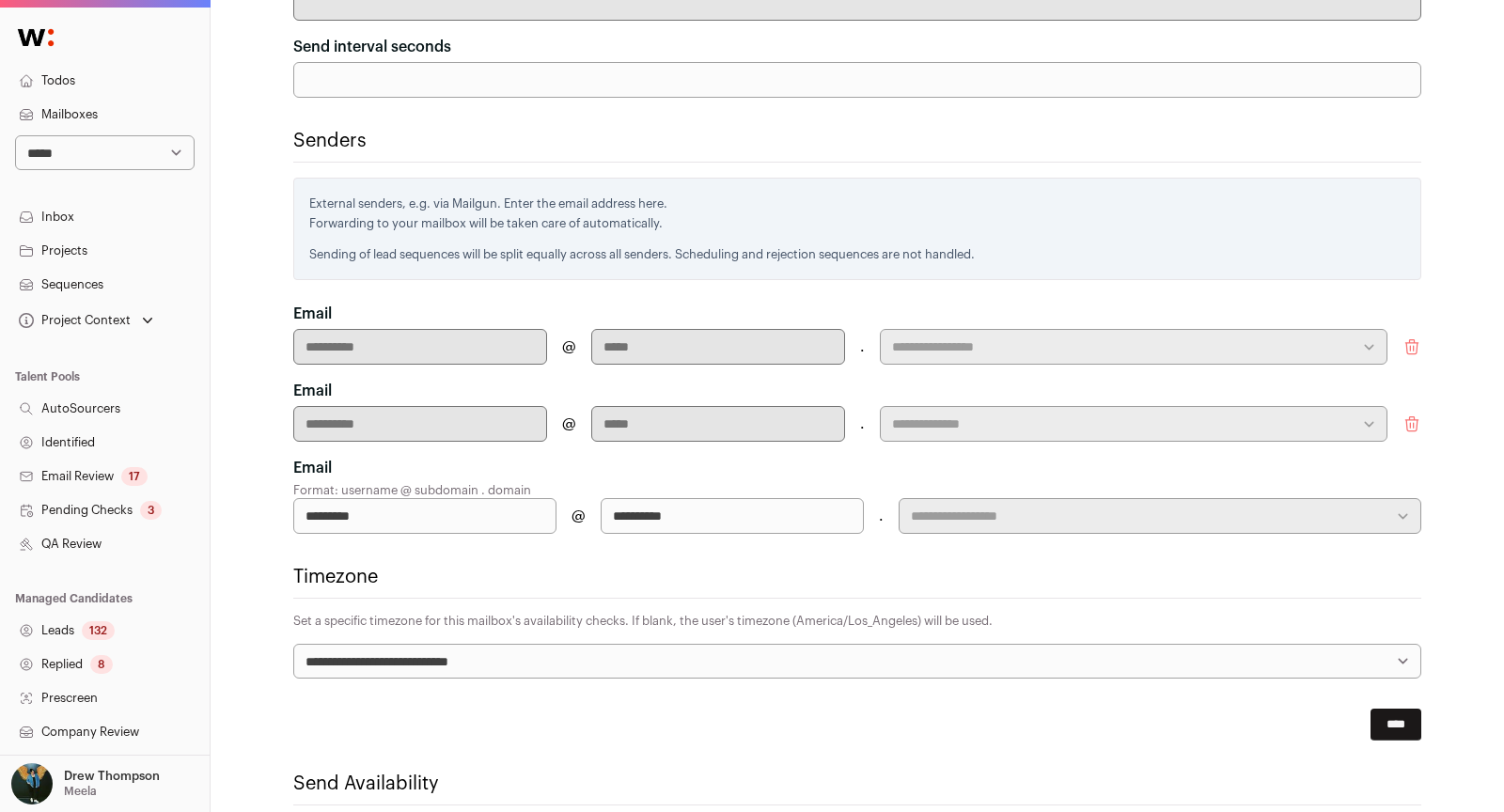 paste on "*" 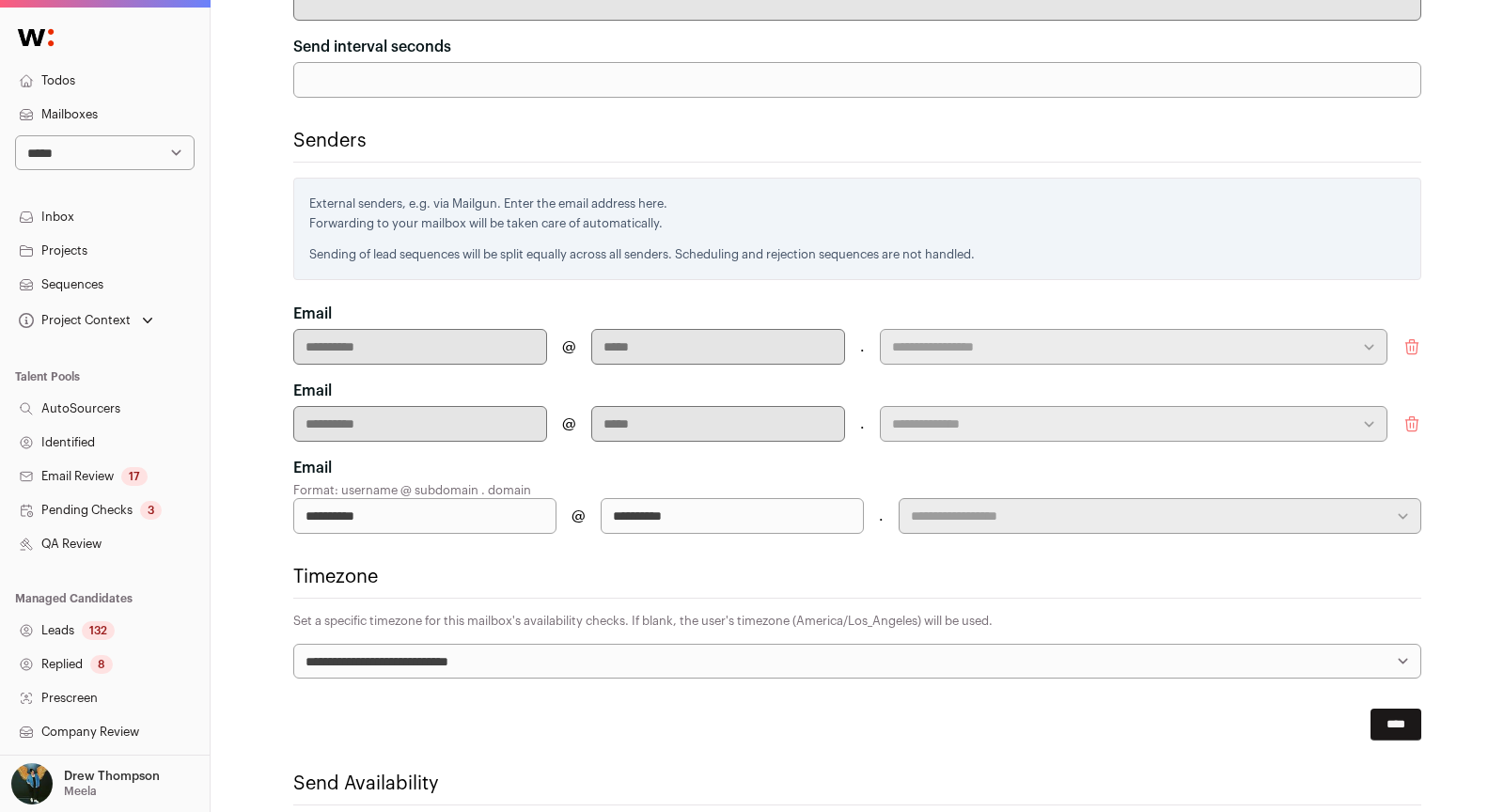 type on "**********" 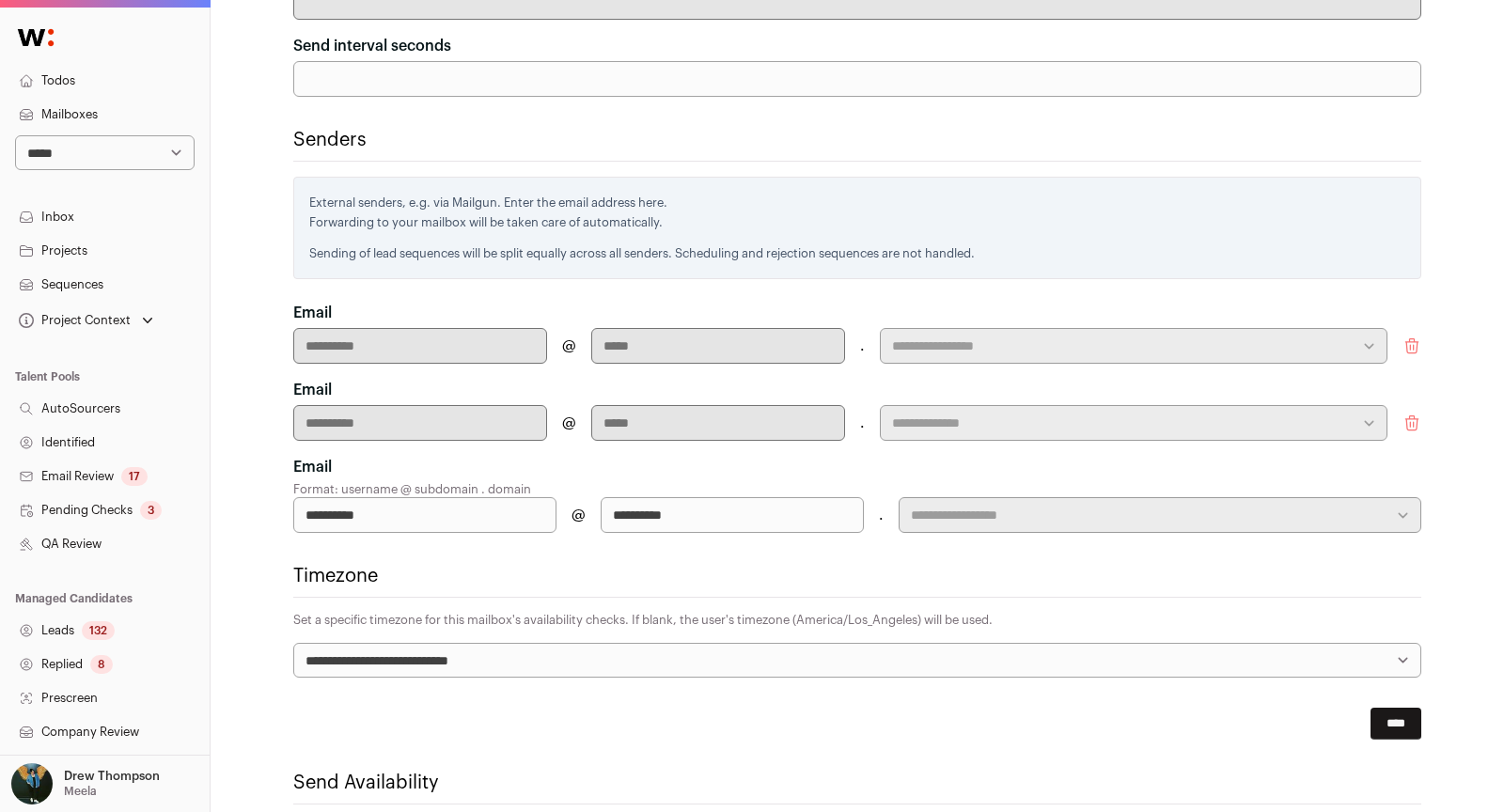 click on "**********" at bounding box center (732, 515) 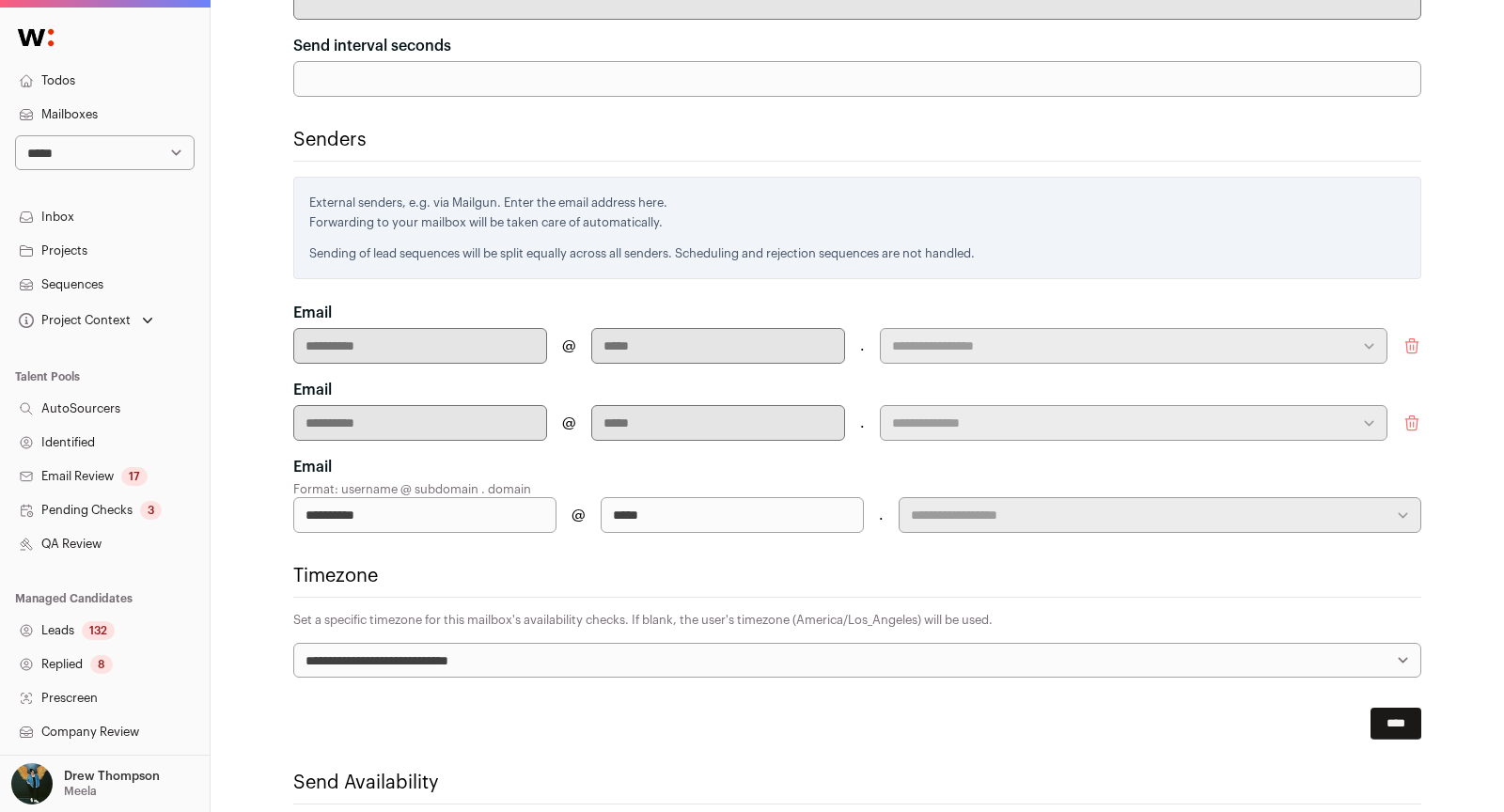 type on "*****" 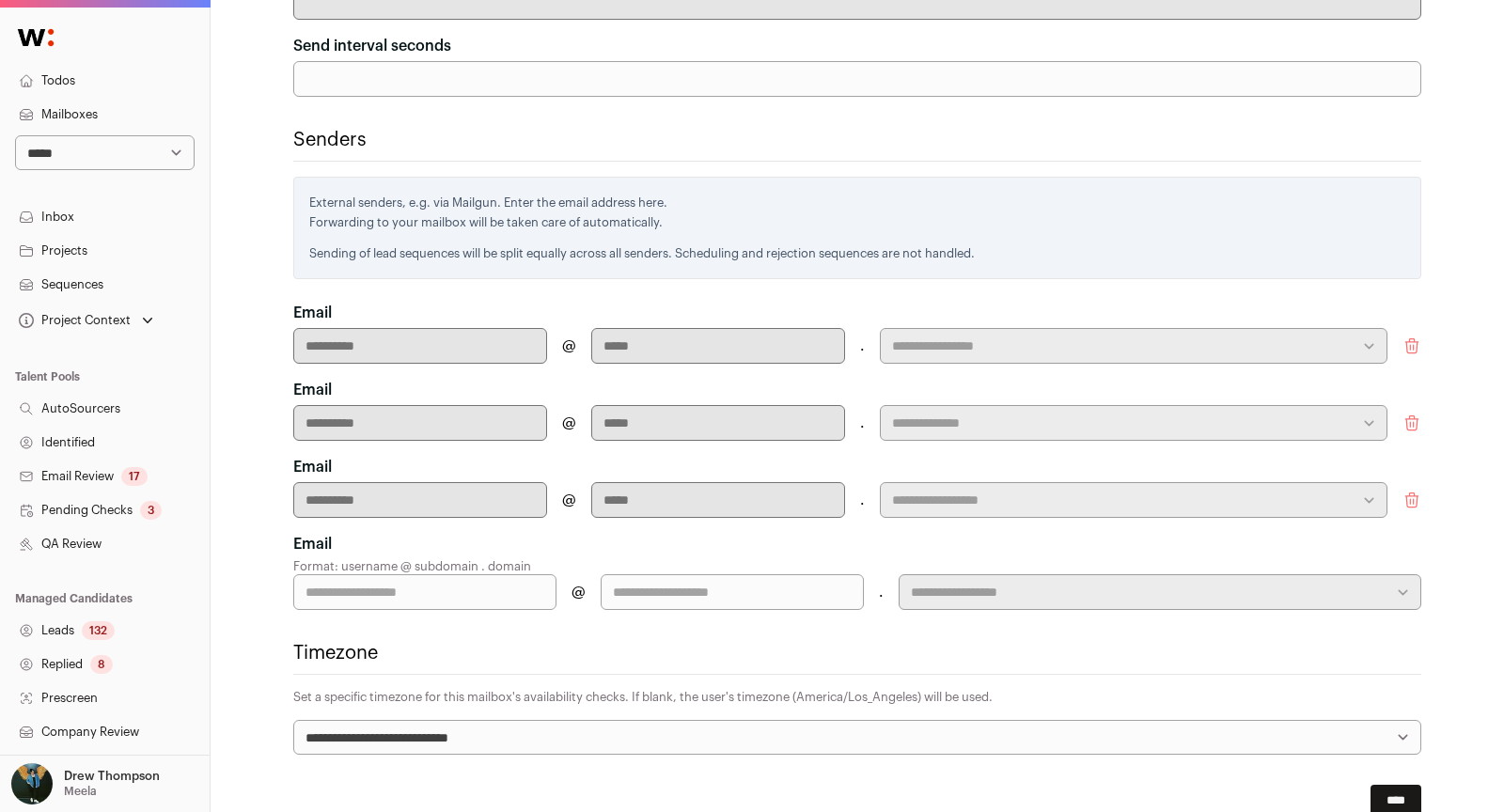 click at bounding box center (425, 592) 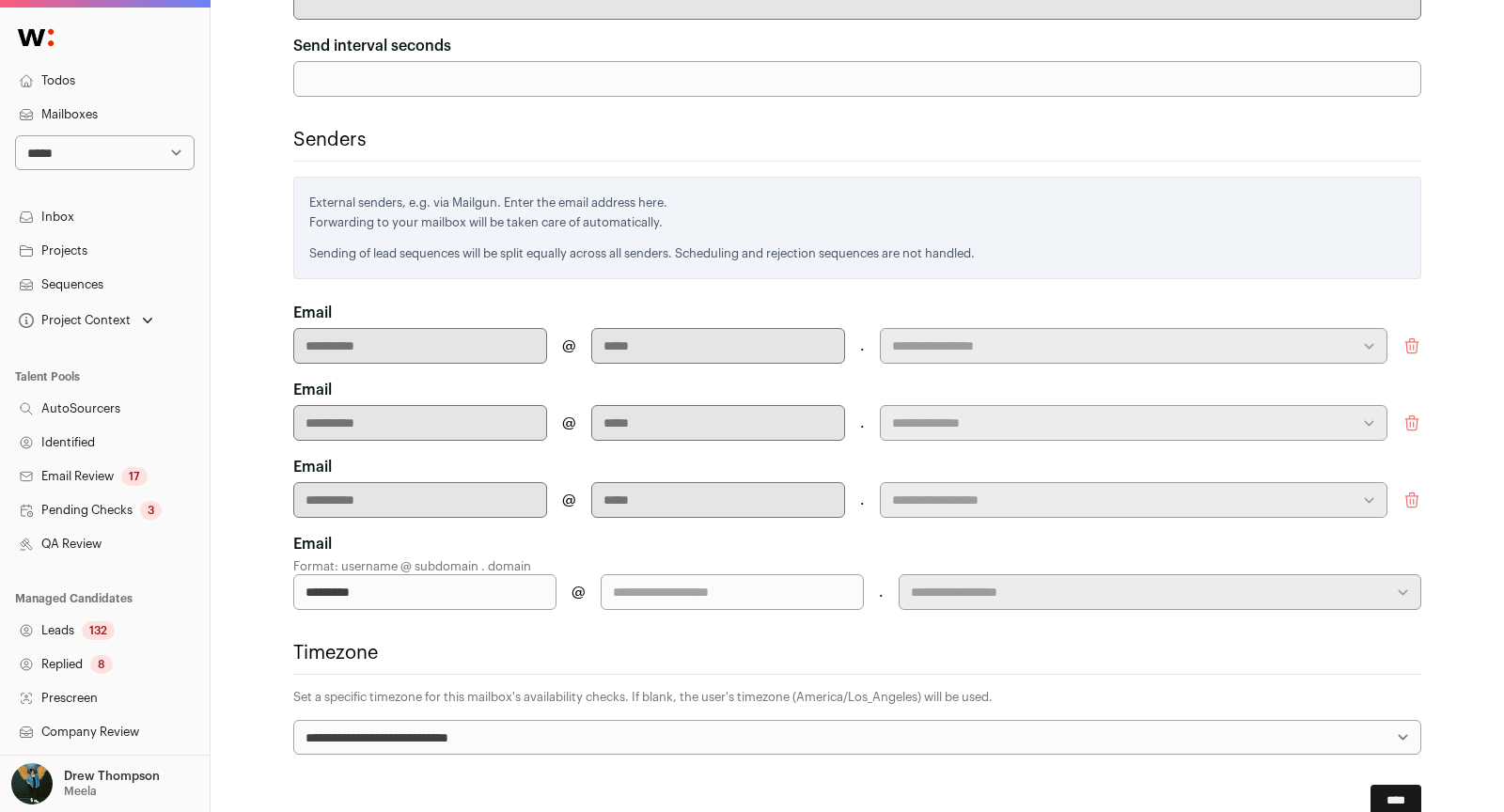 click on "*********" at bounding box center [425, 592] 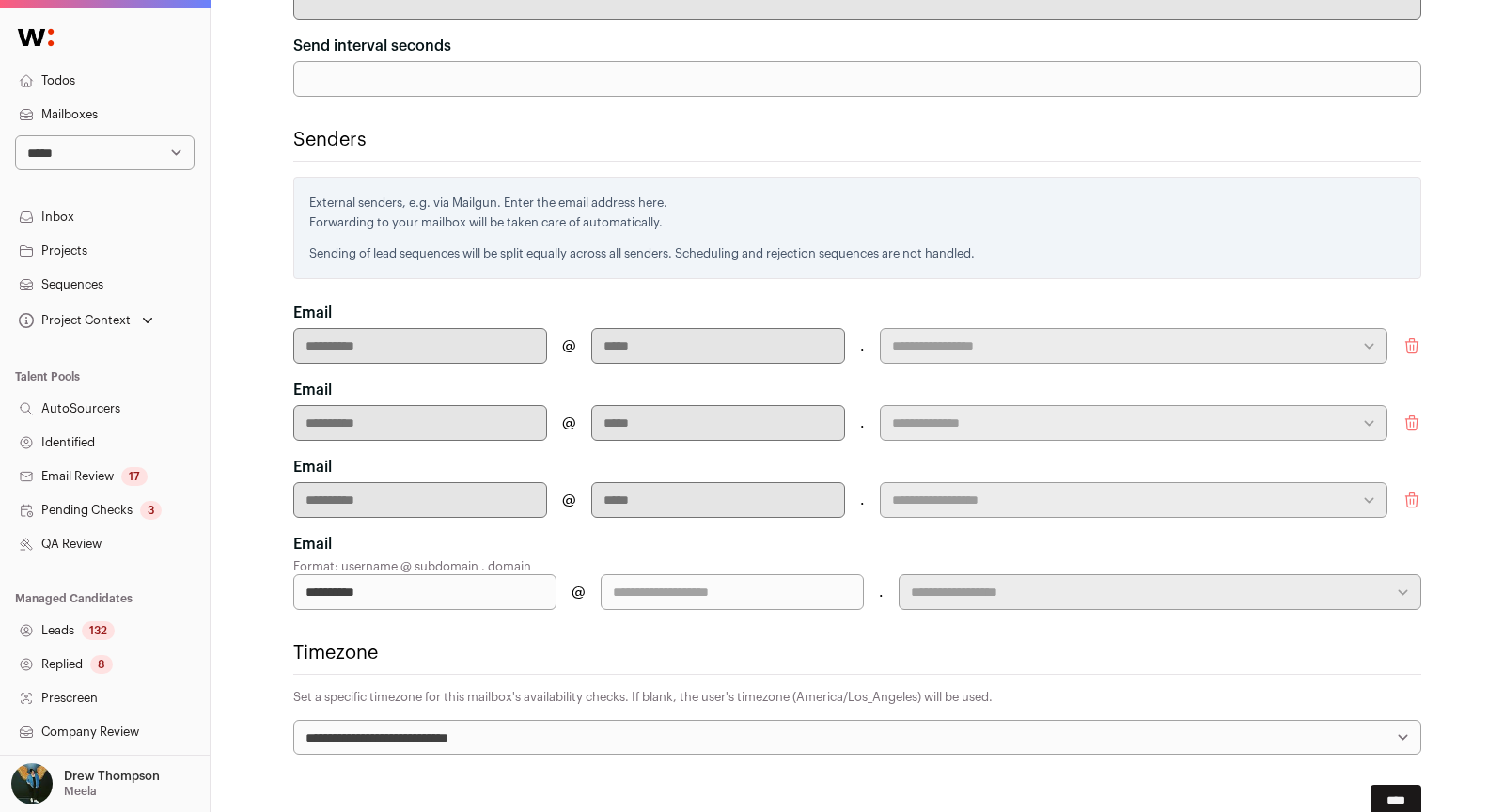 type on "**********" 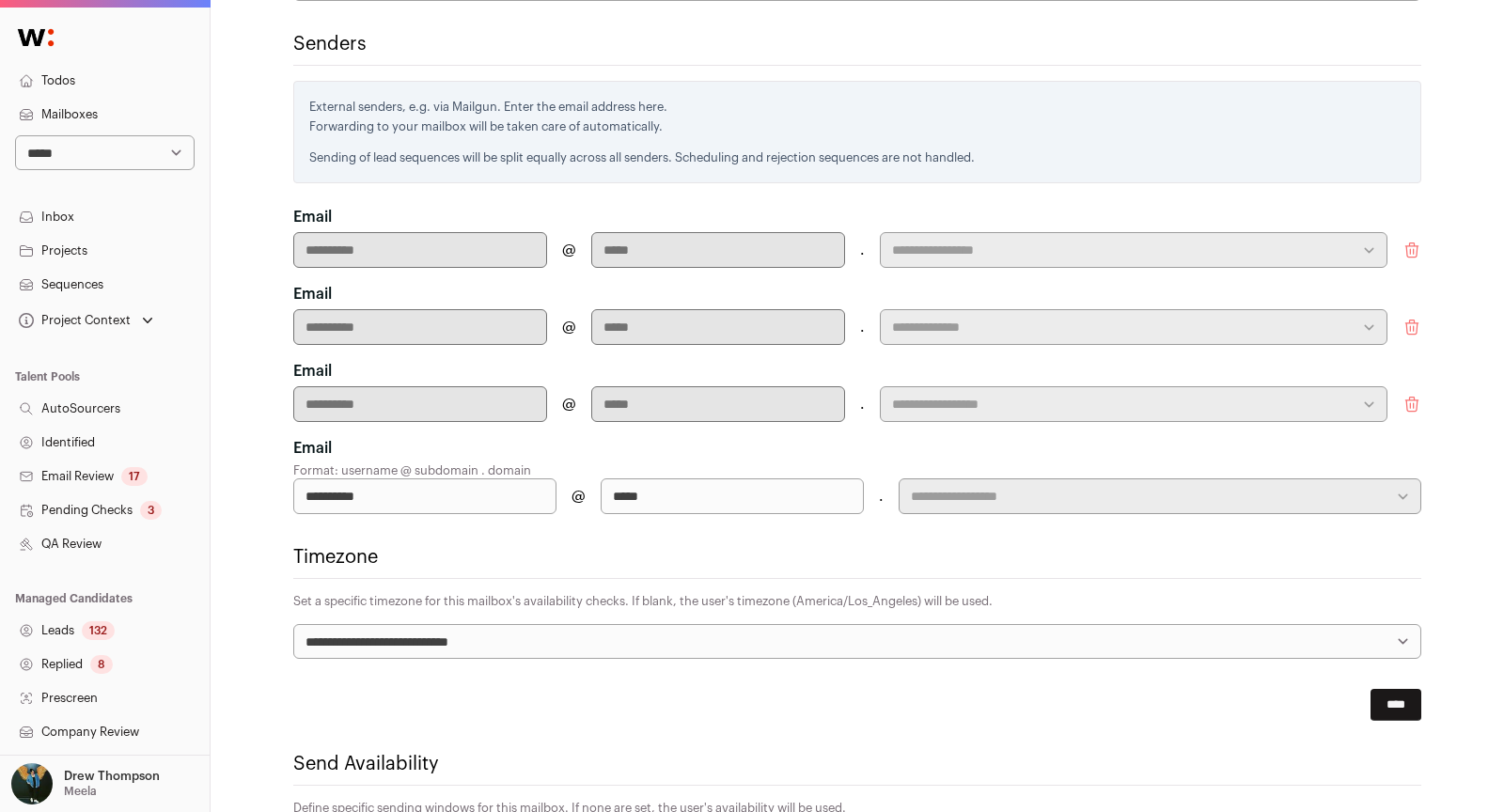 scroll, scrollTop: 729, scrollLeft: 0, axis: vertical 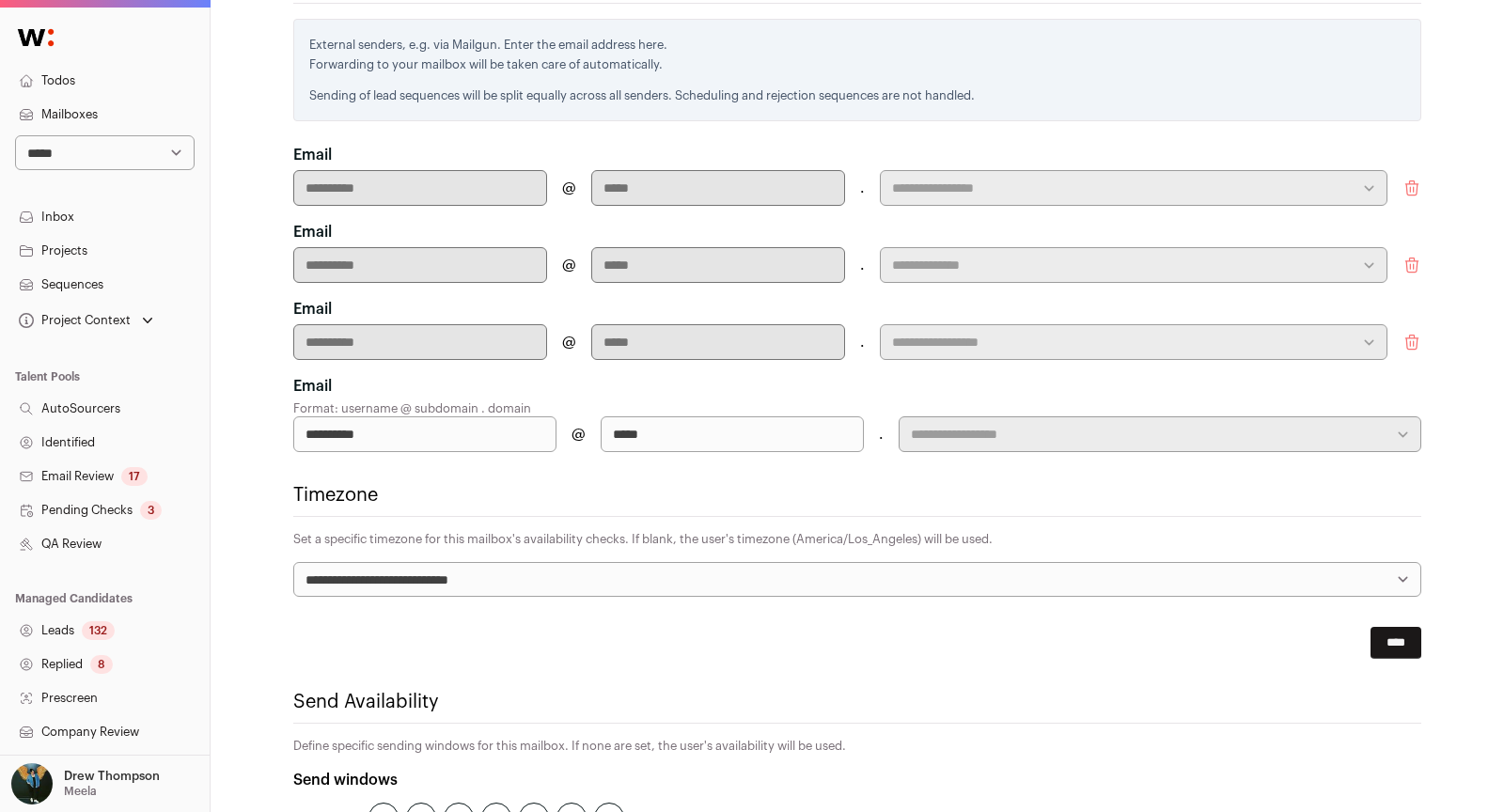type on "*****" 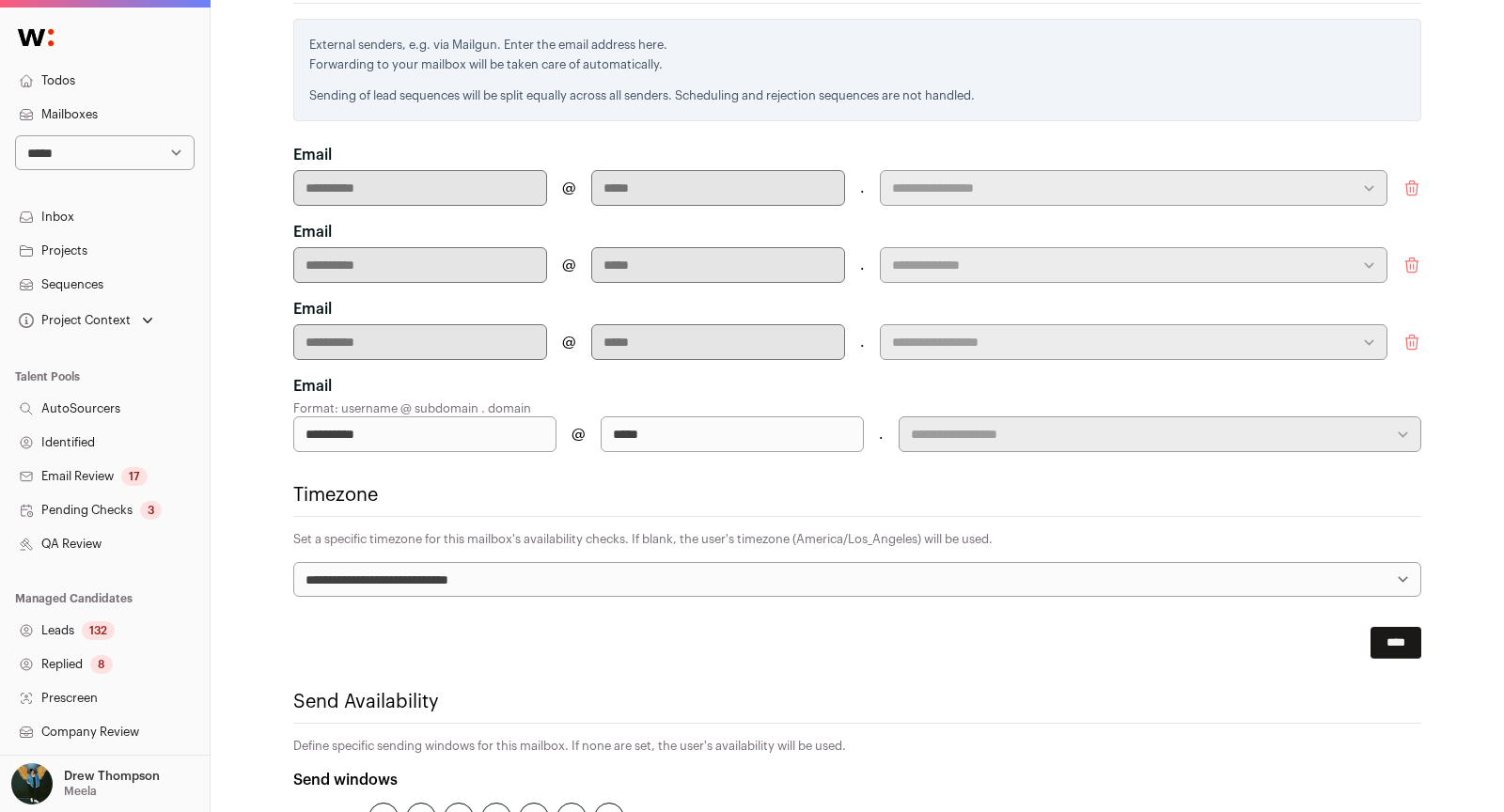 click on "**********" at bounding box center [857, 579] 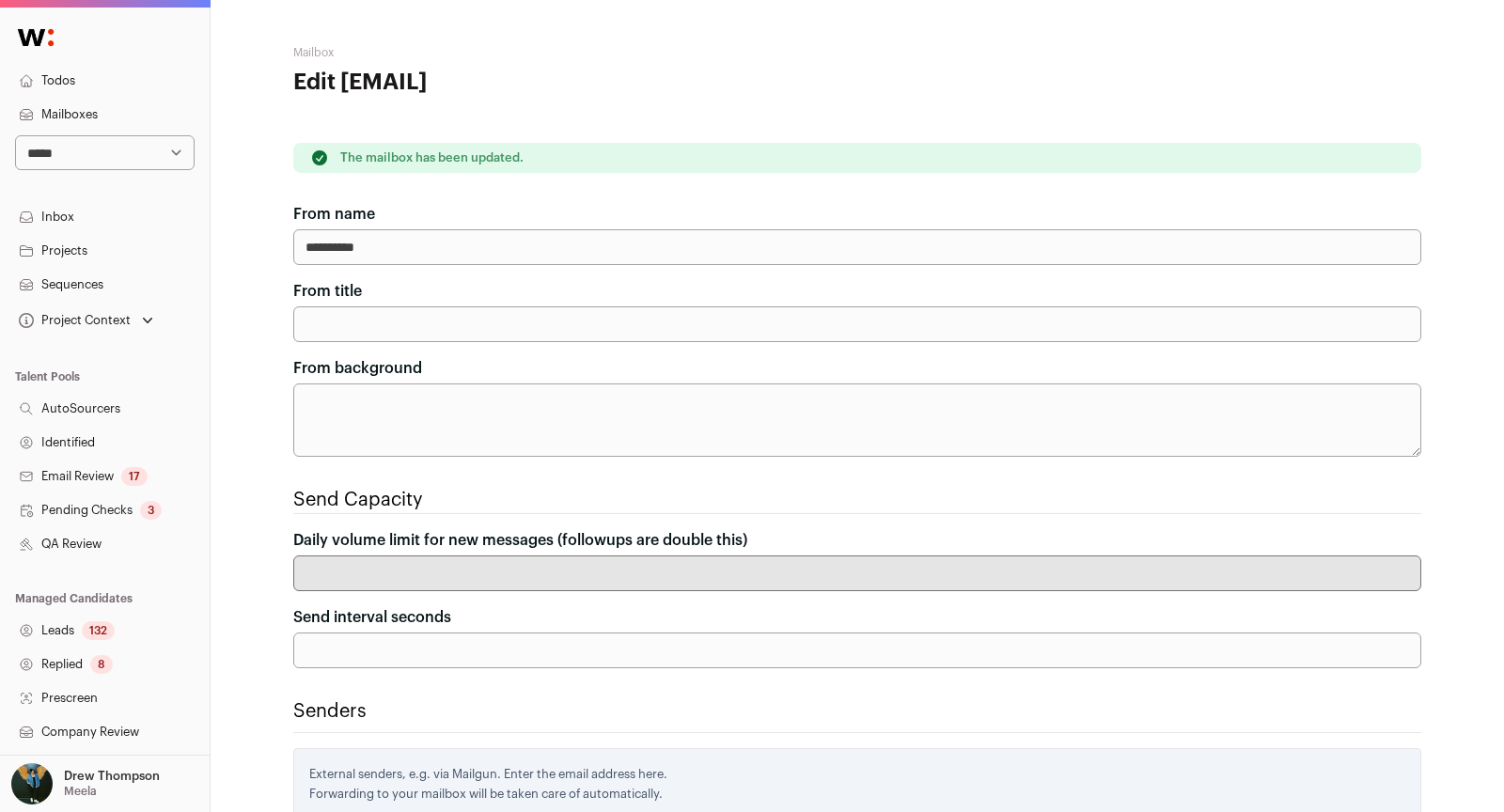 scroll, scrollTop: 734, scrollLeft: 0, axis: vertical 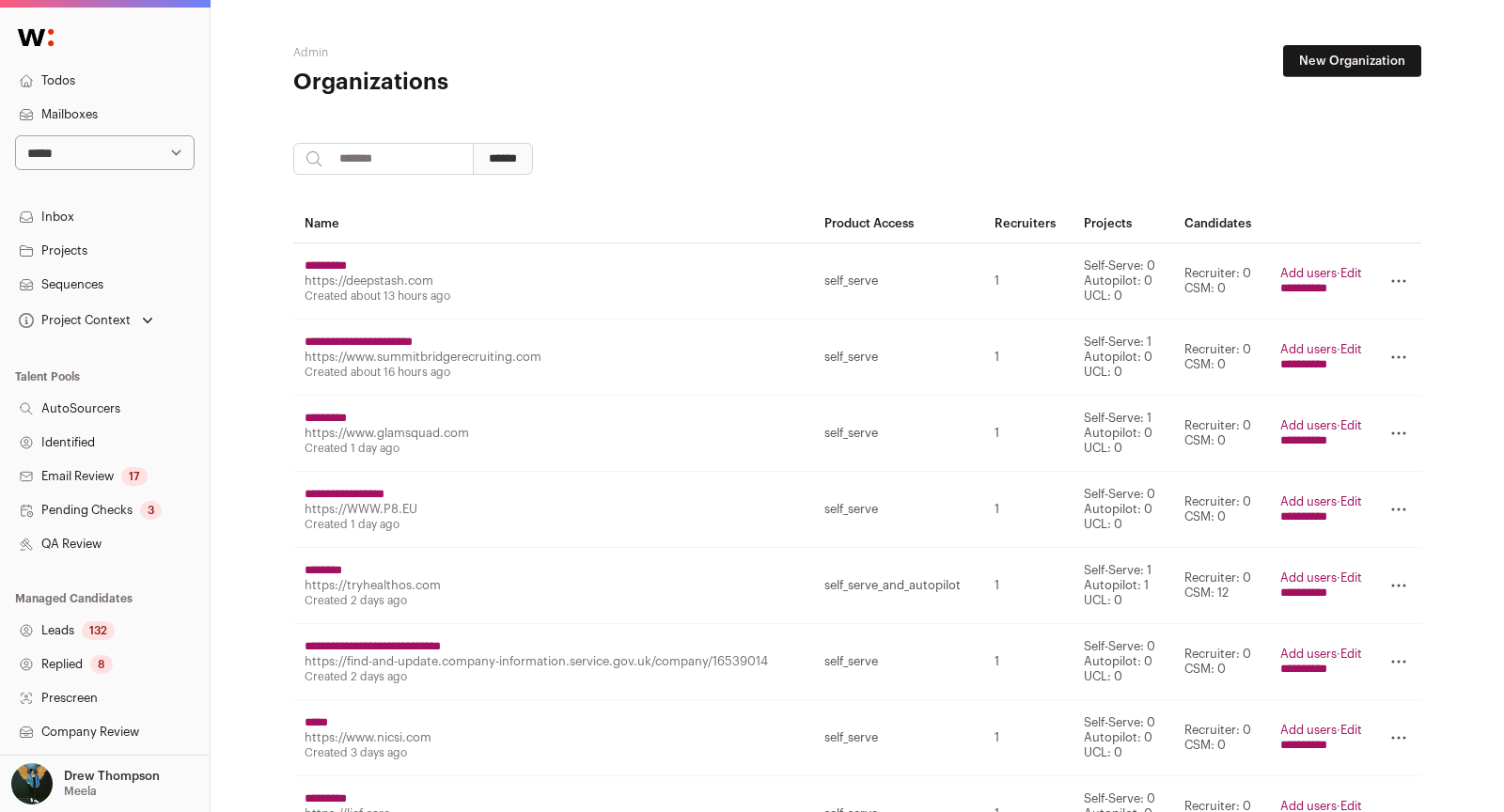 click on "Mailboxes" at bounding box center (104, 115) 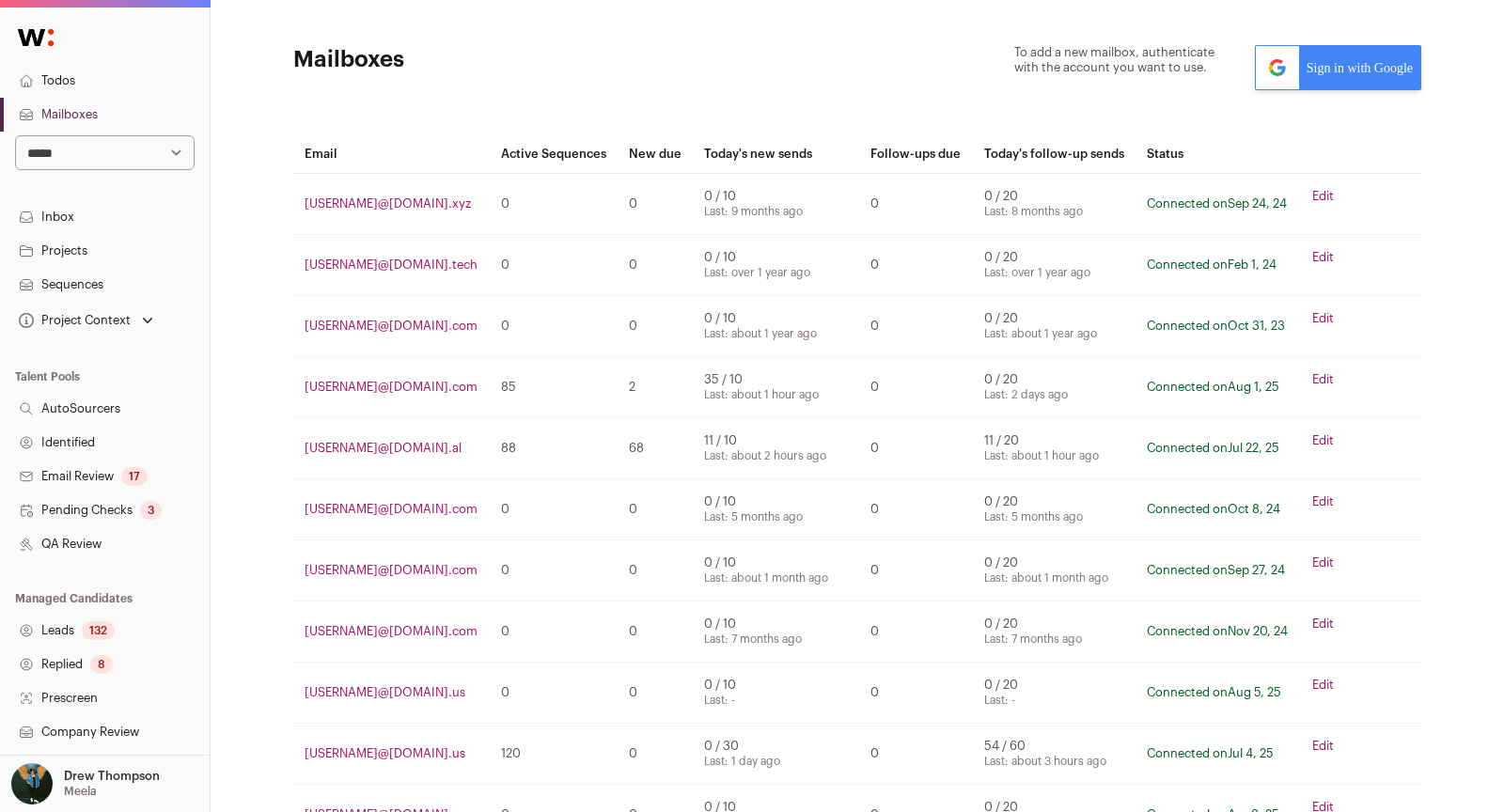 click on "Sign in with Google" at bounding box center (1338, 68) 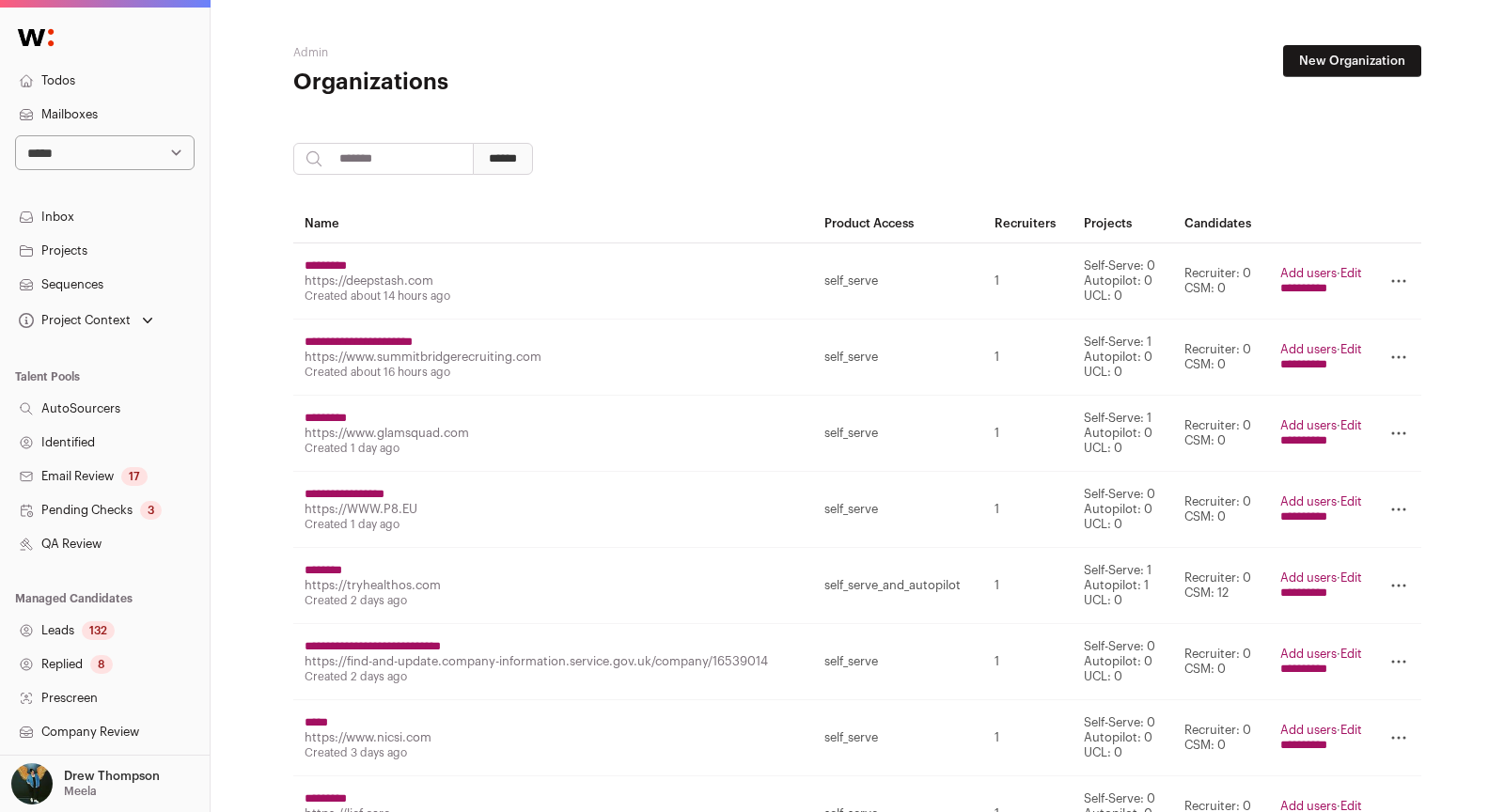 scroll, scrollTop: 0, scrollLeft: 0, axis: both 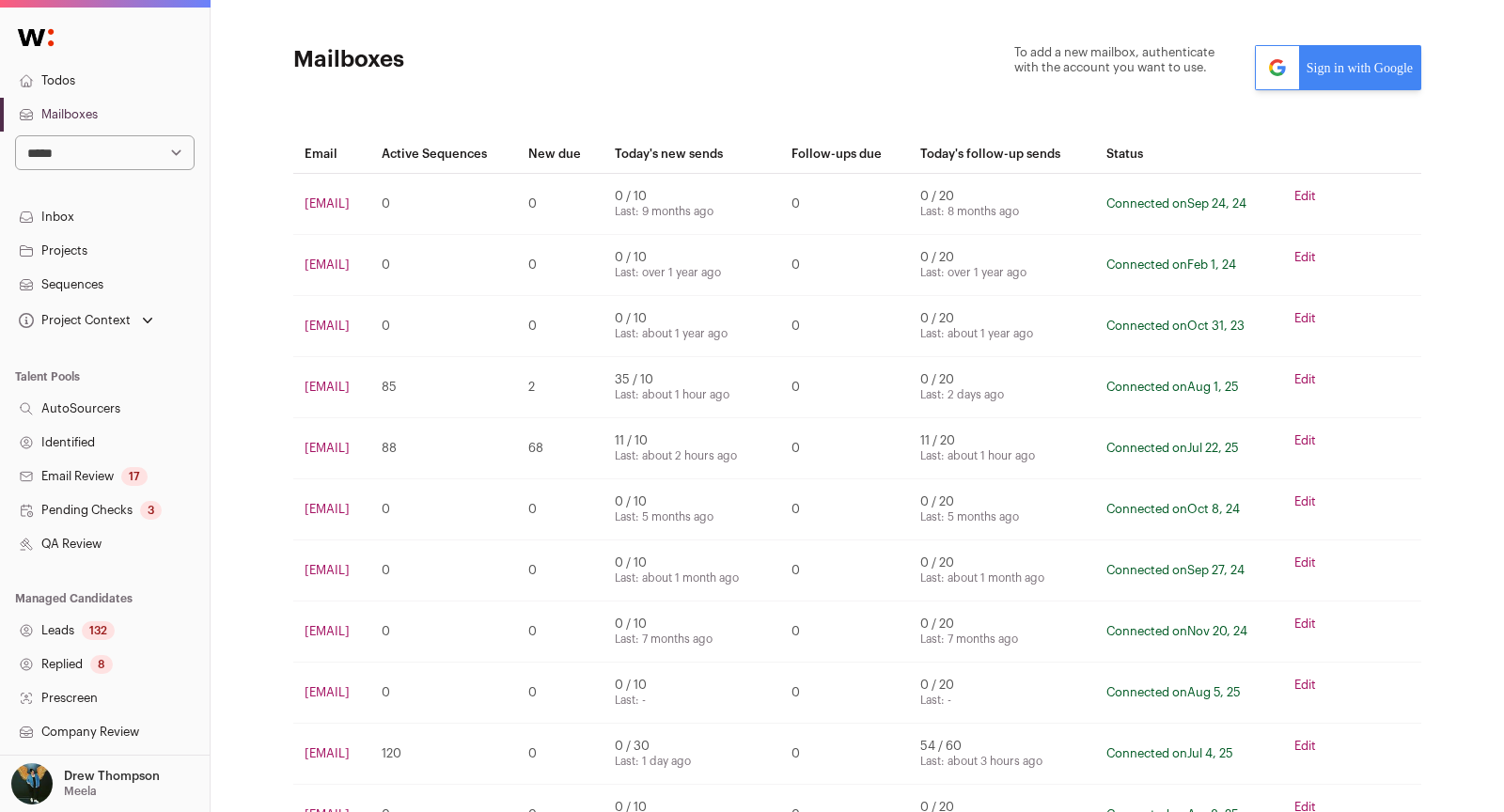 click on "Mailboxes
To add a new mailbox, authenticate with the account you want to use.
Sign in with Google
Email
Active Sequences
New due
Today's new sends
Follow-ups due
Today's follow-up sends
Status
[EMAIL]
0
0
0 / 10
Last: 9 months ago
0
0 / 20
Last: 8 months ago
Connected on
Sep 24, 24
Edit
[EMAIL]" at bounding box center (857, 2246) 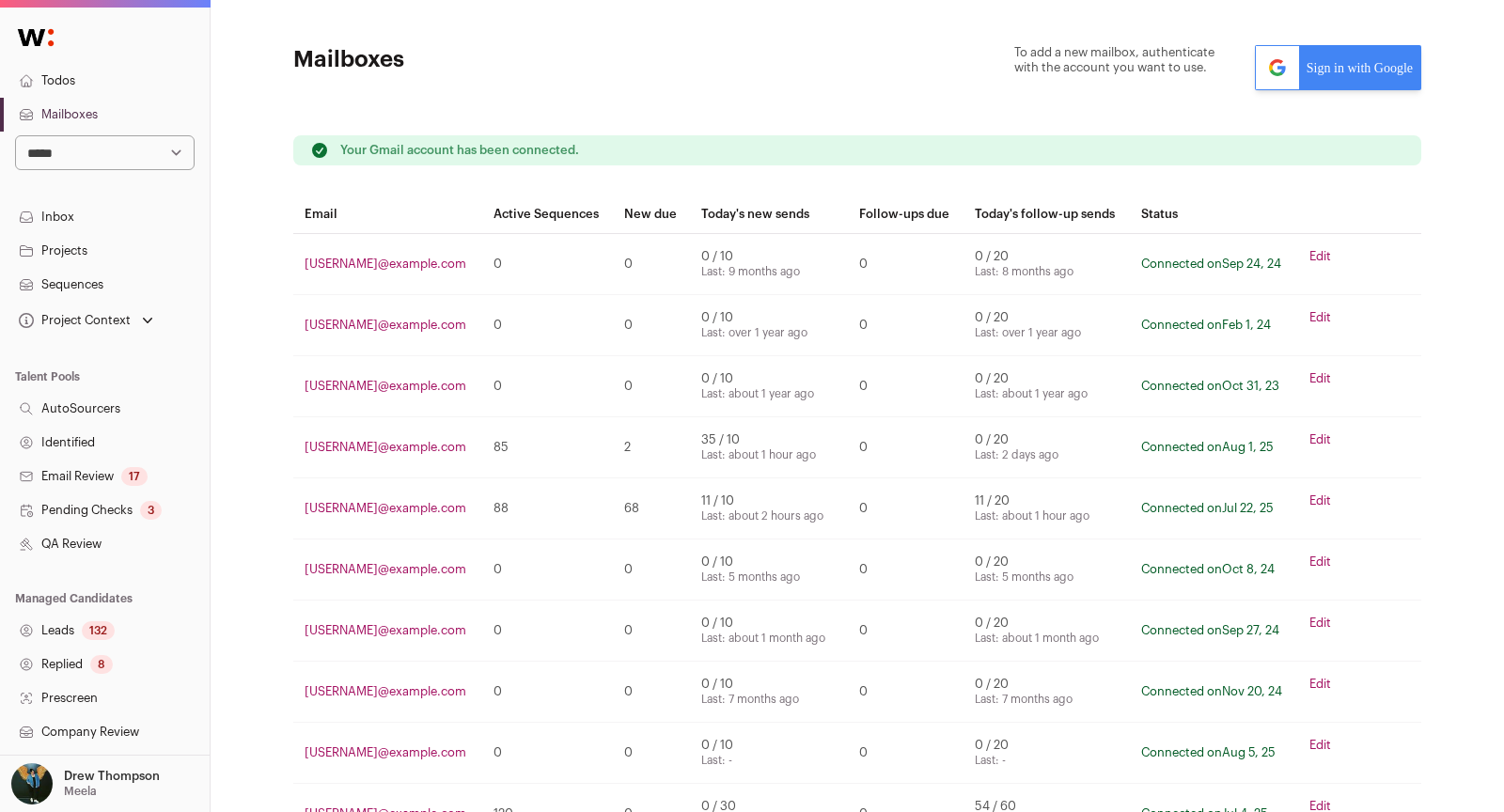 scroll, scrollTop: 0, scrollLeft: 0, axis: both 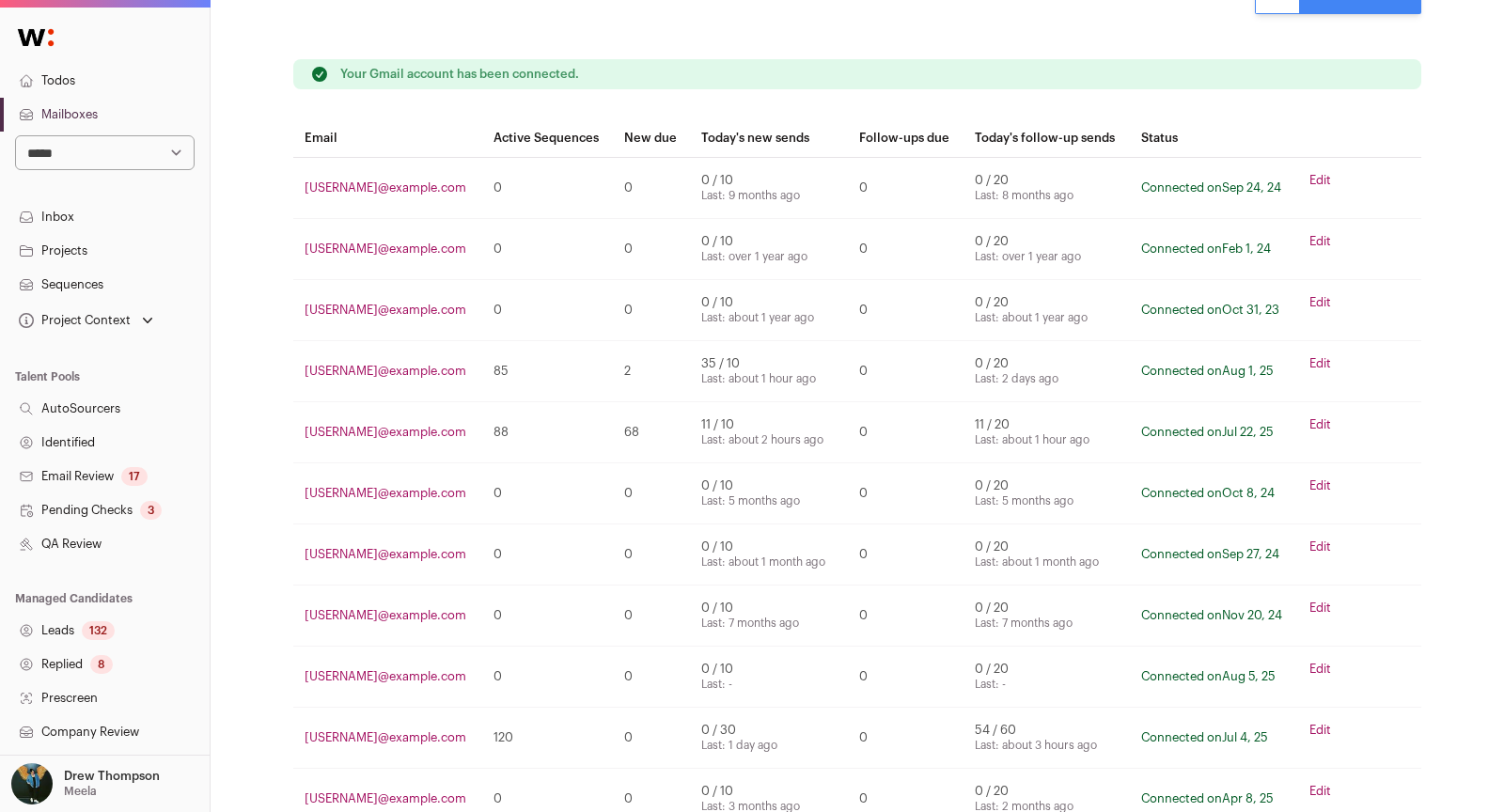 click on "Edit" at bounding box center (1320, 669) 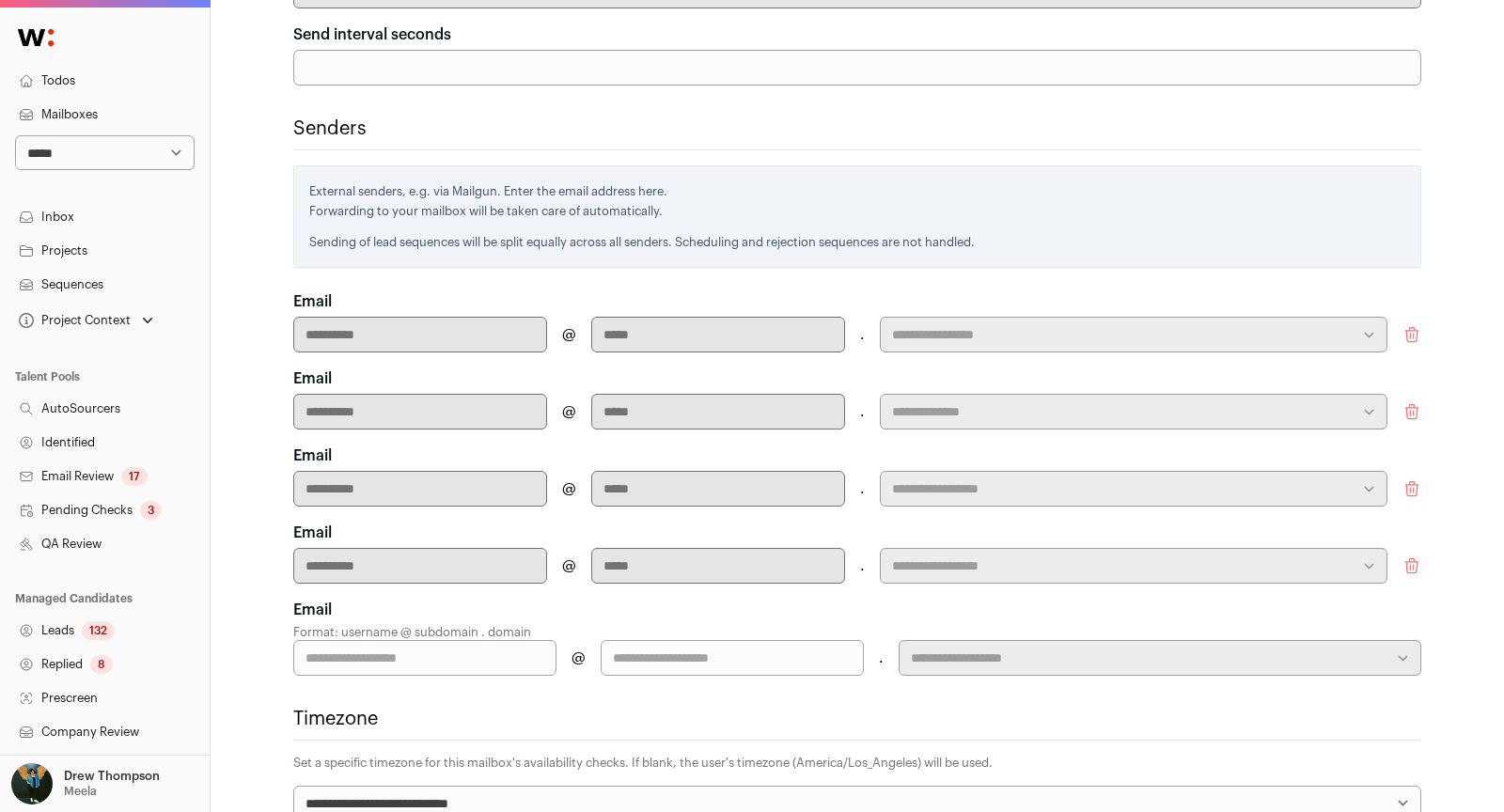 scroll, scrollTop: 882, scrollLeft: 0, axis: vertical 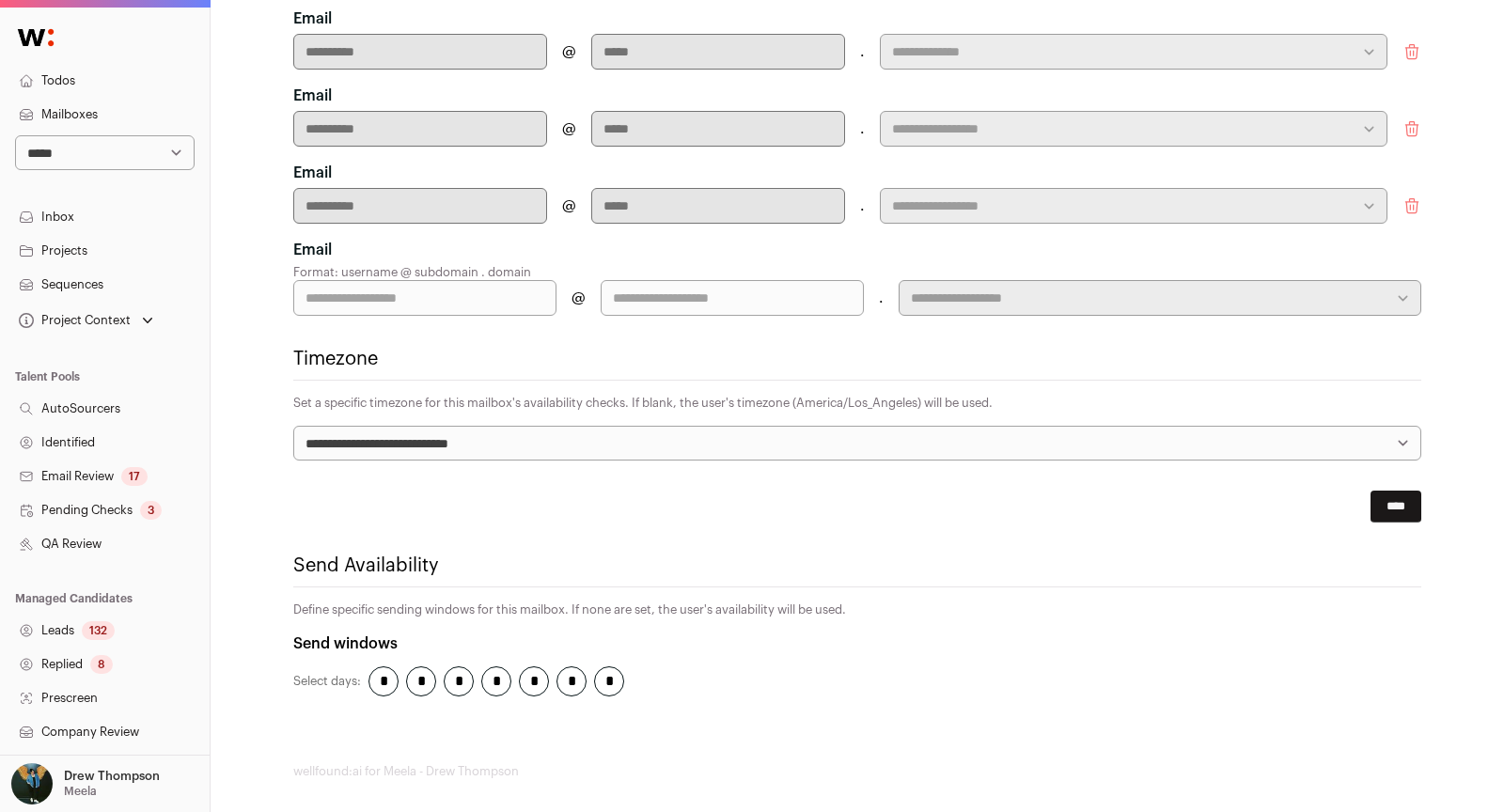 click on "Sequences" at bounding box center (104, 285) 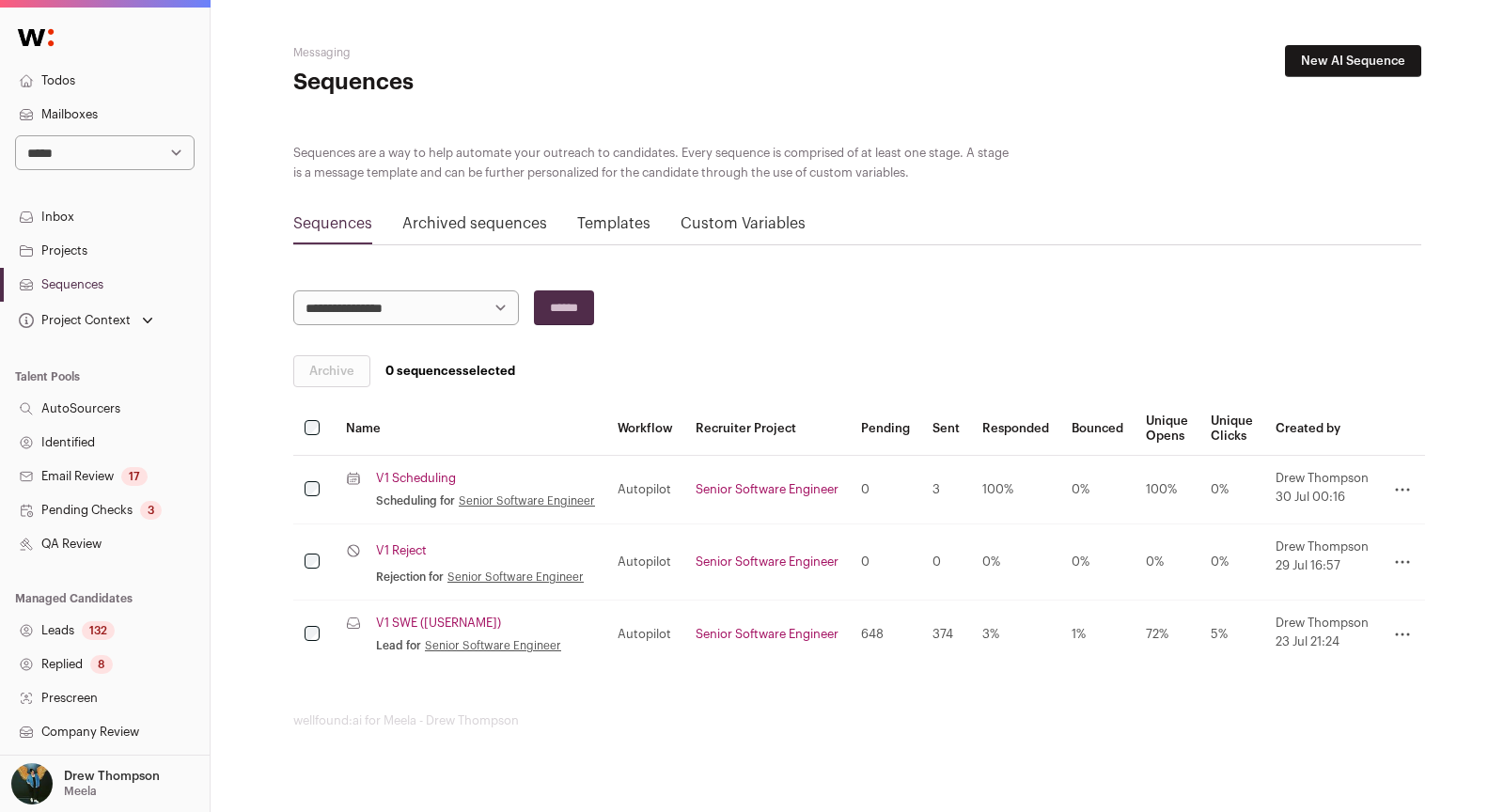 click on "**********" at bounding box center (104, 152) 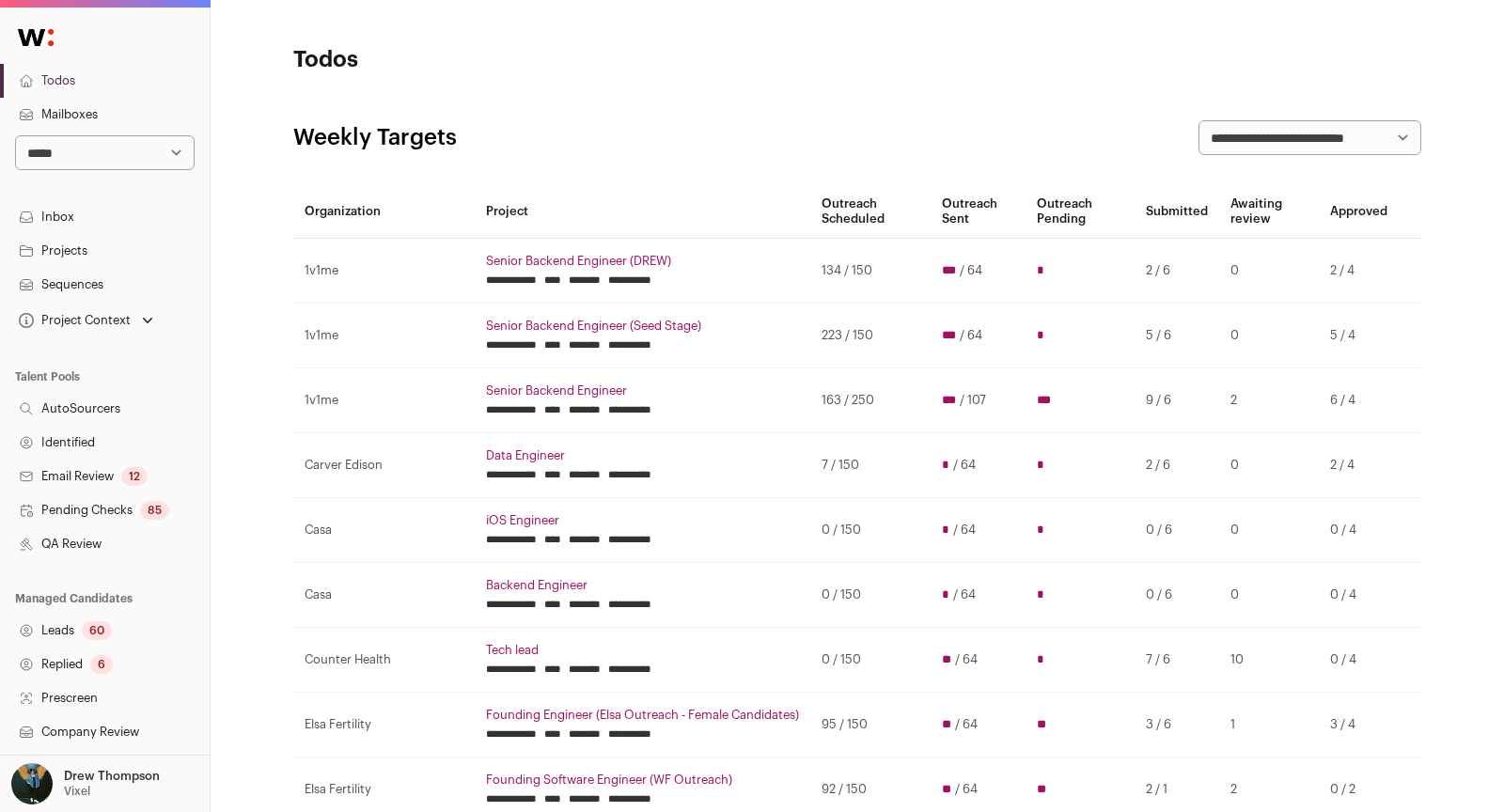 scroll, scrollTop: 0, scrollLeft: 1, axis: horizontal 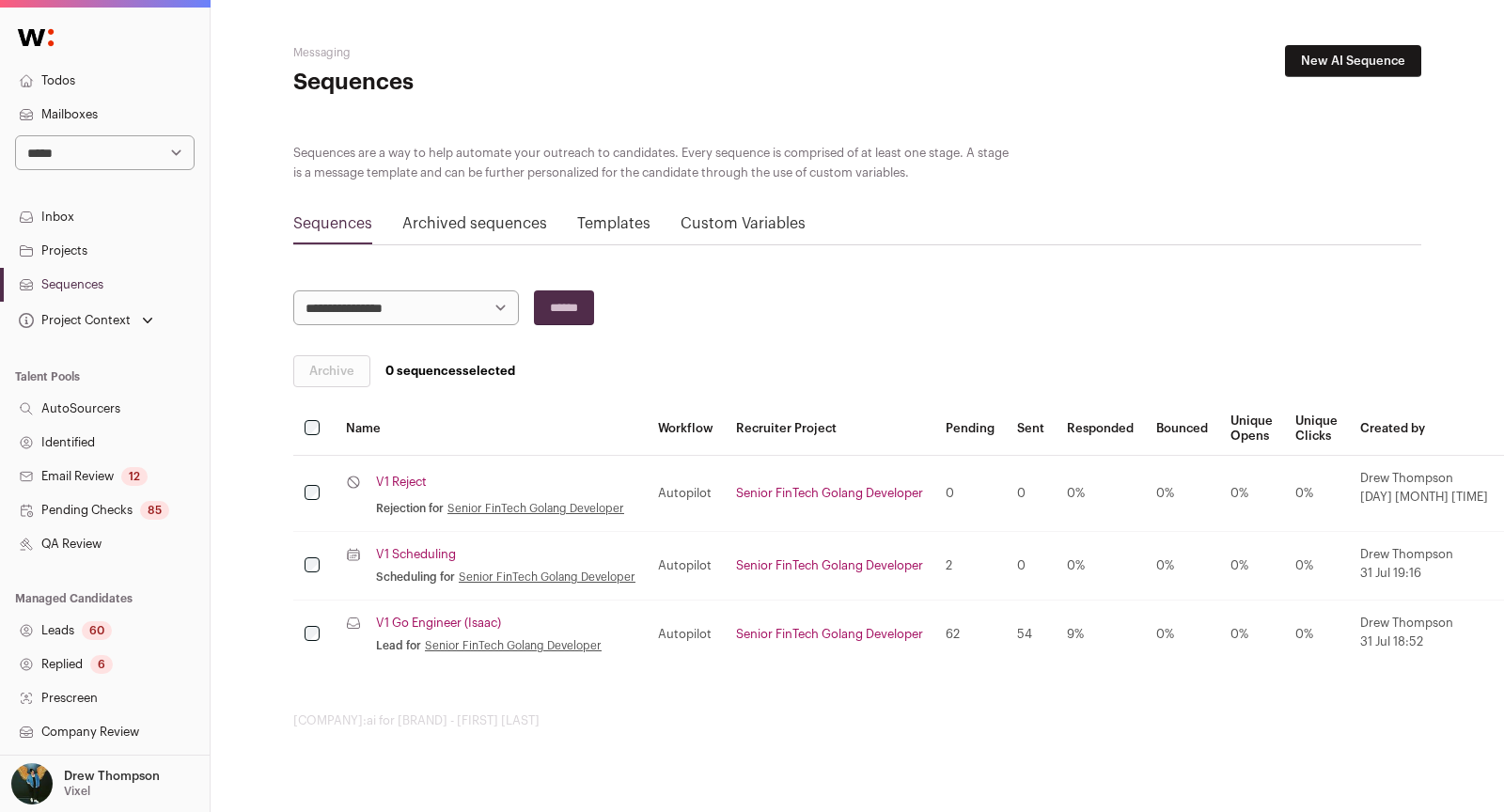 click 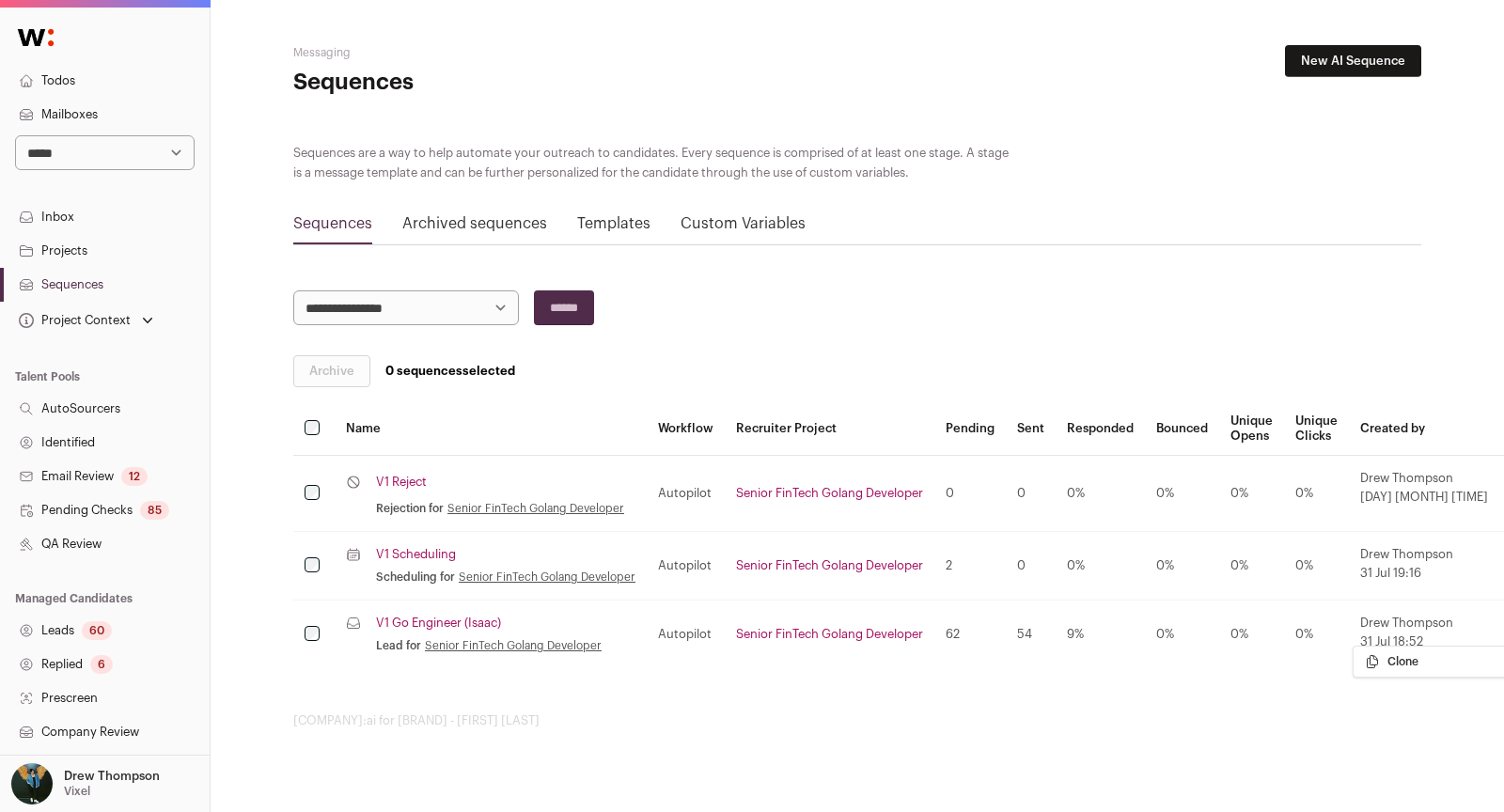 click on "Clone" at bounding box center [1443, 662] 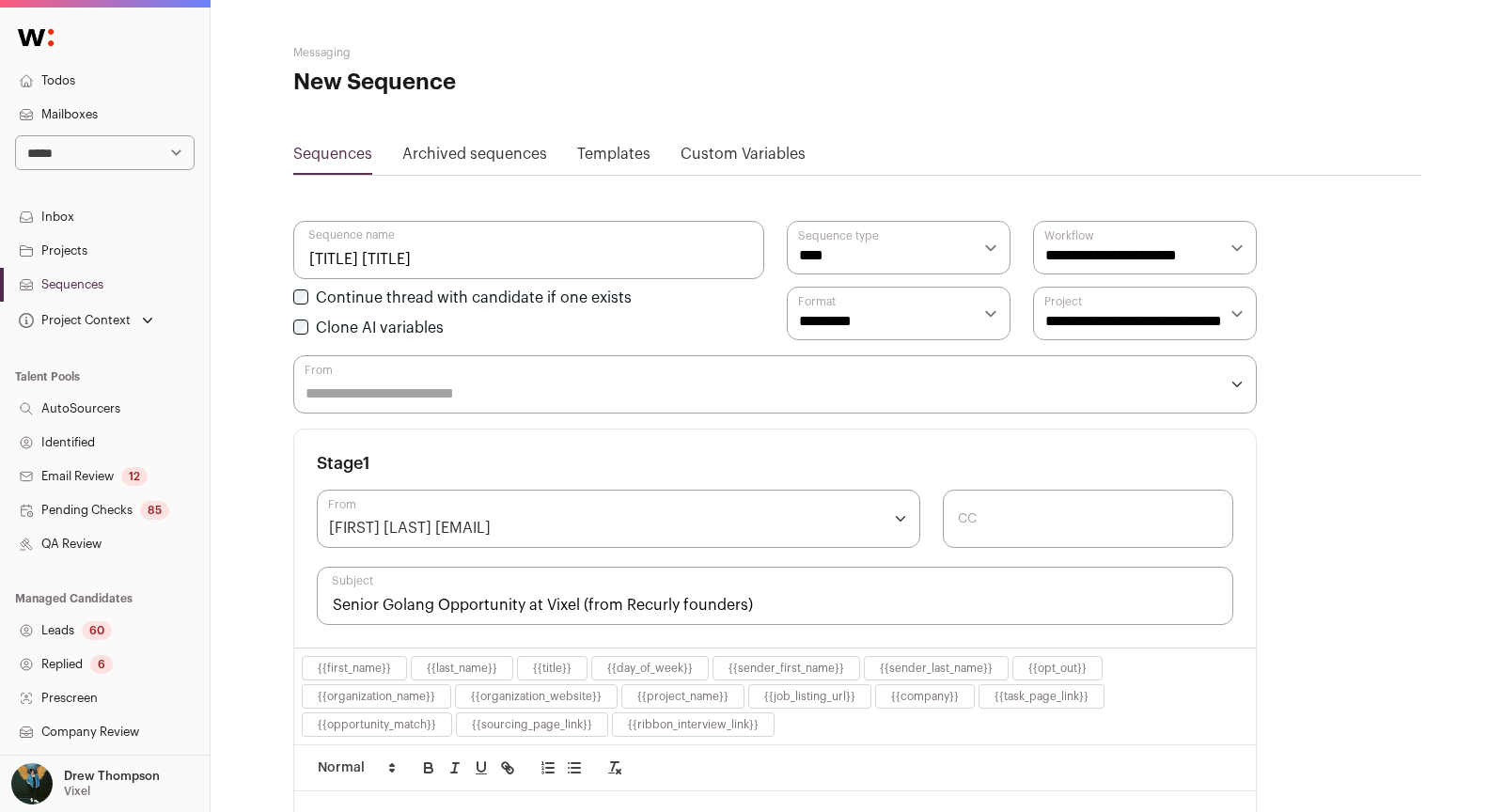 drag, startPoint x: 377, startPoint y: 259, endPoint x: 404, endPoint y: 251, distance: 28.160256 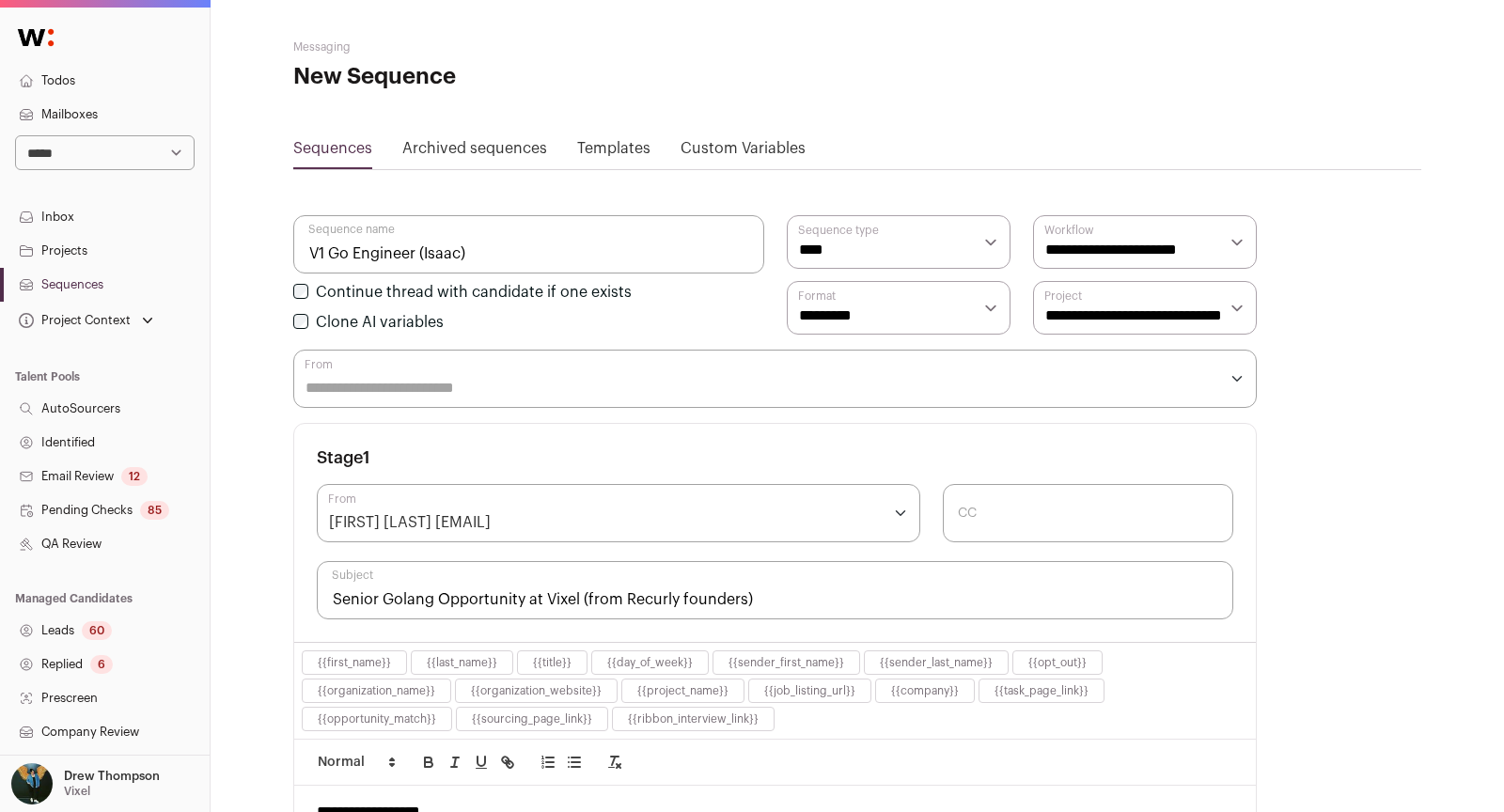 click on "V1 Go Engineer (Isaac)" at bounding box center [528, 244] 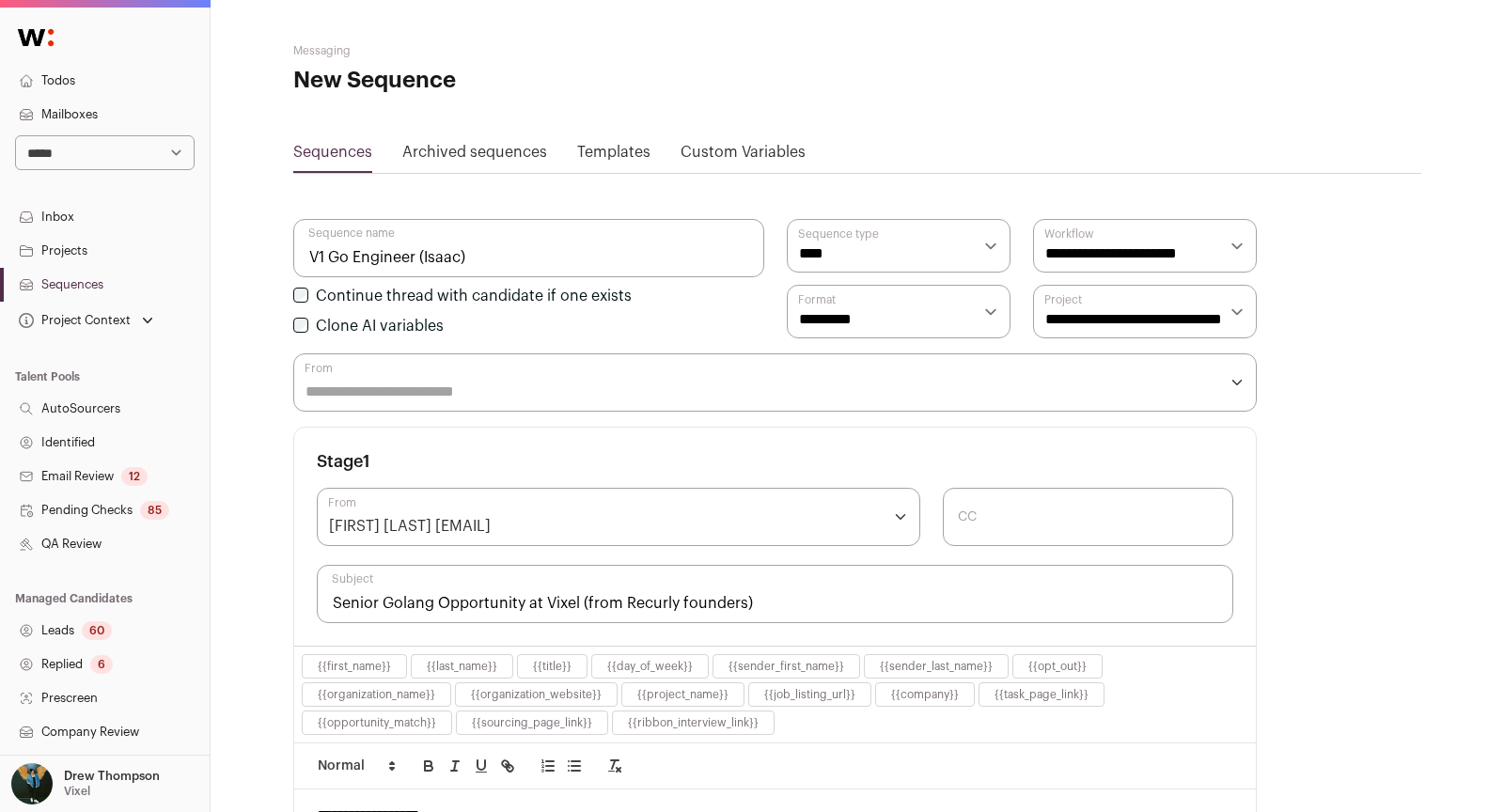 scroll, scrollTop: 0, scrollLeft: 0, axis: both 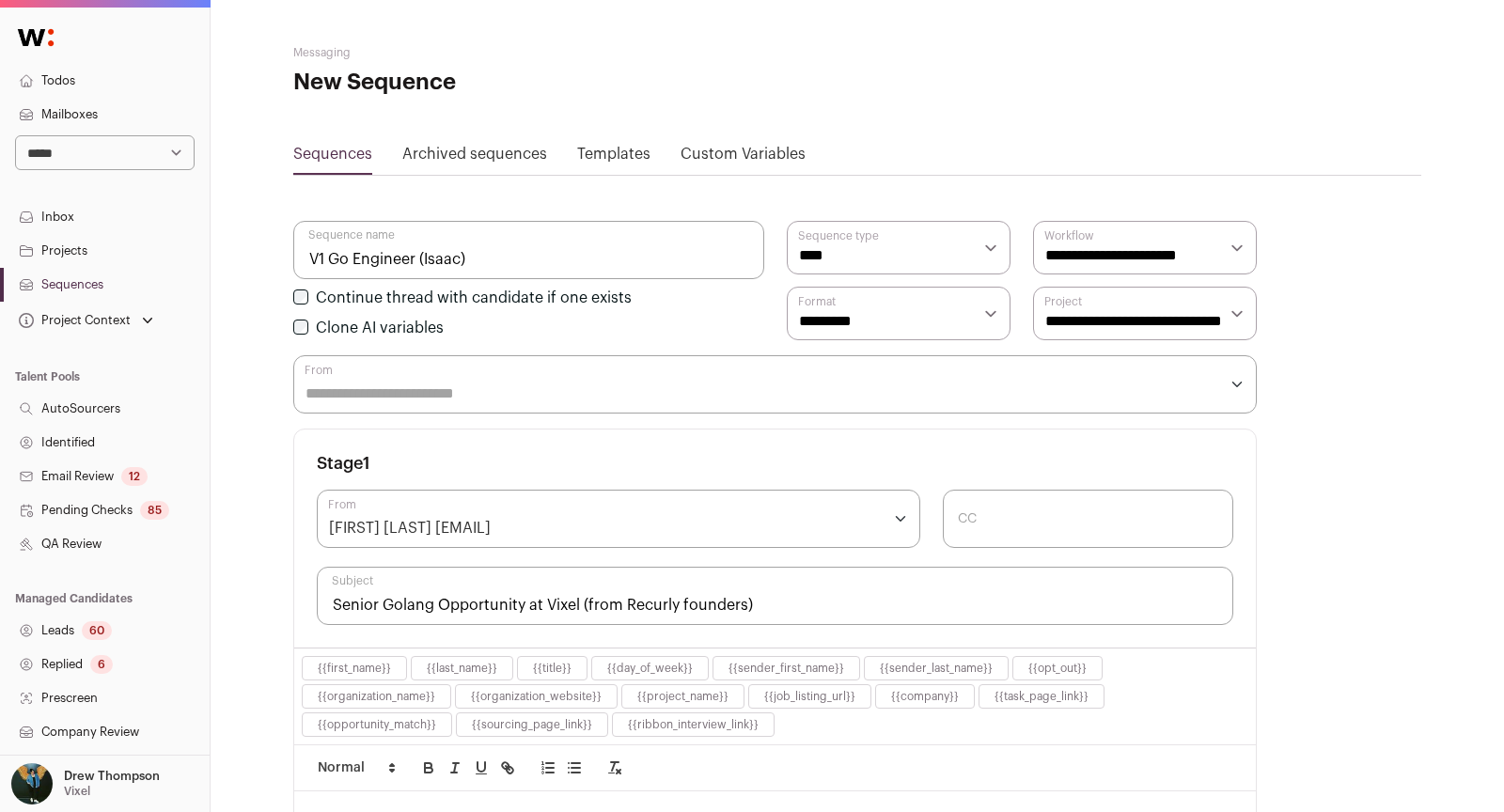click on "V1 Go Engineer (Isaac)" at bounding box center (528, 250) 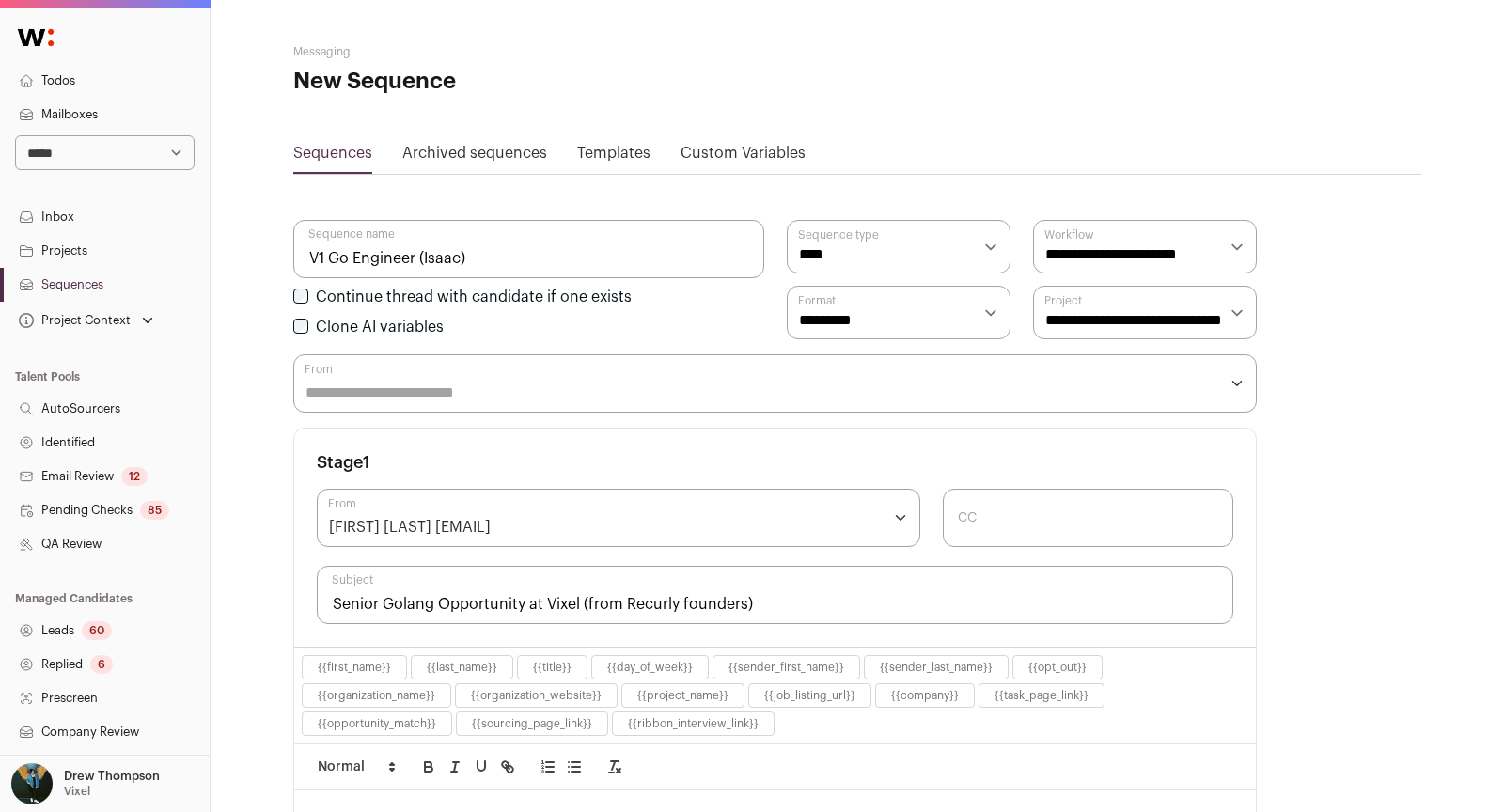 scroll, scrollTop: 0, scrollLeft: 0, axis: both 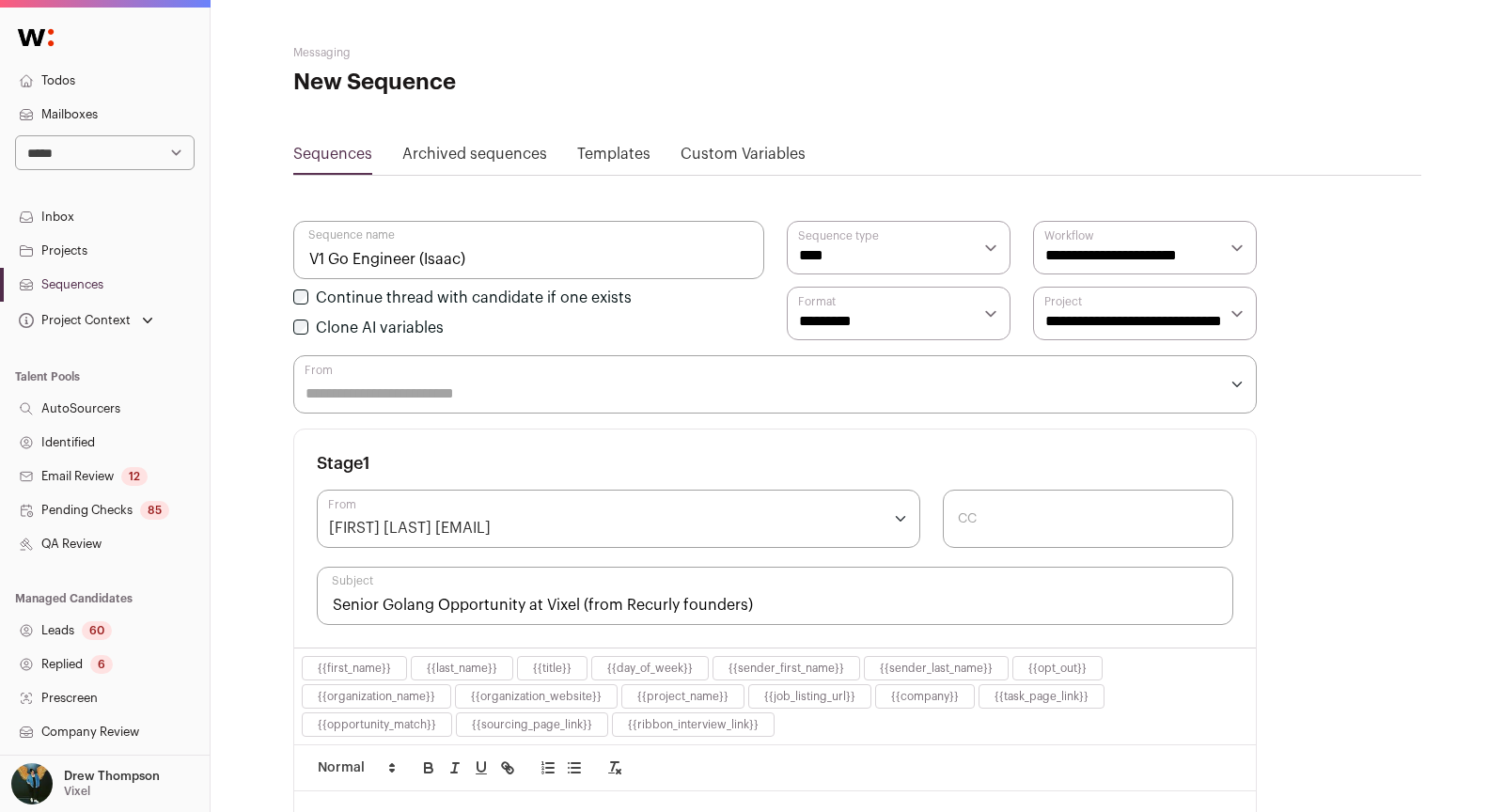 click on "V1 Go Engineer (Isaac)" at bounding box center (528, 250) 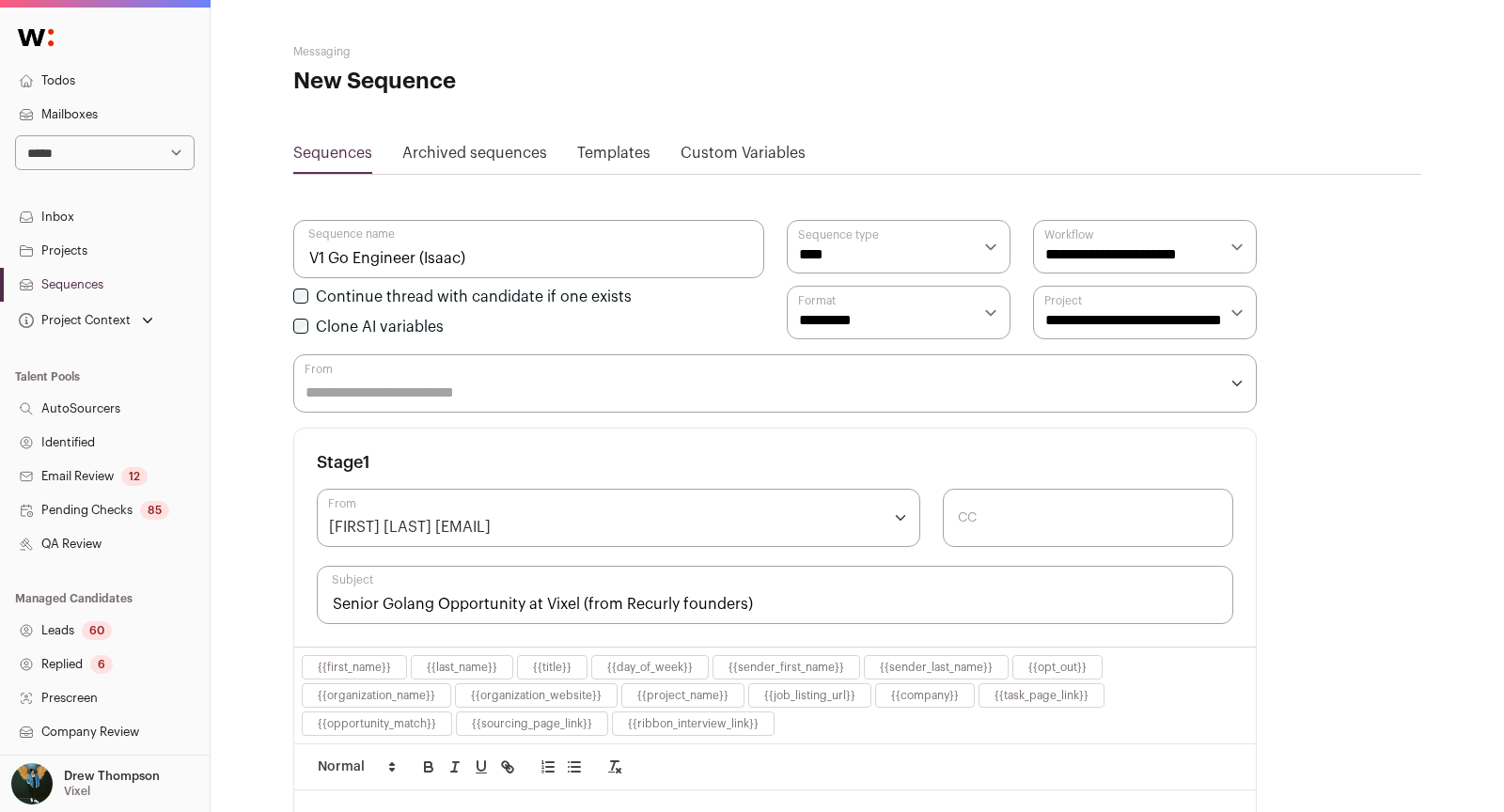 scroll, scrollTop: 0, scrollLeft: 0, axis: both 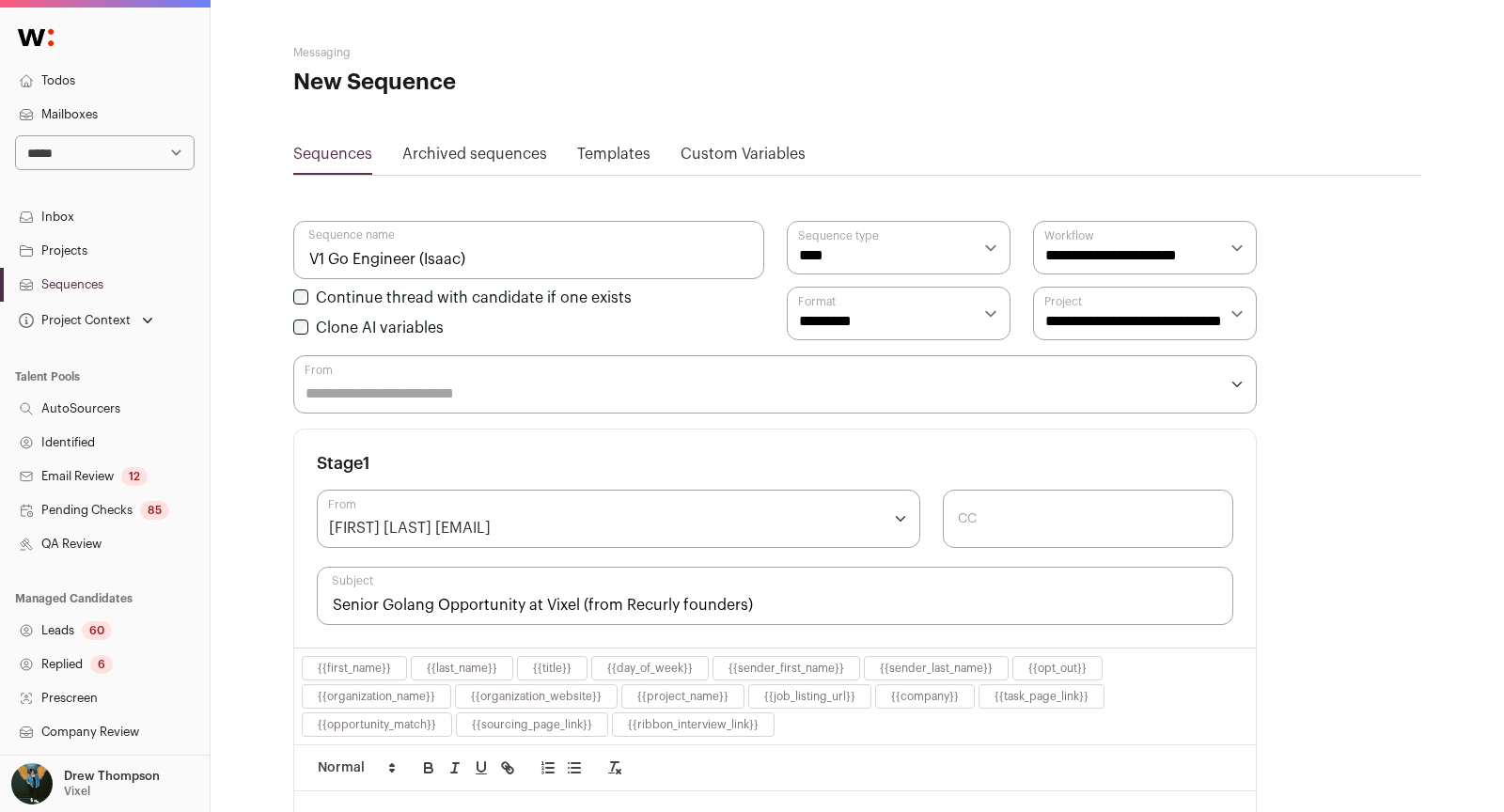 click on "V1 Go Engineer (Isaac)" at bounding box center (528, 250) 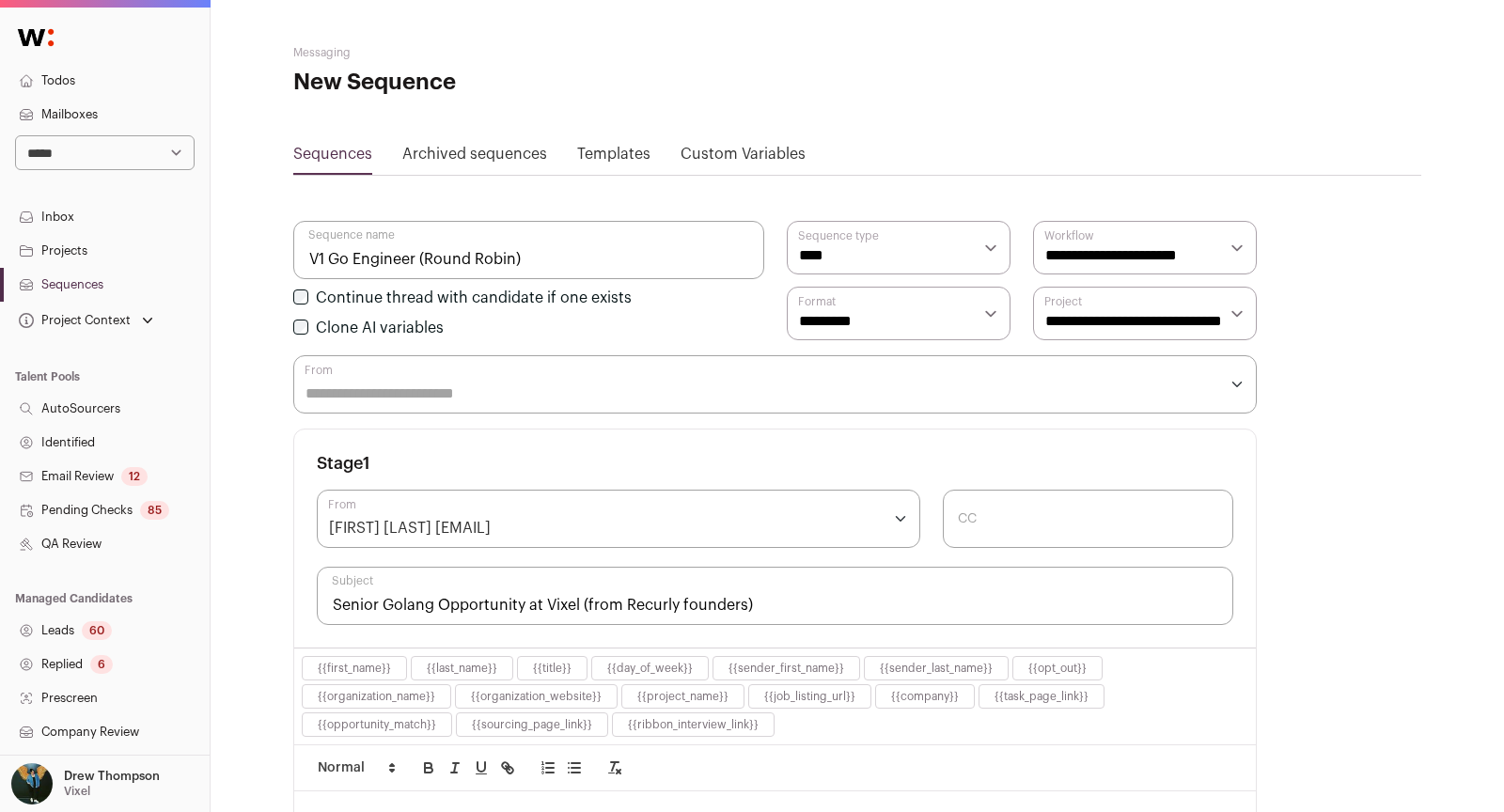 type on "V1 Go Engineer (Round Robin)" 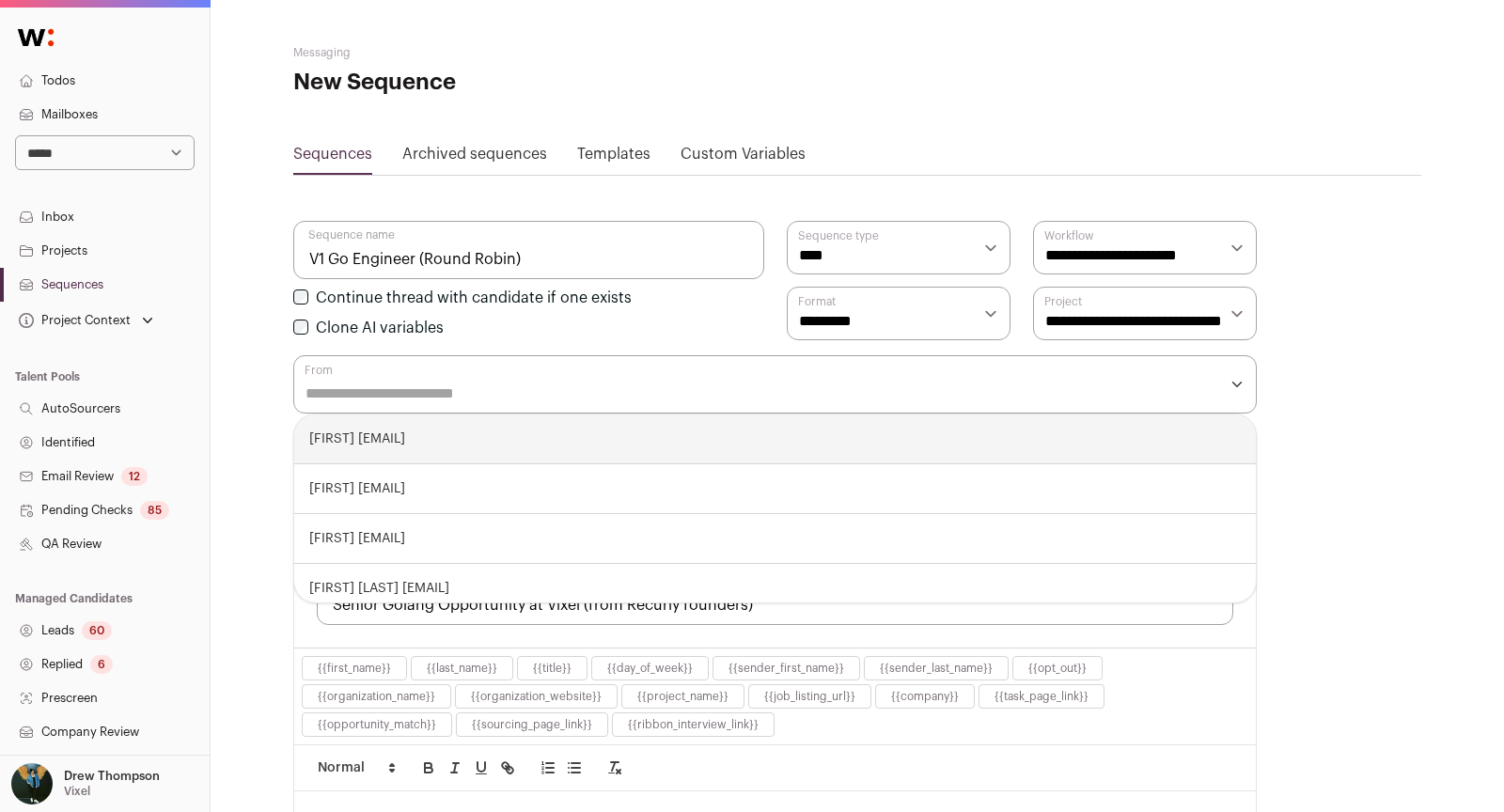 click on "**********" at bounding box center [104, 517] 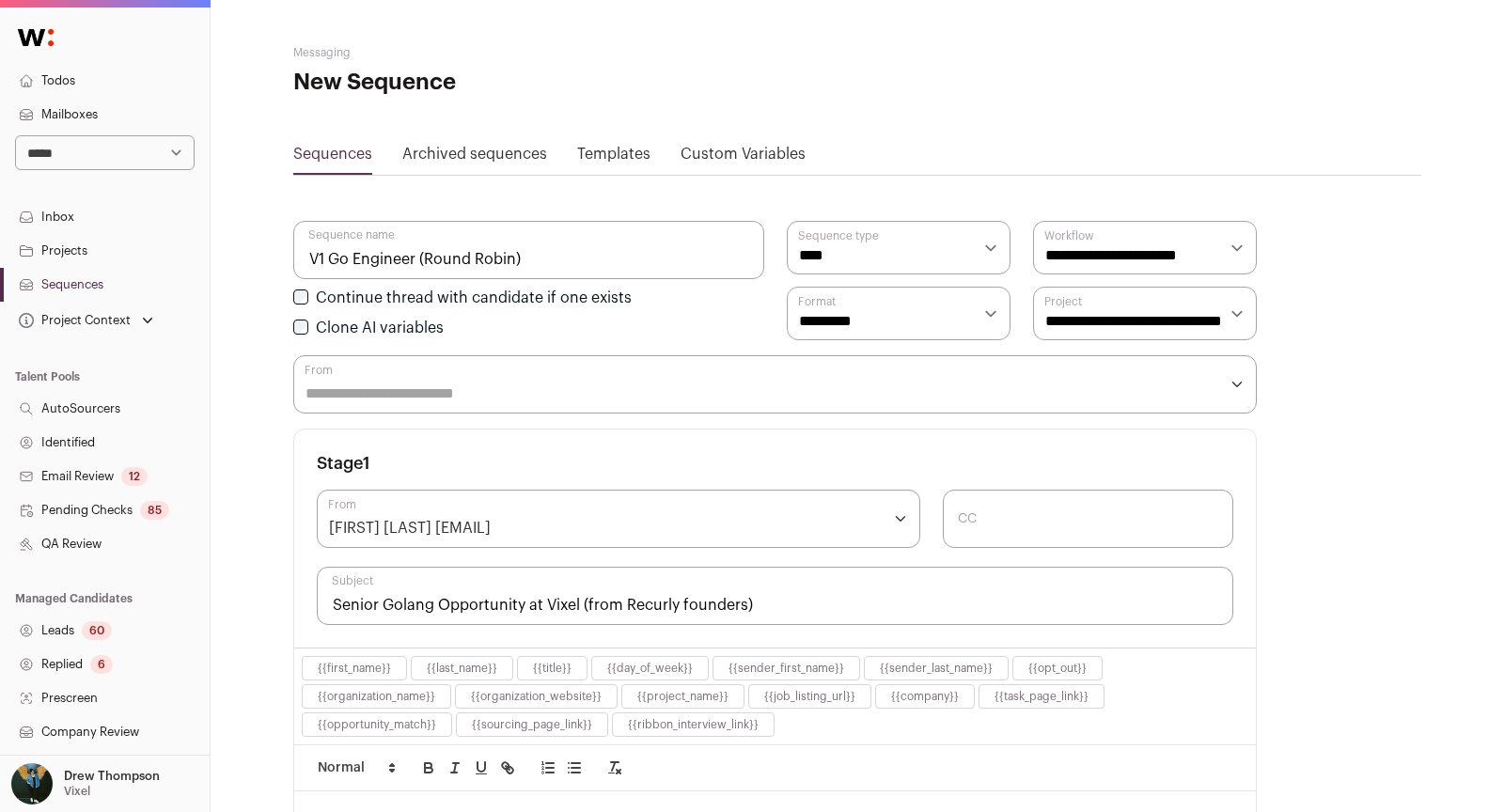 click on "[FIRST] [LAST] [EMAIL]" at bounding box center (619, 519) 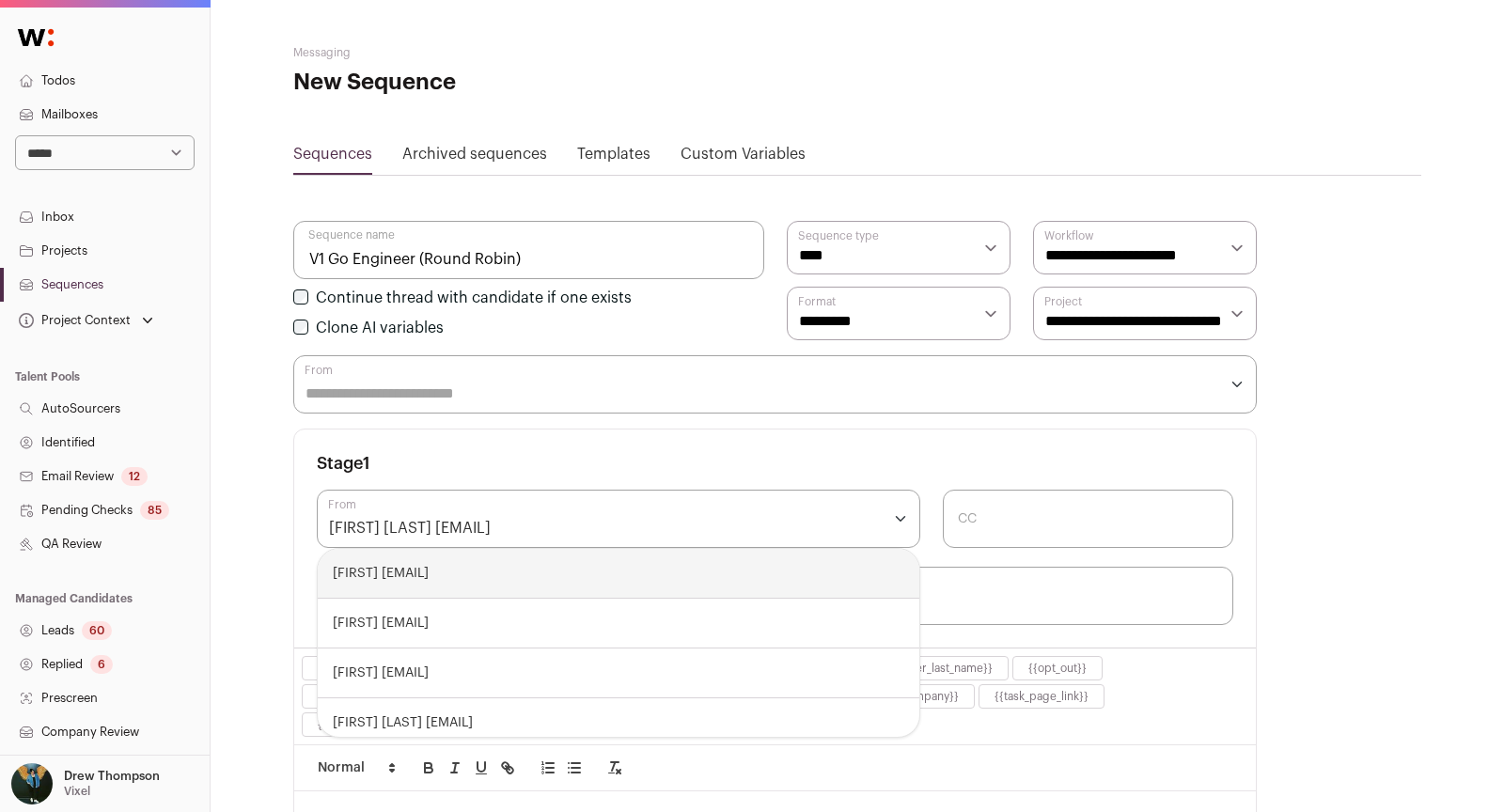 select 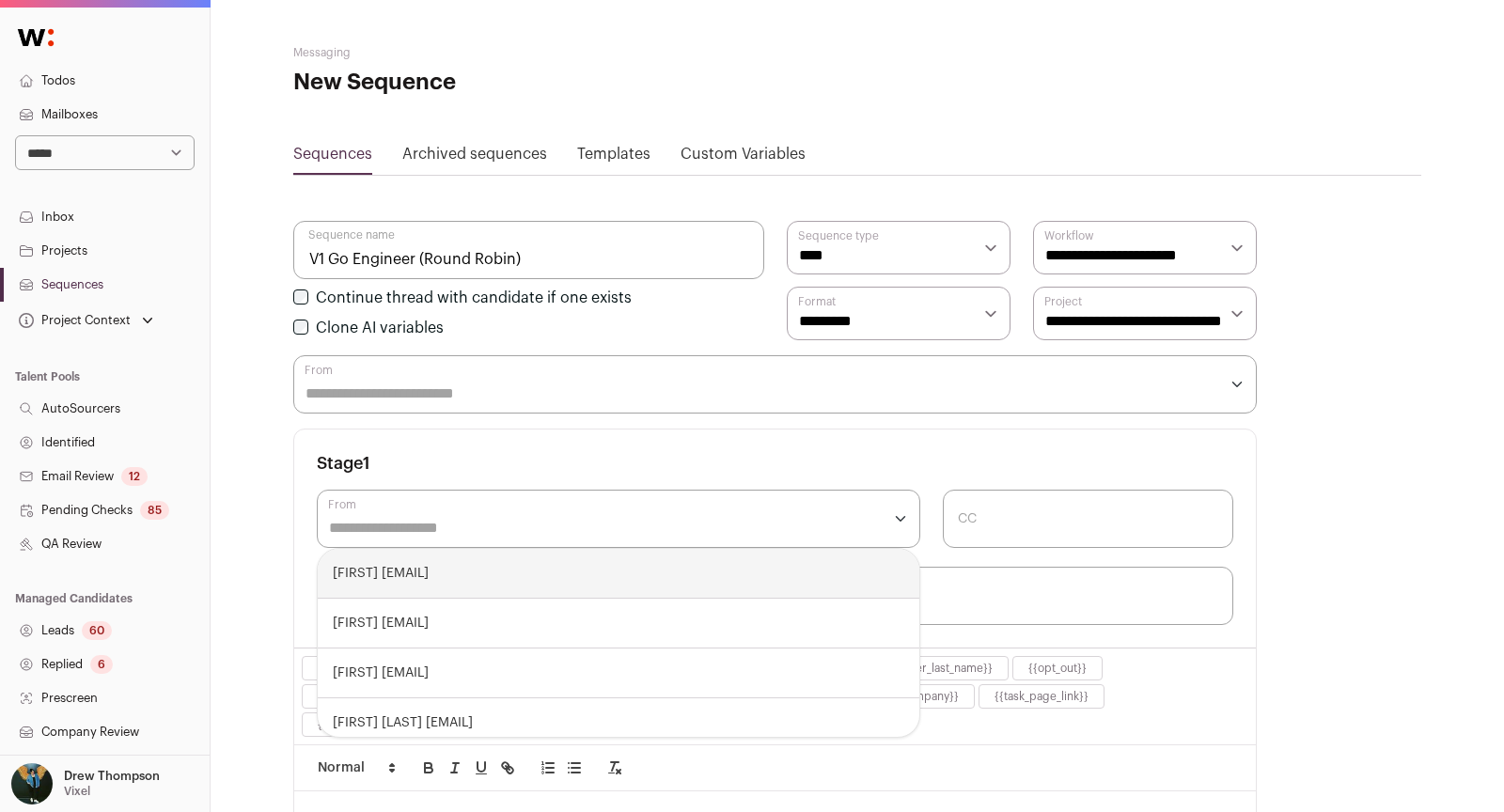 click on "From" at bounding box center [761, 394] 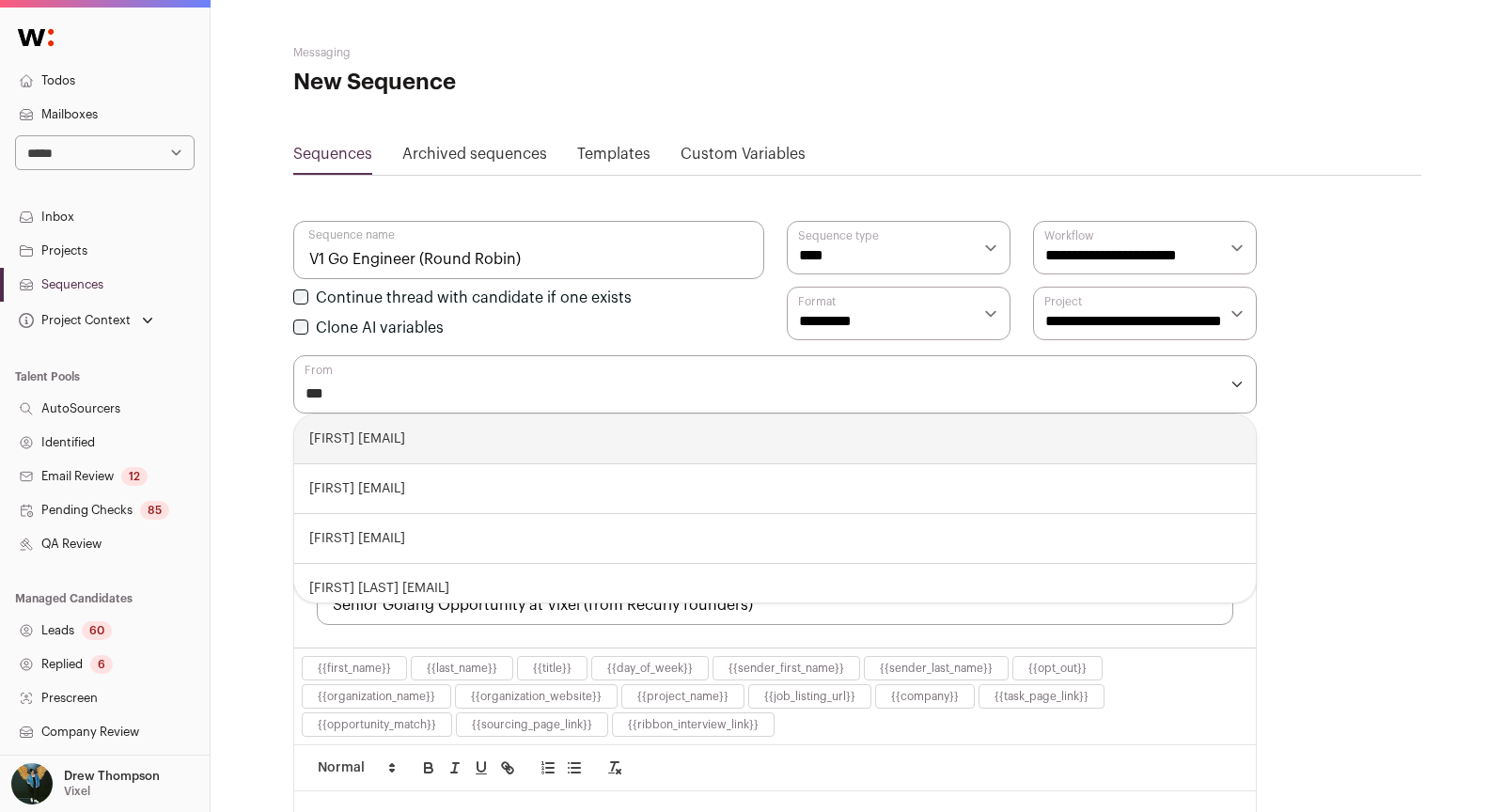 type on "****" 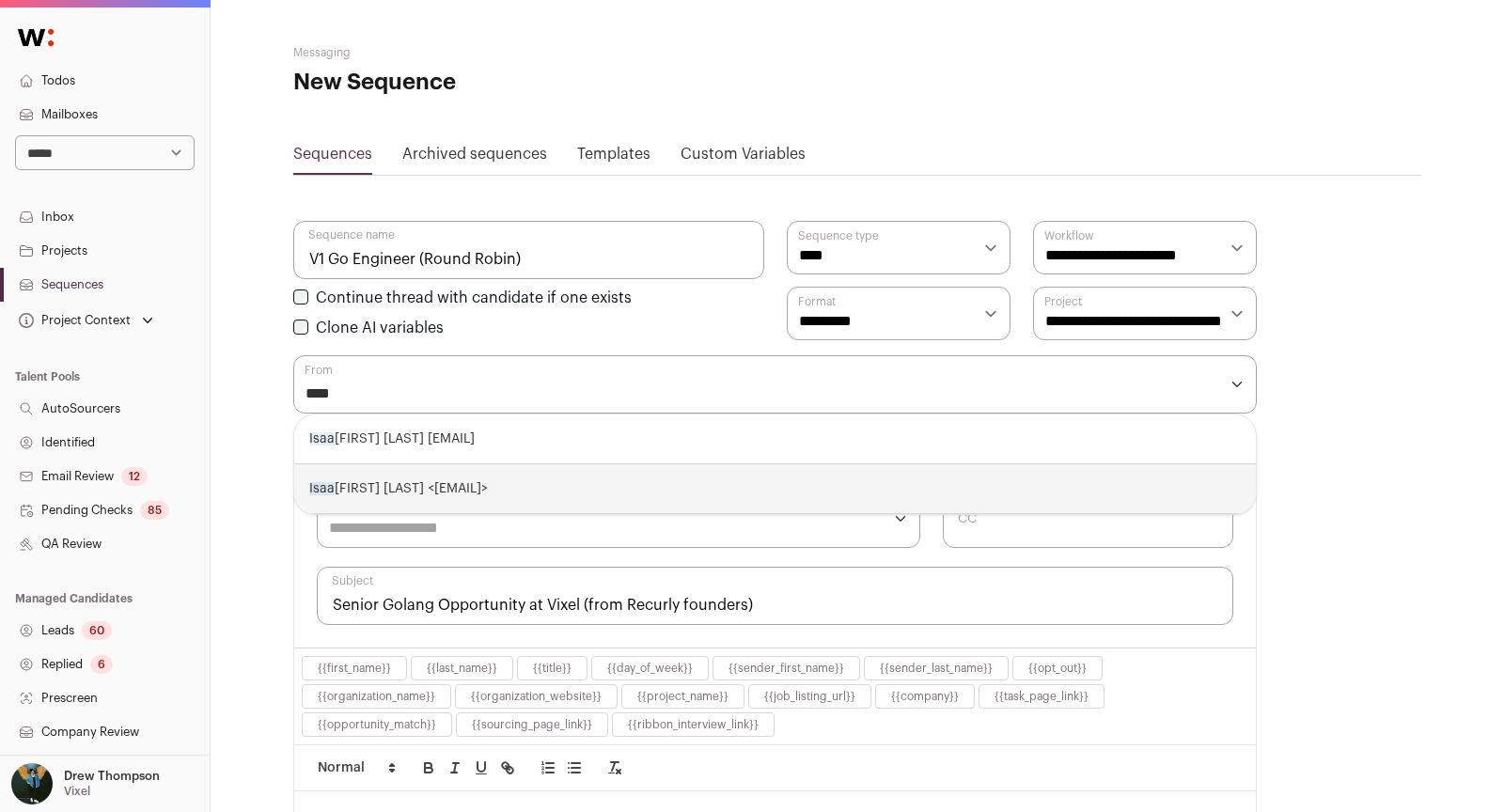 click on "[FIRST] [LAST] [EMAIL]" at bounding box center (775, 489) 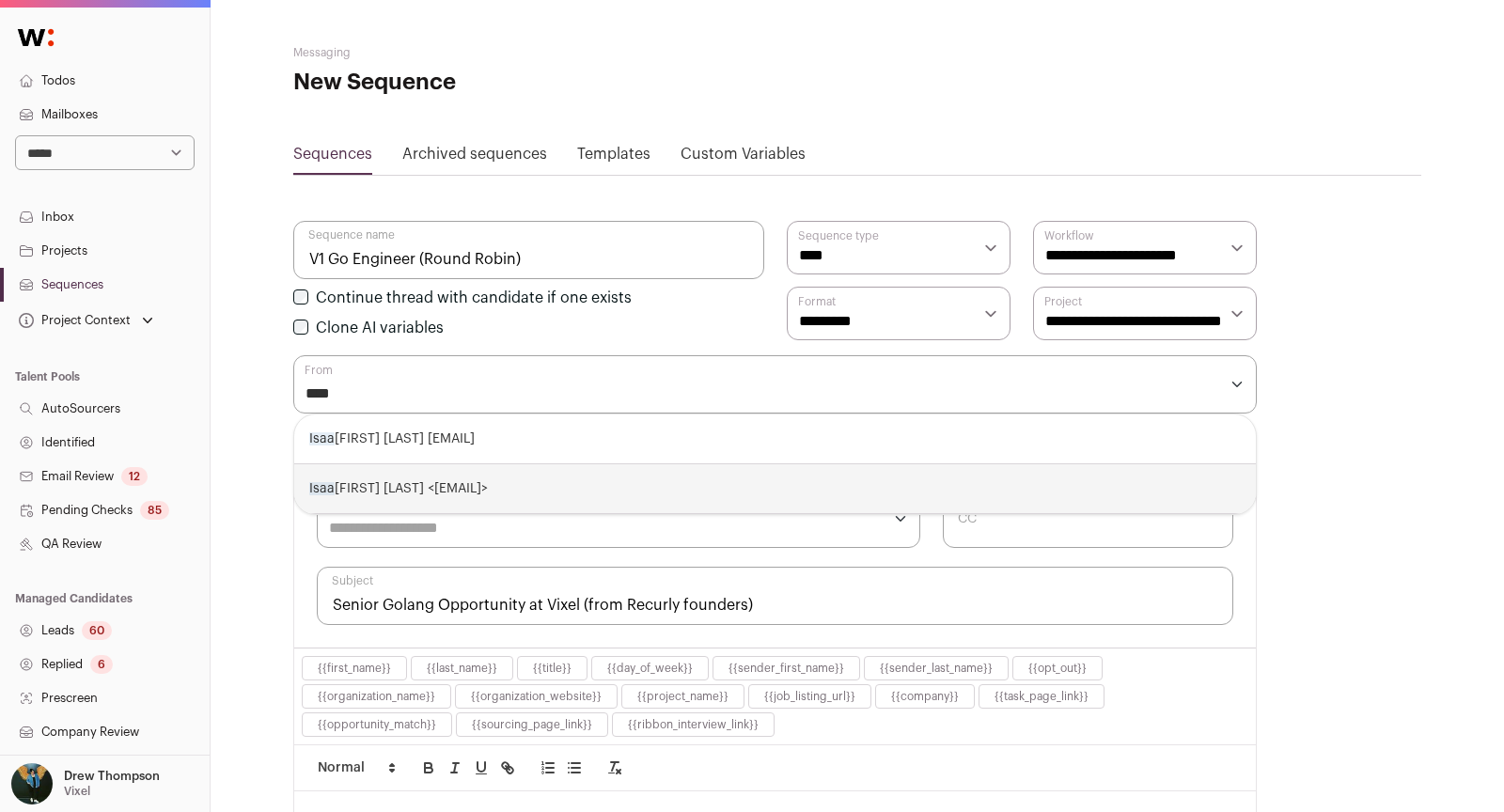 select on "****" 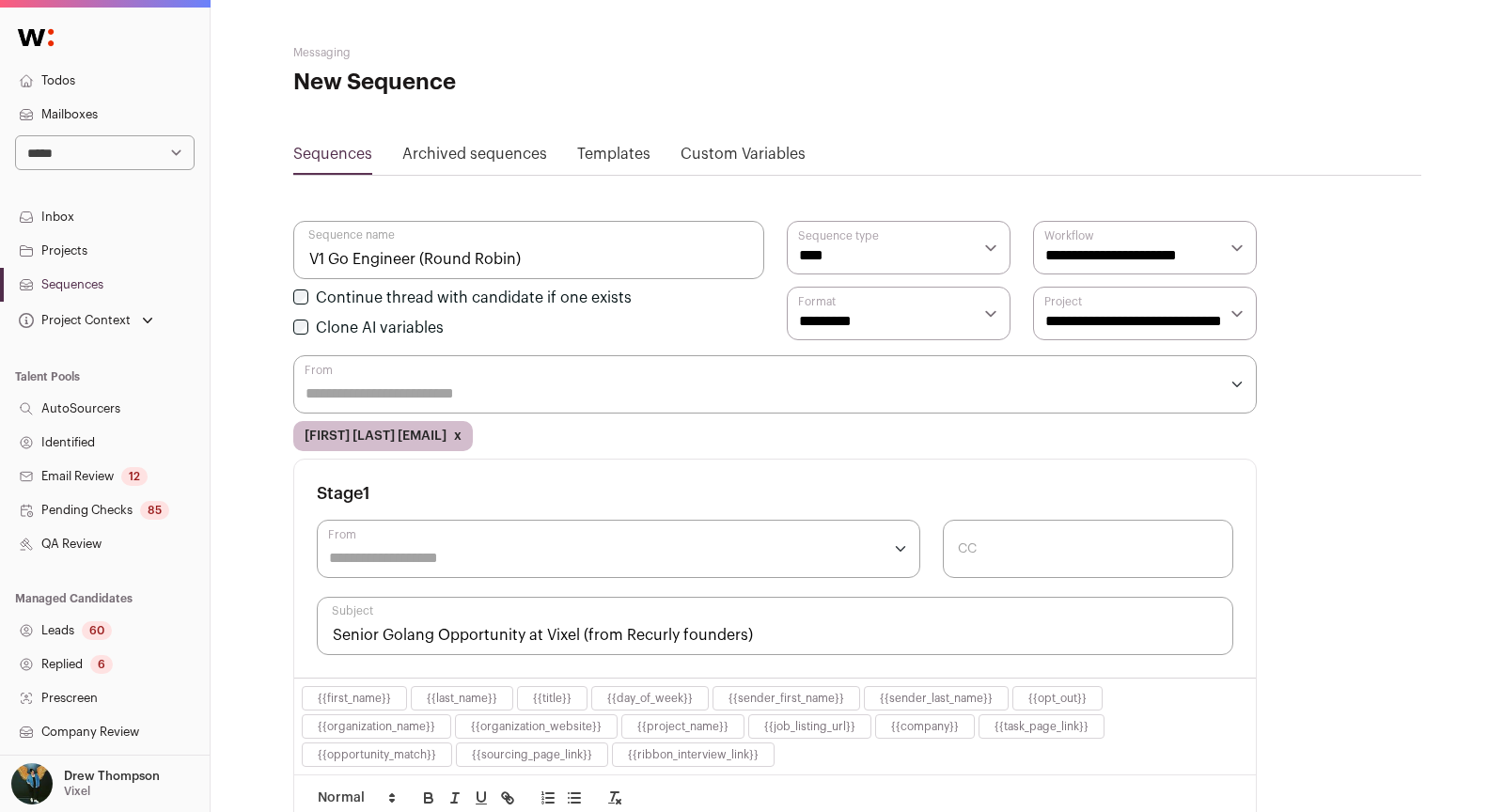 click at bounding box center [775, 384] 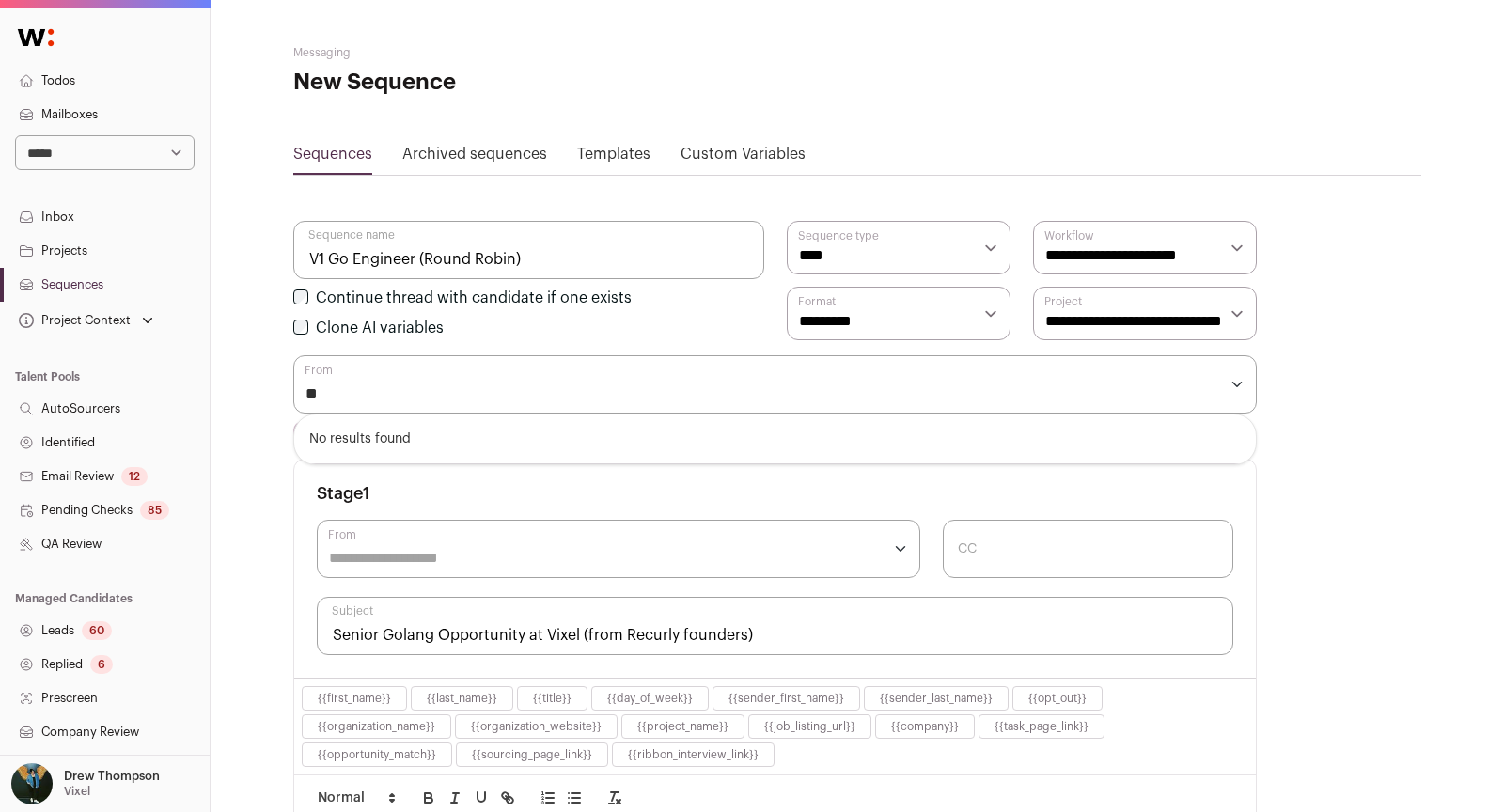 type on "***" 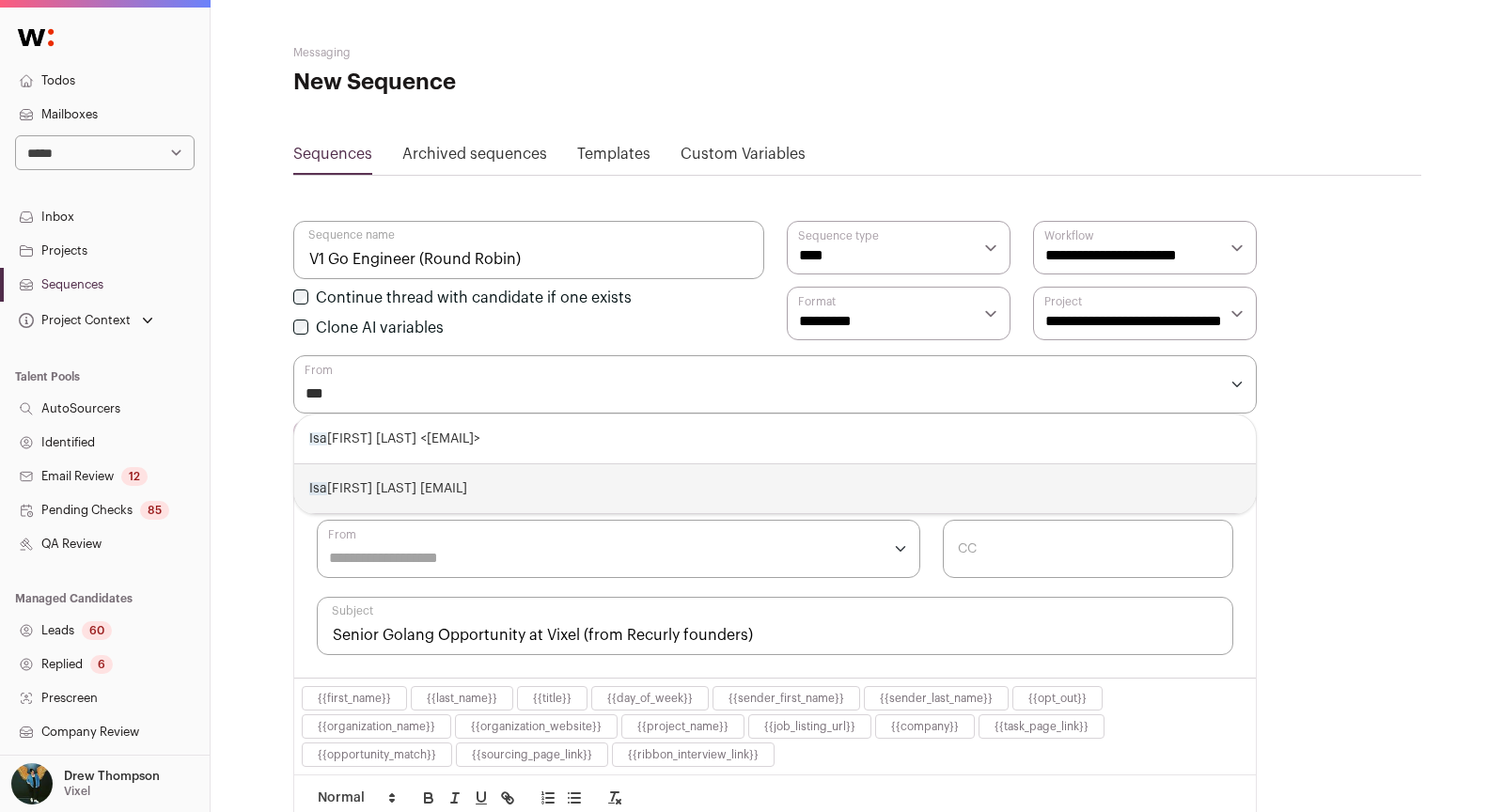 click on "[FIRST] [LAST] [EMAIL]" at bounding box center (775, 489) 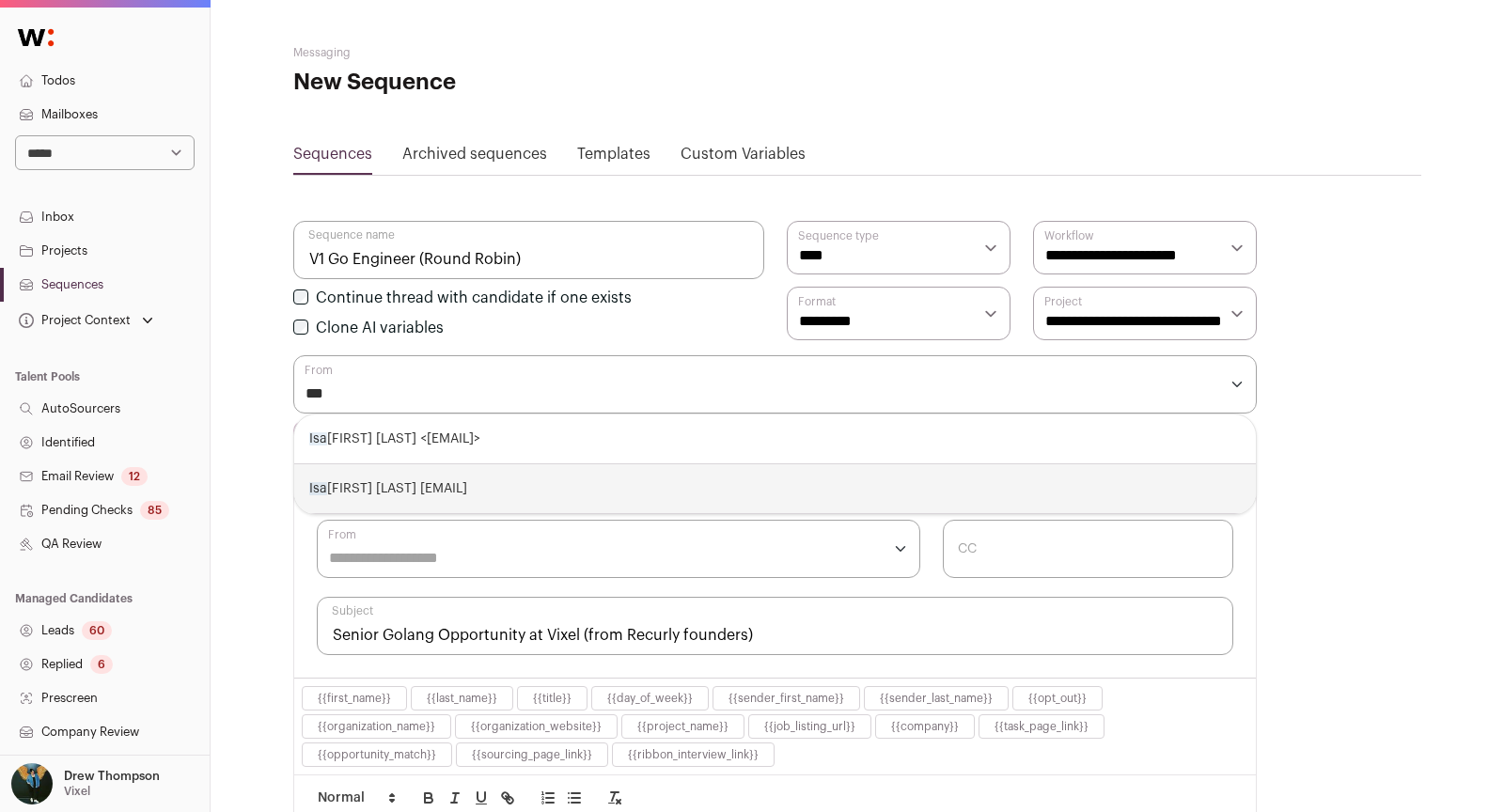 select on "****" 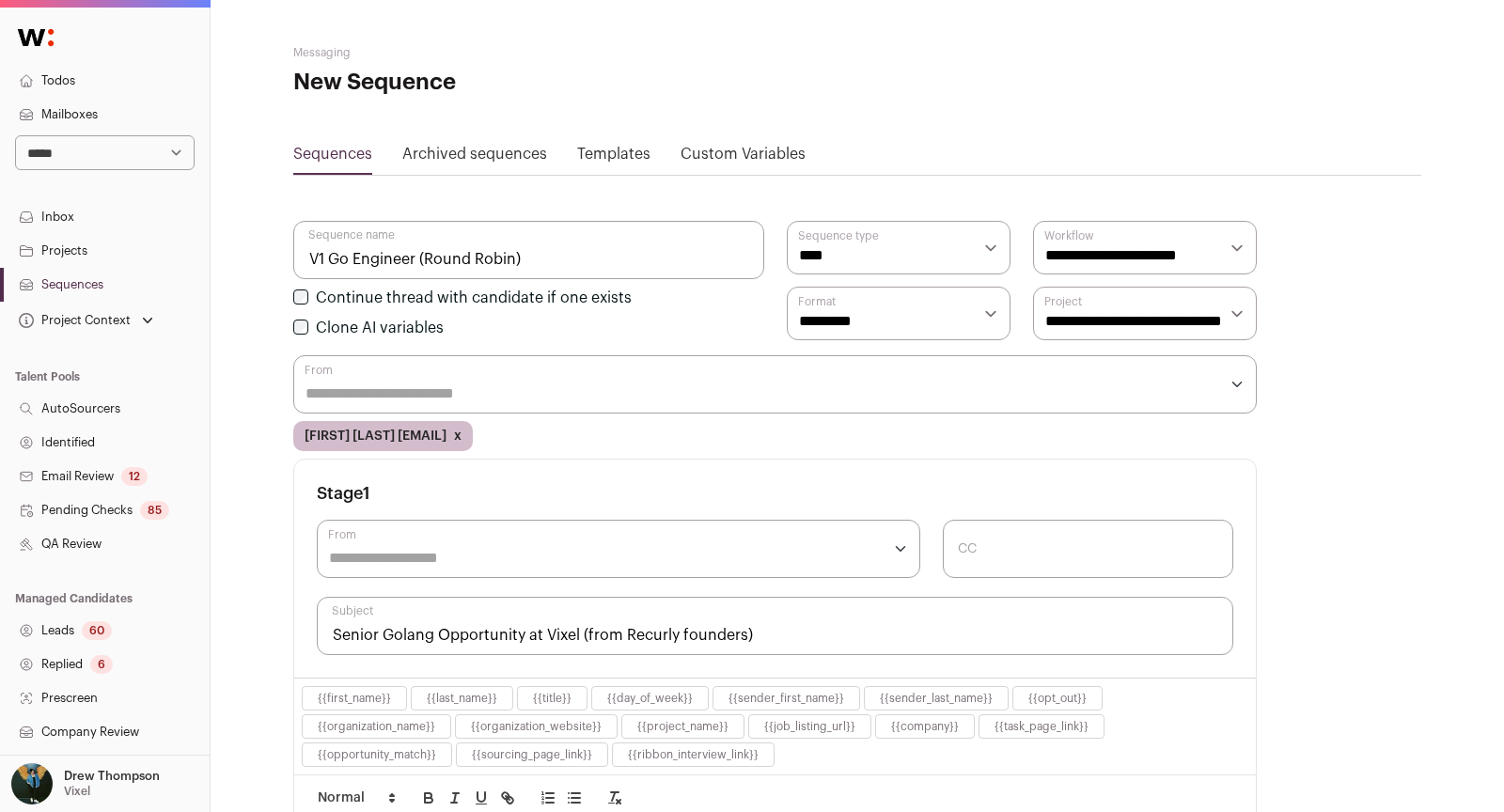 drag, startPoint x: 376, startPoint y: 351, endPoint x: 364, endPoint y: 370, distance: 22.472205 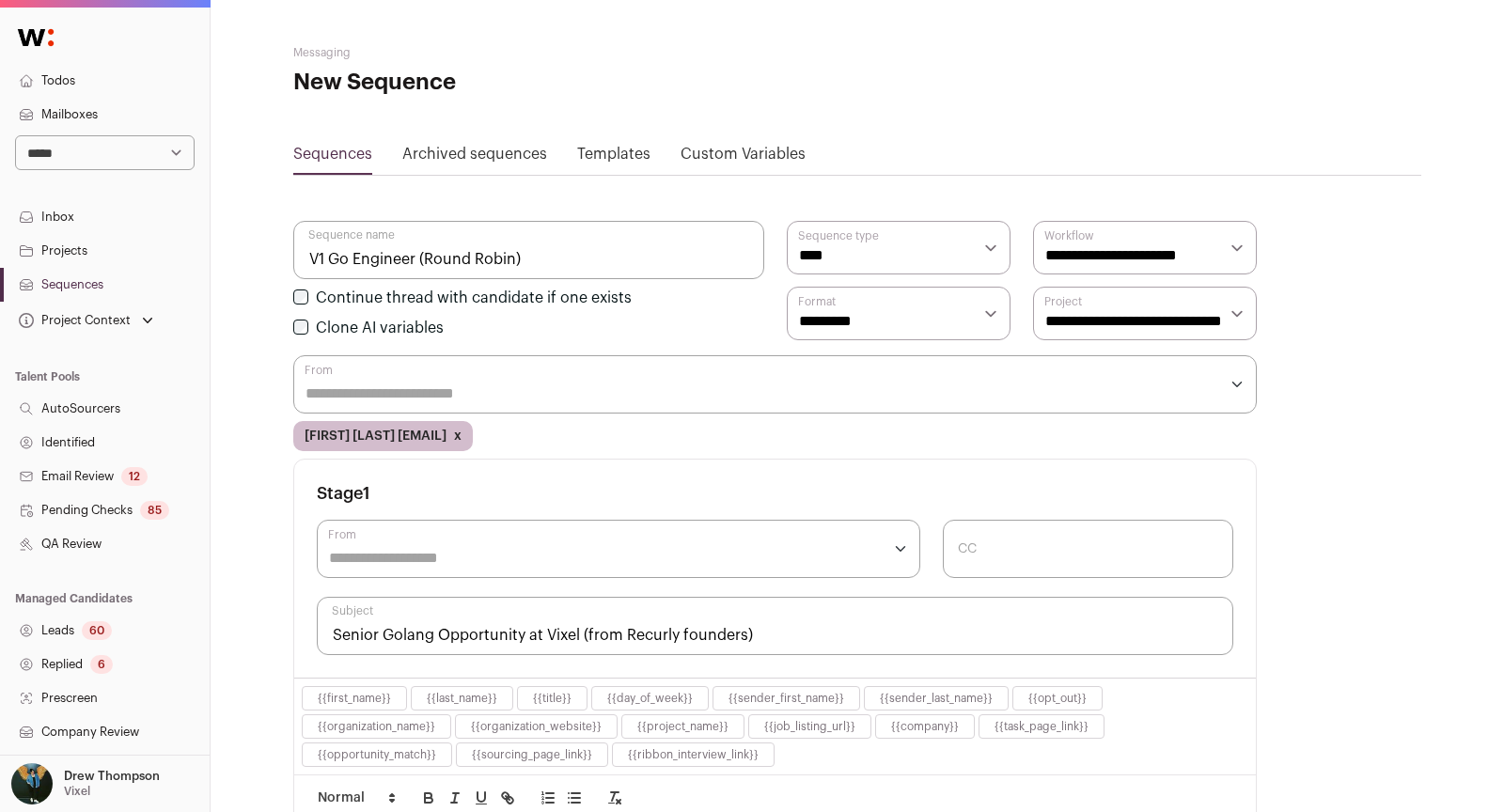 click on "**********" at bounding box center [775, 1522] 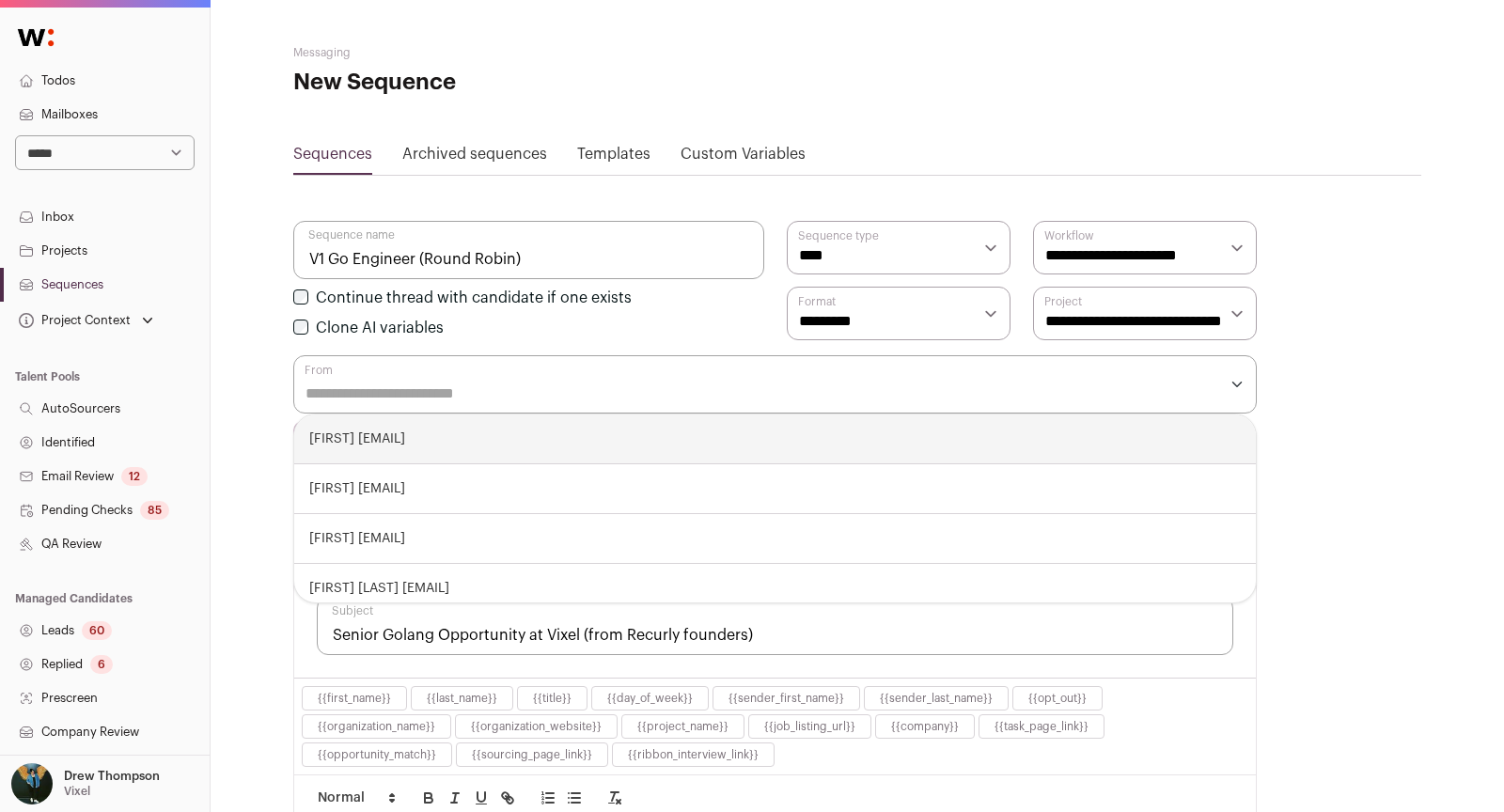 type on "*" 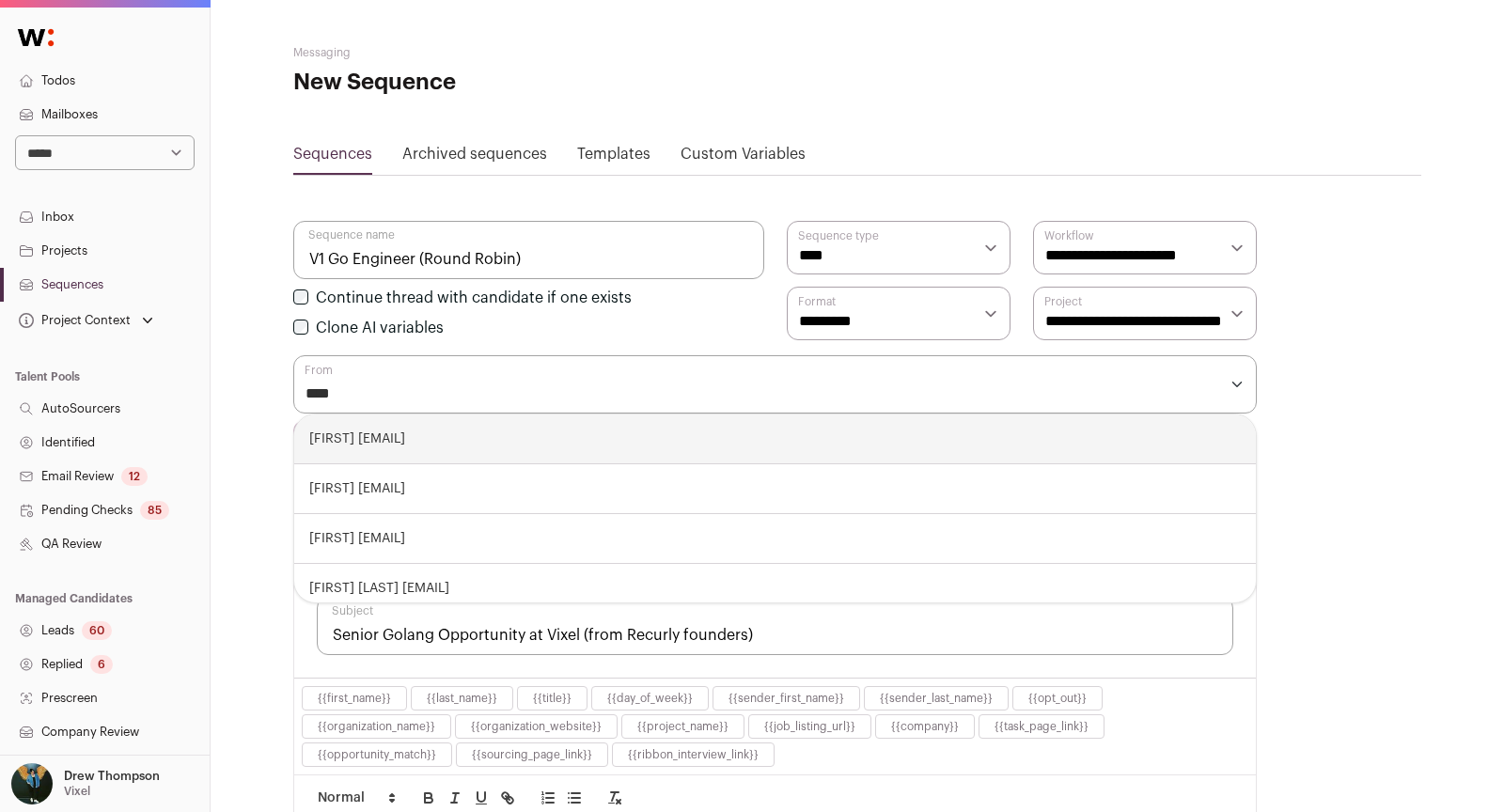 type on "*****" 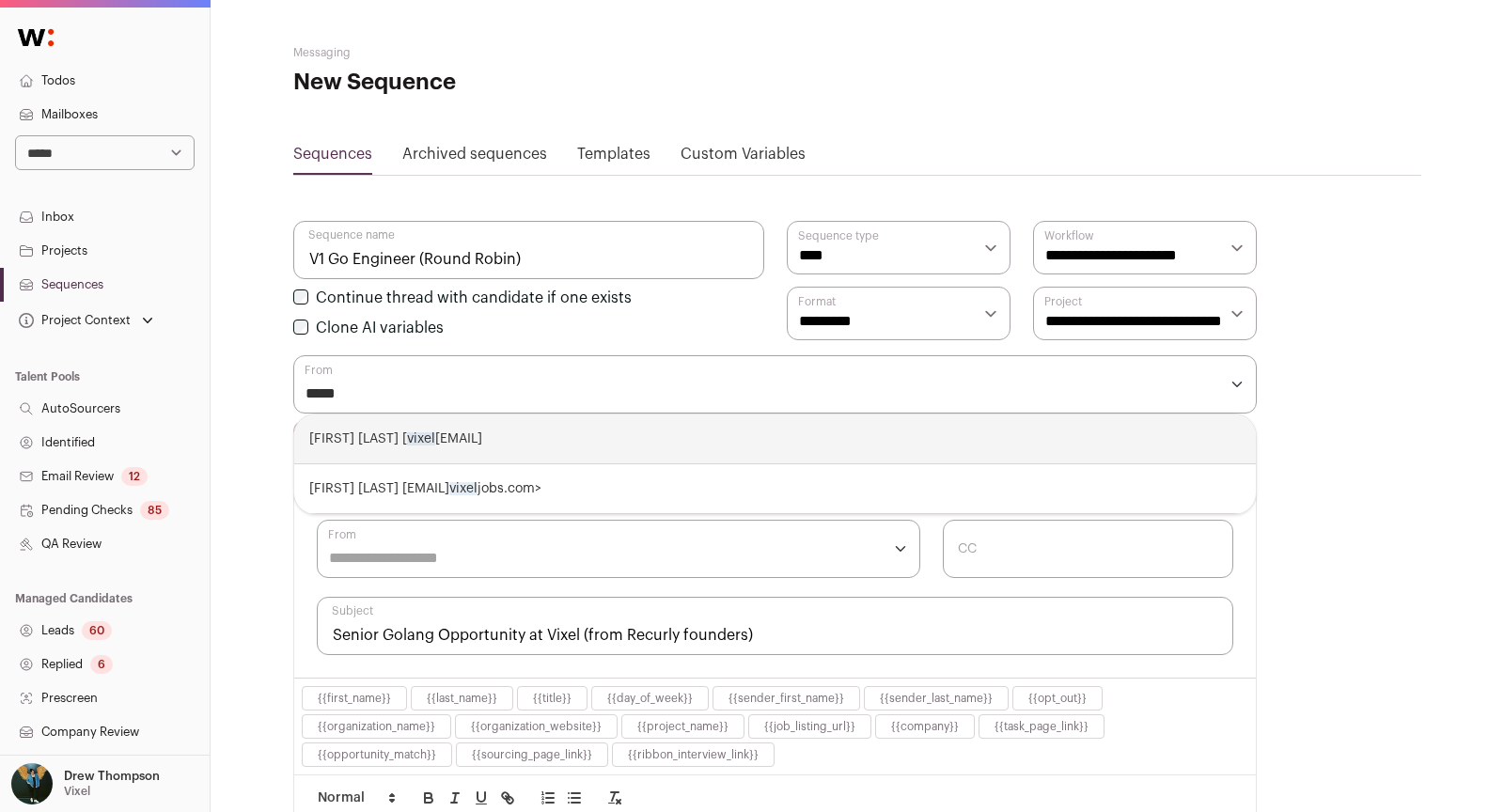 click on "[FIRST] [LAST] [EMAIL]" at bounding box center (775, 439) 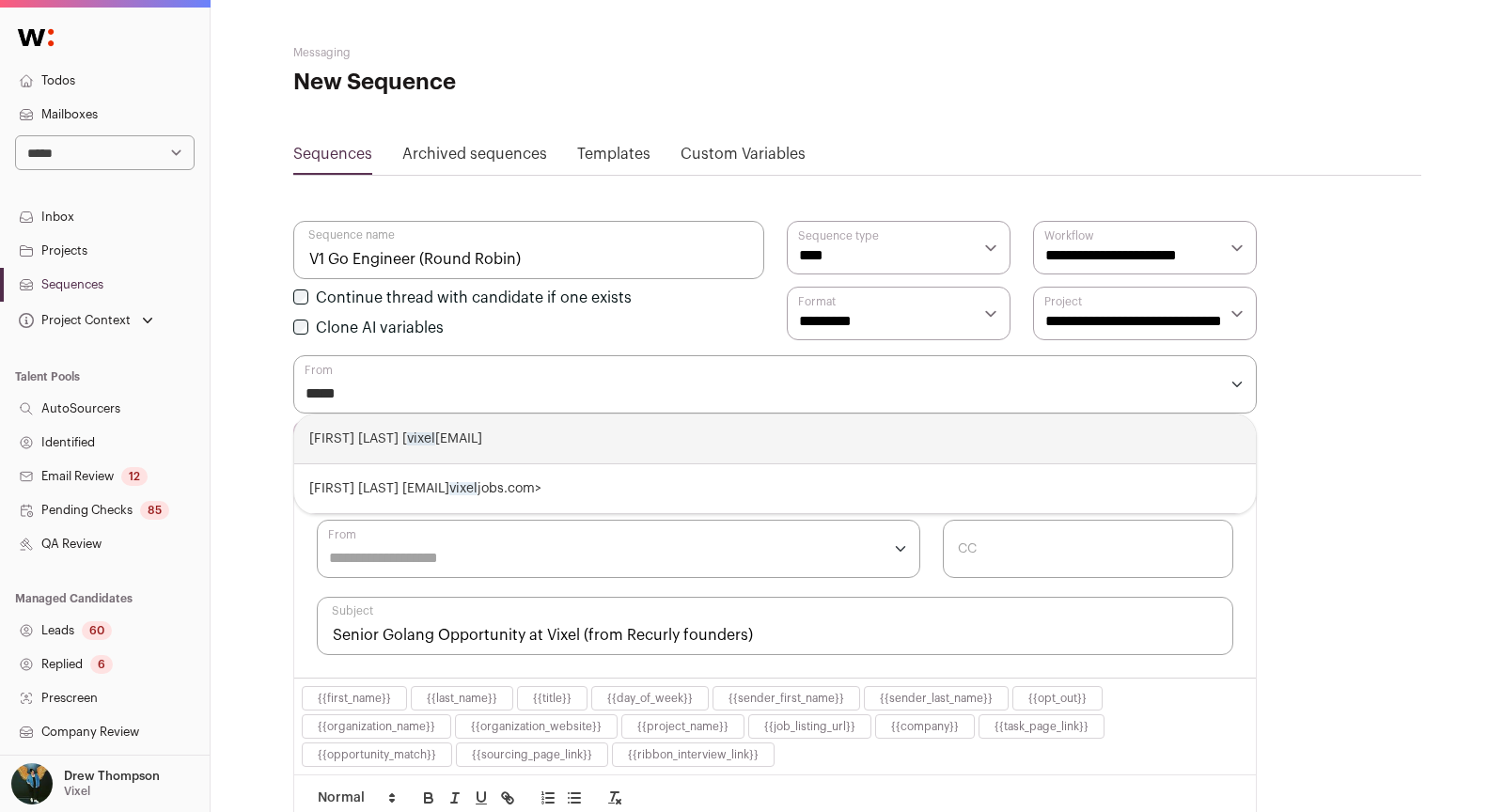 select on "****" 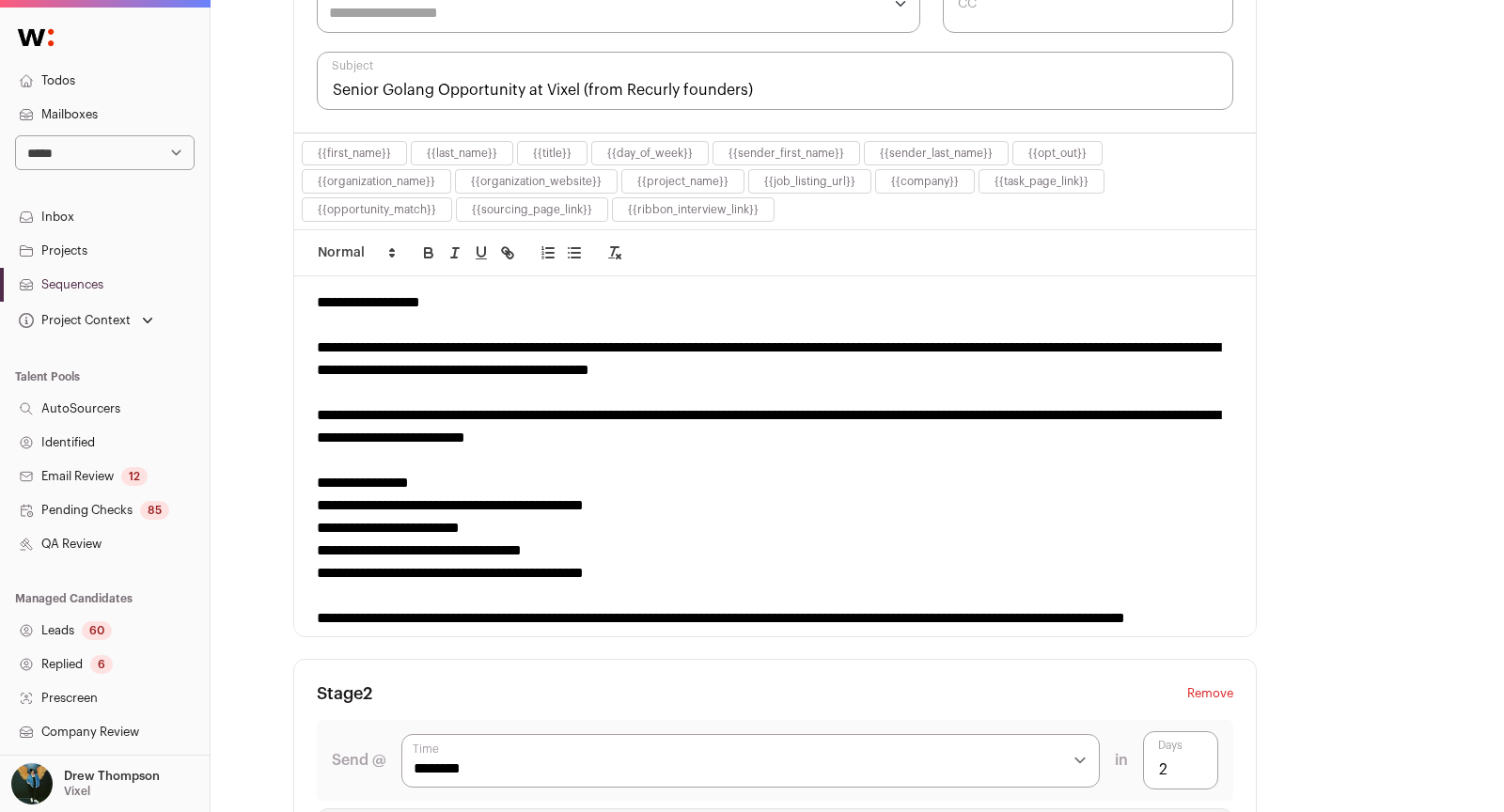 scroll, scrollTop: 555, scrollLeft: 0, axis: vertical 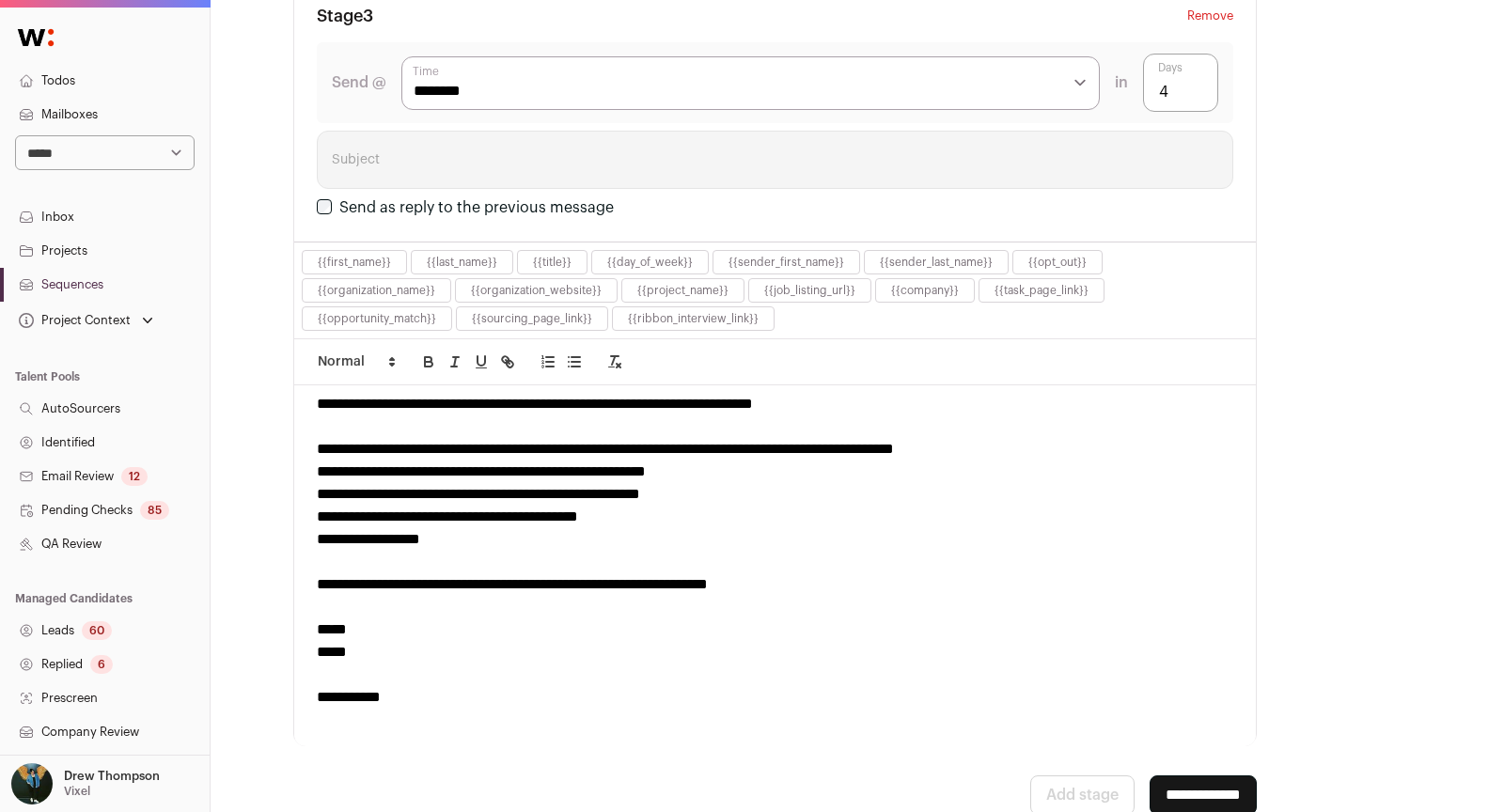 click on "**********" at bounding box center [1203, 795] 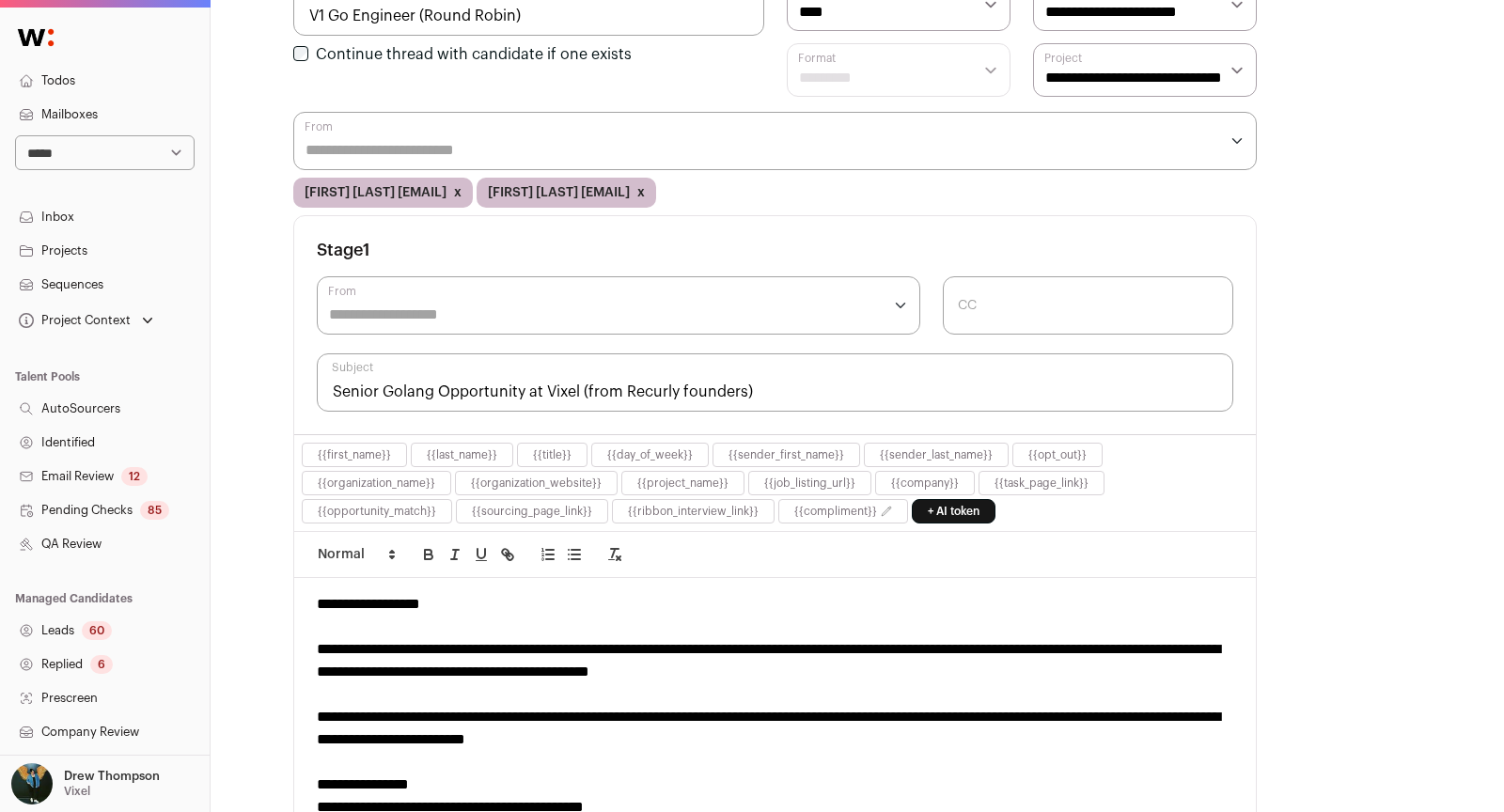 scroll, scrollTop: 493, scrollLeft: 0, axis: vertical 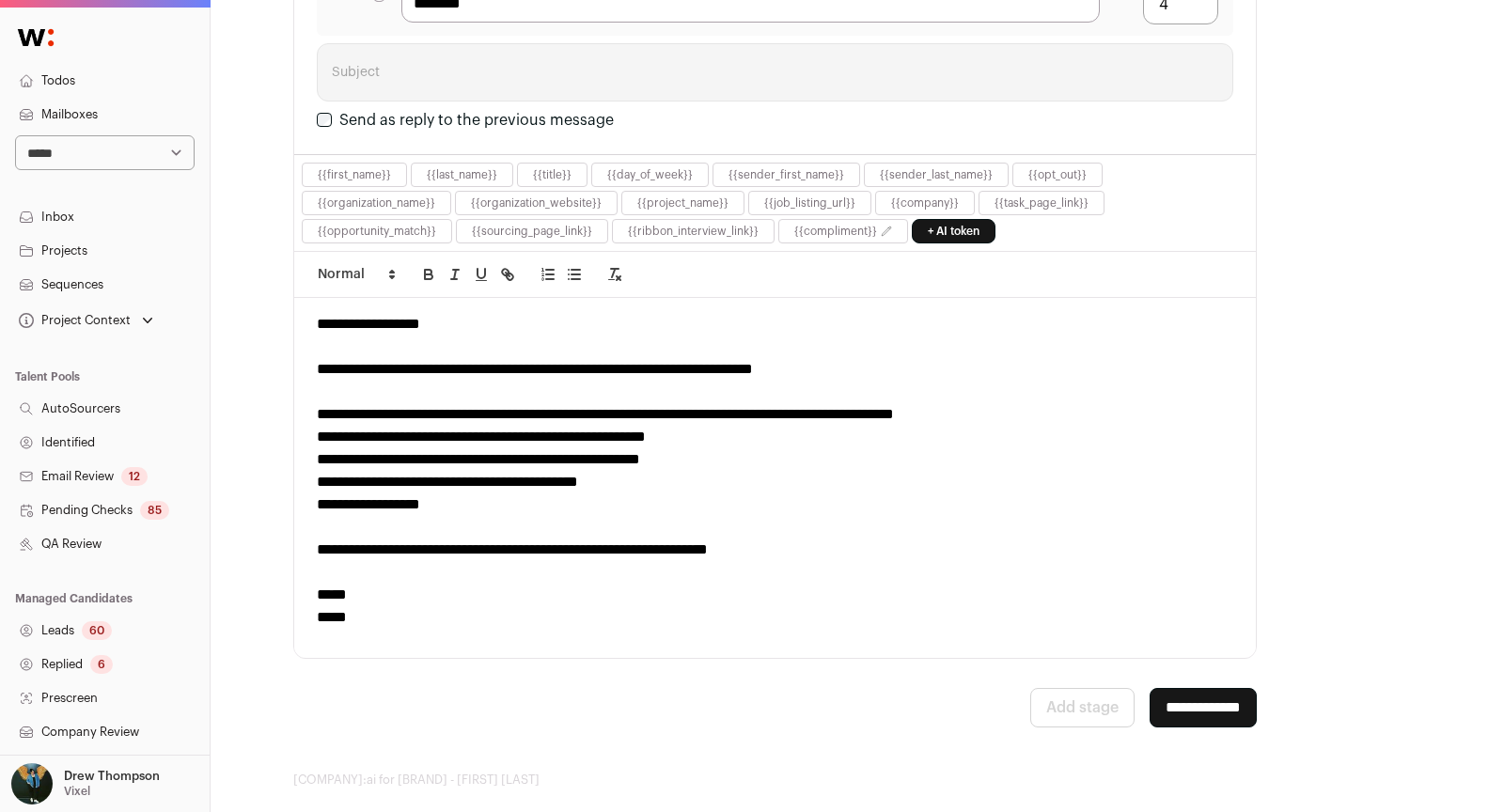 click on "**********" at bounding box center [1203, 708] 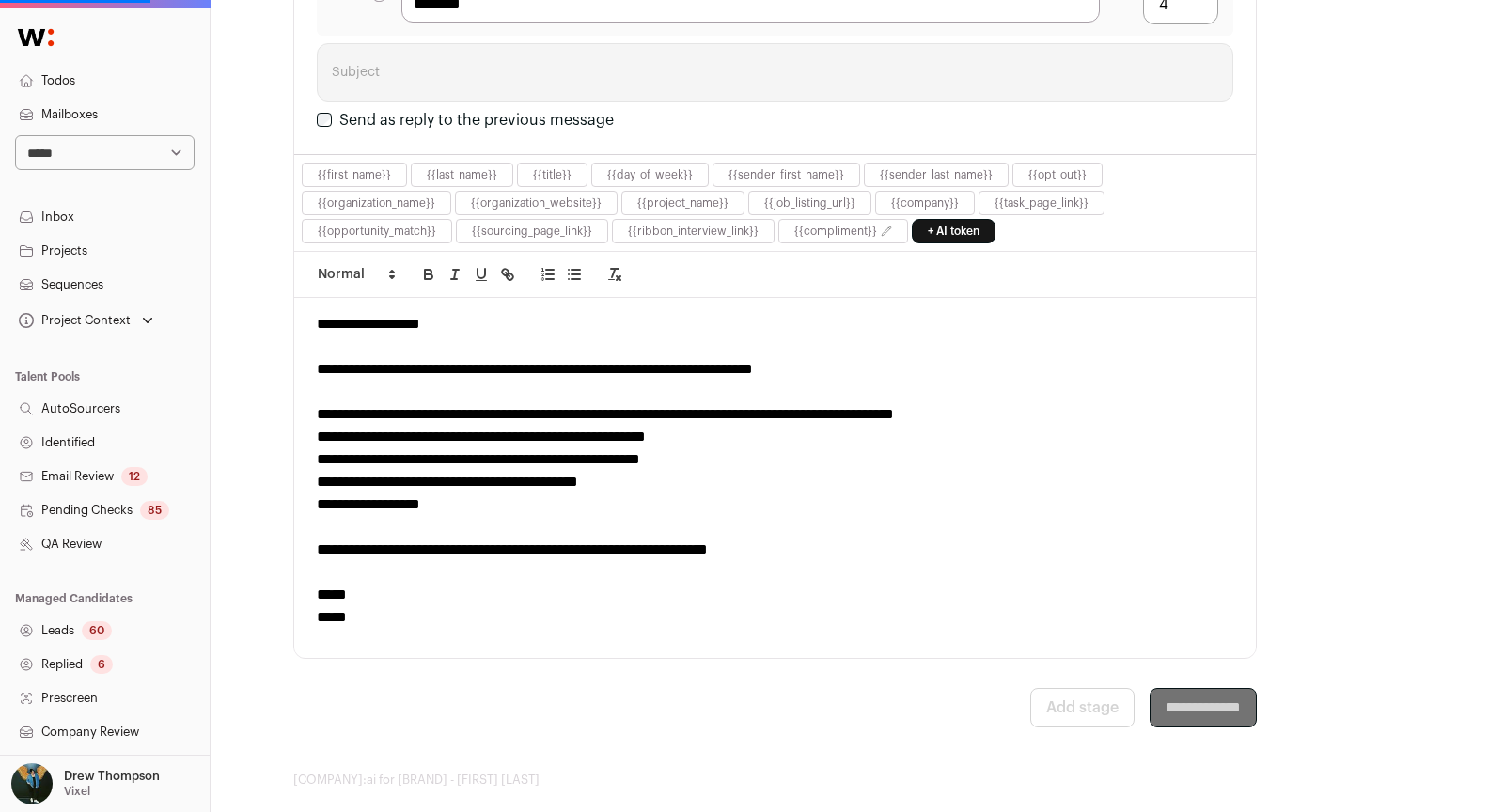 scroll, scrollTop: 0, scrollLeft: 0, axis: both 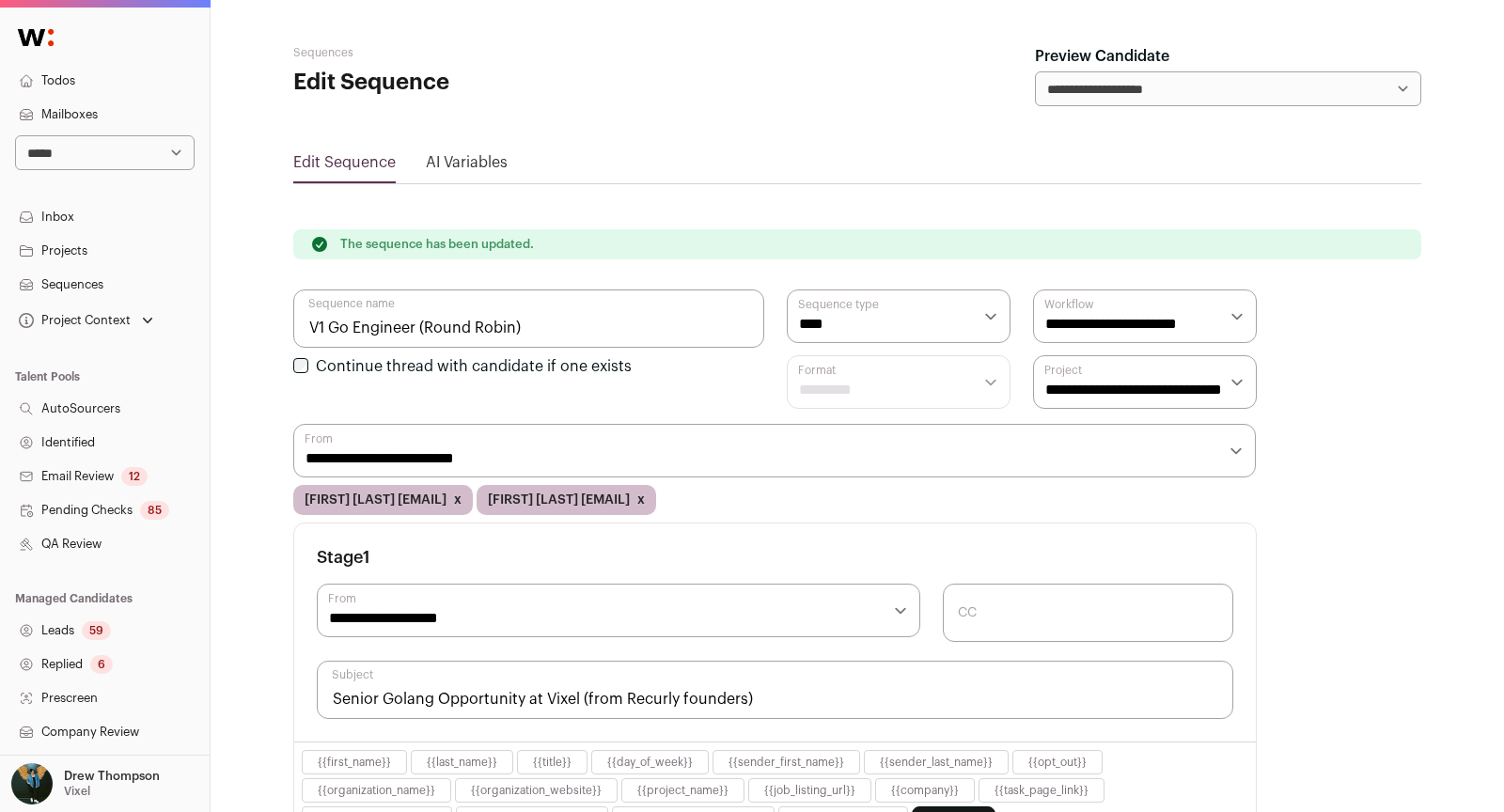 click on "Sequences" at bounding box center (104, 285) 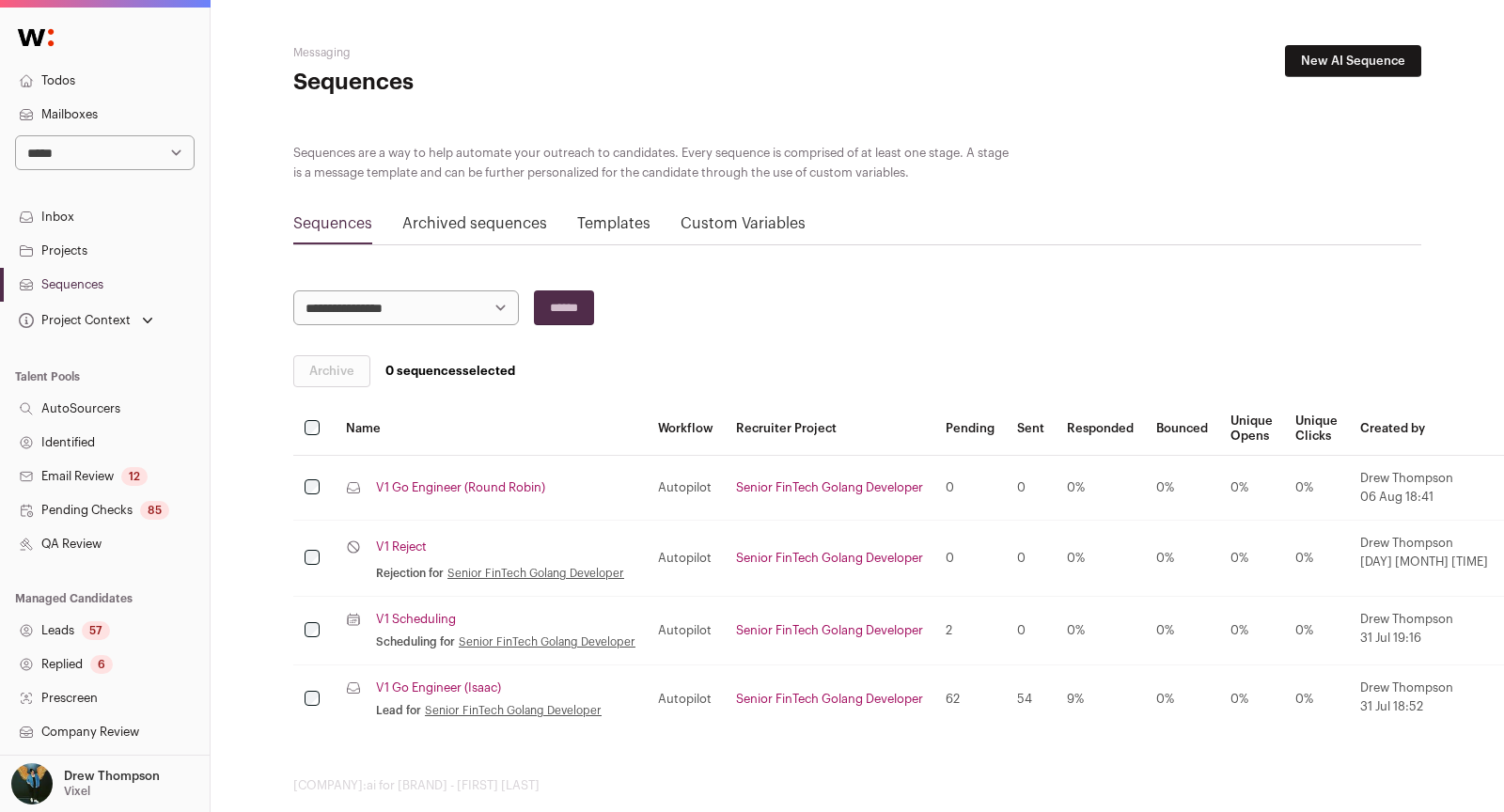 scroll, scrollTop: 23, scrollLeft: 0, axis: vertical 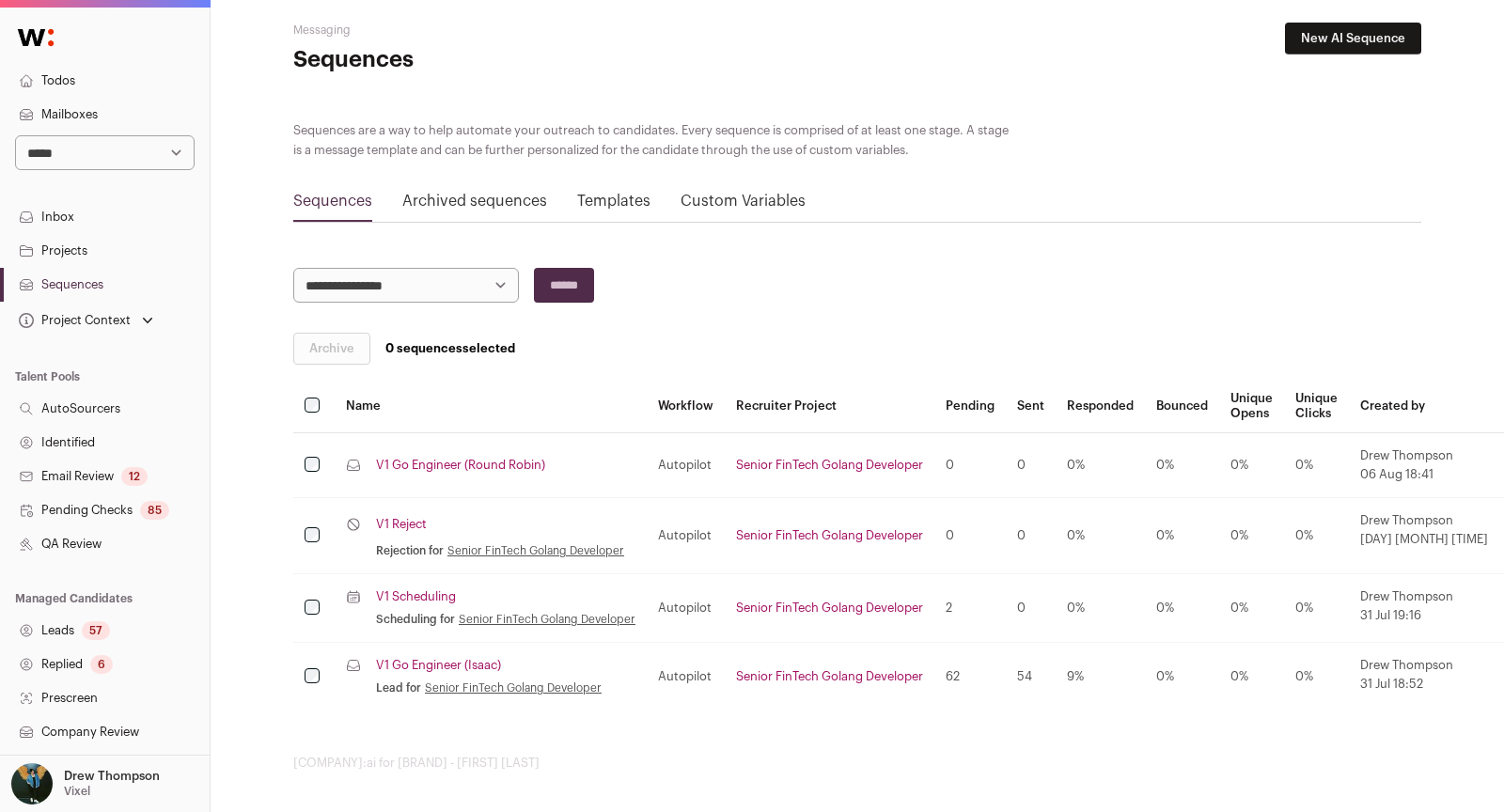 click on "Leads
57" at bounding box center (104, 631) 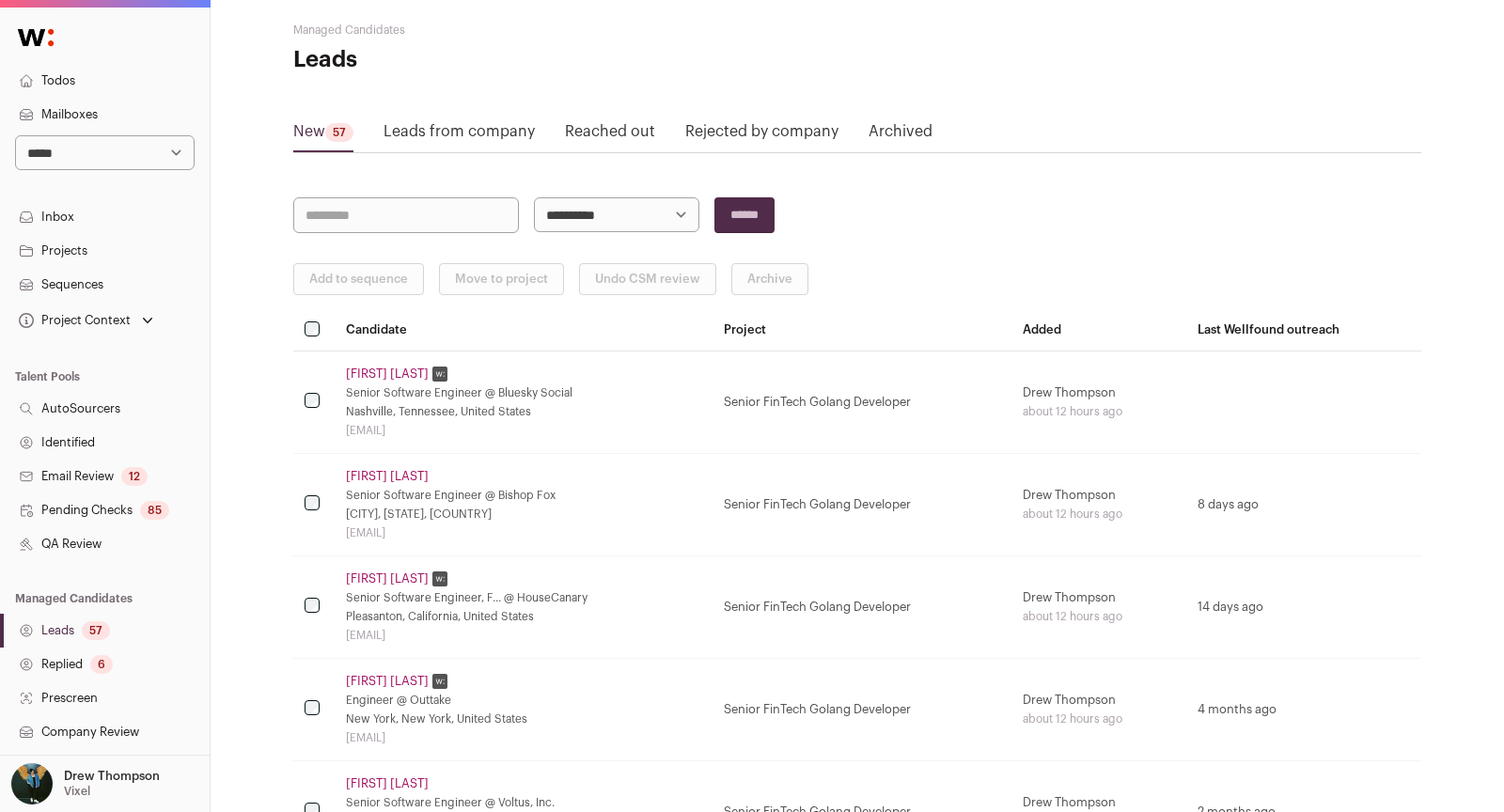 scroll, scrollTop: 0, scrollLeft: 0, axis: both 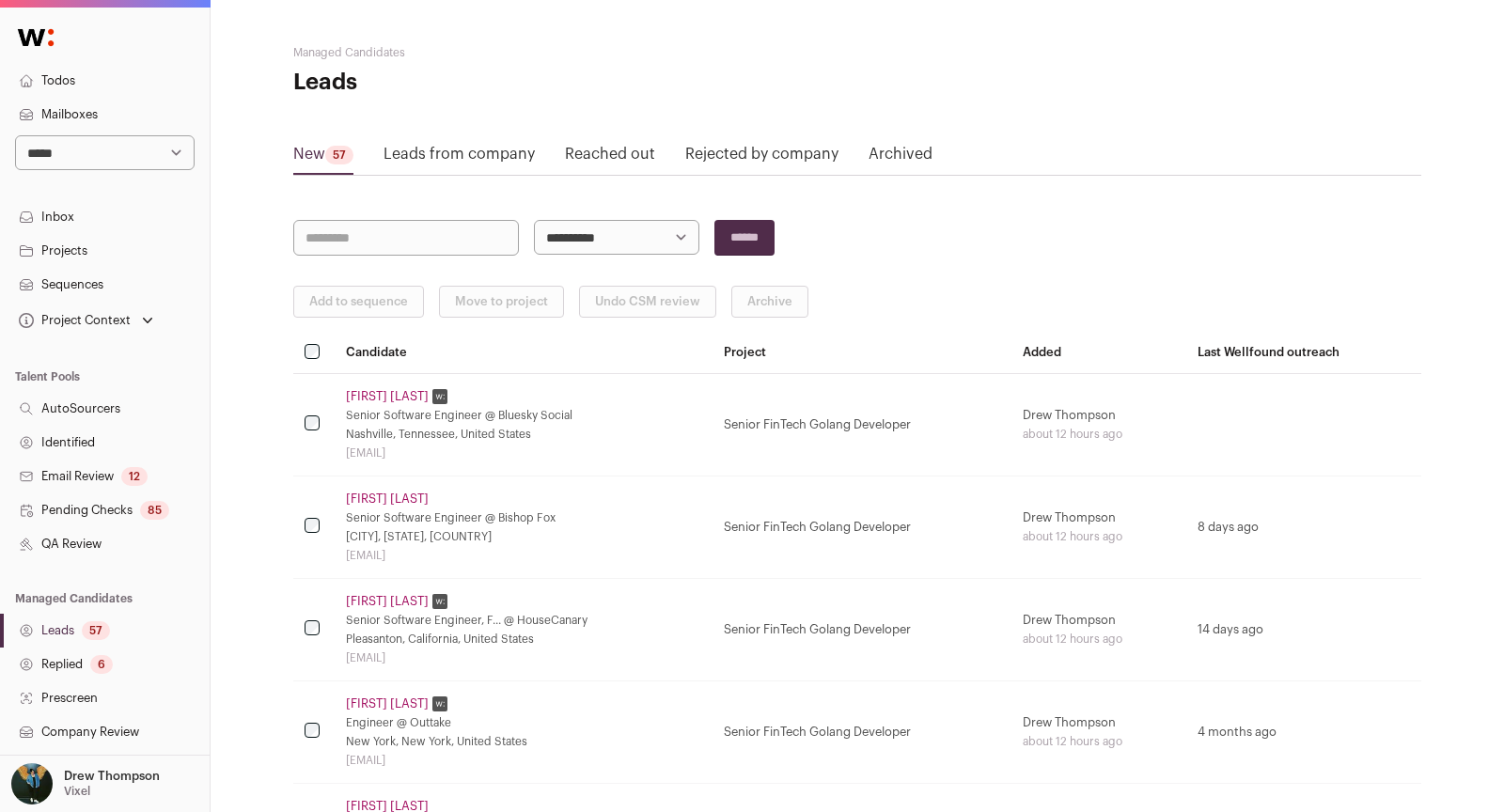 click at bounding box center [314, 352] 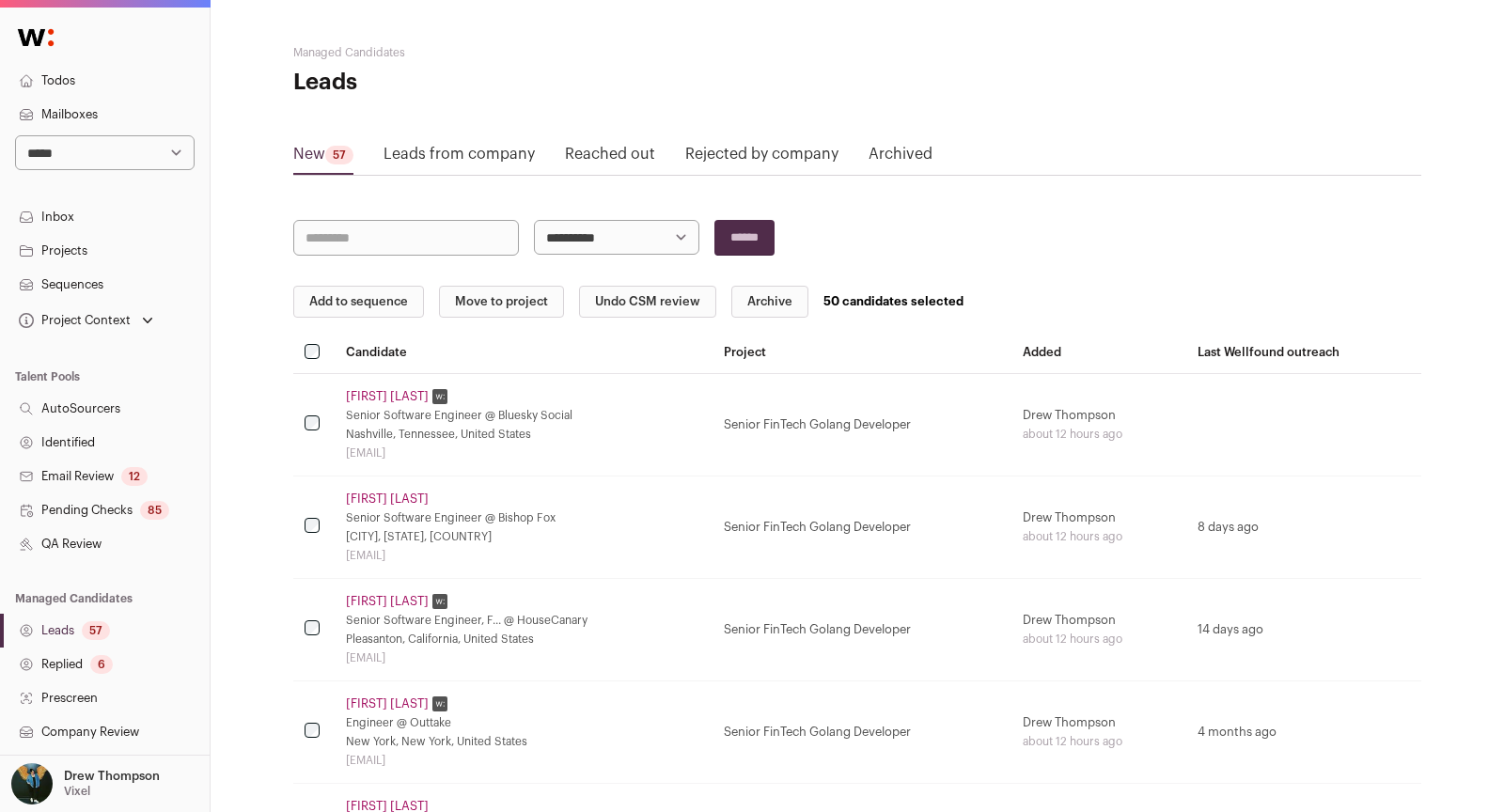 click on "Add to sequence" at bounding box center (358, 302) 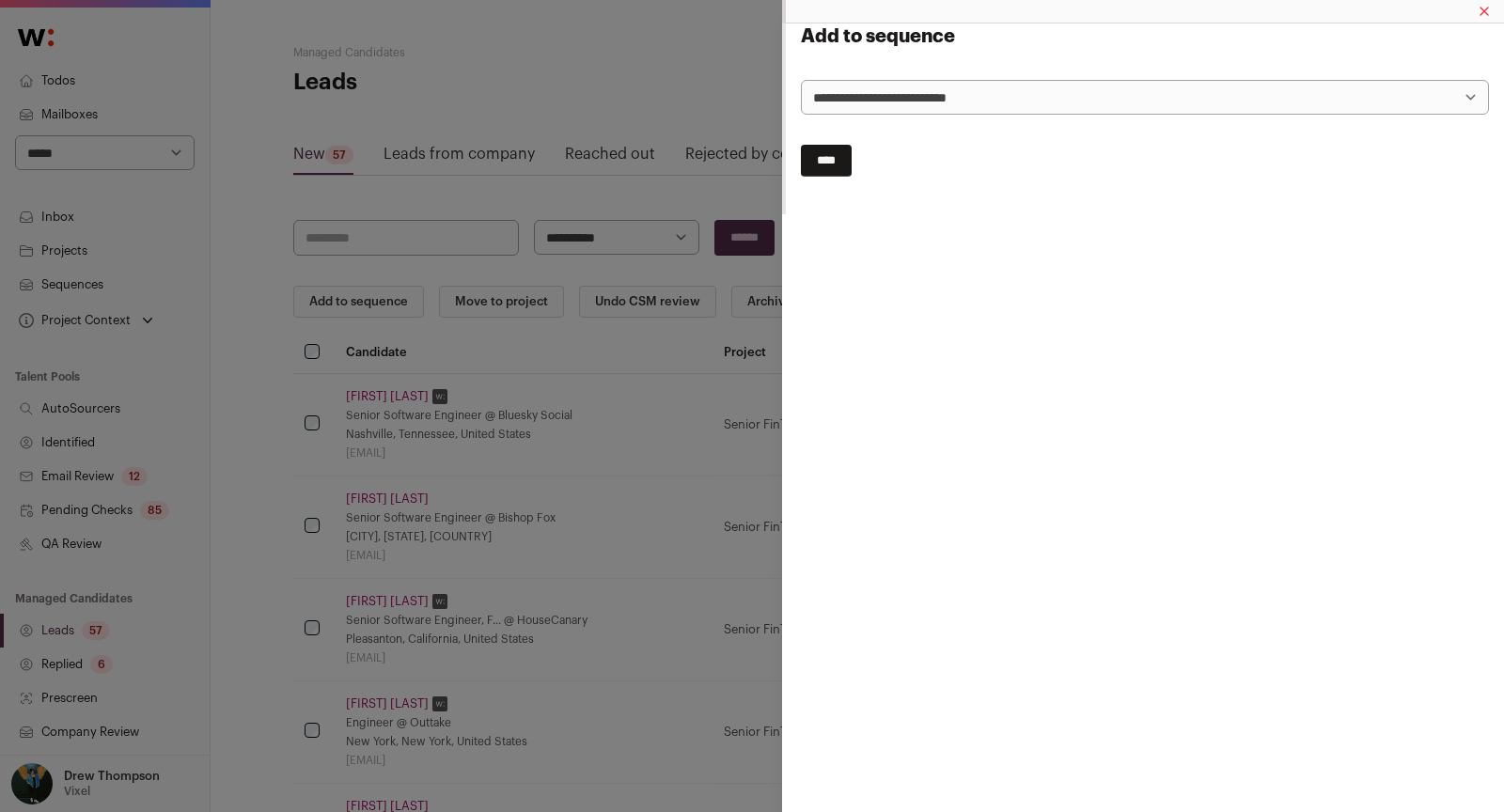 click on "**********" at bounding box center [1145, 97] 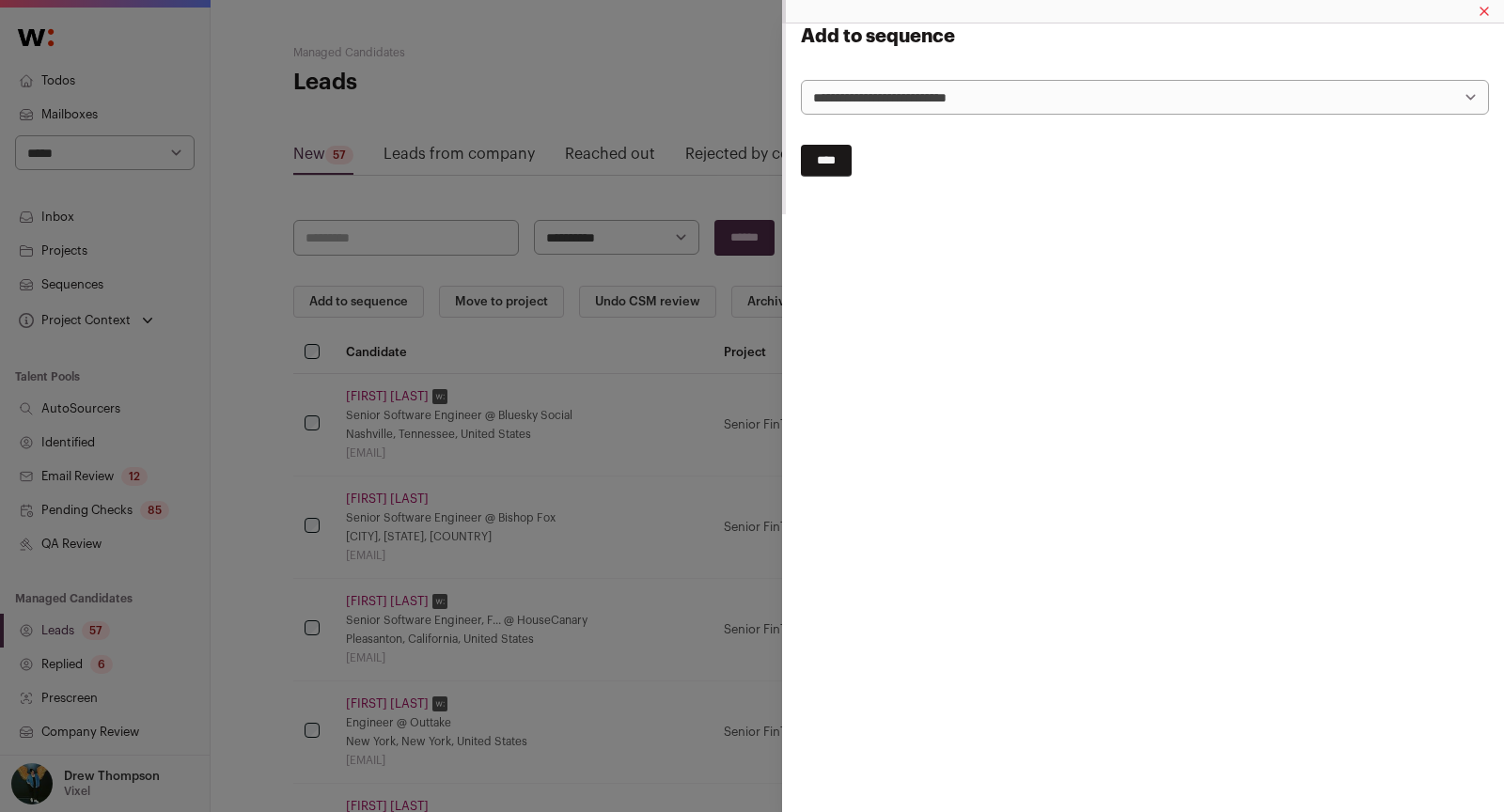 click on "****" at bounding box center [826, 161] 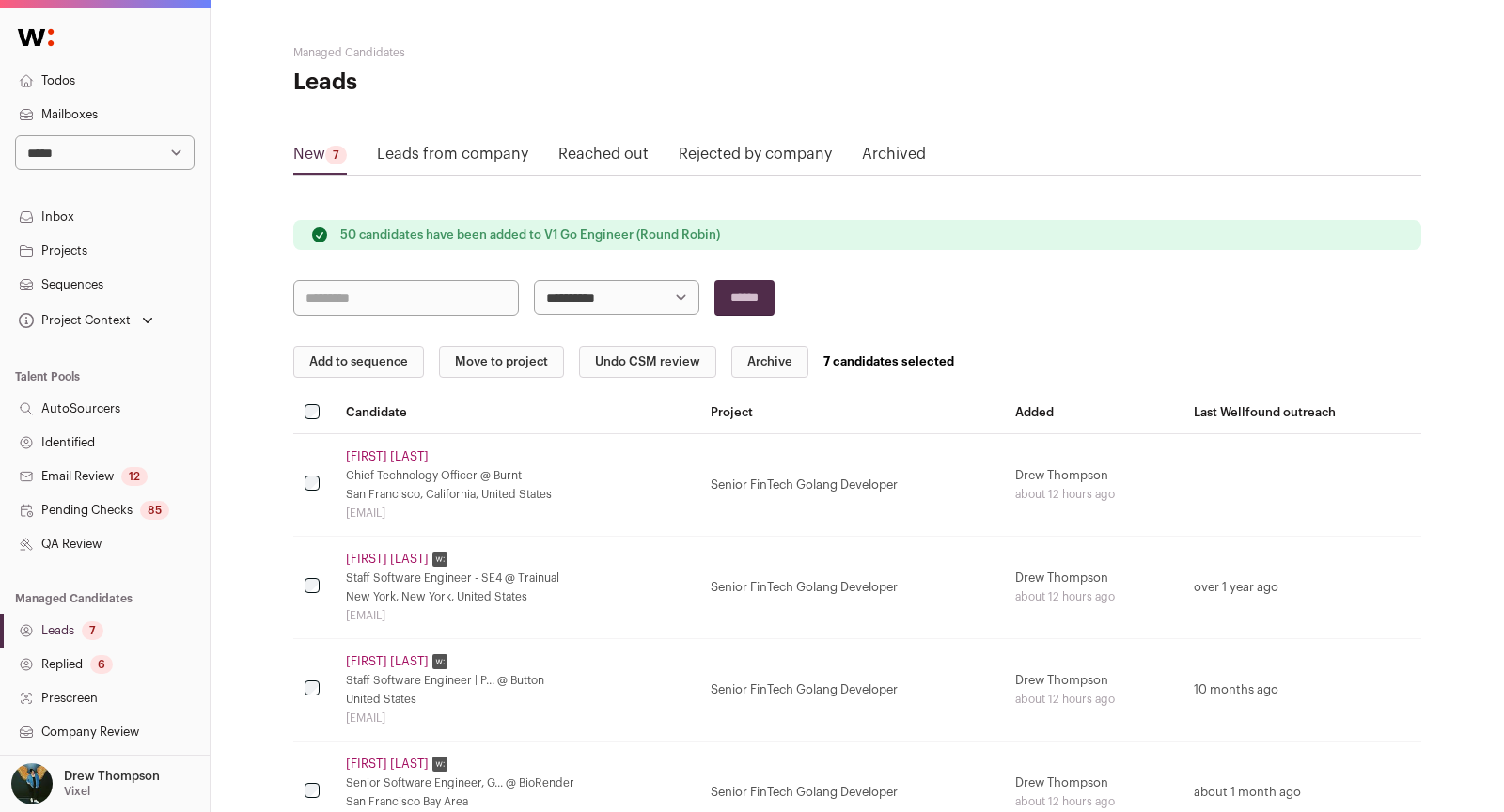 click on "Add to sequence" at bounding box center [358, 362] 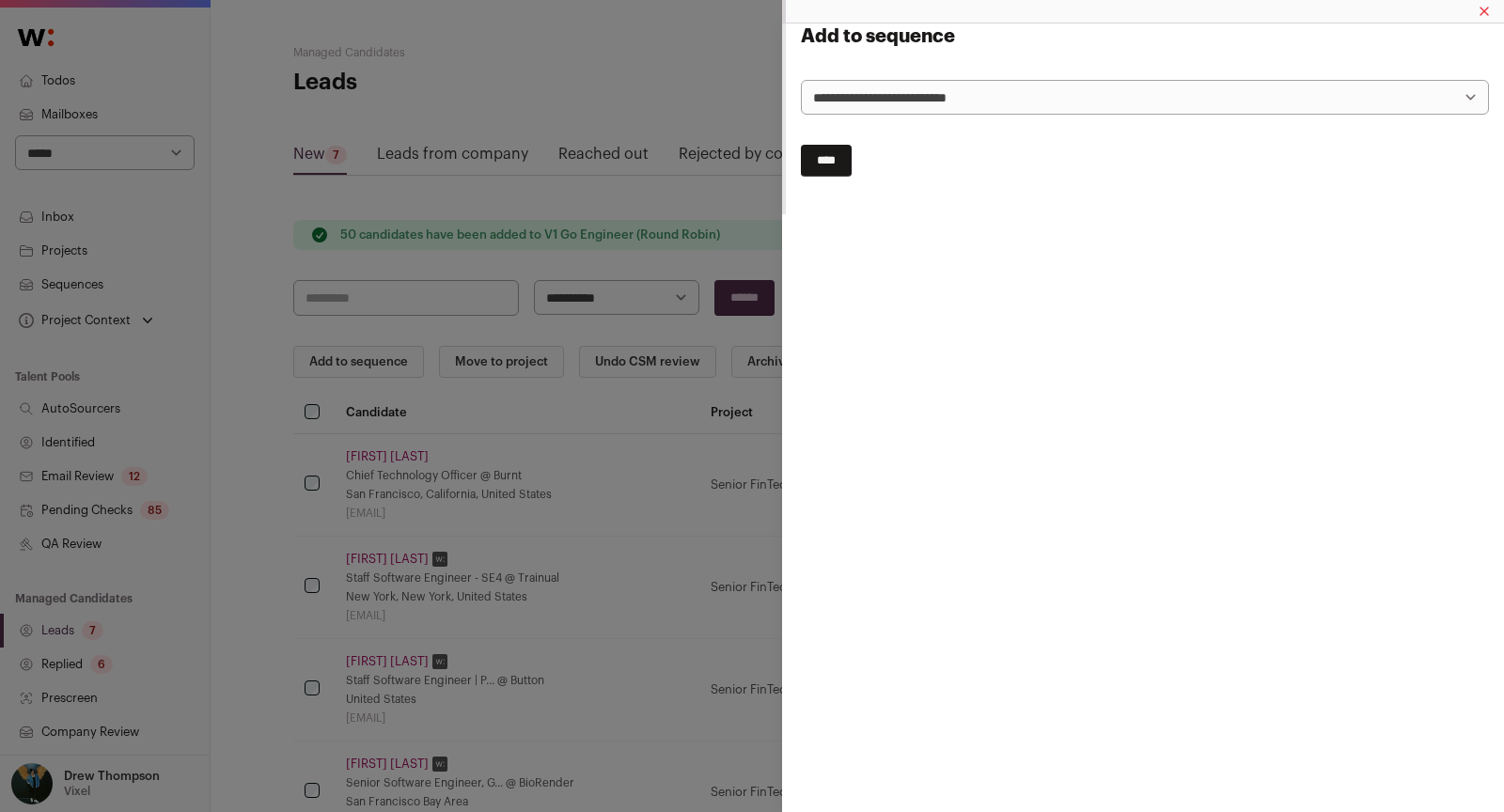 click on "**********" at bounding box center [1145, 97] 